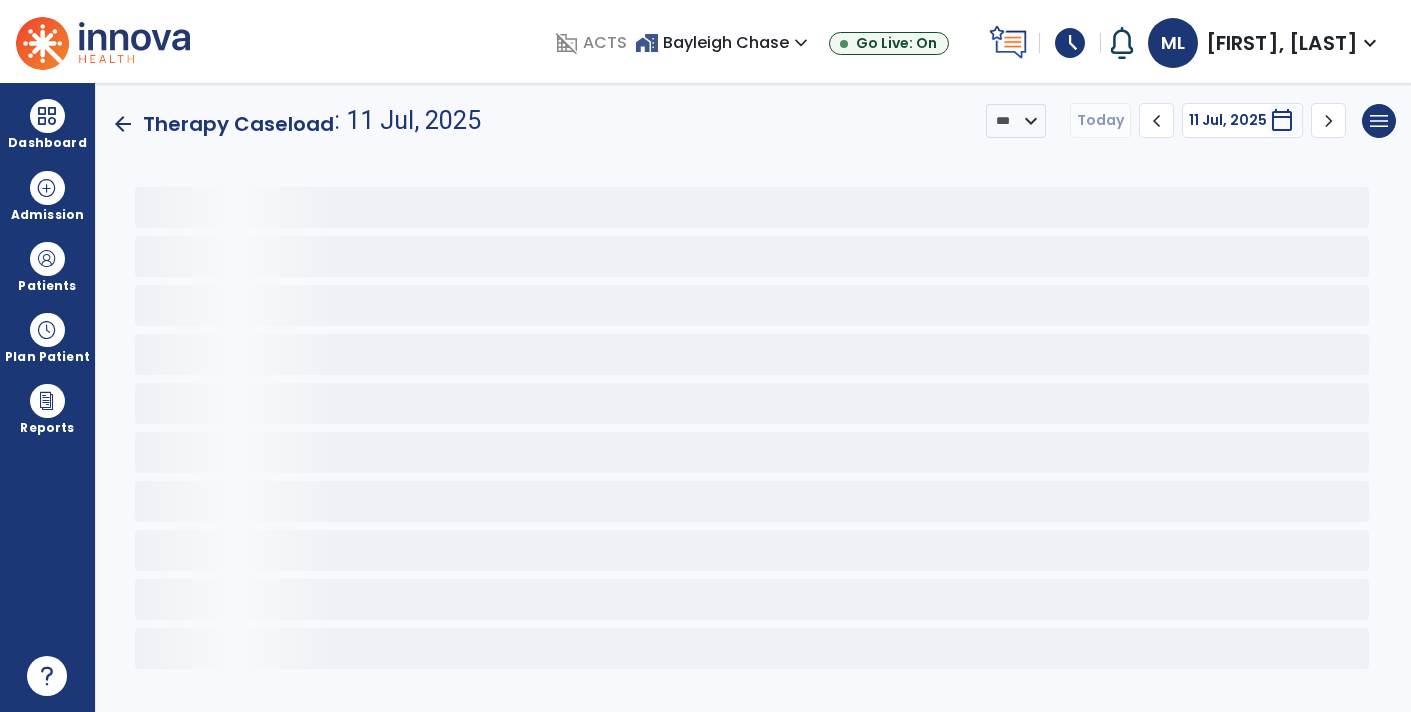 scroll, scrollTop: 0, scrollLeft: 0, axis: both 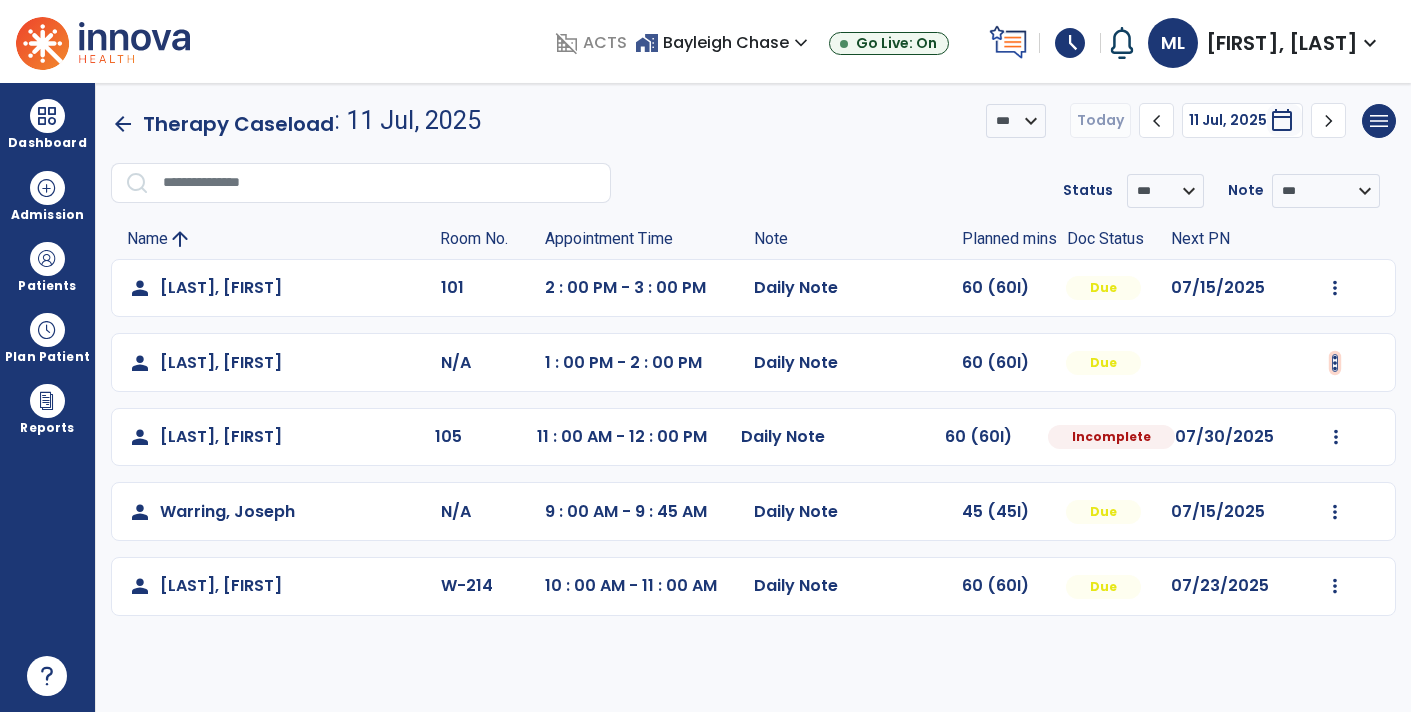 click at bounding box center [1335, 288] 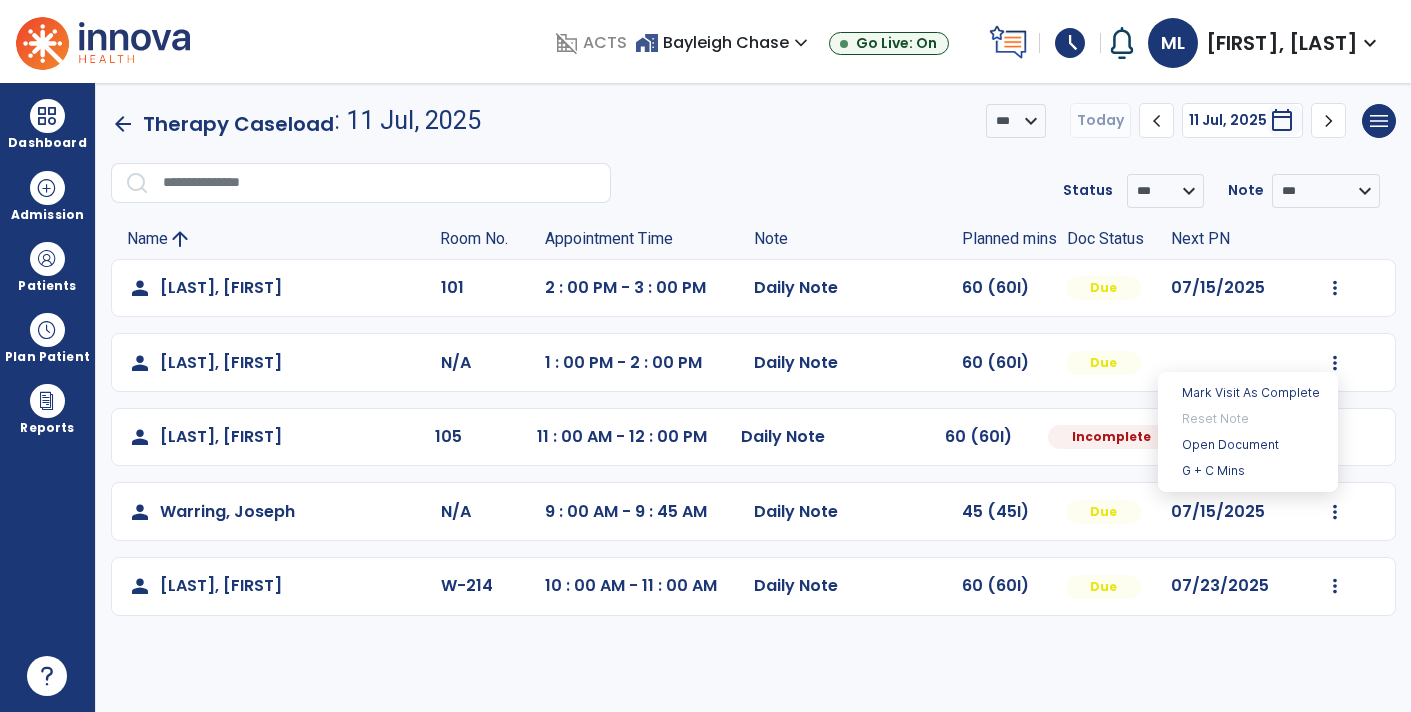 click on "person   [LAST], [FIRST]  101  2 : 00 PM - 3 : 00 PM  Daily Note   60 (60I)  Due 07/15/2025  Mark Visit As Complete   Reset Note   Open Document   G + C Mins   person   [LAST], [FIRST]  N/A 1 : 00 PM - 2 : 00 PM  Daily Note   60 (60I)  Due  person   [LAST], [FIRST]  105 11 : 00 AM - 12 : 00 PM  Daily Note   60 (60I)  Incomplete 07/30/2025  Mark Visit As Complete   Reset Note   Open Document   G + C Mins   person   [LAST], [FIRST]  N/A 9 : 00 AM - 9 : 45 AM  Daily Note   45 (45I)  Due 07/15/2025  Mark Visit As Complete   Reset Note   Open Document   G + C Mins   person   [LAST], [FIRST]  W-214  Daily Note" 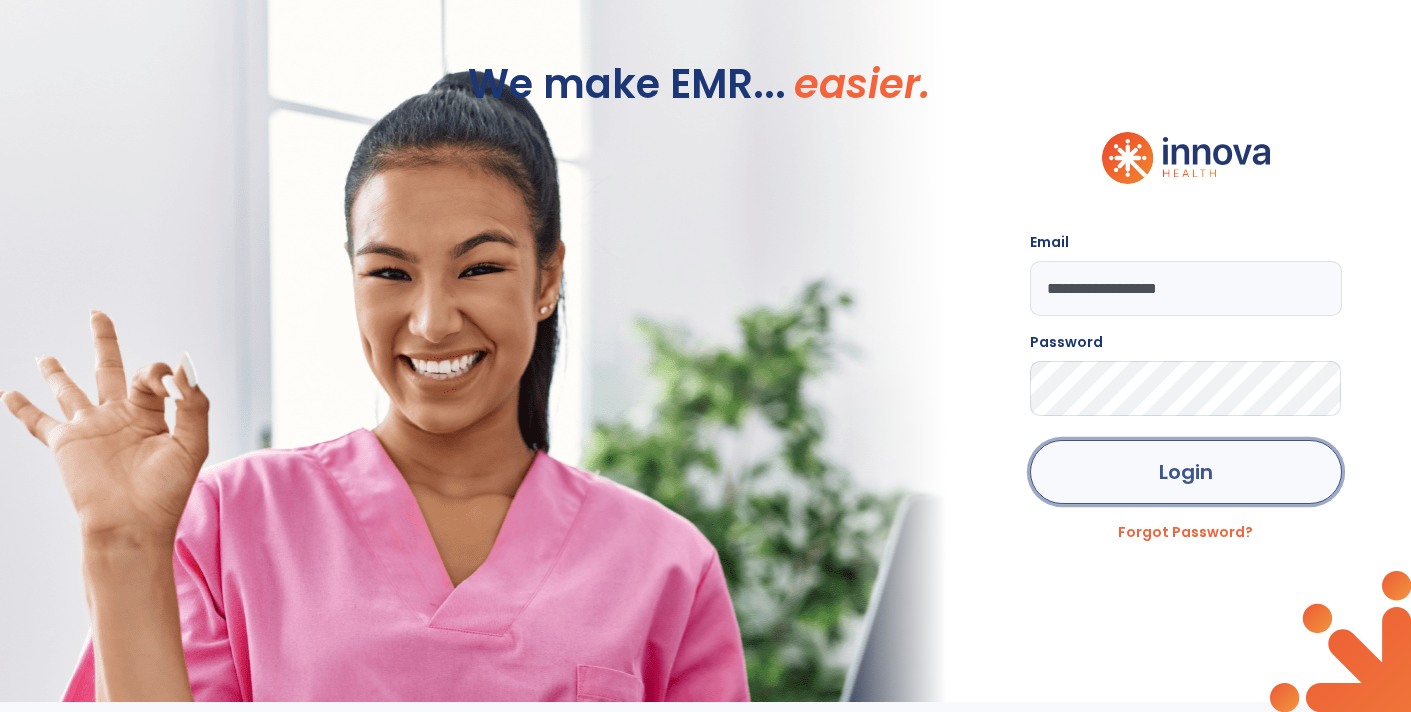 click on "Login" 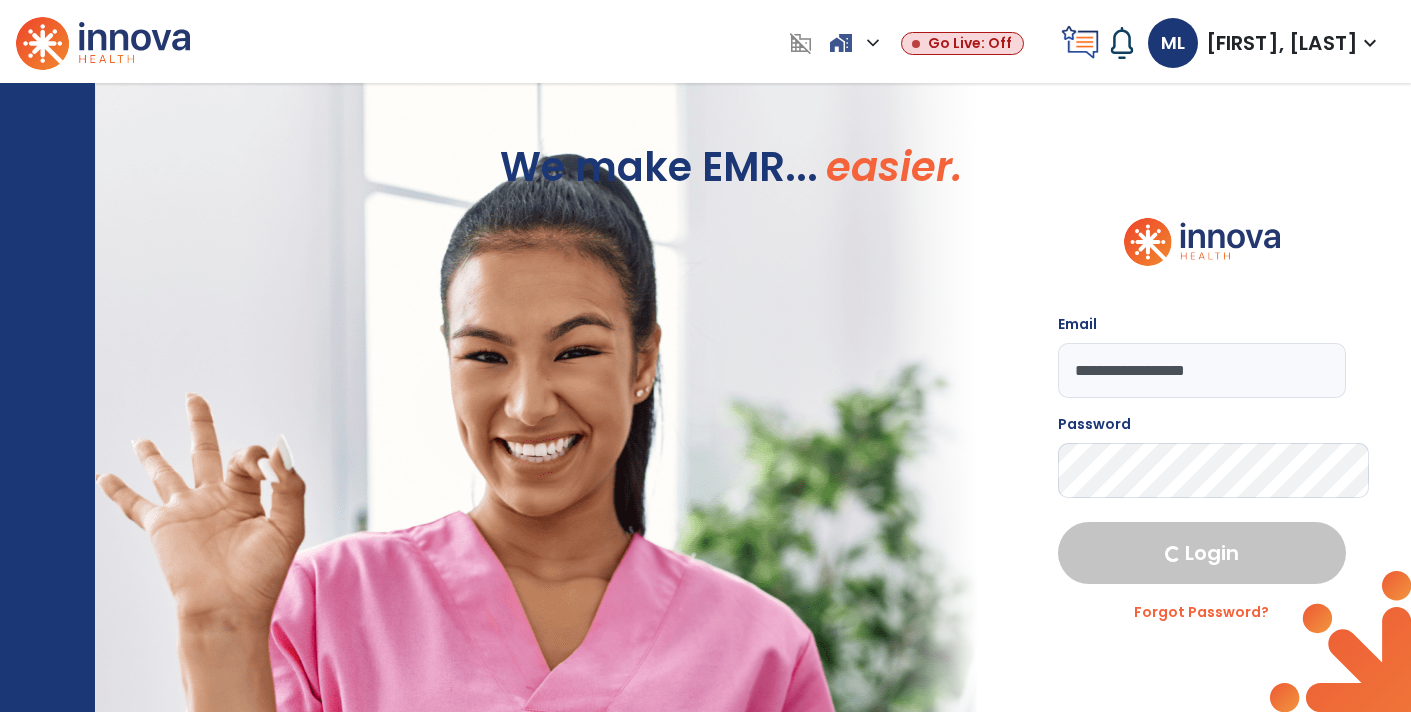 select on "****" 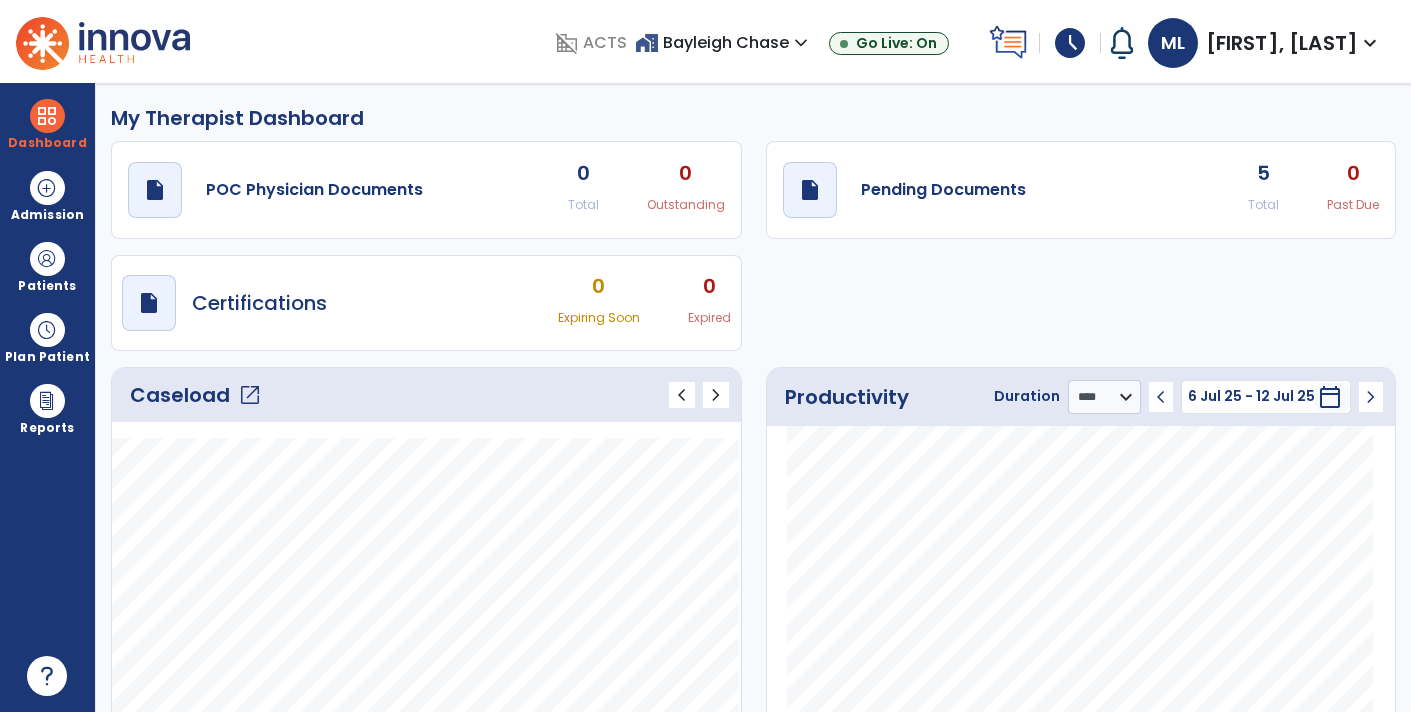 click on "open_in_new" 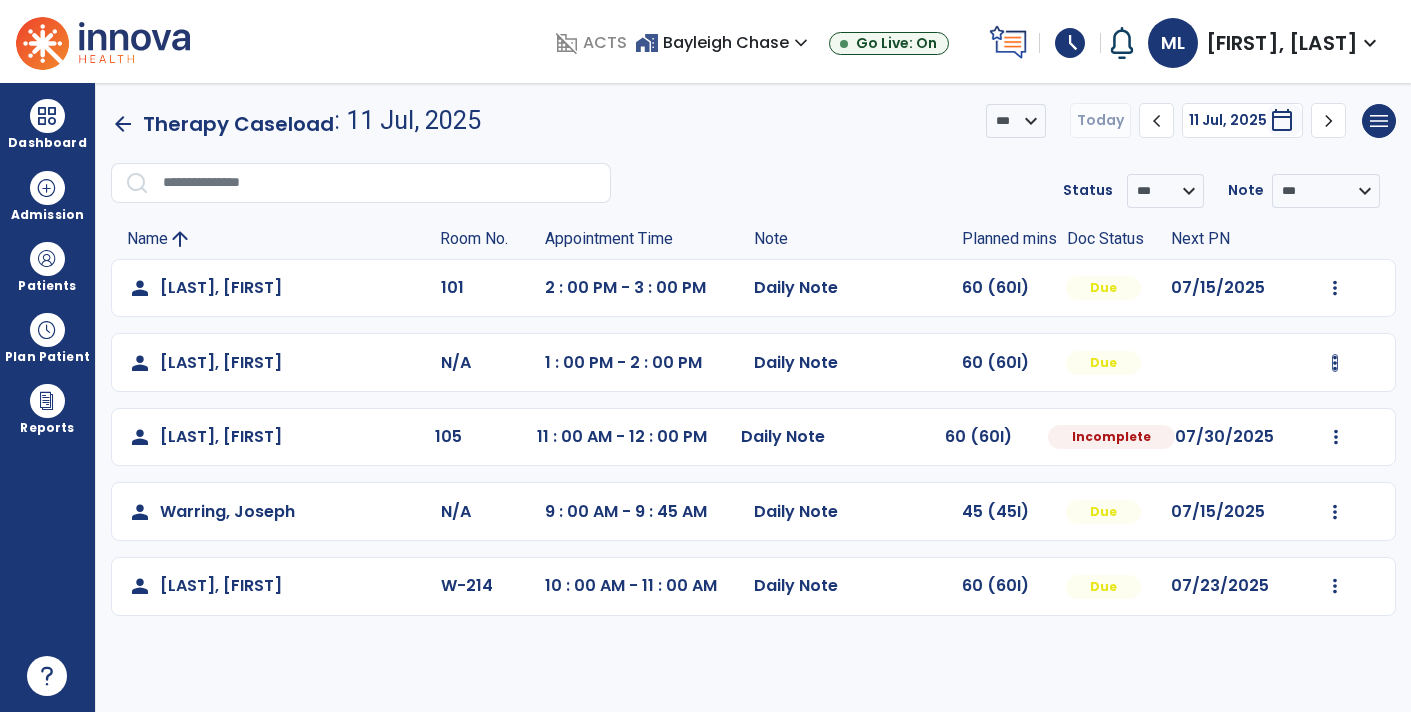click at bounding box center [1335, 288] 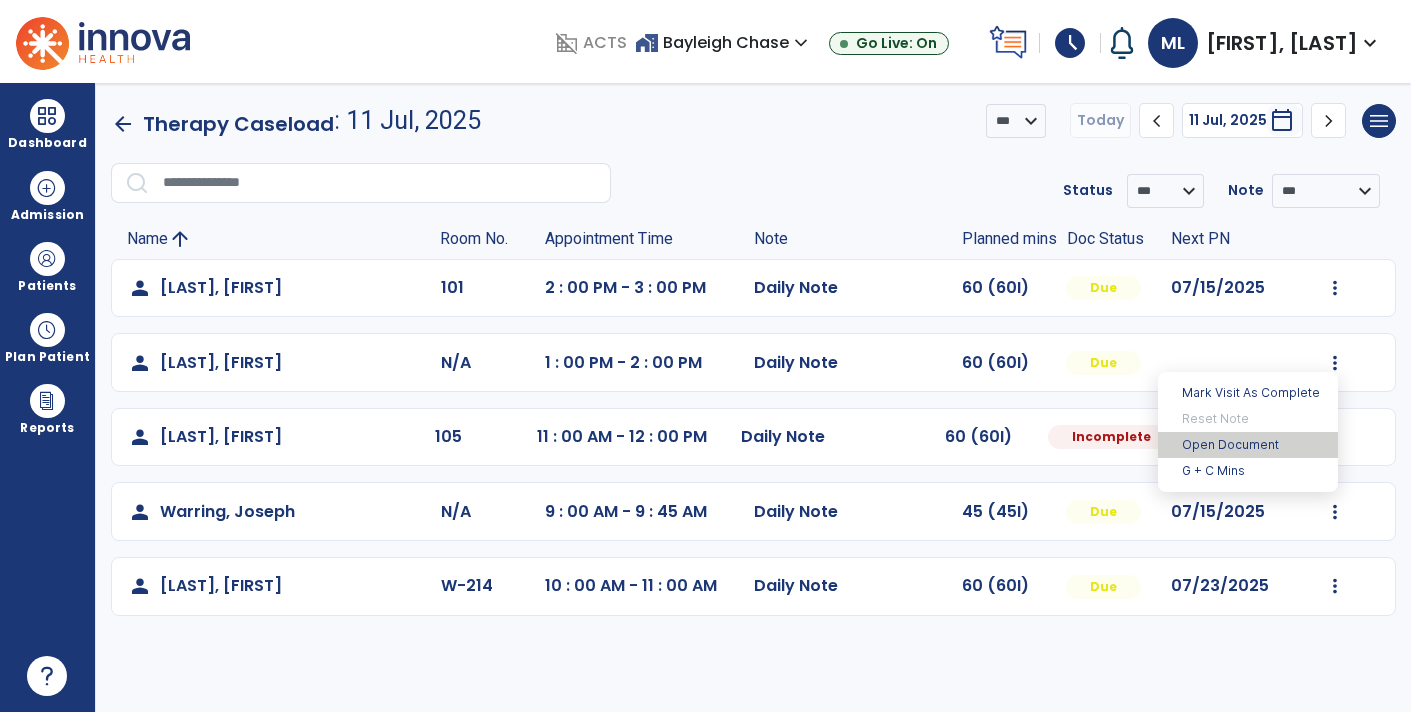 click on "Open Document" at bounding box center [1248, 445] 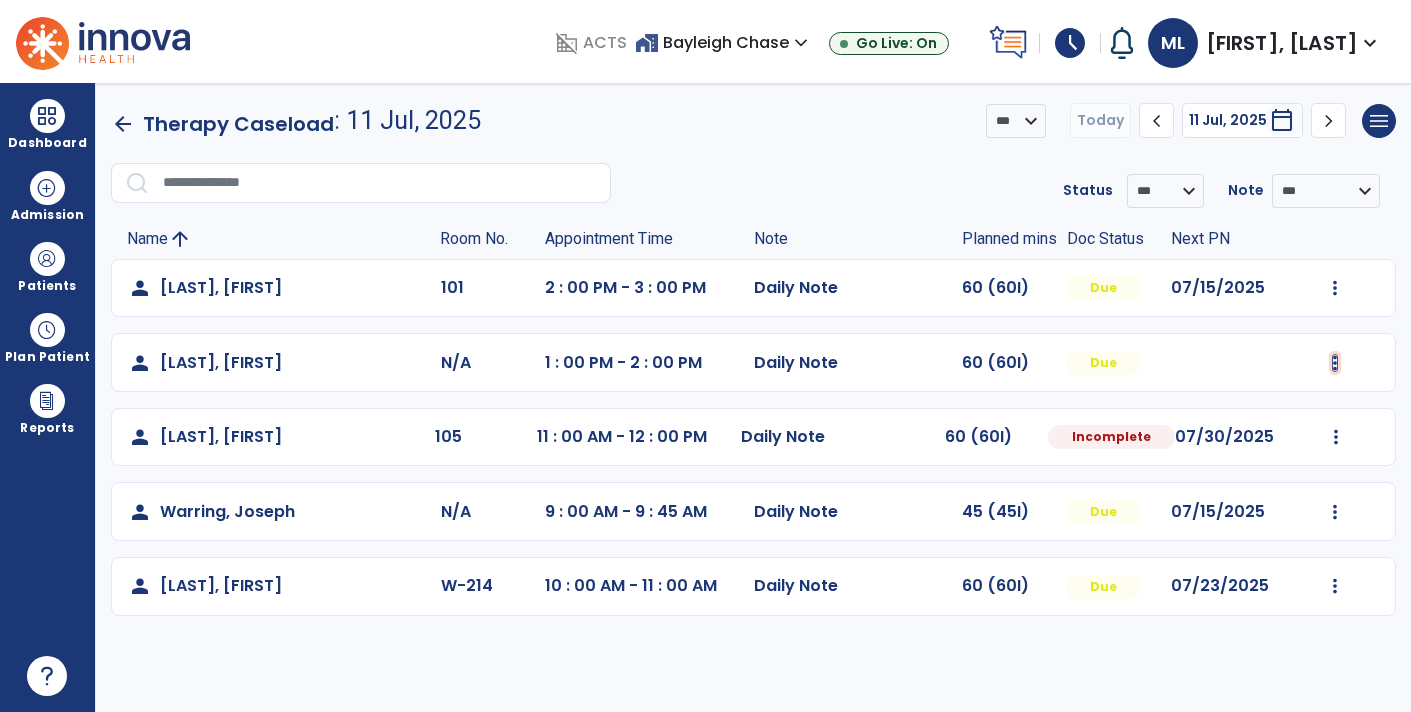 click at bounding box center (1335, 288) 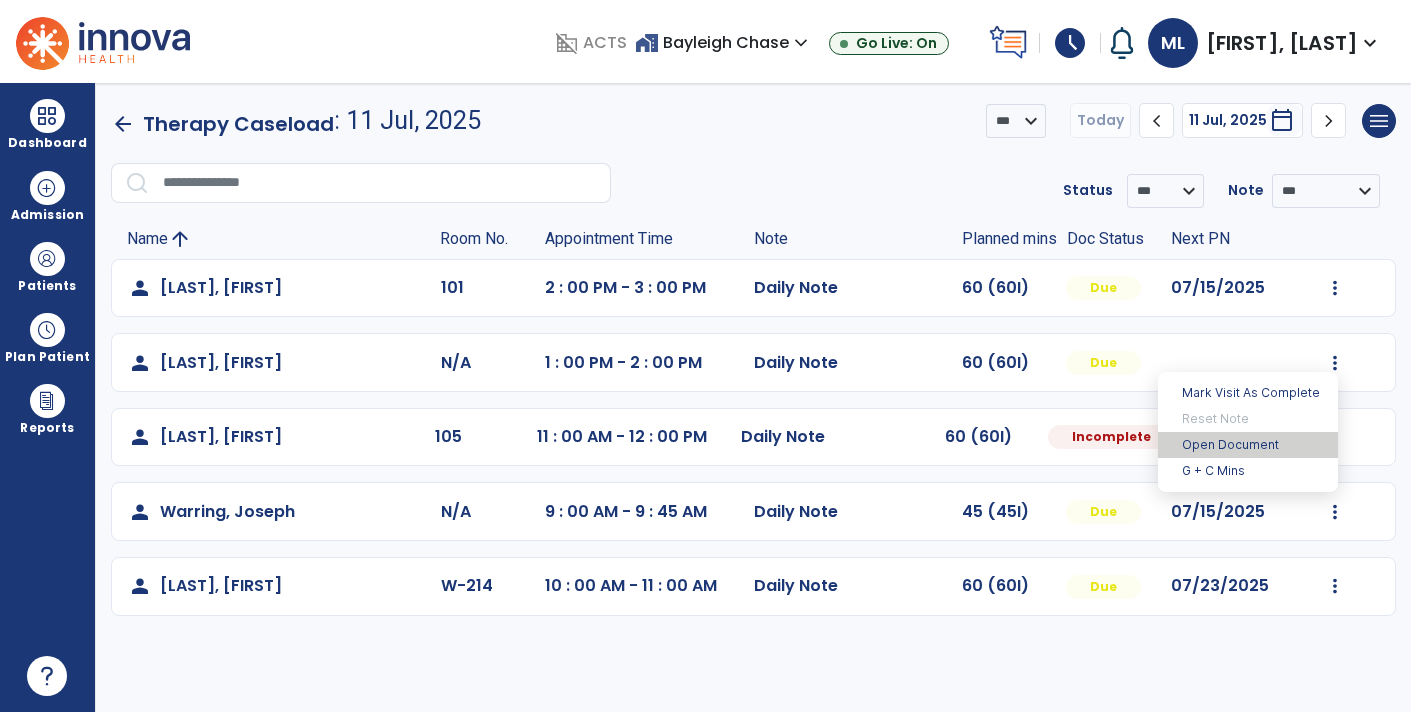 click on "Open Document" at bounding box center [1248, 445] 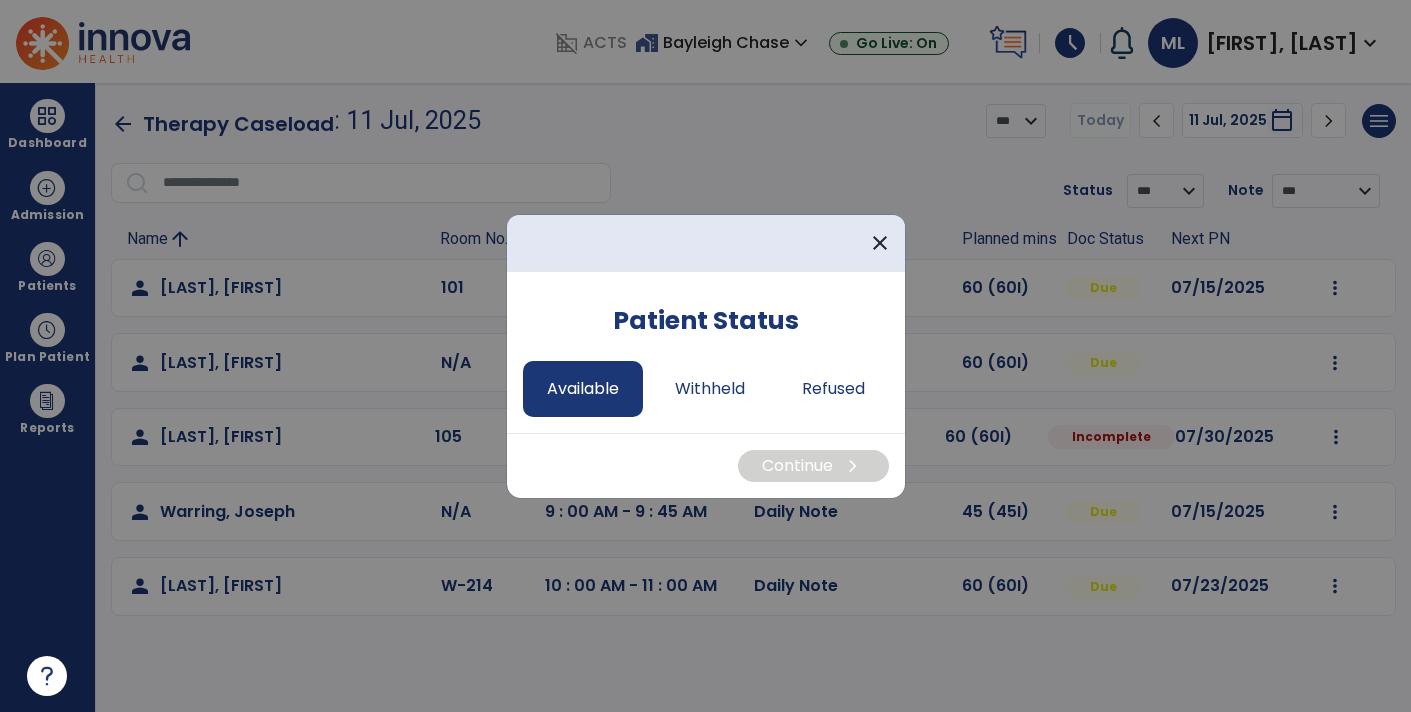 click on "Available" at bounding box center [583, 389] 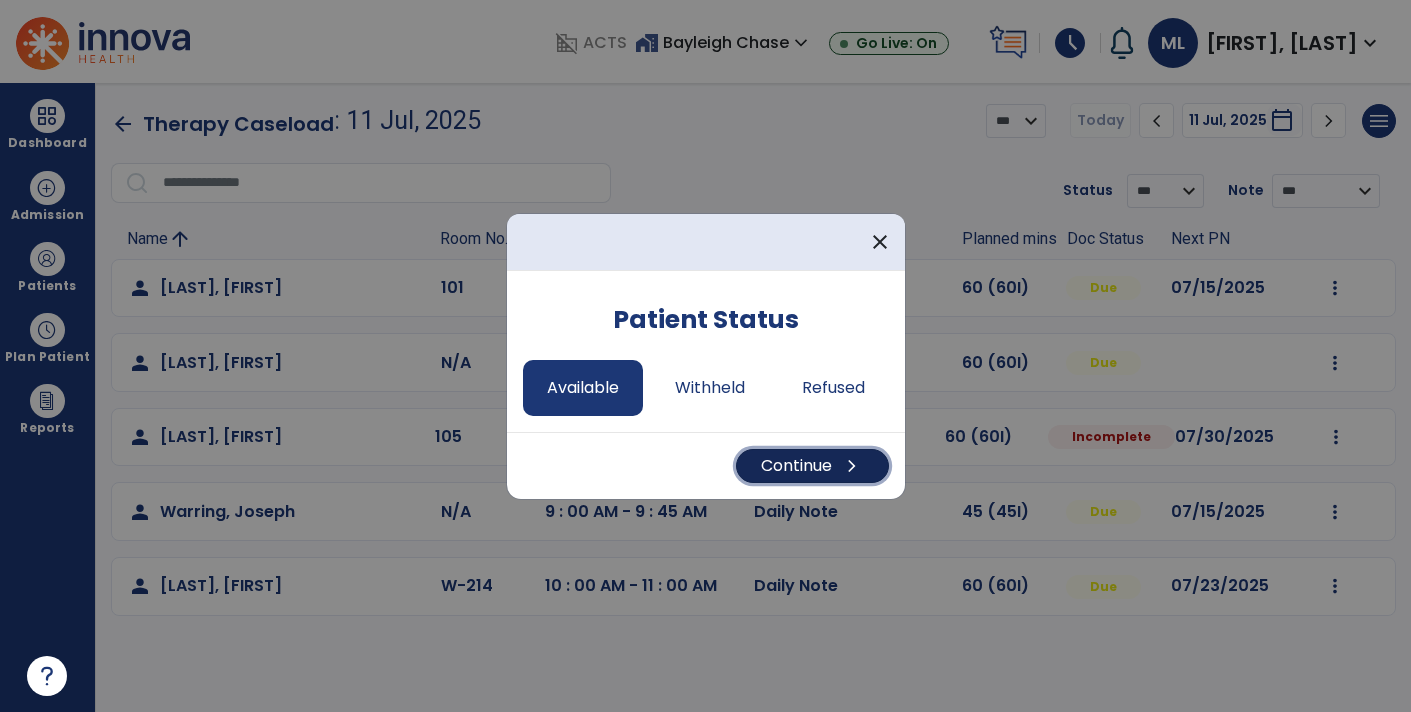 click on "chevron_right" at bounding box center [852, 466] 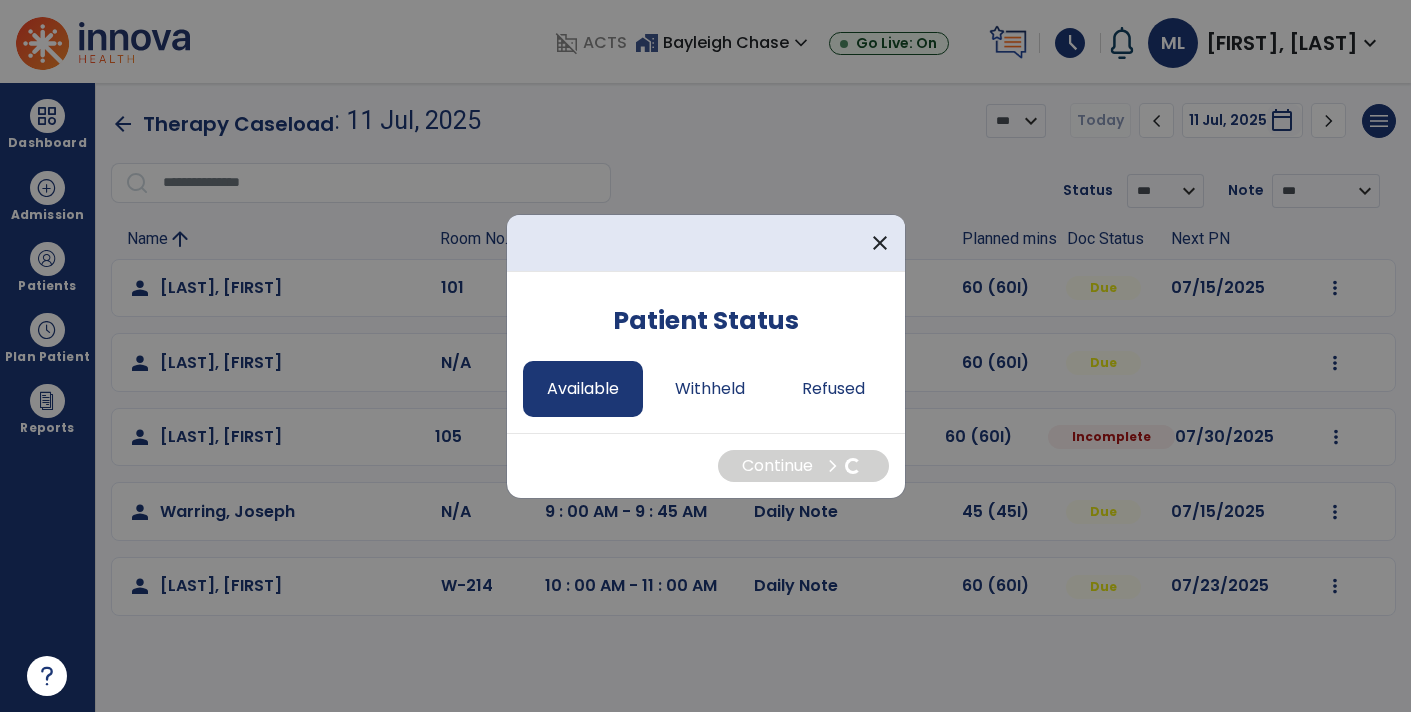select on "*" 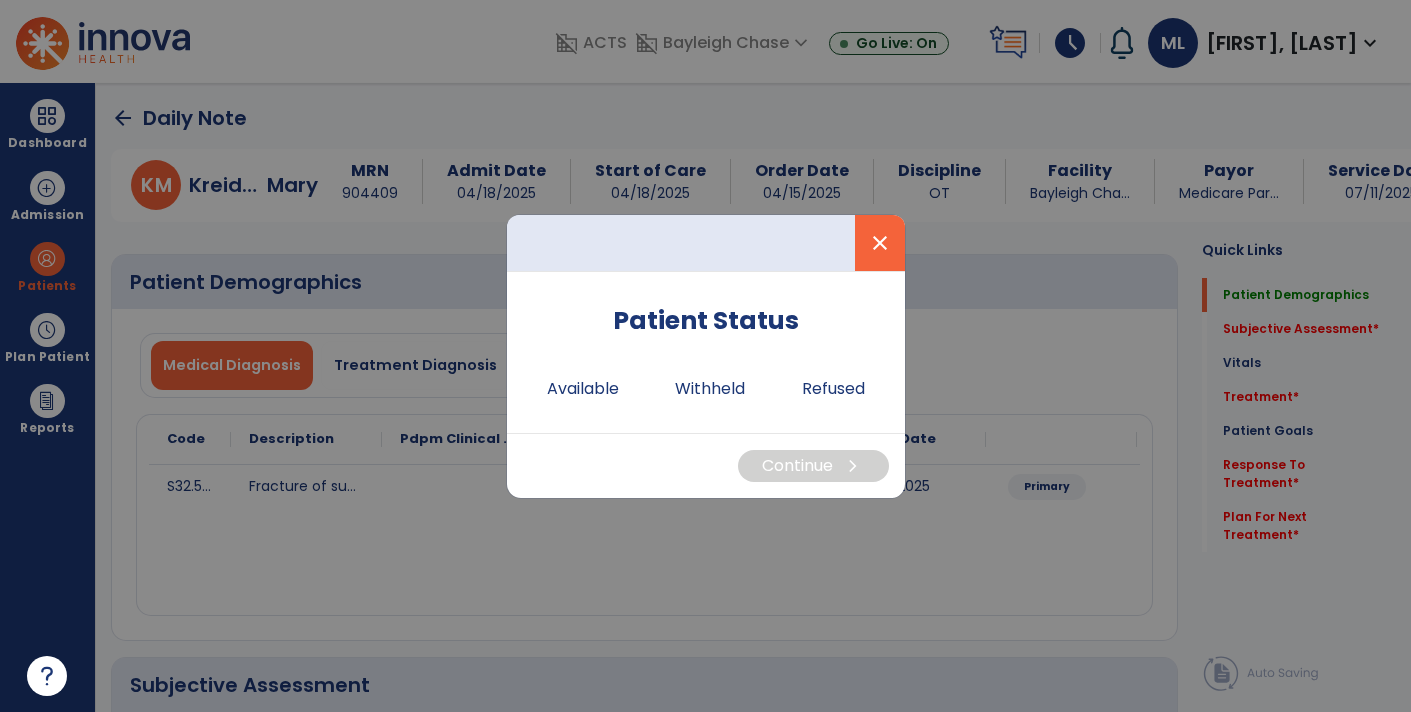 click on "close" at bounding box center [880, 243] 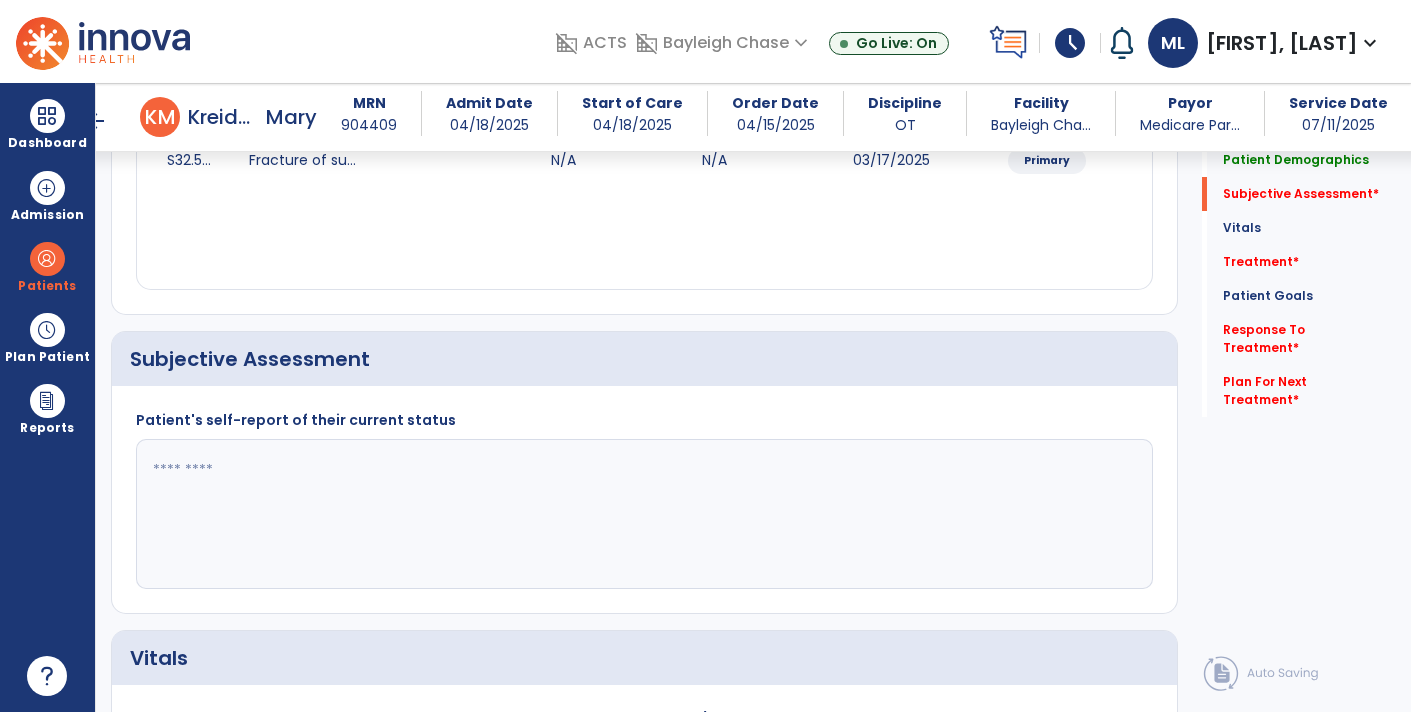 scroll, scrollTop: 307, scrollLeft: 0, axis: vertical 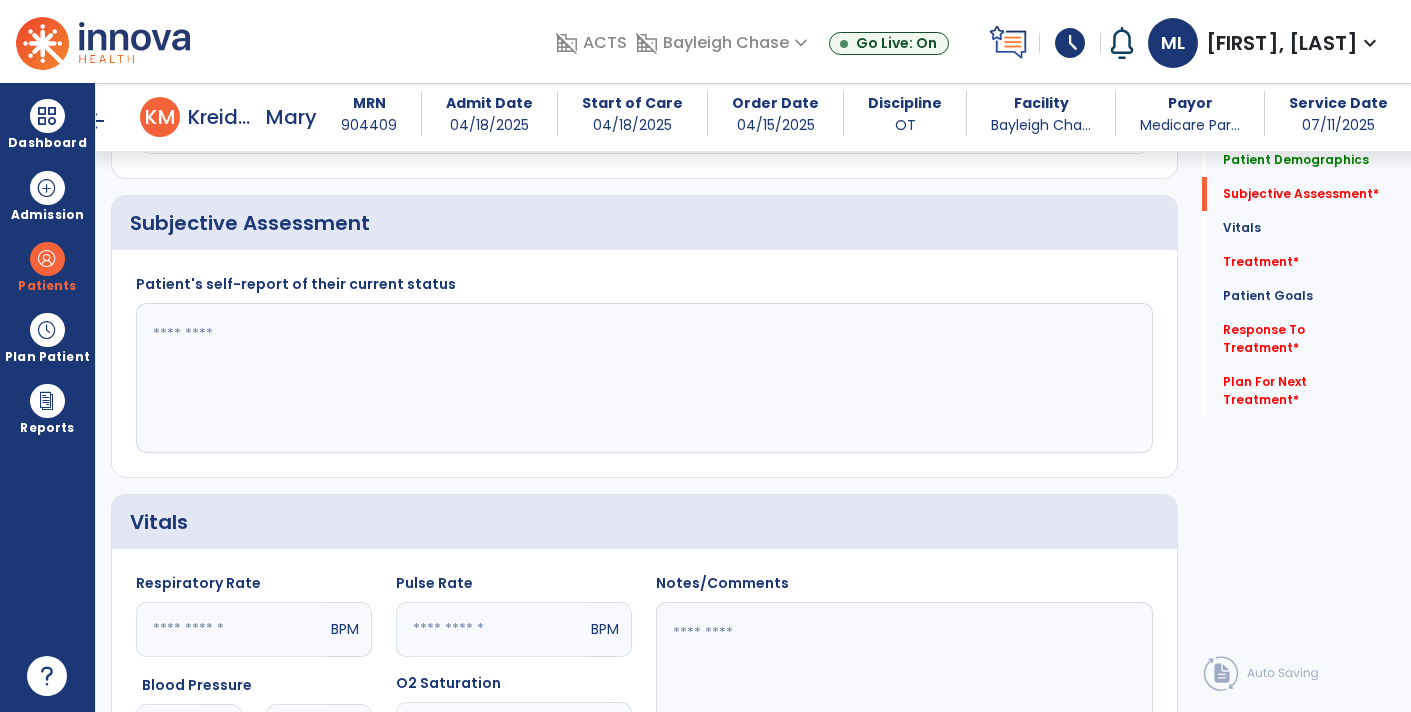 click 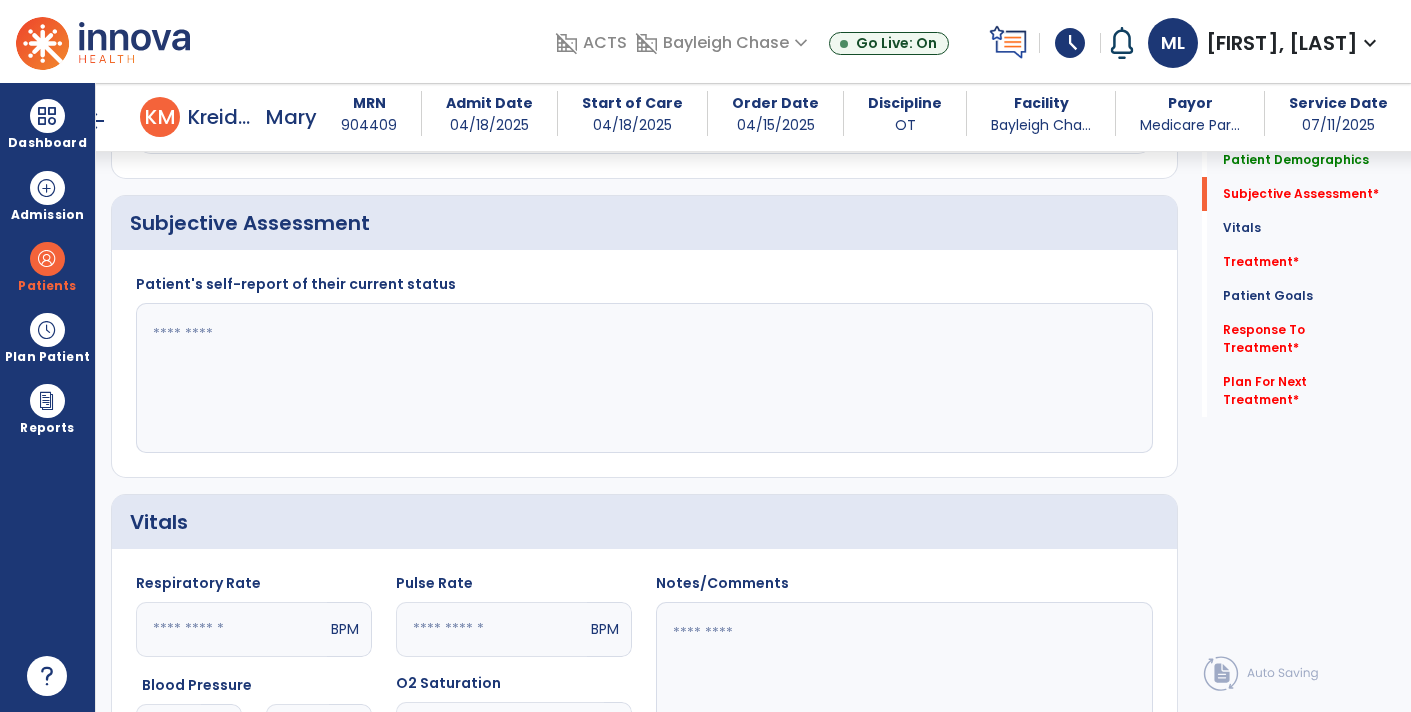 type on "*" 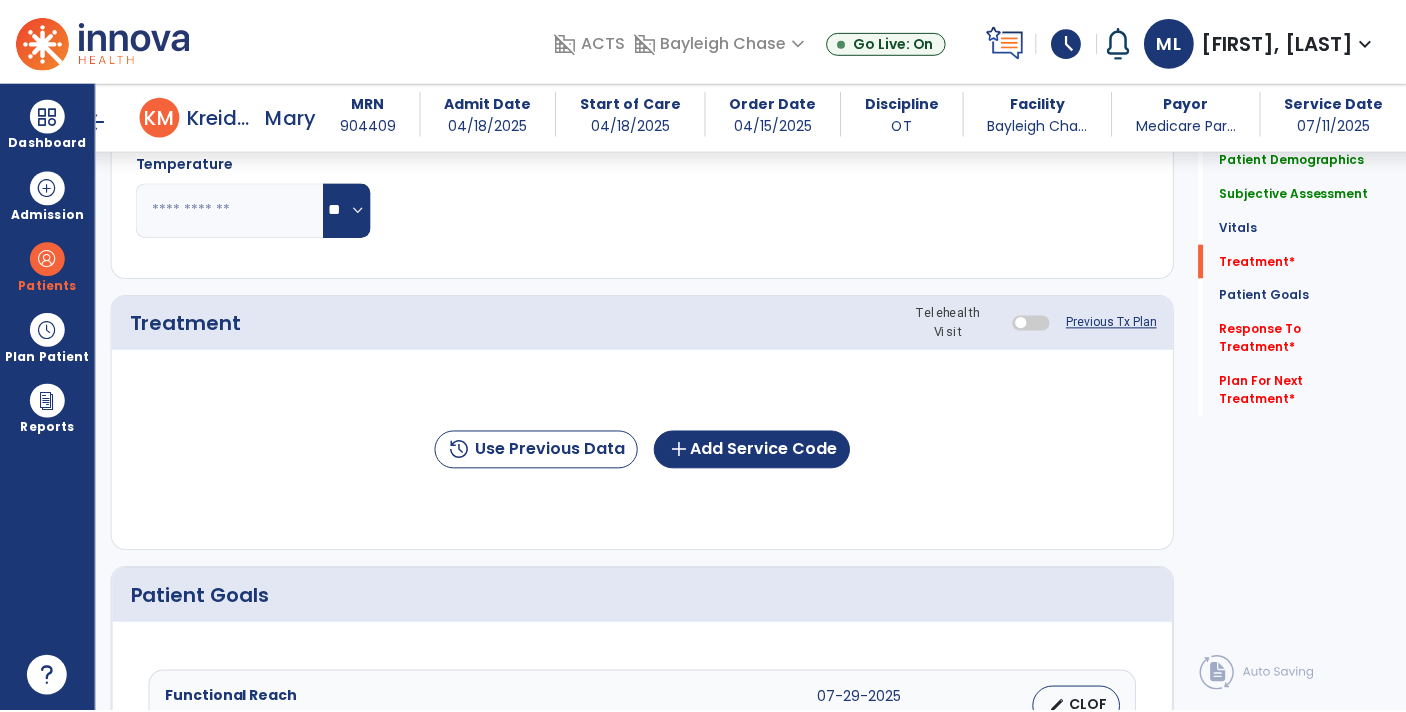 scroll, scrollTop: 1136, scrollLeft: 0, axis: vertical 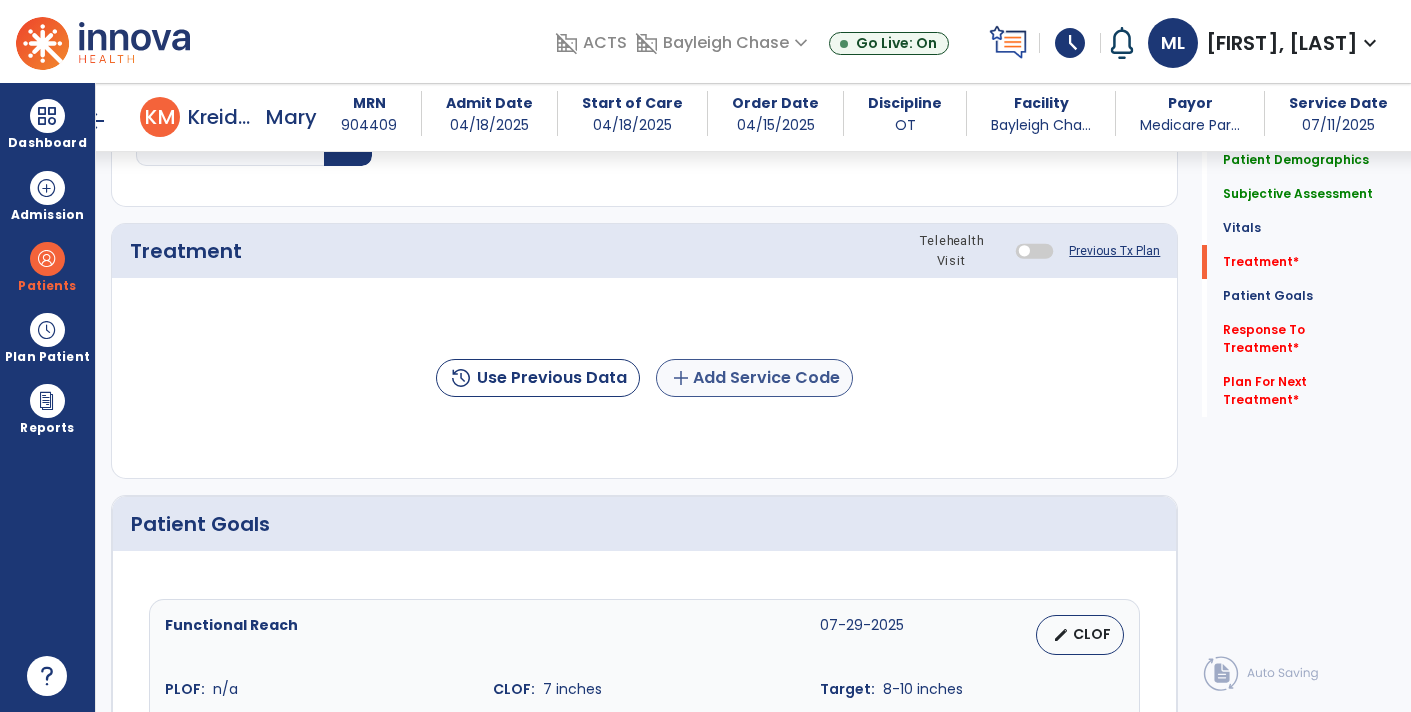 type on "**********" 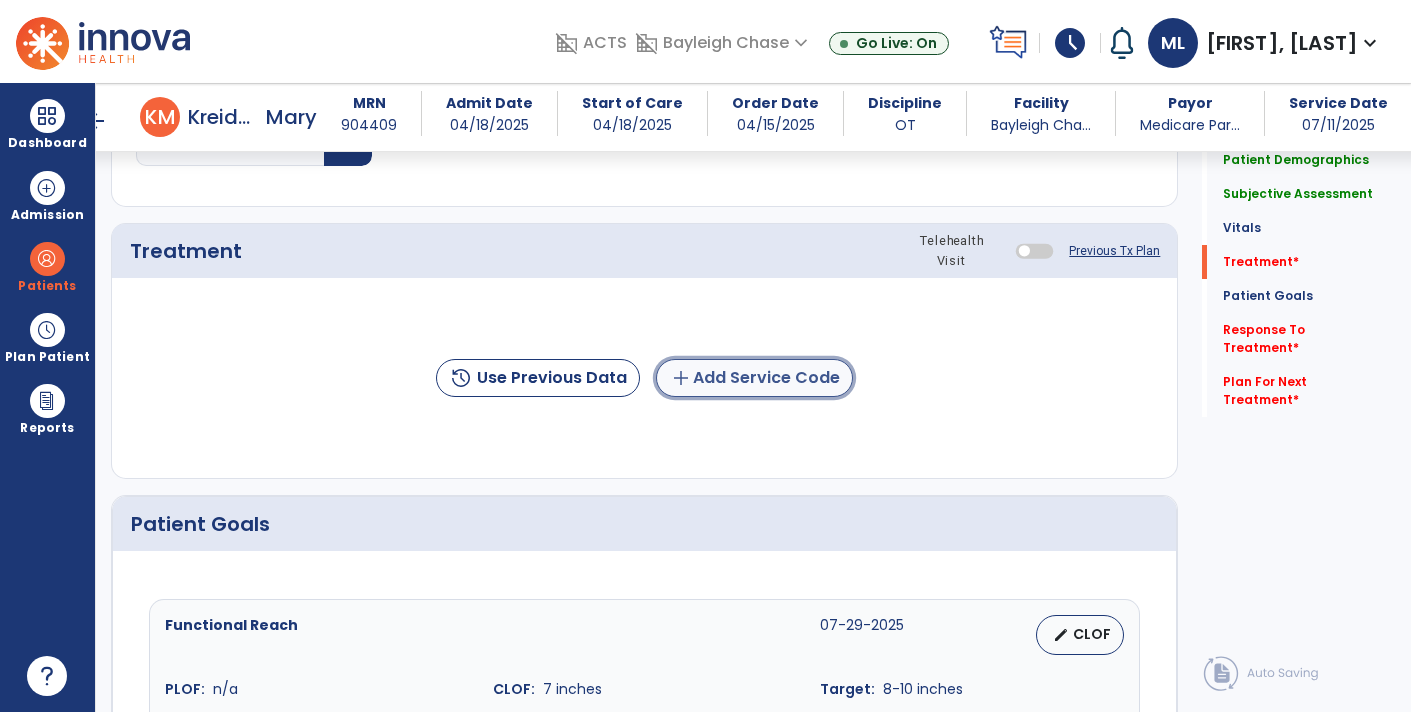 click on "add  Add Service Code" 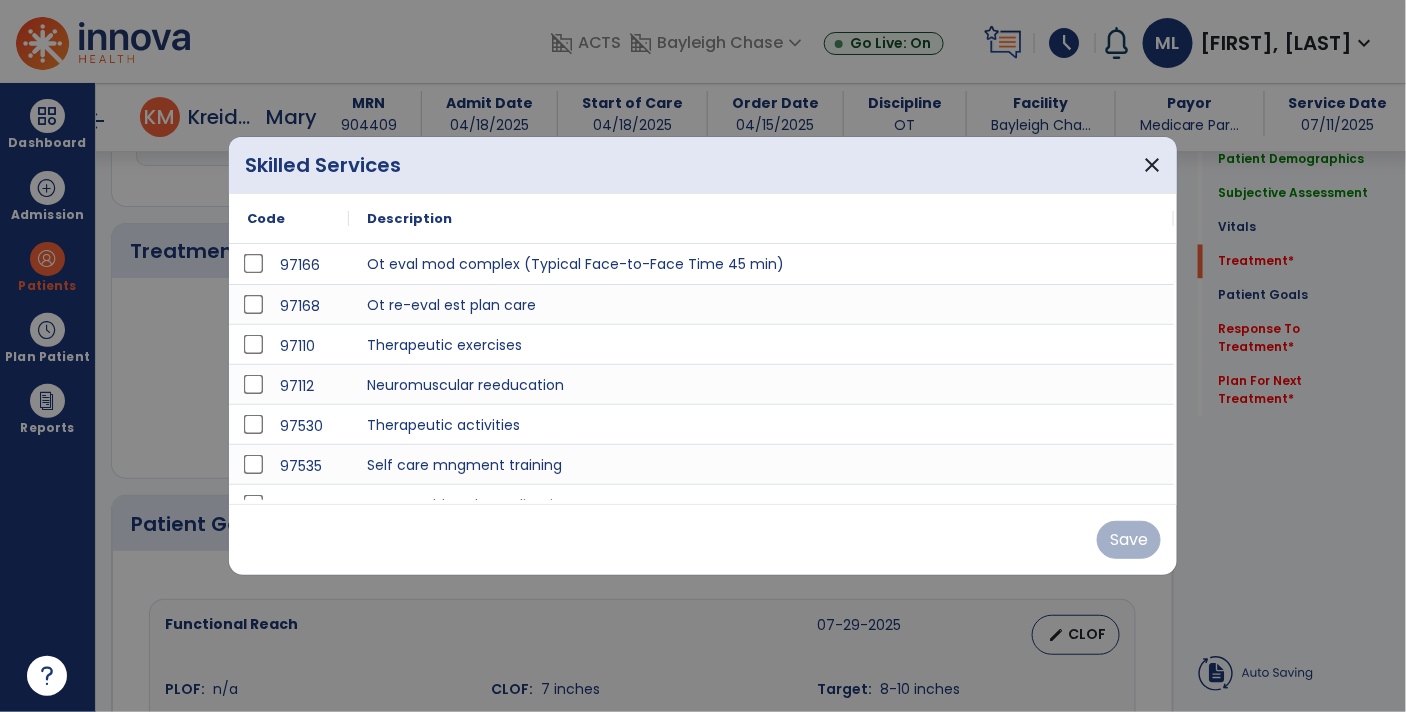 scroll, scrollTop: 1136, scrollLeft: 0, axis: vertical 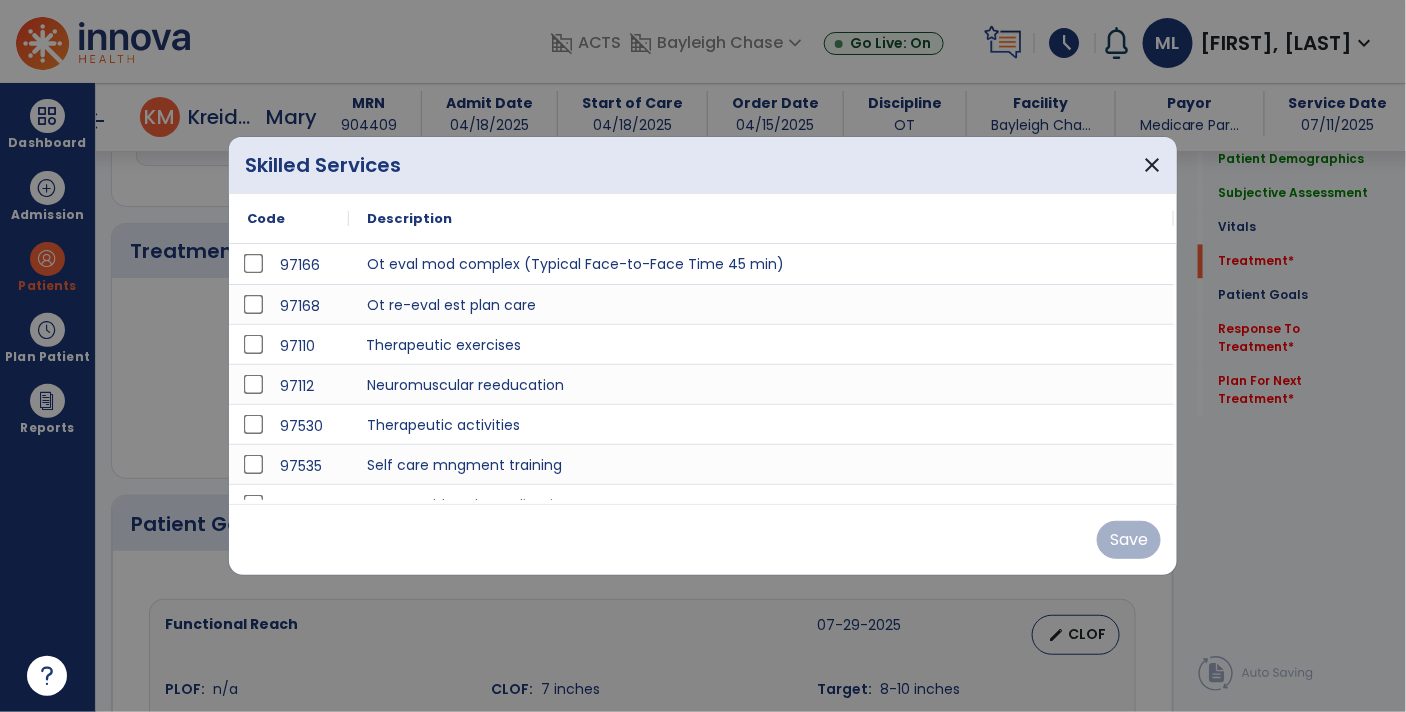 click on "Therapeutic exercises" at bounding box center [761, 344] 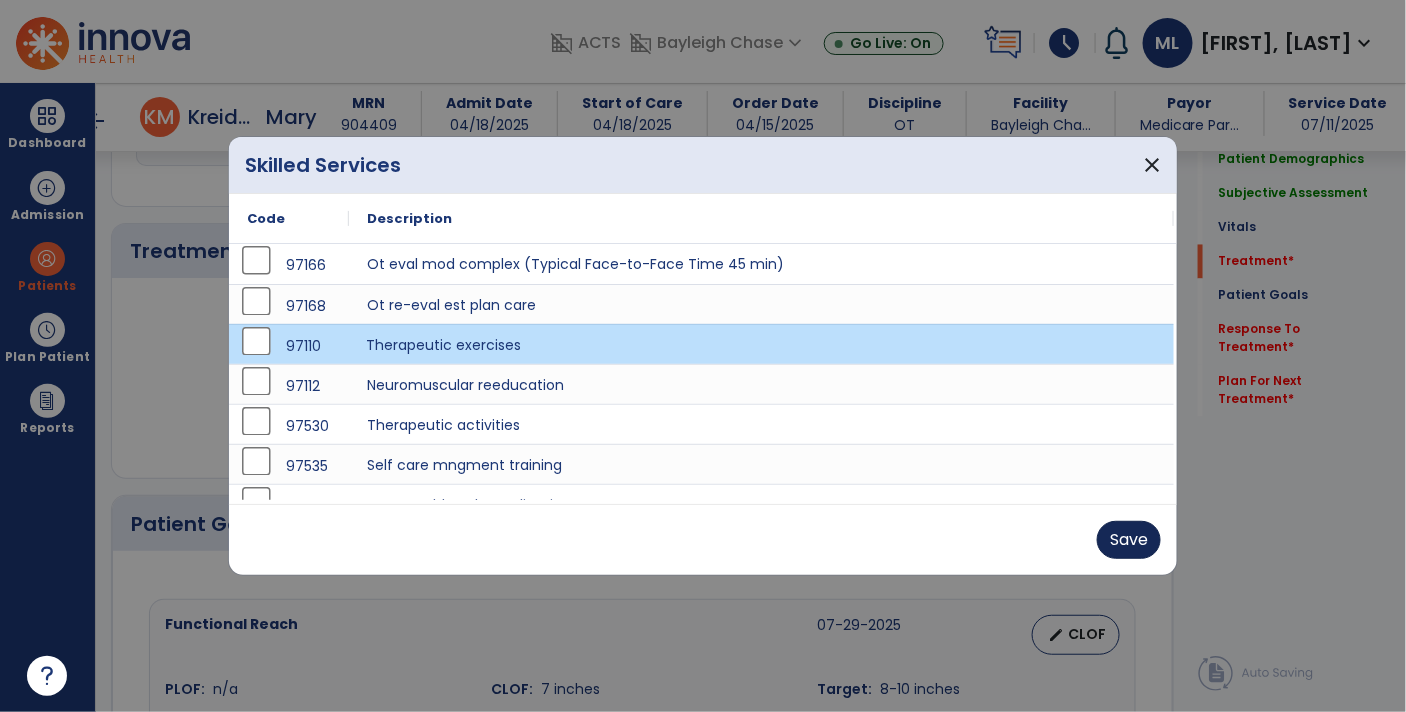 click on "Save" at bounding box center [1129, 540] 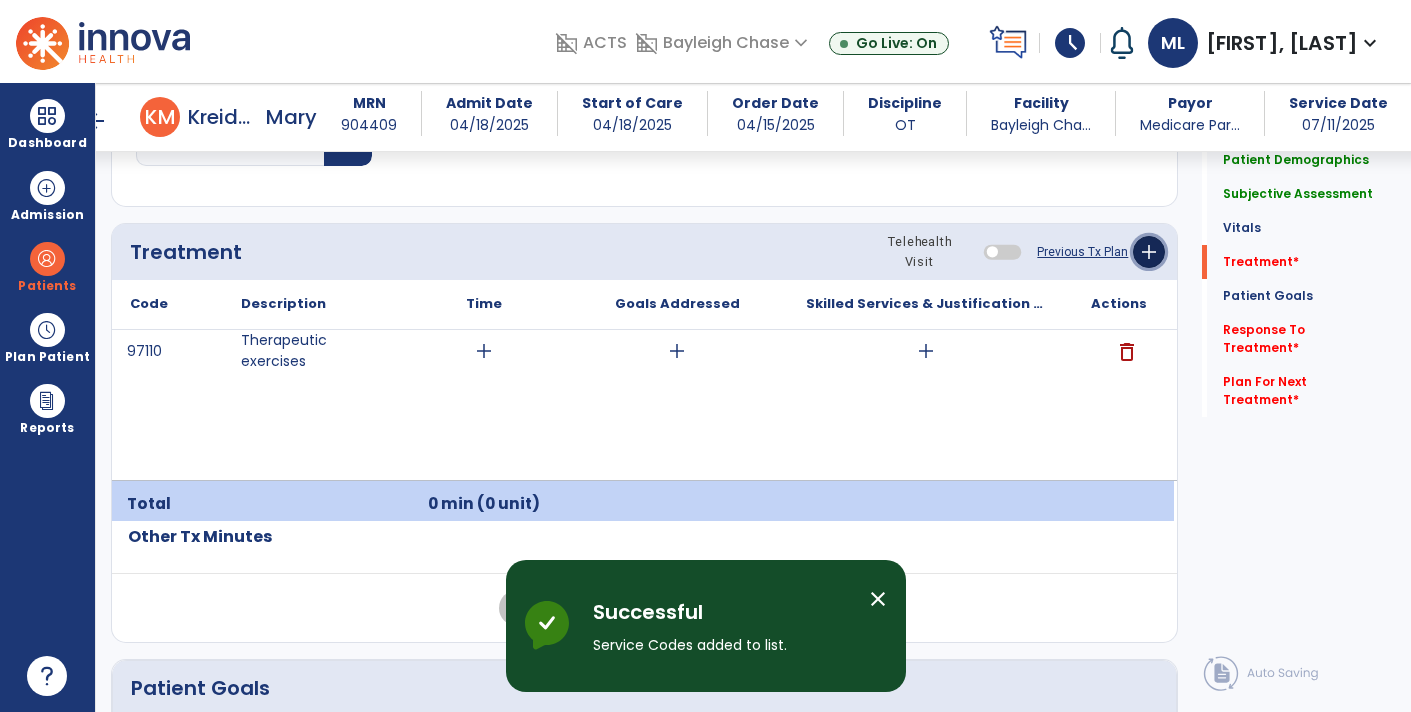 click on "add" 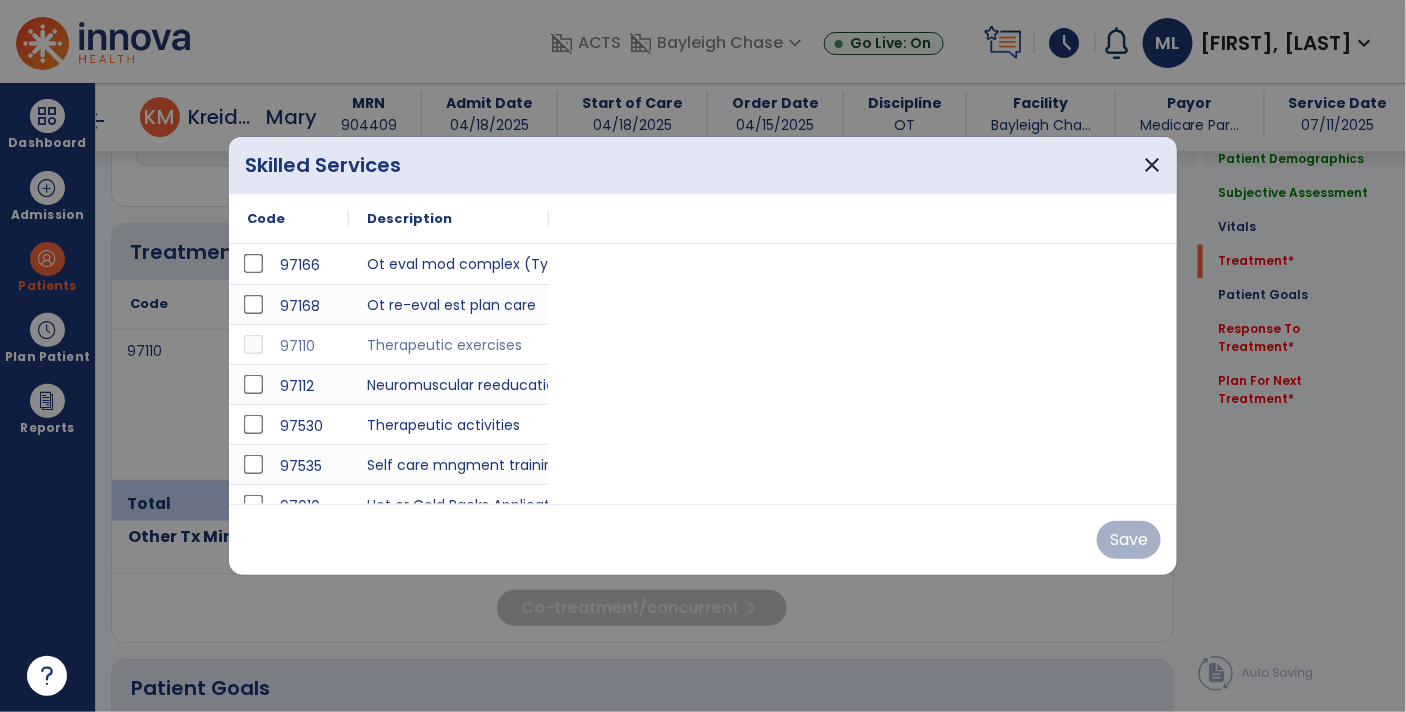 scroll, scrollTop: 1136, scrollLeft: 0, axis: vertical 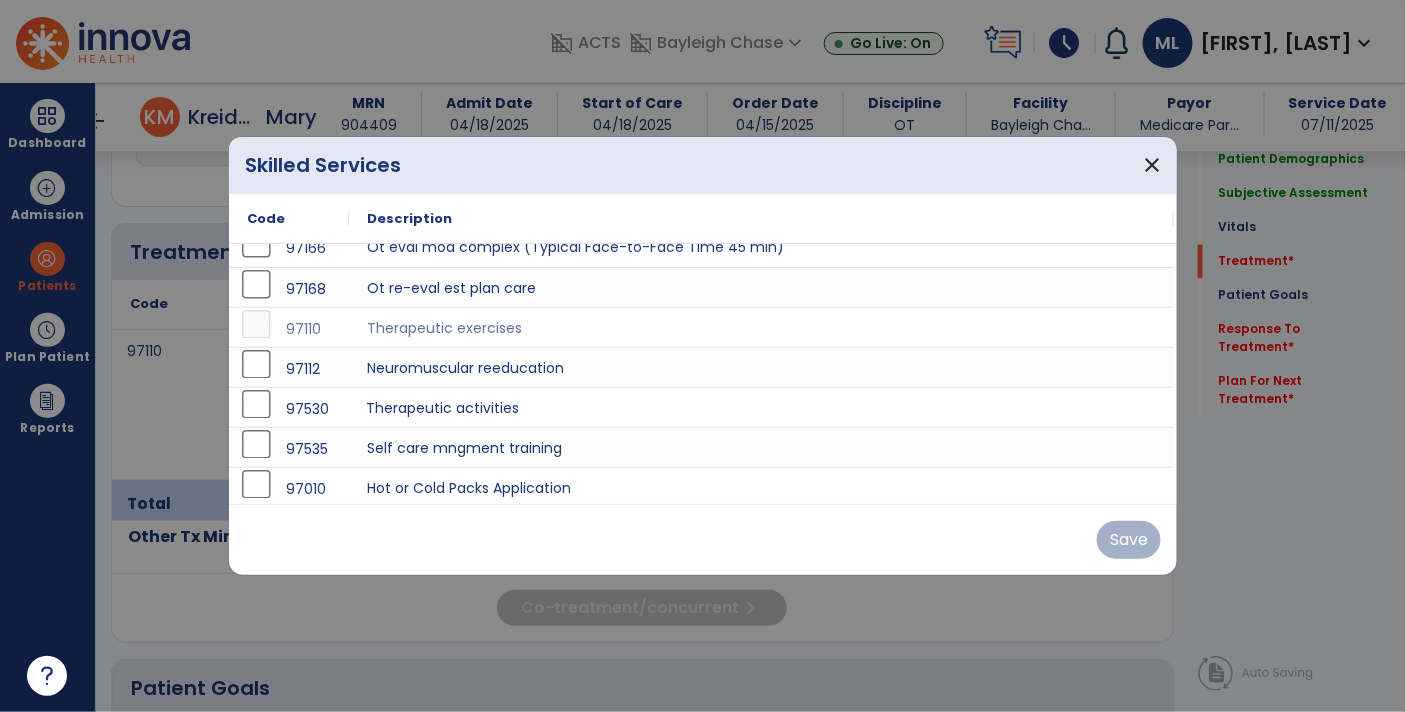 click on "Therapeutic activities" at bounding box center [761, 407] 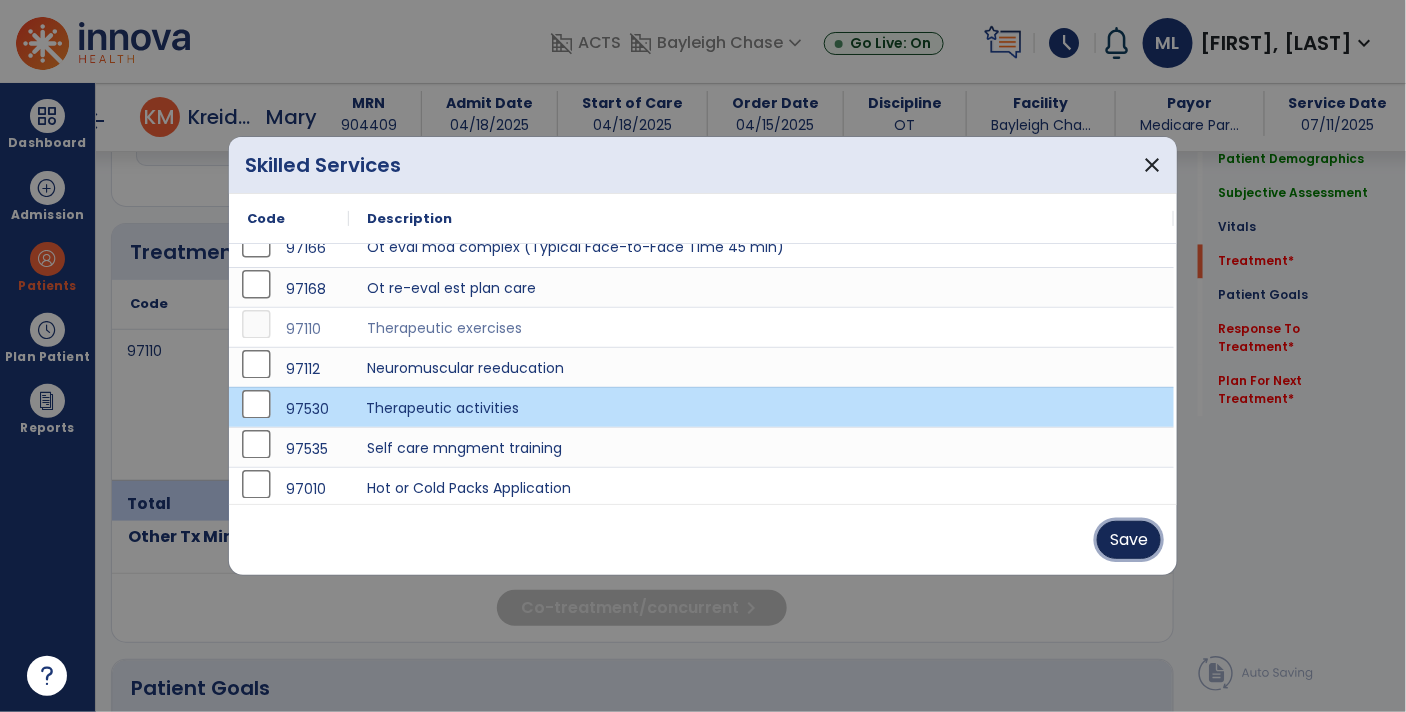 click on "Save" at bounding box center (1129, 540) 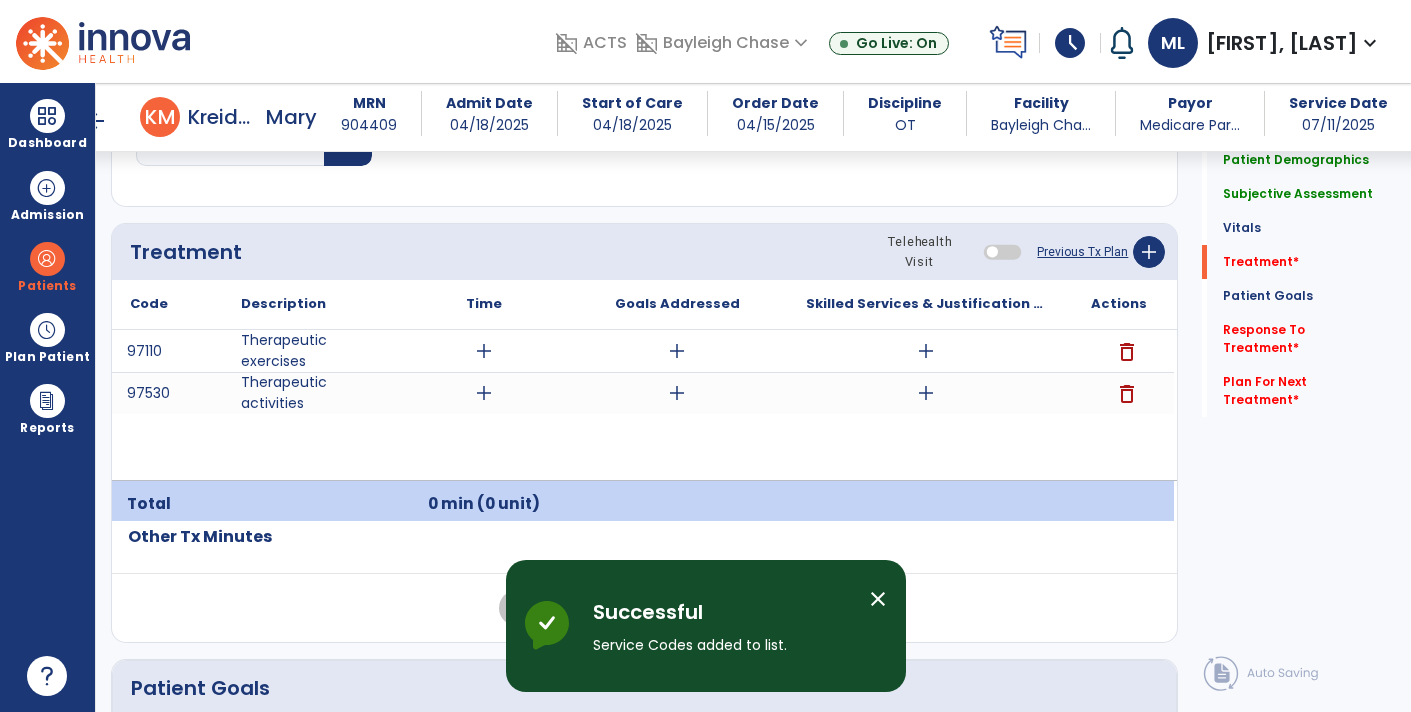 click on "add" at bounding box center [926, 393] 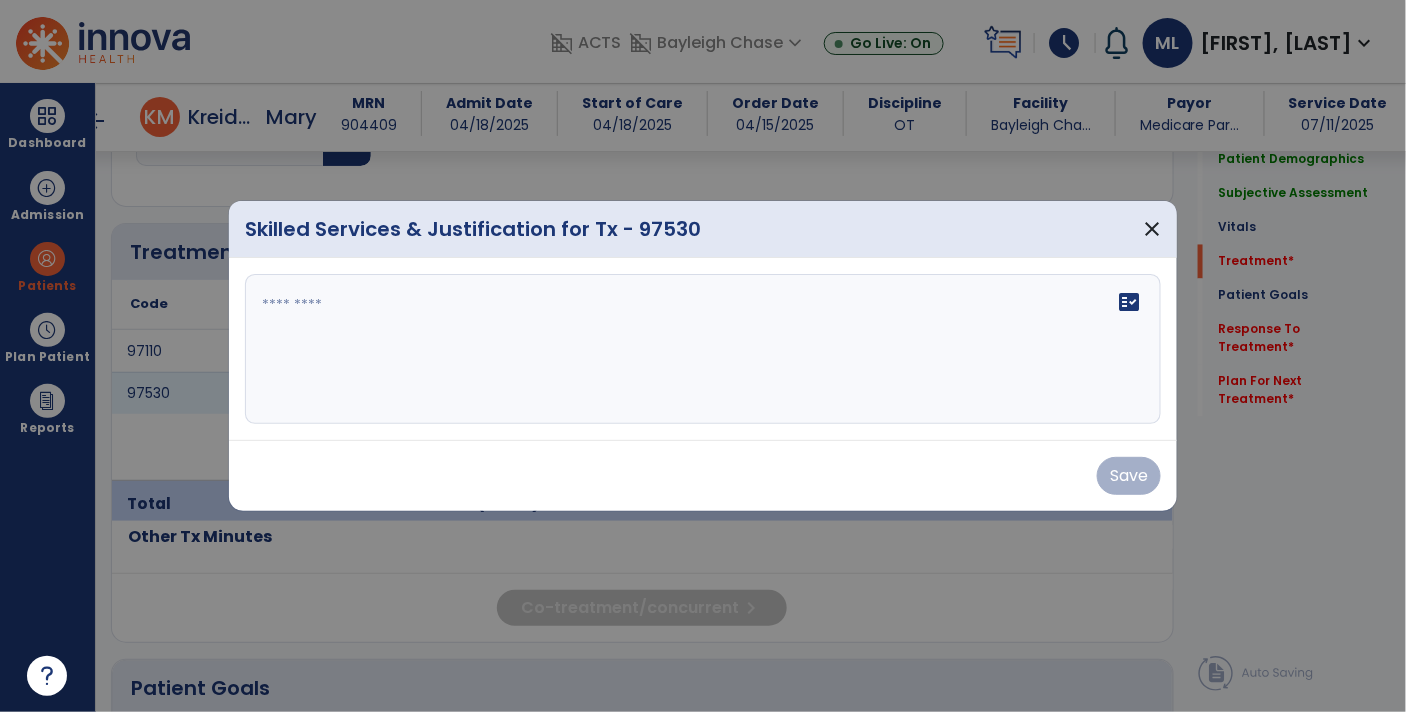 scroll, scrollTop: 1136, scrollLeft: 0, axis: vertical 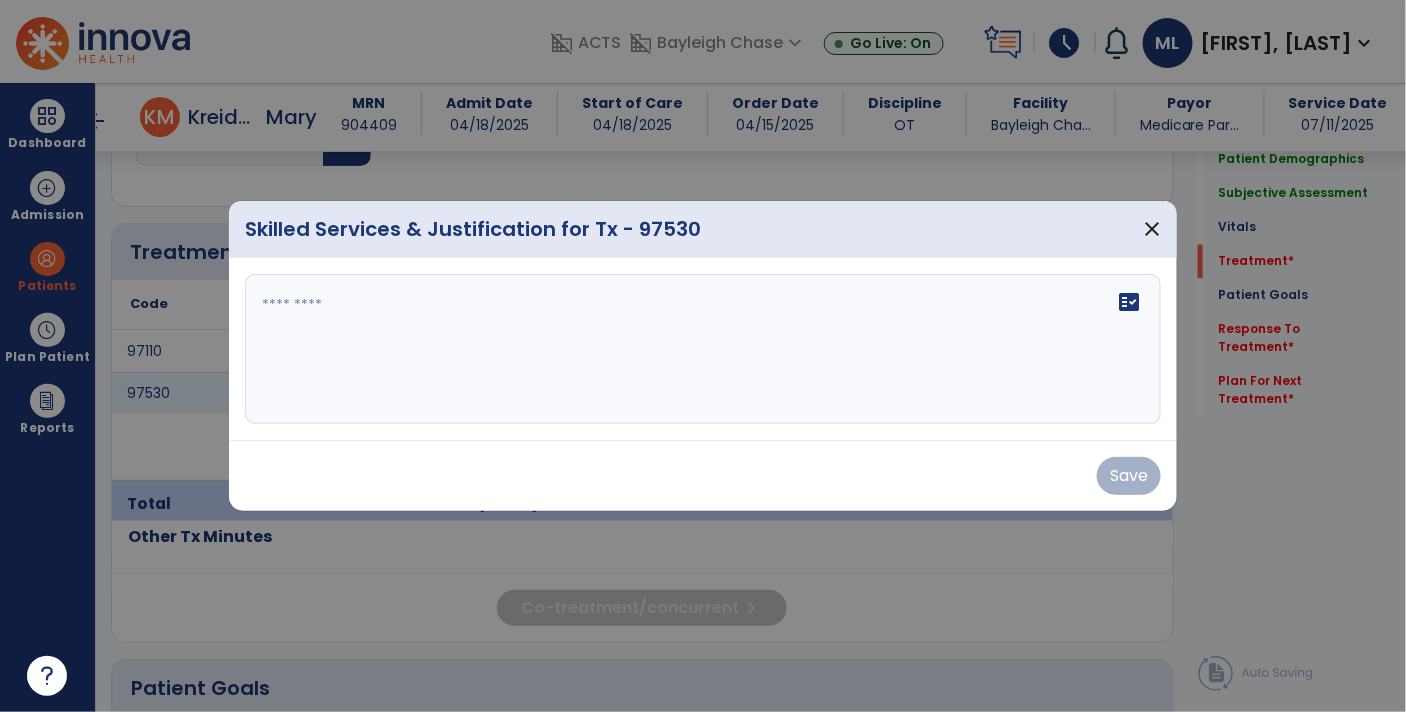click on "fact_check" at bounding box center (703, 349) 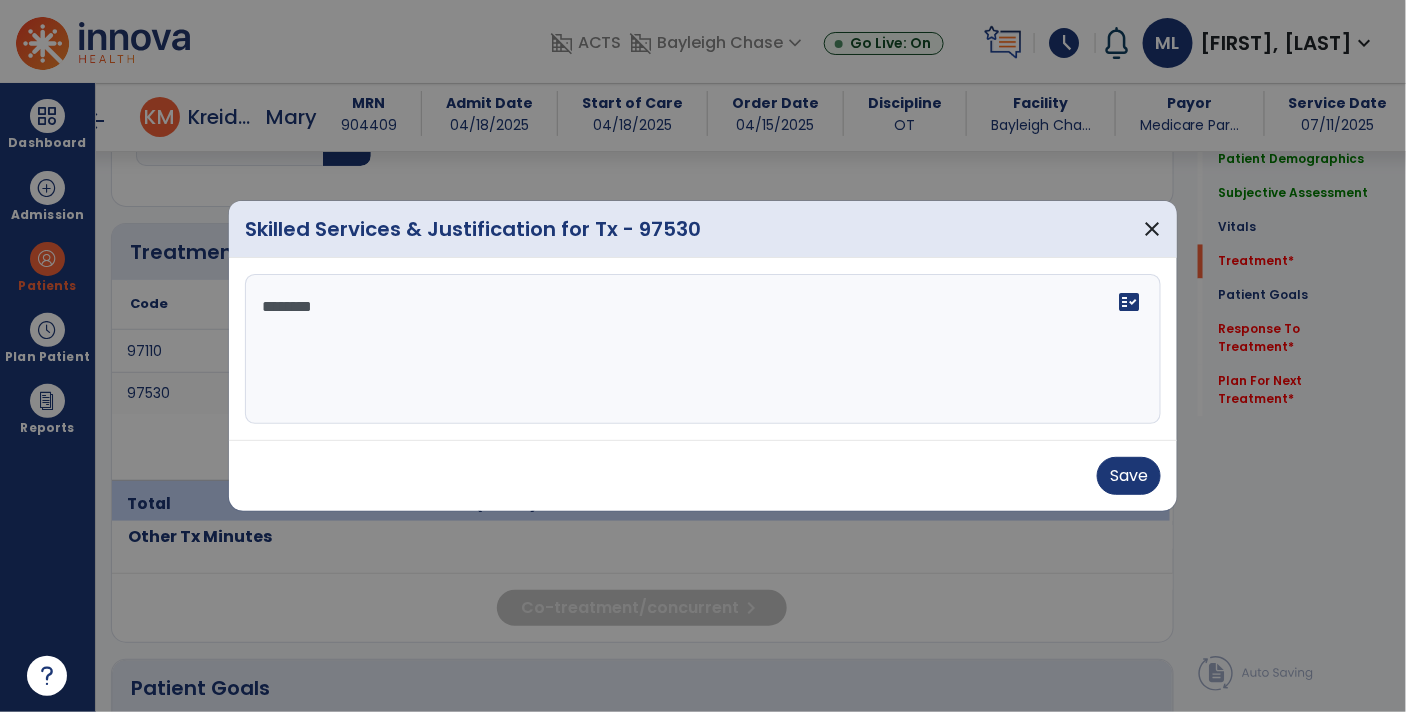 type on "*********" 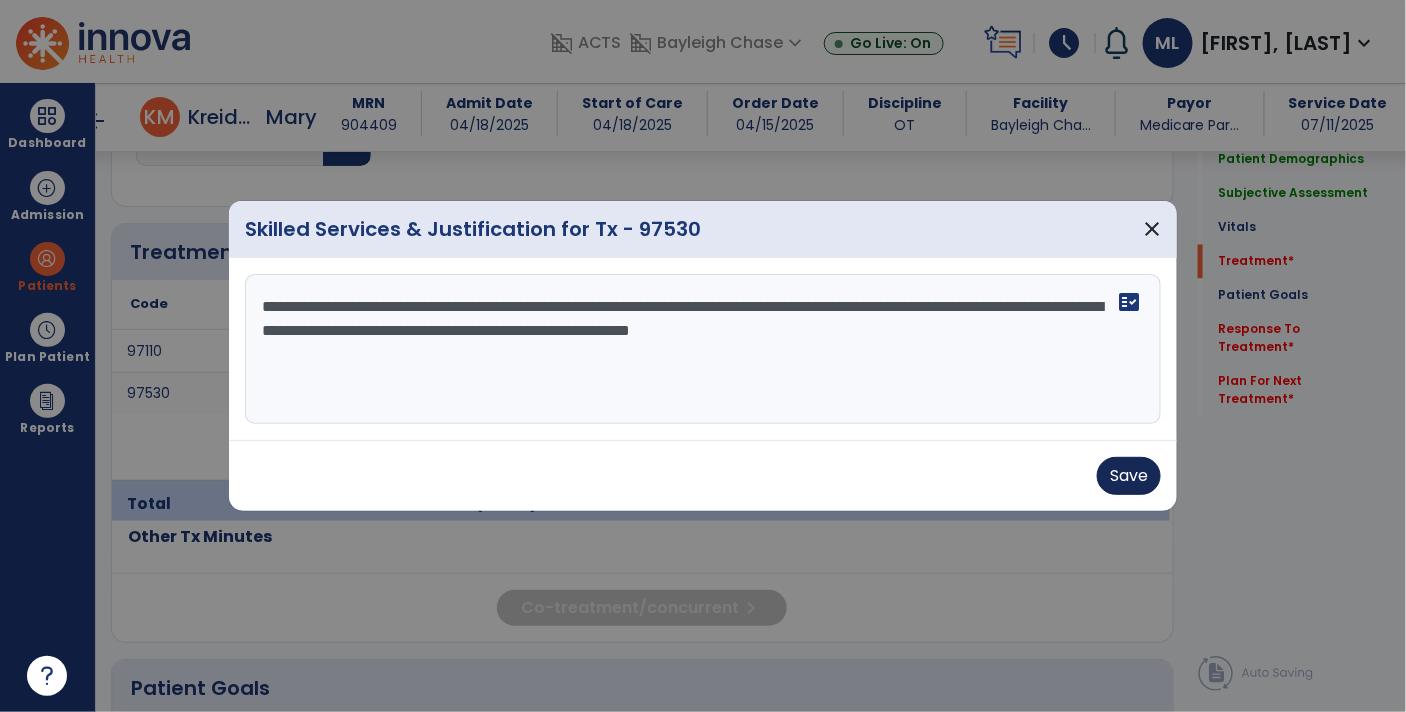 type on "**********" 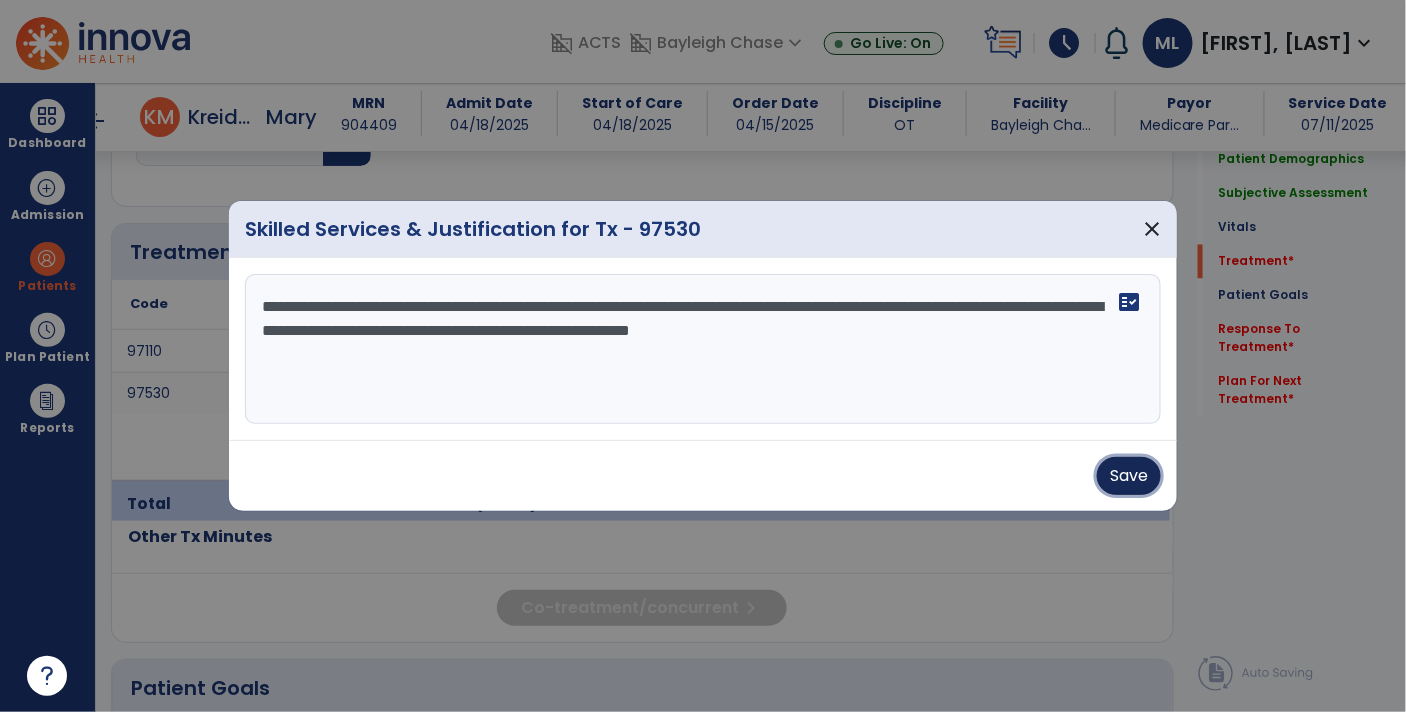 click on "Save" at bounding box center [1129, 476] 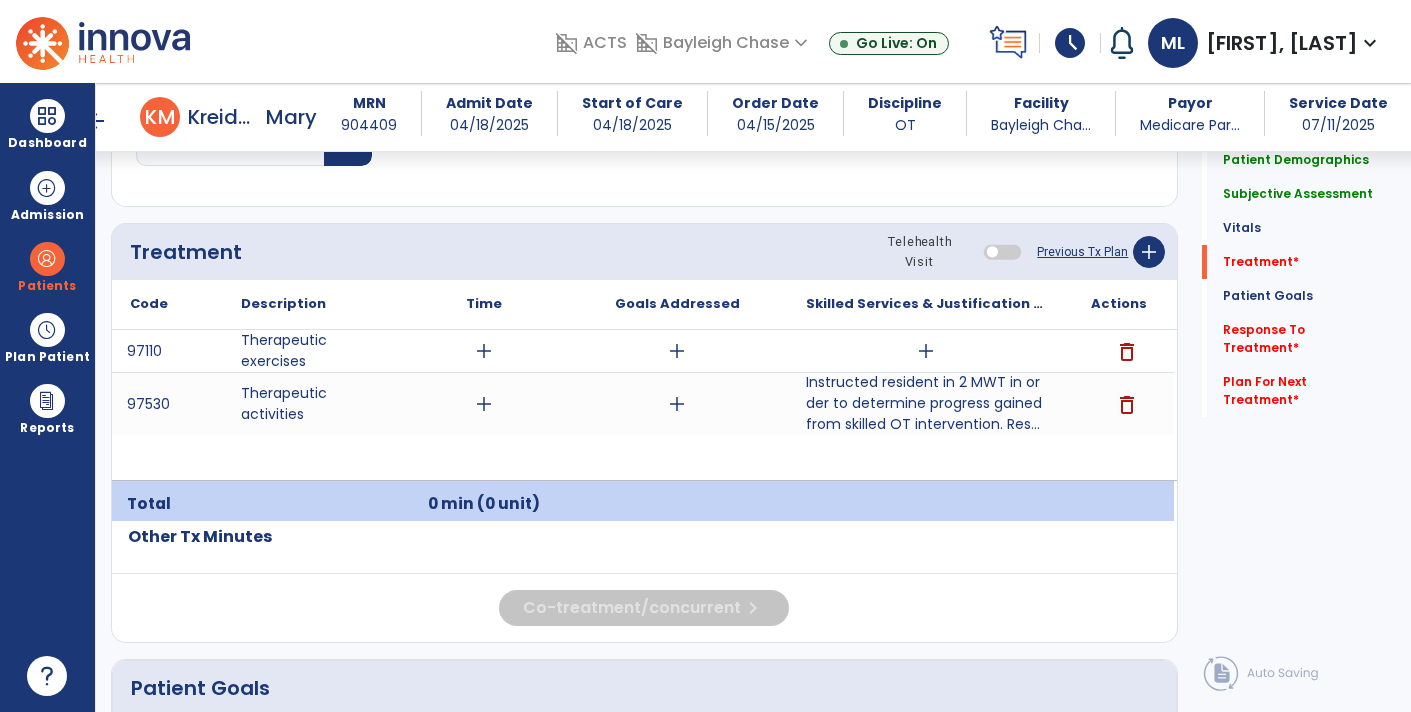 click on "add" at bounding box center (926, 351) 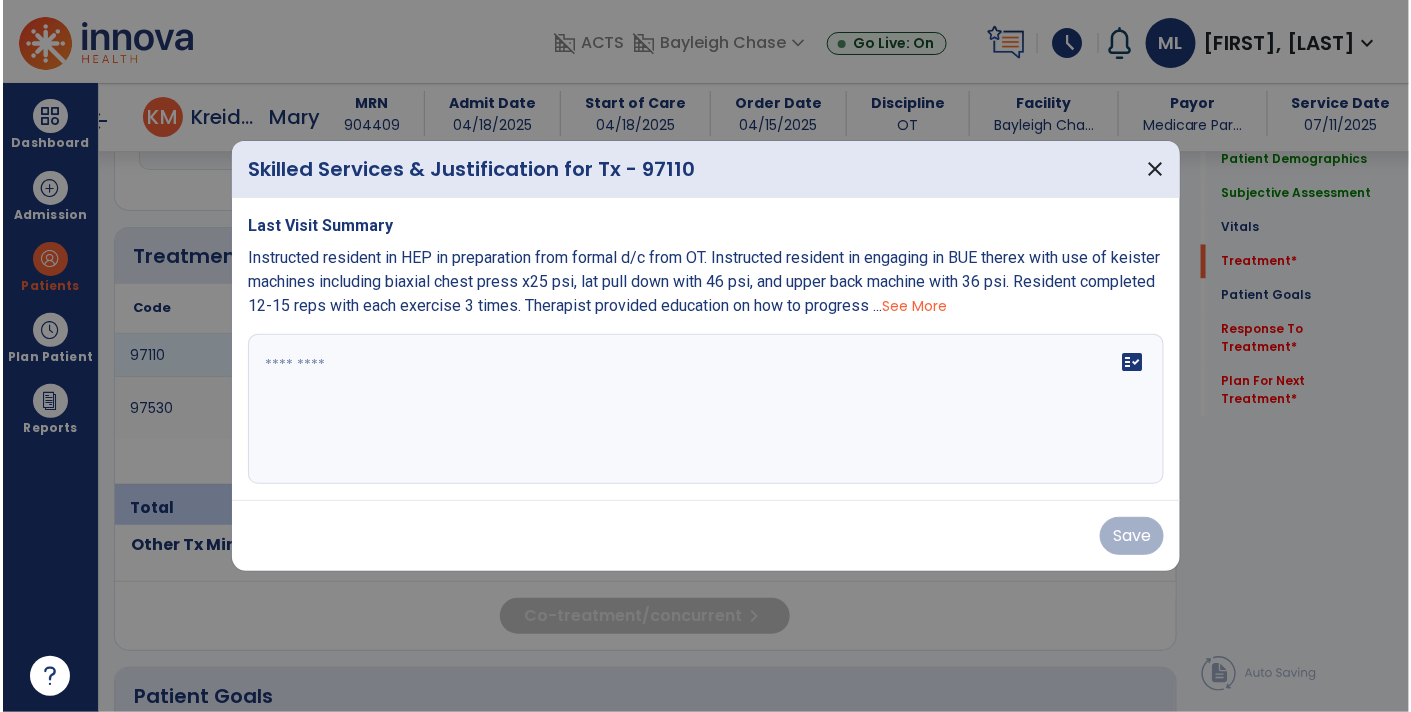 scroll, scrollTop: 1136, scrollLeft: 0, axis: vertical 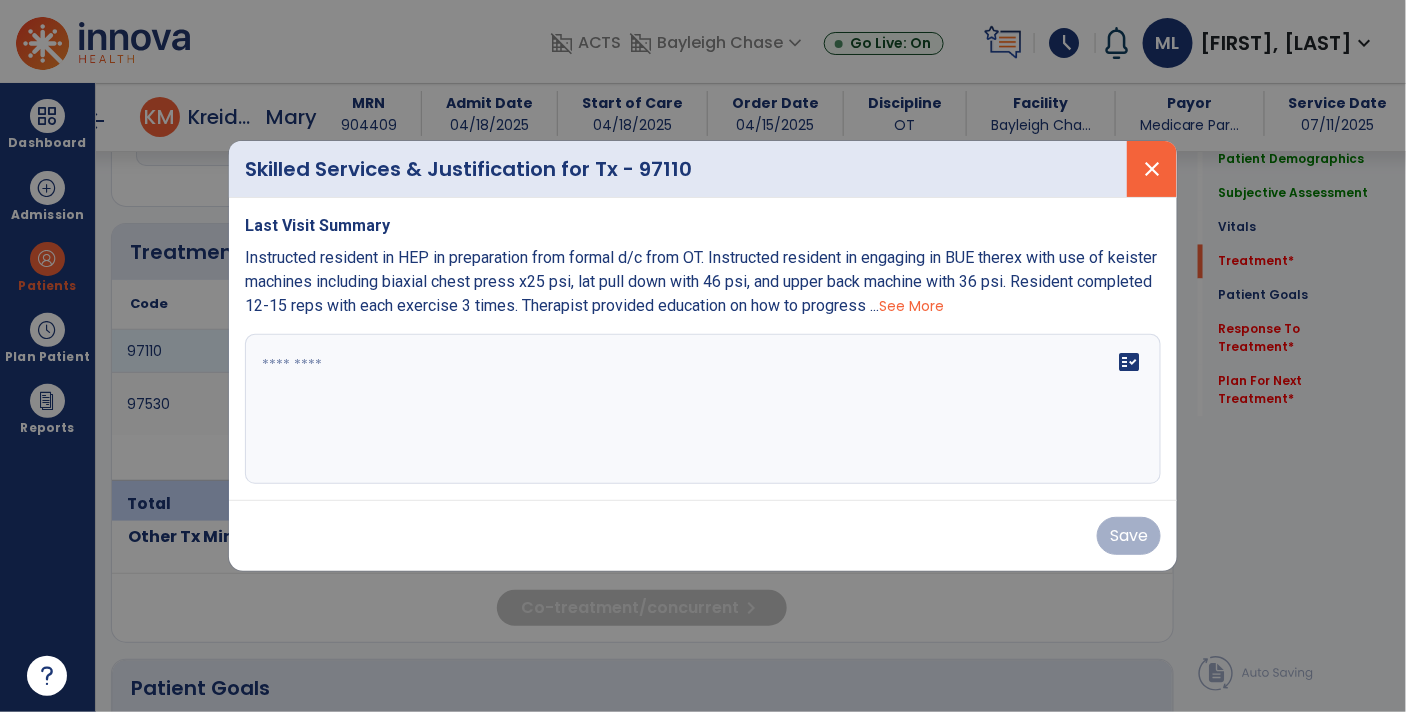 click on "close" at bounding box center [1152, 169] 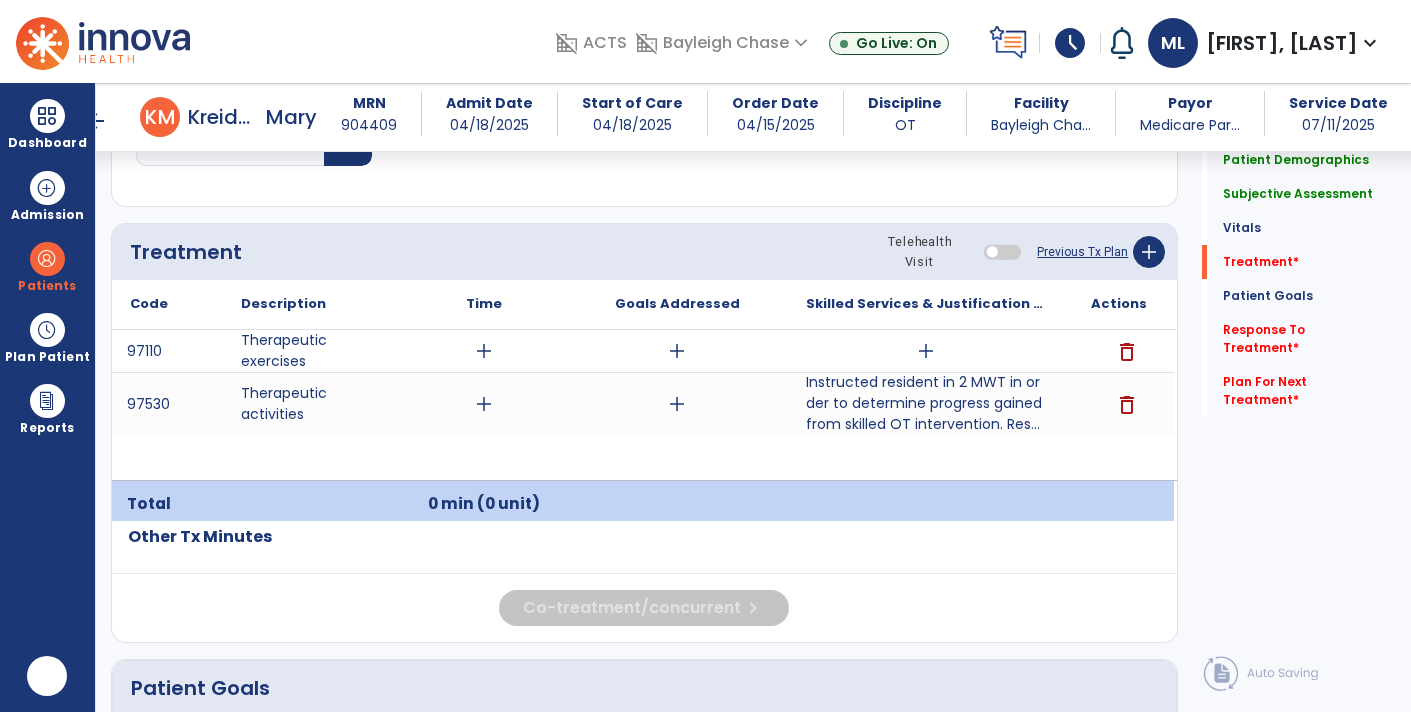 scroll, scrollTop: 0, scrollLeft: 0, axis: both 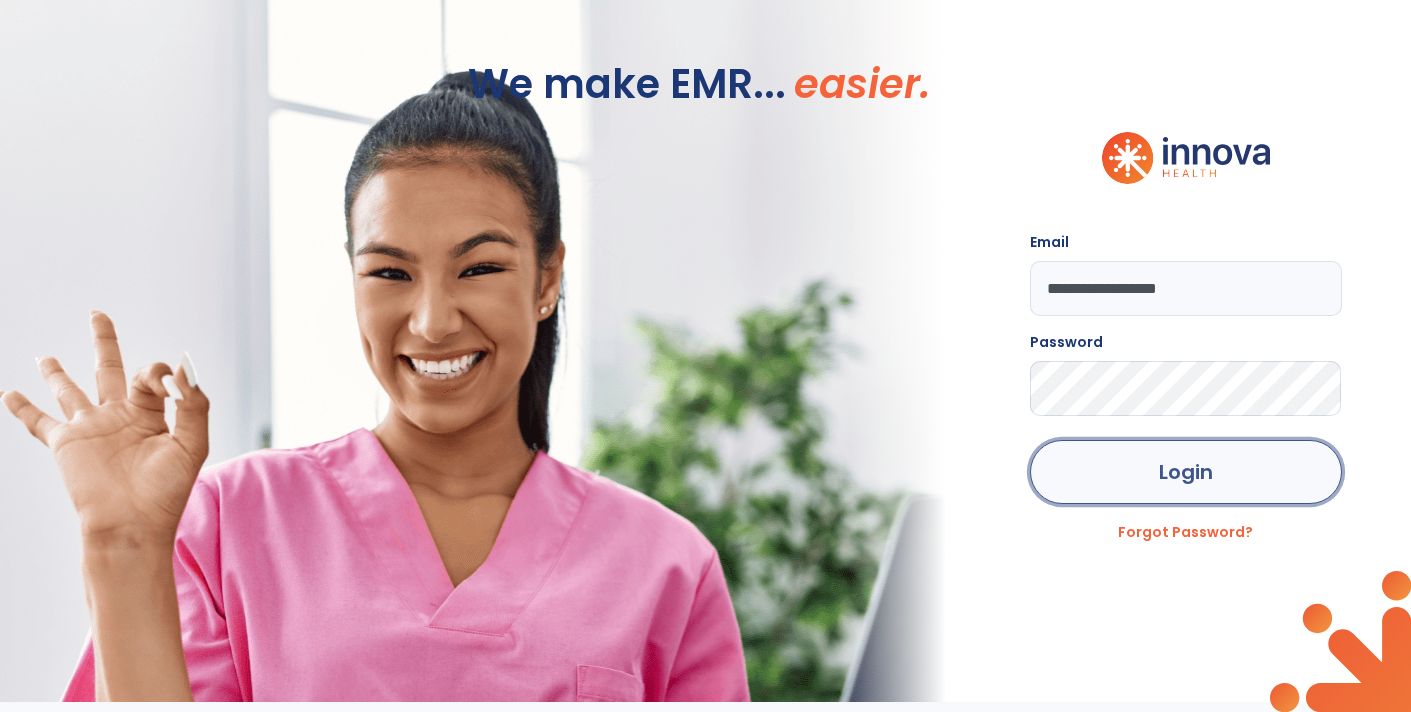 click on "Login" 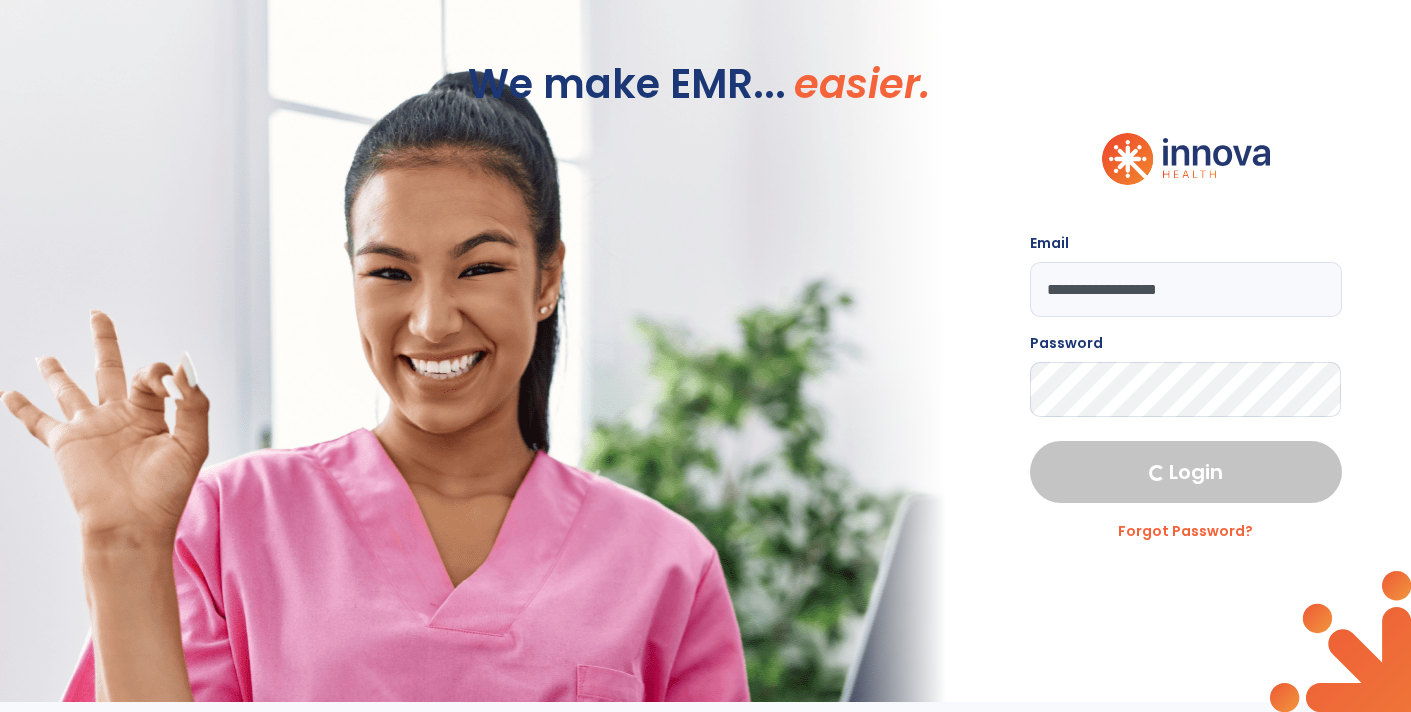 select on "****" 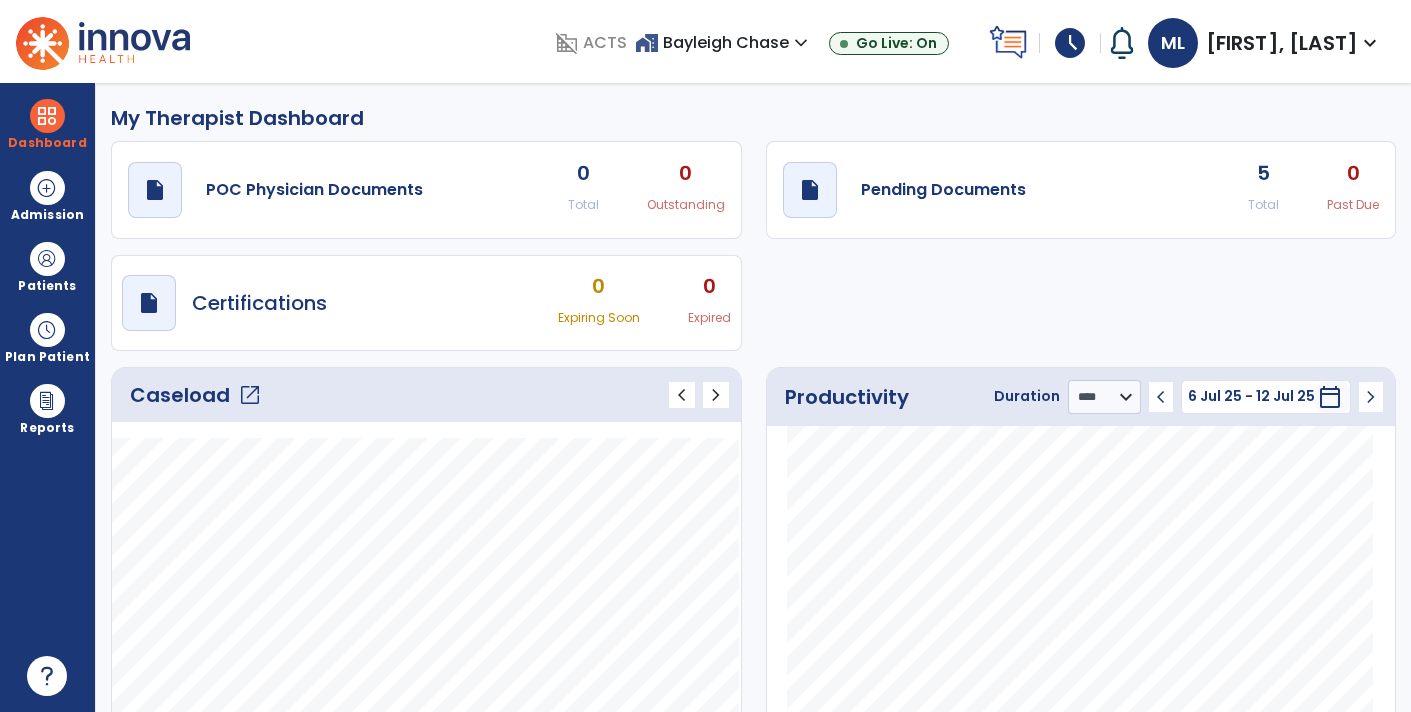 click on "open_in_new" 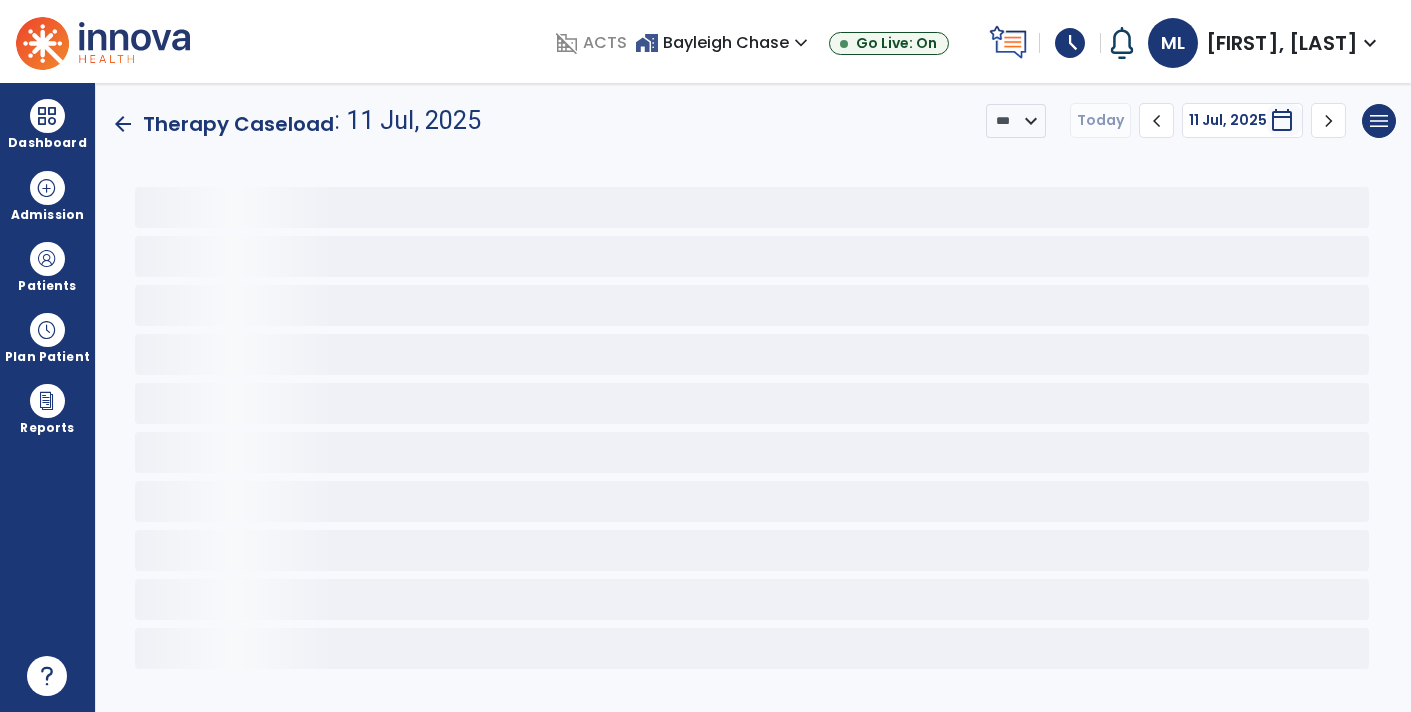 scroll, scrollTop: 0, scrollLeft: 0, axis: both 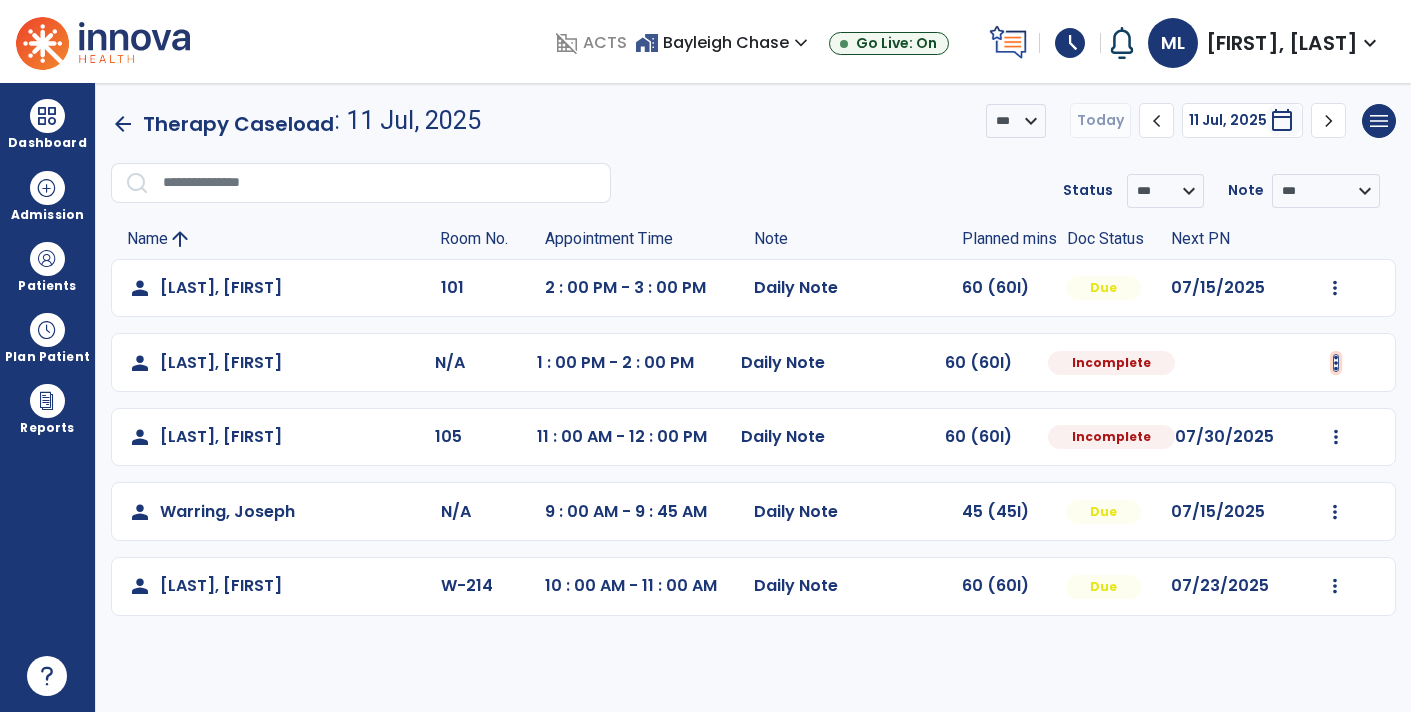click at bounding box center [1335, 288] 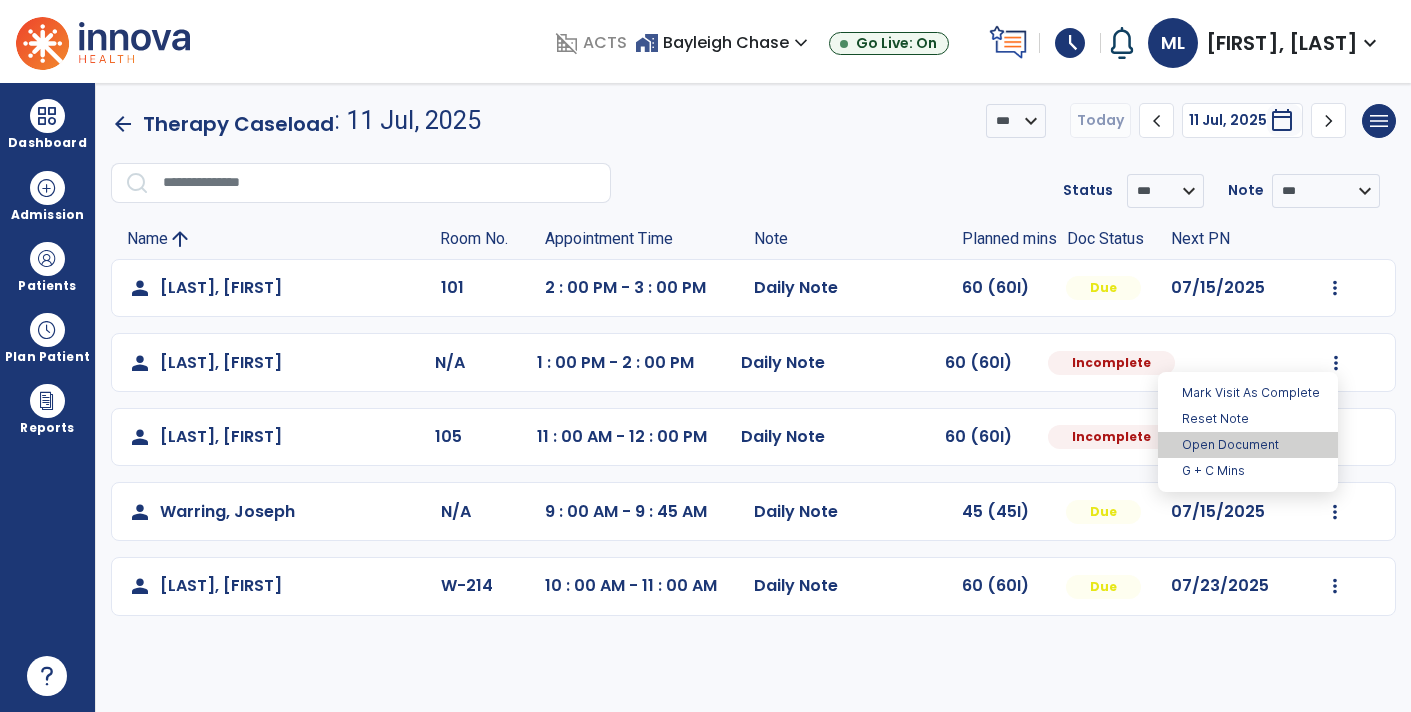 click on "Open Document" at bounding box center [1248, 445] 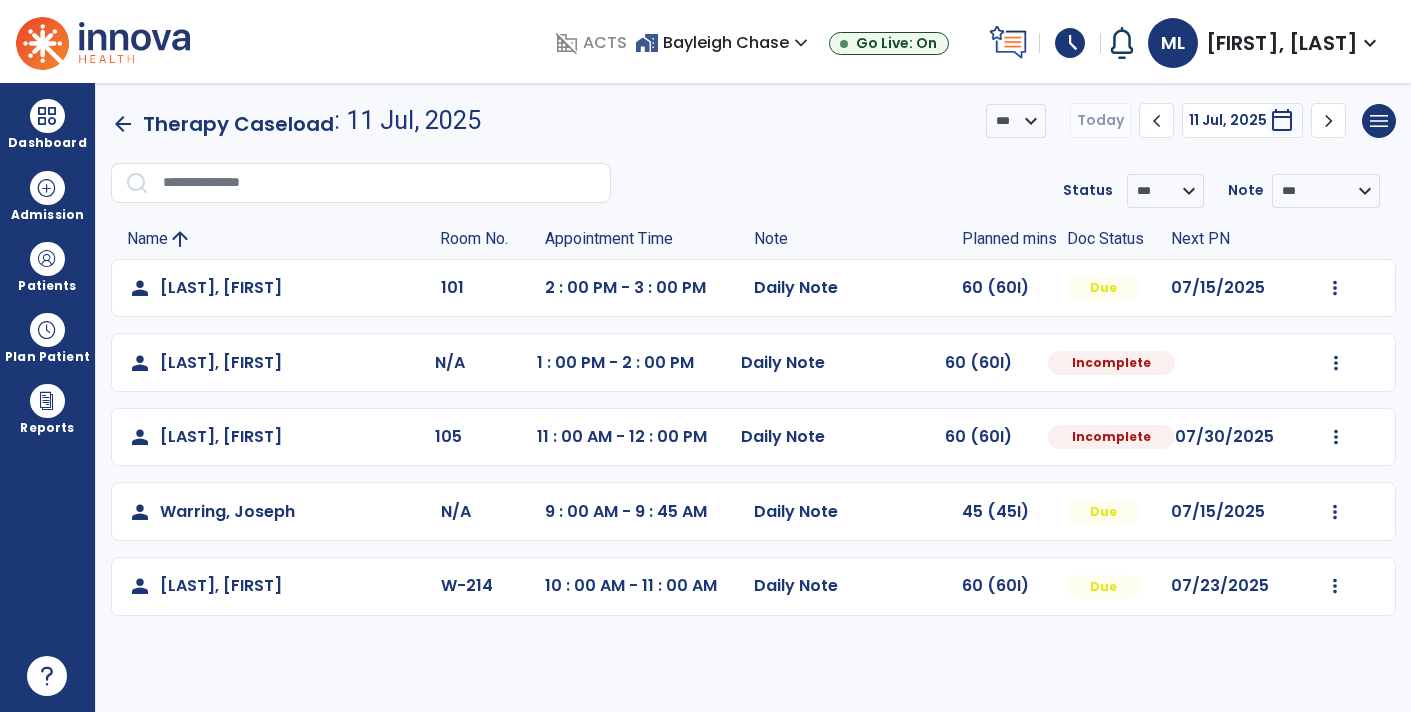 select on "*" 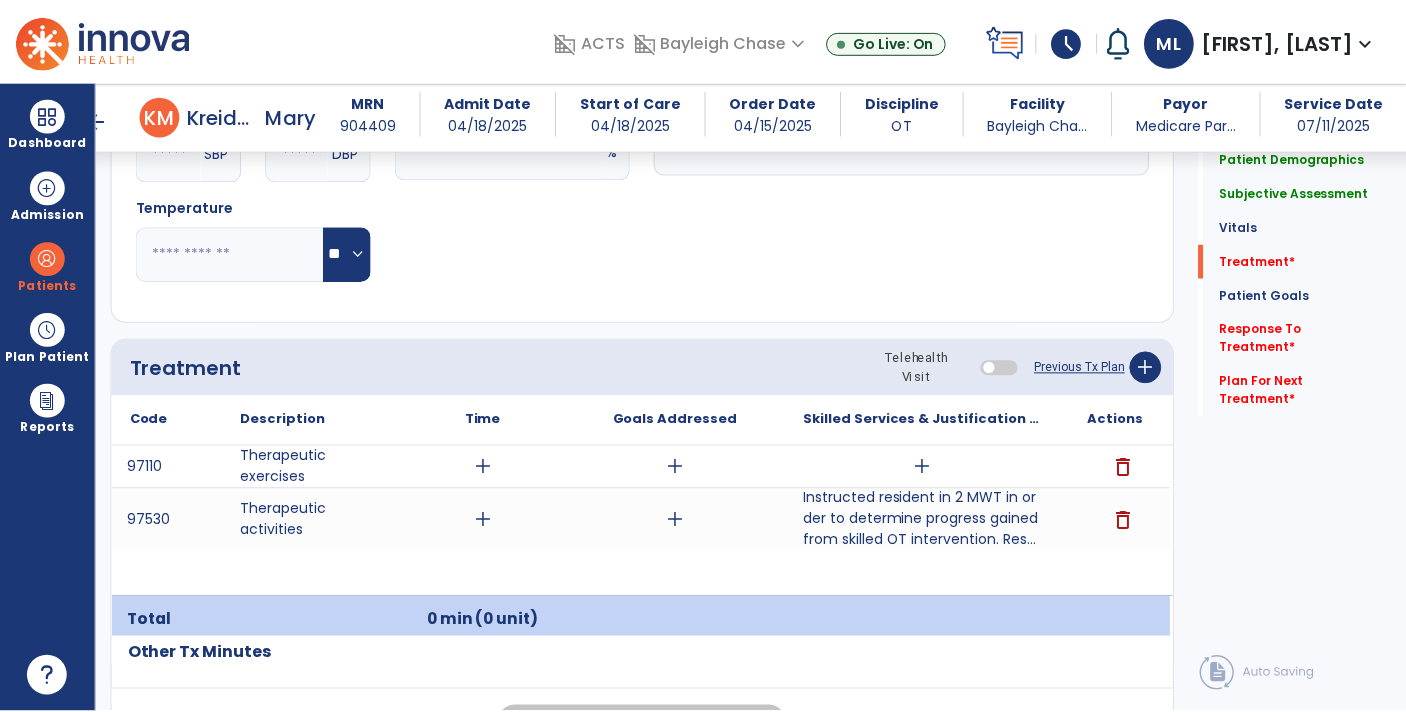 scroll, scrollTop: 1031, scrollLeft: 0, axis: vertical 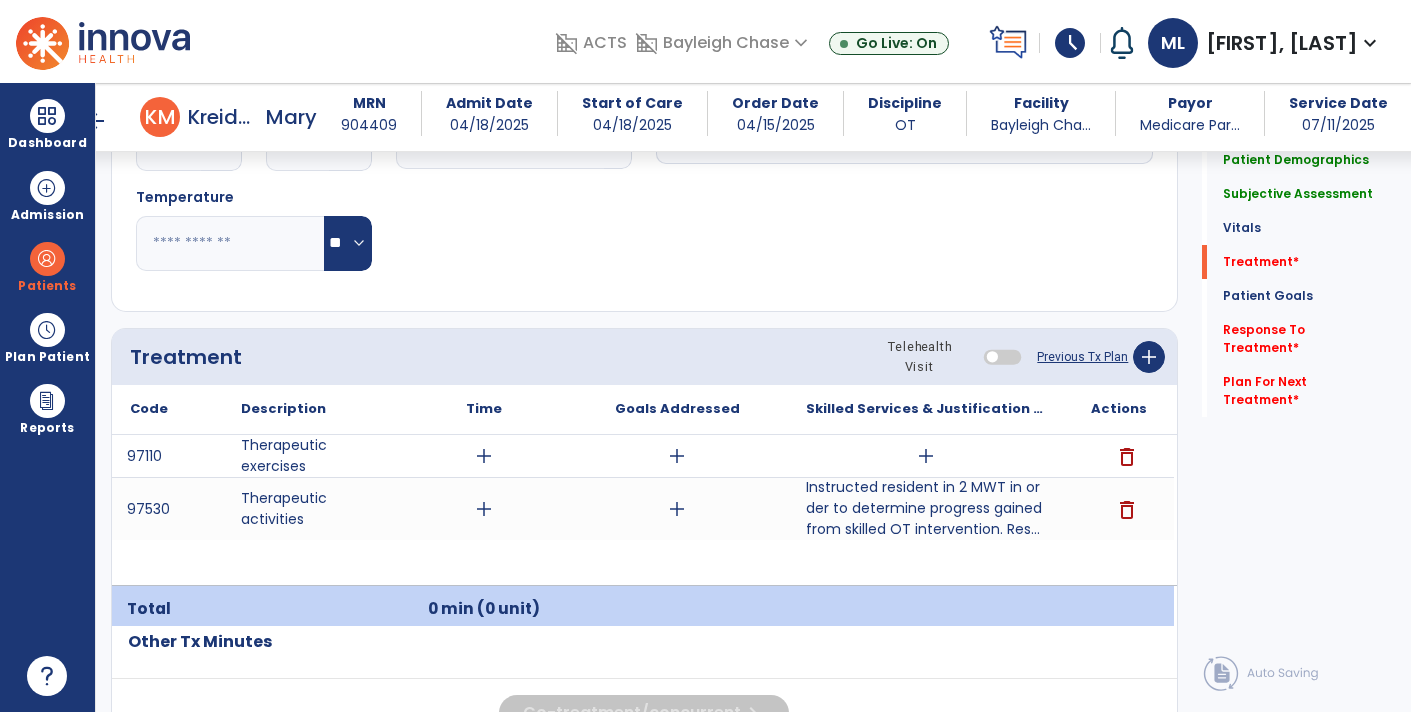 click at bounding box center [926, 609] 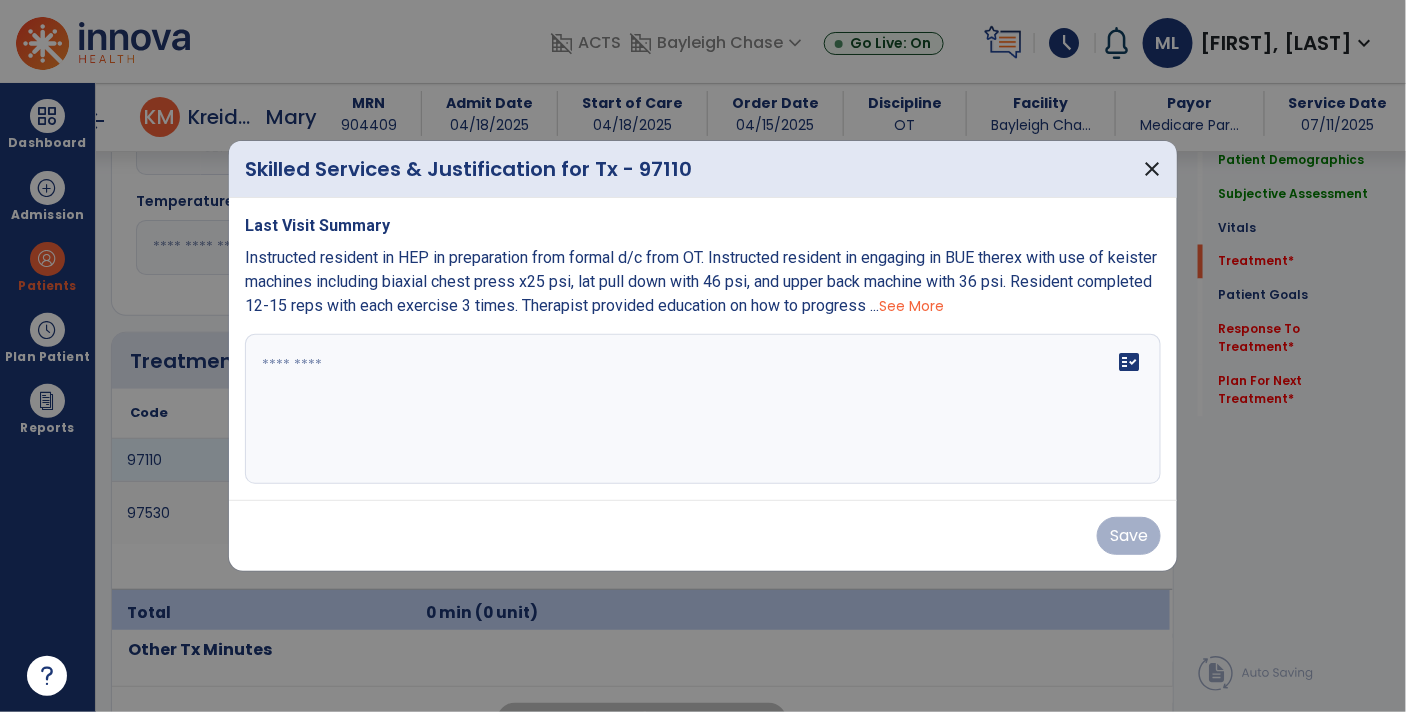 scroll, scrollTop: 1031, scrollLeft: 0, axis: vertical 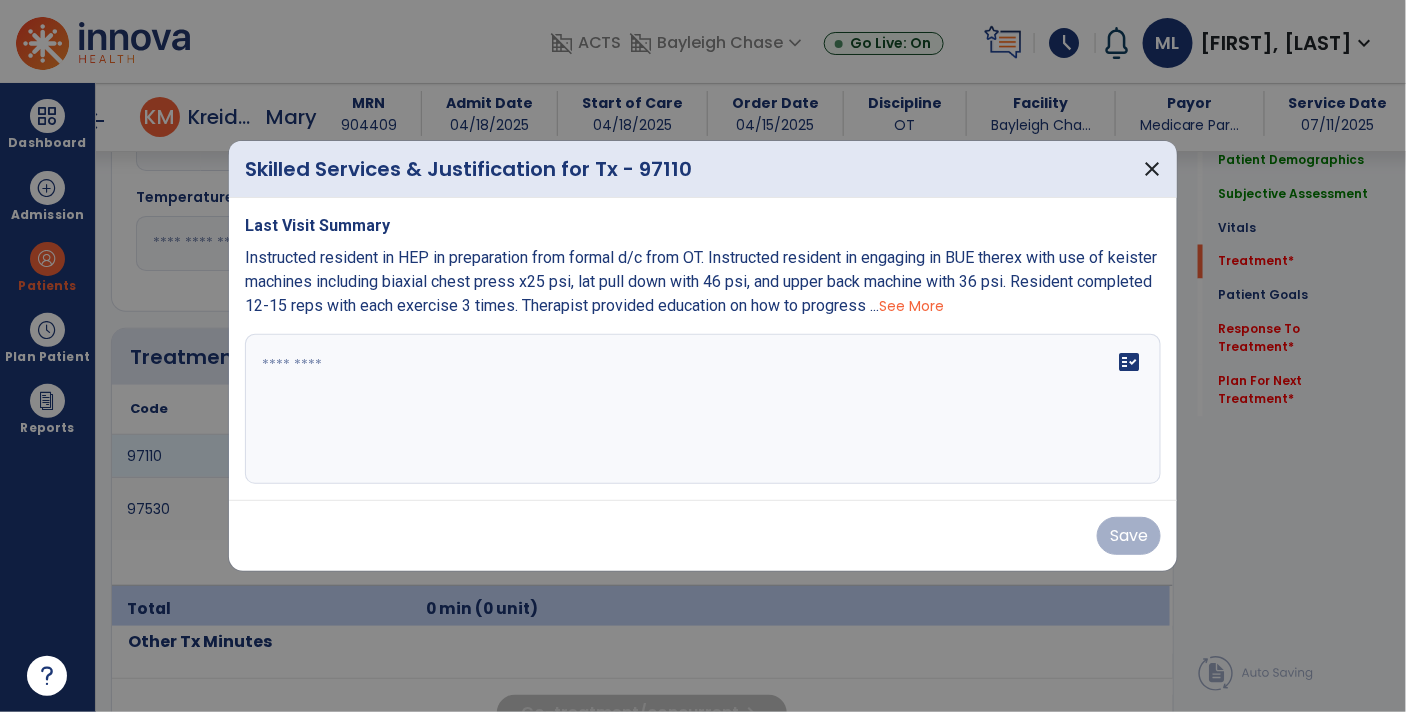 click at bounding box center (703, 409) 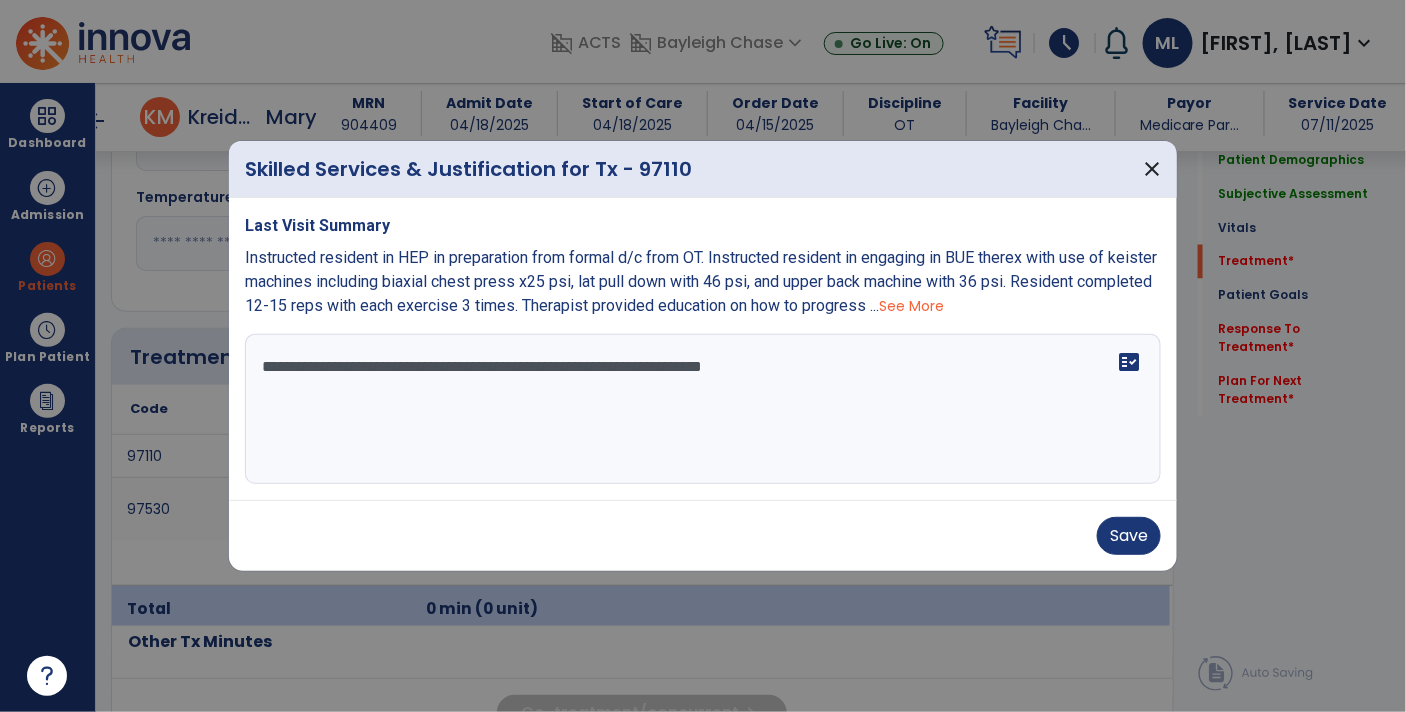 click on "**********" at bounding box center [703, 409] 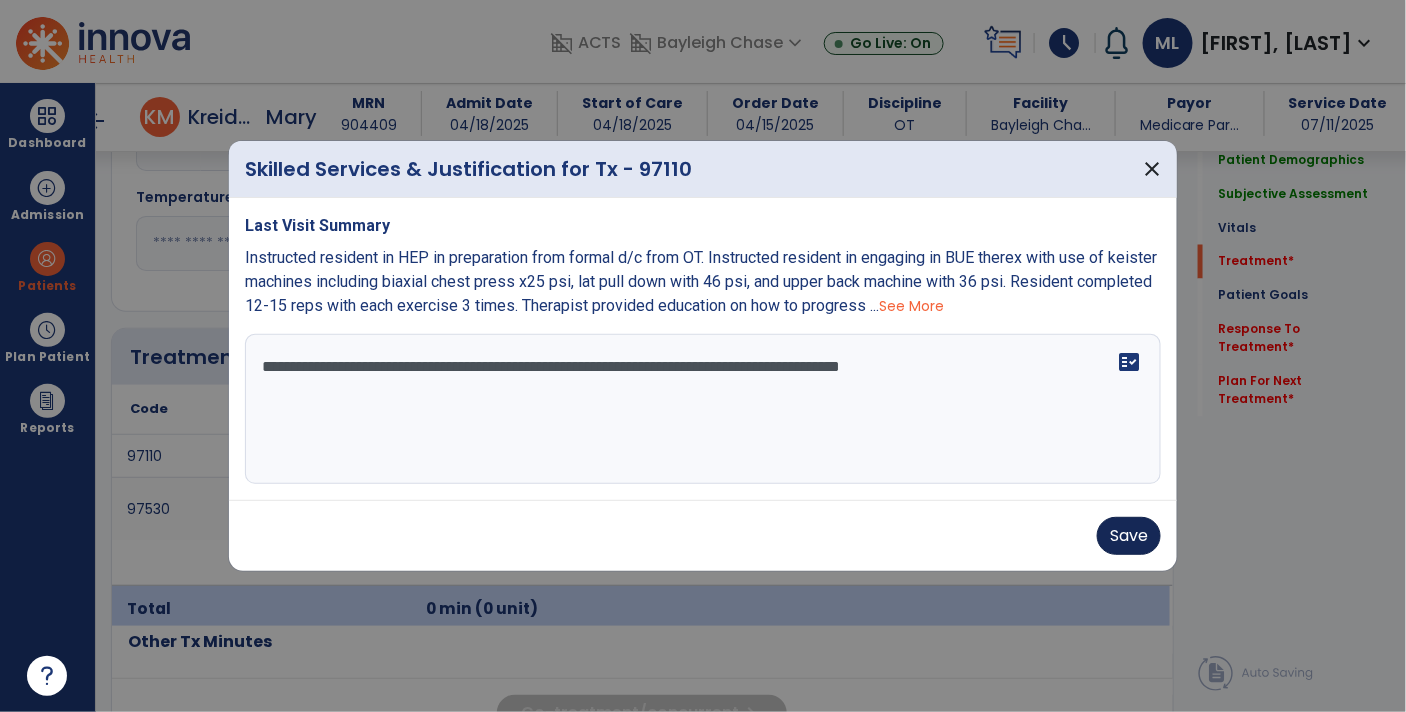 type on "**********" 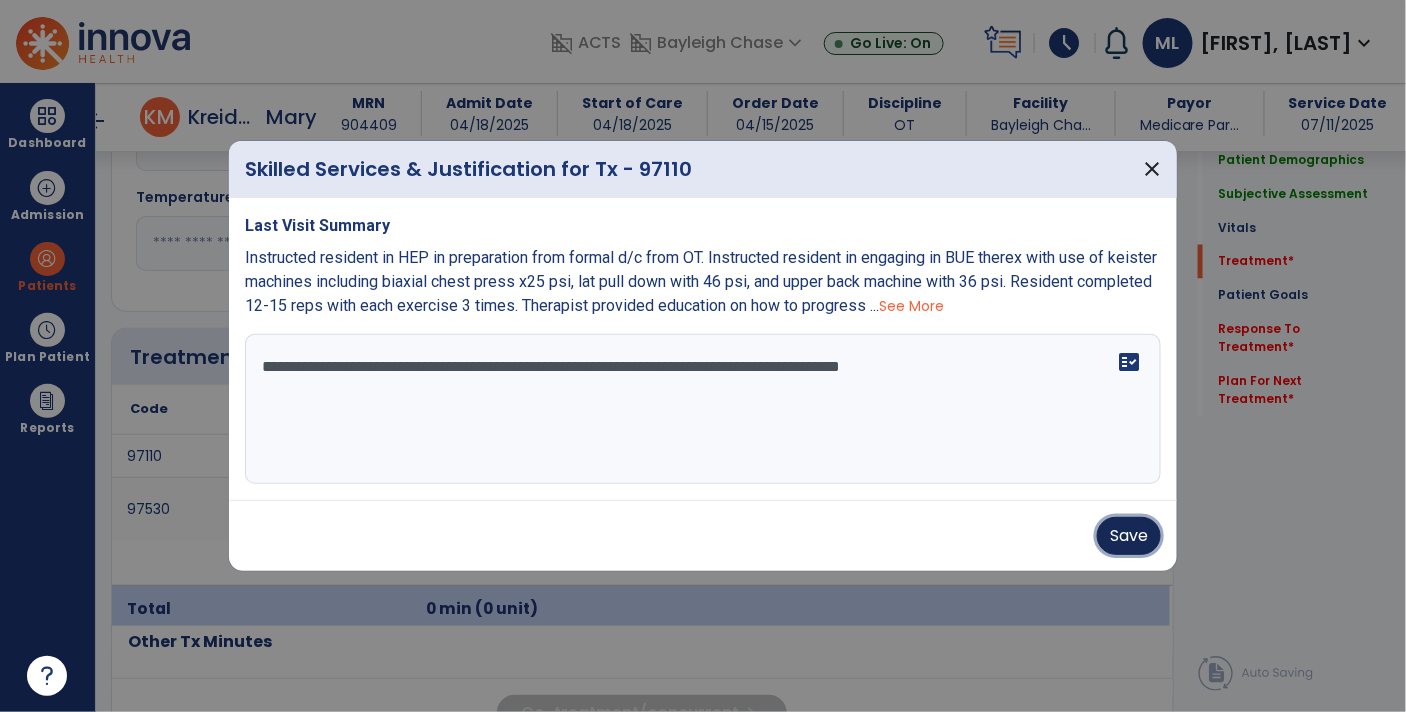 click on "Save" at bounding box center [1129, 536] 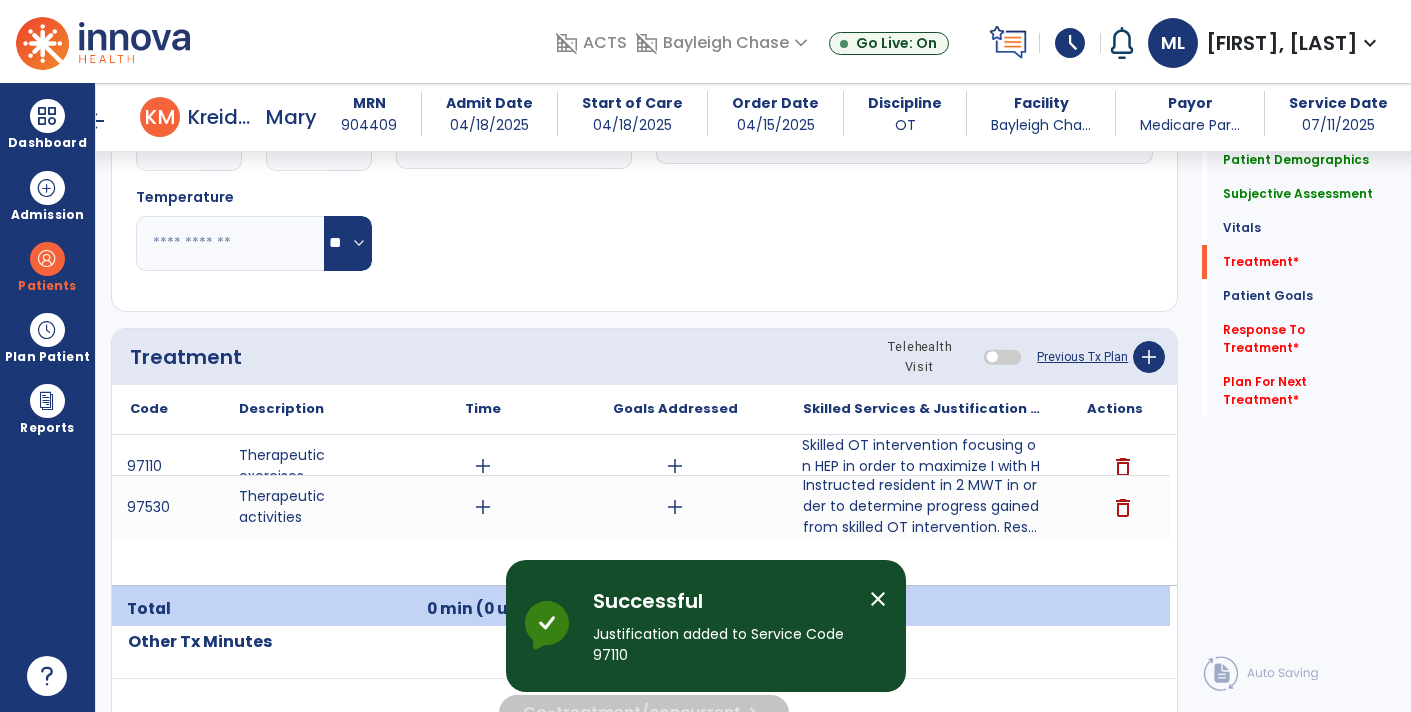 click on "delete" at bounding box center (1123, 508) 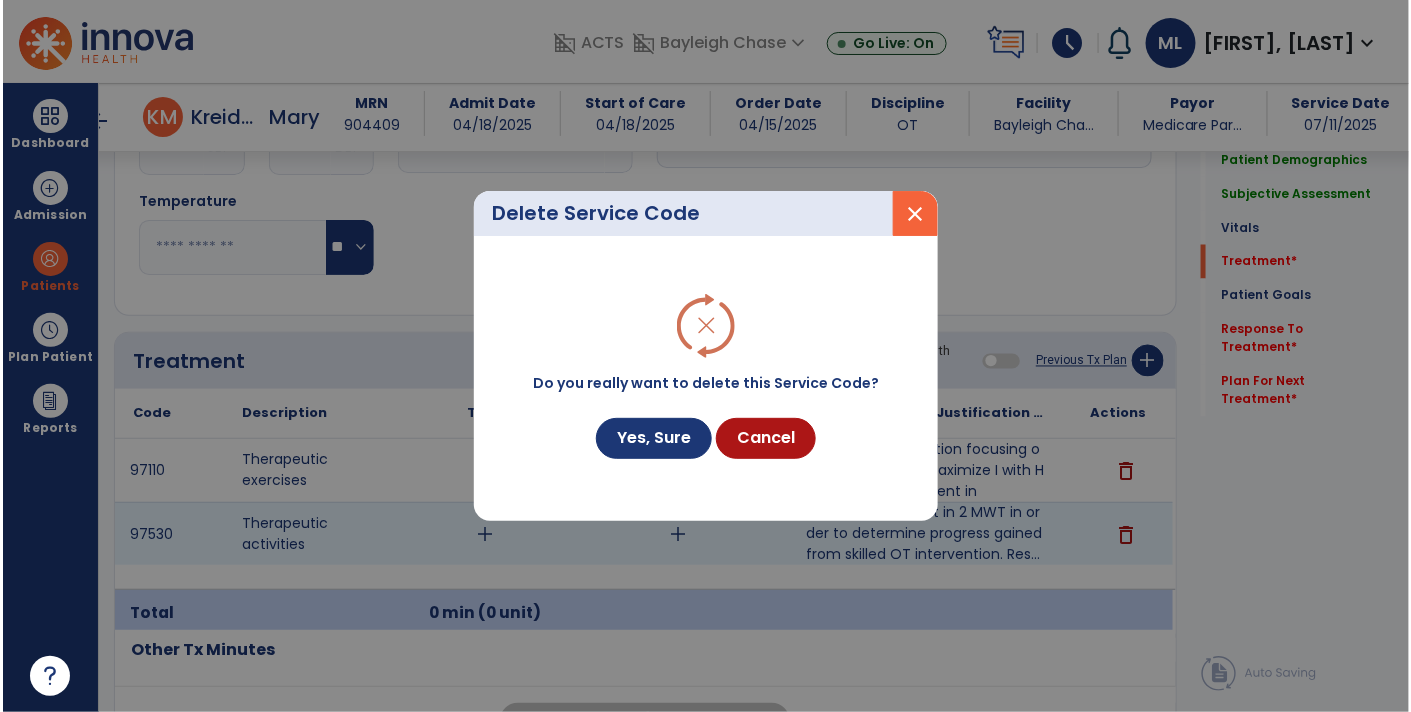 scroll, scrollTop: 1031, scrollLeft: 0, axis: vertical 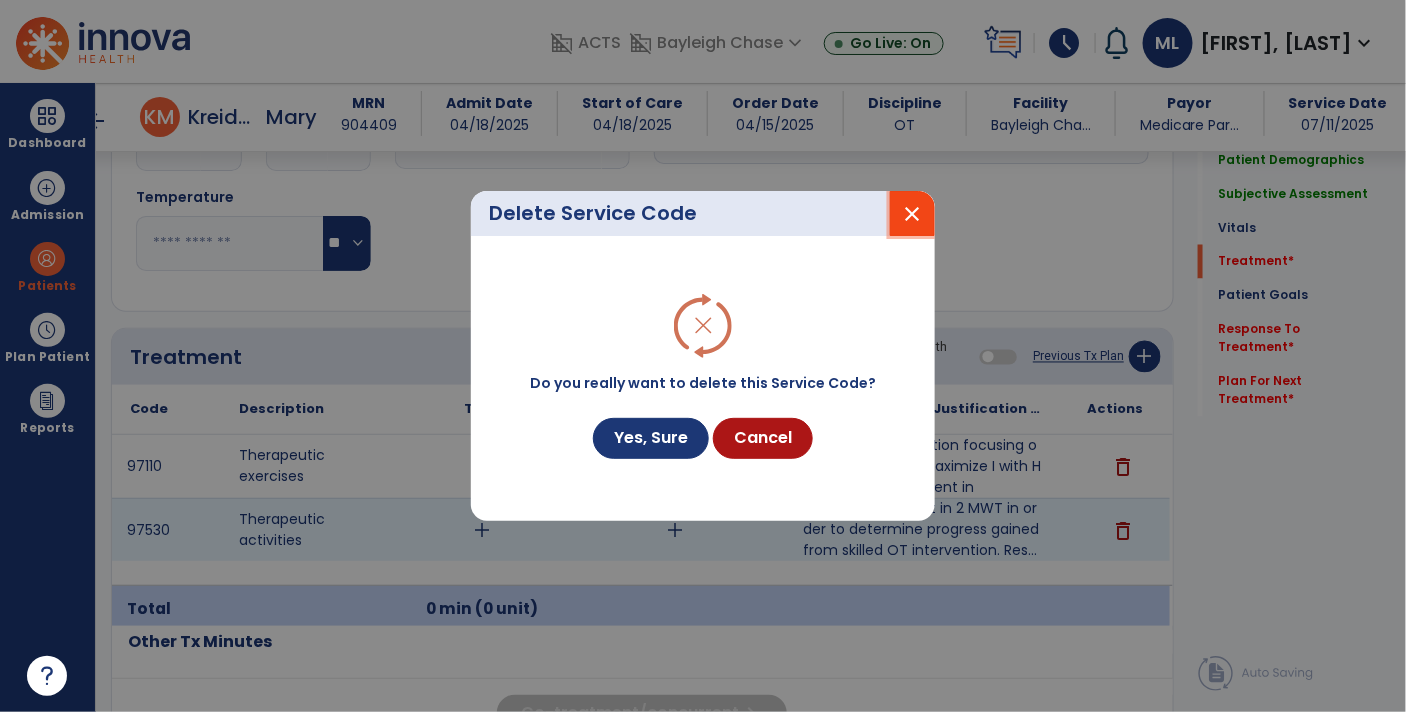 click on "close" at bounding box center [912, 213] 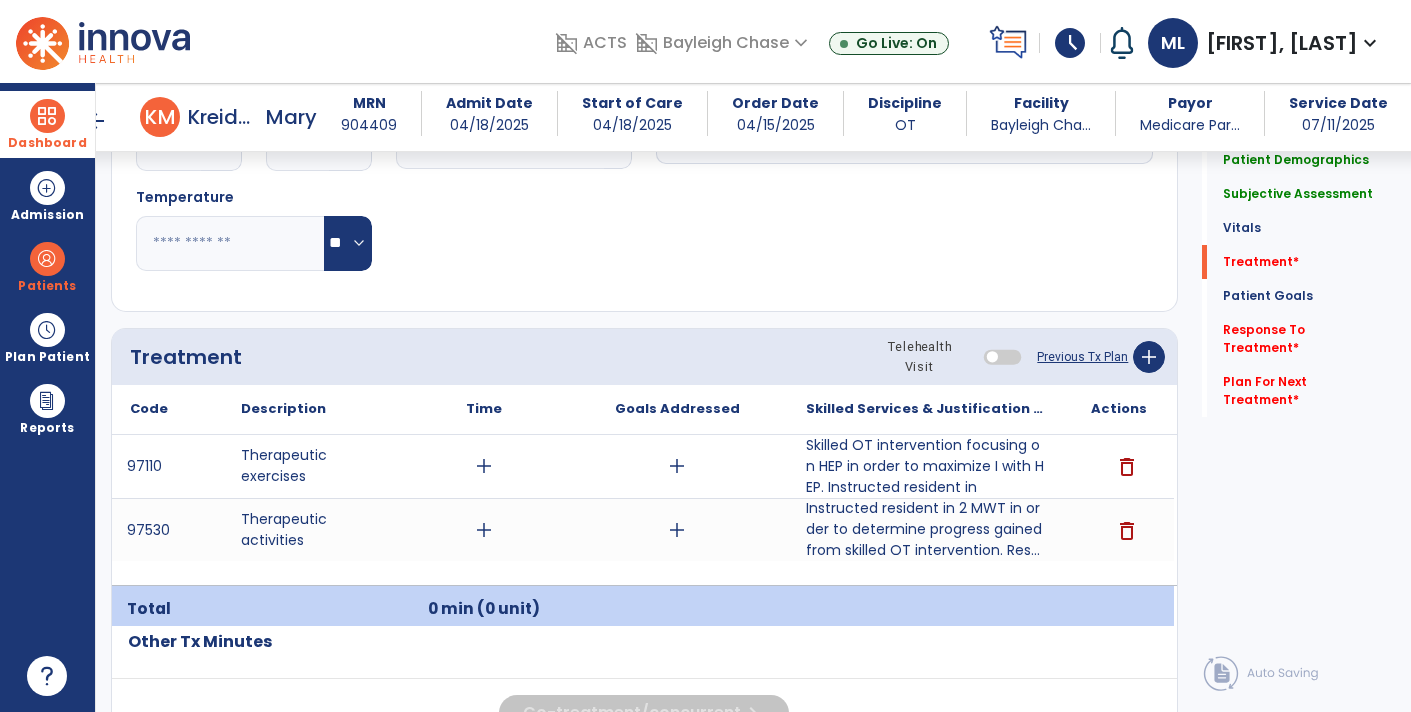 click at bounding box center [47, 116] 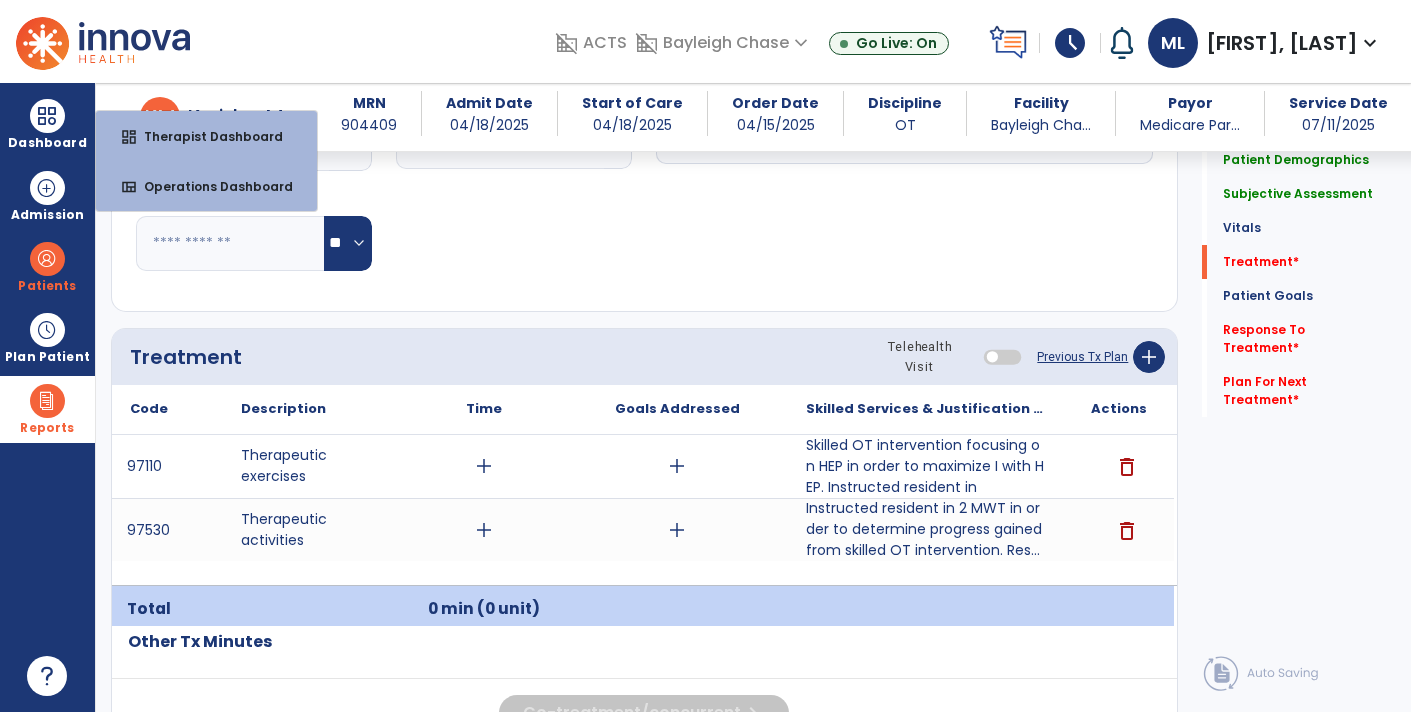 click at bounding box center (47, 401) 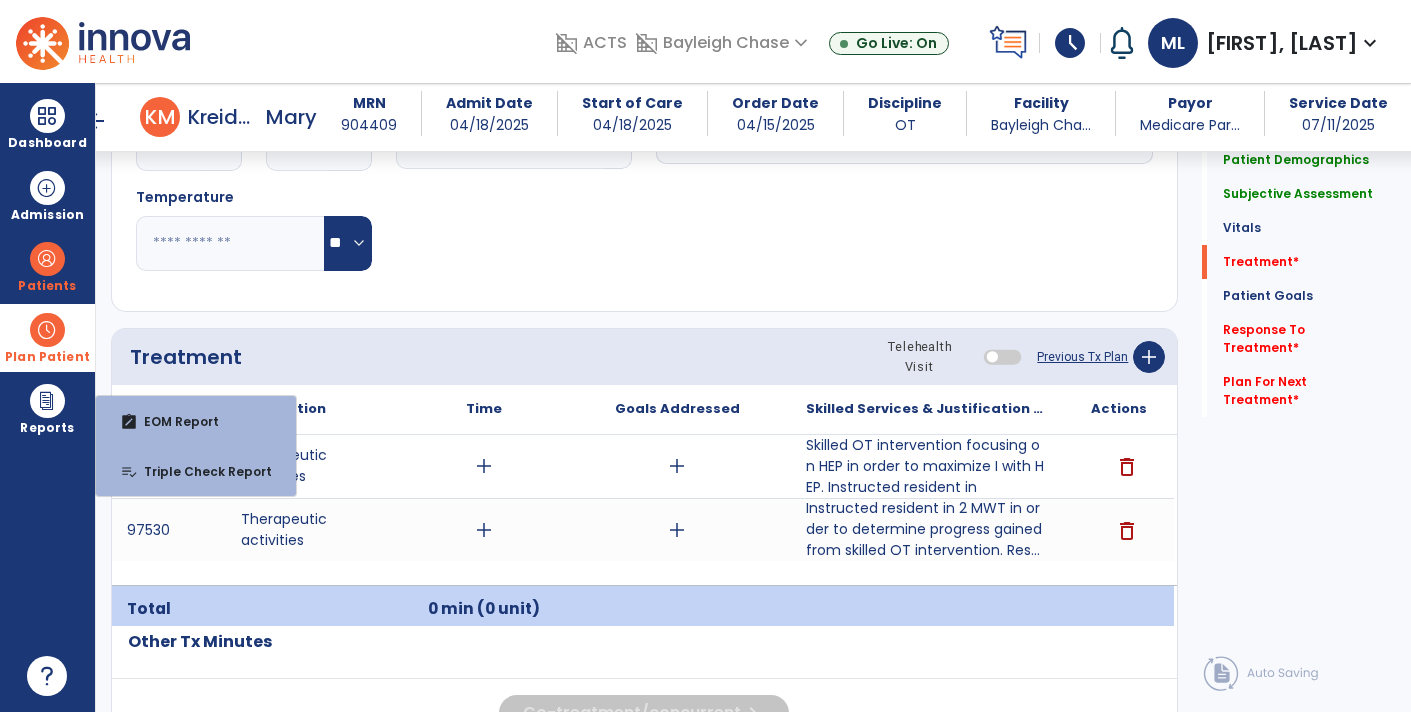click on "Plan Patient" at bounding box center [47, 286] 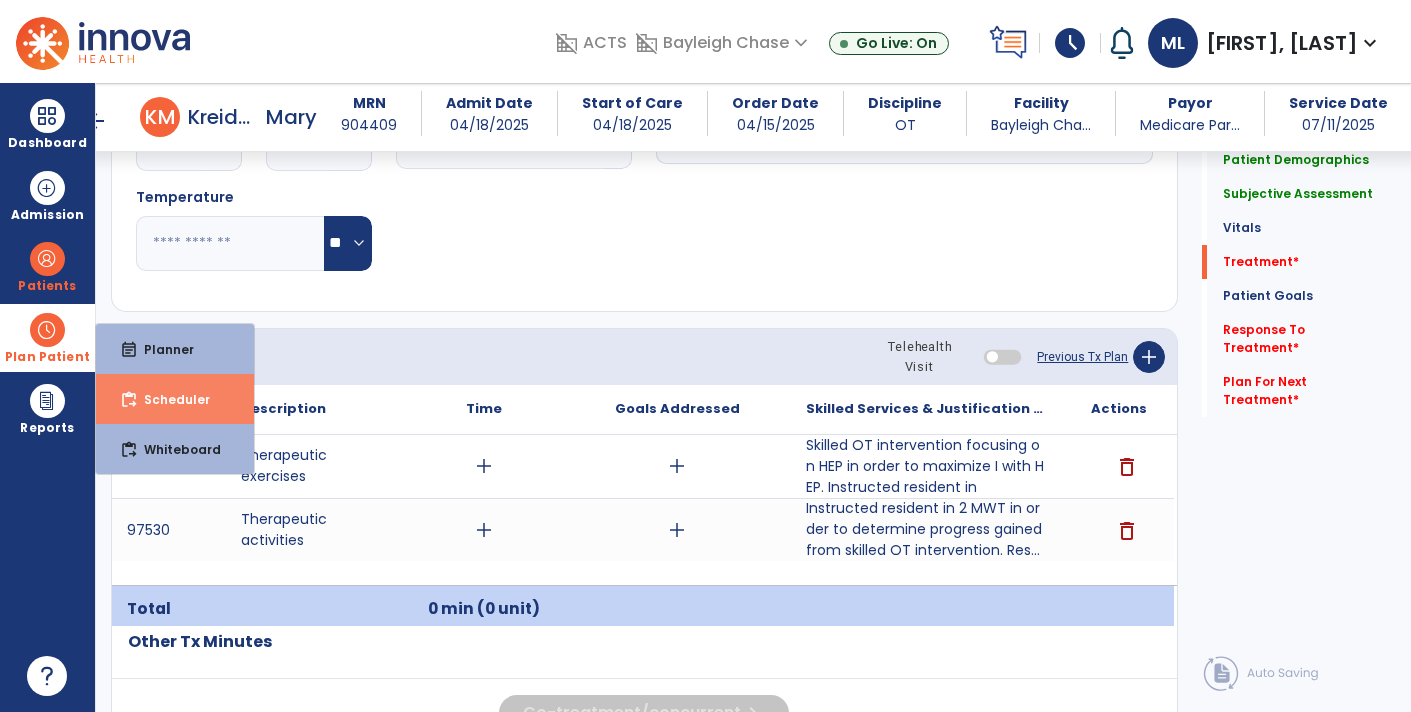 click on "content_paste_go  Scheduler" at bounding box center (175, 399) 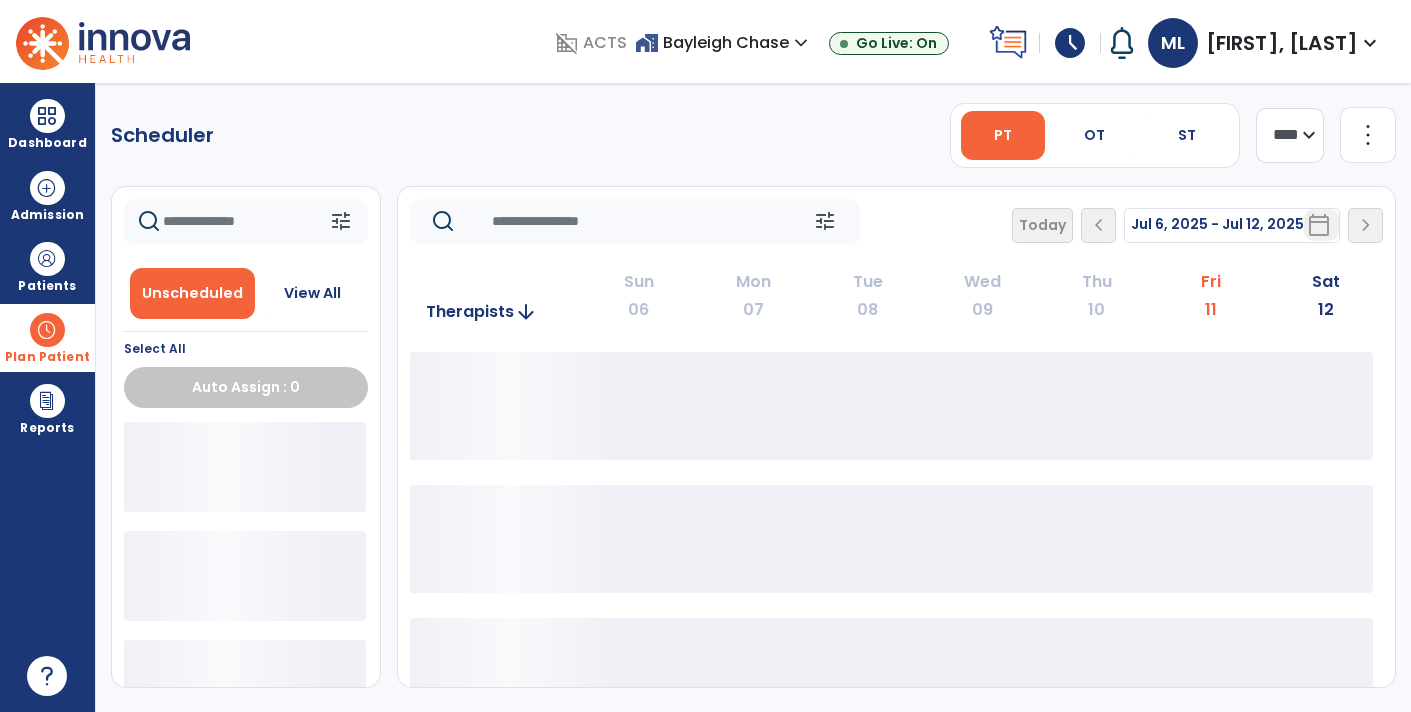 scroll, scrollTop: 0, scrollLeft: 0, axis: both 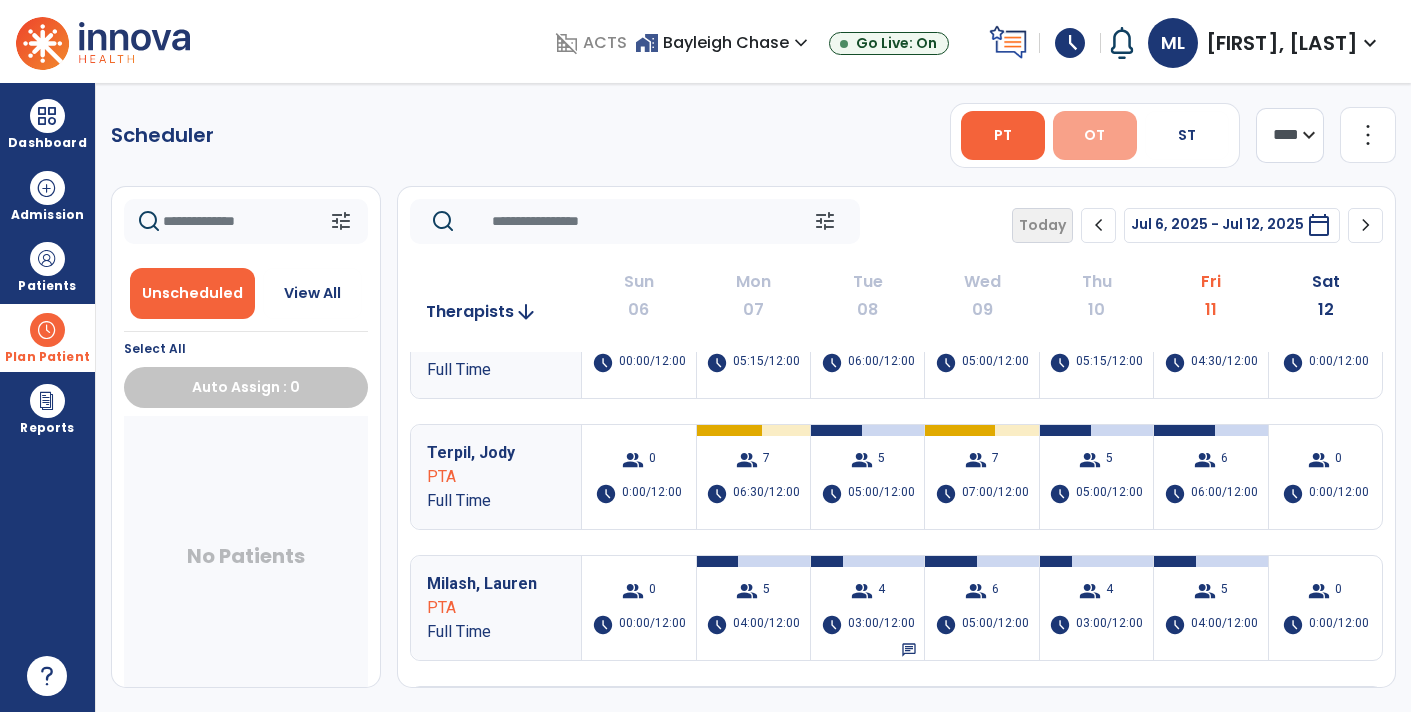 click on "OT" at bounding box center [1095, 135] 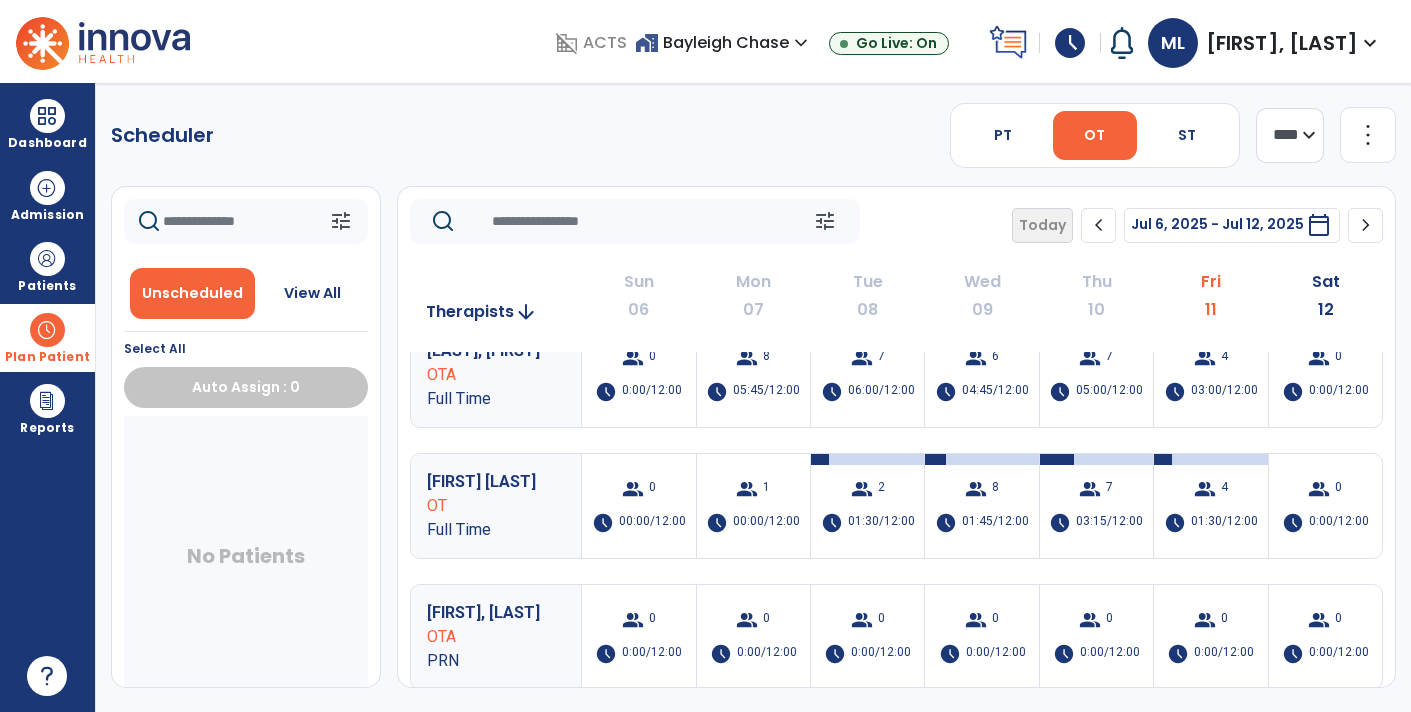 scroll, scrollTop: 0, scrollLeft: 0, axis: both 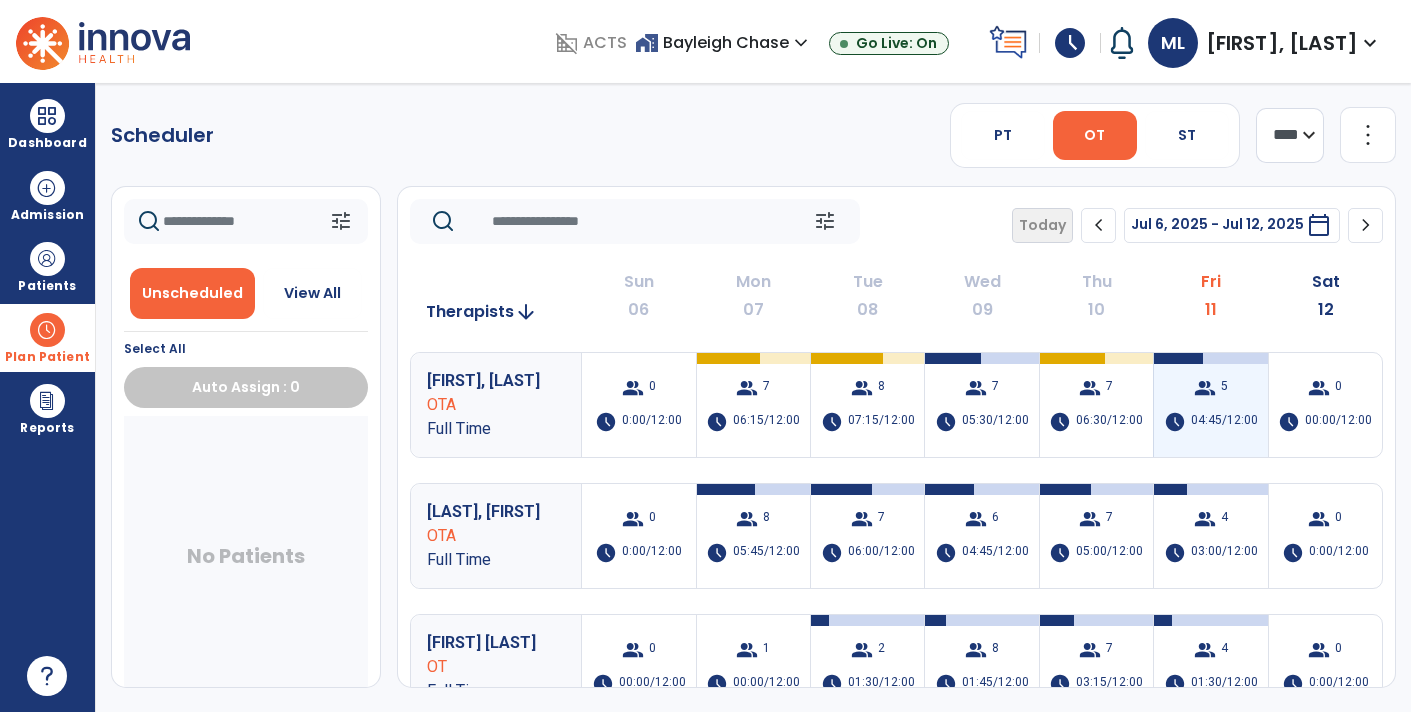 click on "group  5  schedule  04:45/12:00" at bounding box center (1210, 405) 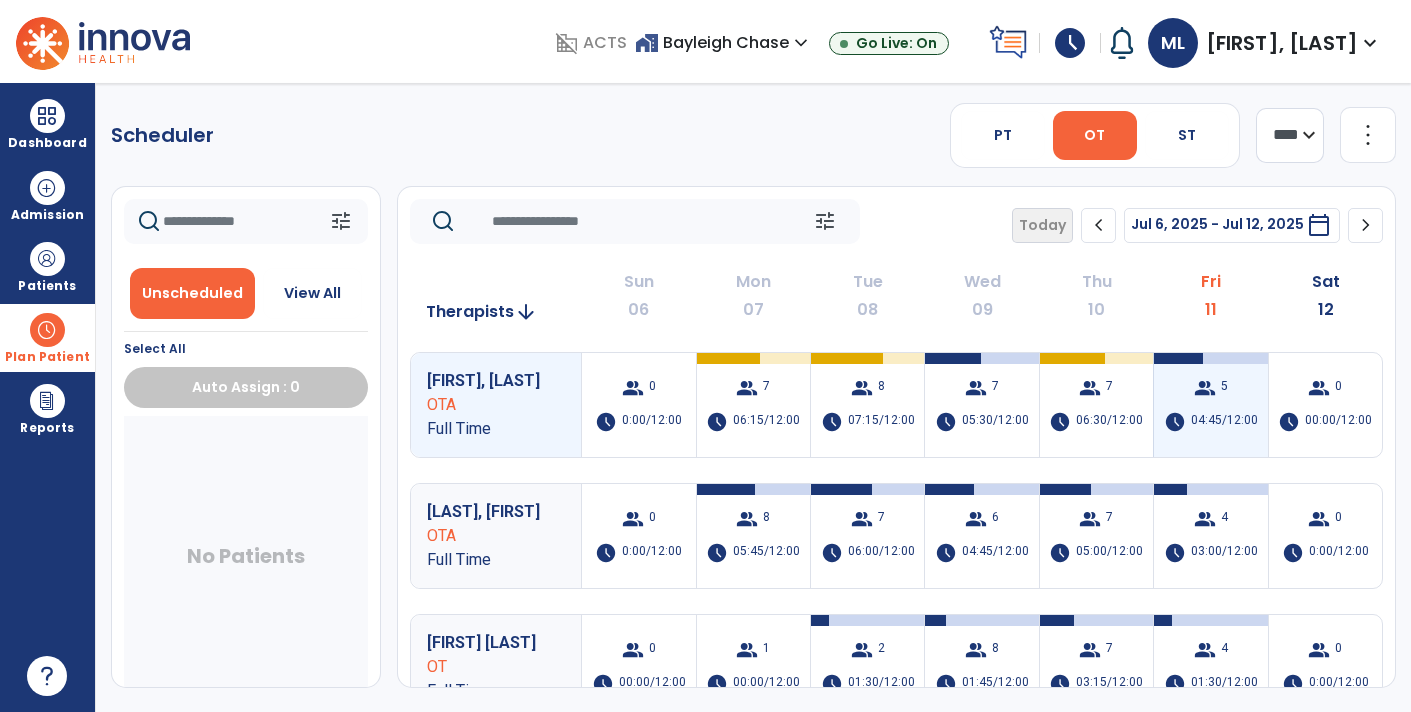 click on "group" at bounding box center [1205, 388] 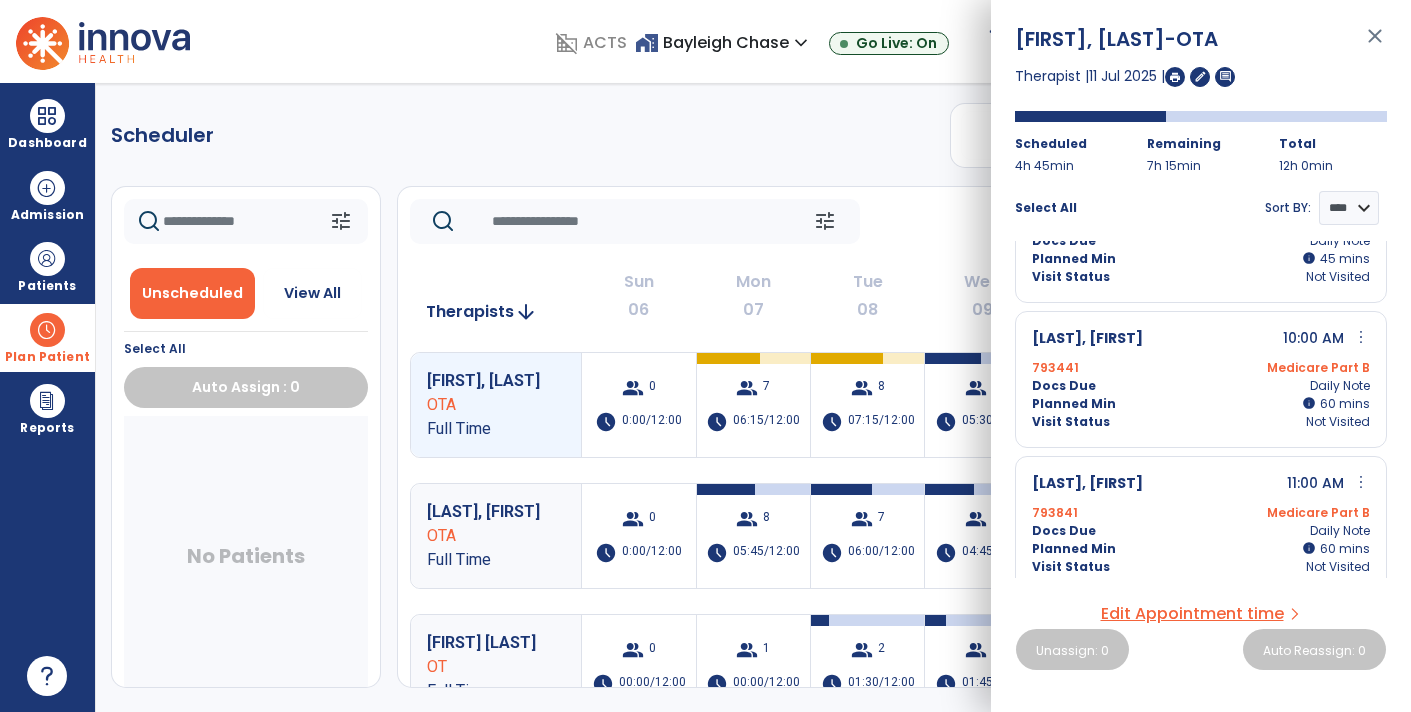 scroll, scrollTop: 0, scrollLeft: 0, axis: both 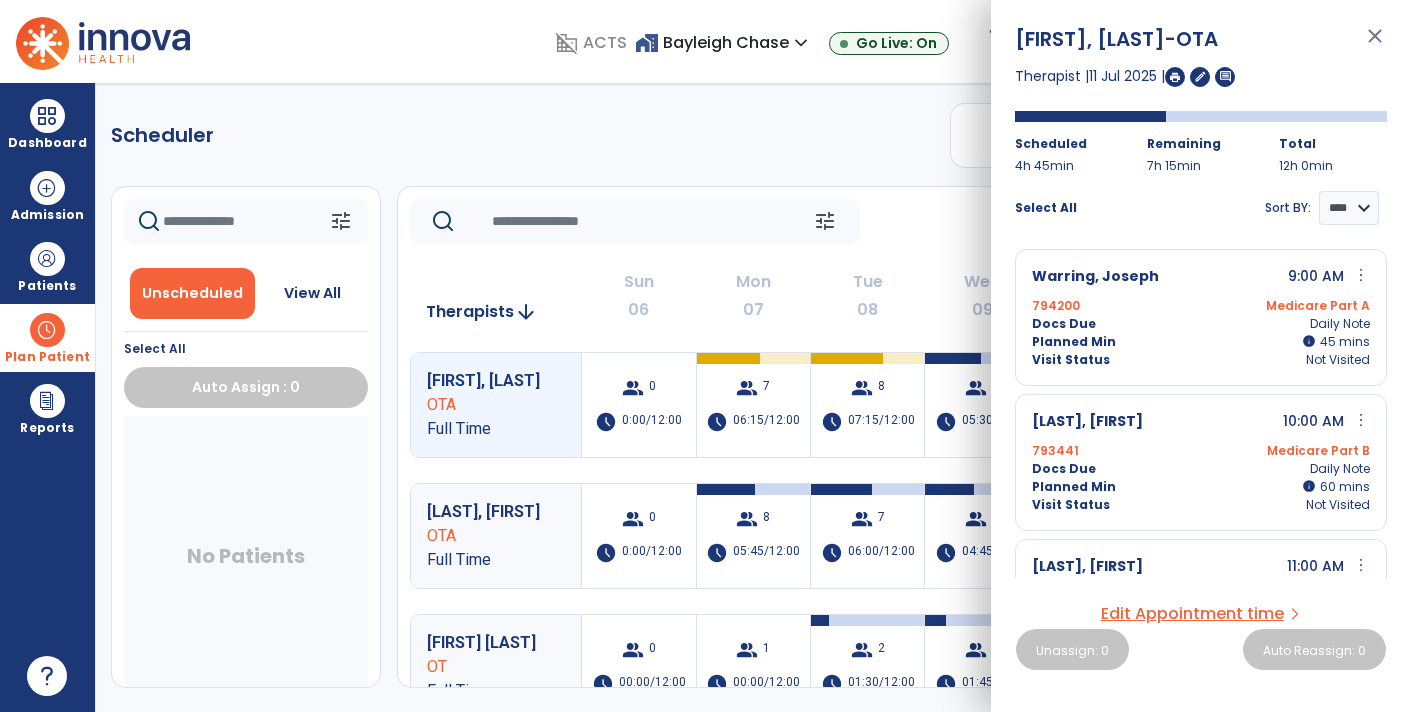 click on "close" at bounding box center [1375, 45] 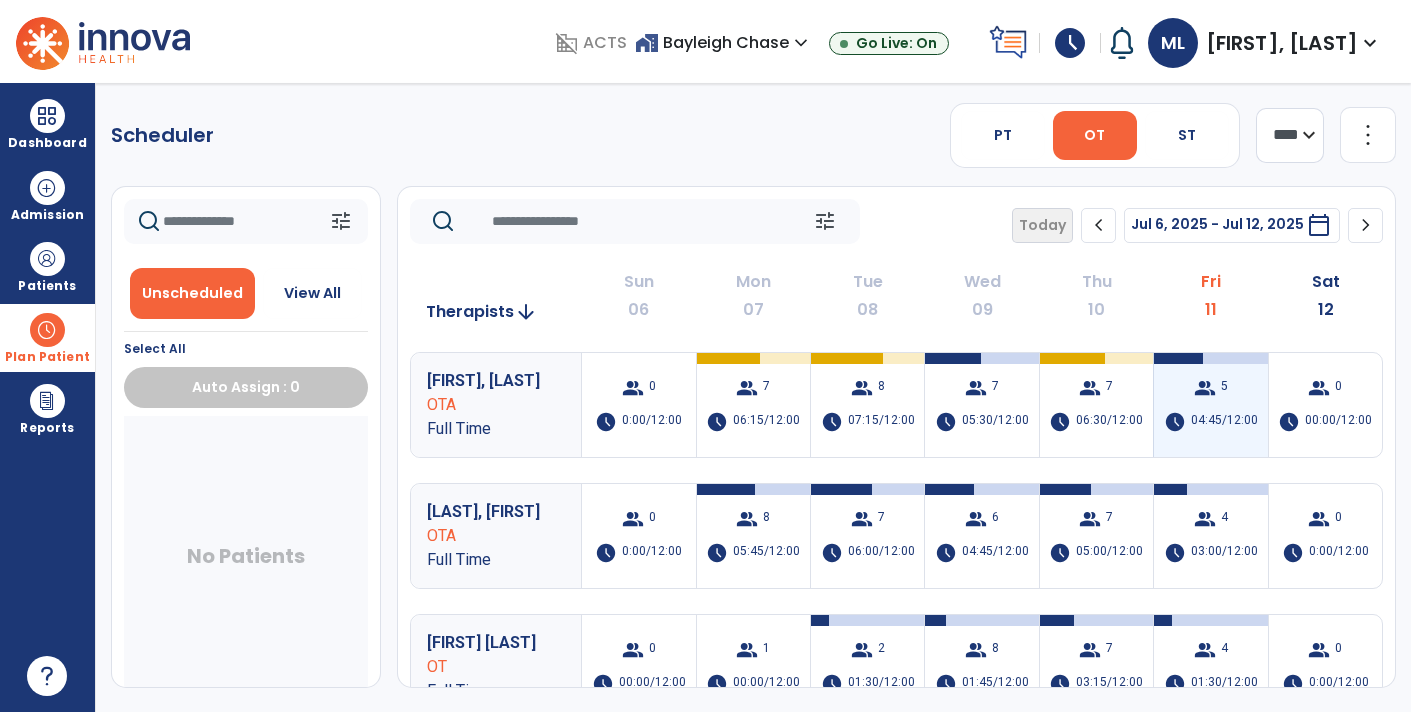 click on "schedule 04:45/12:00" at bounding box center [1211, 422] 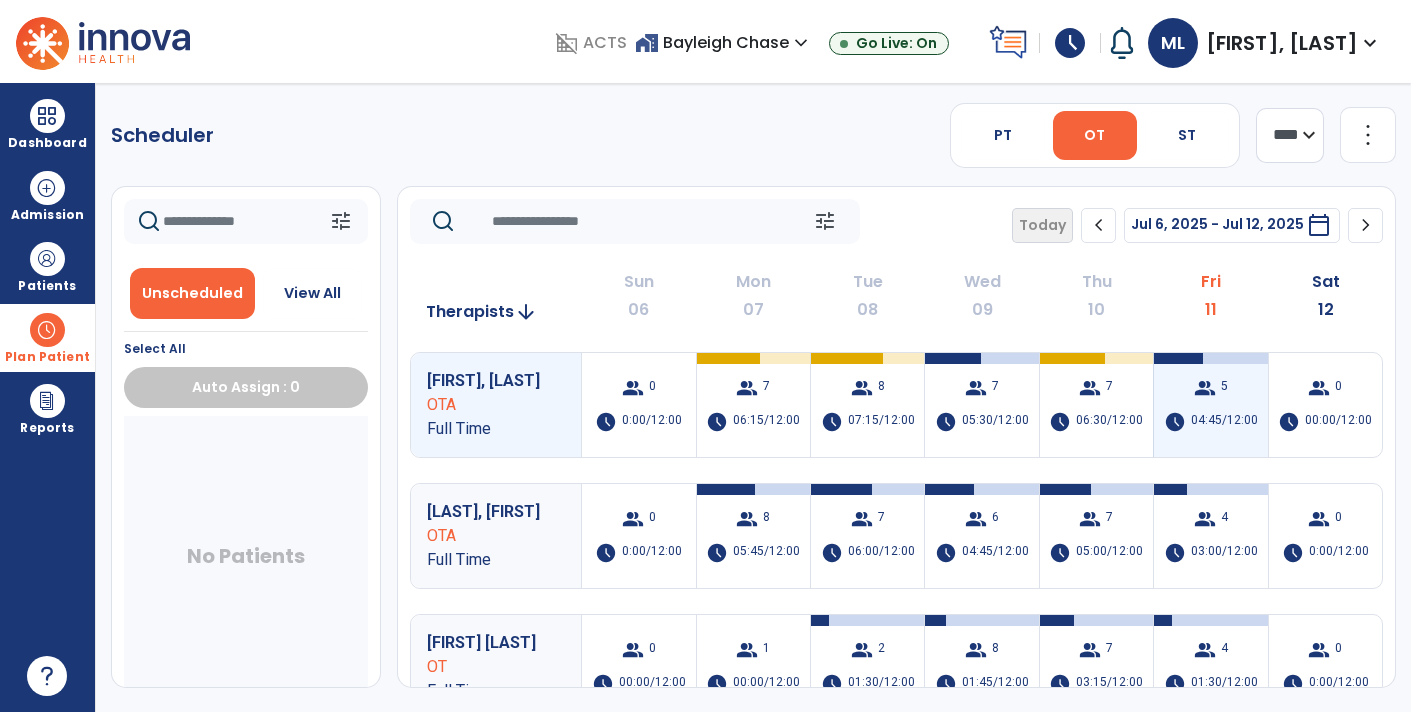 click on "04:45/12:00" at bounding box center (1224, 422) 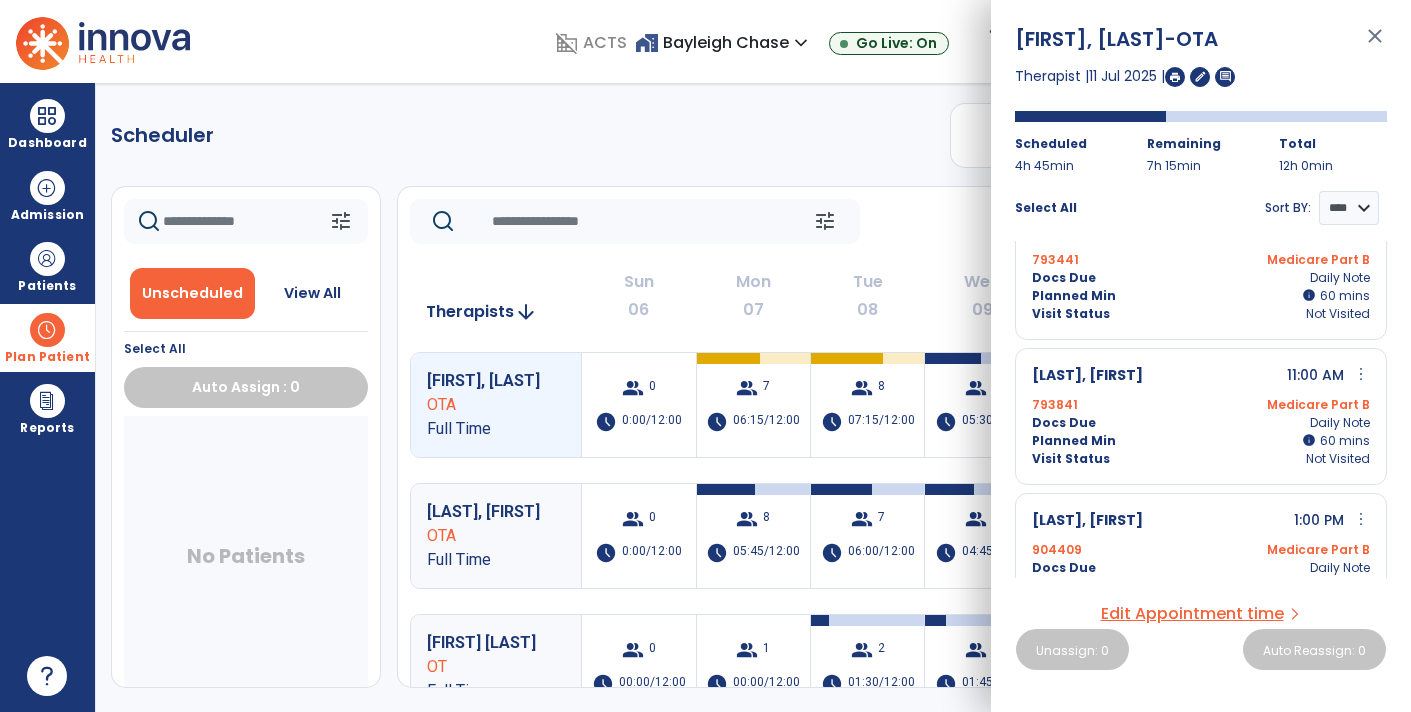 scroll, scrollTop: 0, scrollLeft: 0, axis: both 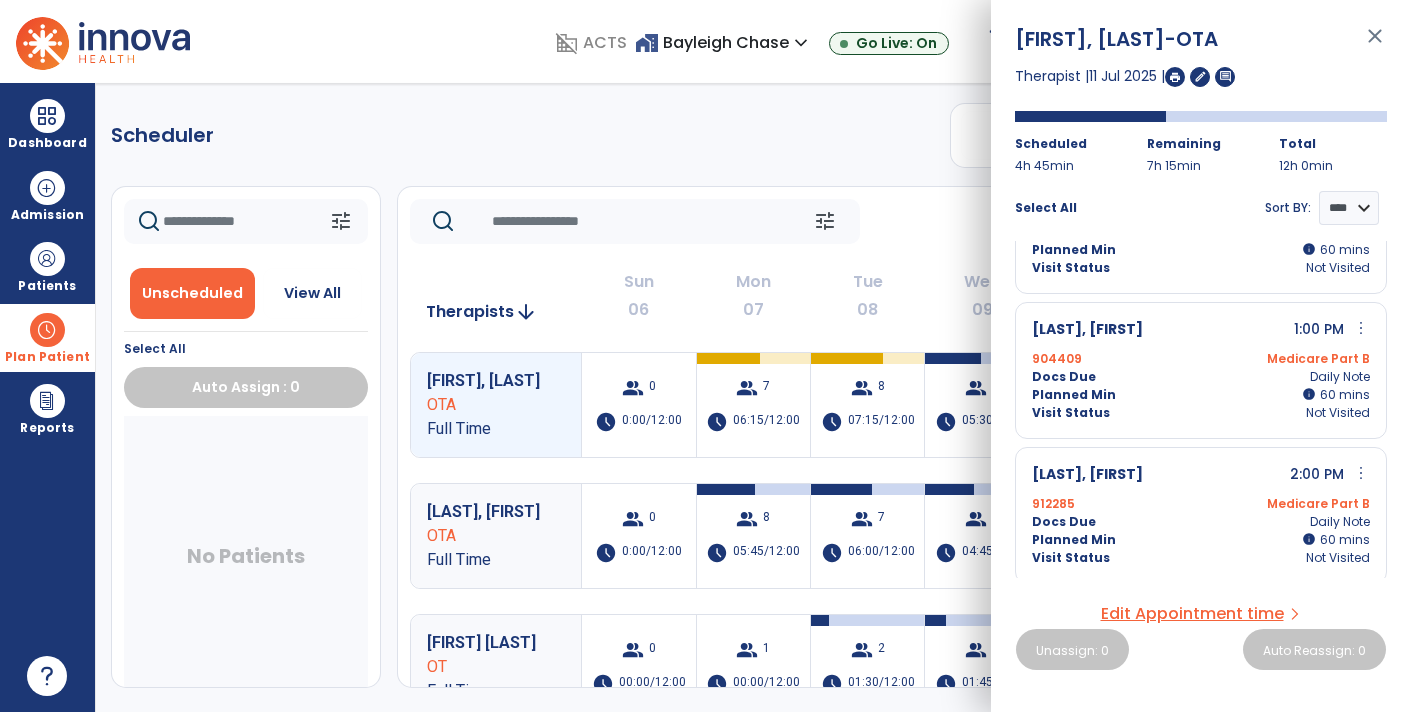 click on "close" at bounding box center [1375, 45] 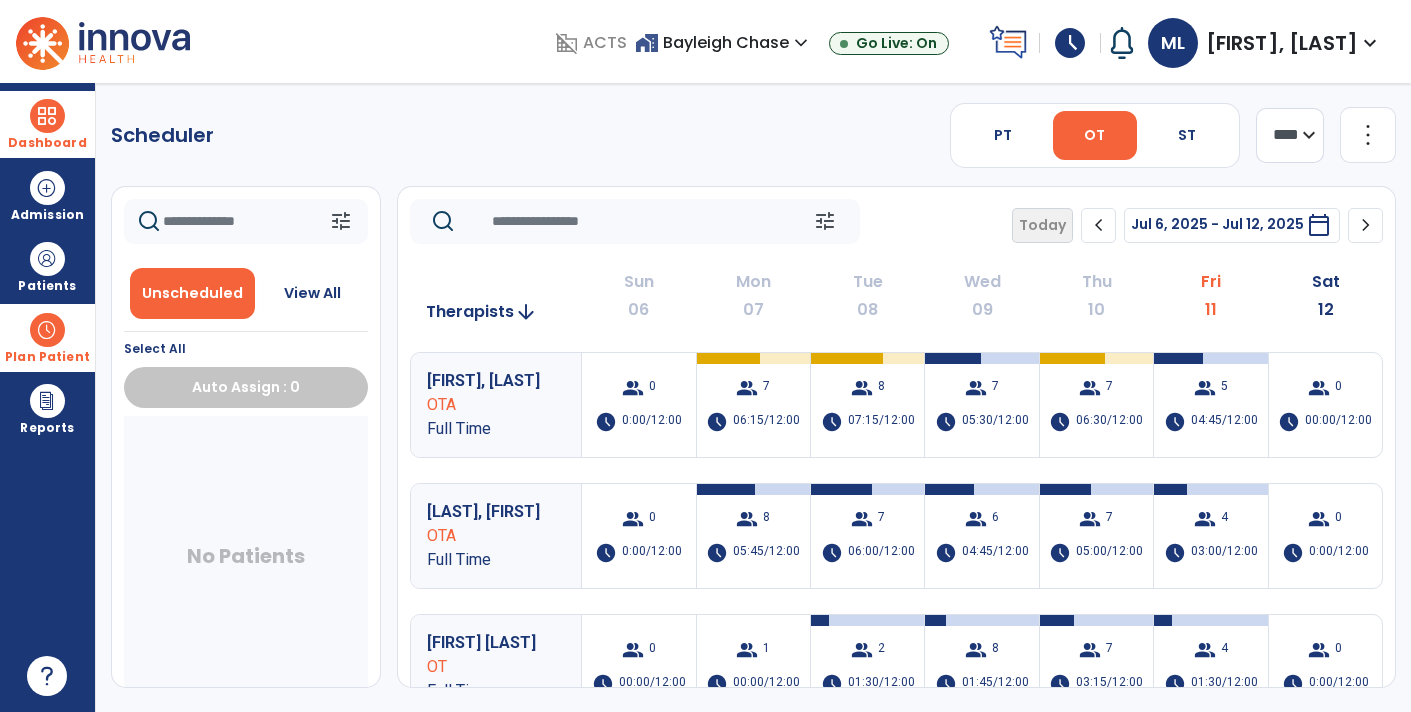 click at bounding box center (47, 116) 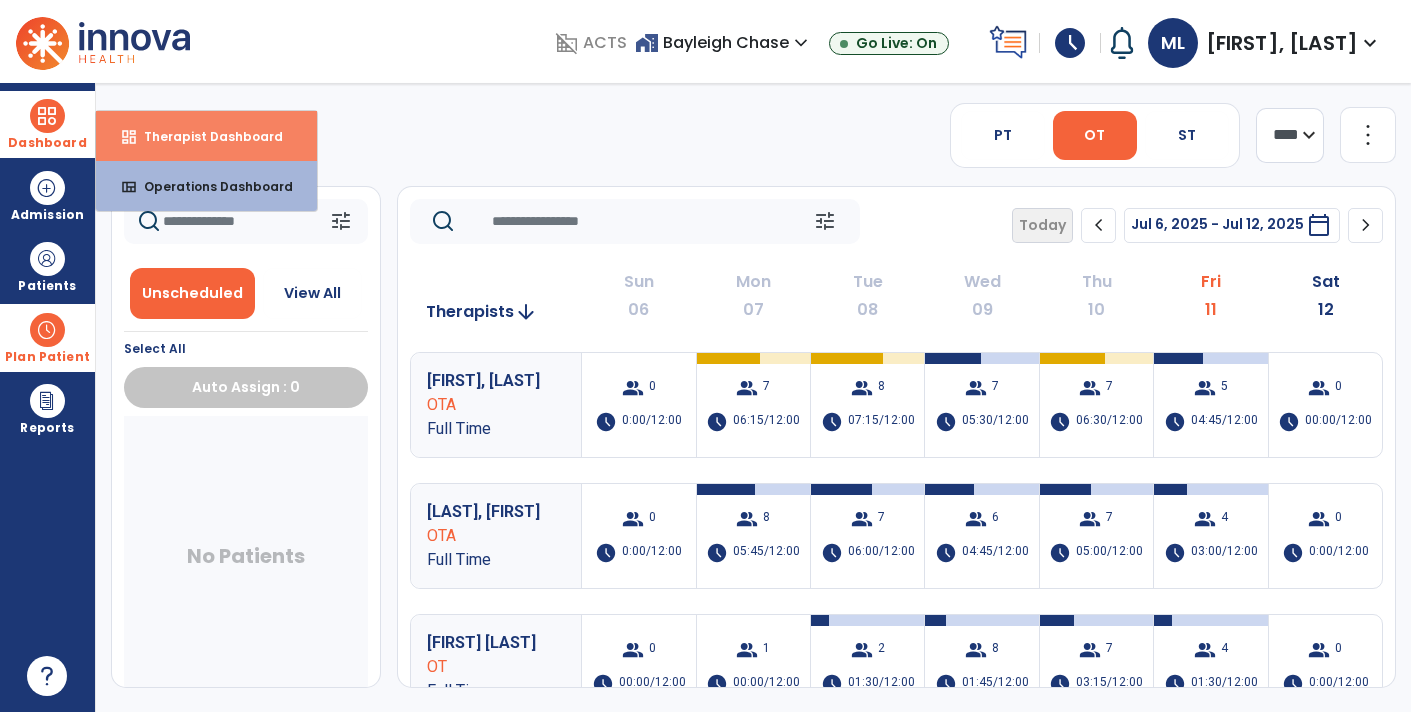 click on "Therapist Dashboard" at bounding box center (205, 136) 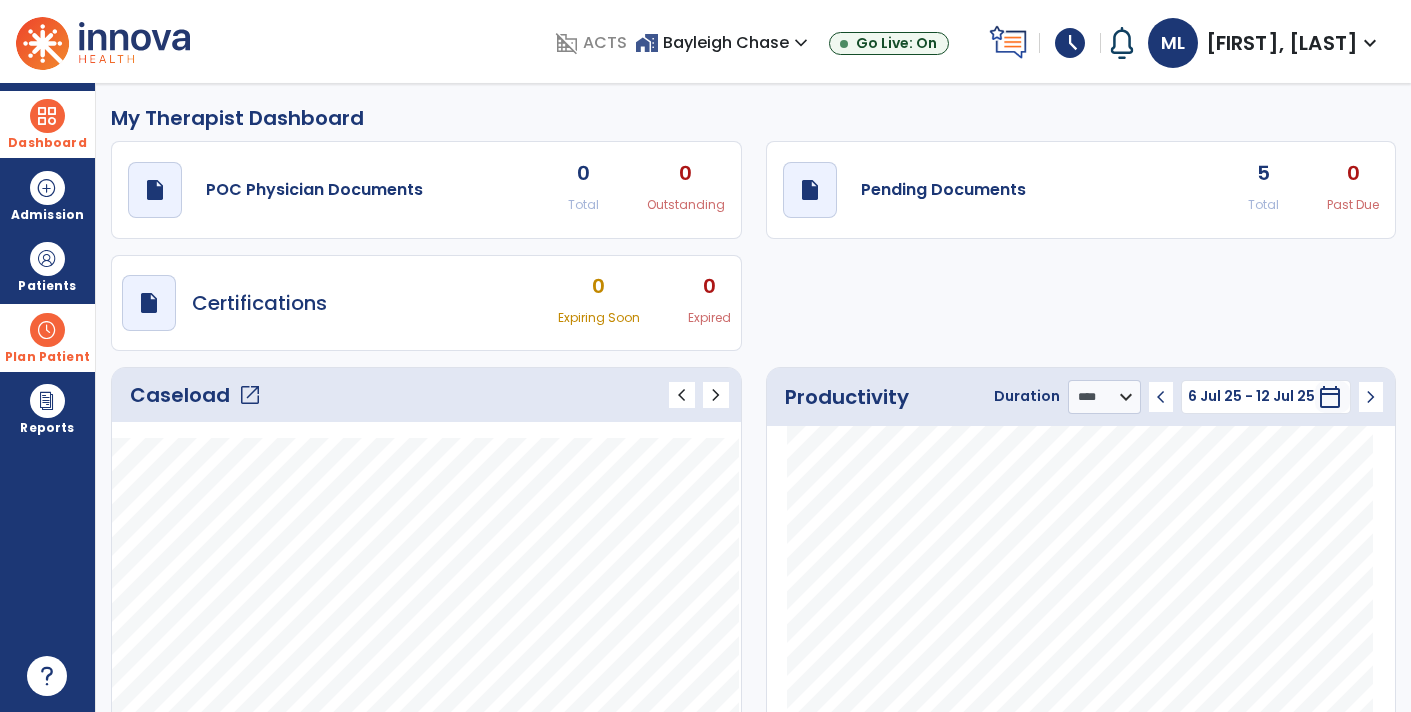 click on "open_in_new" 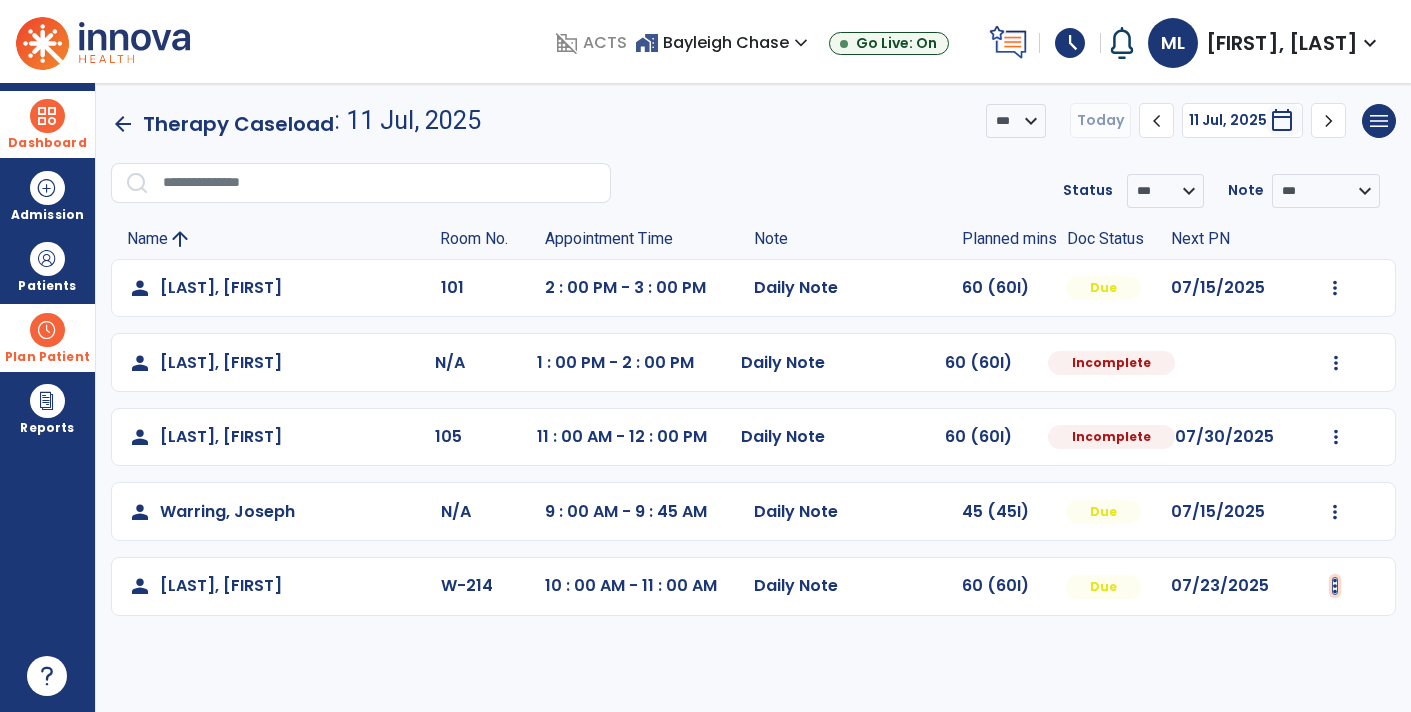 click at bounding box center [1335, 288] 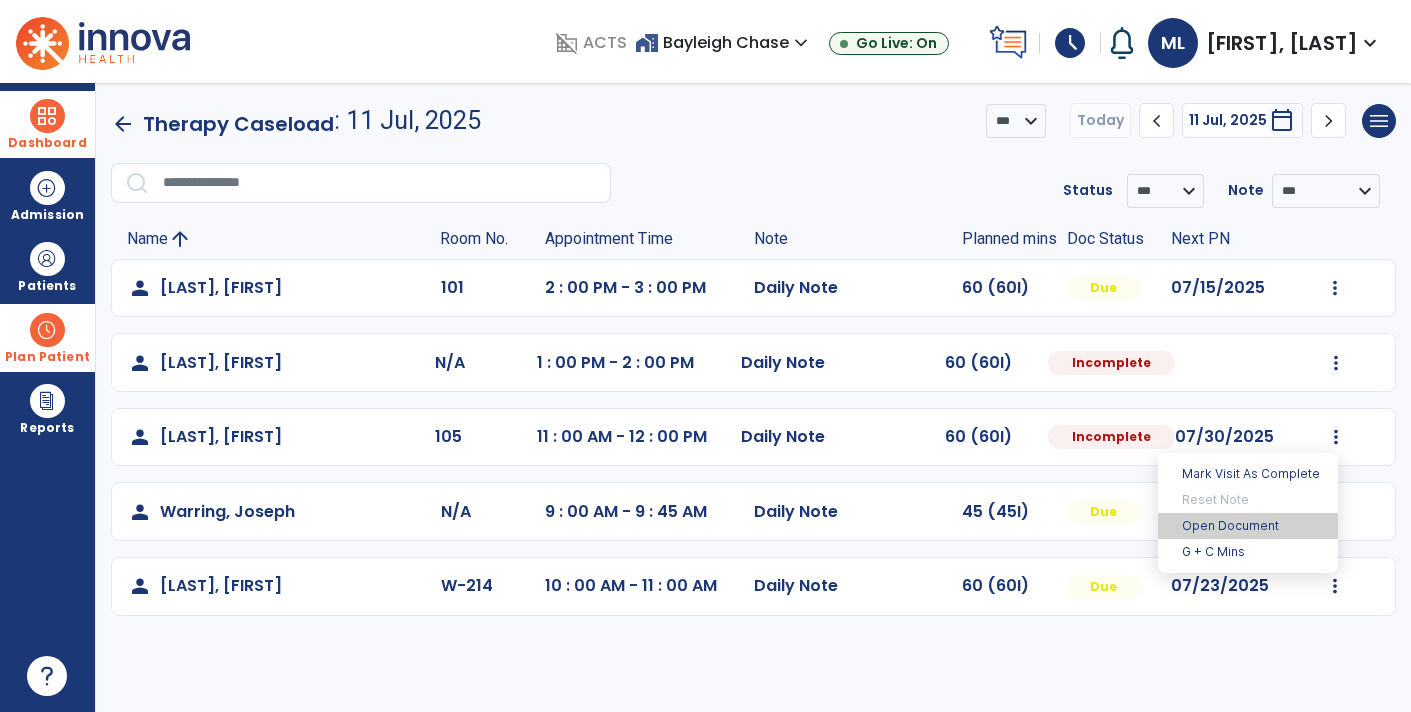 click on "Open Document" at bounding box center (1248, 526) 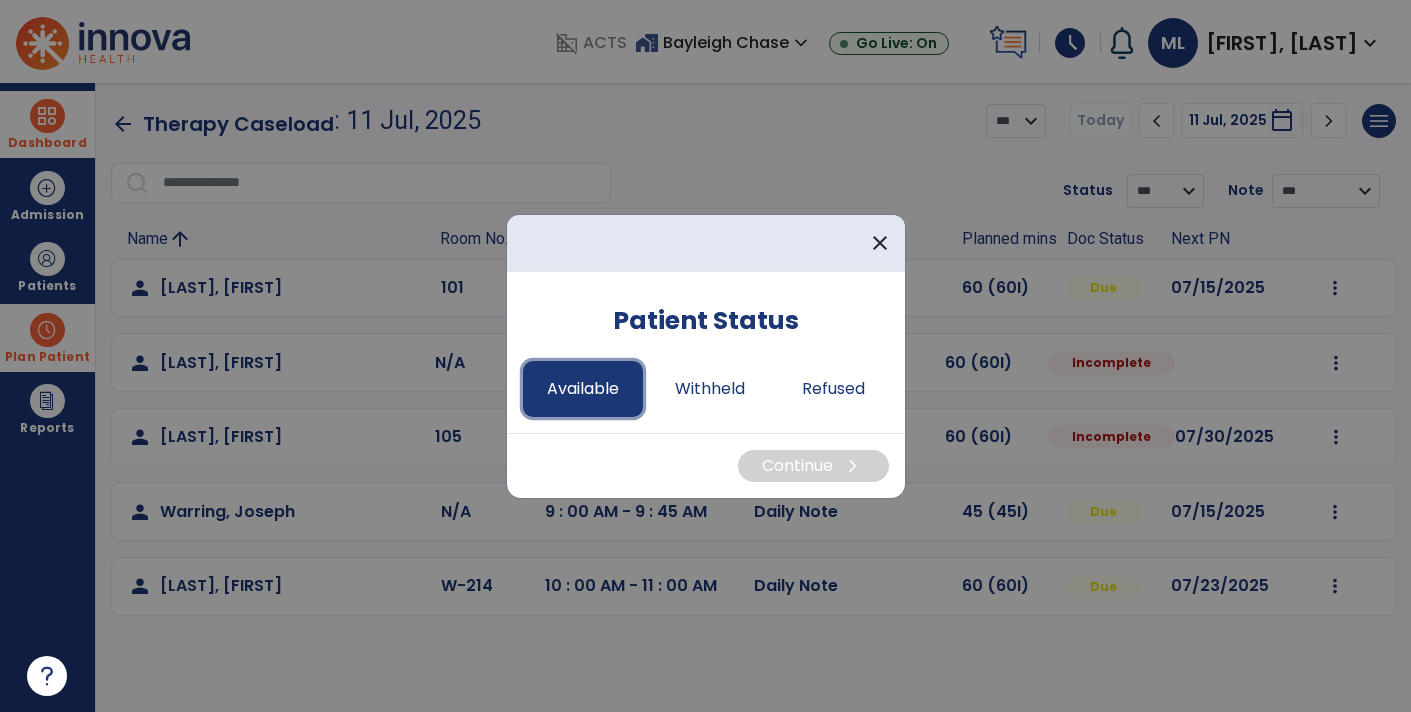 click on "Available" at bounding box center [583, 389] 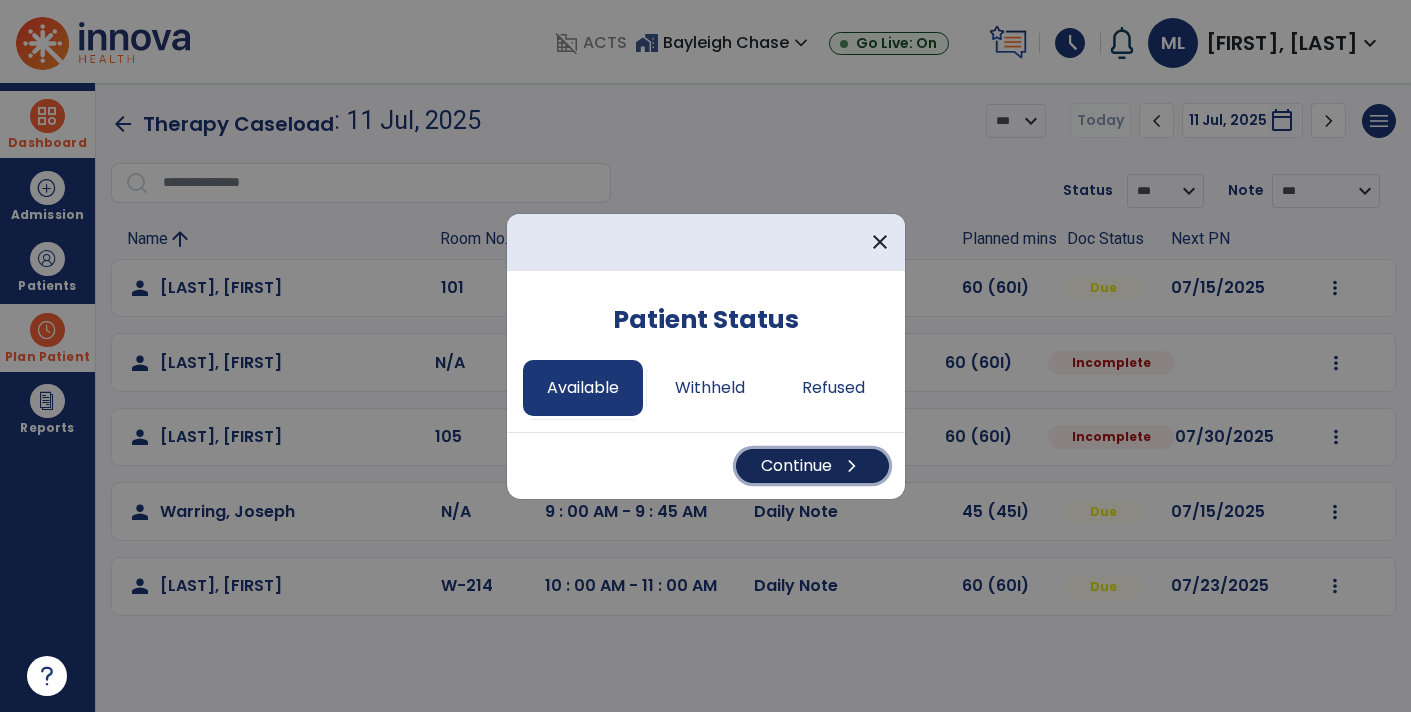 click on "chevron_right" at bounding box center (852, 466) 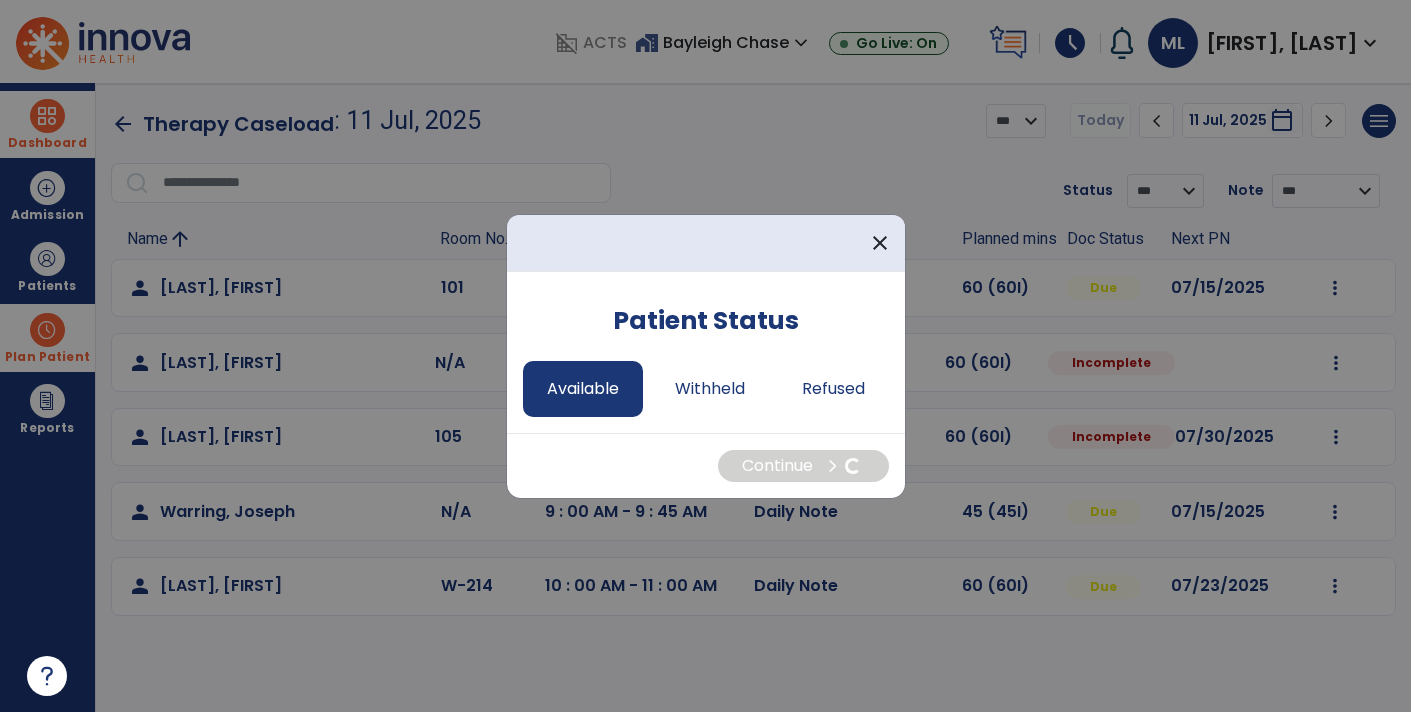 select on "*" 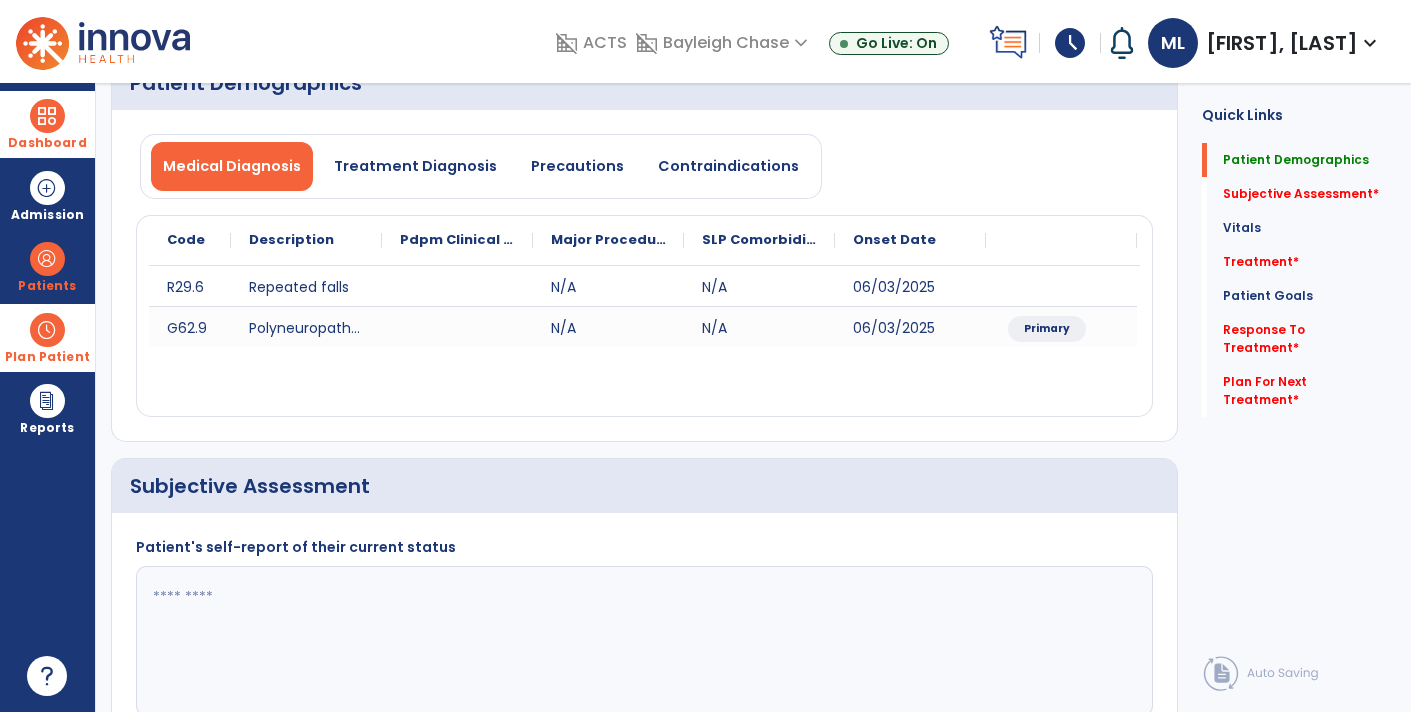 scroll, scrollTop: 0, scrollLeft: 0, axis: both 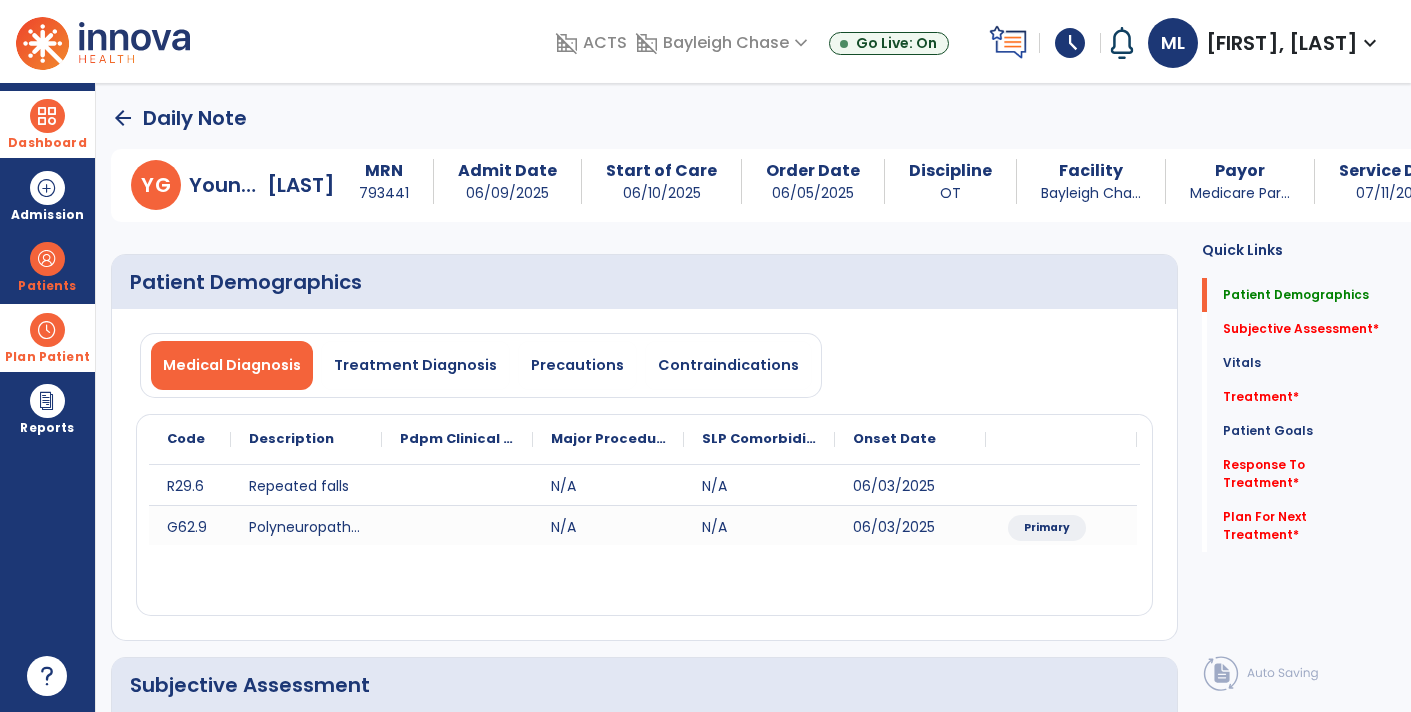 click at bounding box center (47, 116) 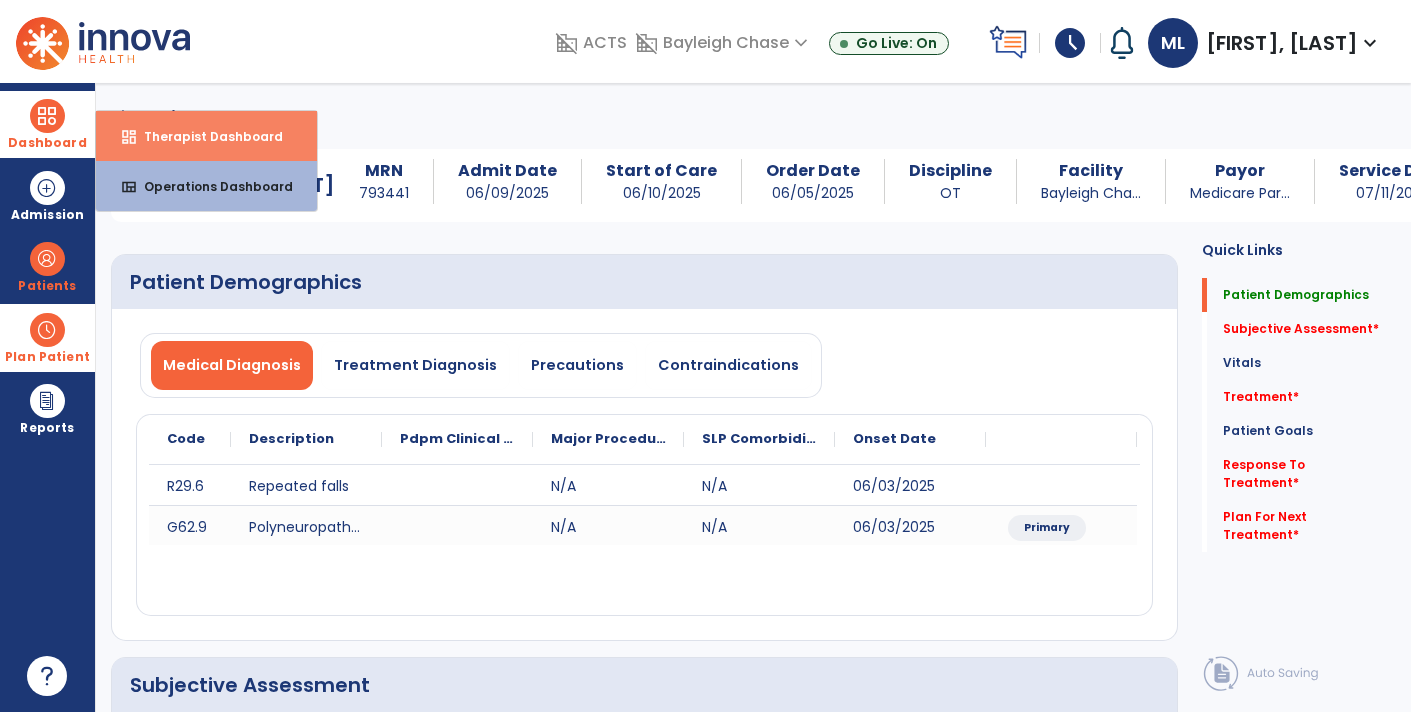 click on "Therapist Dashboard" at bounding box center [205, 136] 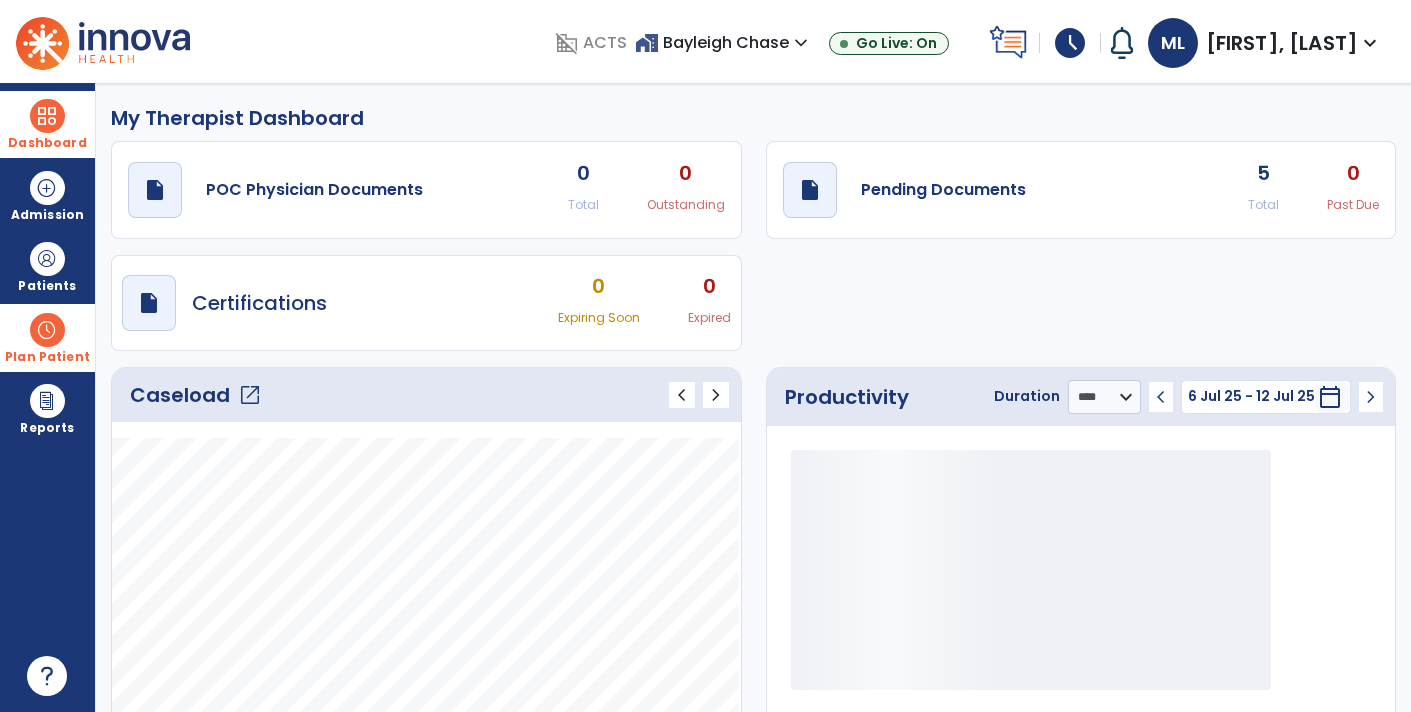click on "open_in_new" 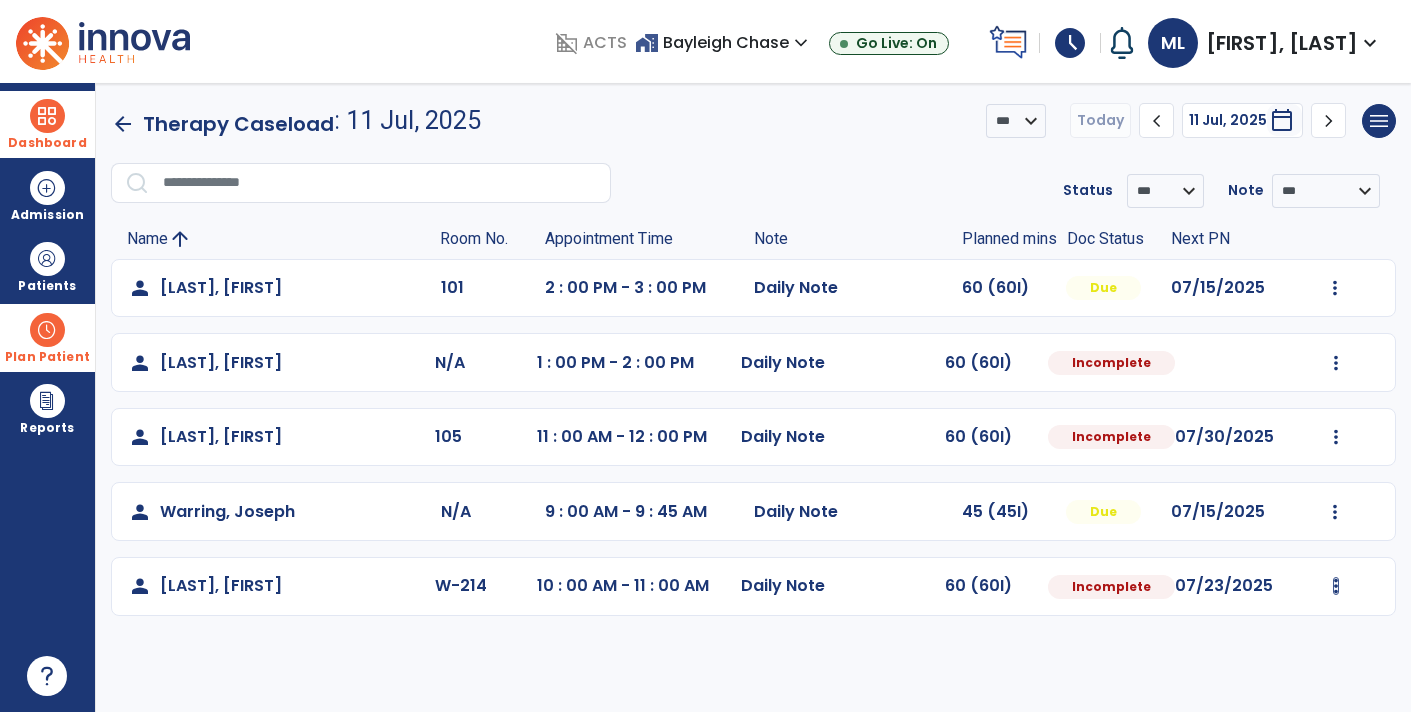 click at bounding box center [1335, 288] 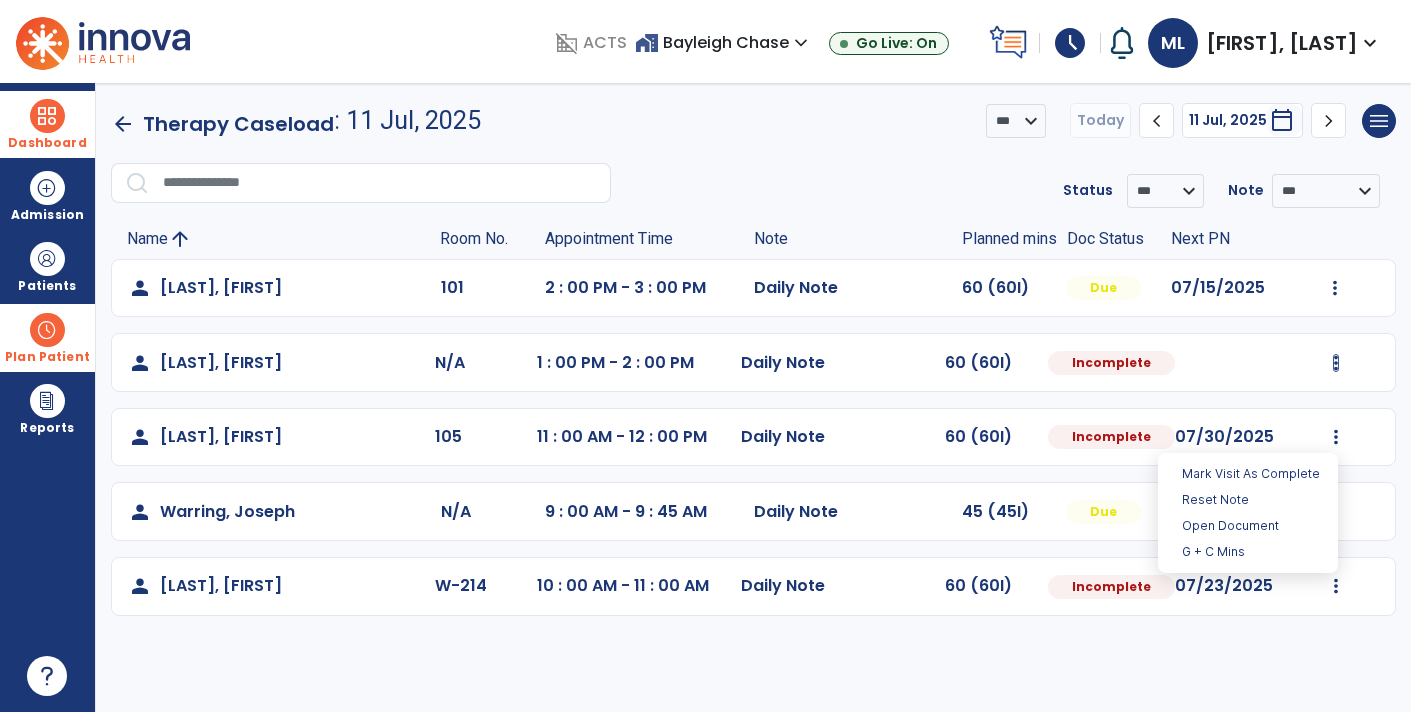 click at bounding box center [1335, 288] 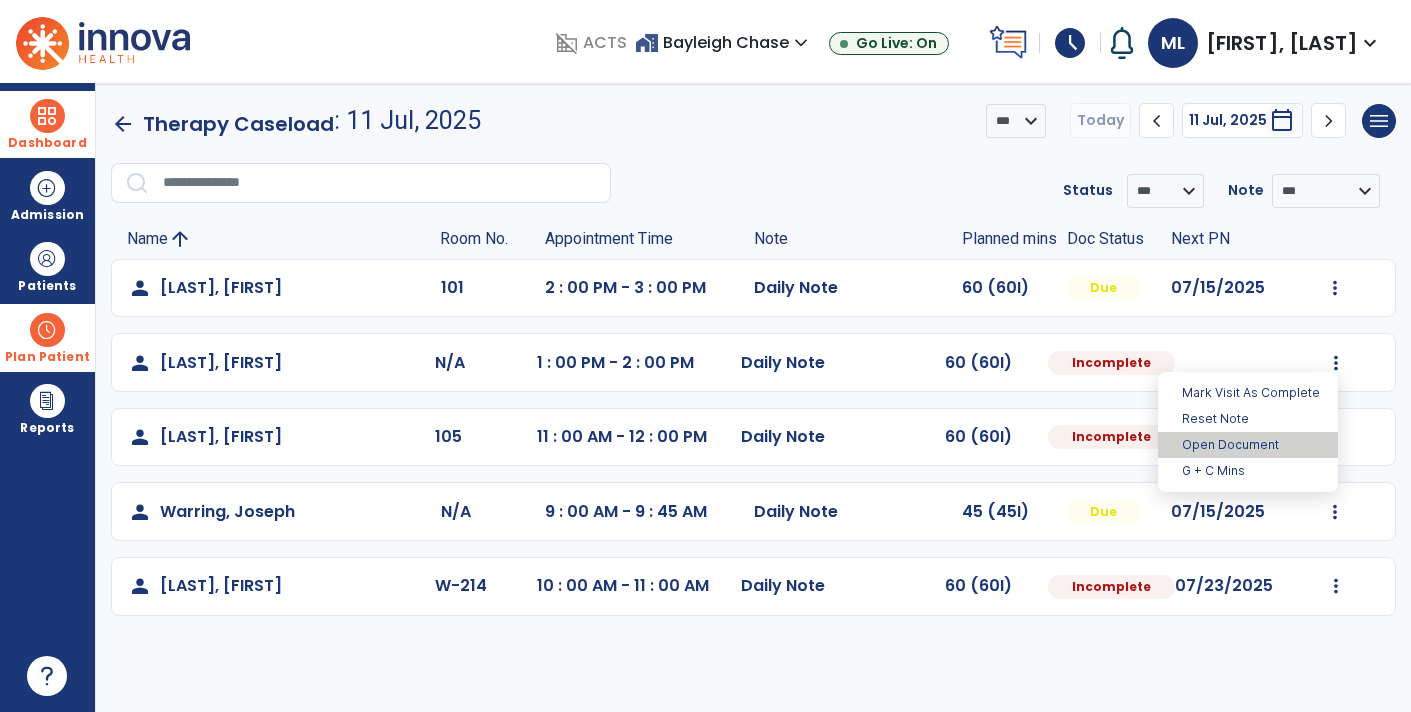 click on "Open Document" at bounding box center (1248, 445) 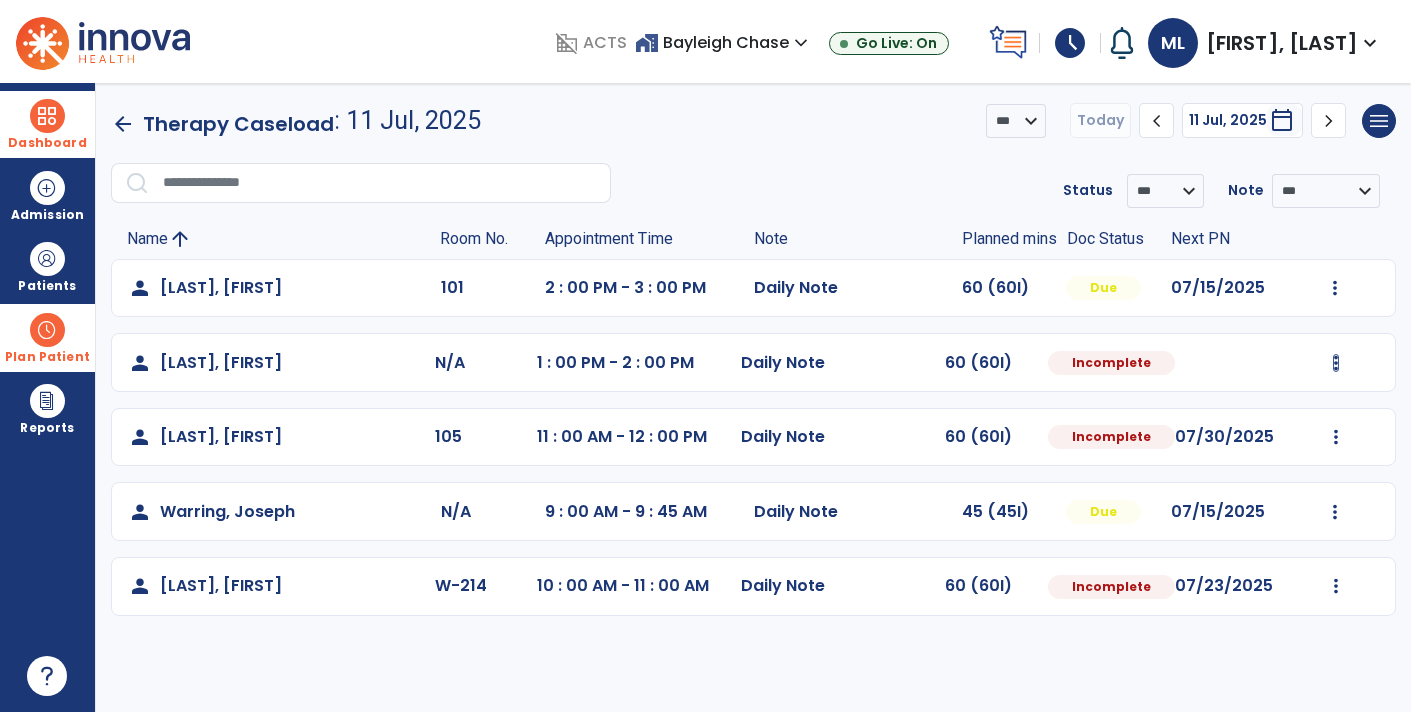click at bounding box center [1335, 288] 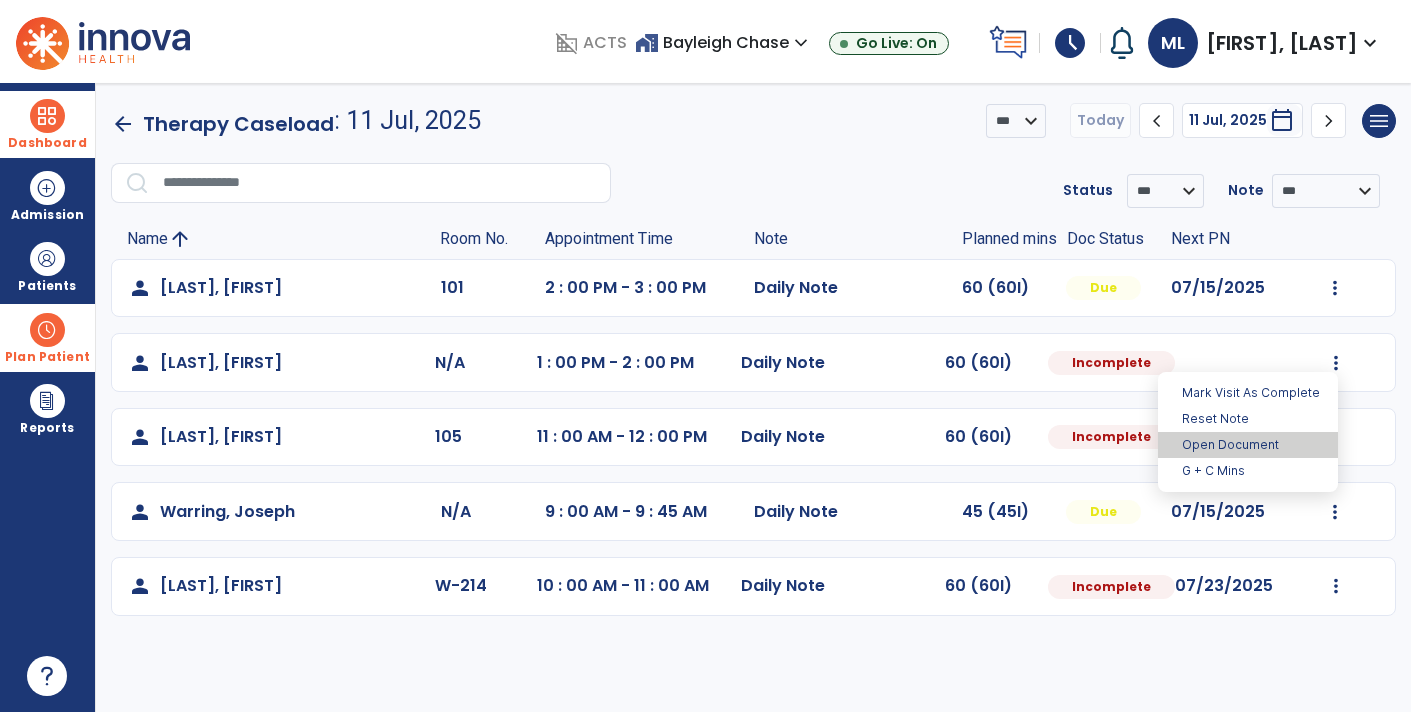 click on "Open Document" at bounding box center [1248, 445] 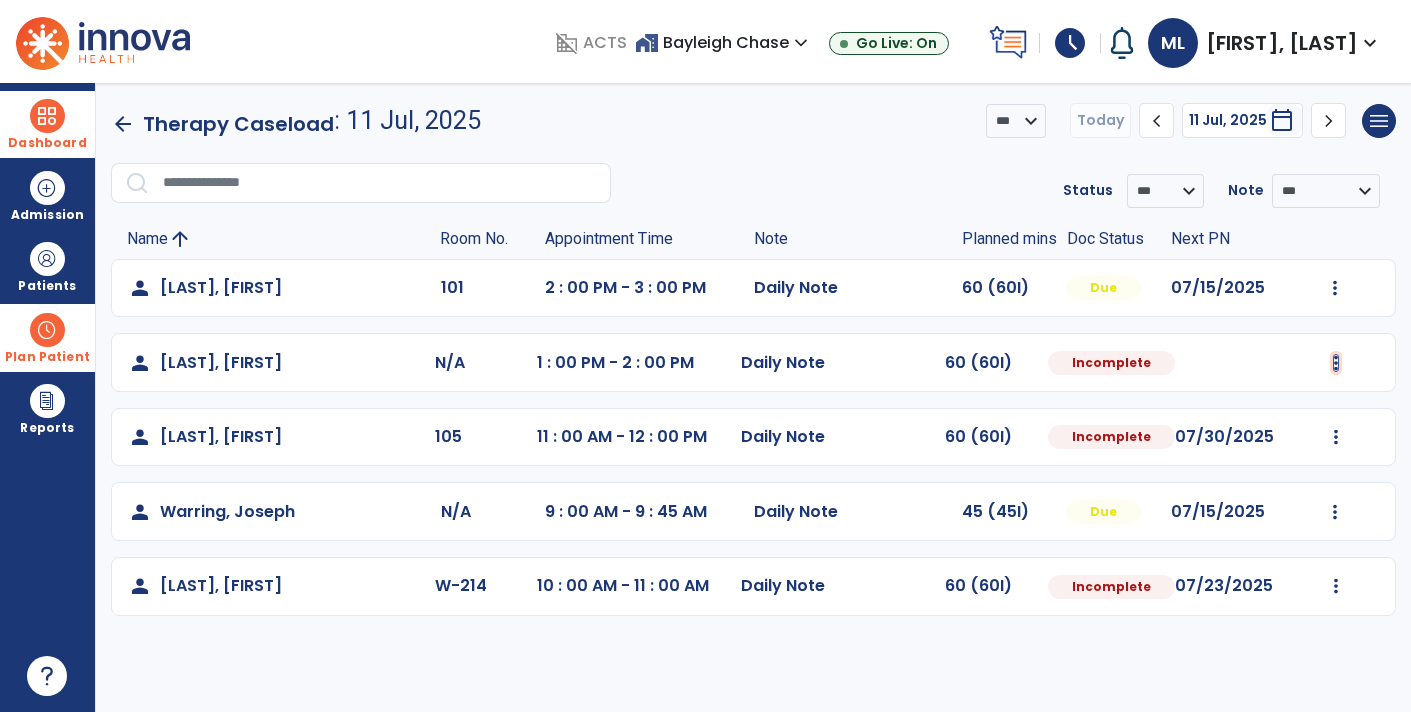 click at bounding box center [1335, 288] 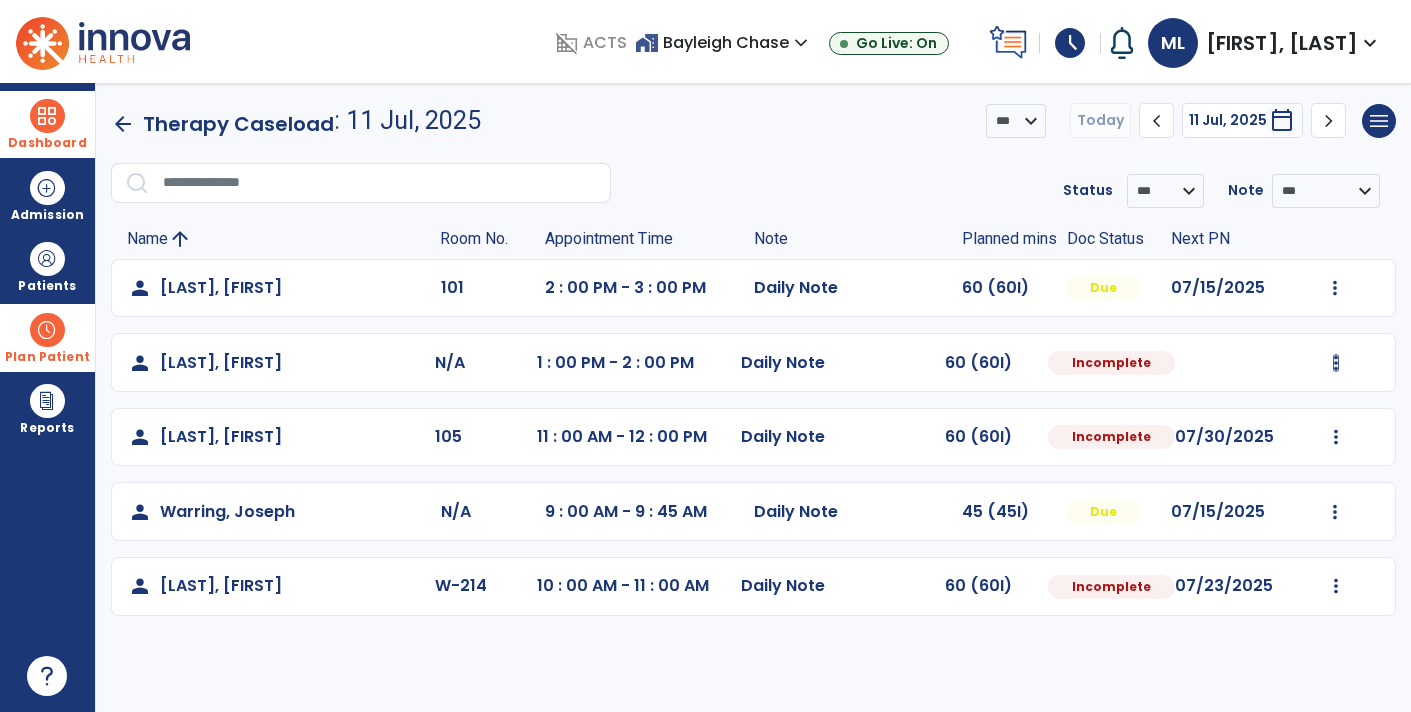 select on "*" 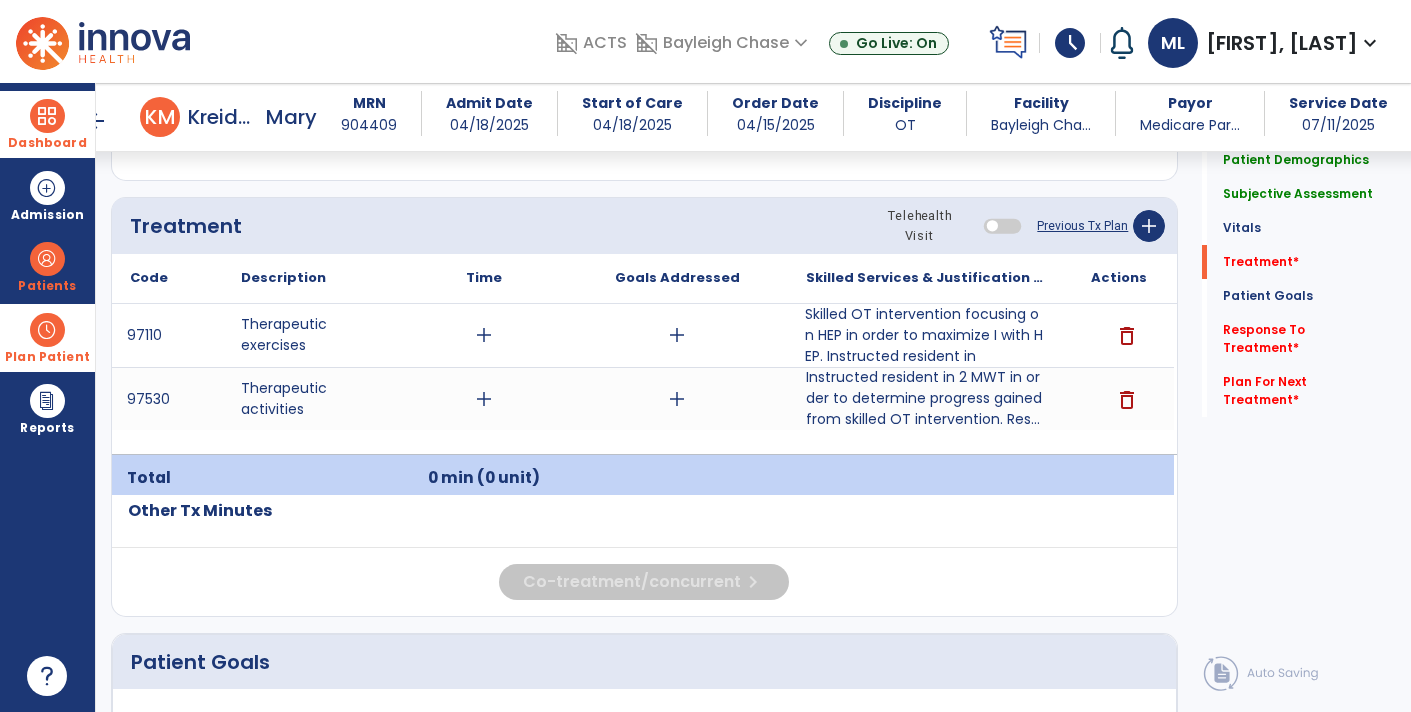 click on "Skilled OT intervention focusing on HEP in order to maximize I with HEP. Instructed resident in" at bounding box center [926, 335] 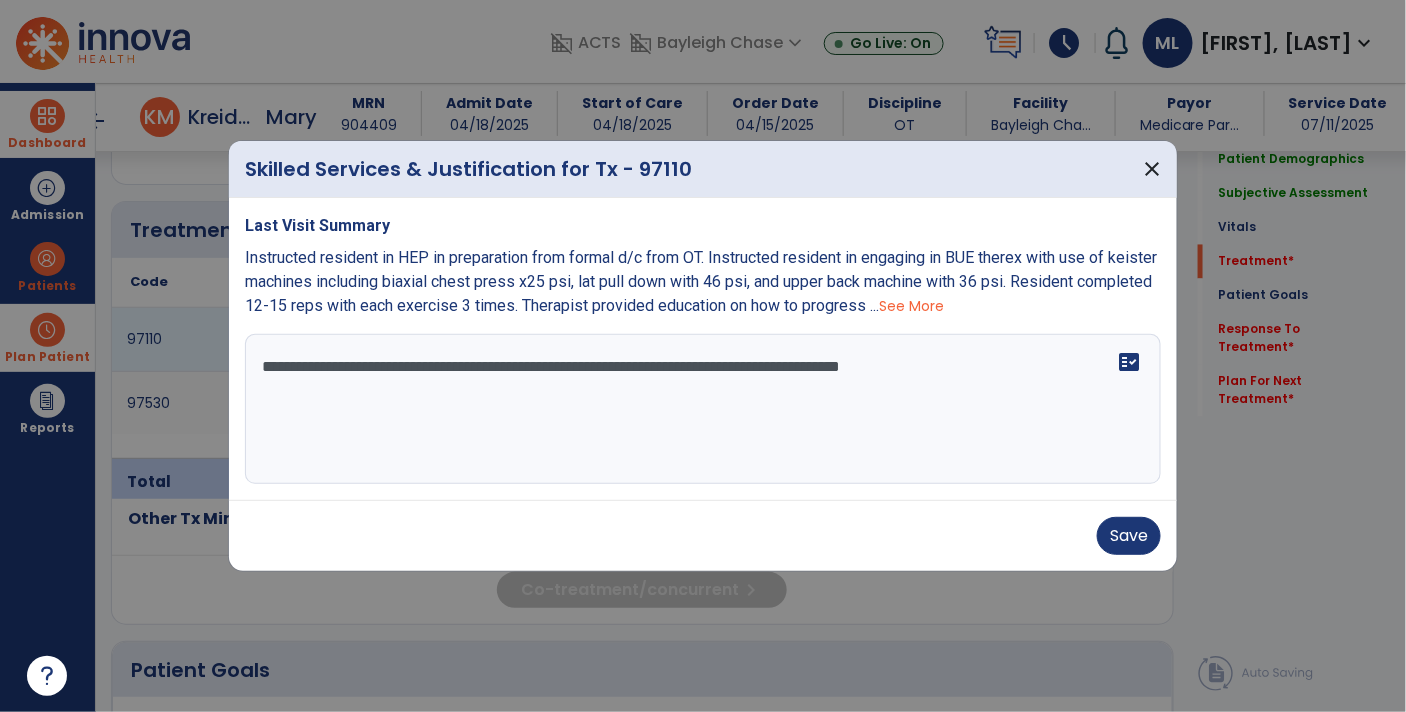 scroll, scrollTop: 1162, scrollLeft: 0, axis: vertical 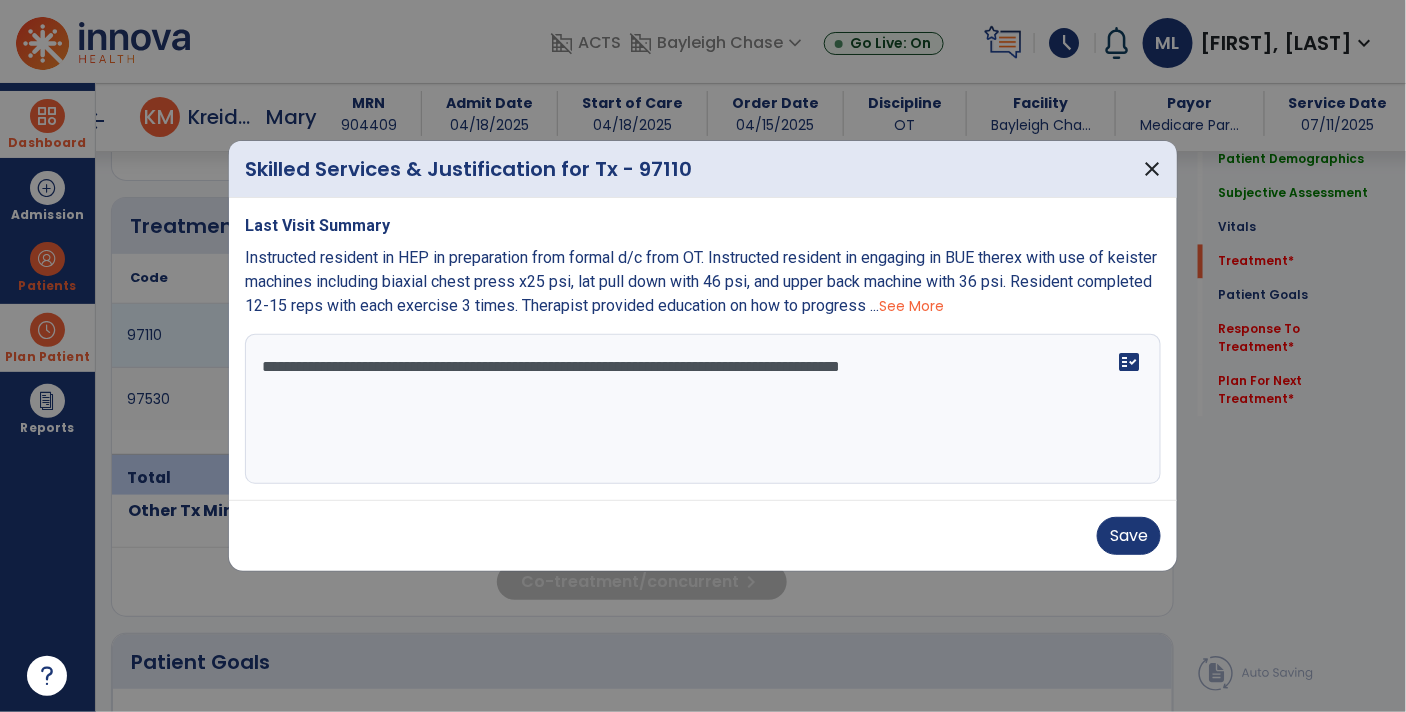 click on "**********" at bounding box center [703, 409] 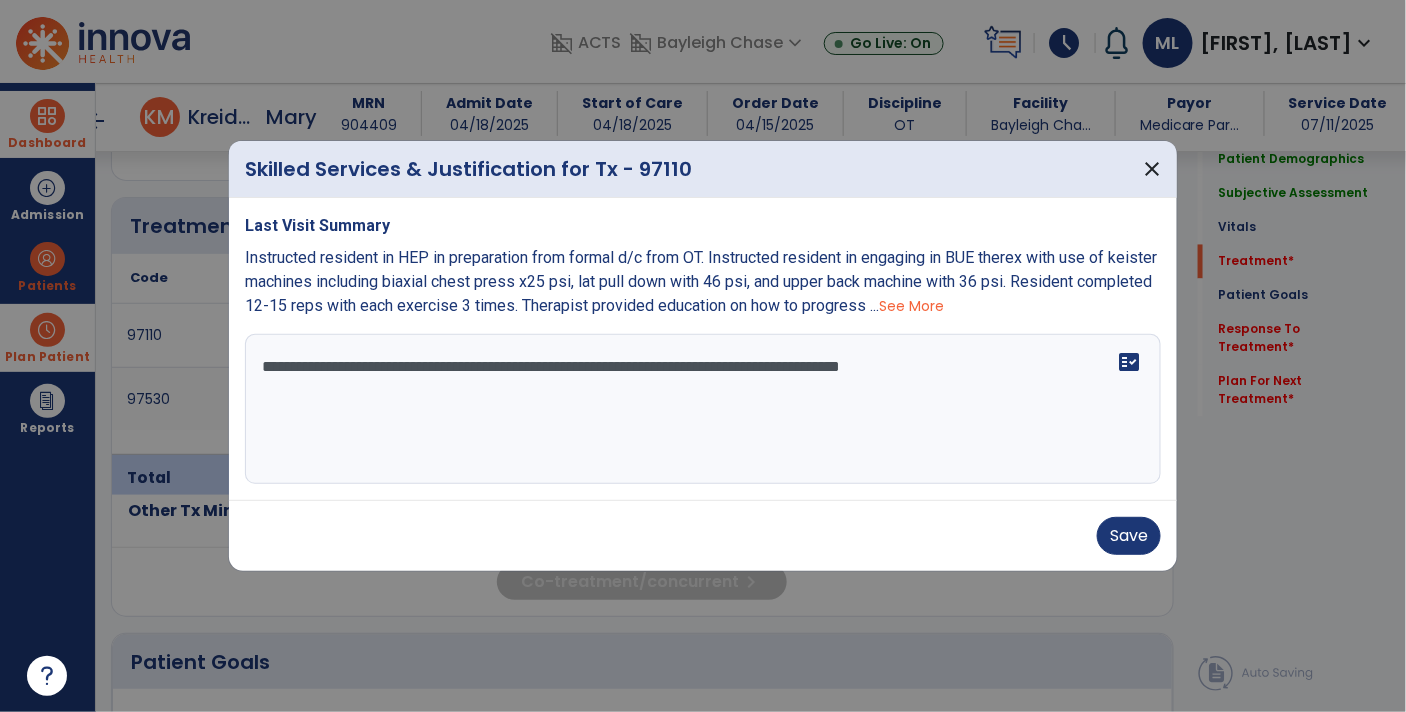 click on "Save" at bounding box center [703, 535] 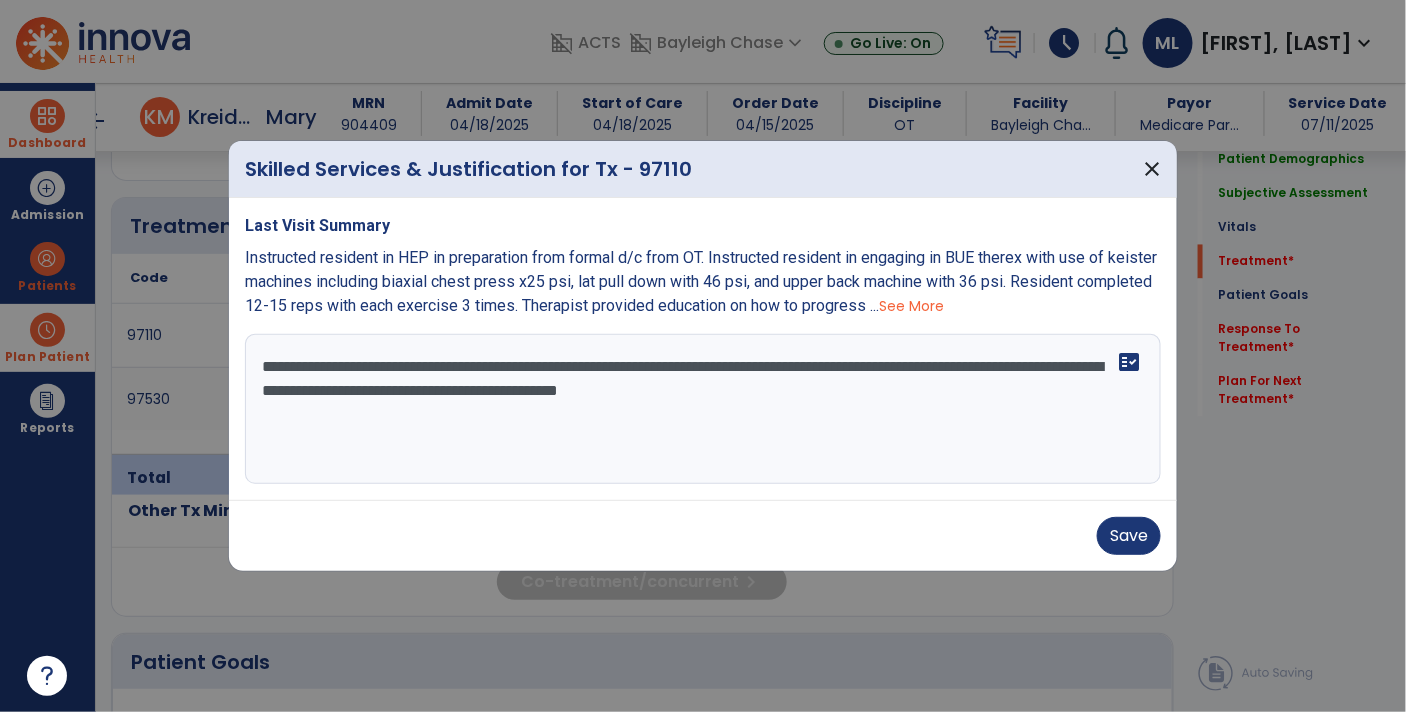 click on "**********" at bounding box center (703, 409) 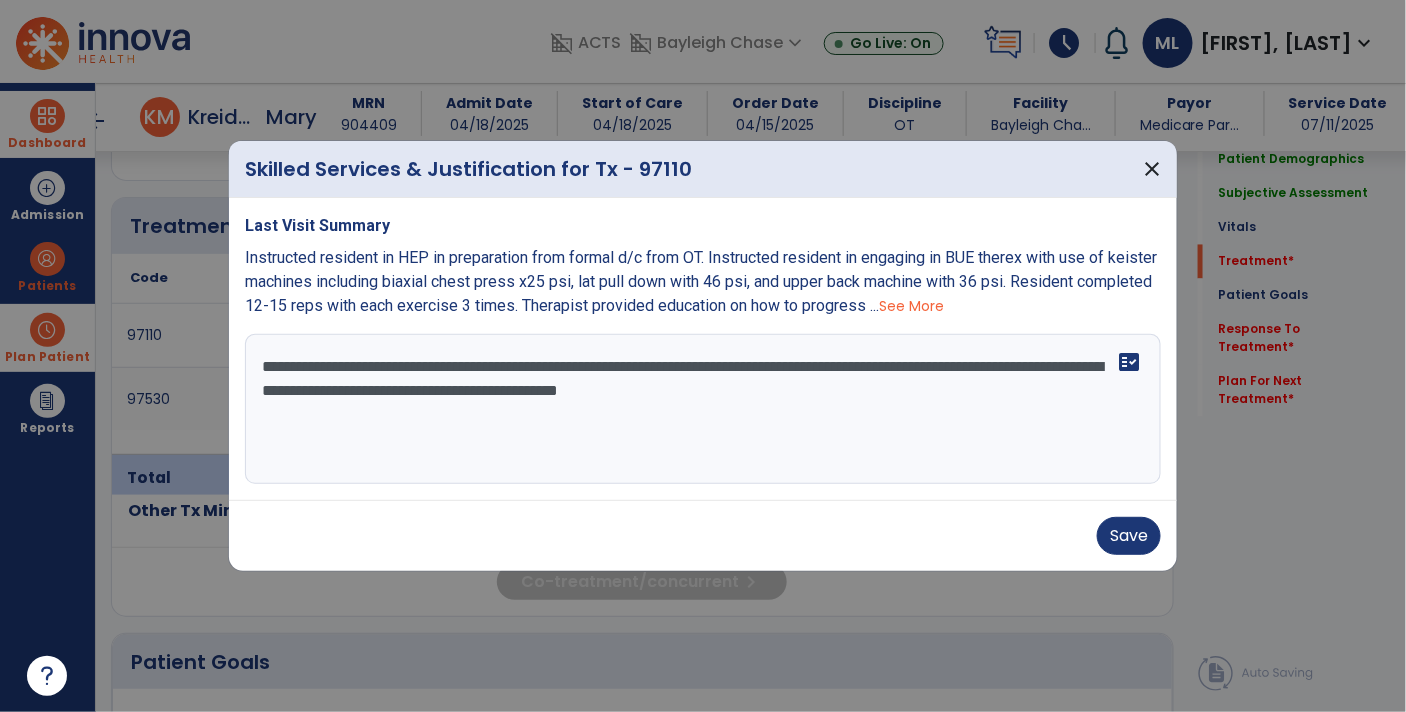 type on "**********" 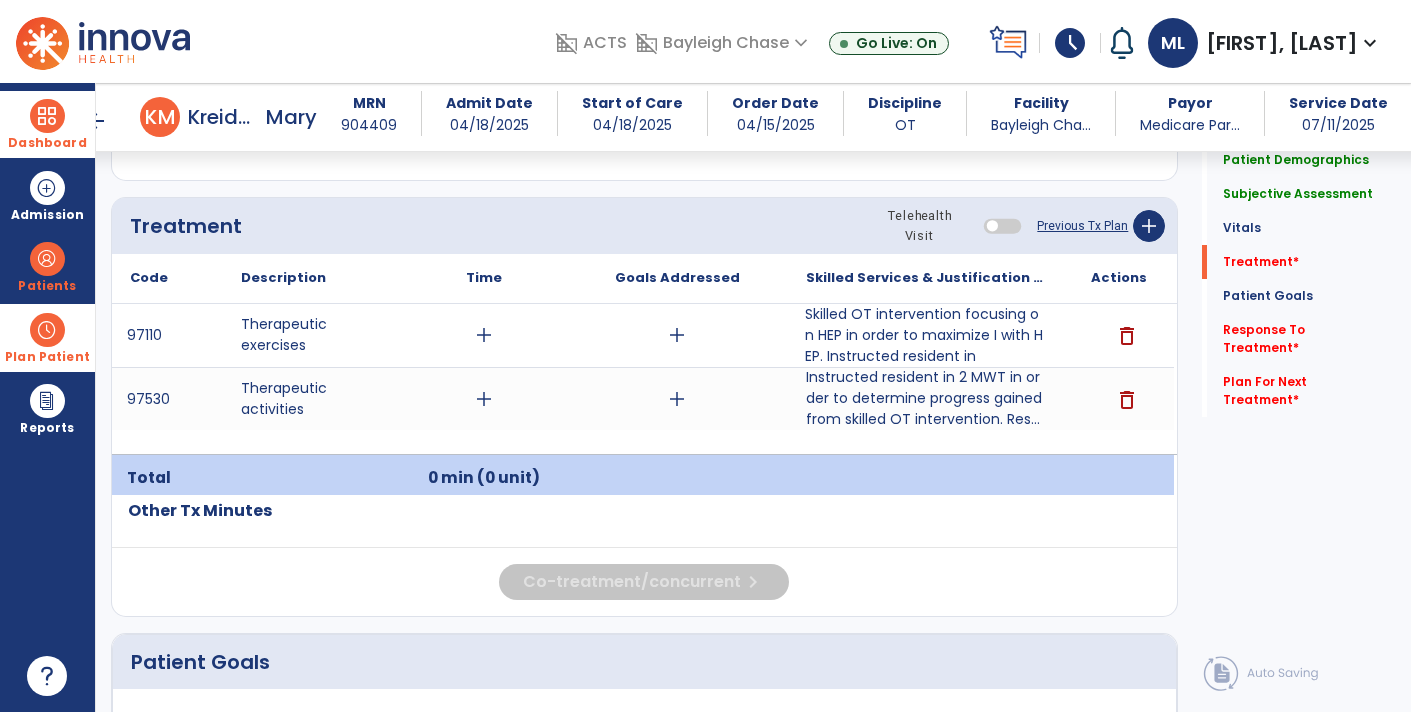 click on "Skilled OT intervention focusing on HEP in order to maximize I with HEP. Instructed resident in" at bounding box center (926, 335) 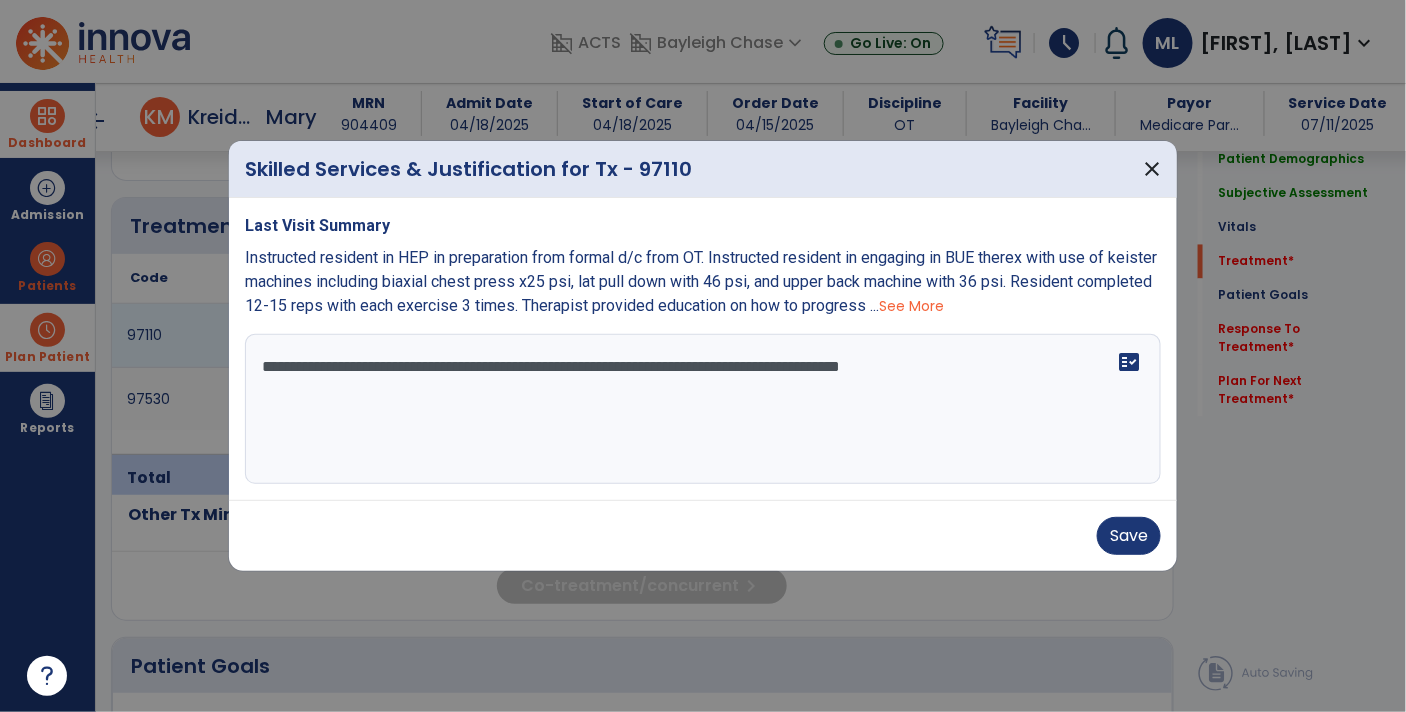 scroll, scrollTop: 1162, scrollLeft: 0, axis: vertical 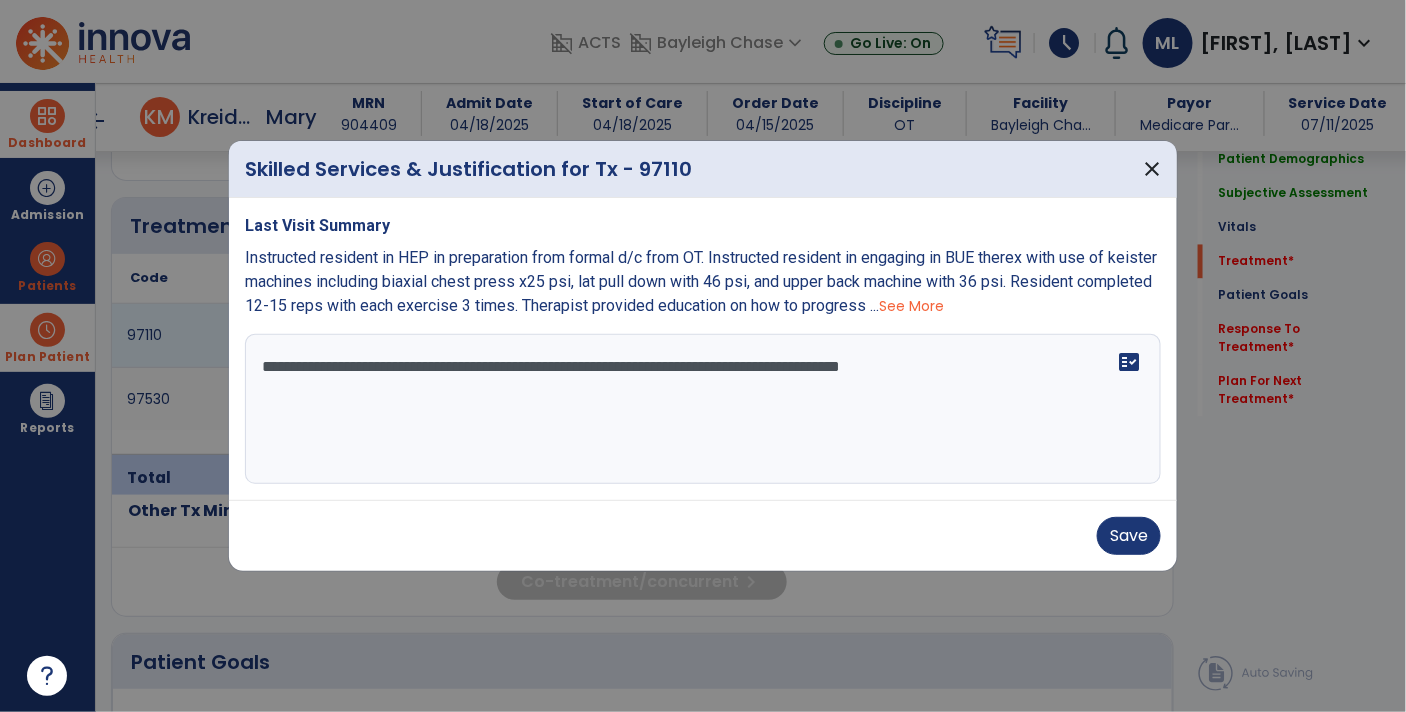 click on "**********" at bounding box center [703, 409] 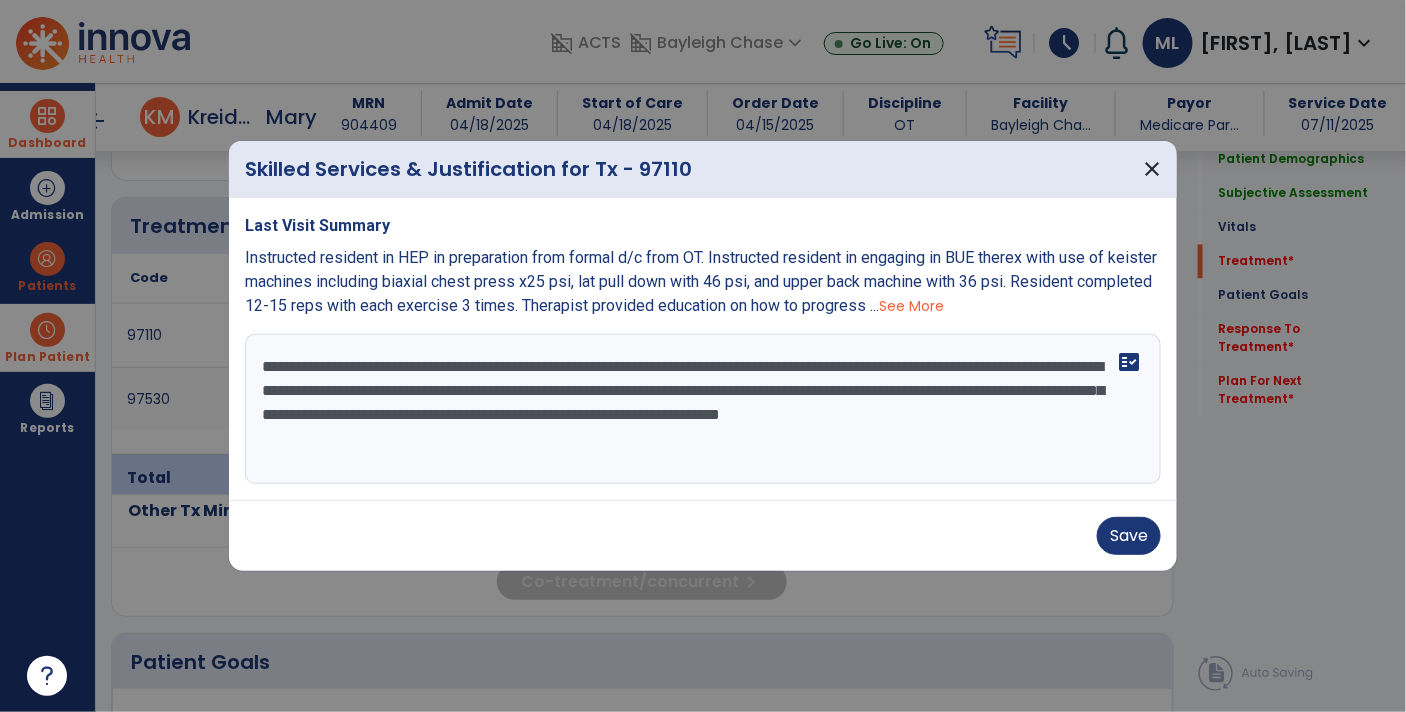 click on "**********" at bounding box center (703, 409) 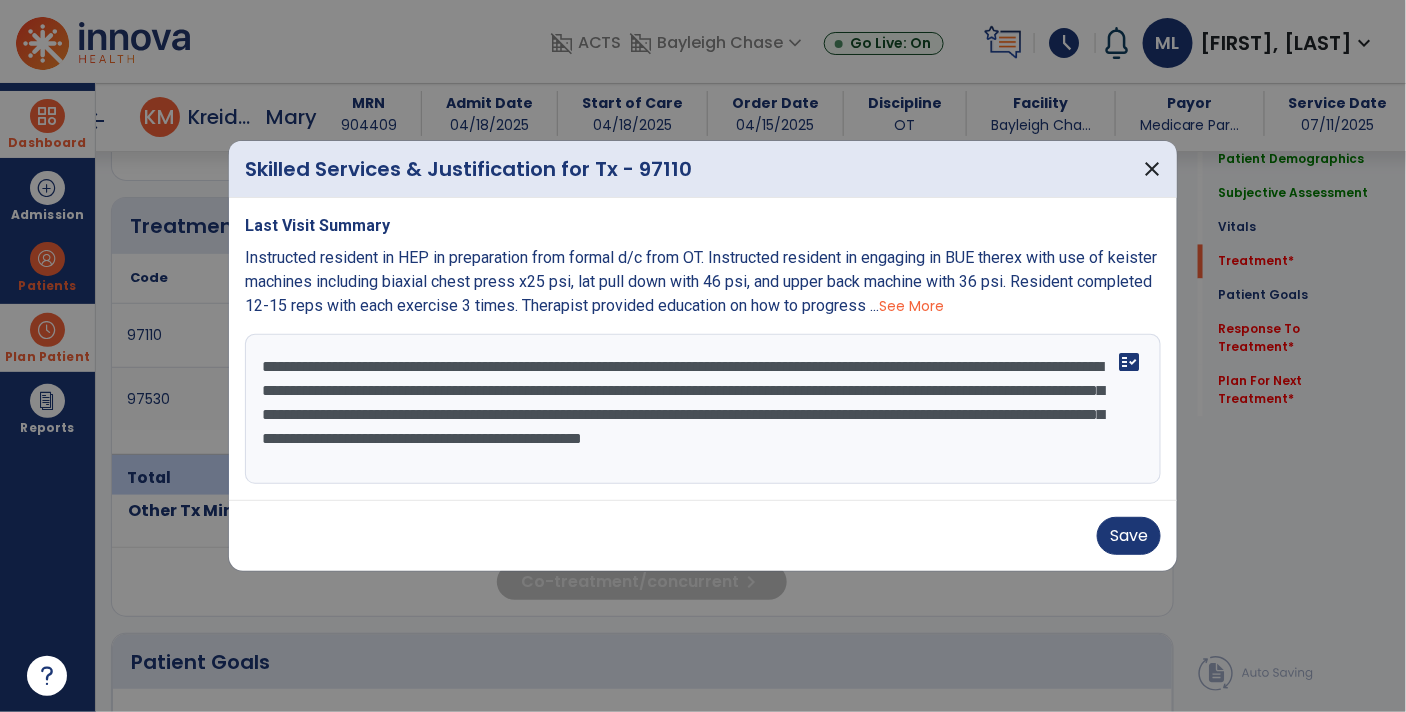 click on "**********" at bounding box center (703, 409) 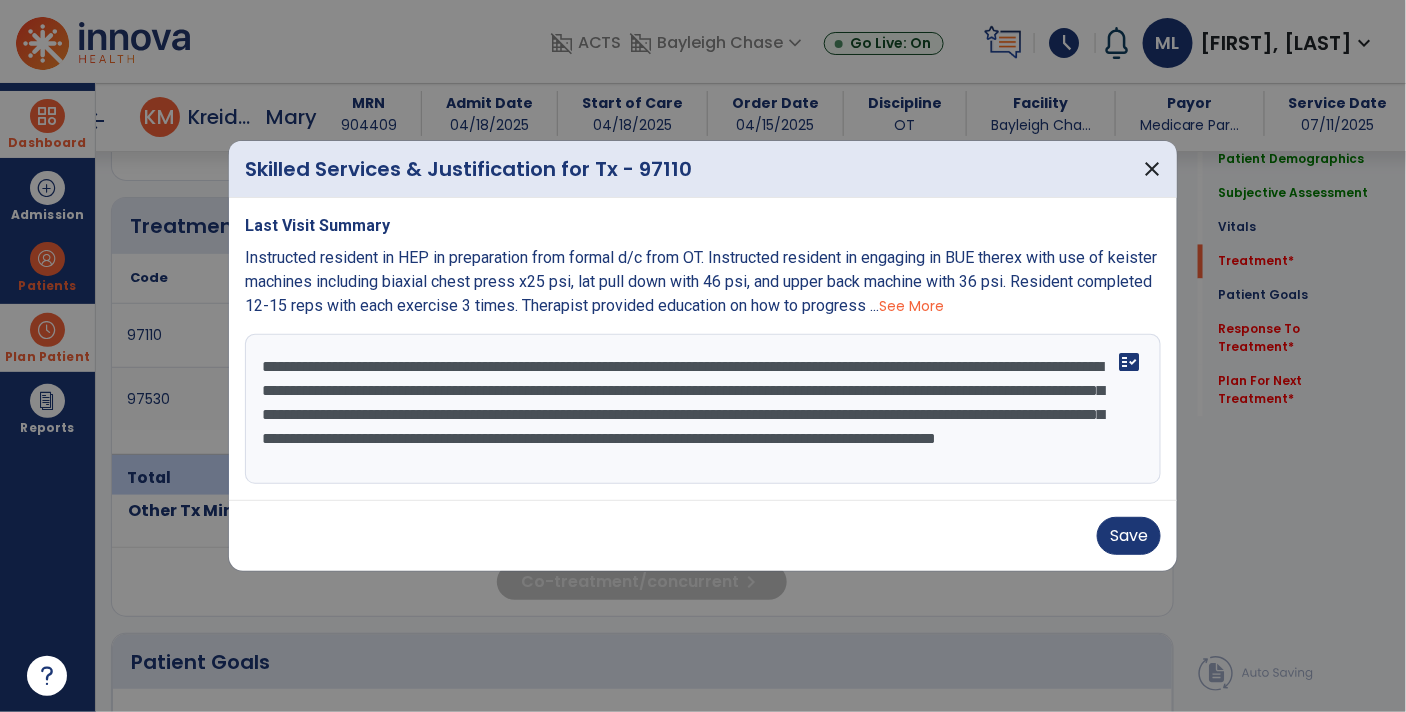 scroll, scrollTop: 14, scrollLeft: 0, axis: vertical 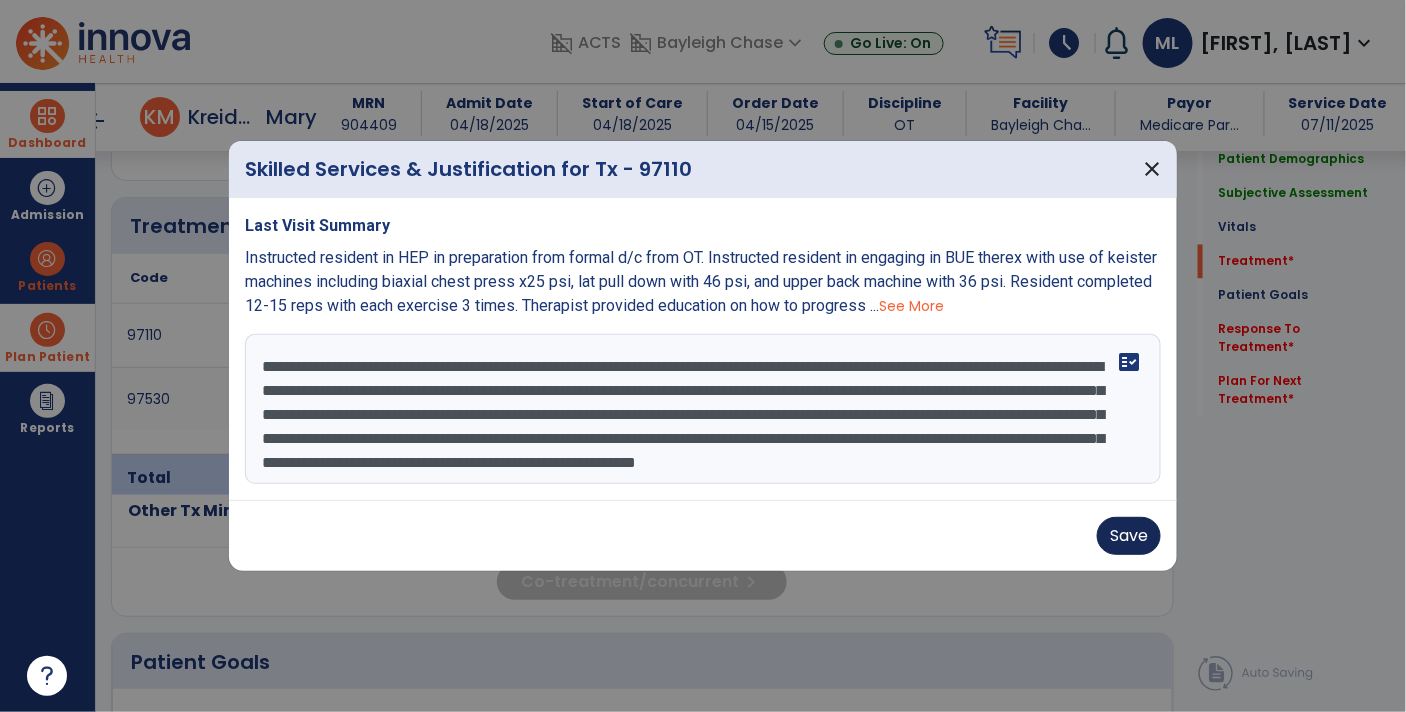 type on "**********" 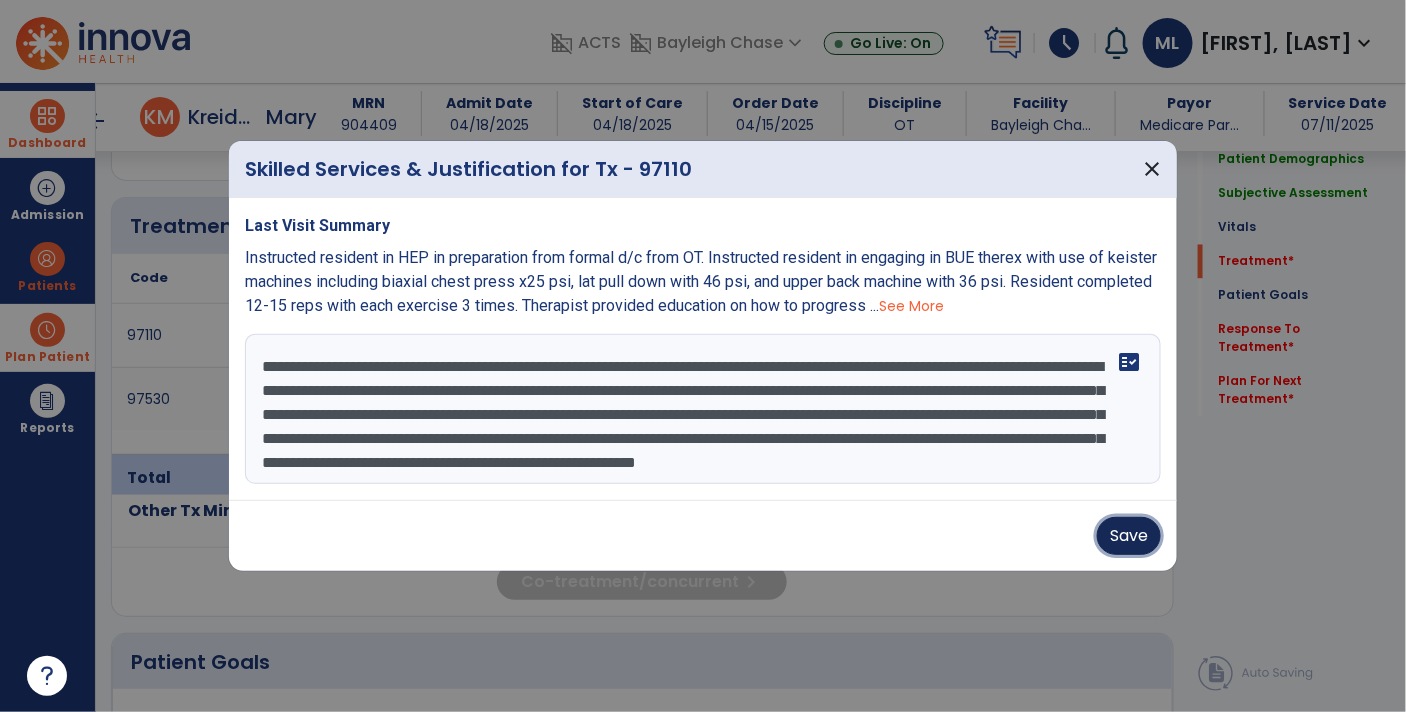 click on "Save" at bounding box center (1129, 536) 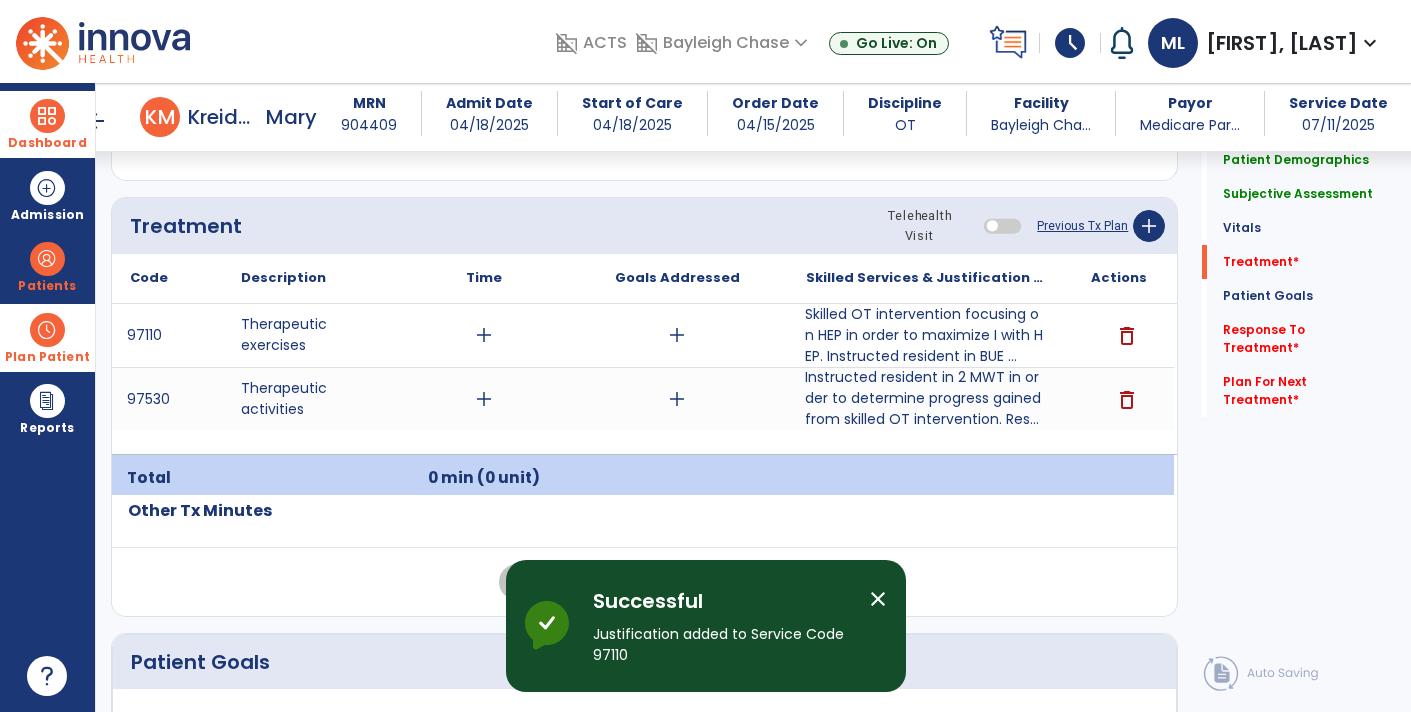 click on "Instructed resident in 2 MWT in order to determine progress gained from skilled OT intervention. Res..." at bounding box center [926, 398] 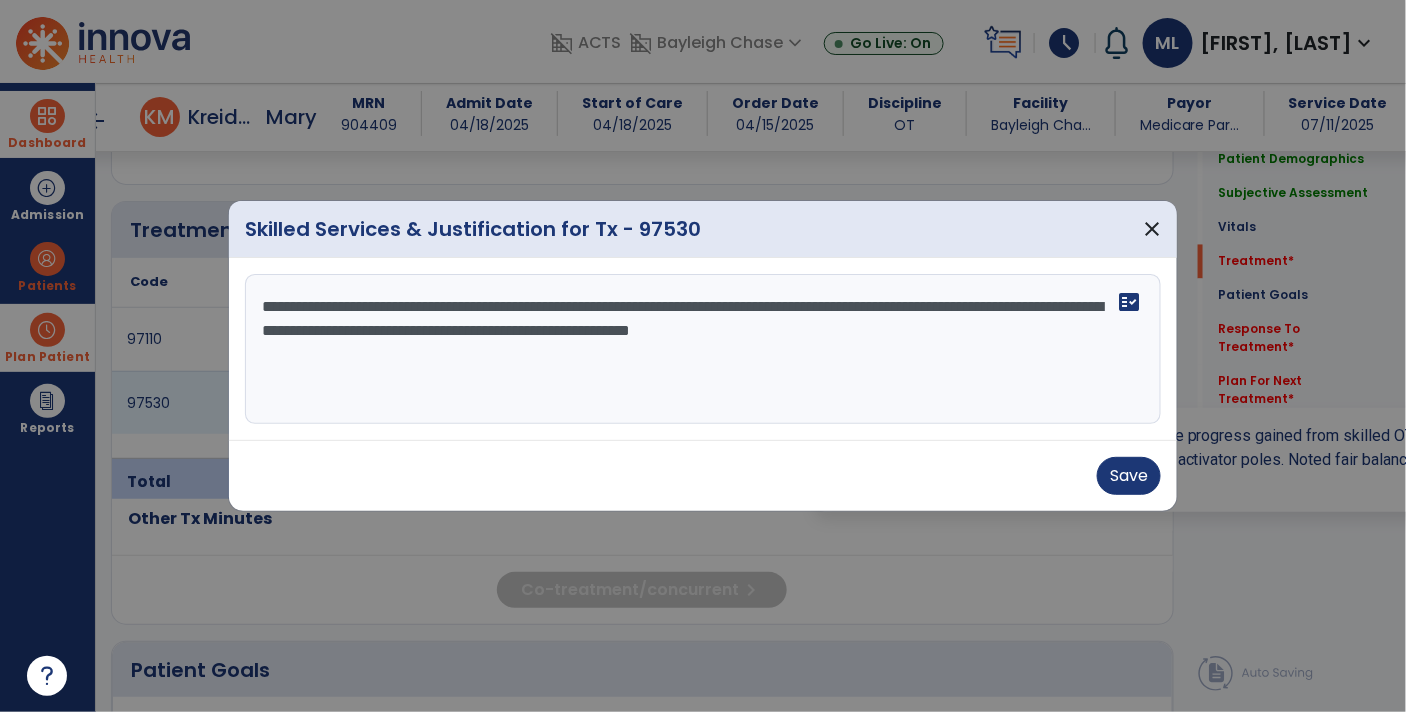 scroll, scrollTop: 1162, scrollLeft: 0, axis: vertical 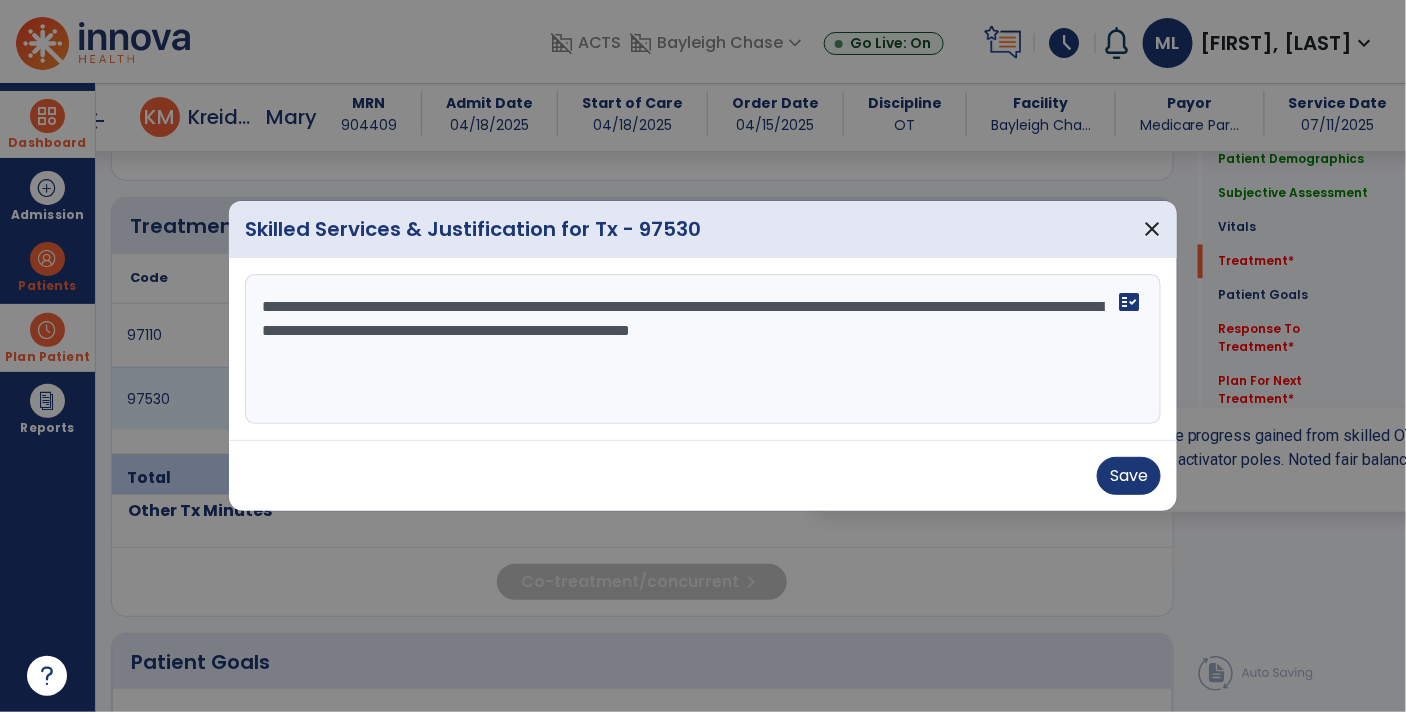 click on "**********" at bounding box center [703, 349] 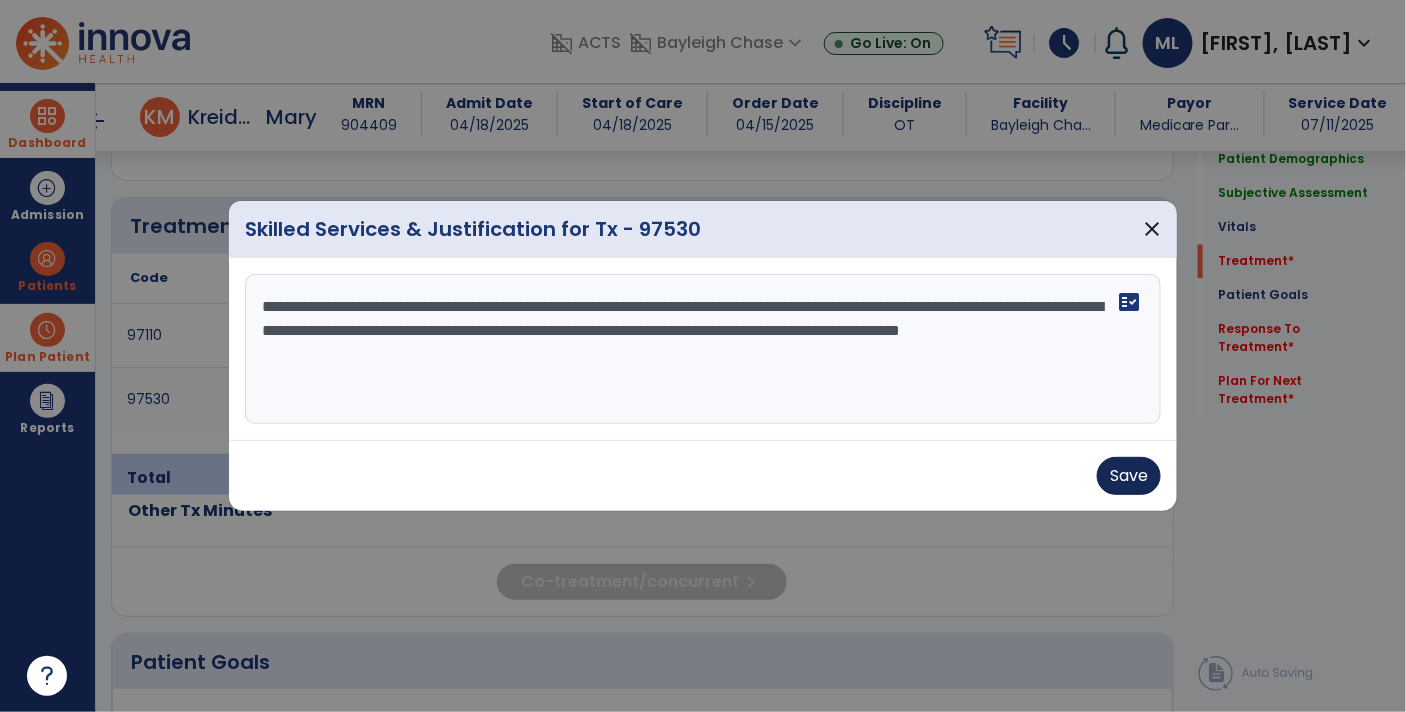 type on "**********" 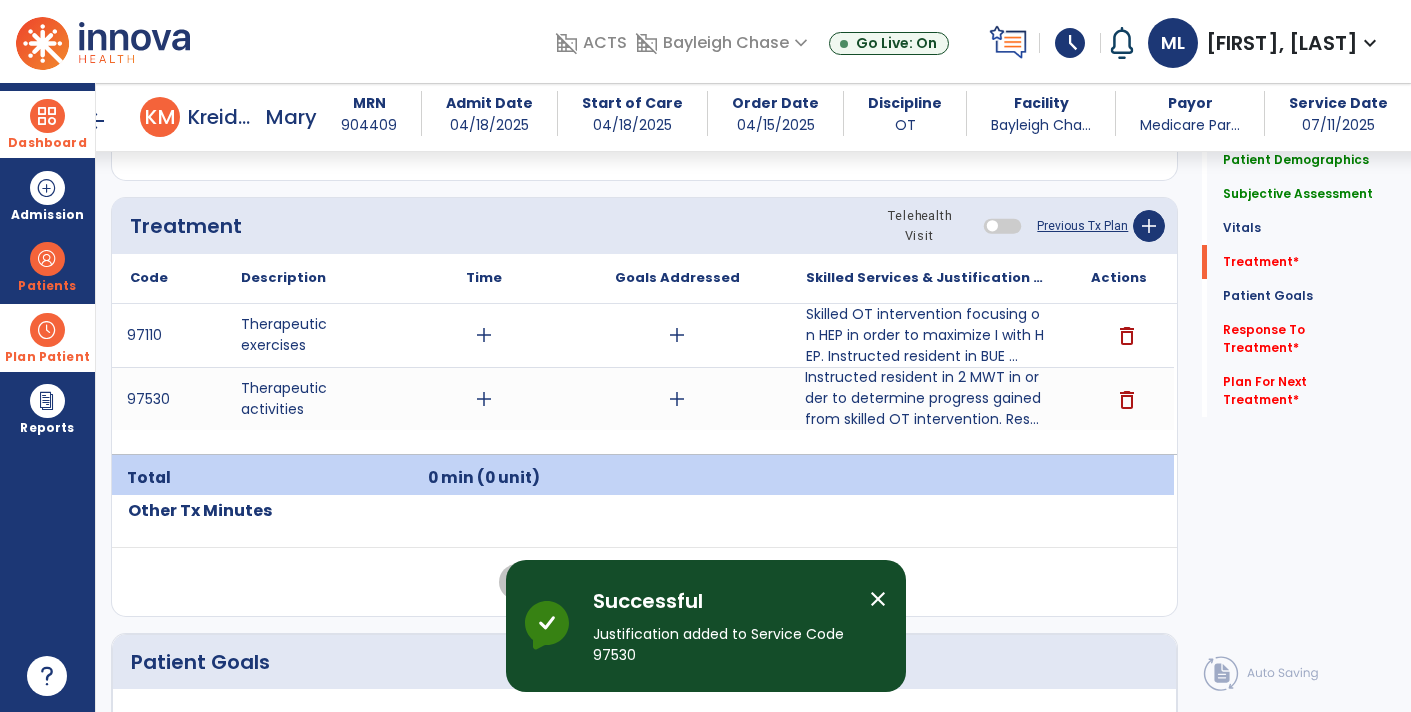 click on "Instructed resident in 2 MWT in order to determine progress gained from skilled OT intervention. Res..." at bounding box center (926, 398) 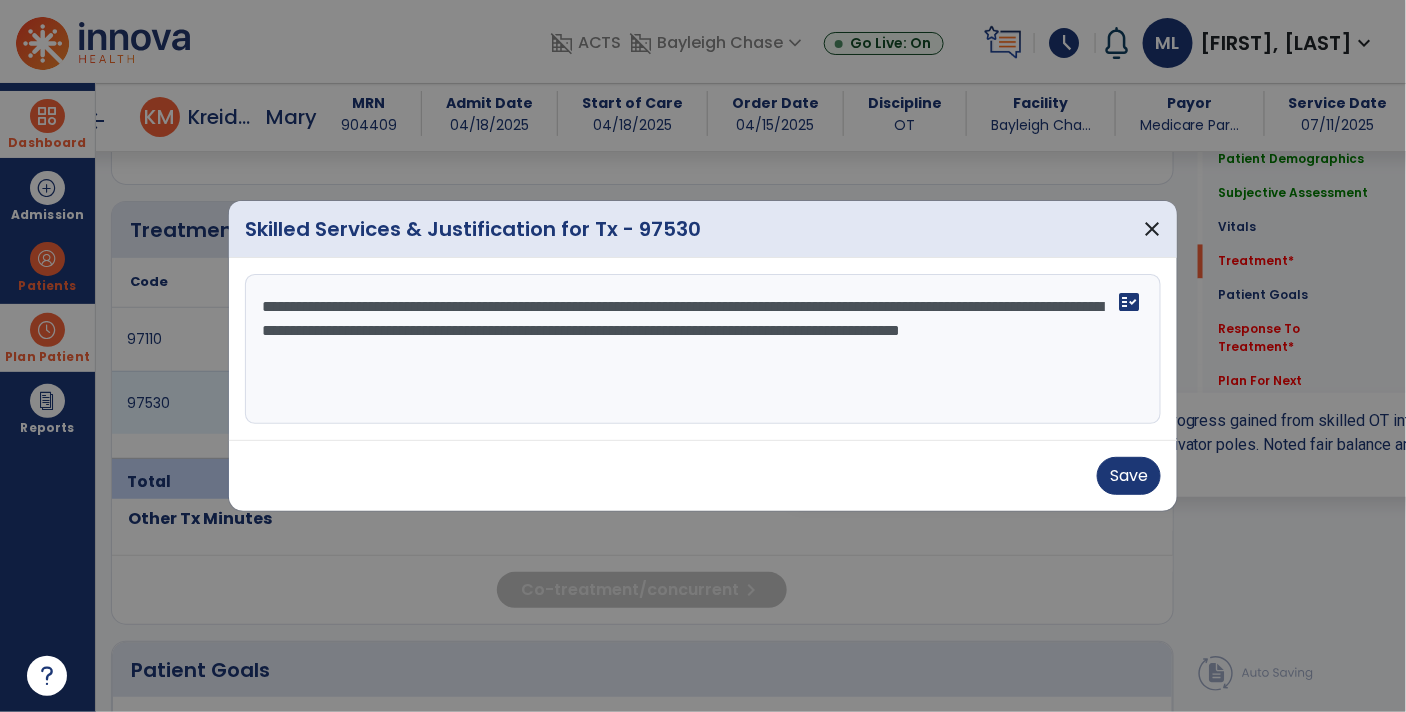 scroll, scrollTop: 1162, scrollLeft: 0, axis: vertical 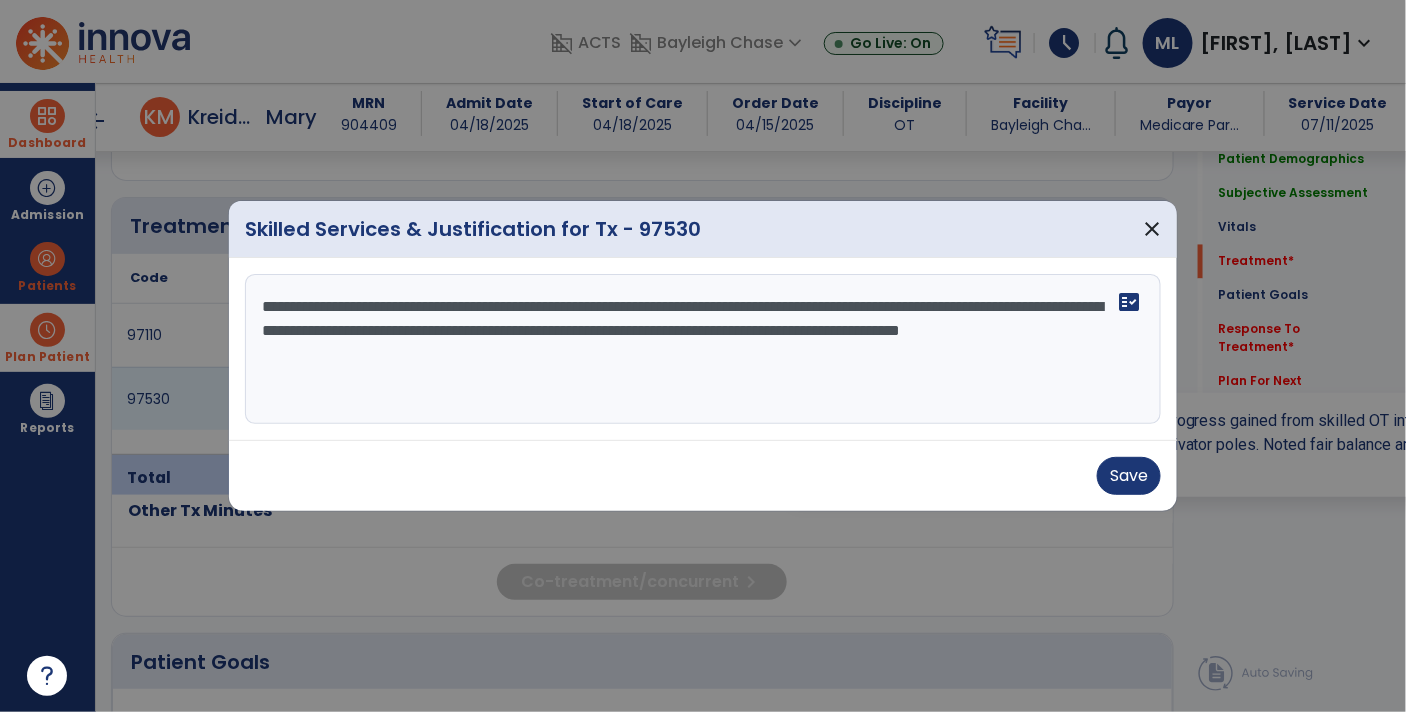 click on "**********" at bounding box center [703, 349] 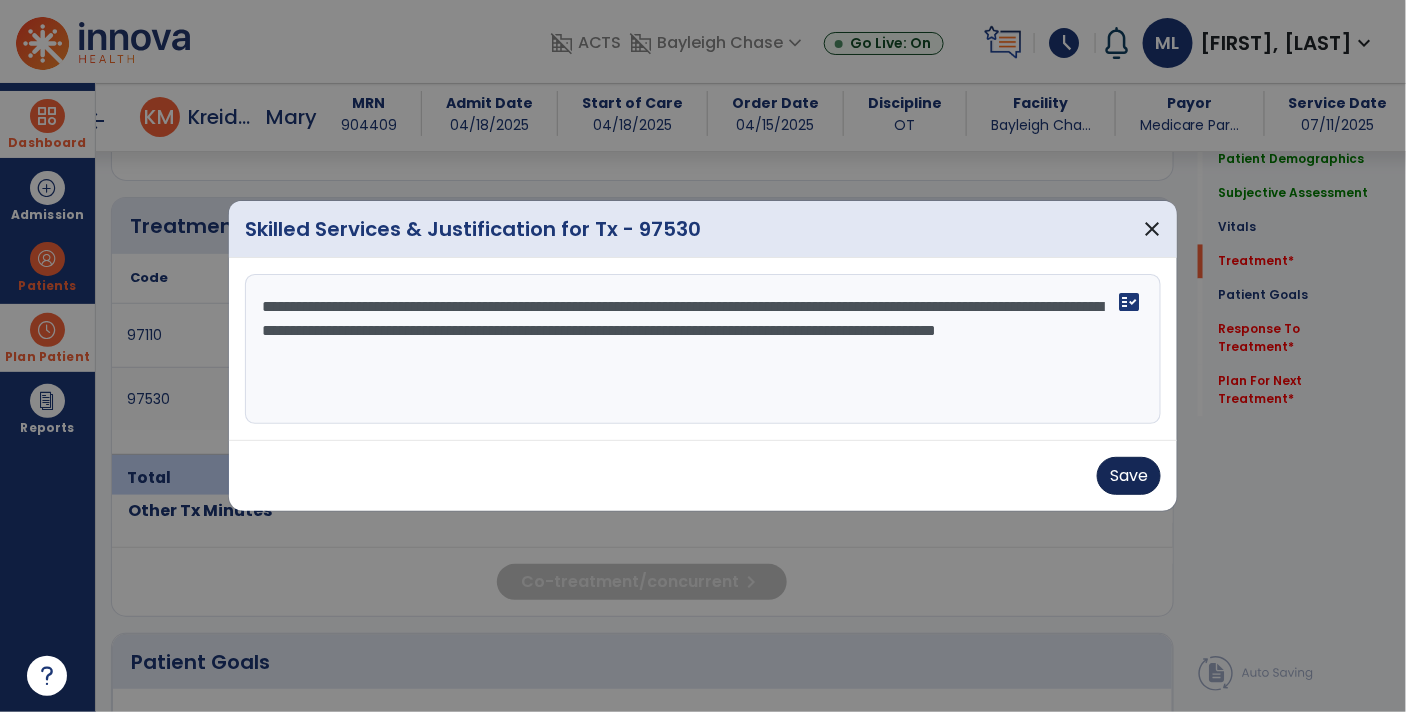 type on "**********" 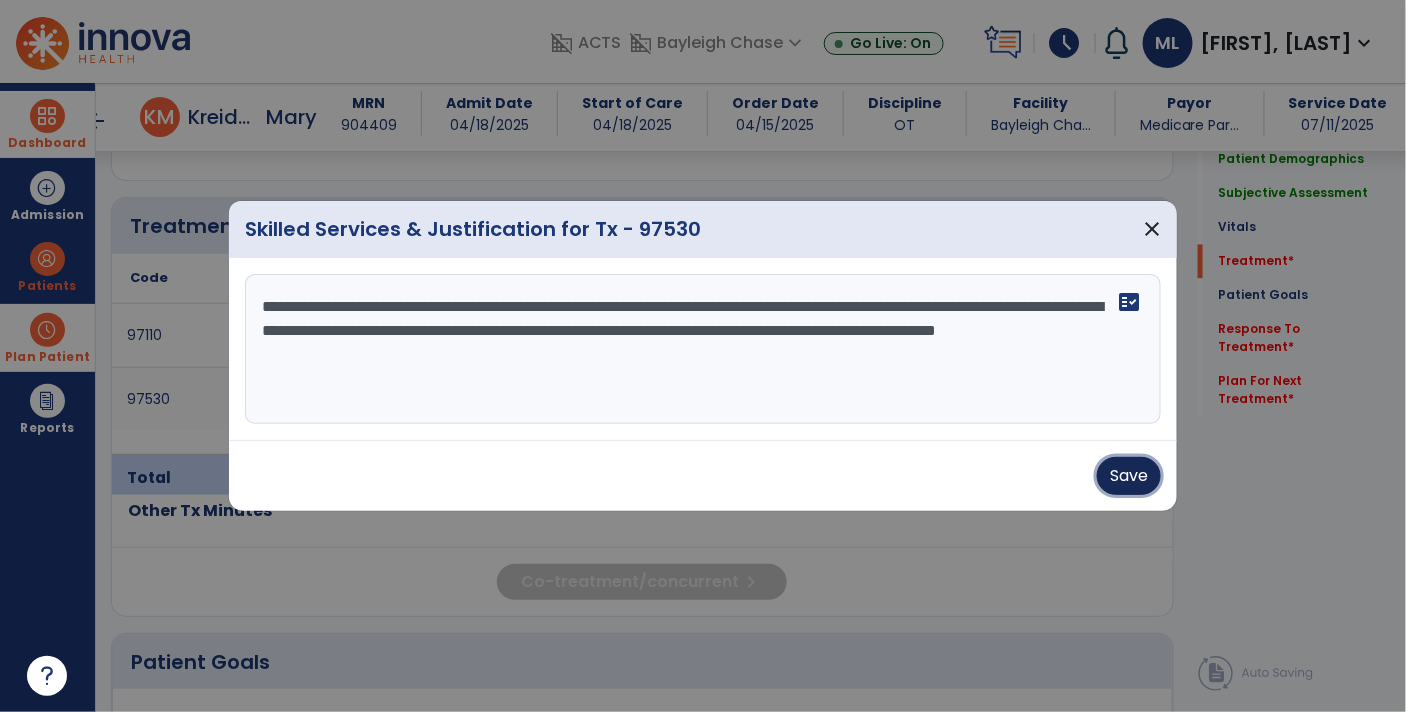 click on "Save" at bounding box center (1129, 476) 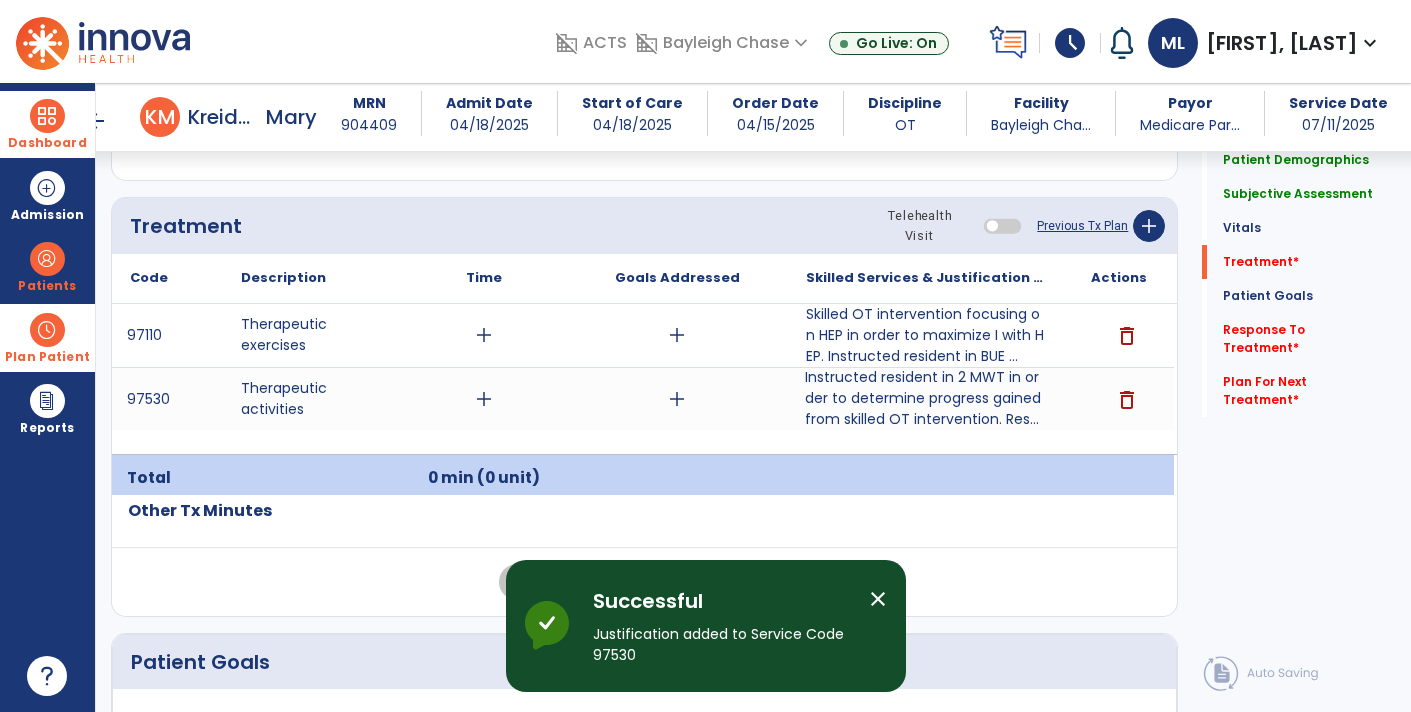 click on "add" at bounding box center (484, 399) 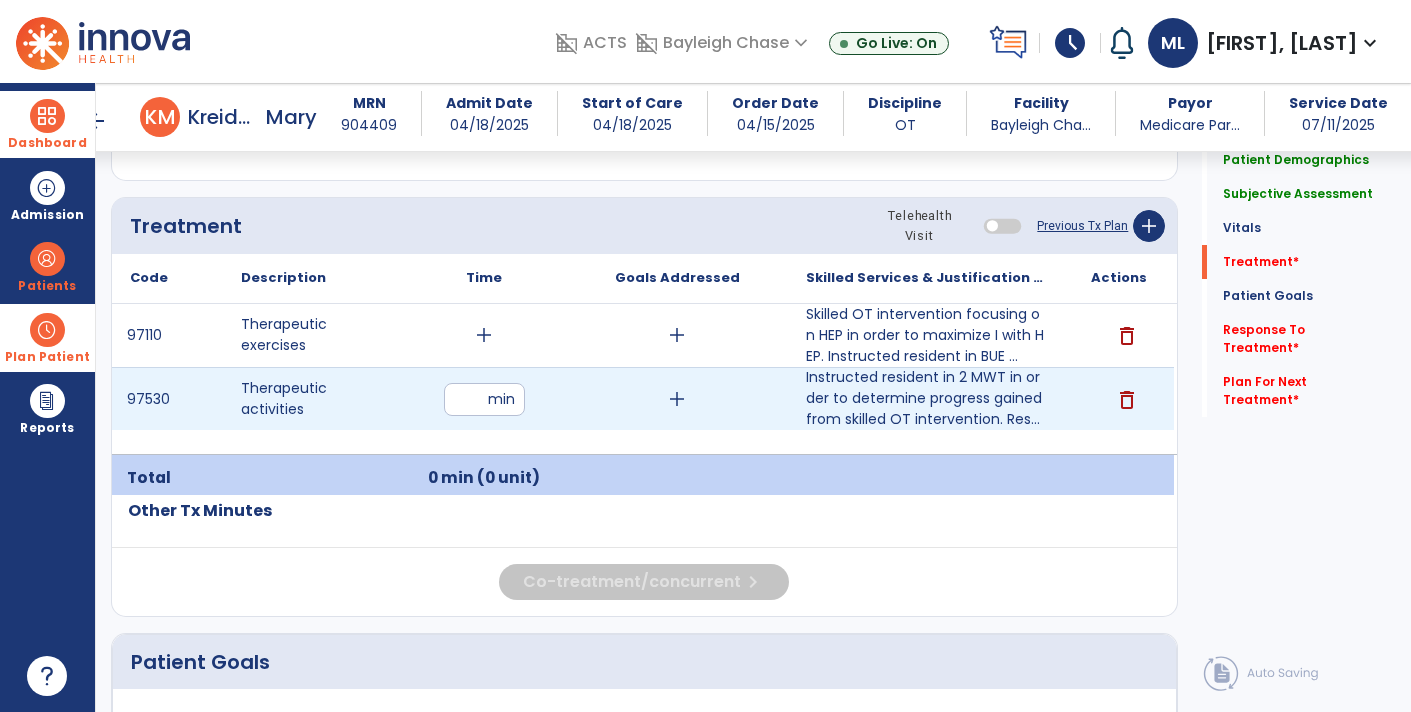 type on "**" 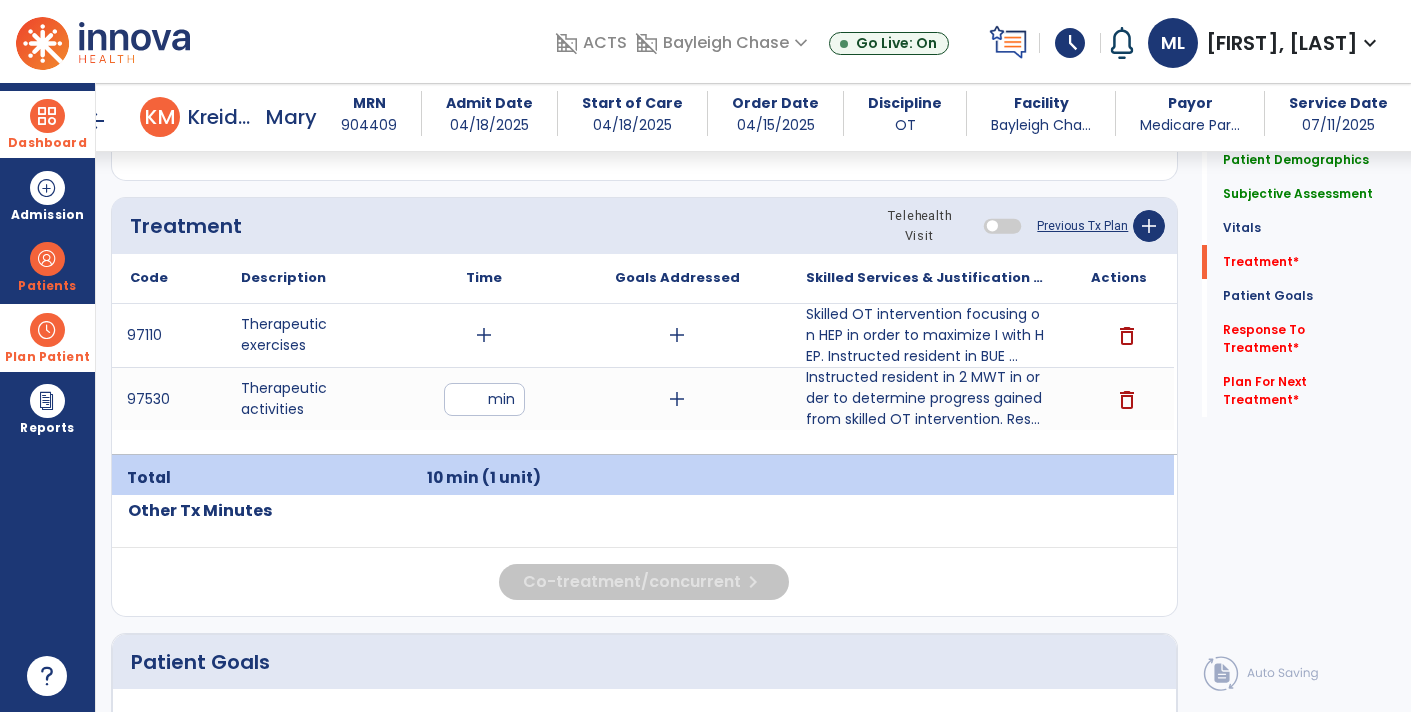 click on "add" at bounding box center (677, 399) 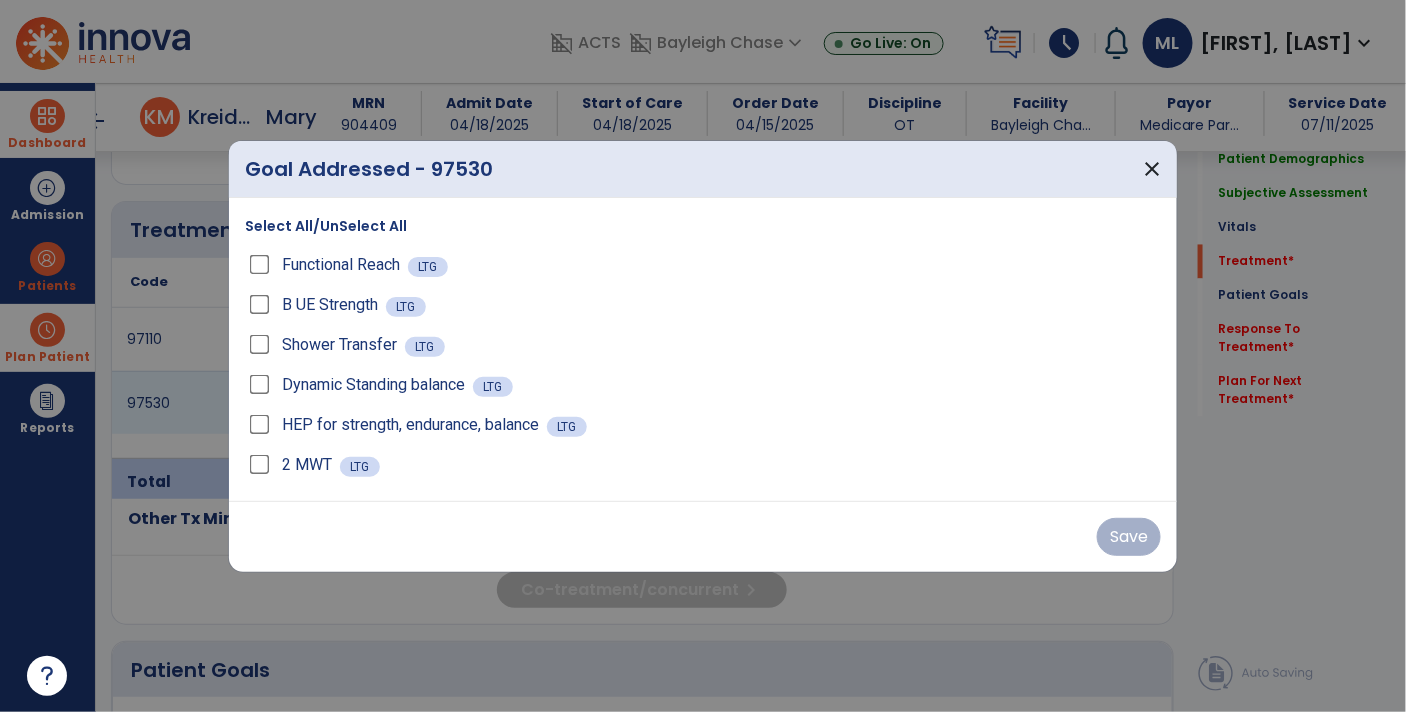 scroll, scrollTop: 1162, scrollLeft: 0, axis: vertical 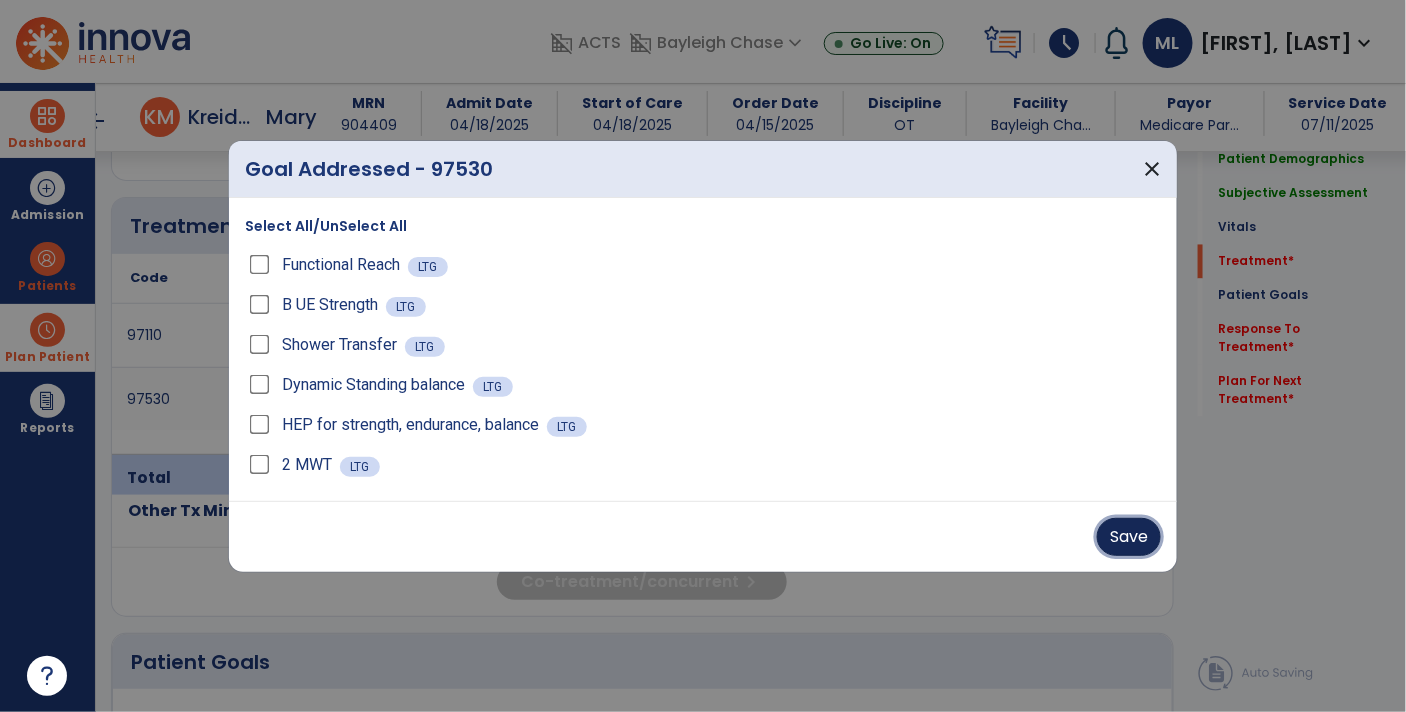 click on "Save" at bounding box center [1129, 537] 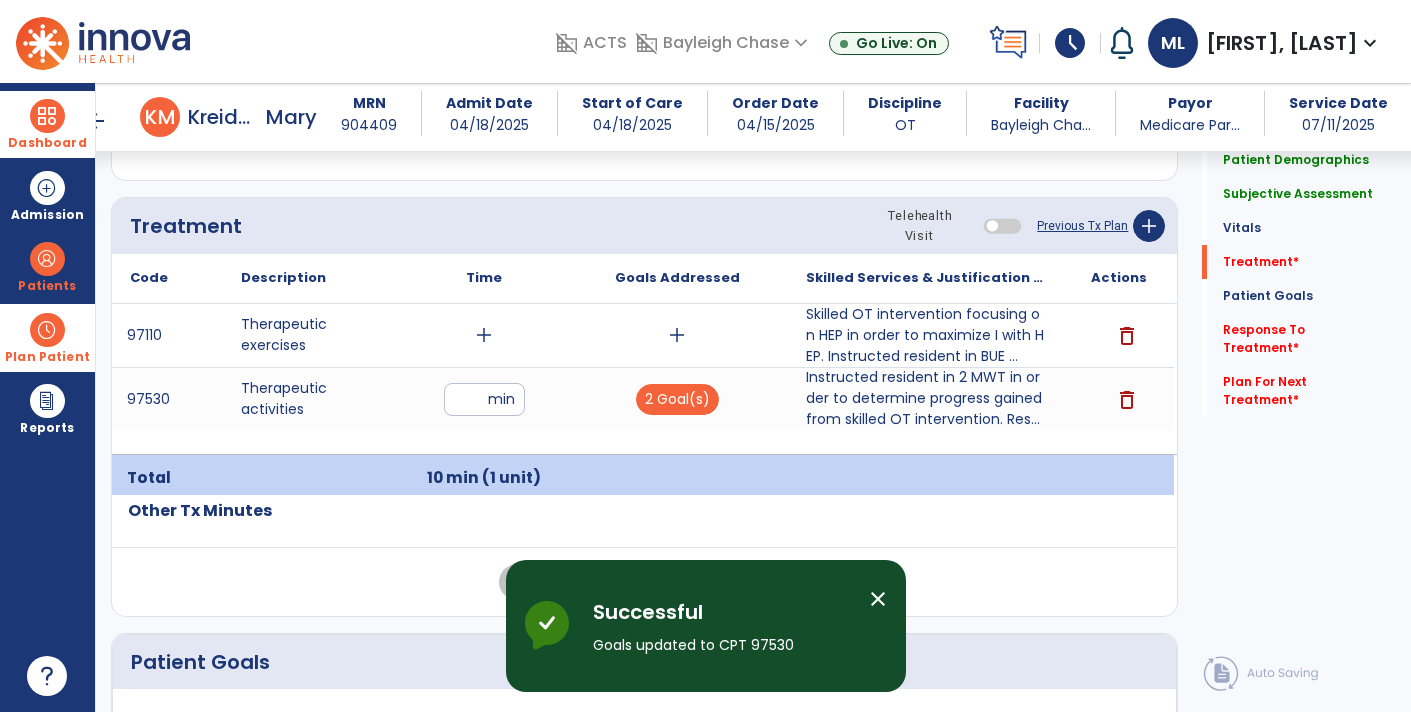 click on "add" at bounding box center (677, 335) 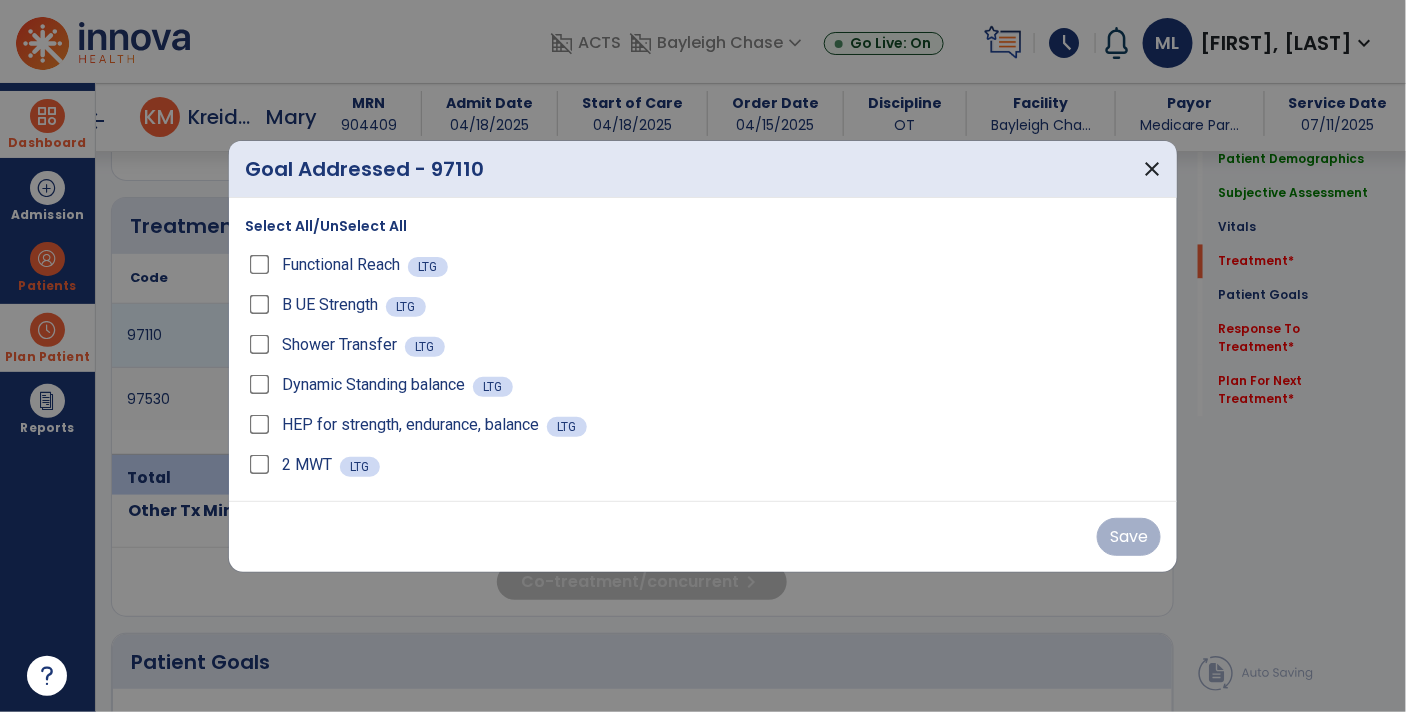 scroll, scrollTop: 1162, scrollLeft: 0, axis: vertical 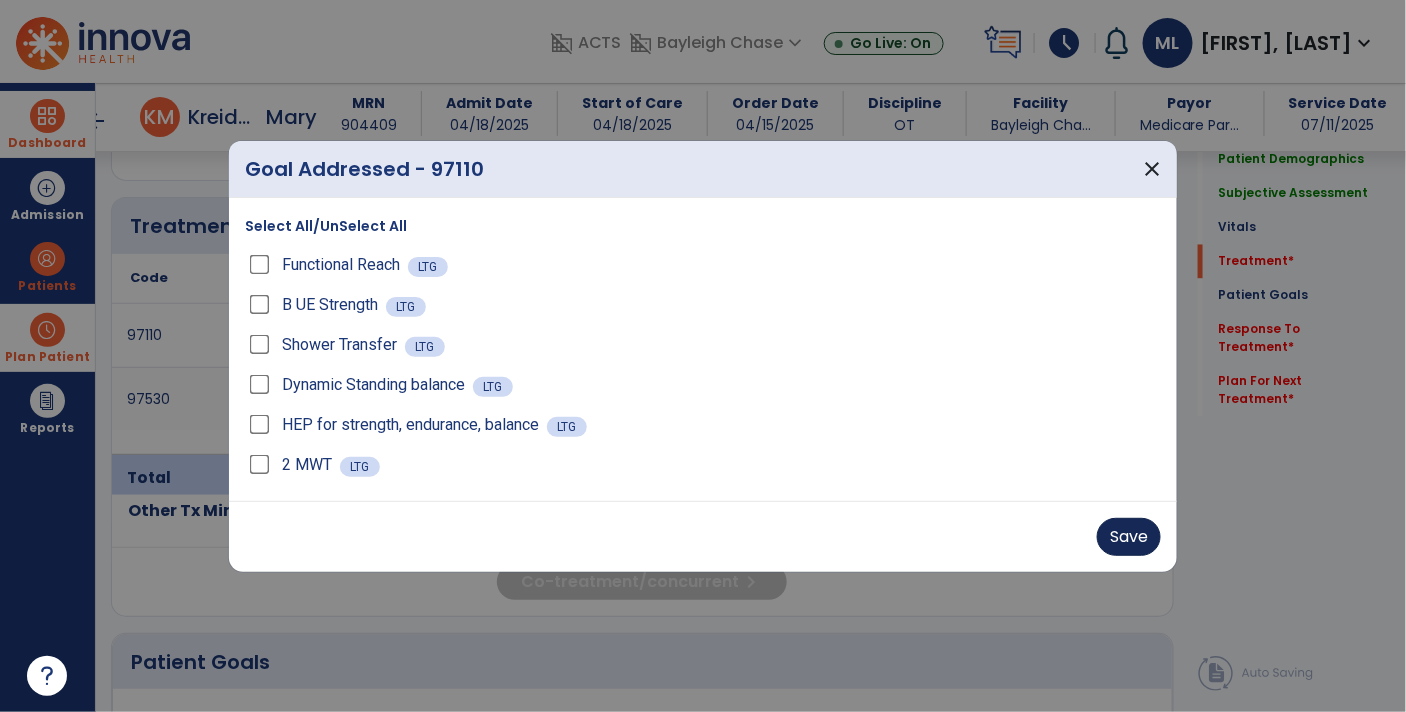click on "Save" at bounding box center (1129, 537) 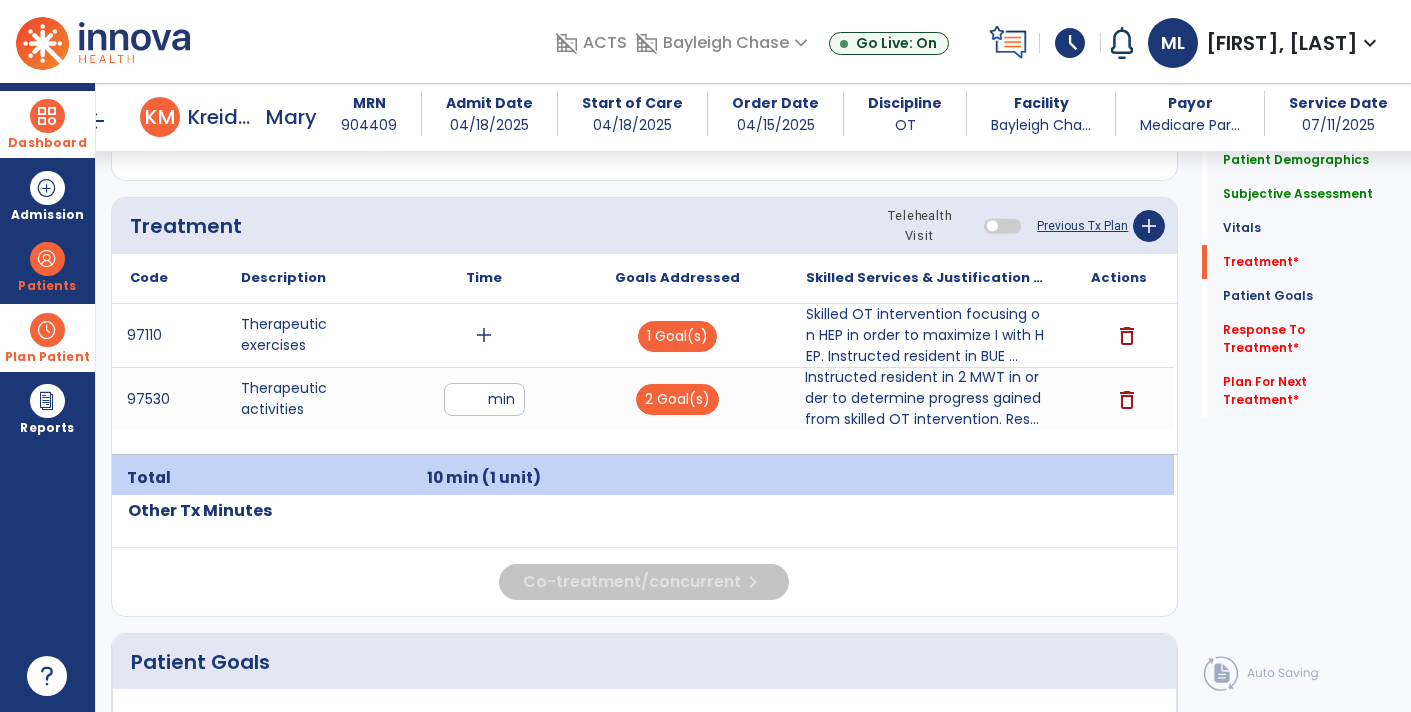 click on "Instructed resident in 2 MWT in order to determine progress gained from skilled OT intervention. Res..." at bounding box center (926, 398) 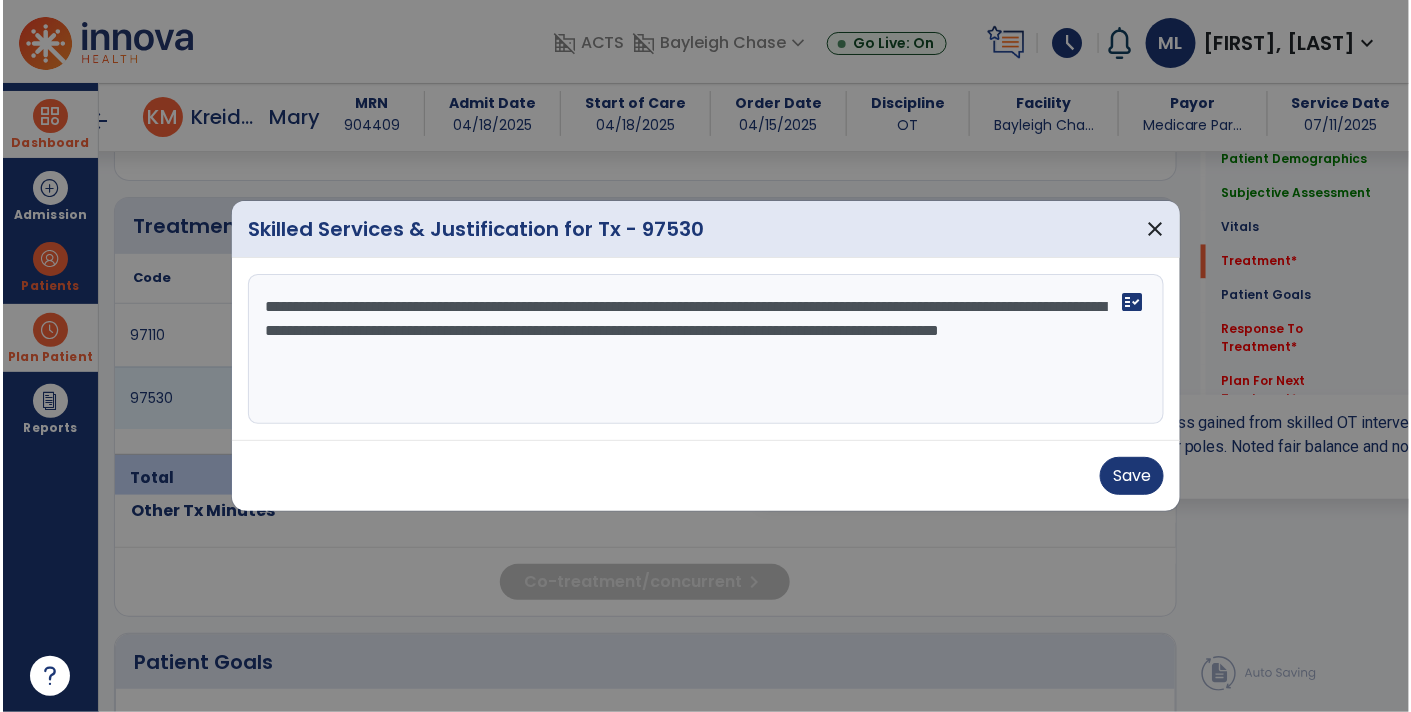 scroll, scrollTop: 1162, scrollLeft: 0, axis: vertical 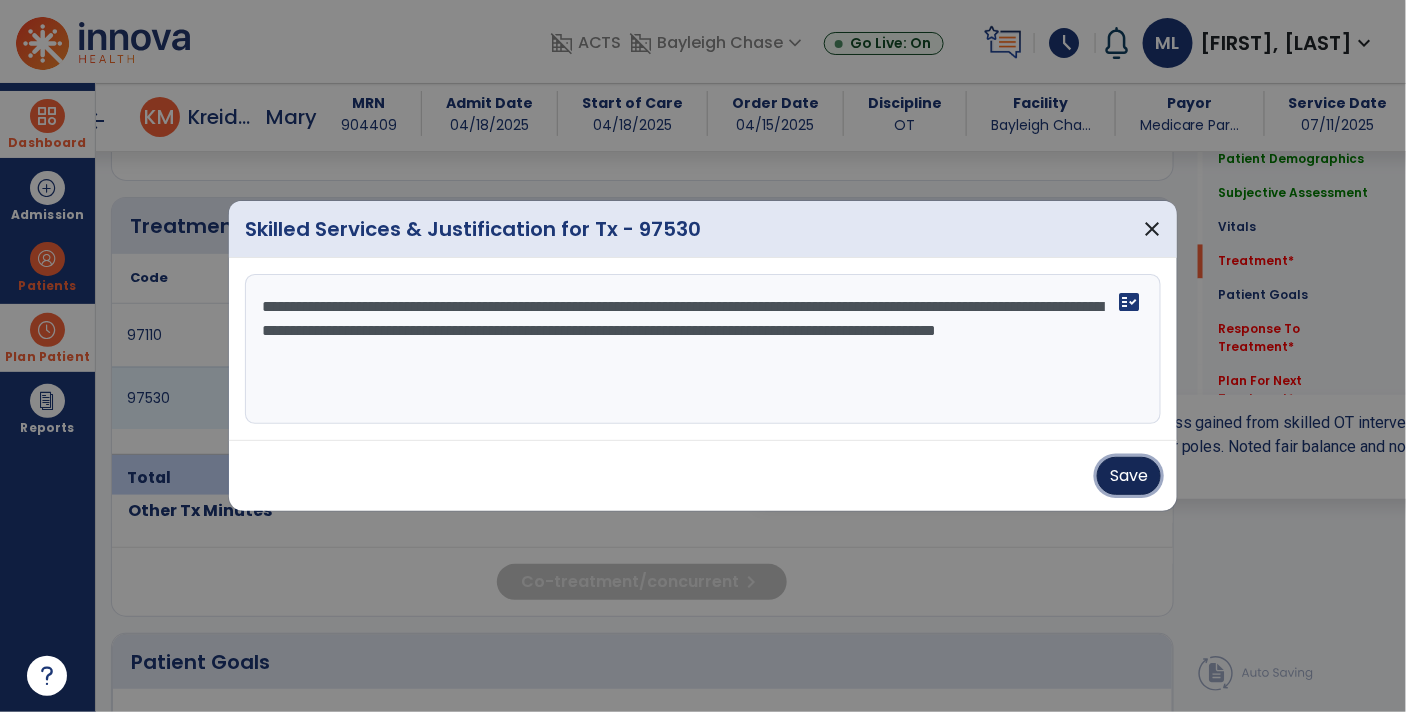 click on "Save" at bounding box center [1129, 476] 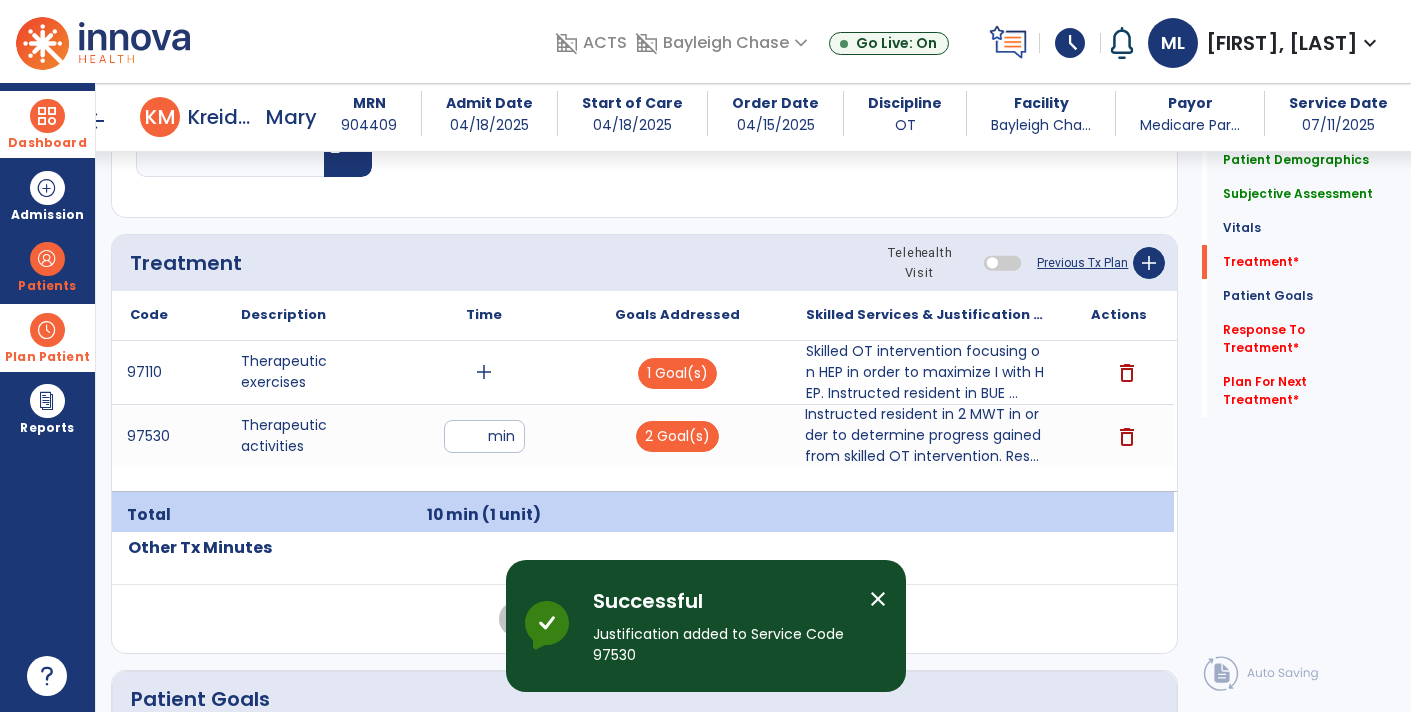scroll, scrollTop: 1122, scrollLeft: 0, axis: vertical 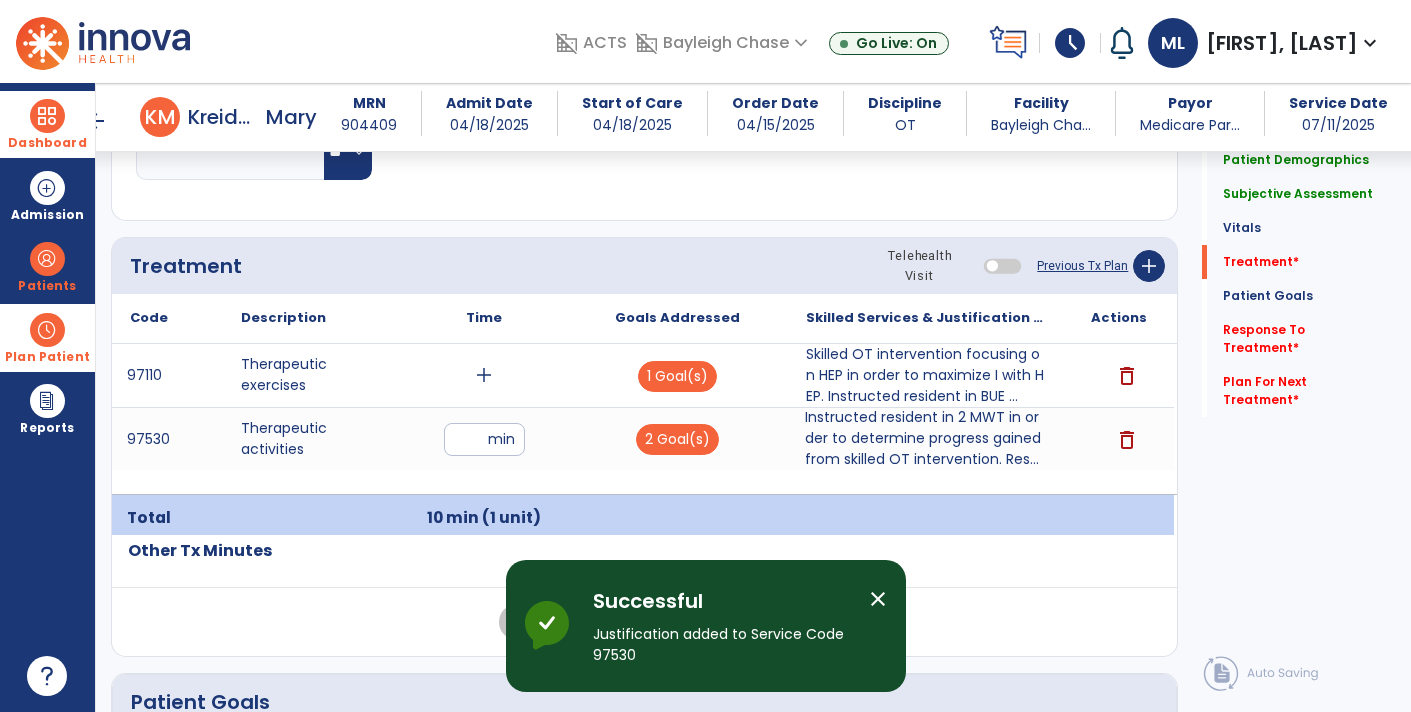 click on "add" at bounding box center [484, 375] 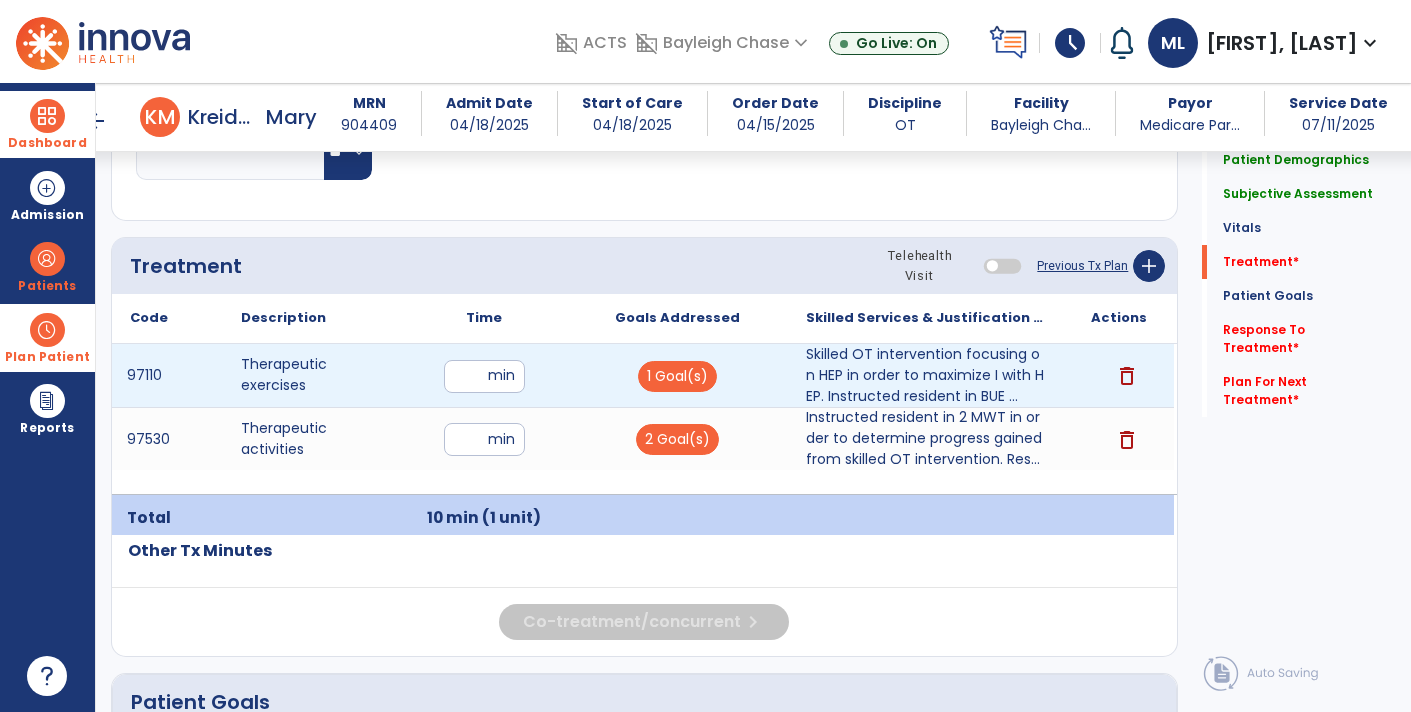 type on "**" 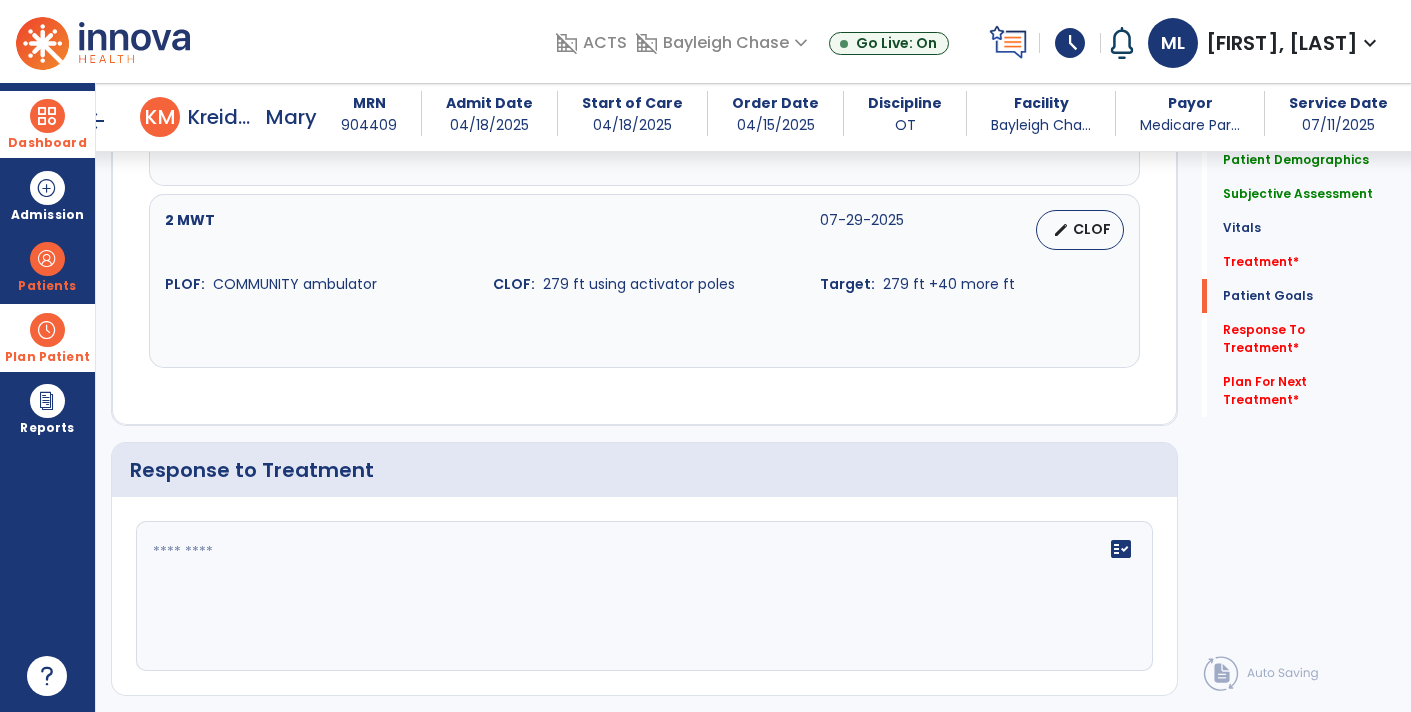 scroll, scrollTop: 2794, scrollLeft: 0, axis: vertical 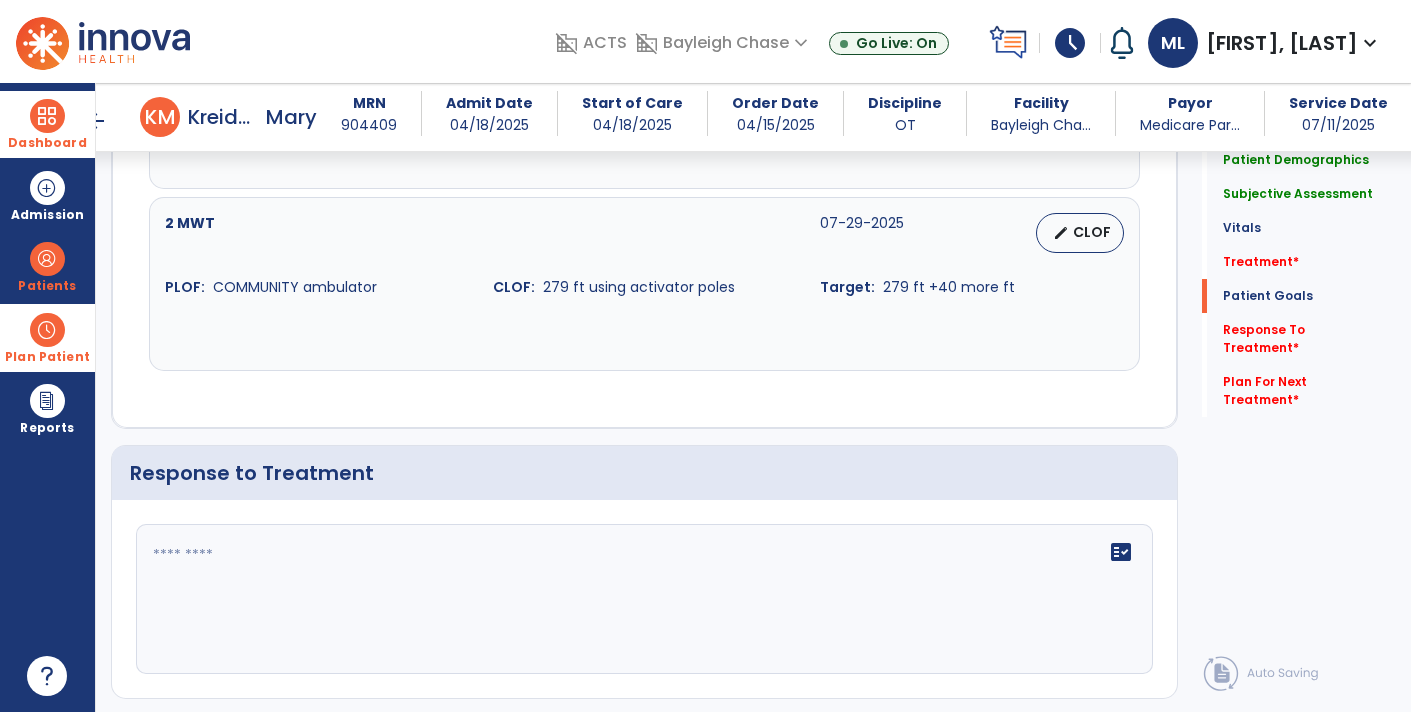 click on "fact_check" 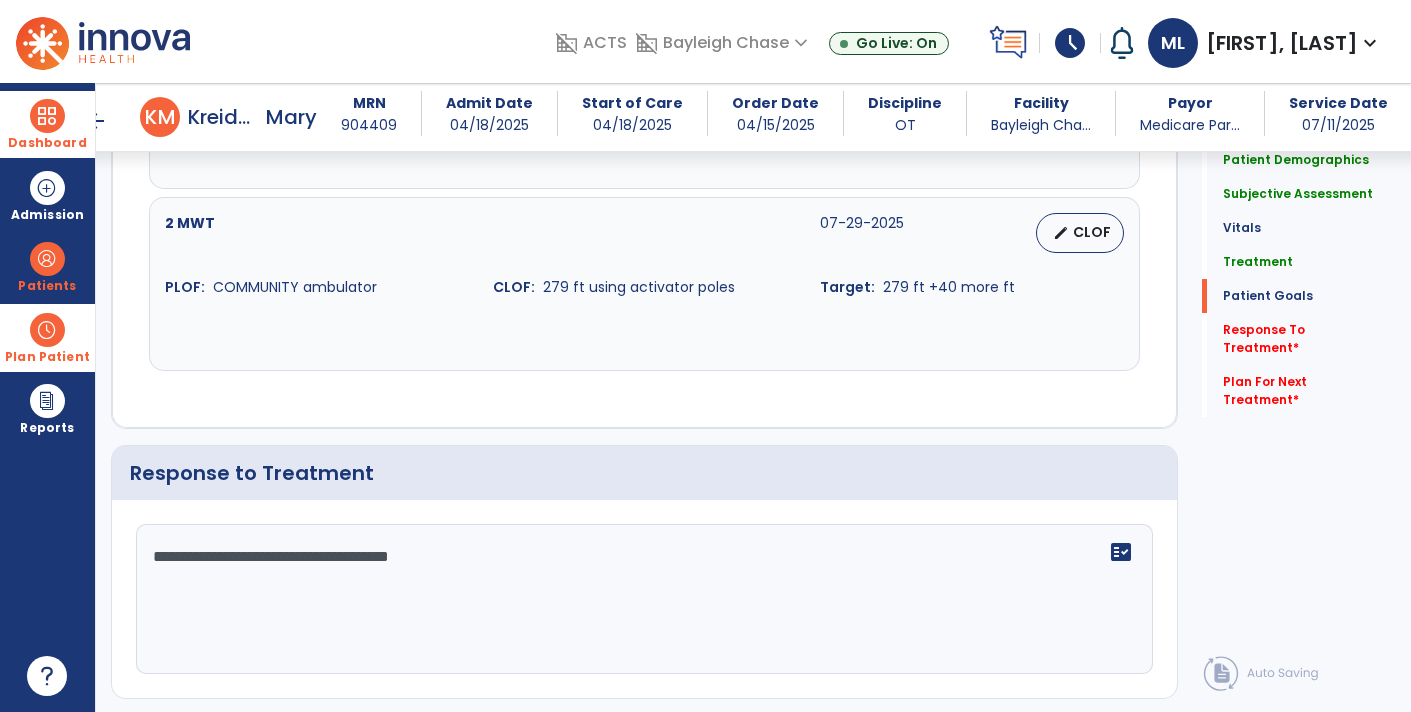 click on "**********" 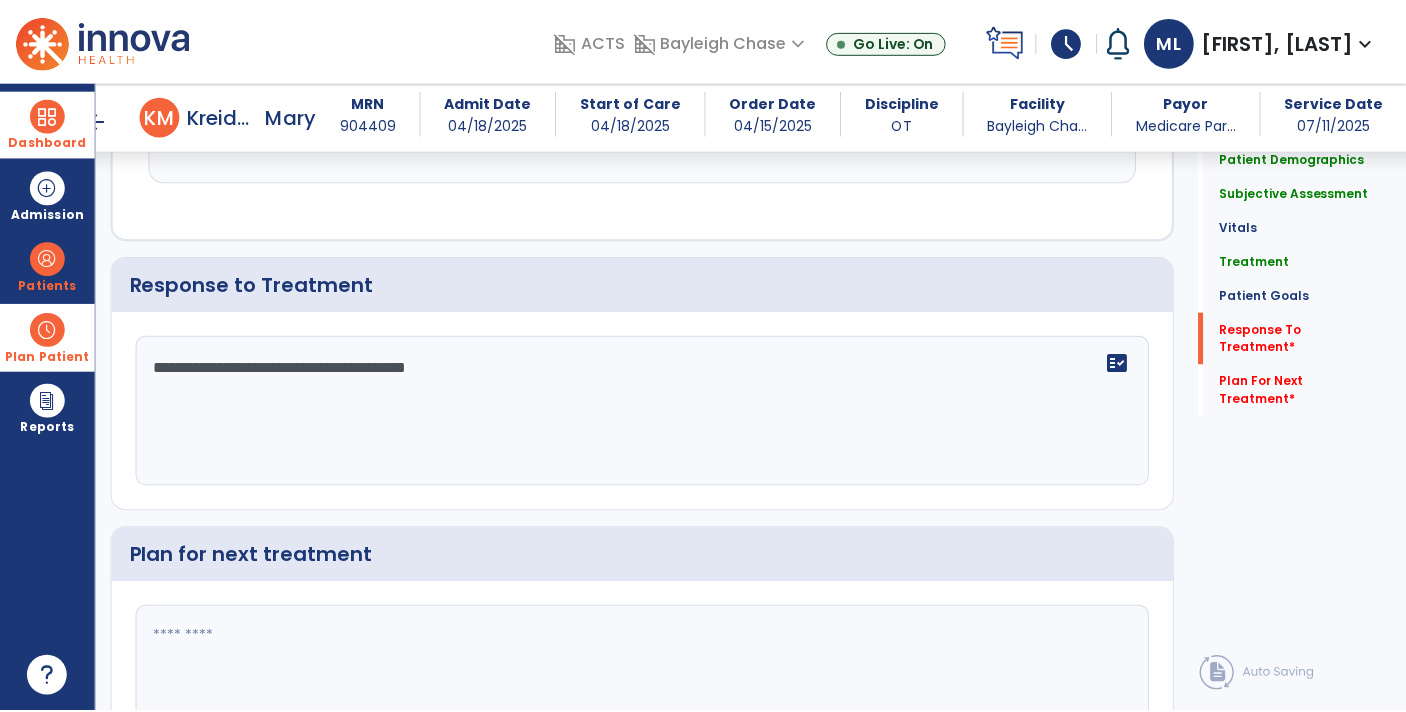 scroll, scrollTop: 3099, scrollLeft: 0, axis: vertical 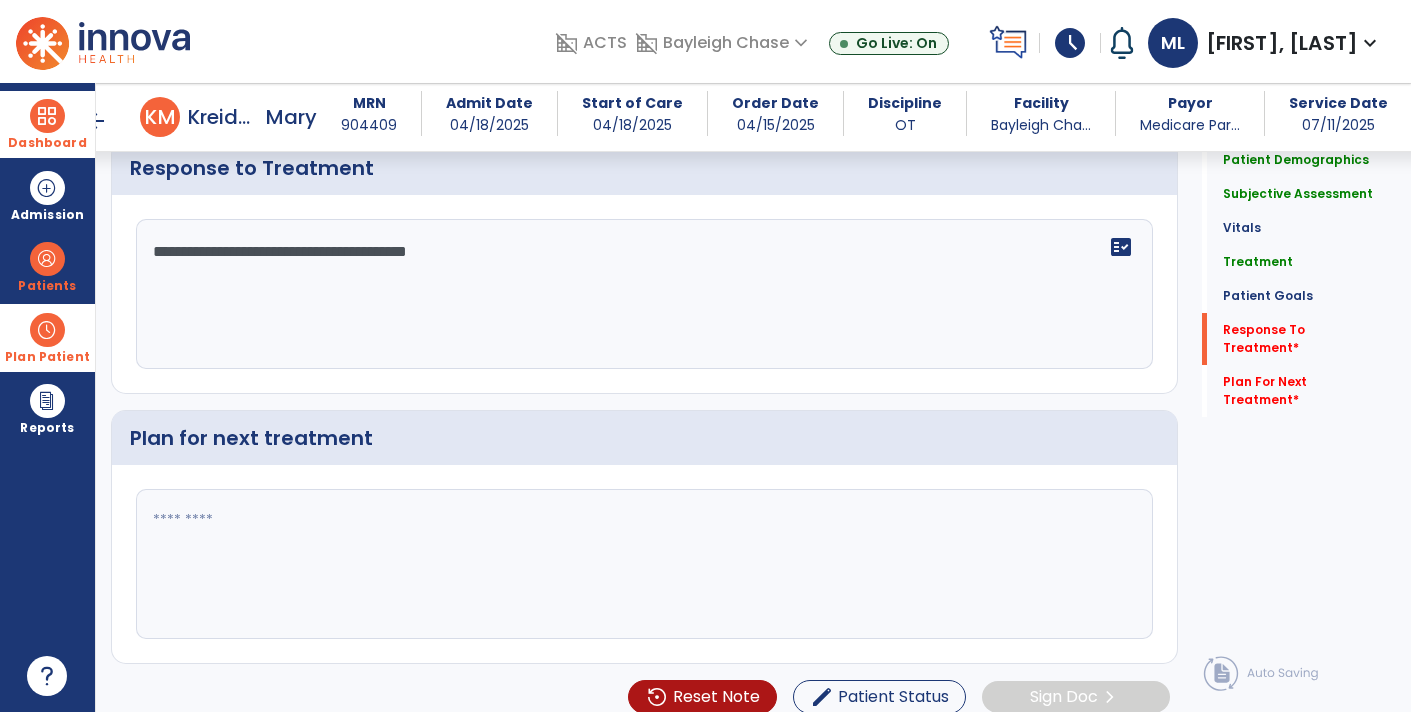 type on "**********" 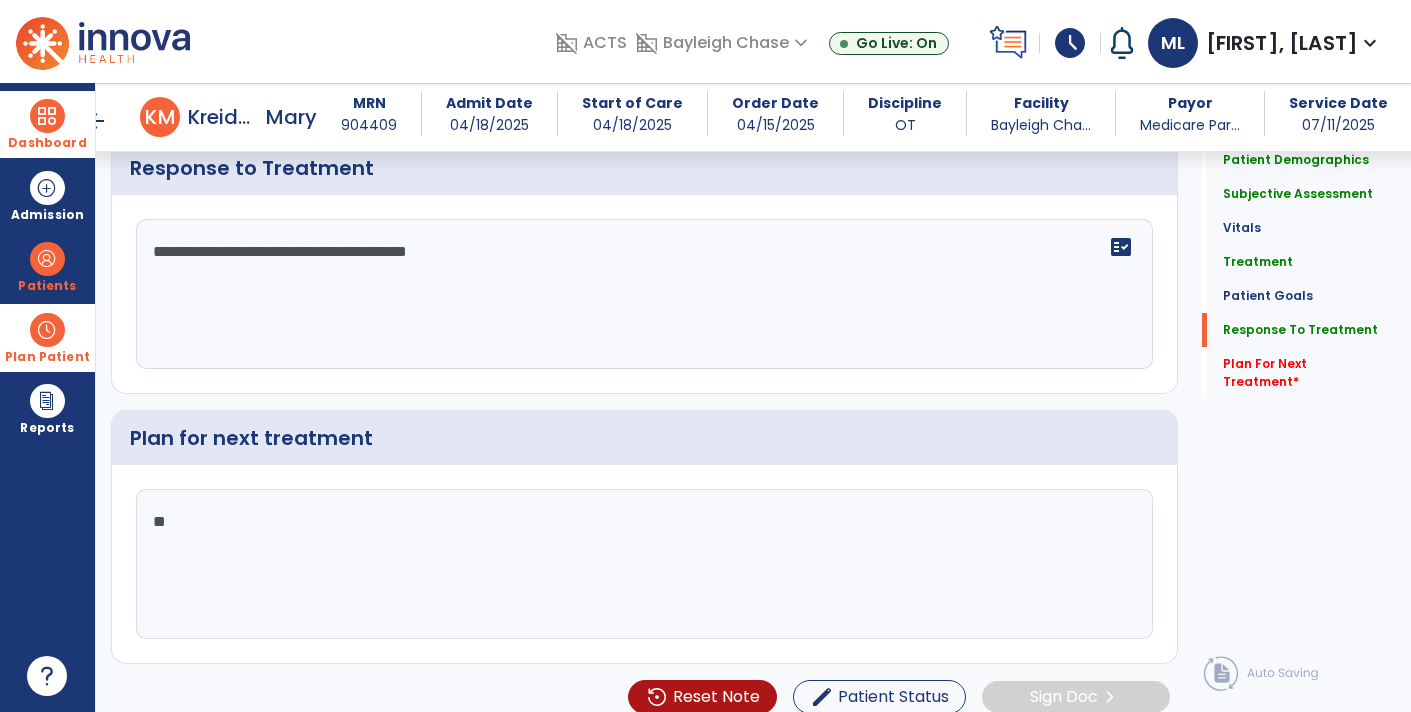 type on "*" 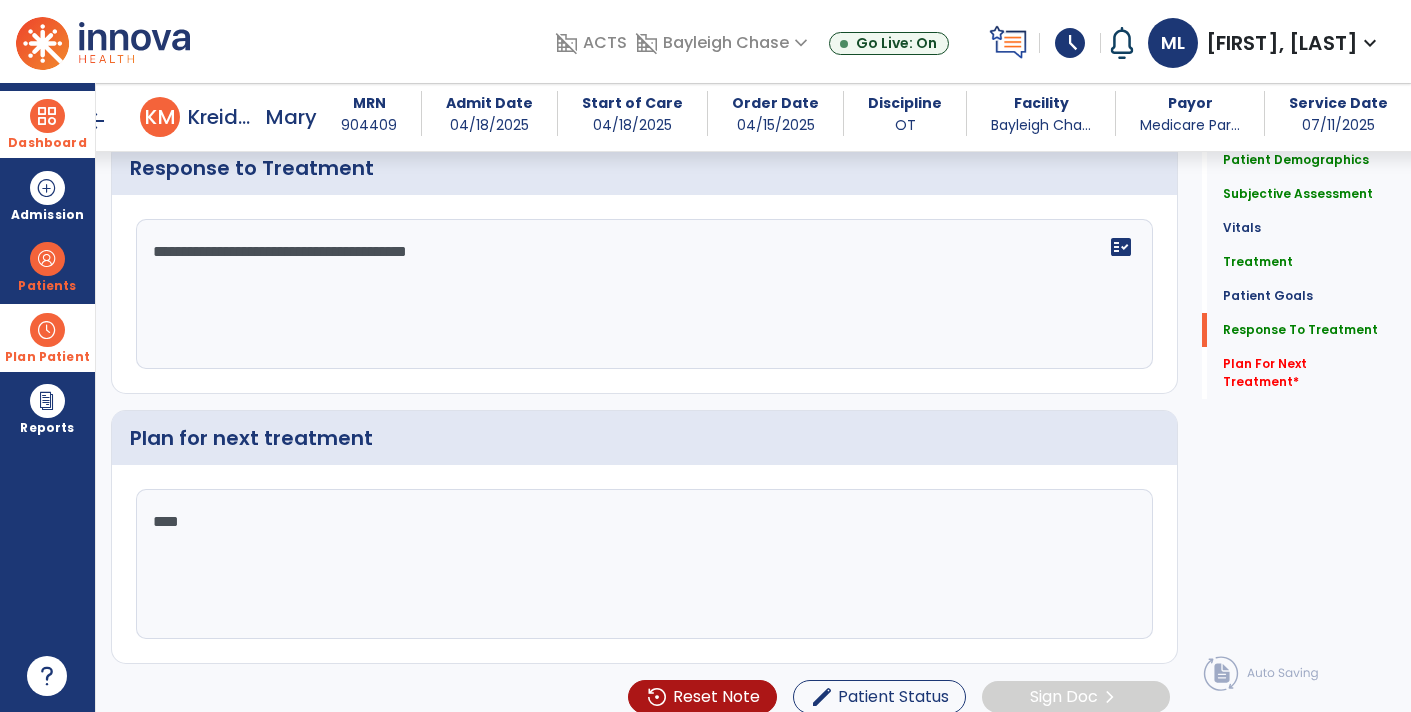 click on "Quick Links  Patient Demographics   Patient Demographics   Subjective Assessment   Subjective Assessment   Vitals   Vitals   Treatment   Treatment   Patient Goals   Patient Goals   Response To Treatment   Response To Treatment   Plan For Next Treatment   *  Plan For Next Treatment   *" 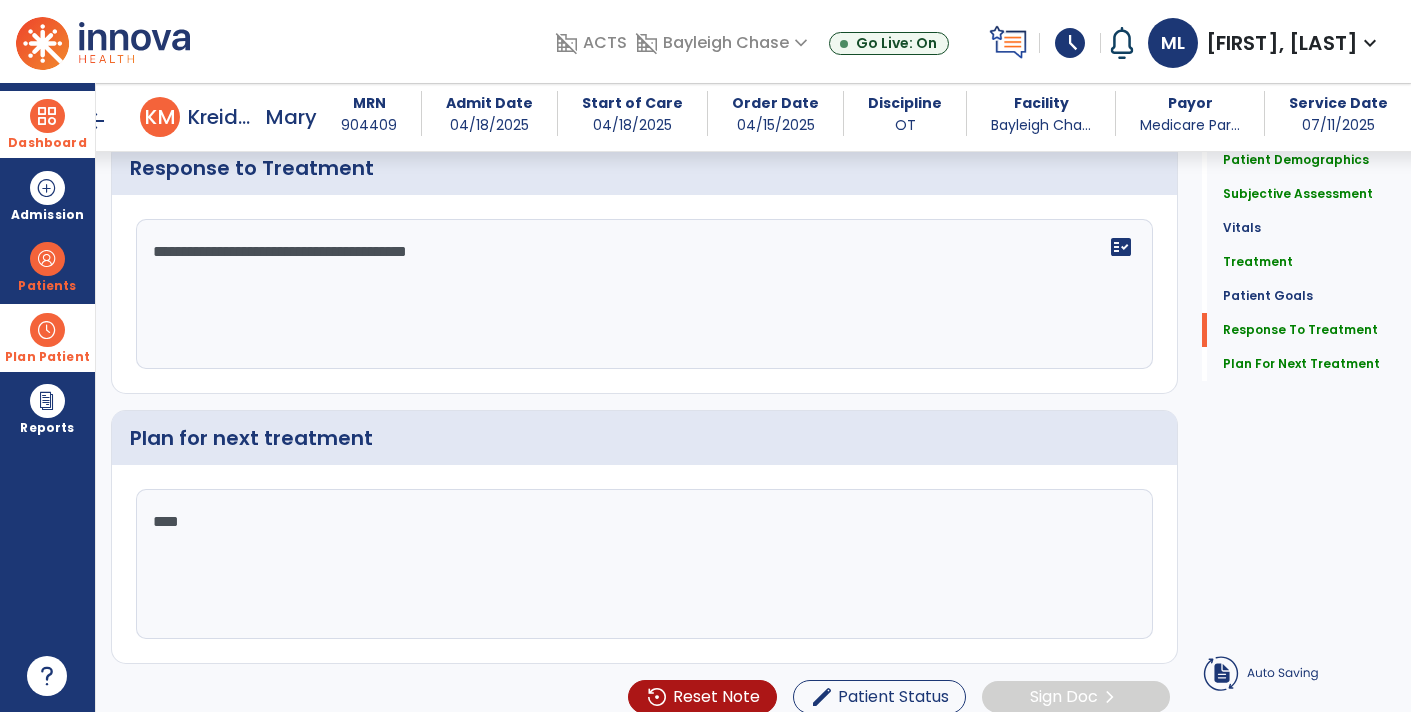 click on "Quick Links  Patient Demographics   Patient Demographics   Subjective Assessment   Subjective Assessment   Vitals   Vitals   Treatment   Treatment   Patient Goals   Patient Goals   Response To Treatment   Response To Treatment   Plan For Next Treatment   Plan For Next Treatment" 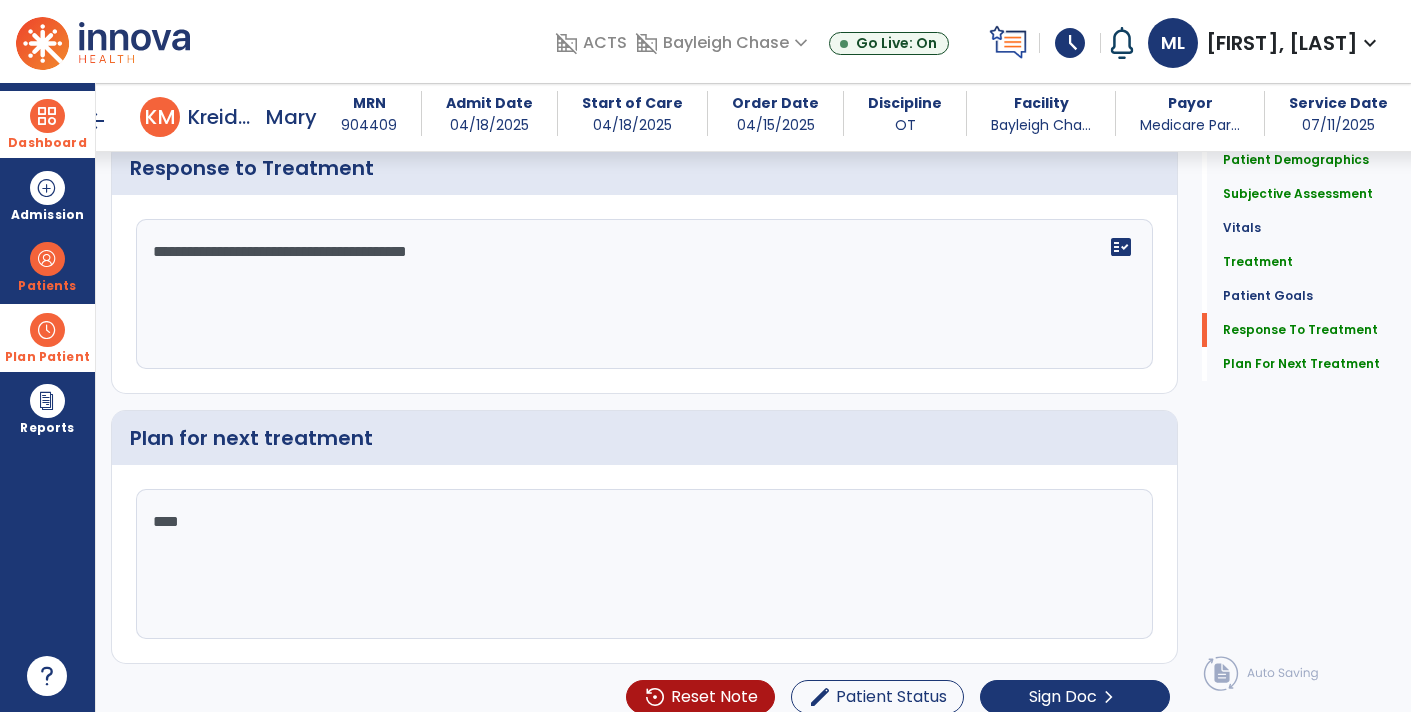 click on "****" 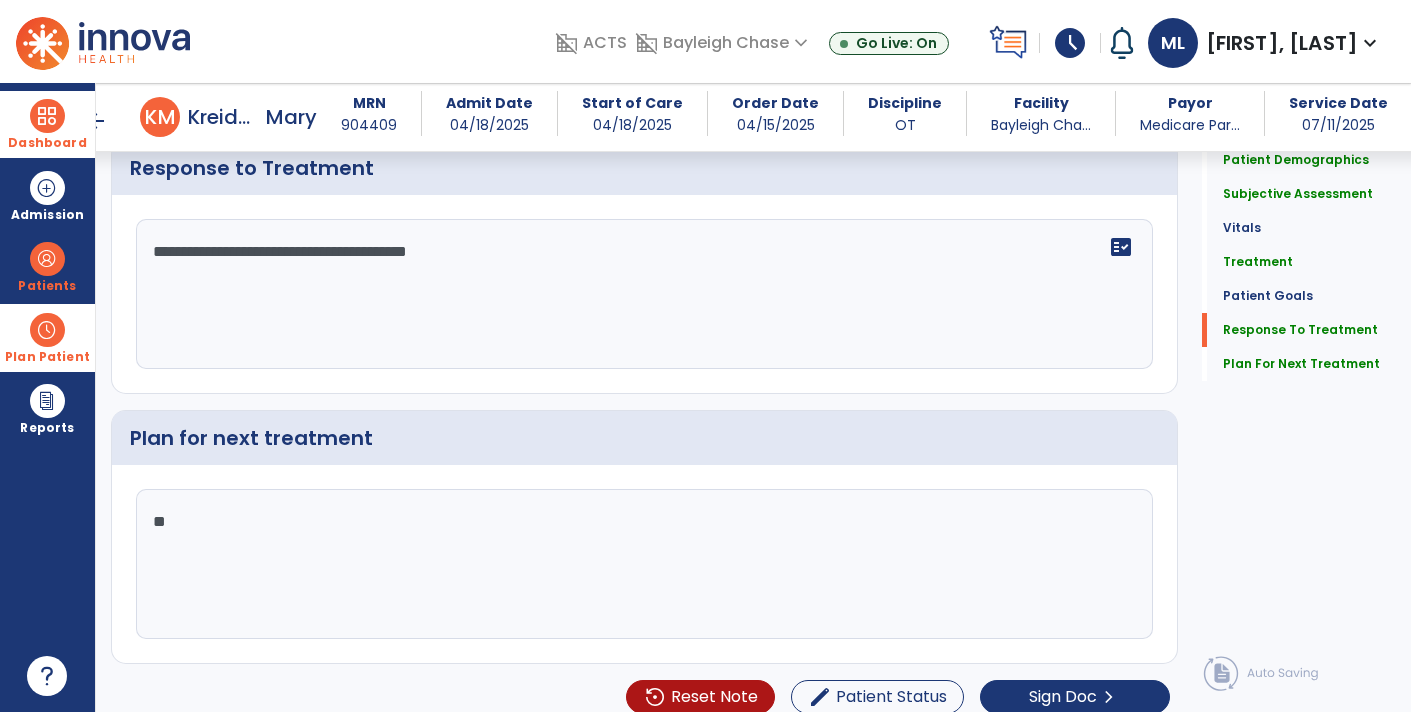 type on "*" 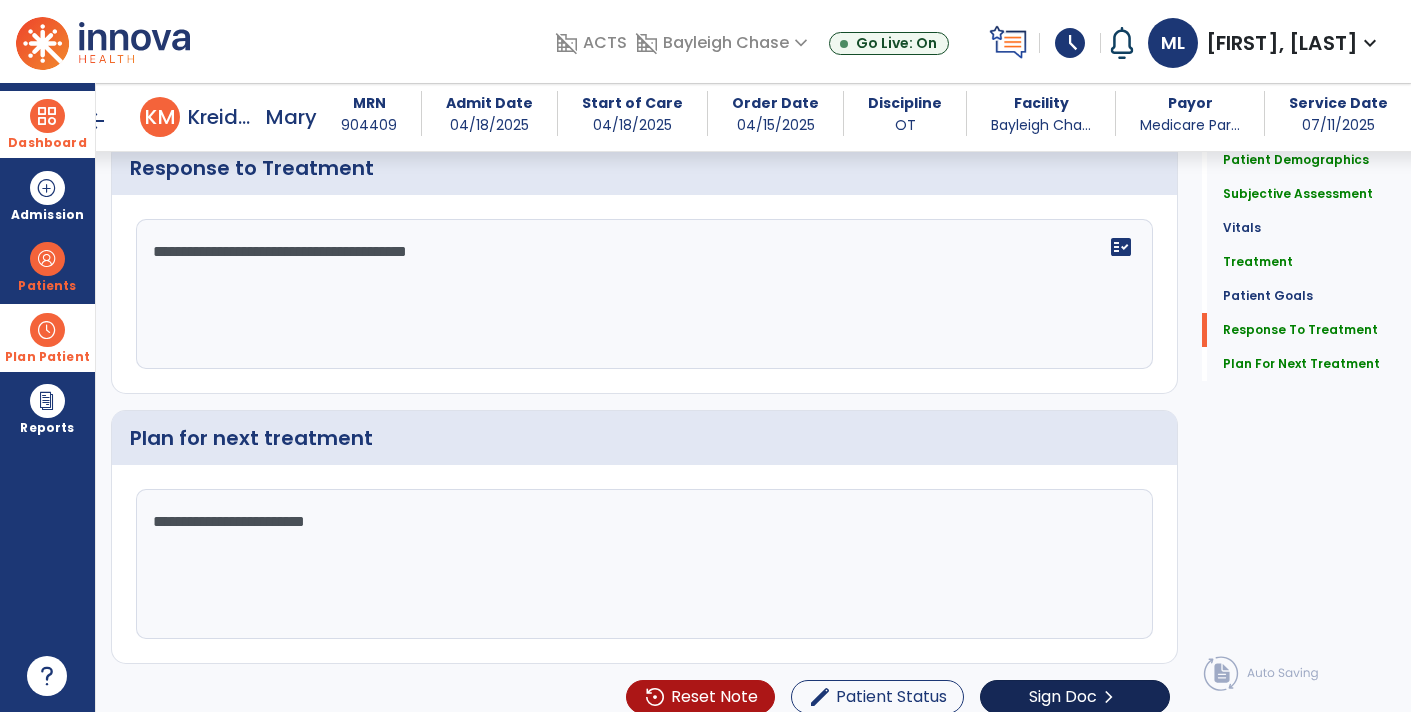 type on "**********" 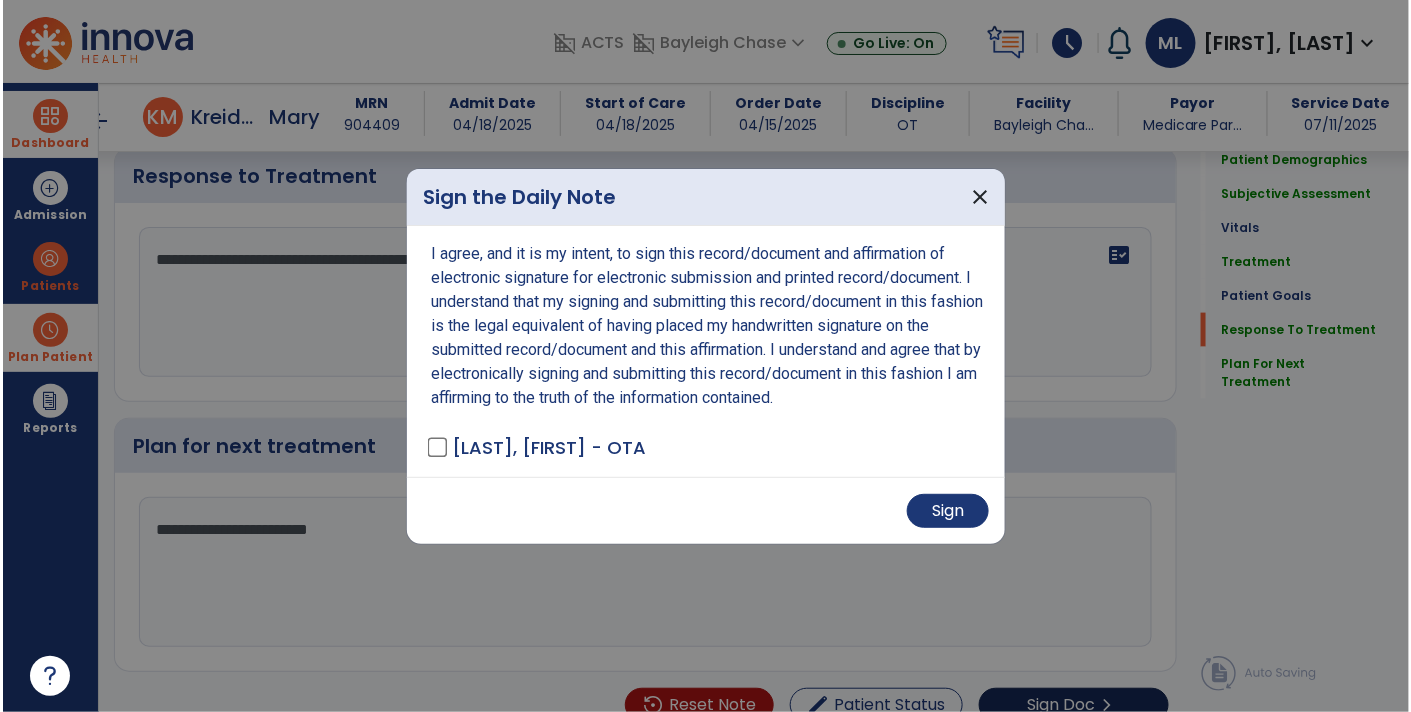 scroll, scrollTop: 3099, scrollLeft: 0, axis: vertical 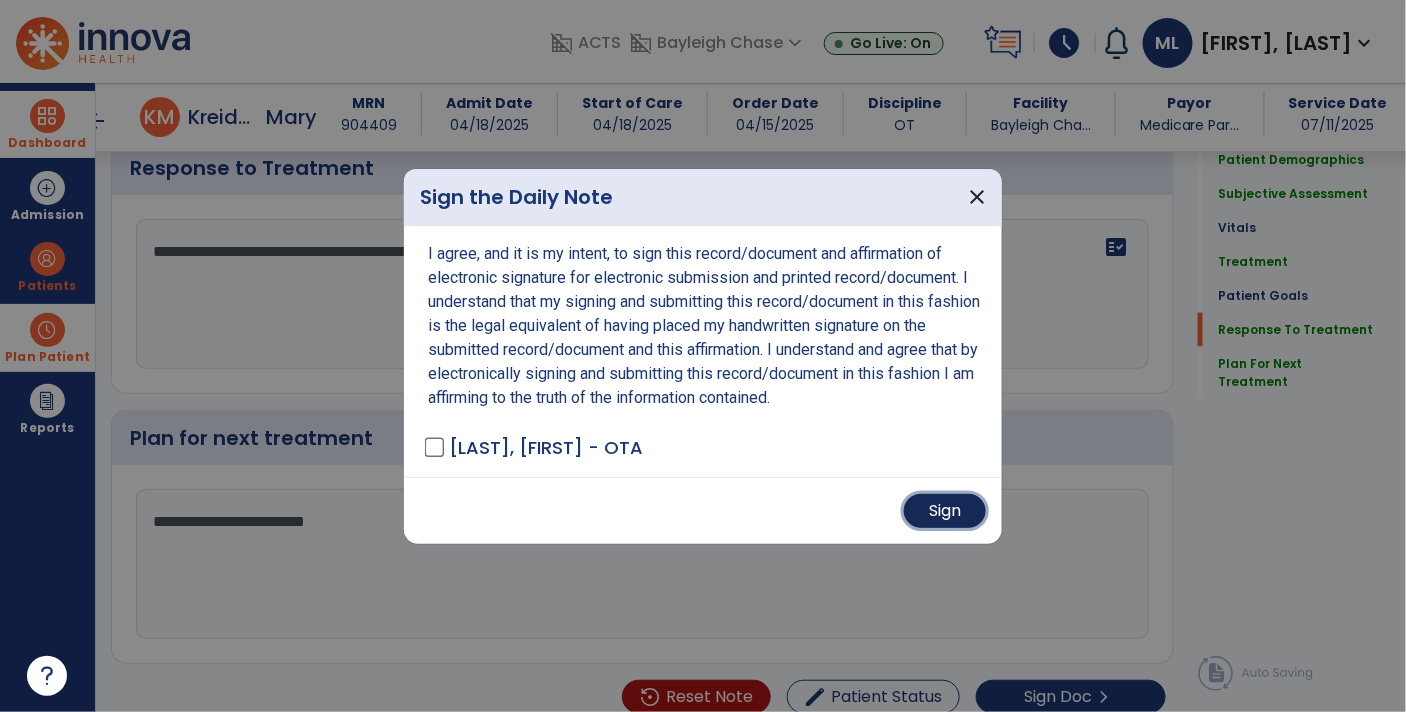 click on "Sign" at bounding box center (945, 511) 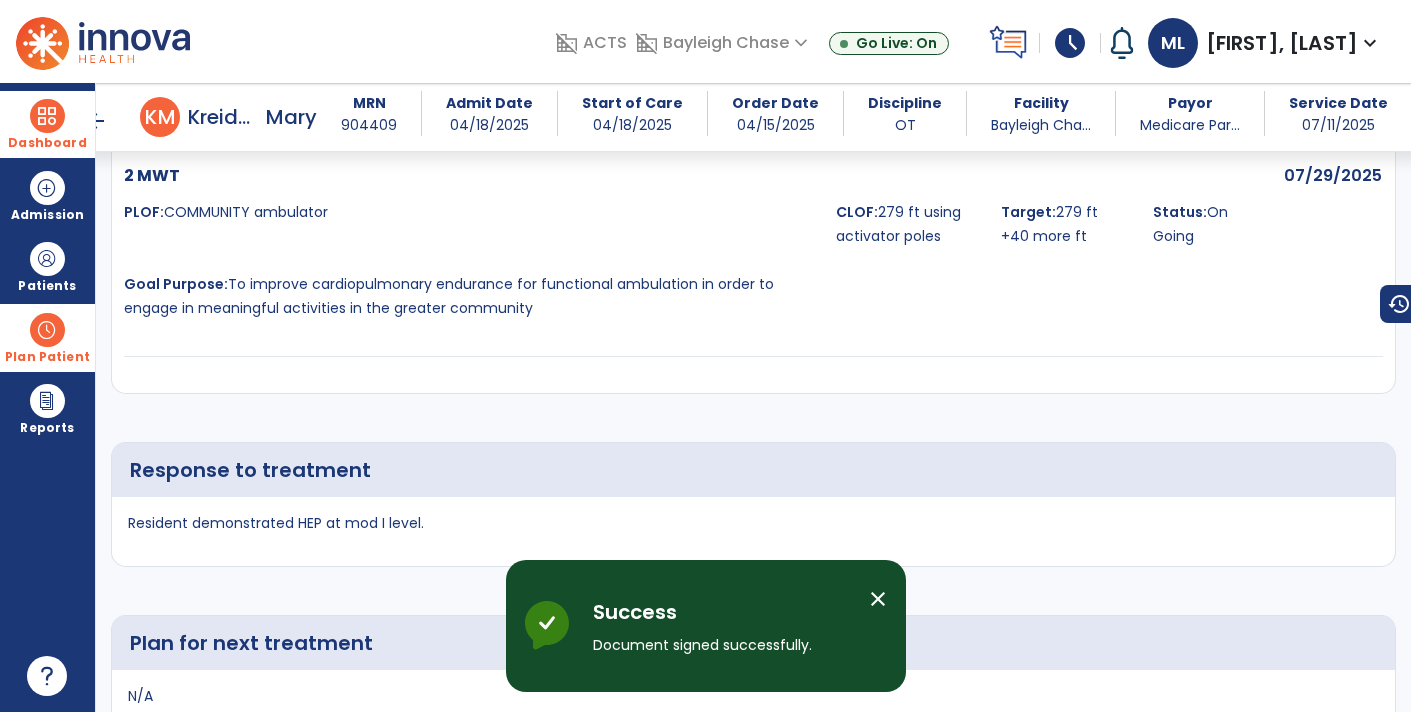 scroll, scrollTop: 4083, scrollLeft: 0, axis: vertical 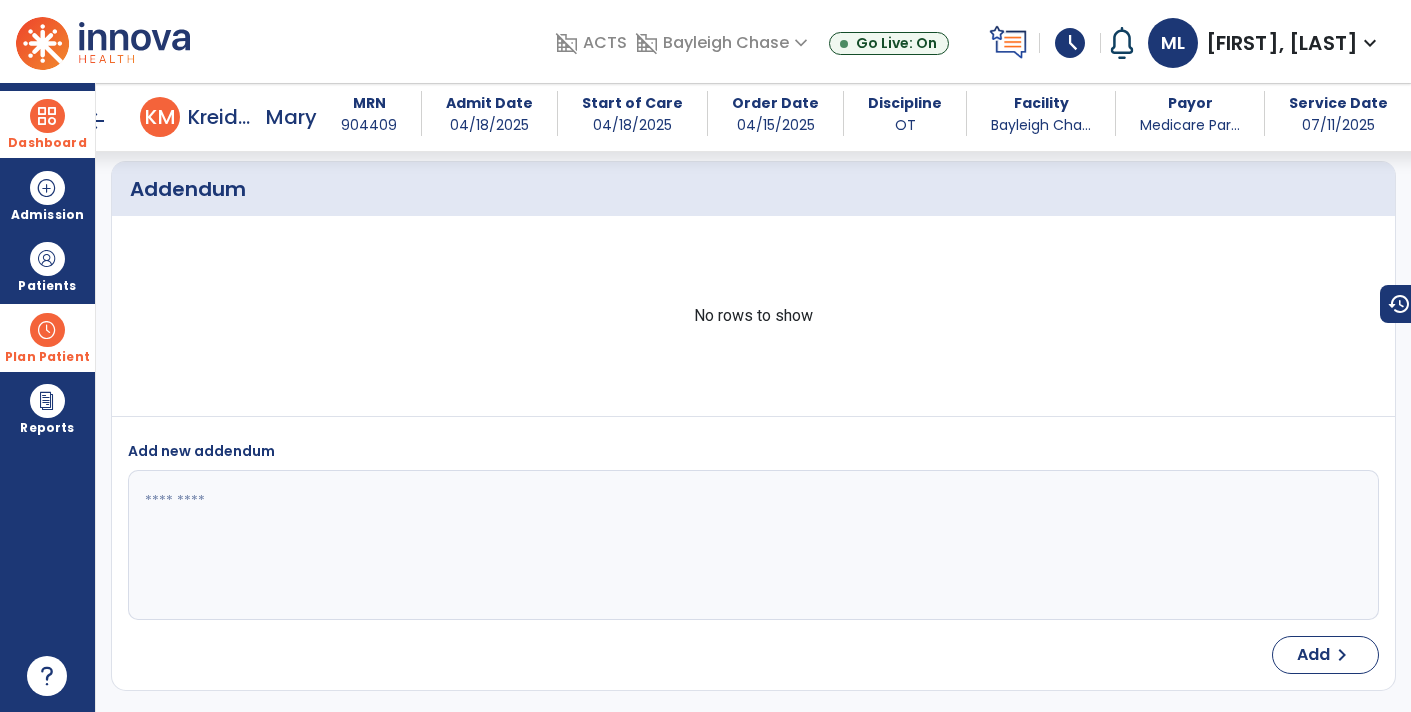 click at bounding box center [47, 116] 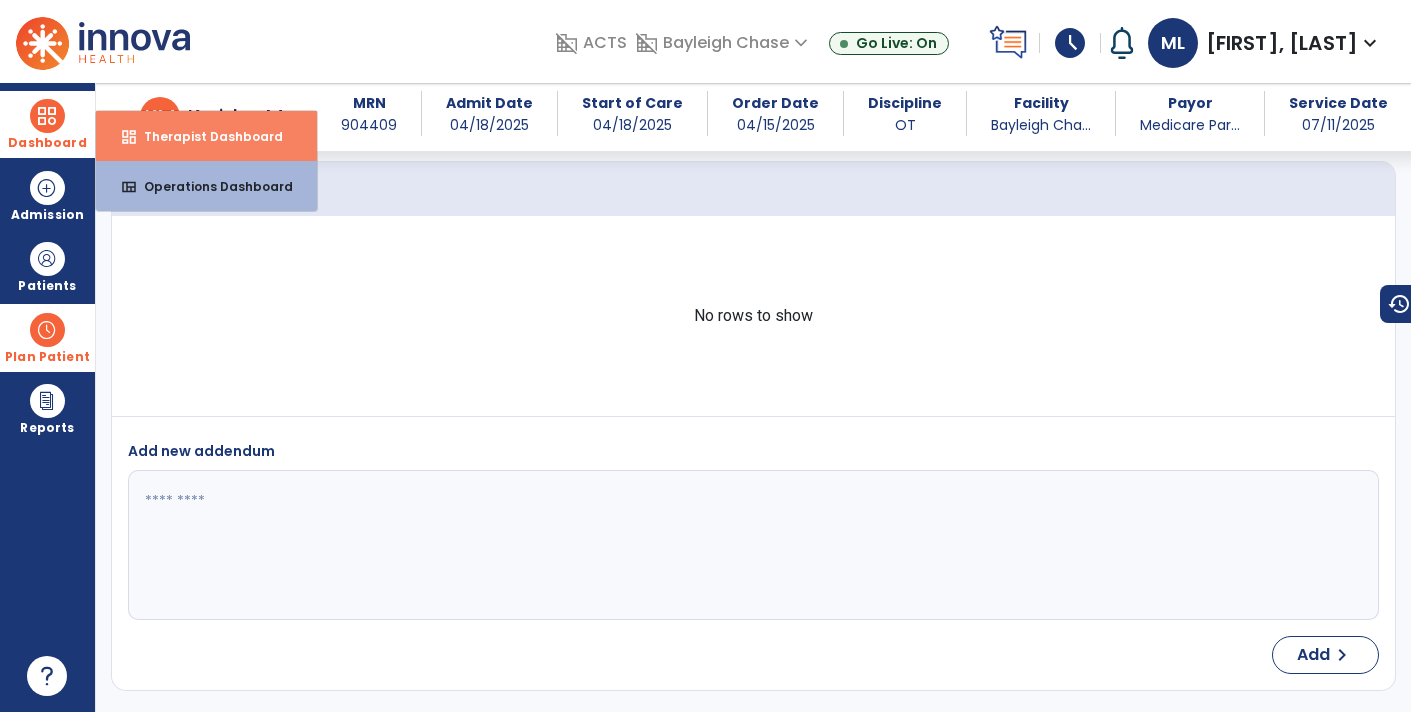 click on "Therapist Dashboard" at bounding box center [205, 136] 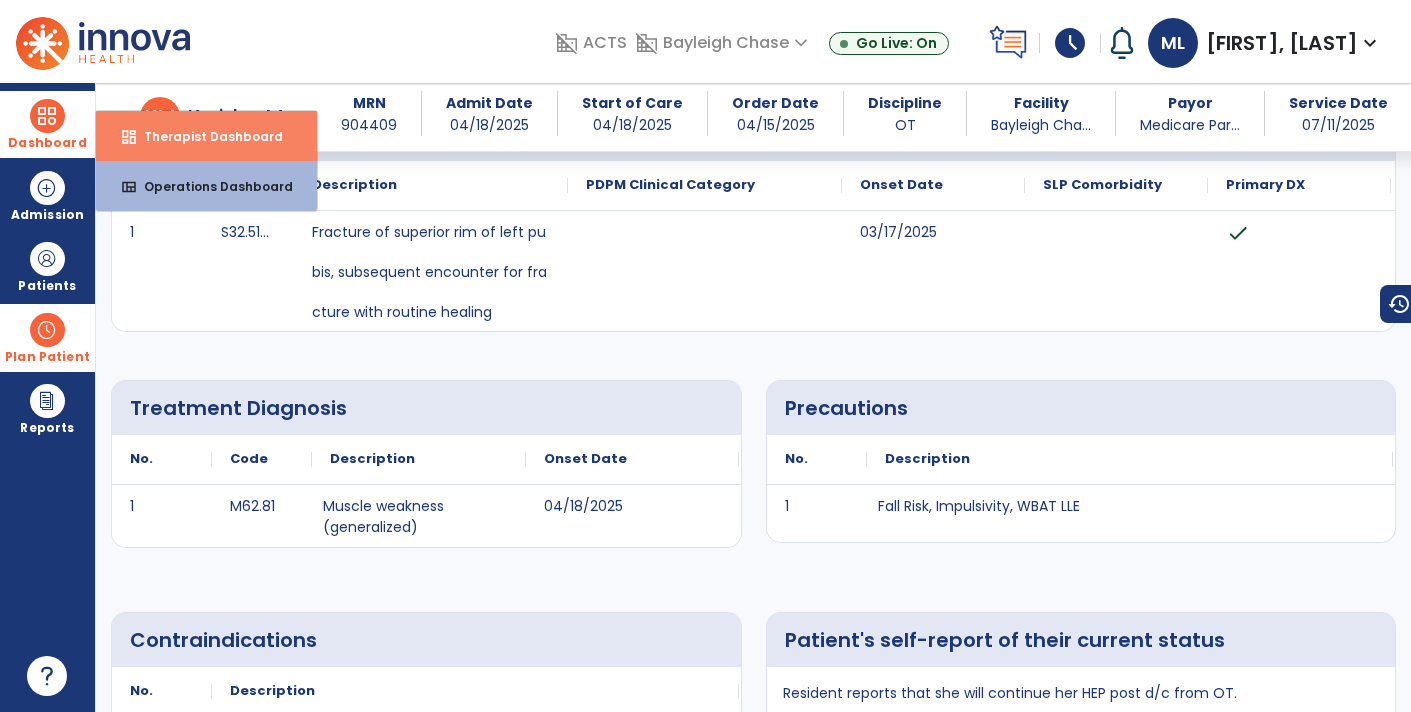 select on "****" 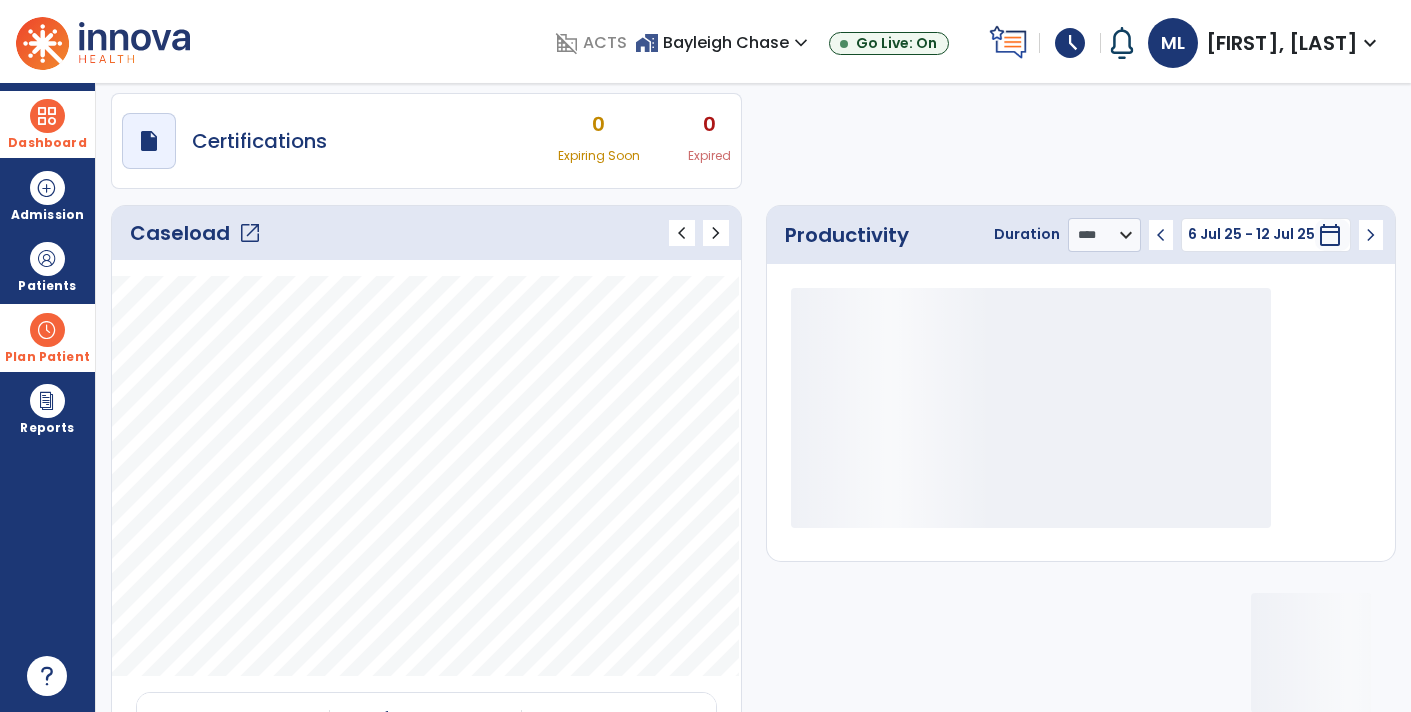 click on "open_in_new" 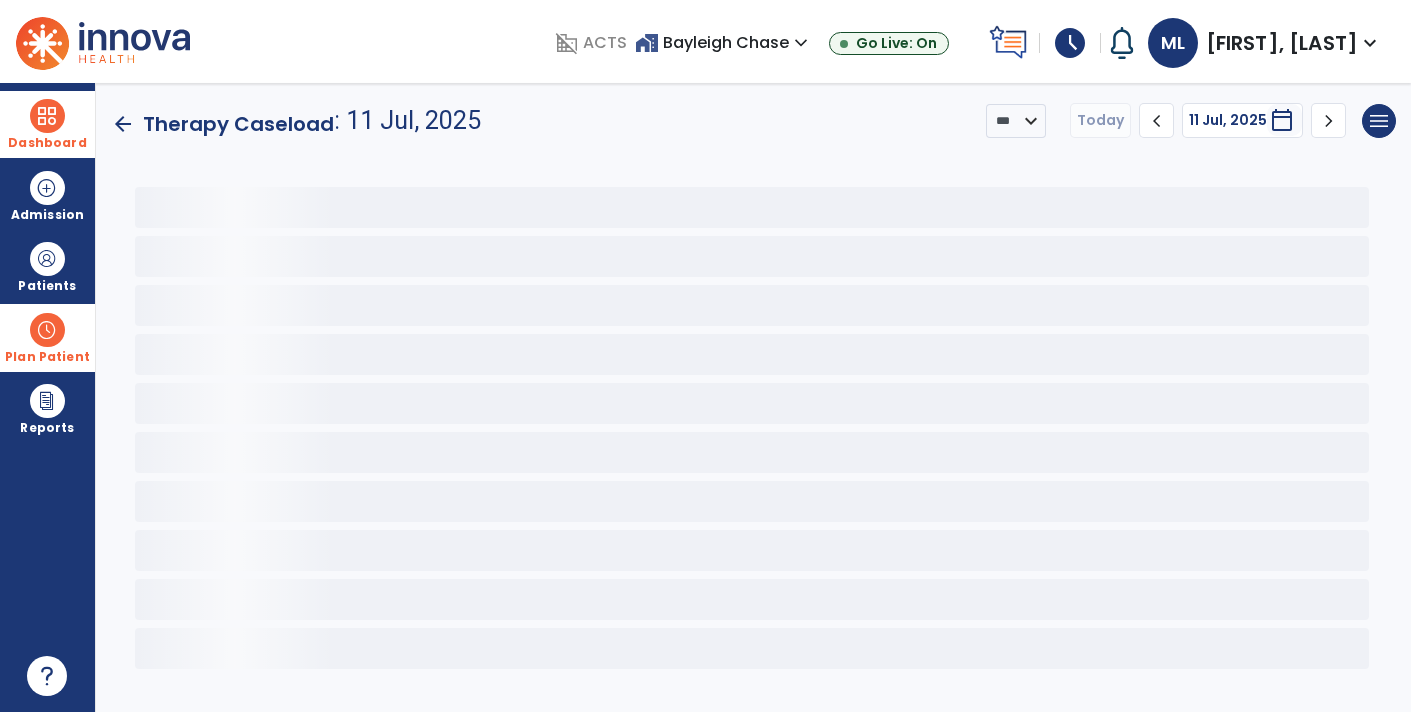 scroll, scrollTop: 0, scrollLeft: 0, axis: both 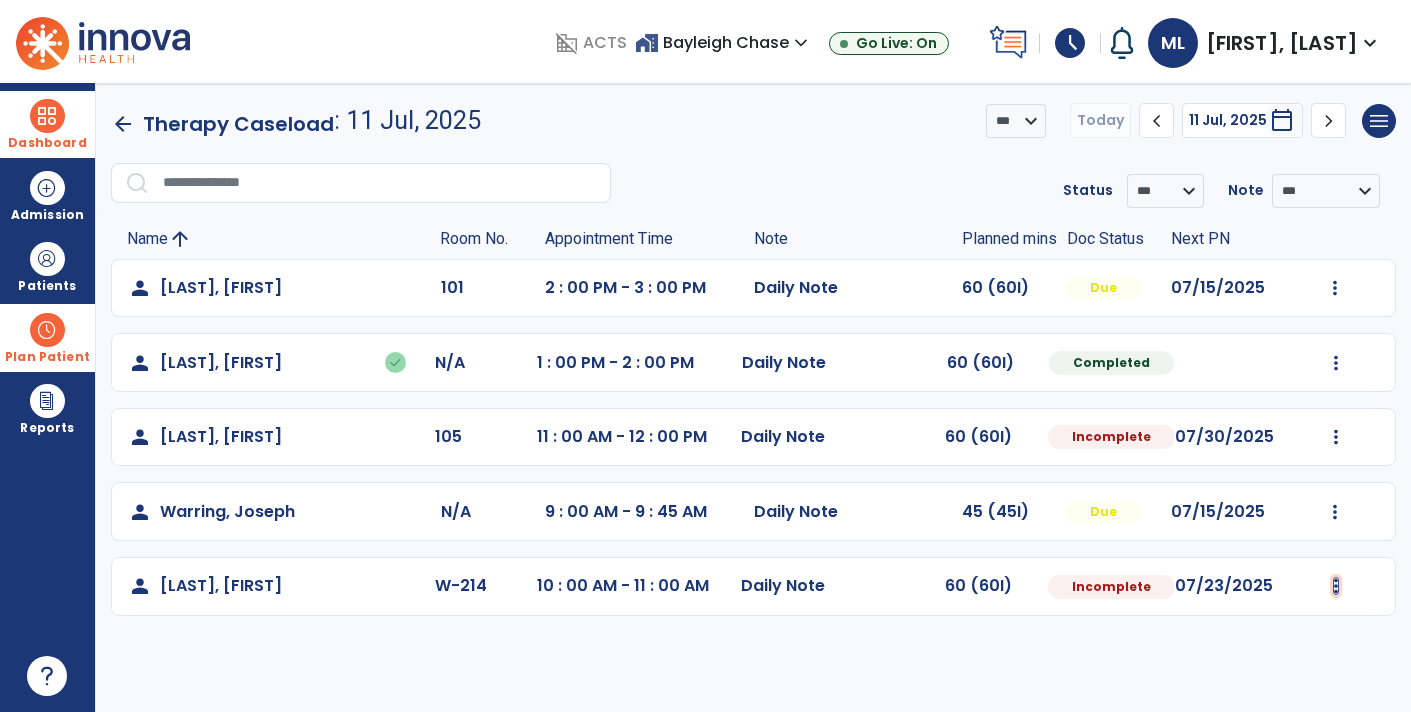 click at bounding box center [1335, 288] 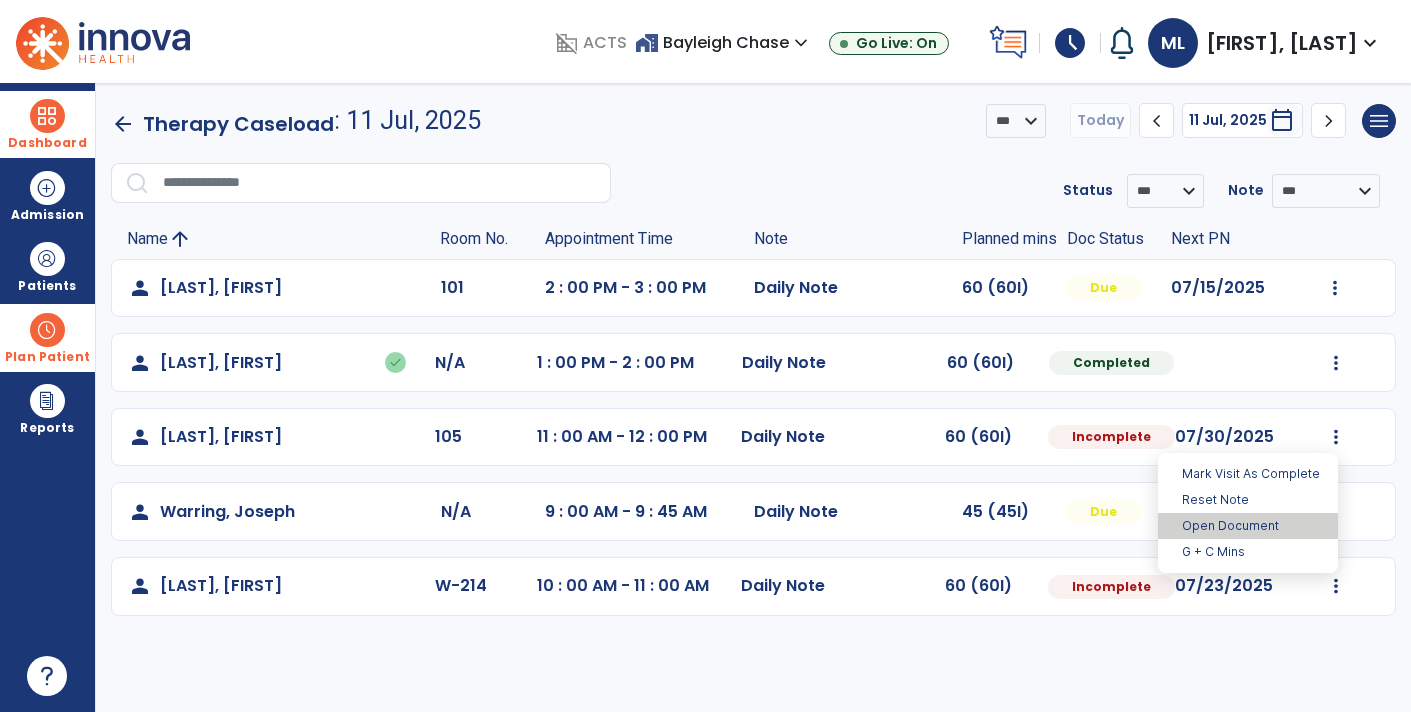 click on "Open Document" at bounding box center (1248, 526) 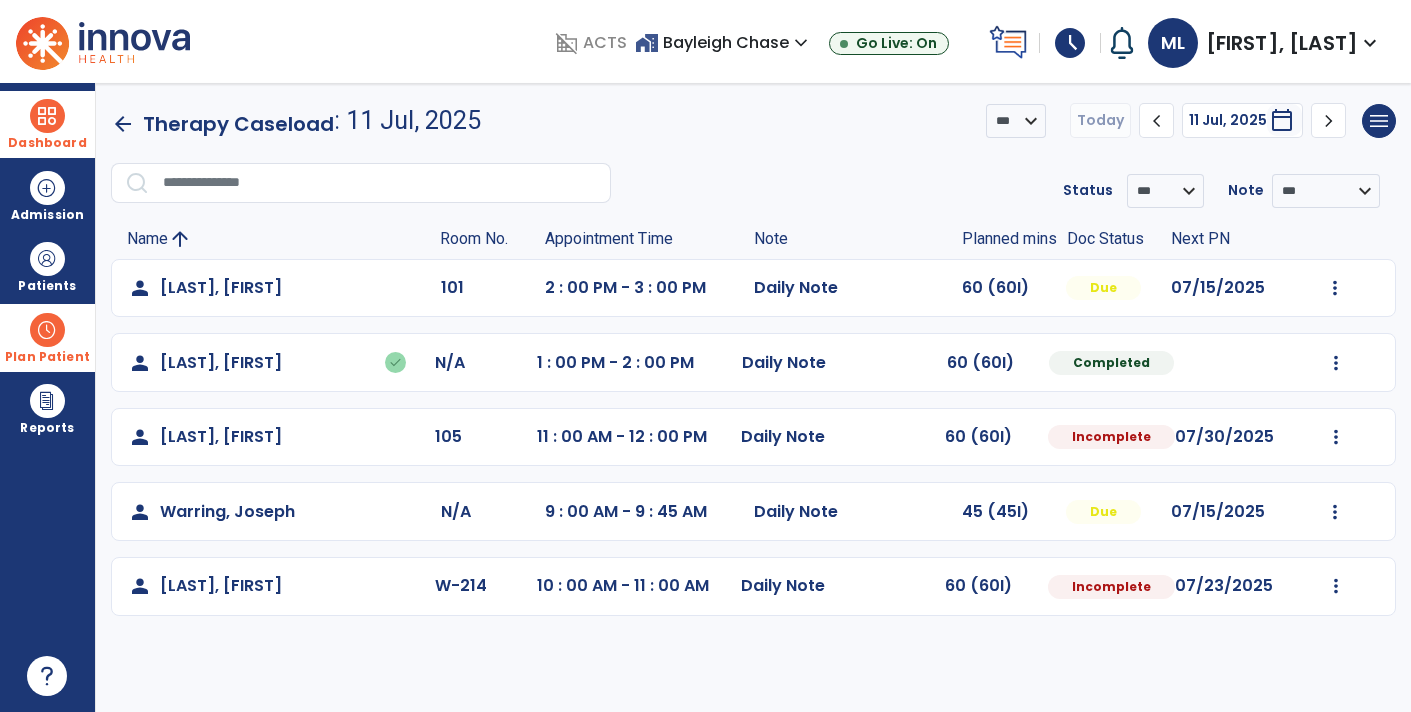 select on "*" 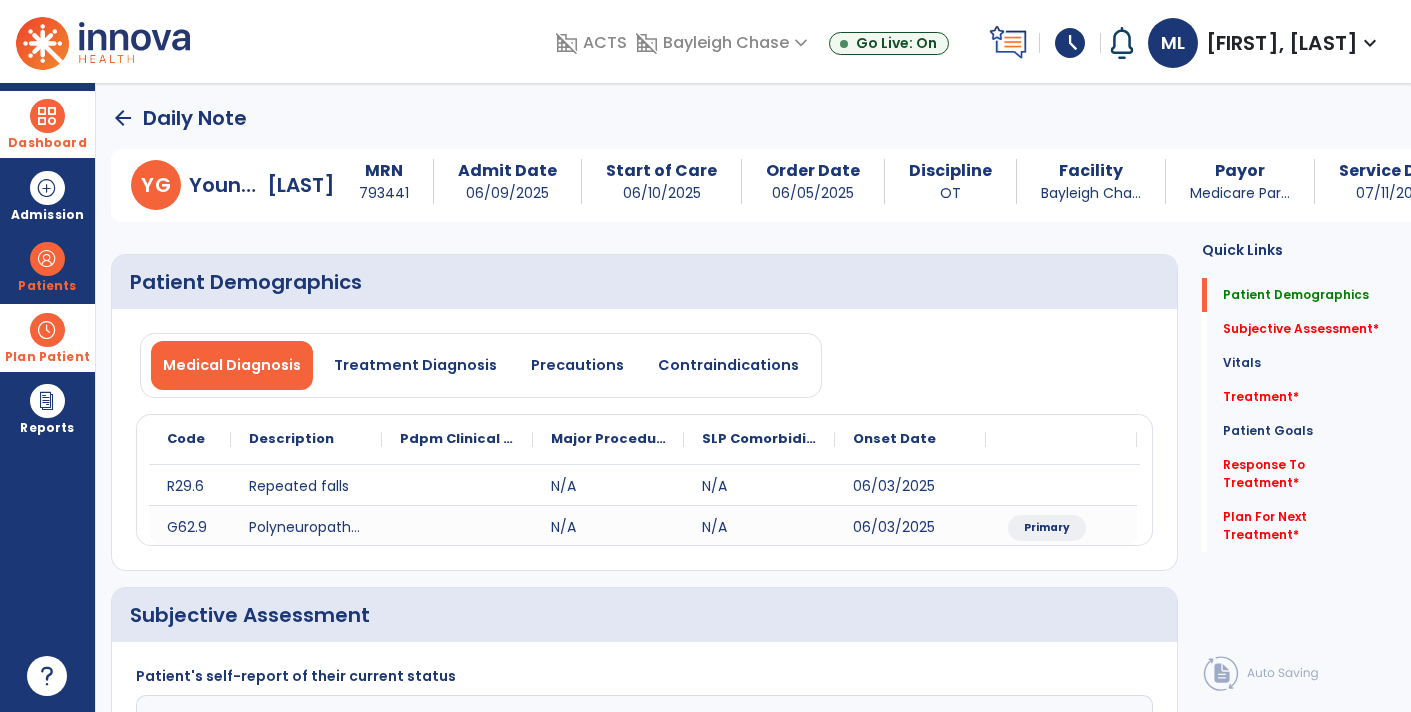 scroll, scrollTop: 188, scrollLeft: 0, axis: vertical 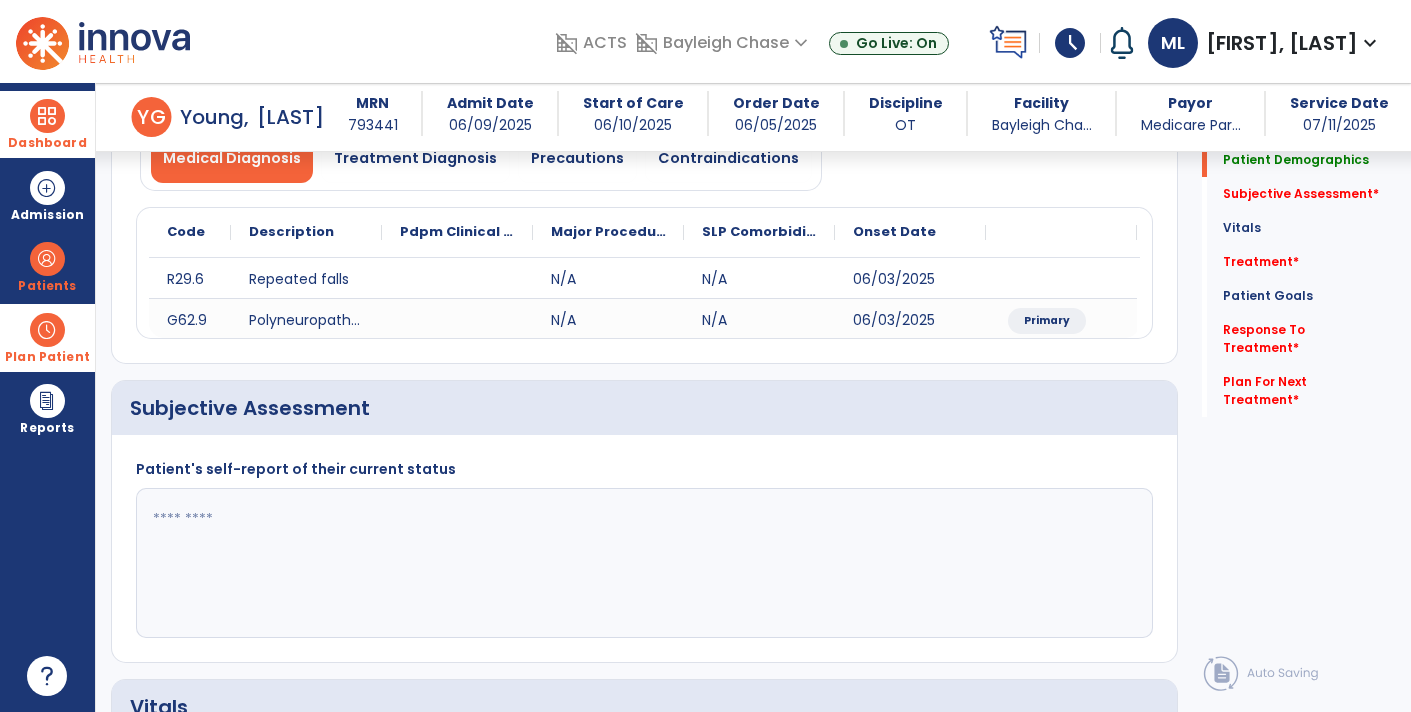 click 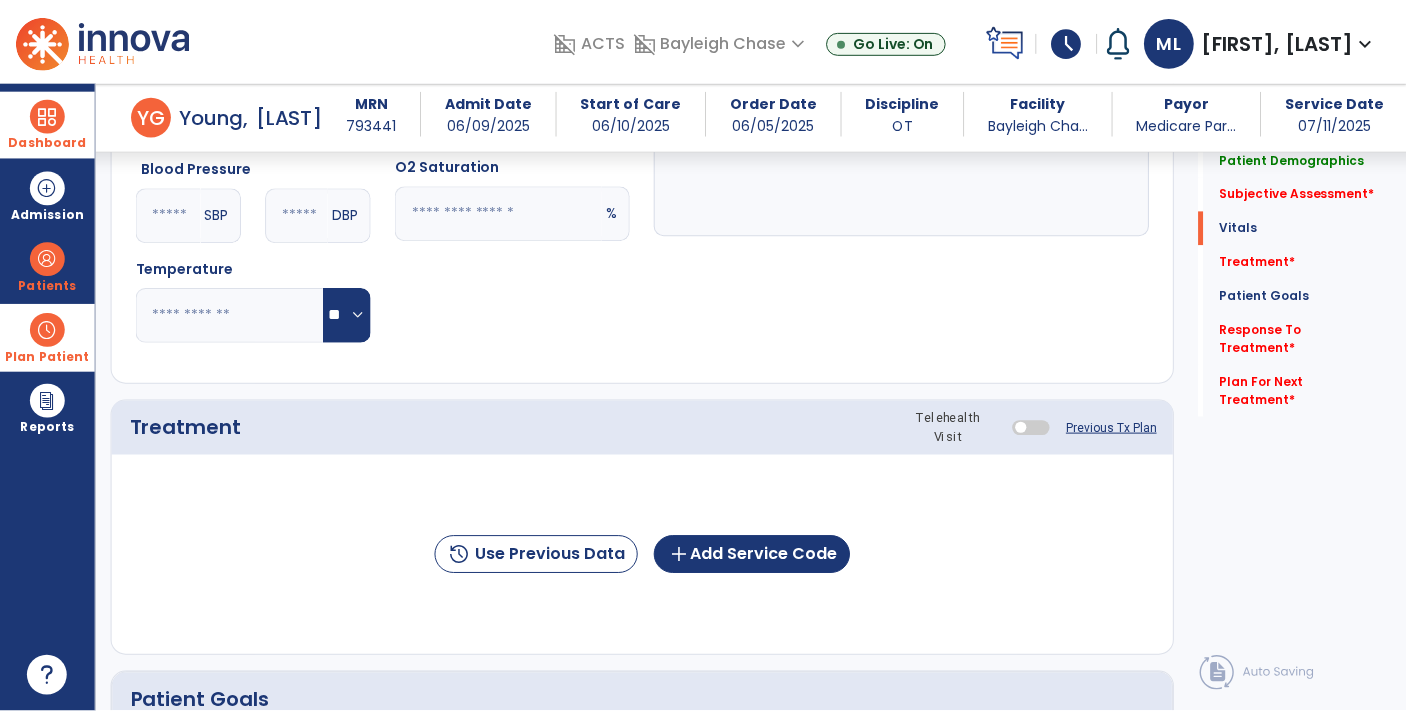 scroll, scrollTop: 1008, scrollLeft: 0, axis: vertical 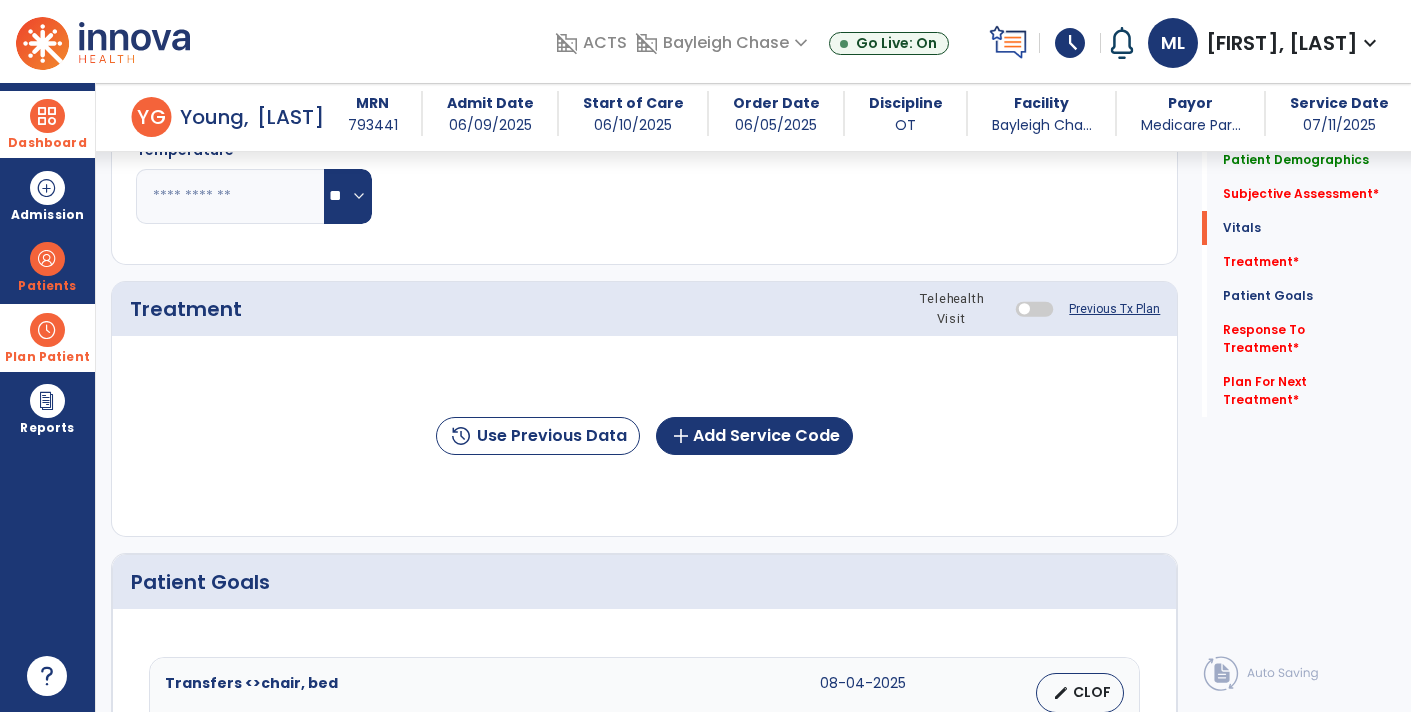 click on "Patient Goals" 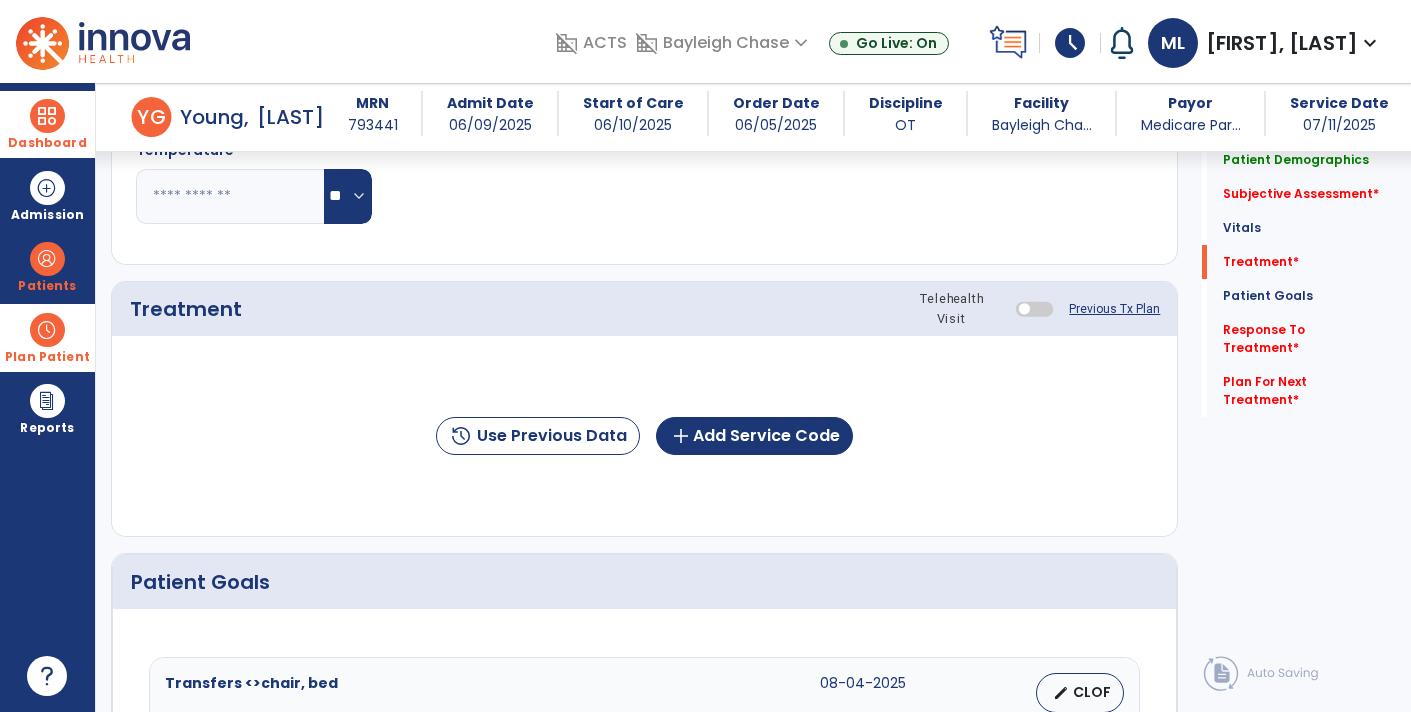 click on "history  Use Previous Data  add  Add Service Code" 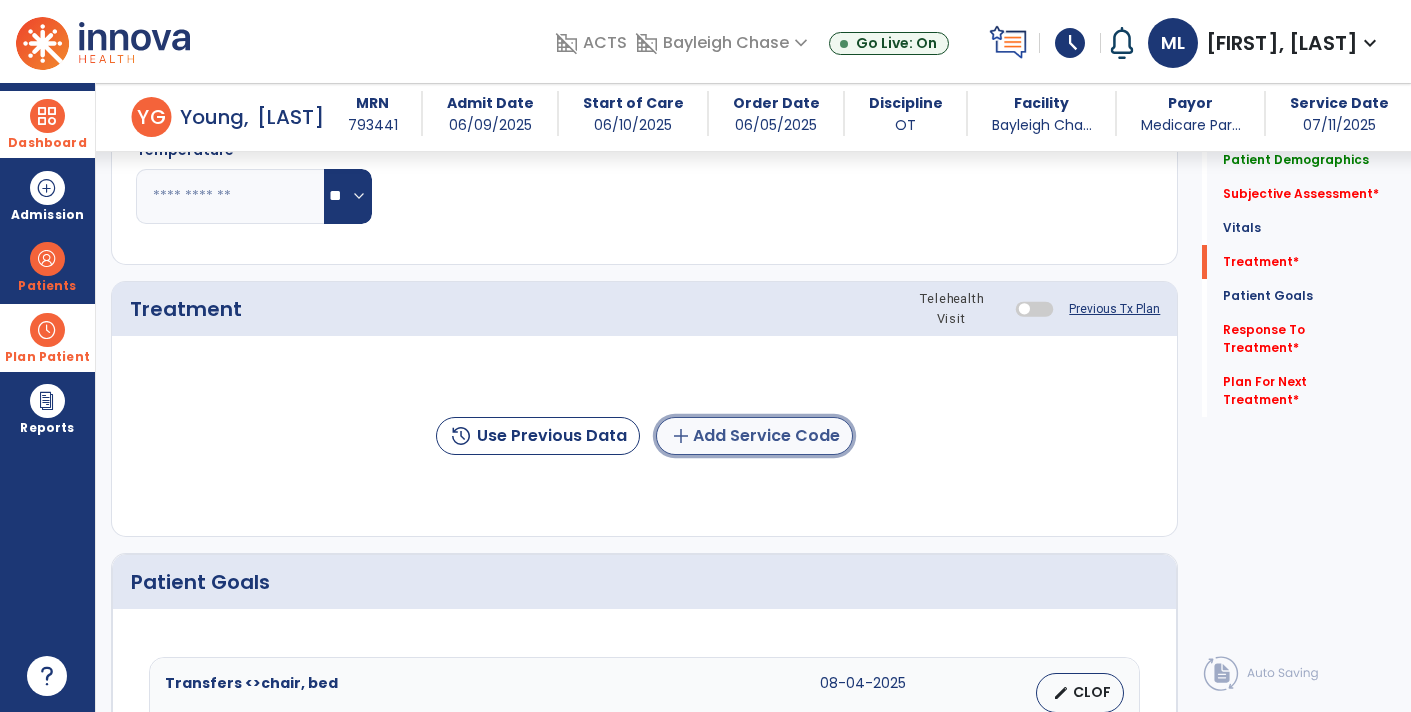 click on "add  Add Service Code" 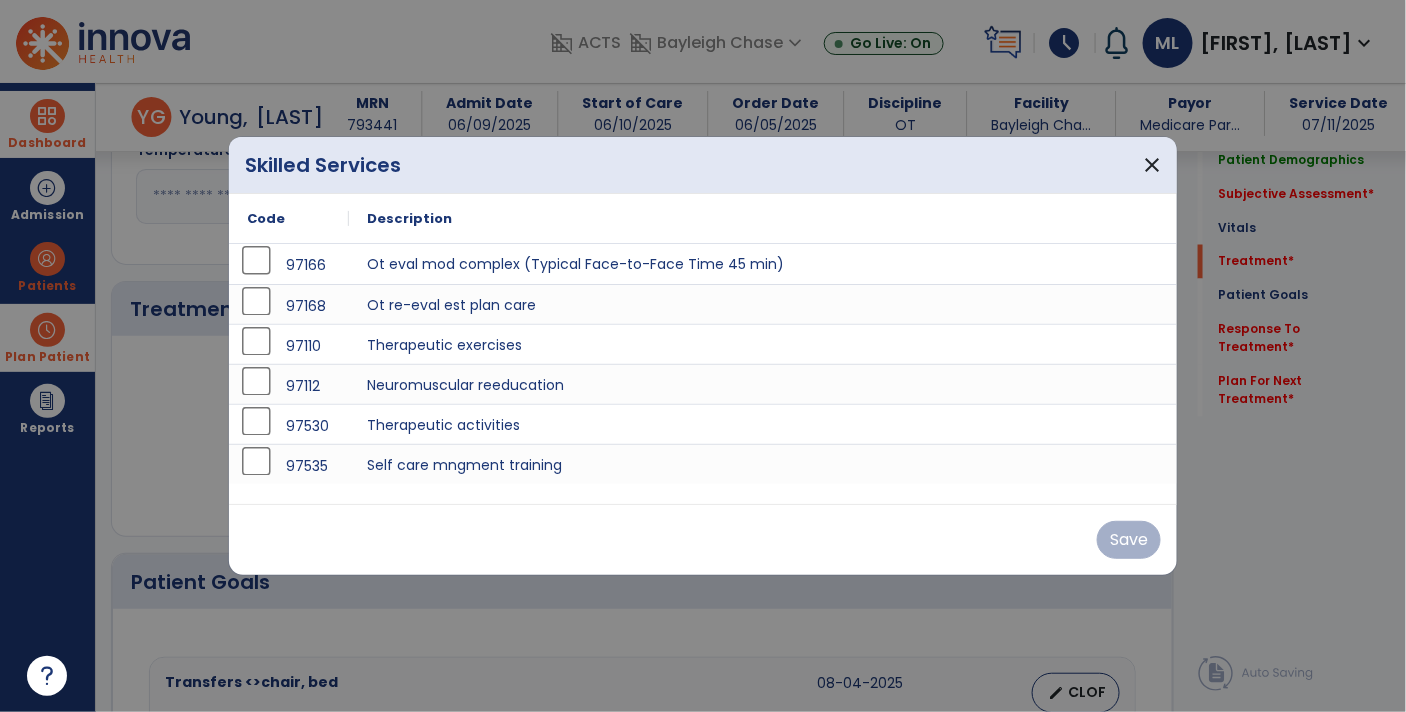 scroll, scrollTop: 1008, scrollLeft: 0, axis: vertical 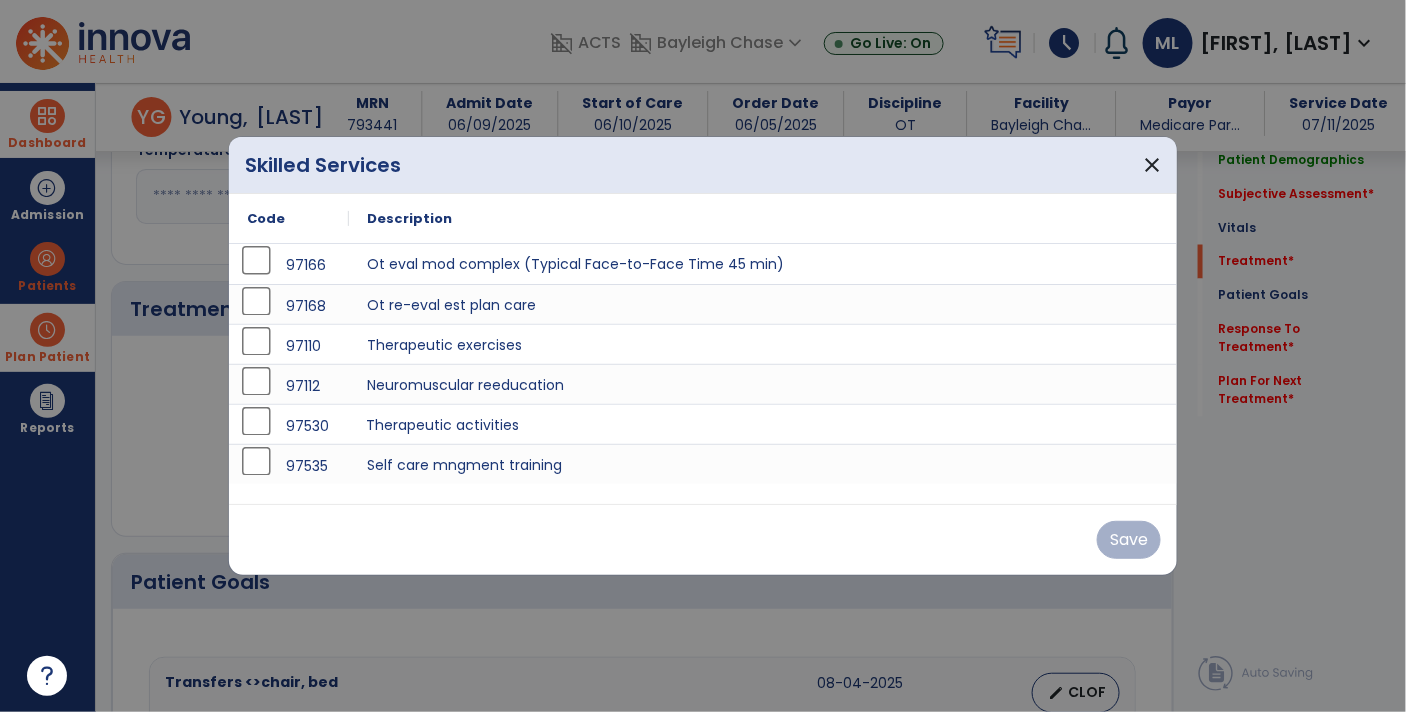click on "Therapeutic activities" at bounding box center [763, 424] 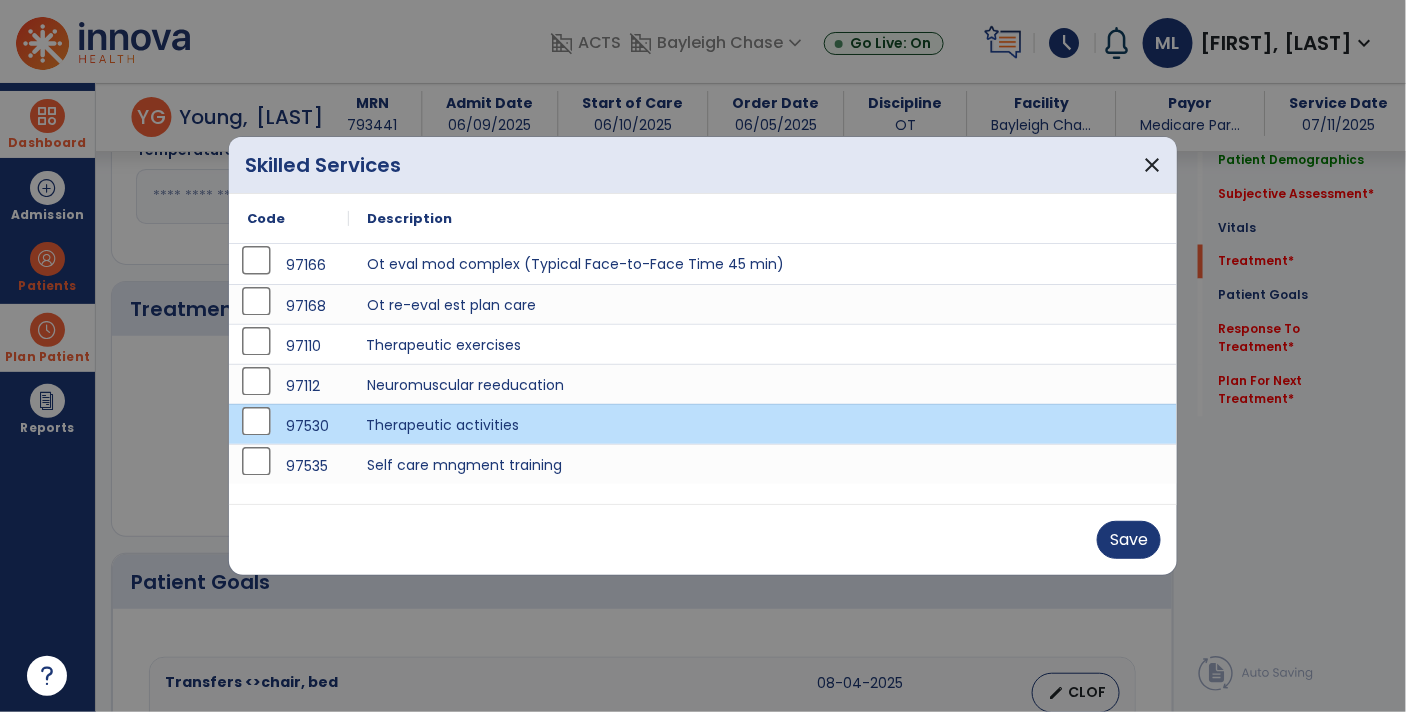 click on "Therapeutic exercises" at bounding box center (763, 344) 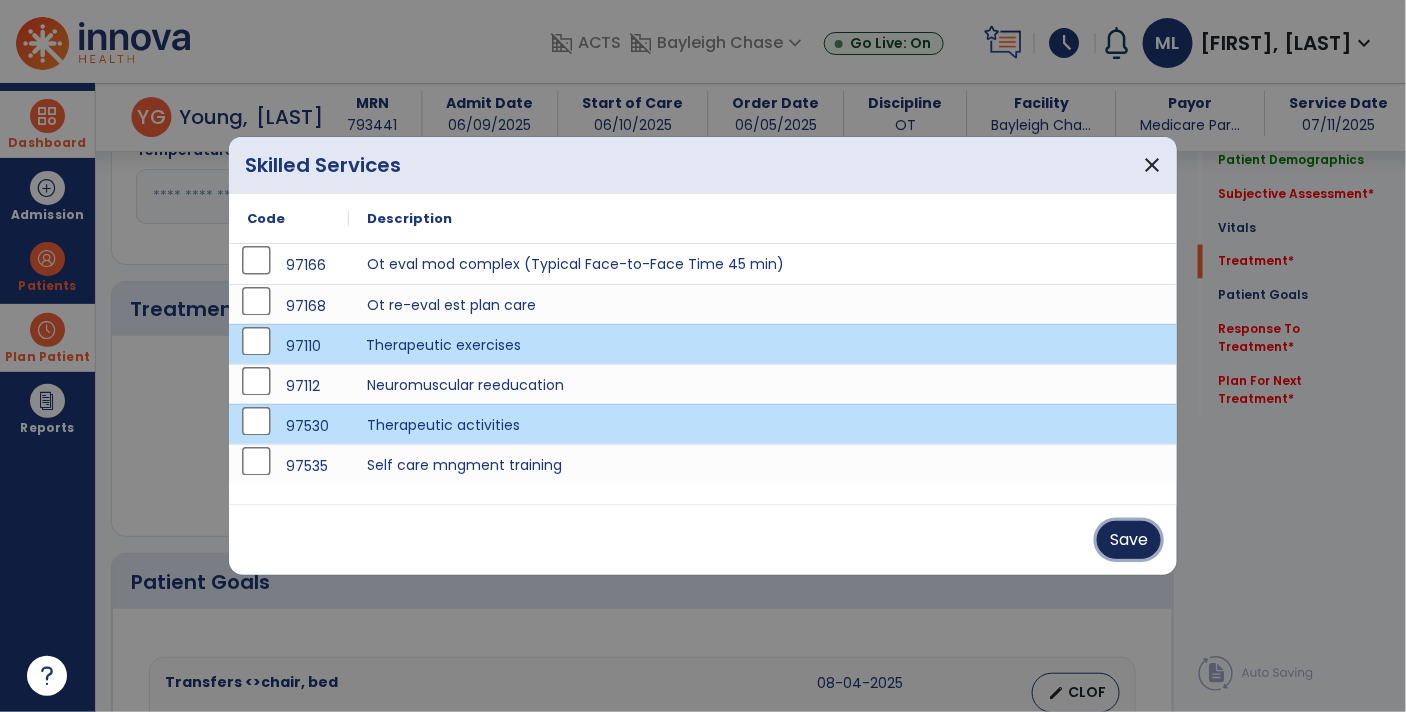 click on "Save" at bounding box center [1129, 540] 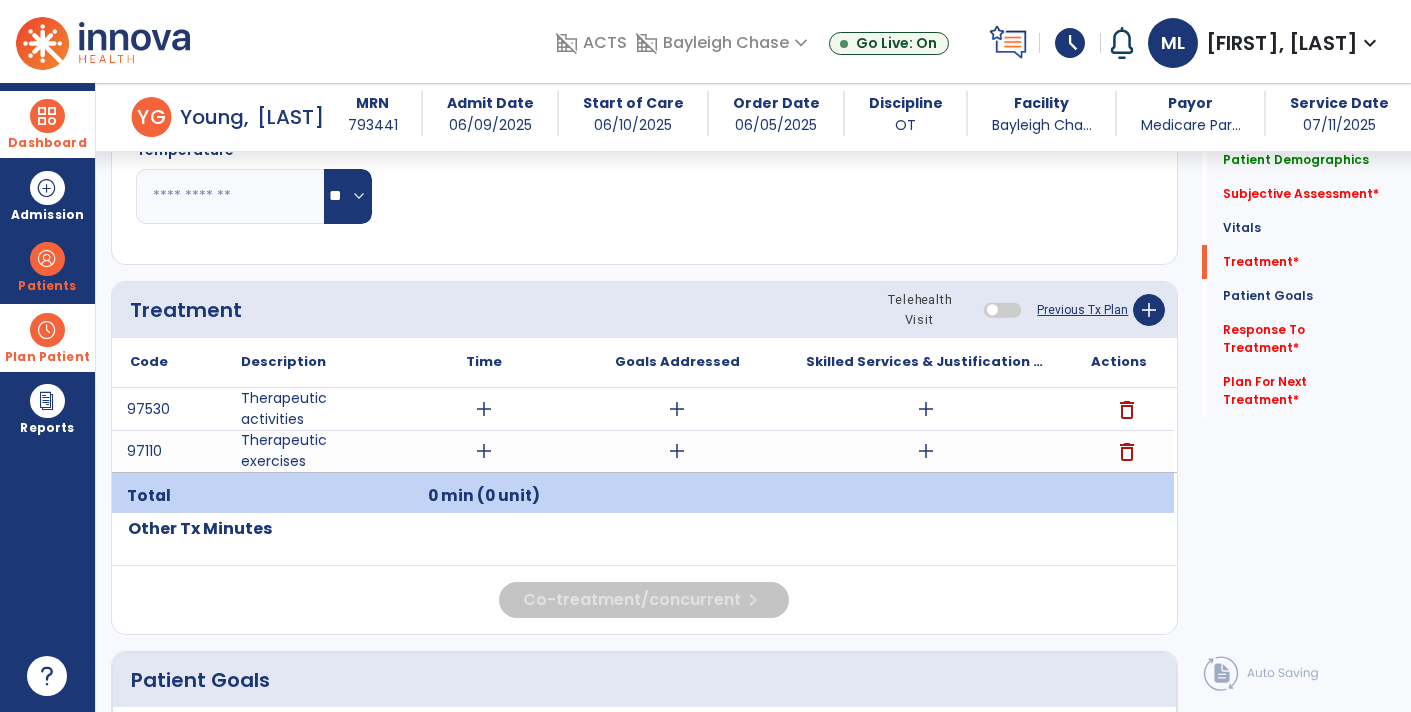 click on "add" at bounding box center [926, 451] 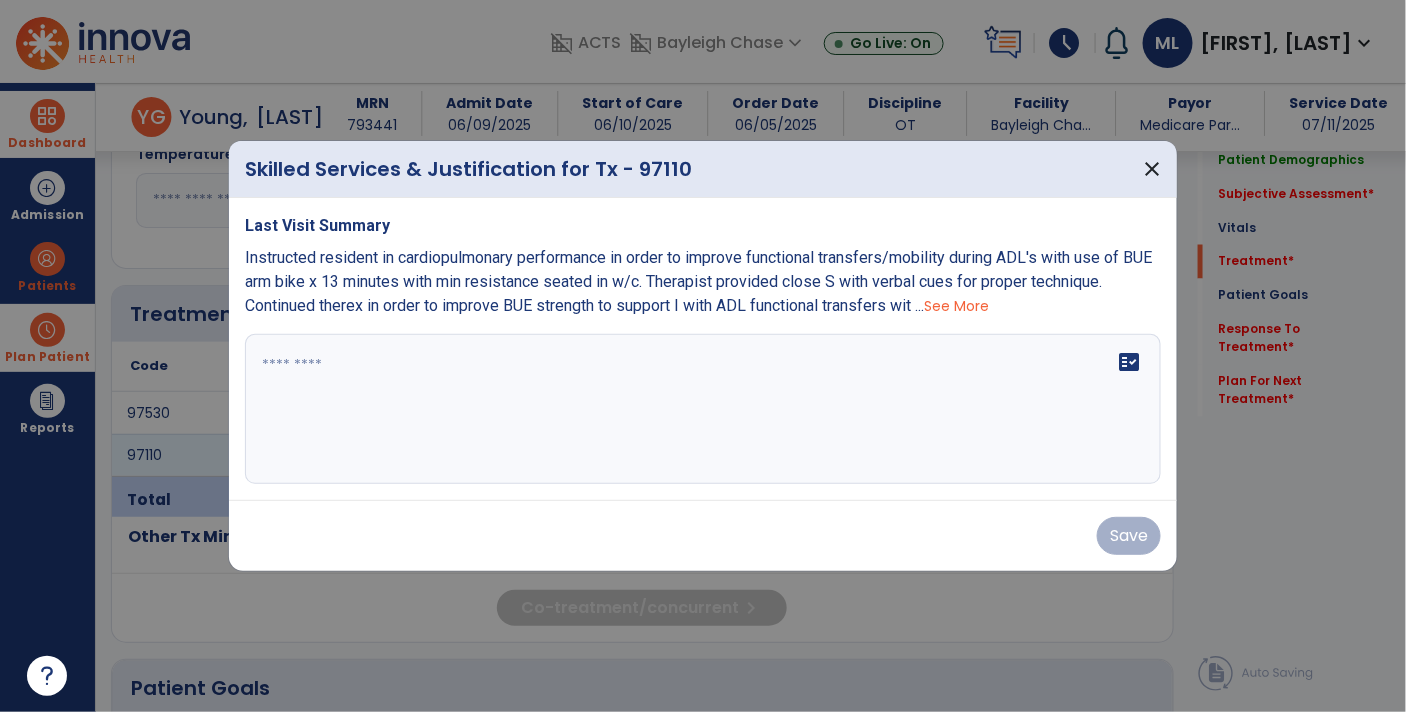 scroll, scrollTop: 1008, scrollLeft: 0, axis: vertical 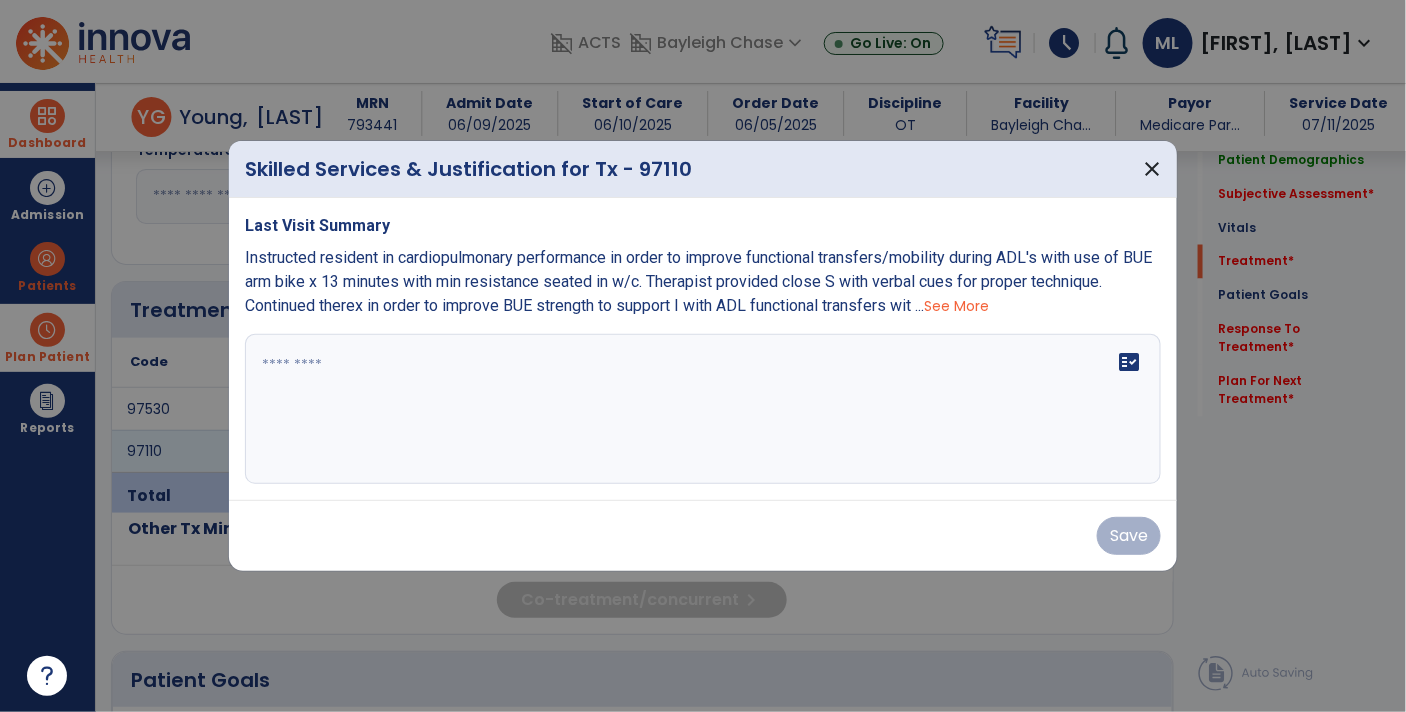 click on "fact_check" at bounding box center [703, 409] 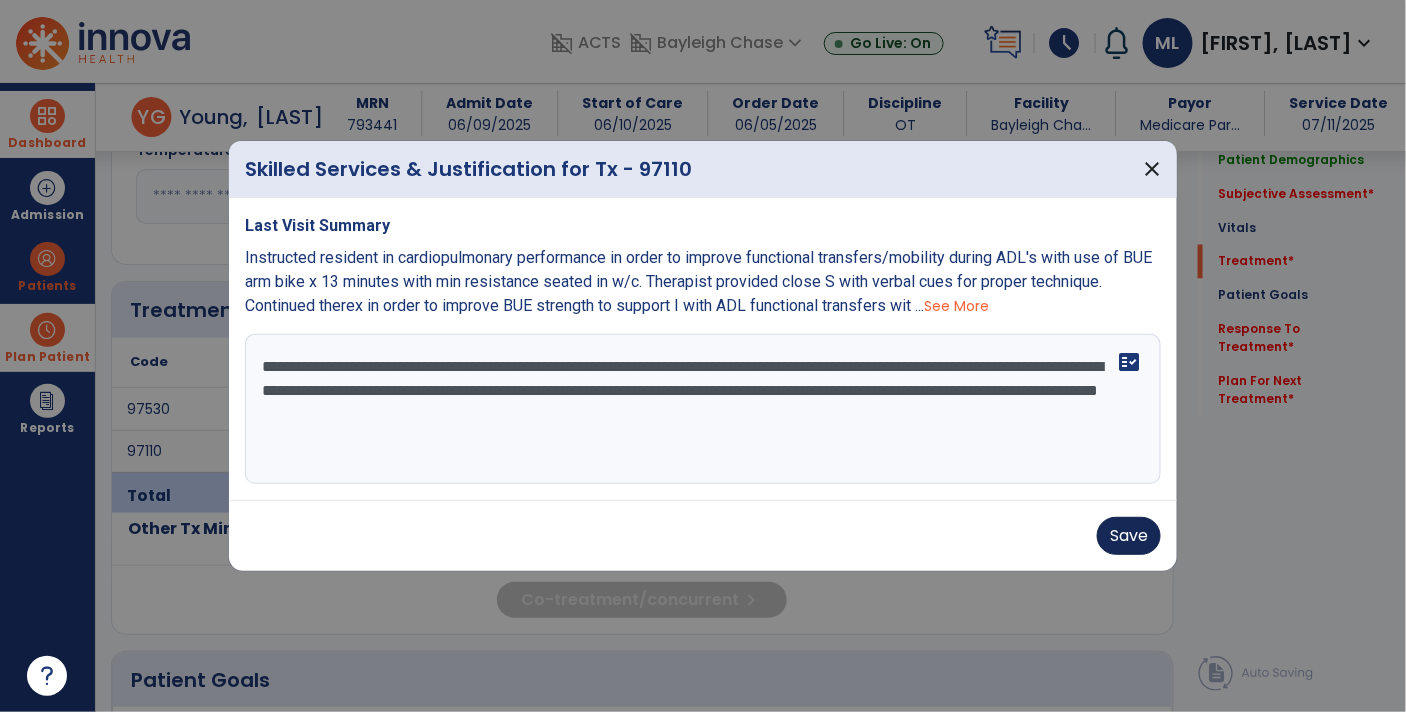 type on "**********" 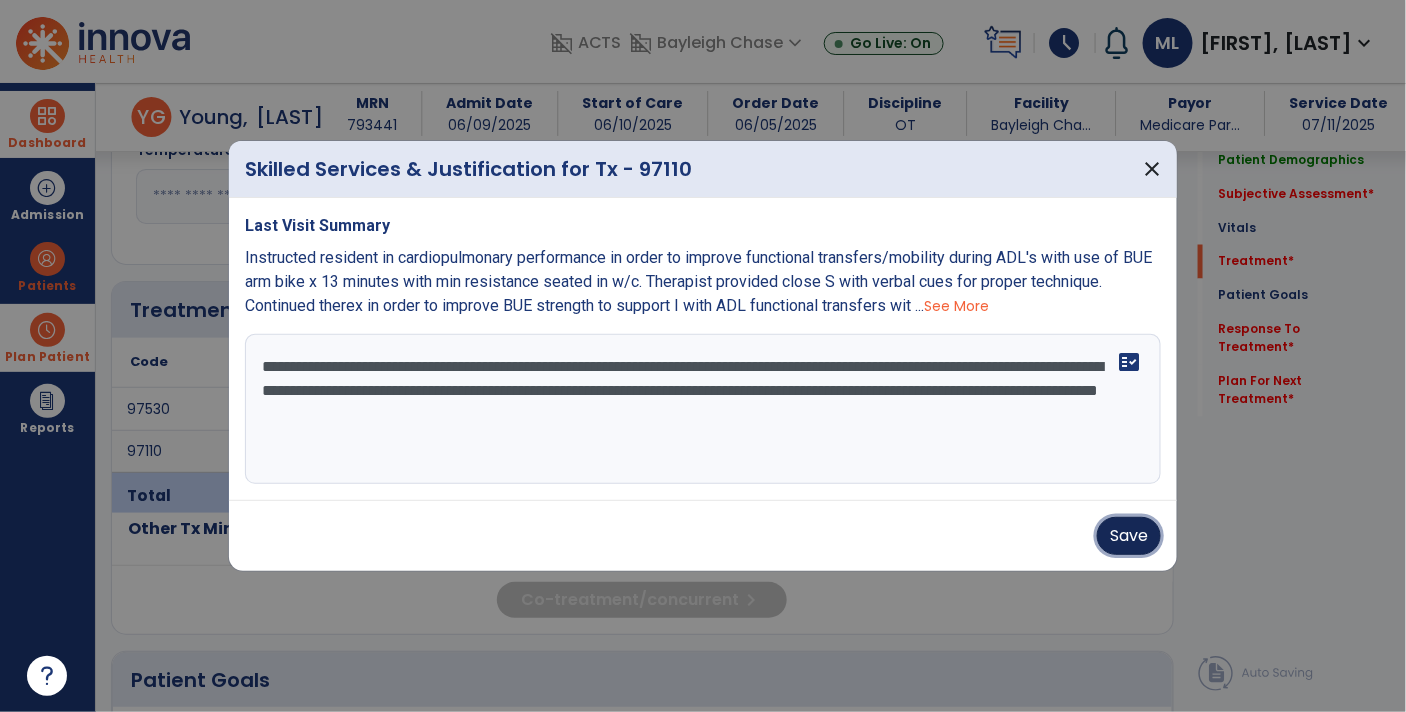 click on "Save" at bounding box center [1129, 536] 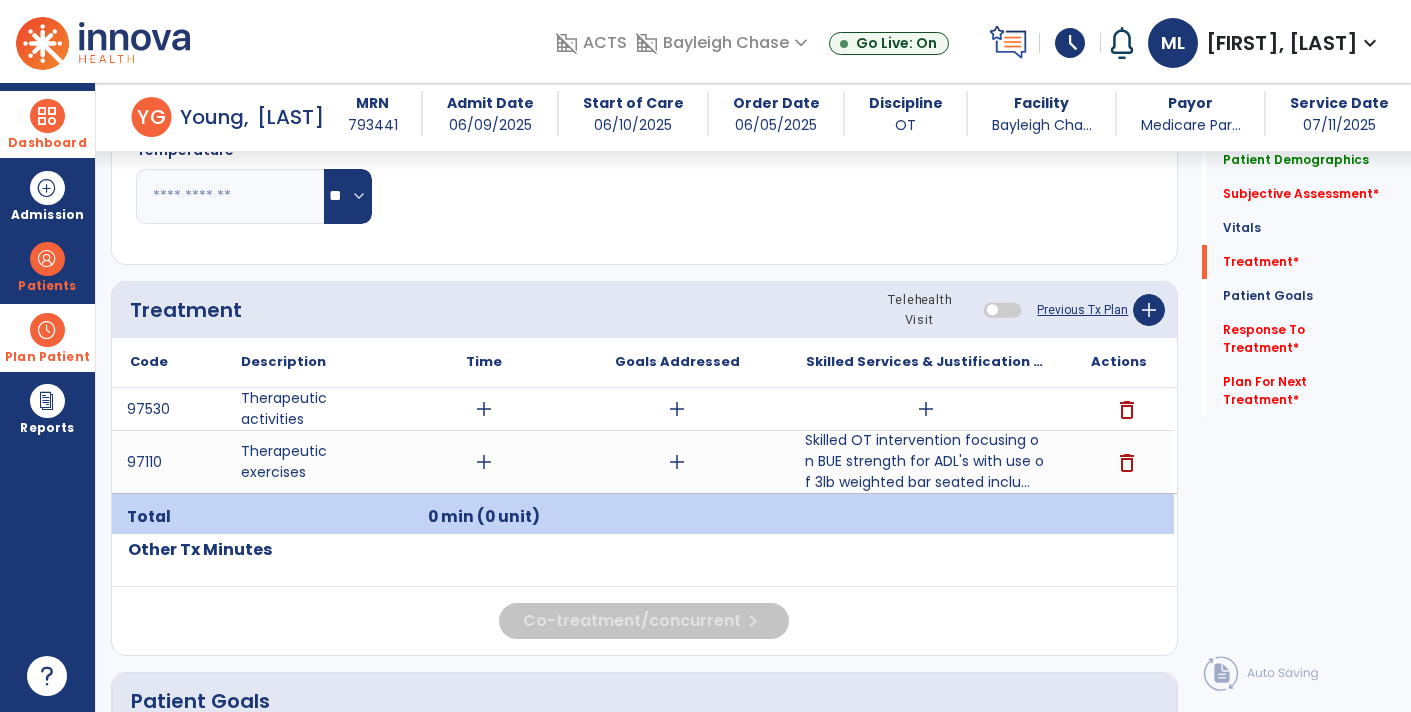 click on "add" at bounding box center [926, 409] 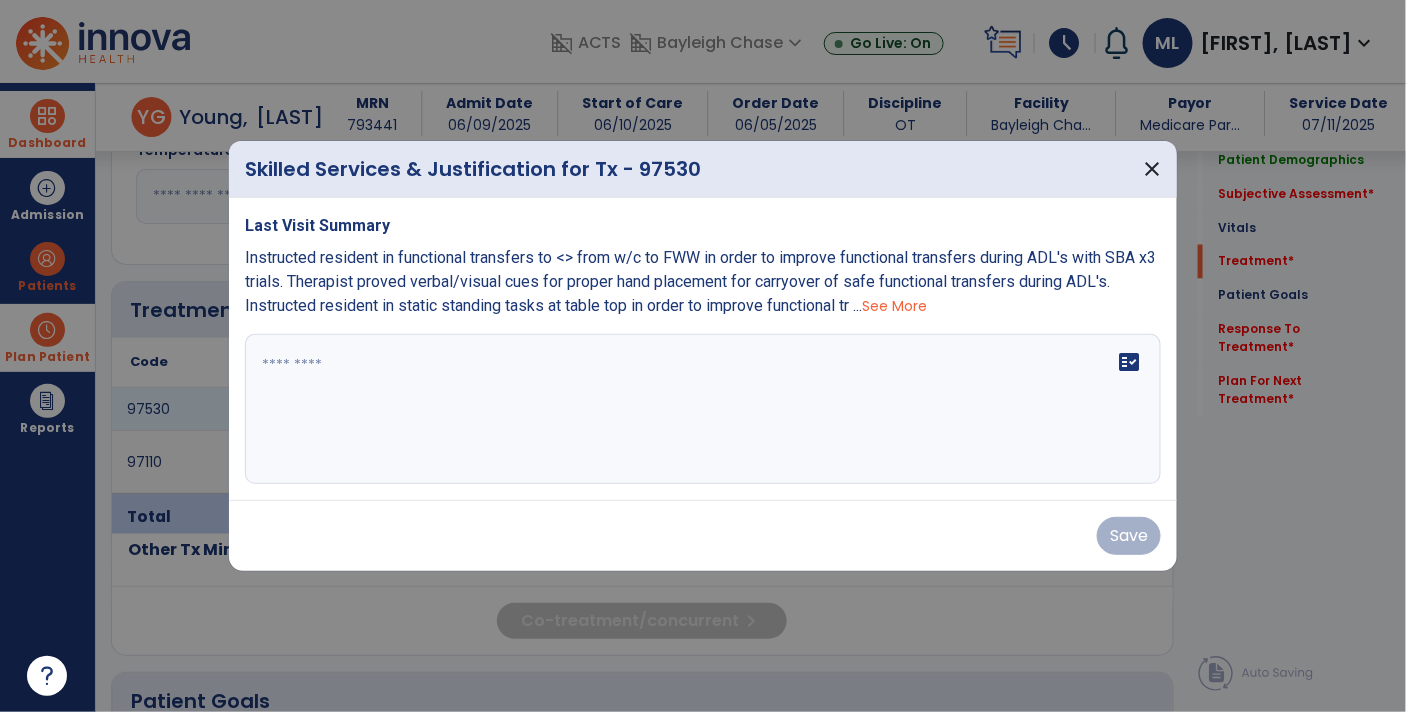 scroll, scrollTop: 1008, scrollLeft: 0, axis: vertical 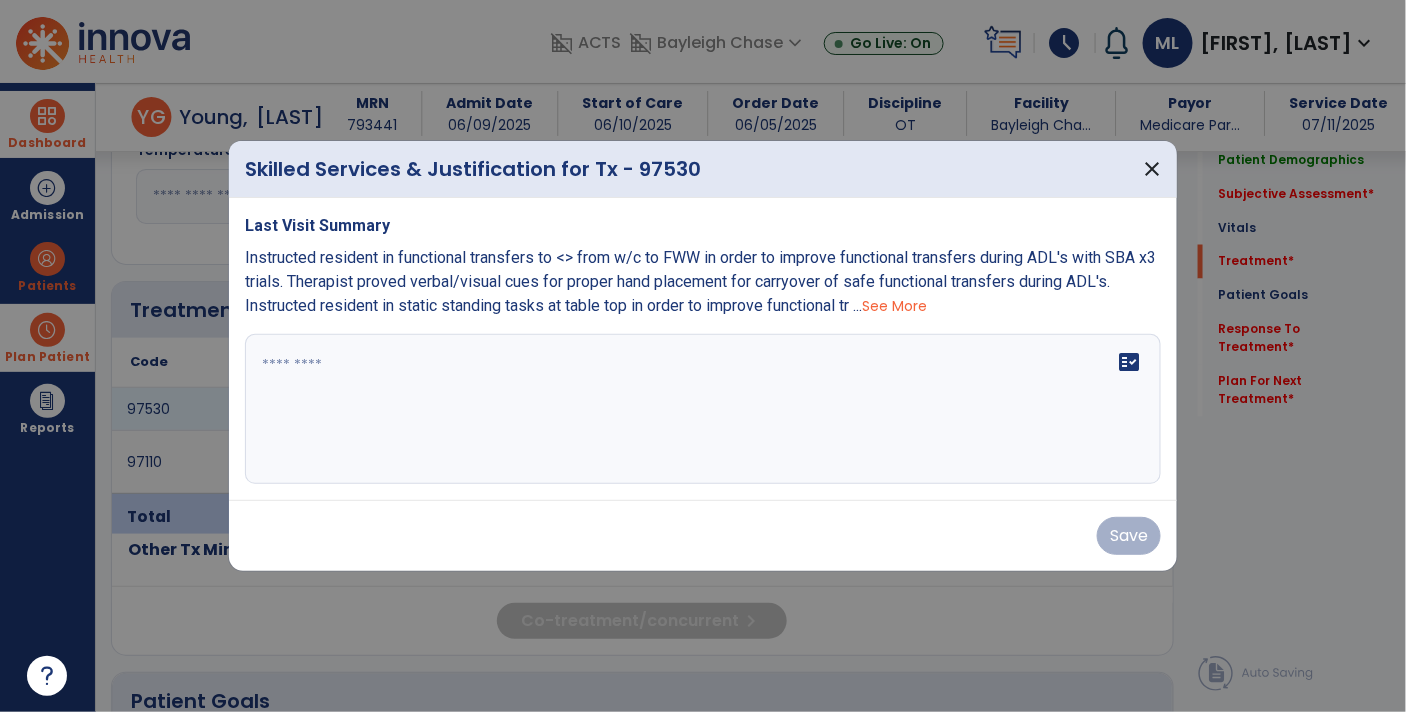 click at bounding box center (703, 409) 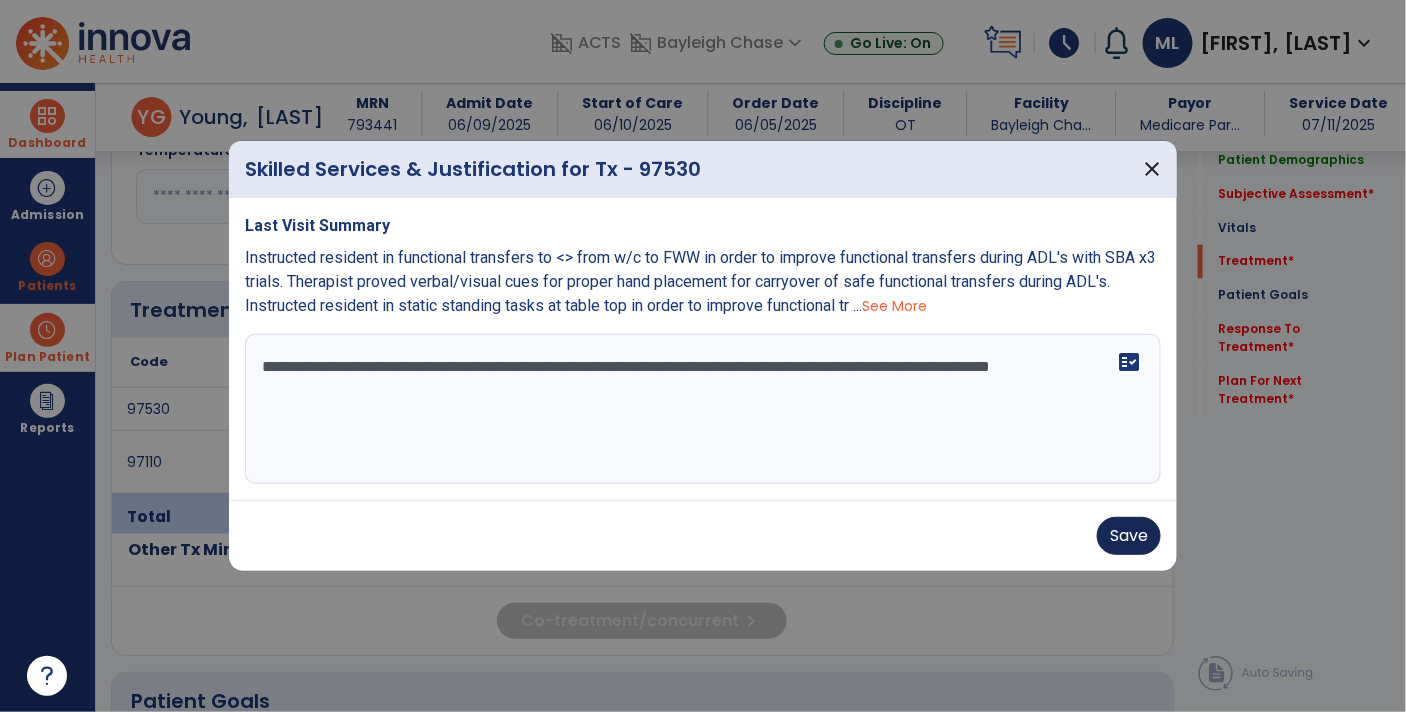 type on "**********" 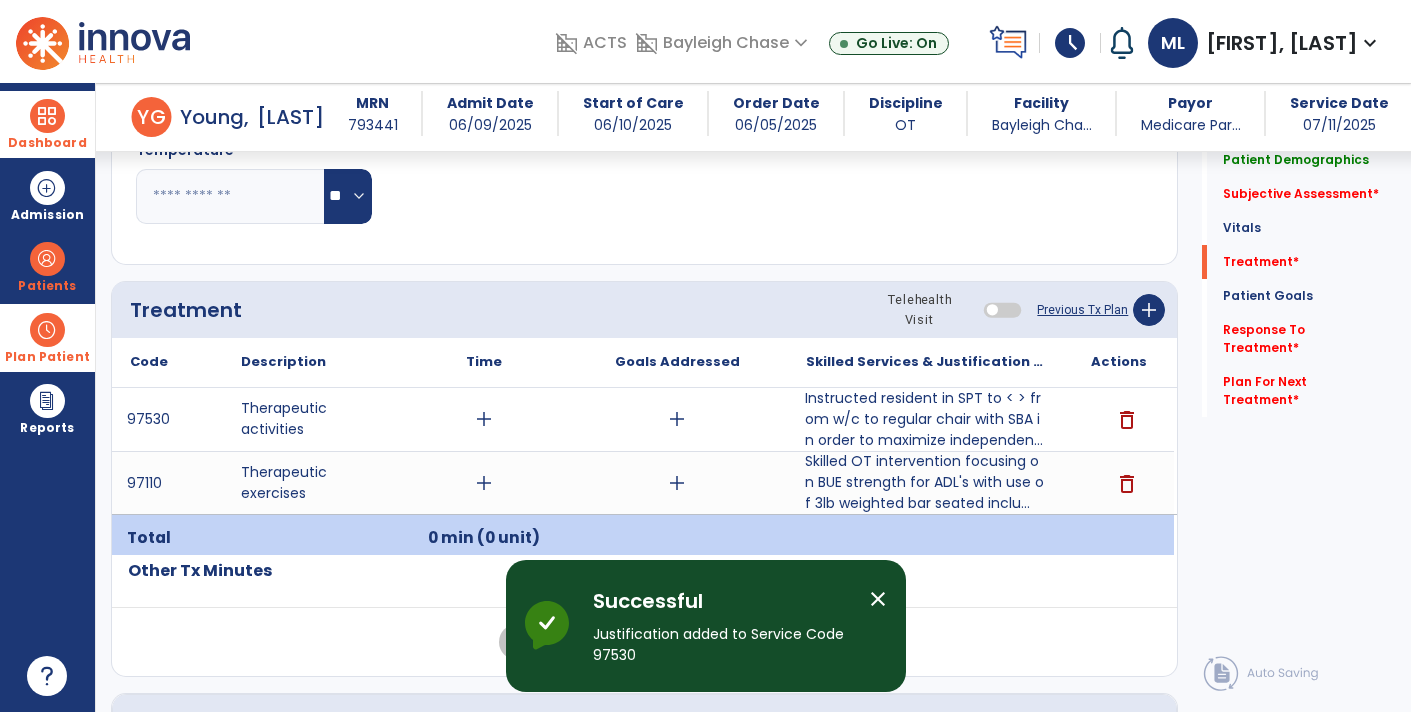 click on "Skilled OT intervention focusing on BUE strength for ADL's with use of 3lb weighted bar seated inclu..." at bounding box center [926, 482] 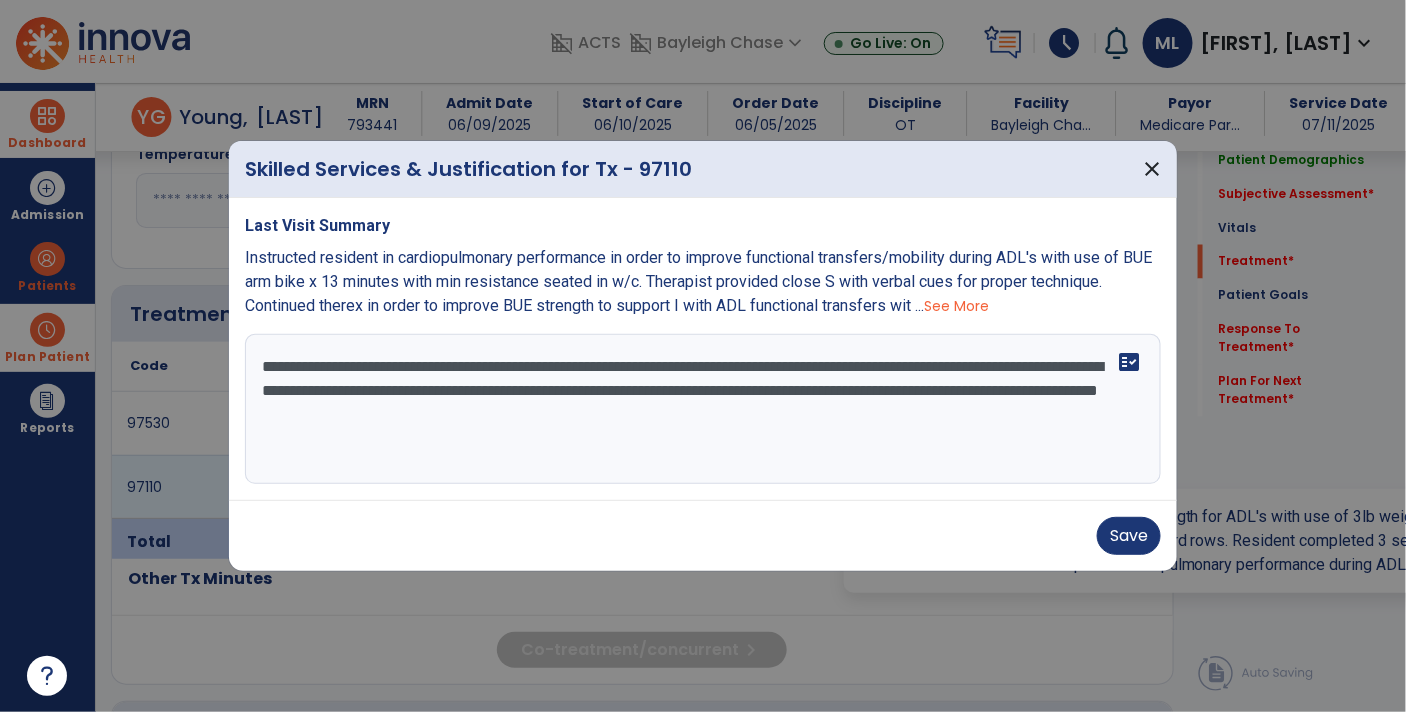 scroll, scrollTop: 1008, scrollLeft: 0, axis: vertical 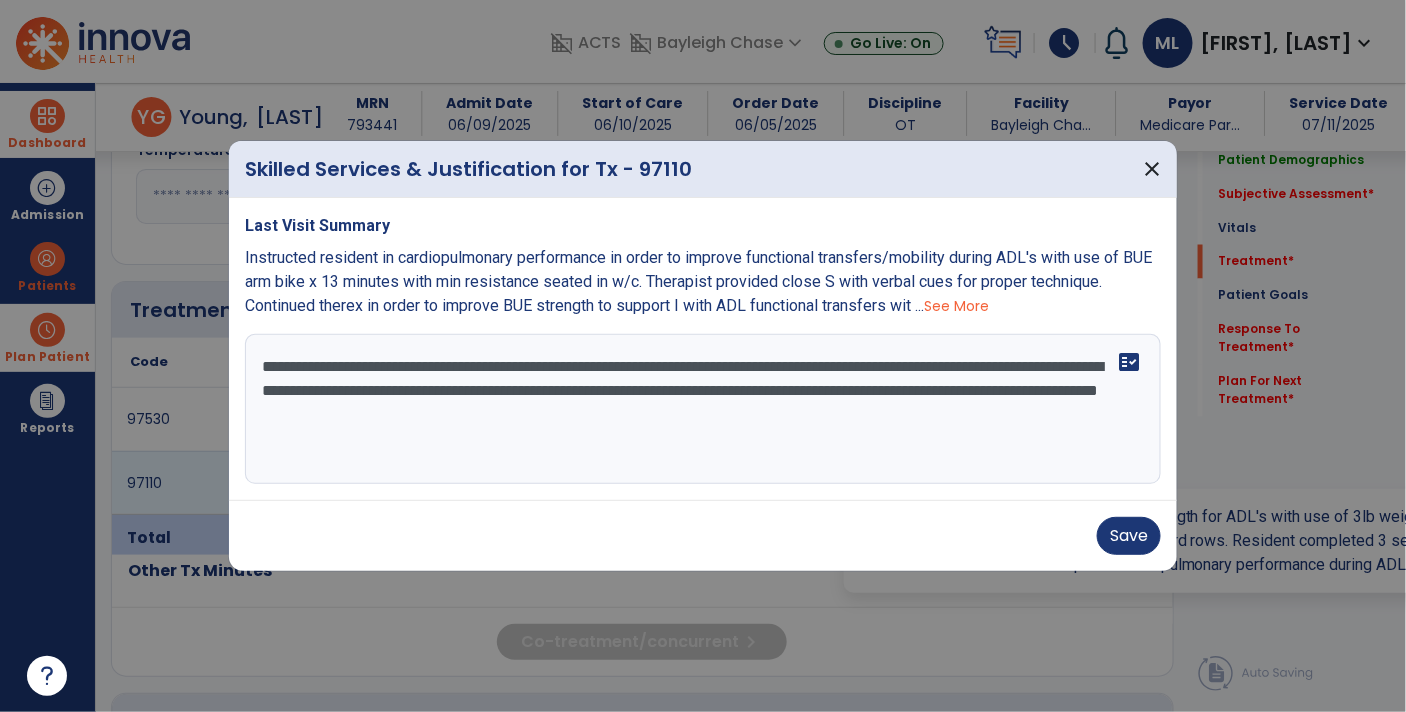click on "**********" at bounding box center [703, 409] 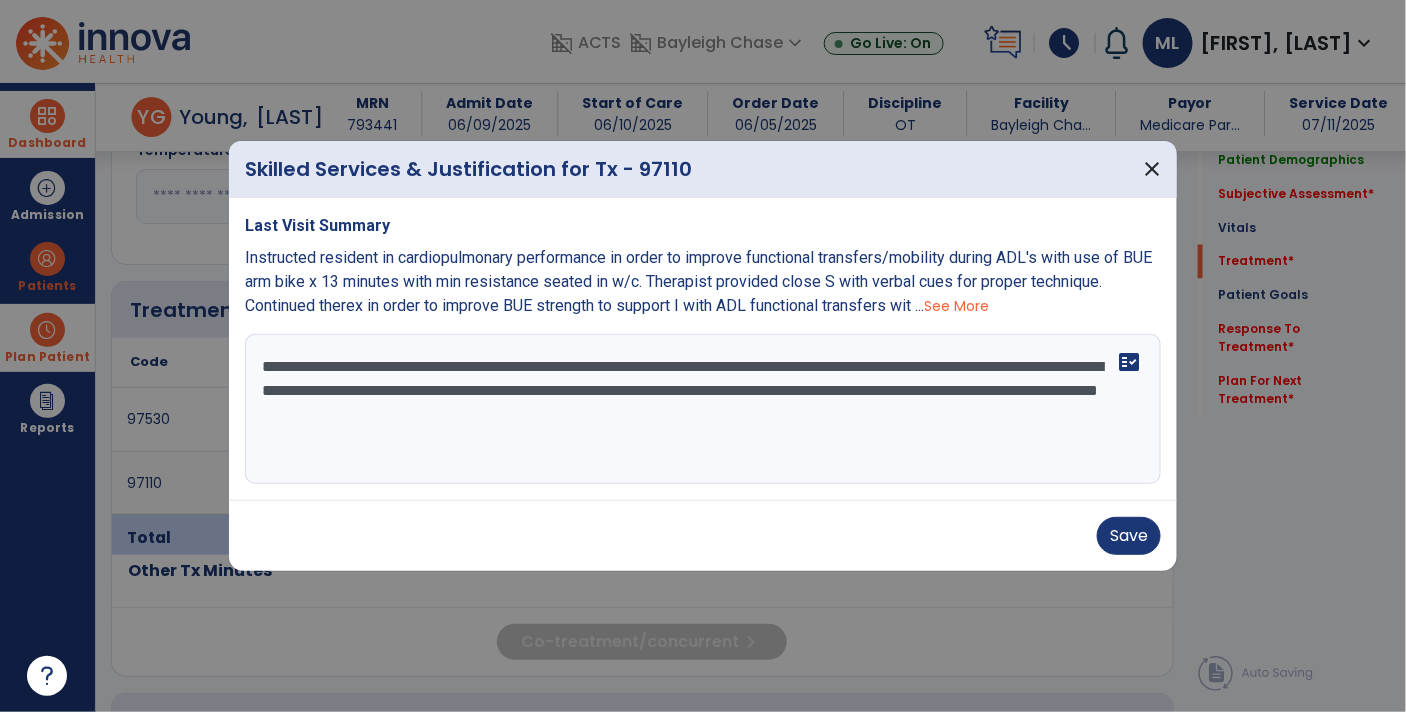 click on "**********" at bounding box center [703, 409] 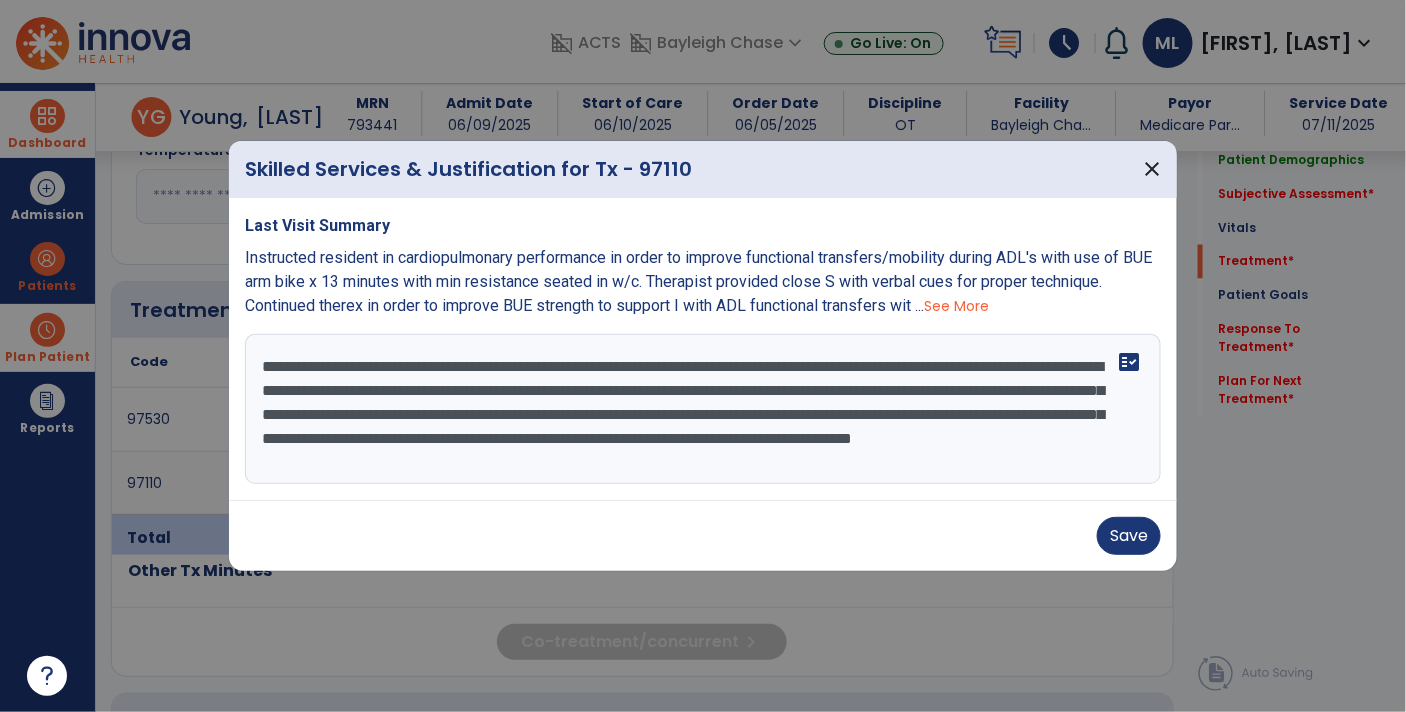 click on "**********" at bounding box center [703, 409] 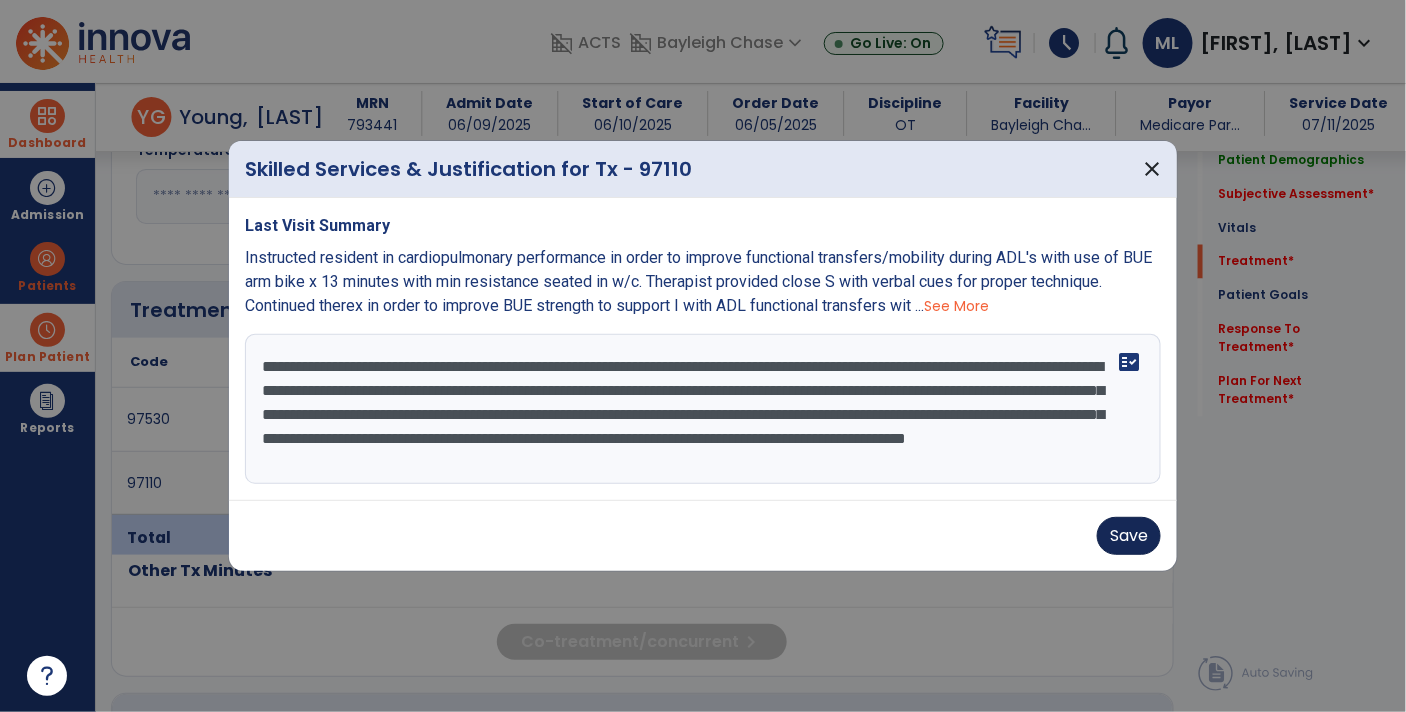 type on "**********" 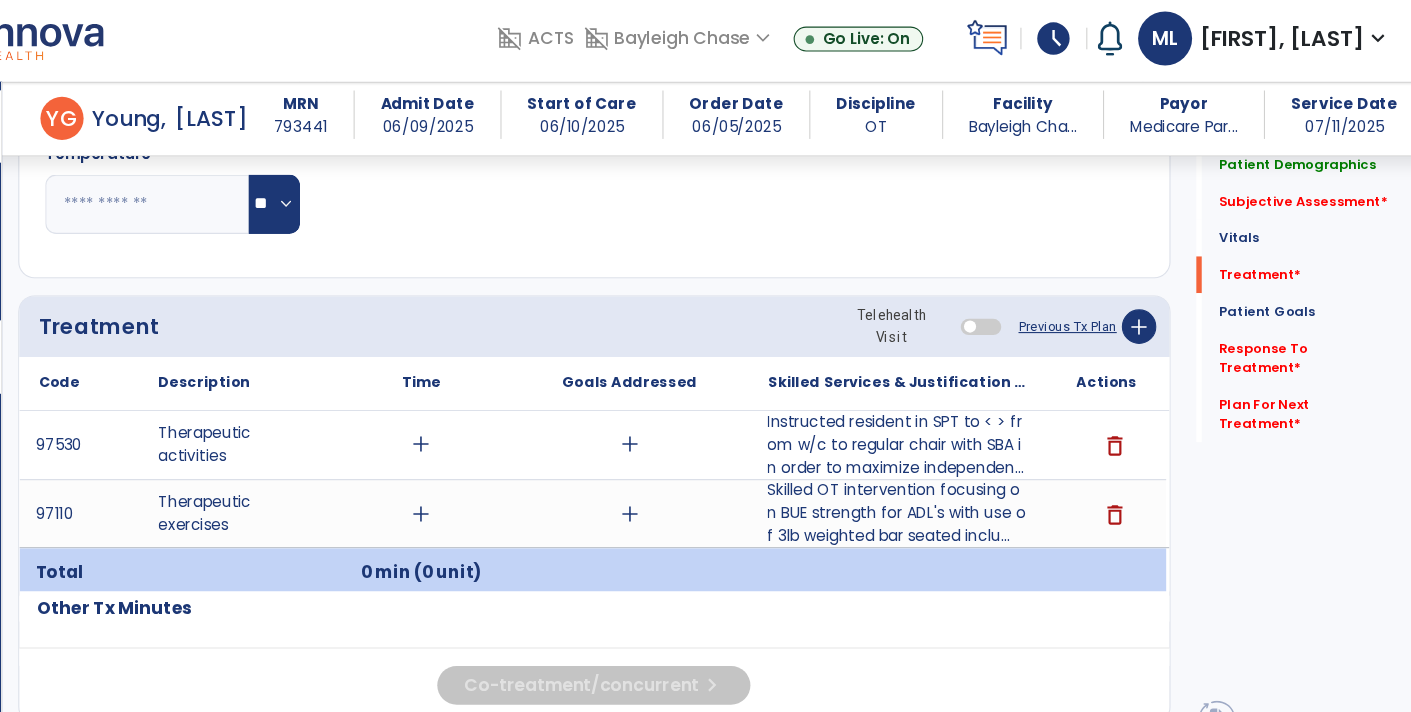 click on "Instructed resident in SPT to < > from w/c to regular chair with SBA in order to maximize independen..." at bounding box center (926, 419) 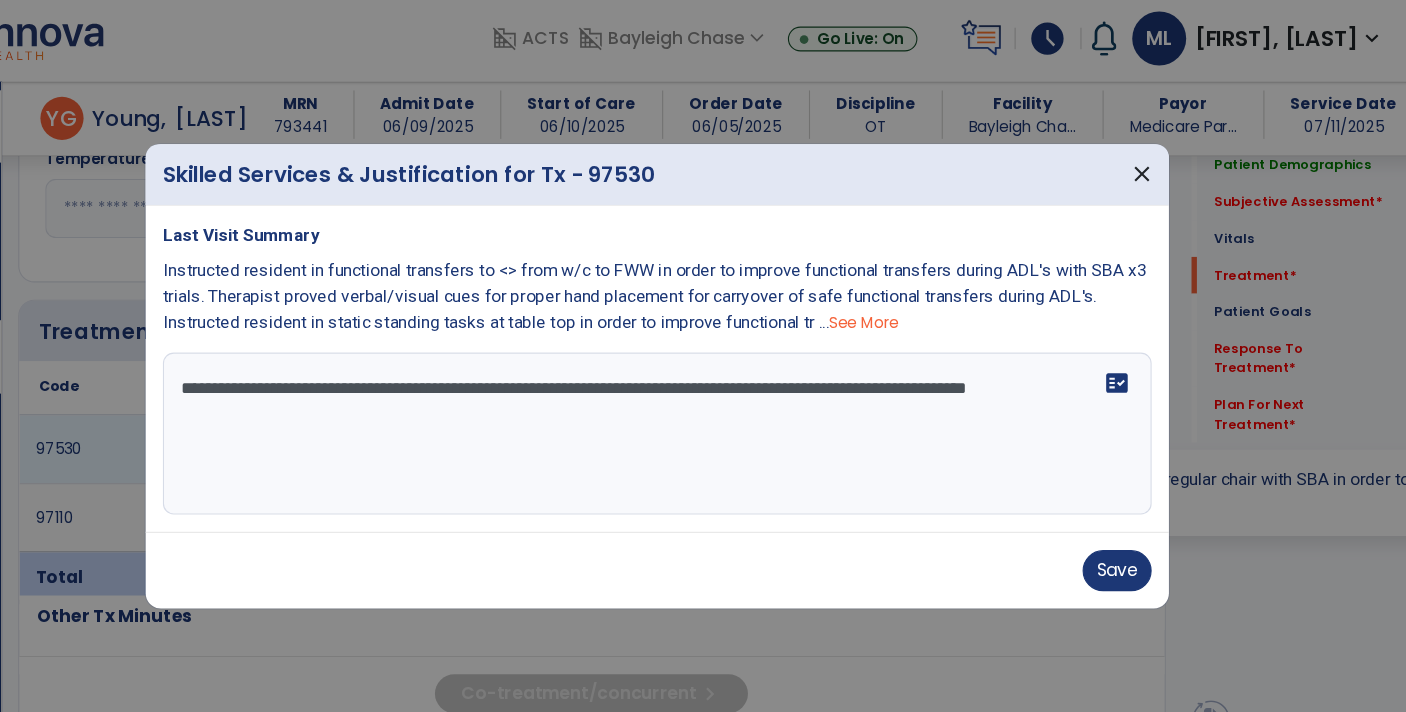 scroll, scrollTop: 1008, scrollLeft: 0, axis: vertical 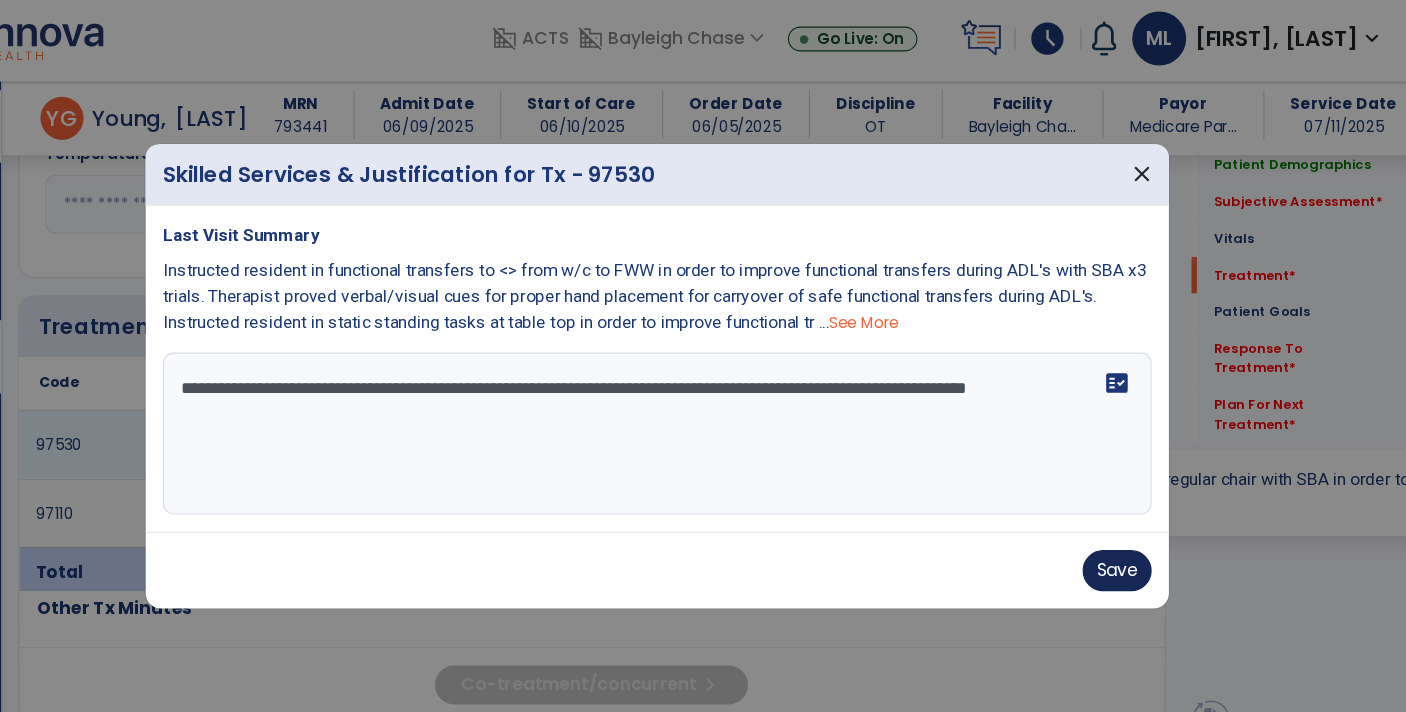 click on "Save" at bounding box center [1129, 536] 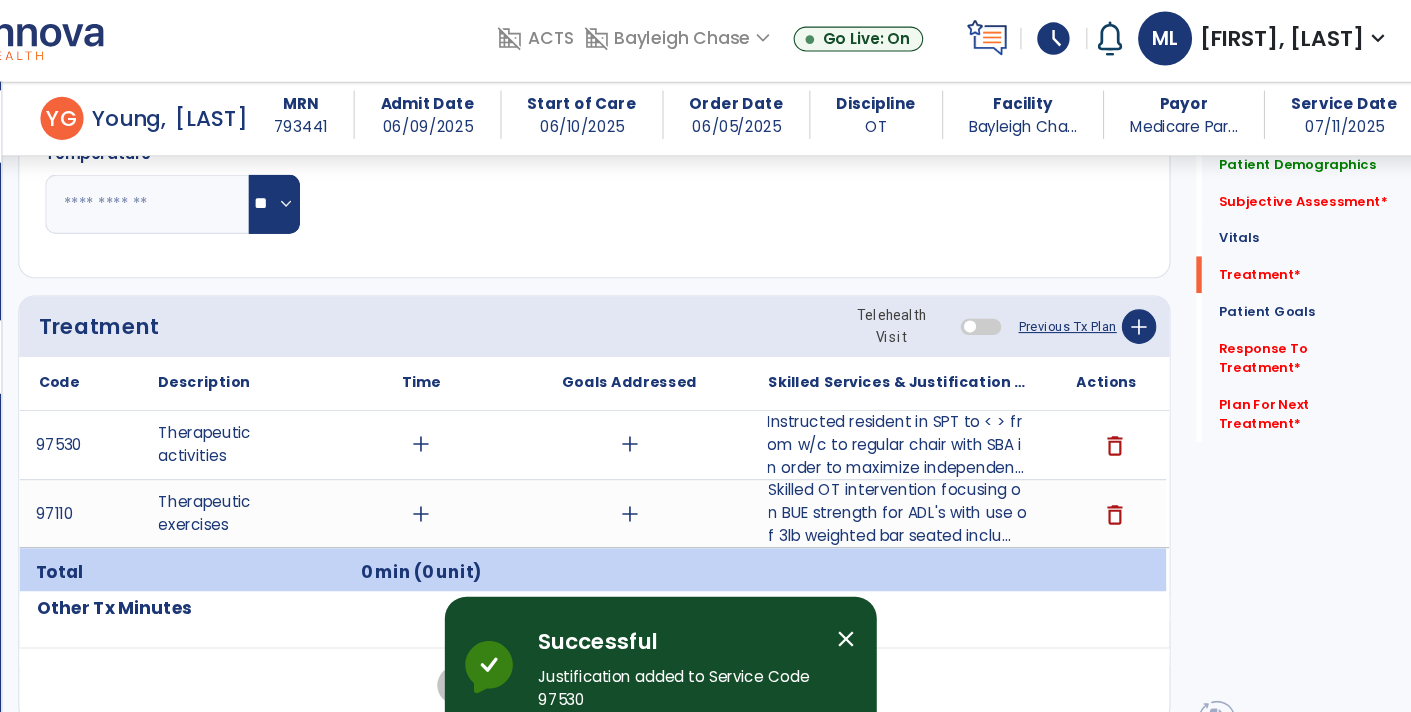 click on "Instructed resident in SPT to < > from w/c to regular chair with SBA in order to maximize independen..." at bounding box center [926, 419] 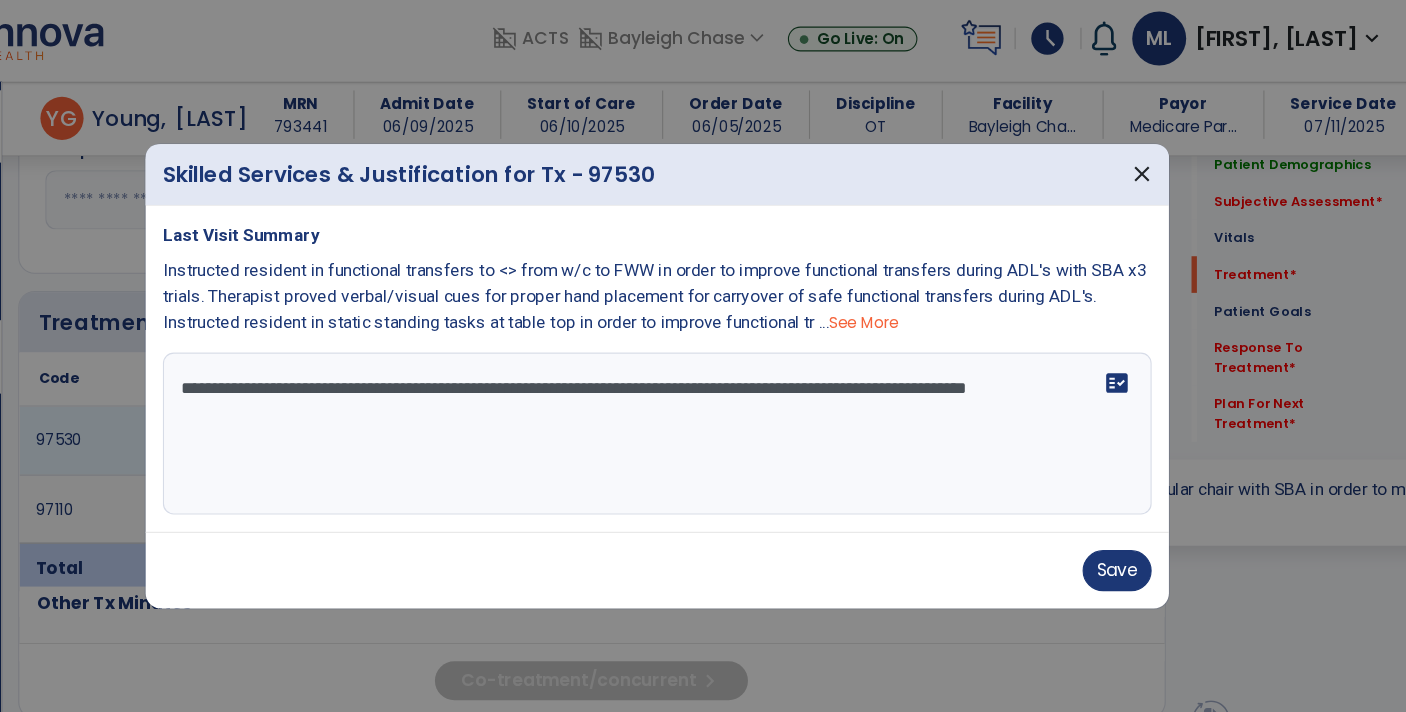 scroll, scrollTop: 1008, scrollLeft: 0, axis: vertical 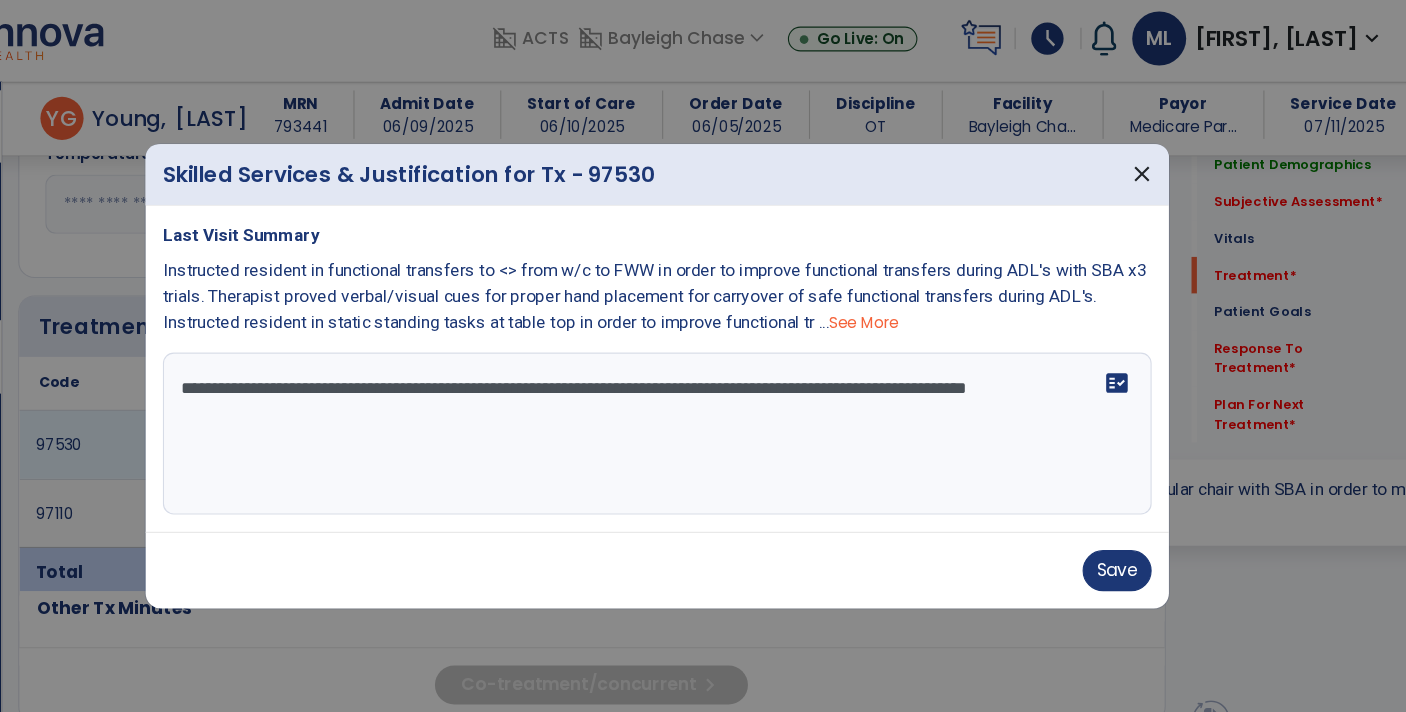 click on "**********" at bounding box center (703, 409) 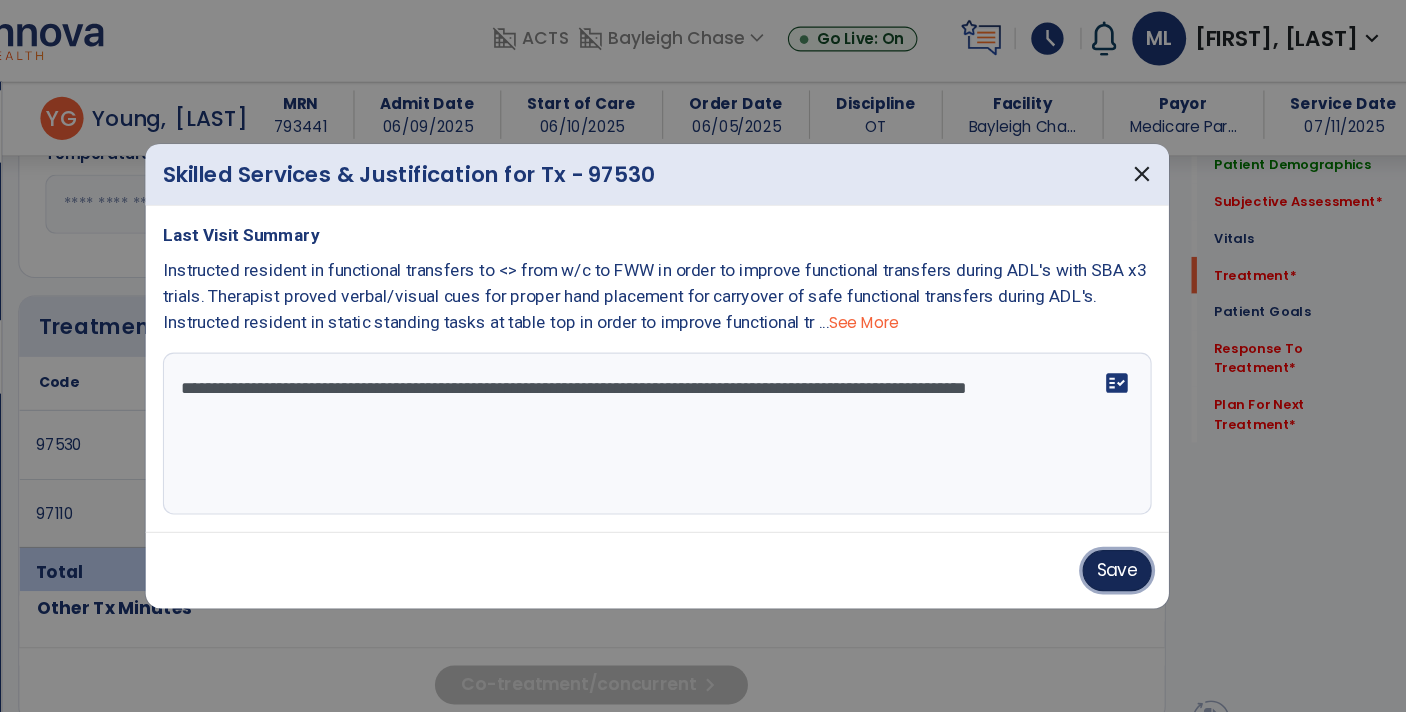 click on "Save" at bounding box center (1129, 536) 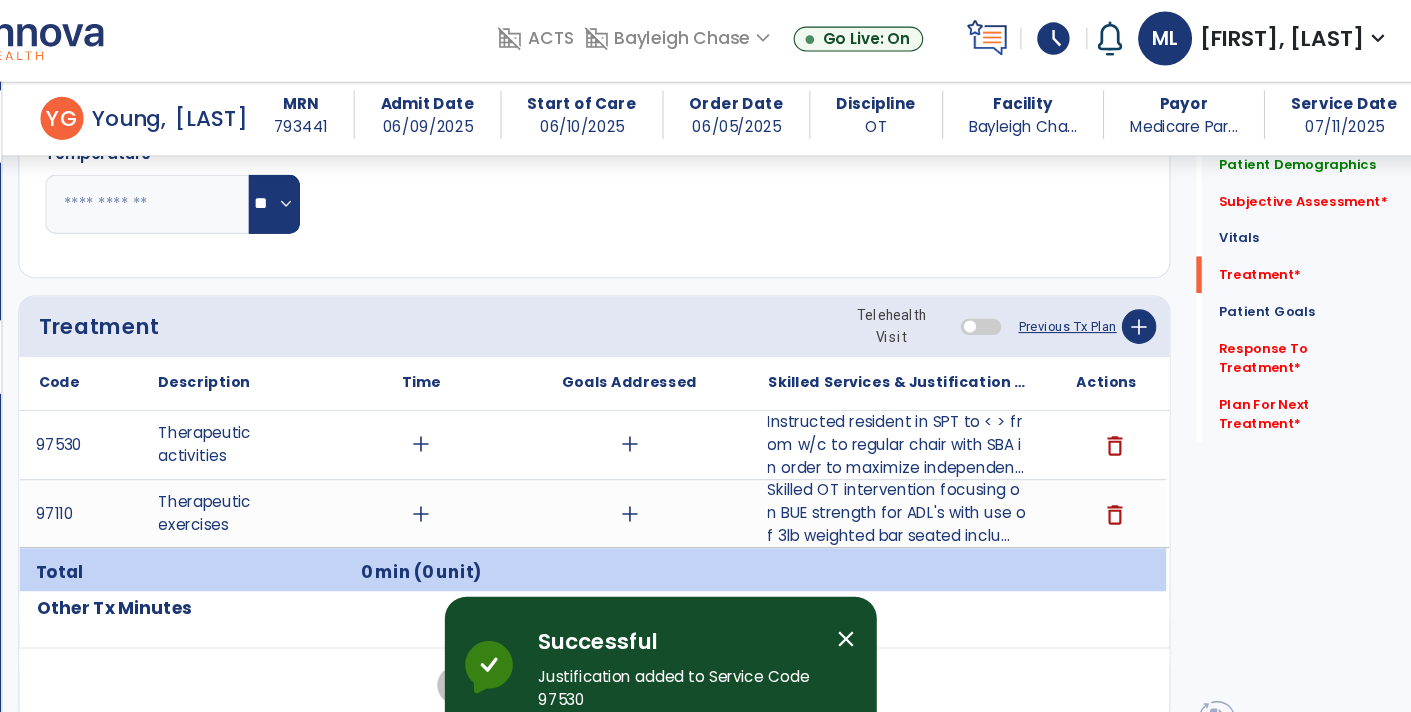 click on "Skilled OT intervention focusing on BUE strength for ADL's with use of 3lb weighted bar seated inclu..." at bounding box center [926, 482] 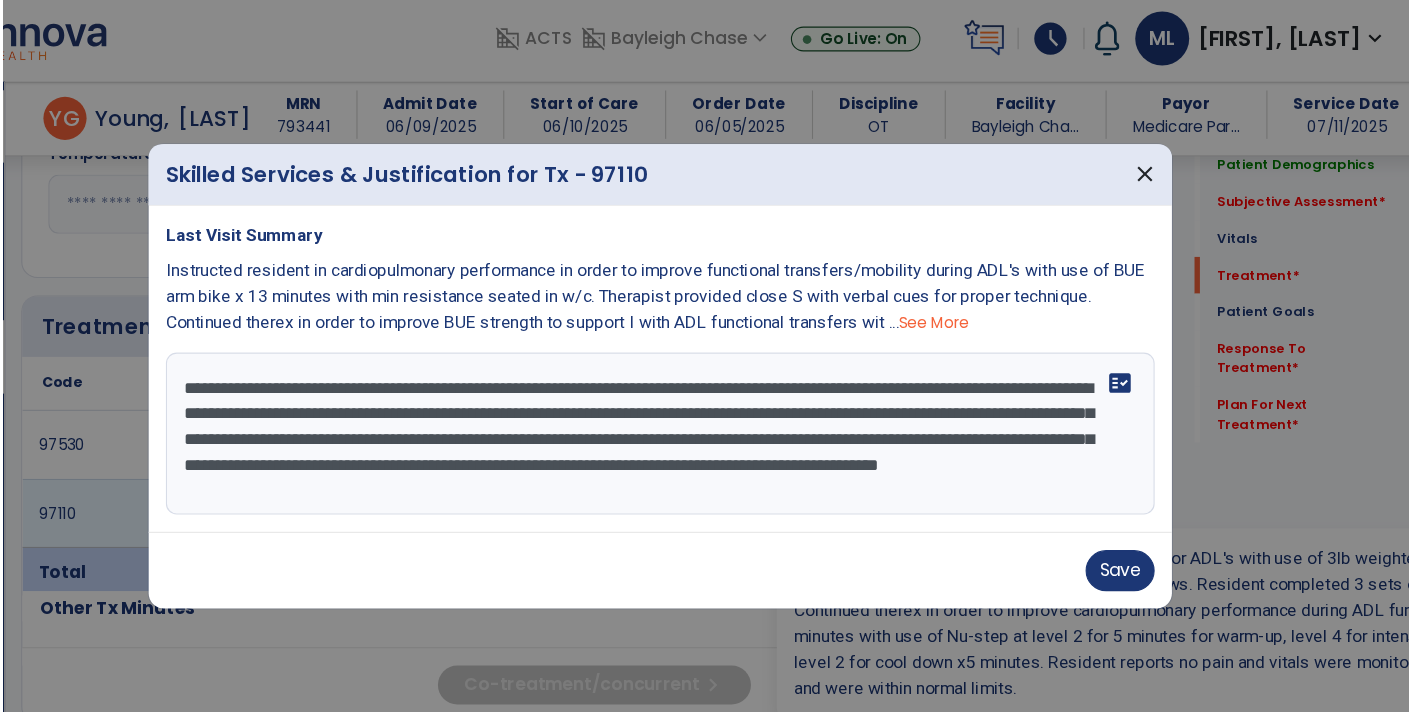 scroll, scrollTop: 1008, scrollLeft: 0, axis: vertical 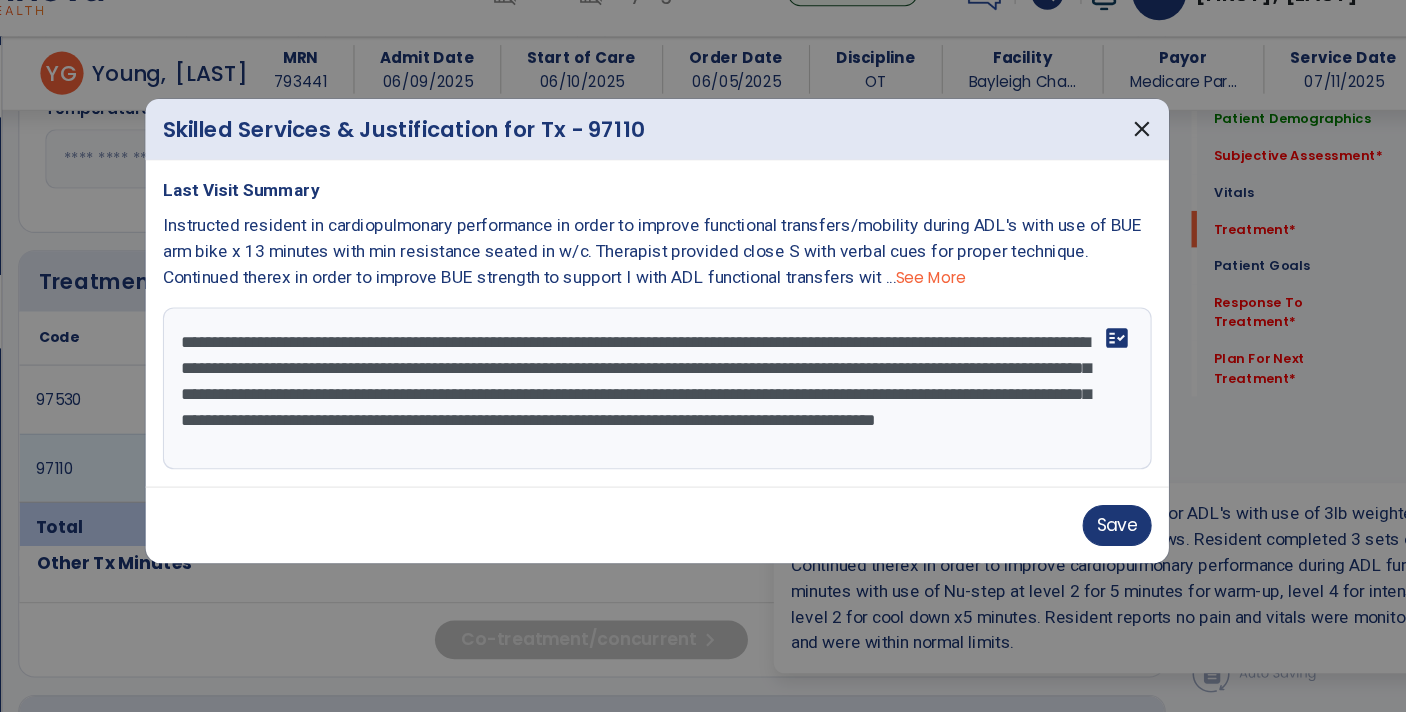 click on "**********" at bounding box center [703, 409] 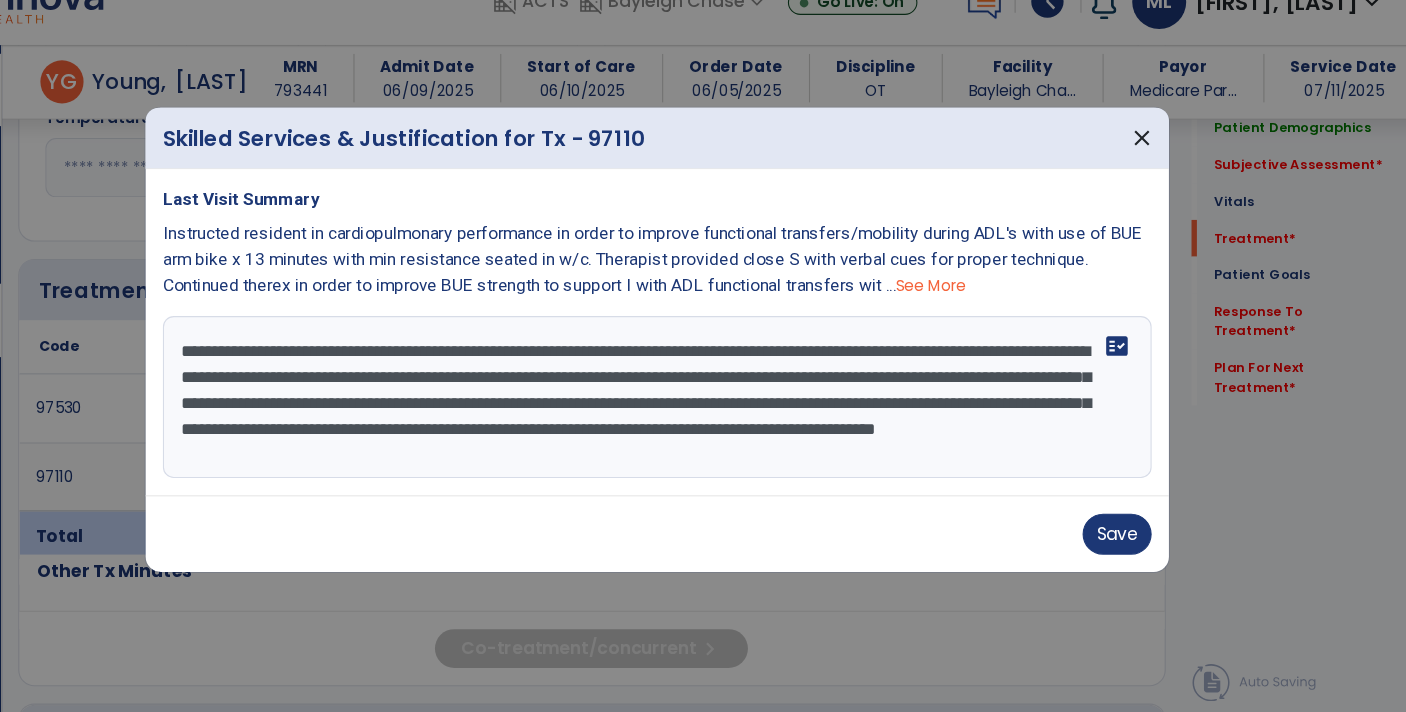 click on "**********" at bounding box center [703, 409] 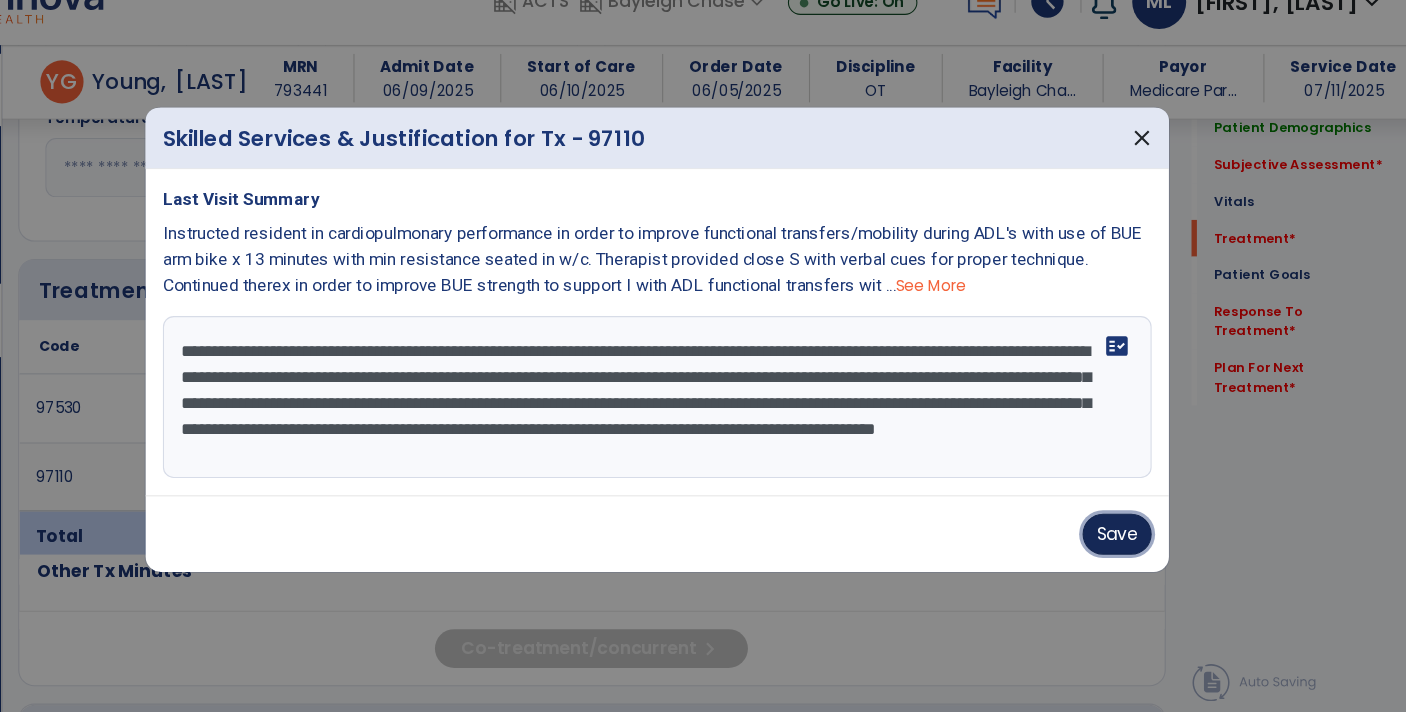 click on "Save" at bounding box center [1129, 536] 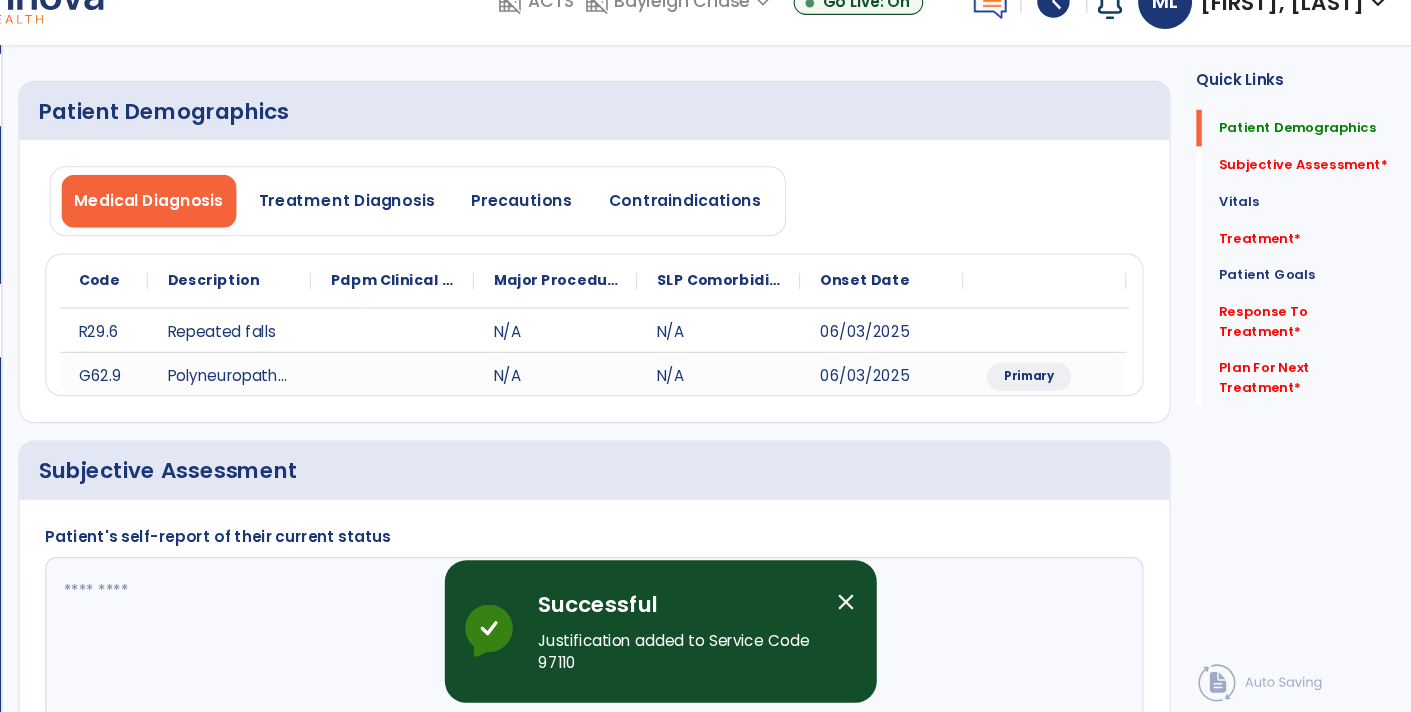 scroll, scrollTop: 0, scrollLeft: 0, axis: both 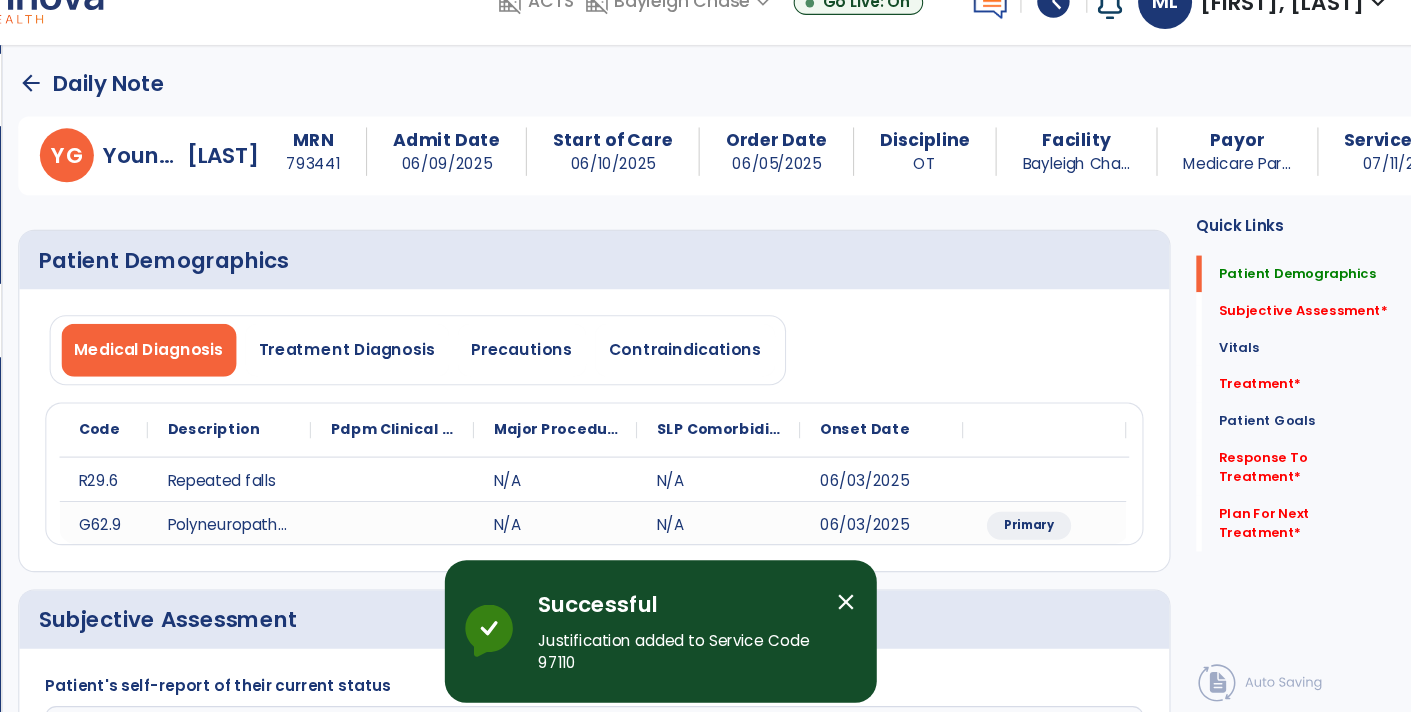 click on "arrow_back" 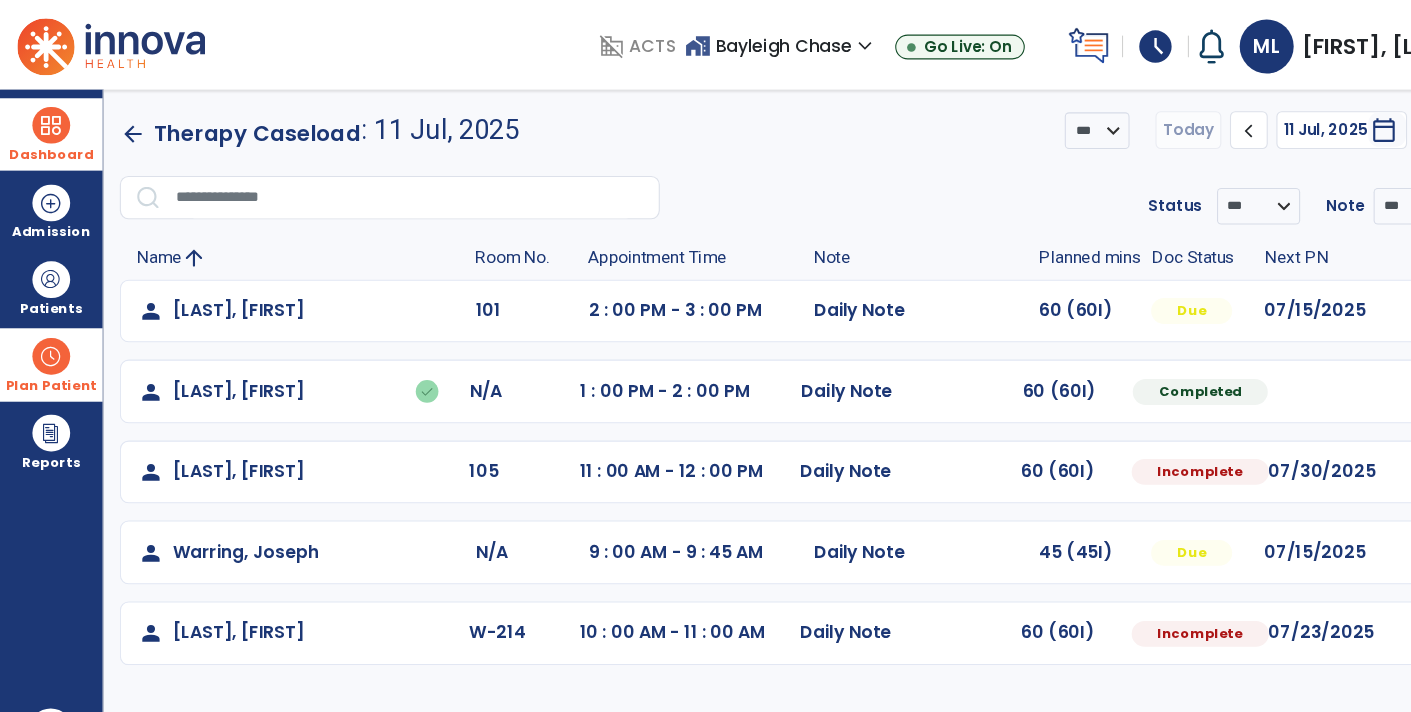 click on "person [LAST], [FIRST] 101 2 : 00 PM - 3 : 00 PM Daily Note 60 (60I) Due 07/15/2025 Mark Visit As Complete Reset Note Open Document G + C Mins" 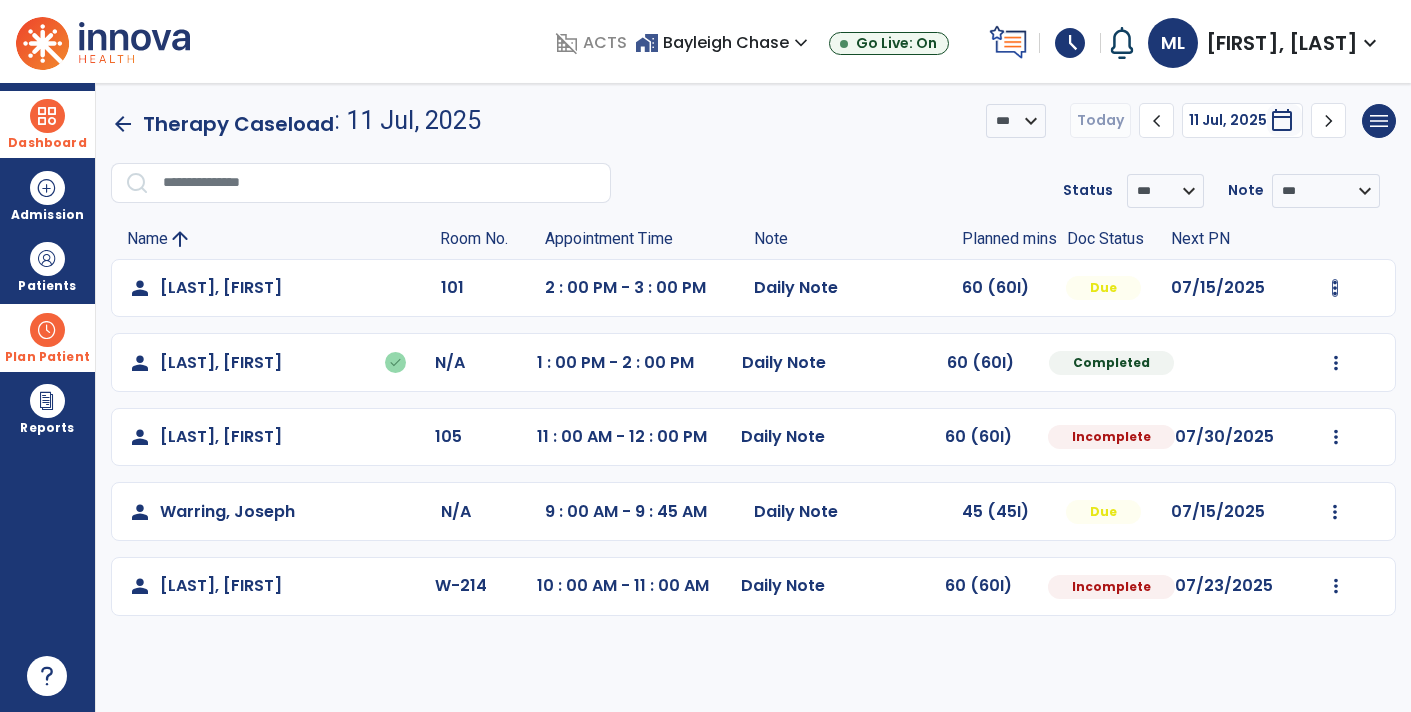 click at bounding box center (1335, 288) 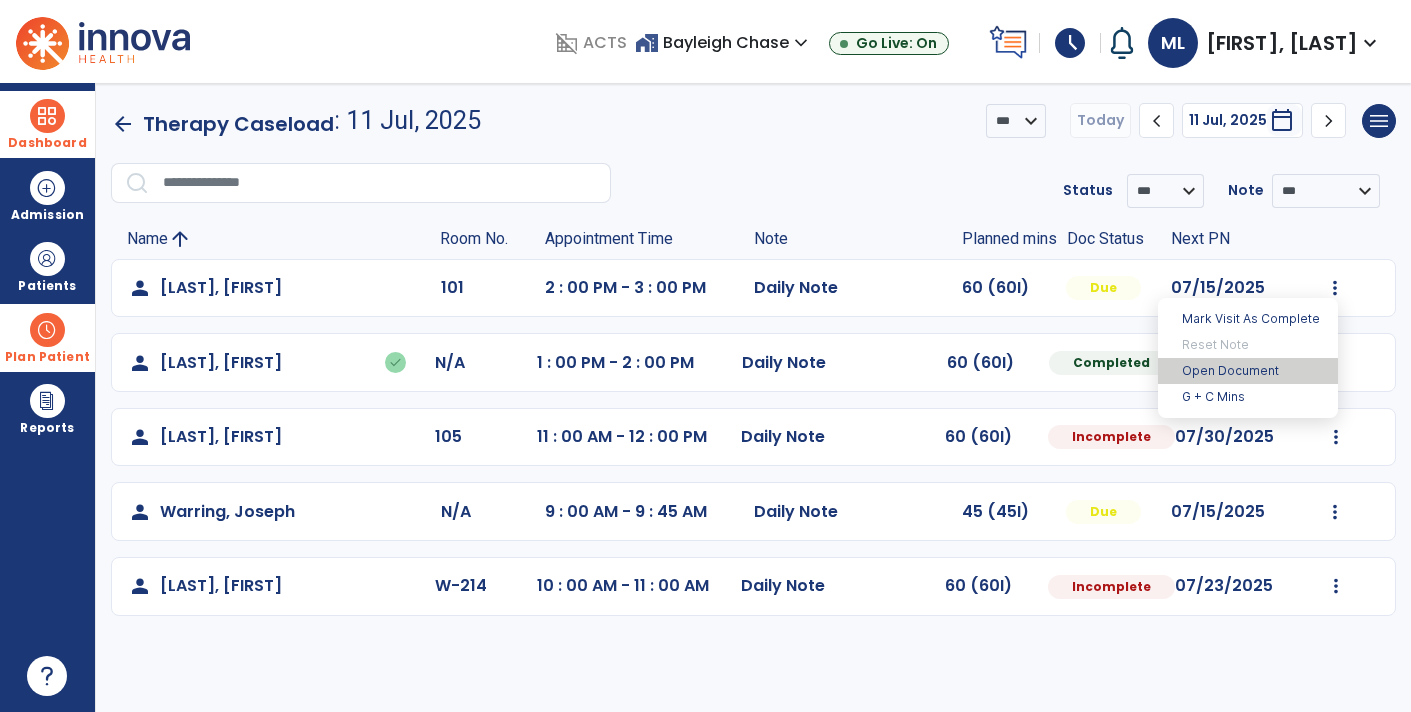 click on "Open Document" at bounding box center [1248, 371] 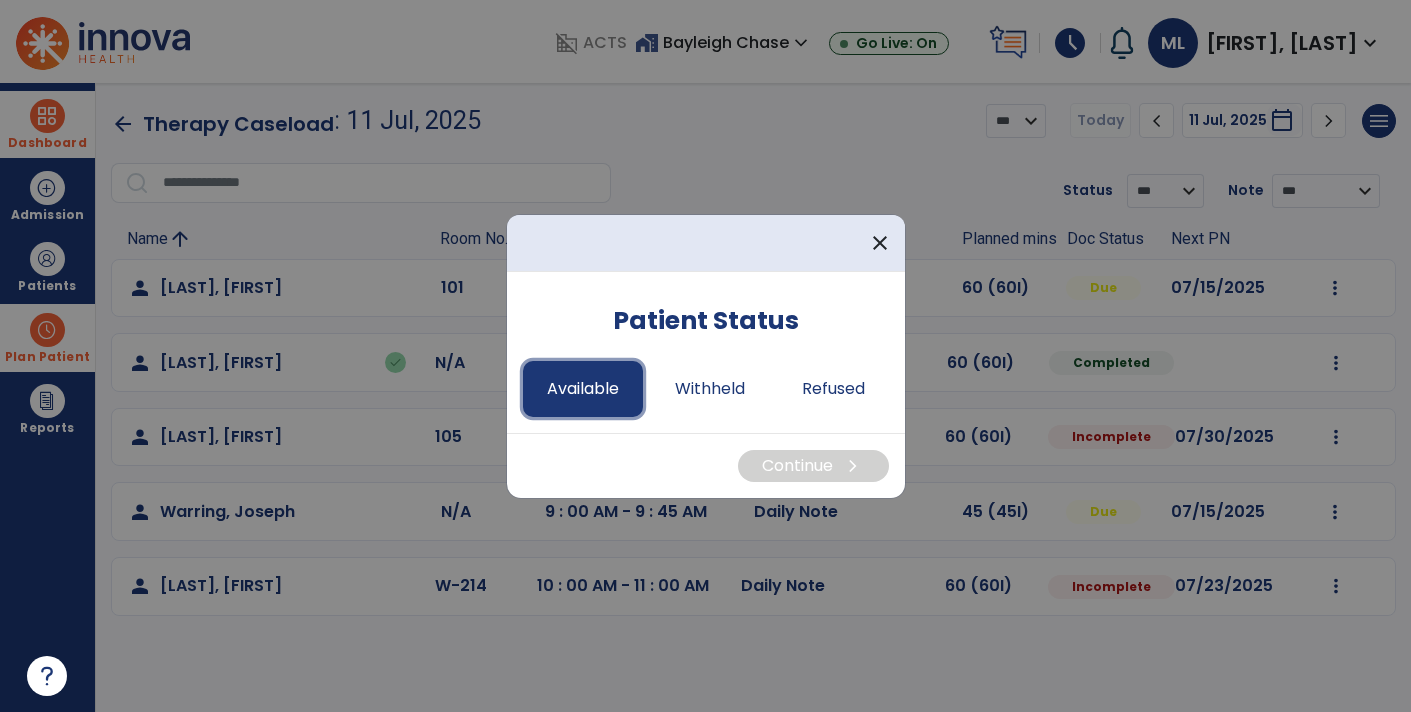 click on "Available" at bounding box center (583, 389) 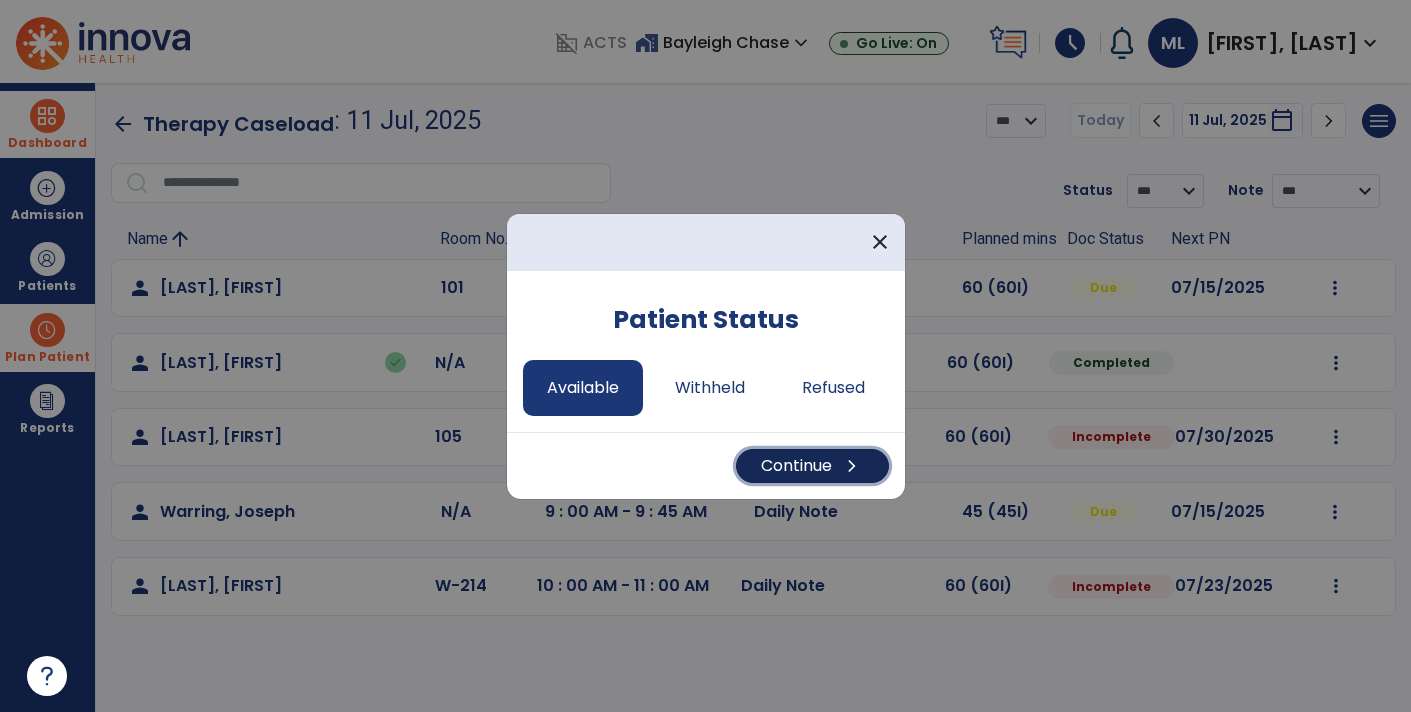click on "chevron_right" at bounding box center (852, 466) 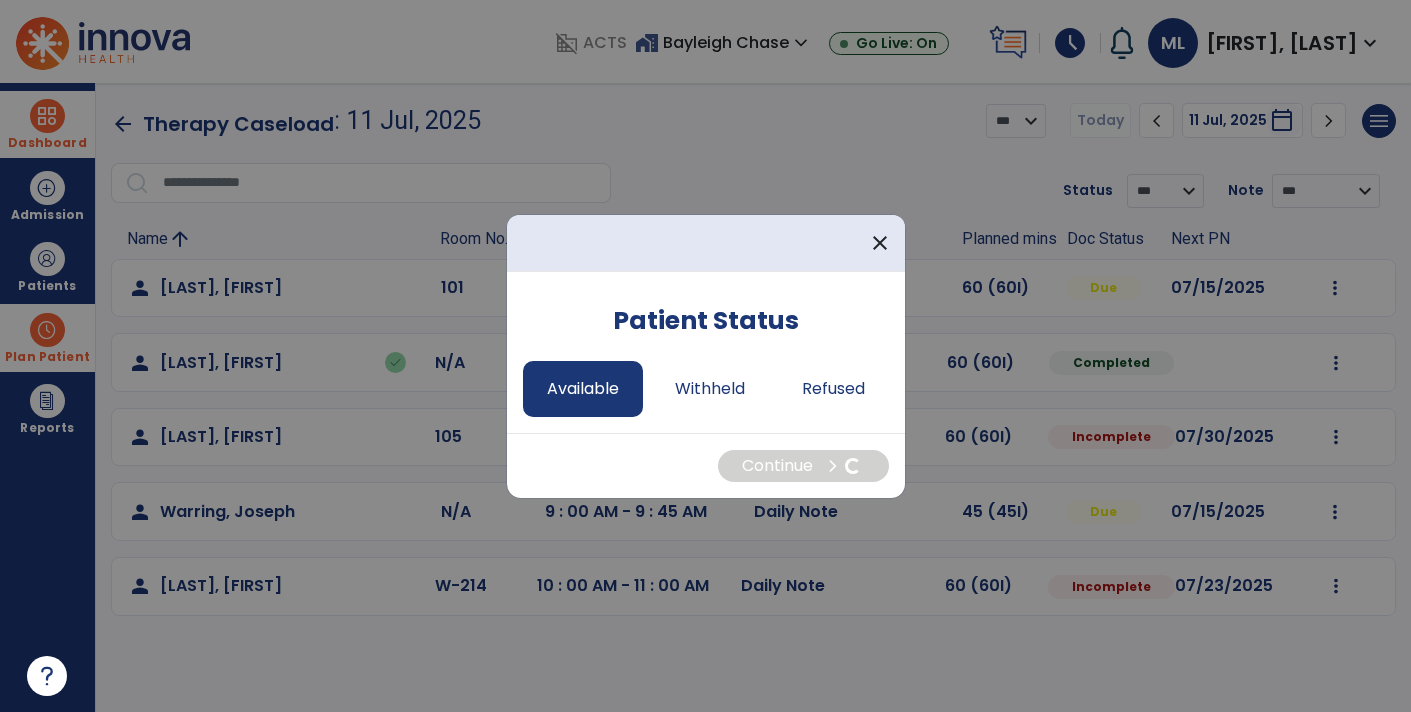 select on "*" 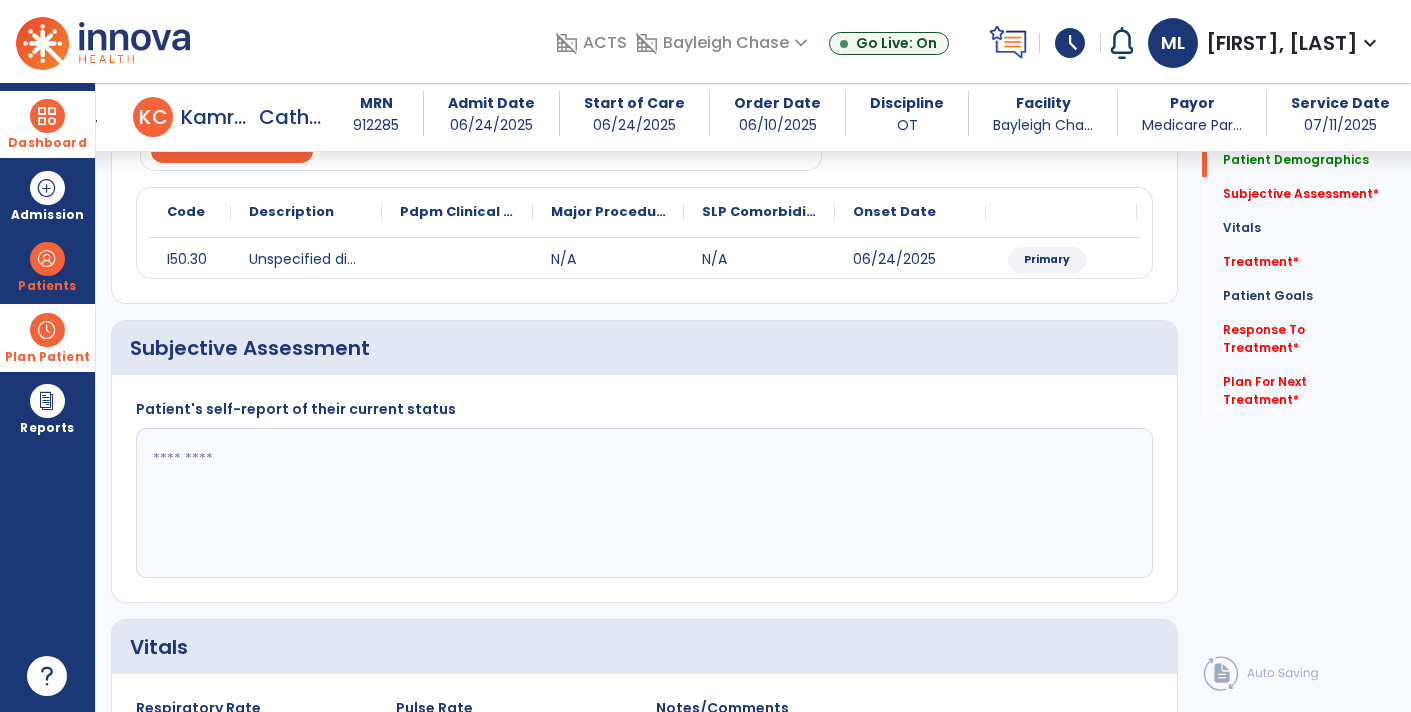 scroll, scrollTop: 349, scrollLeft: 0, axis: vertical 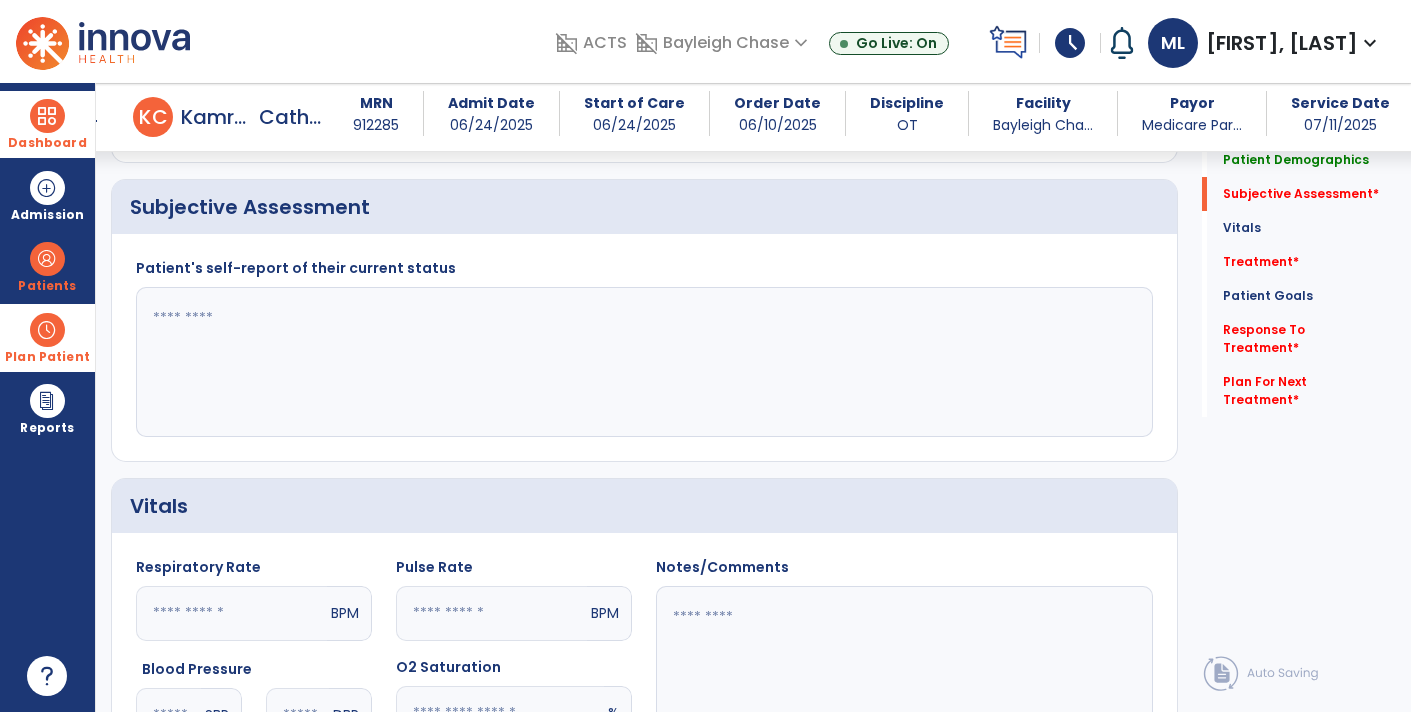 click 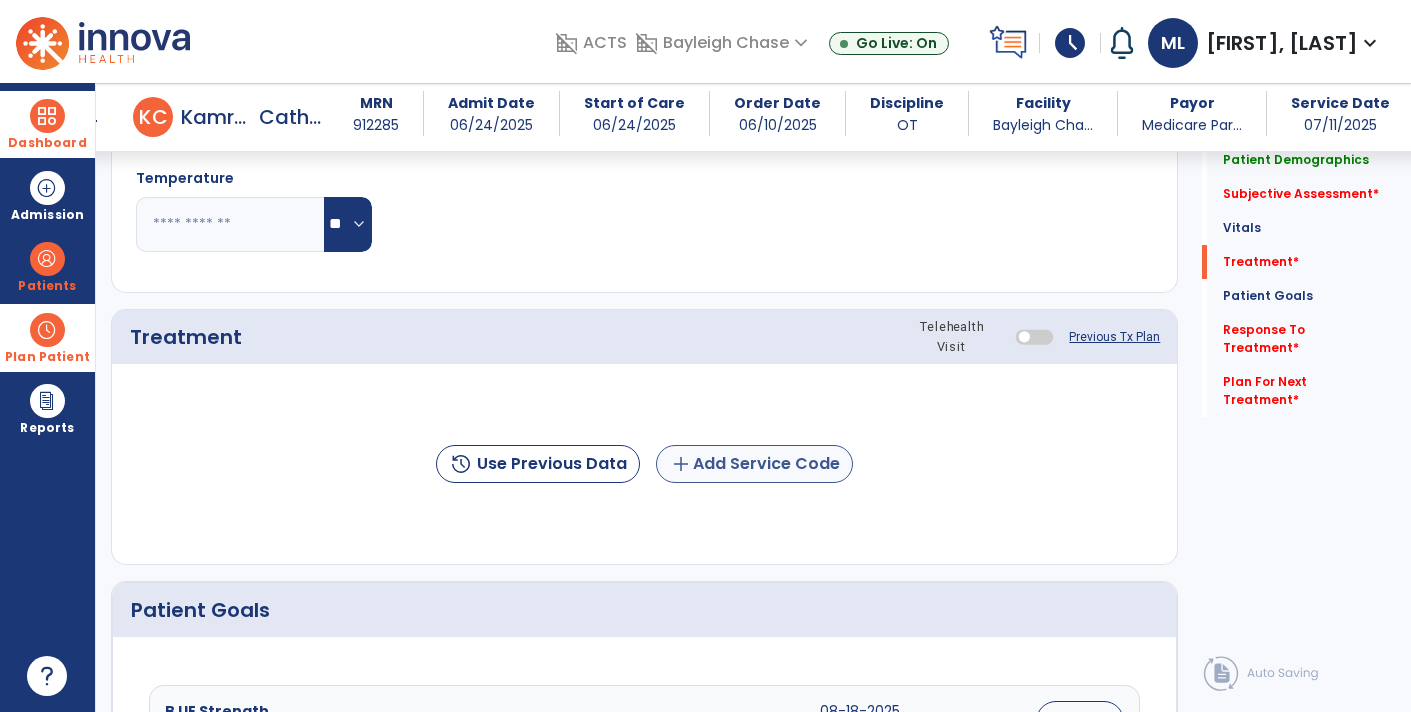 type on "**********" 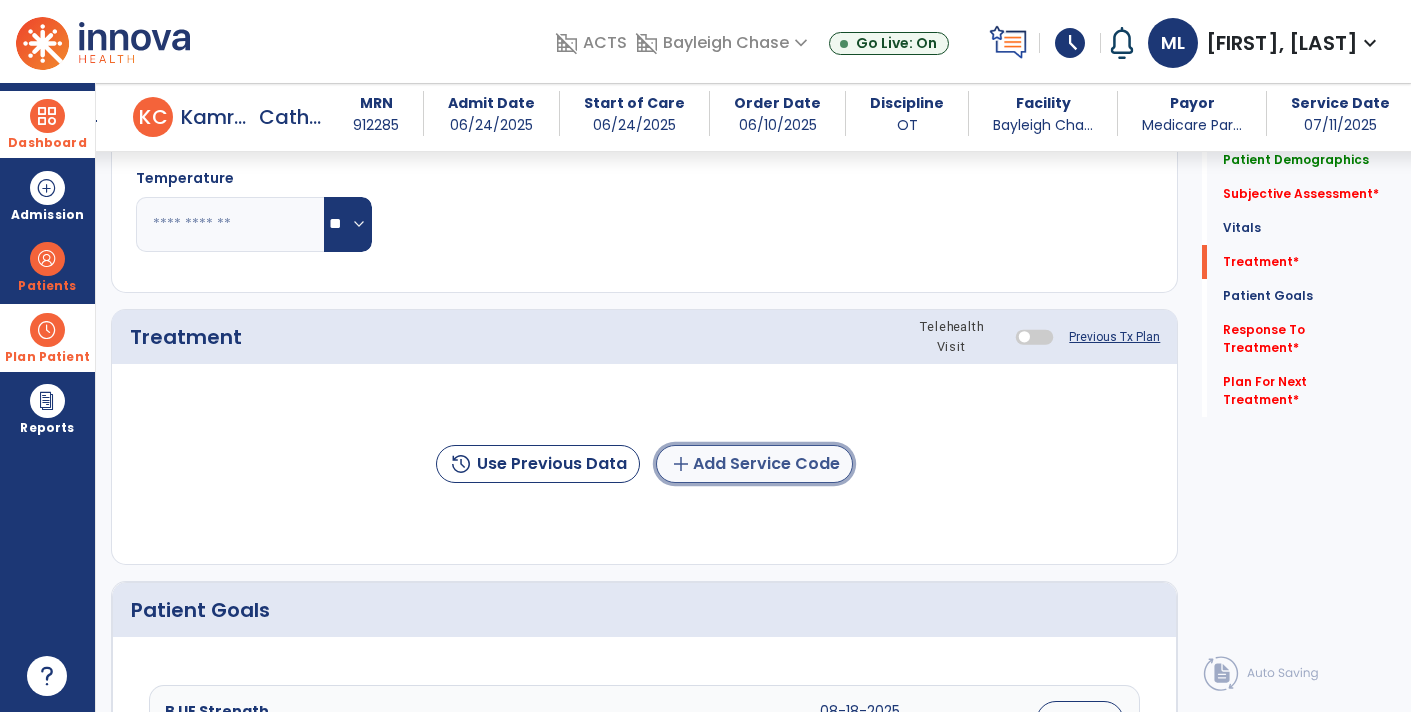 click on "add  Add Service Code" 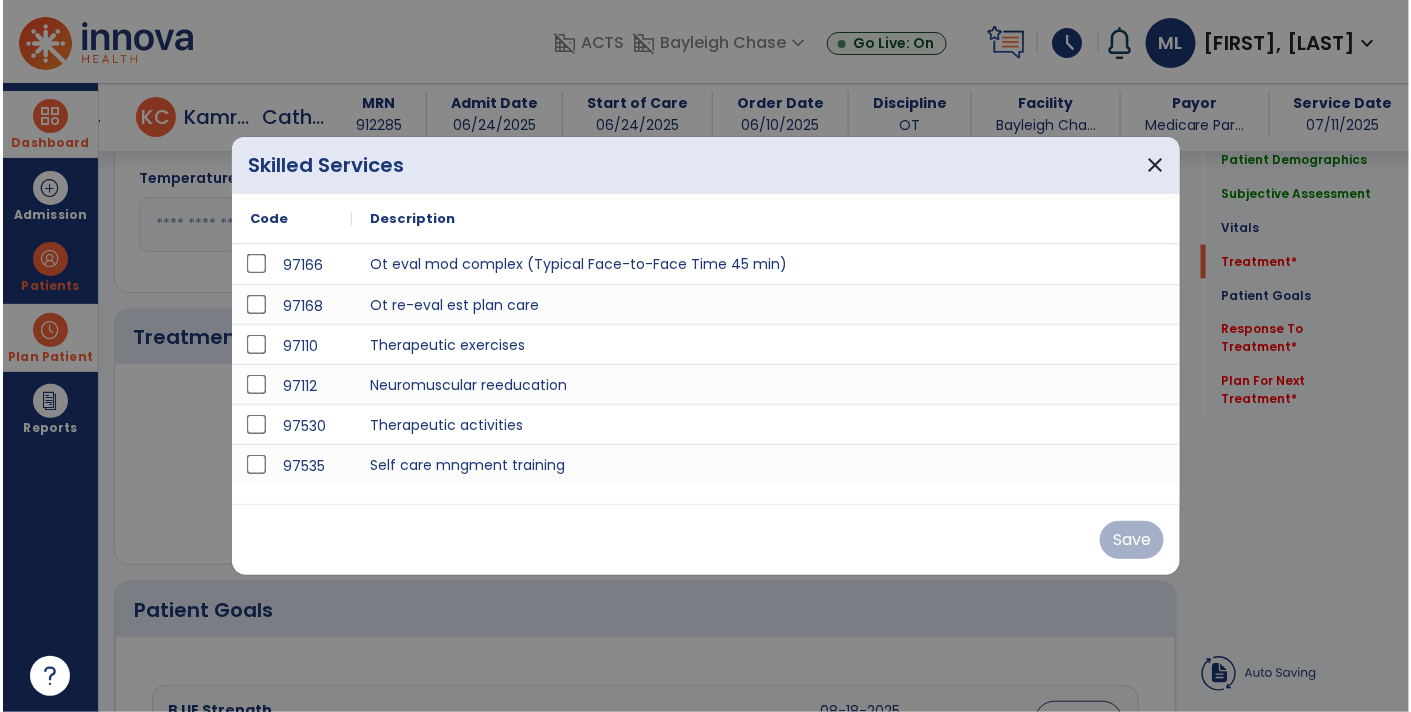 scroll, scrollTop: 940, scrollLeft: 0, axis: vertical 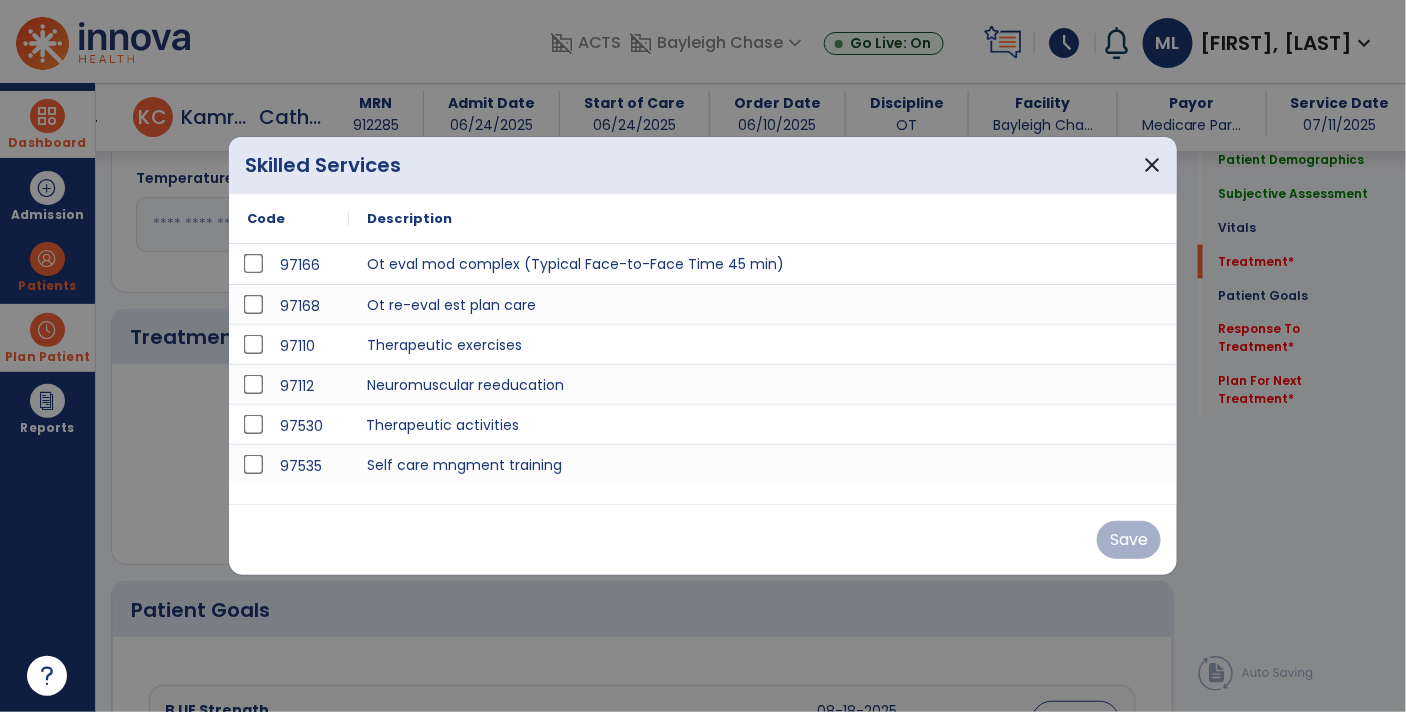 click on "Therapeutic activities" at bounding box center (763, 424) 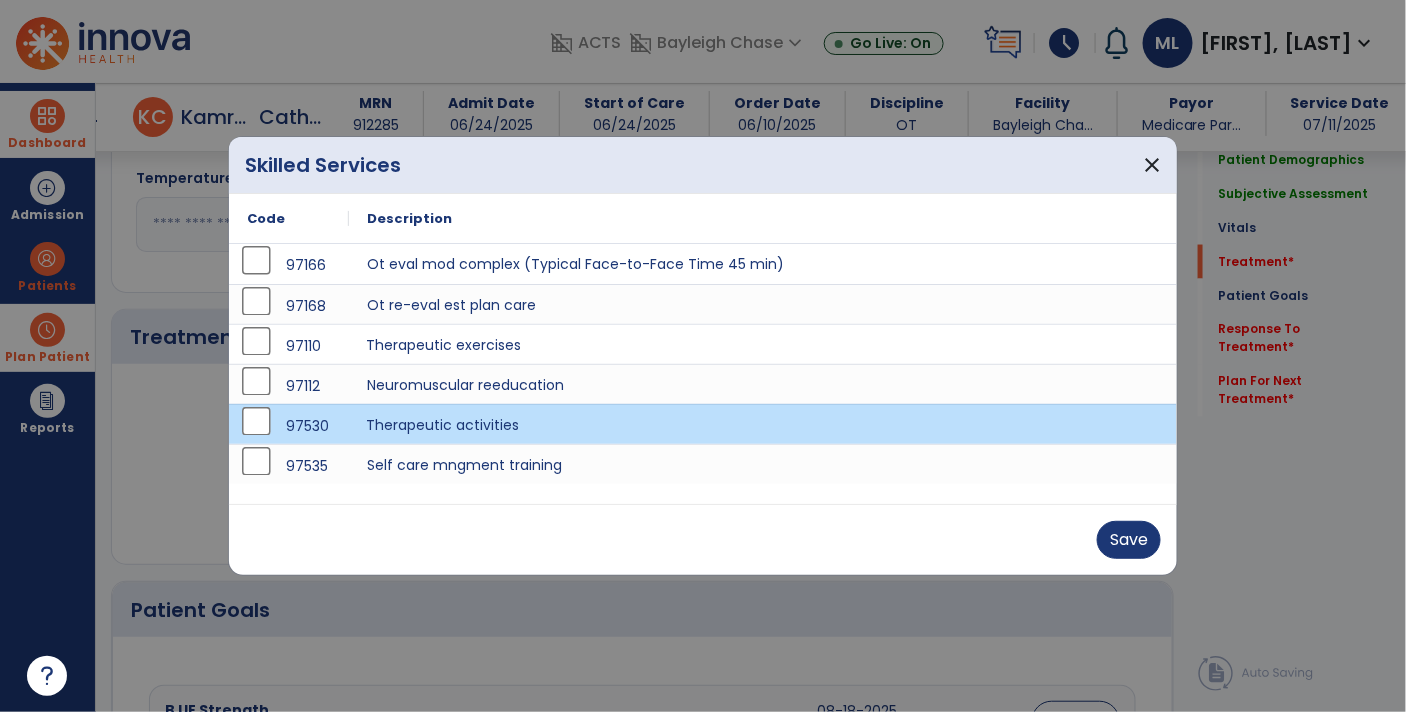 click on "Therapeutic exercises" at bounding box center (763, 344) 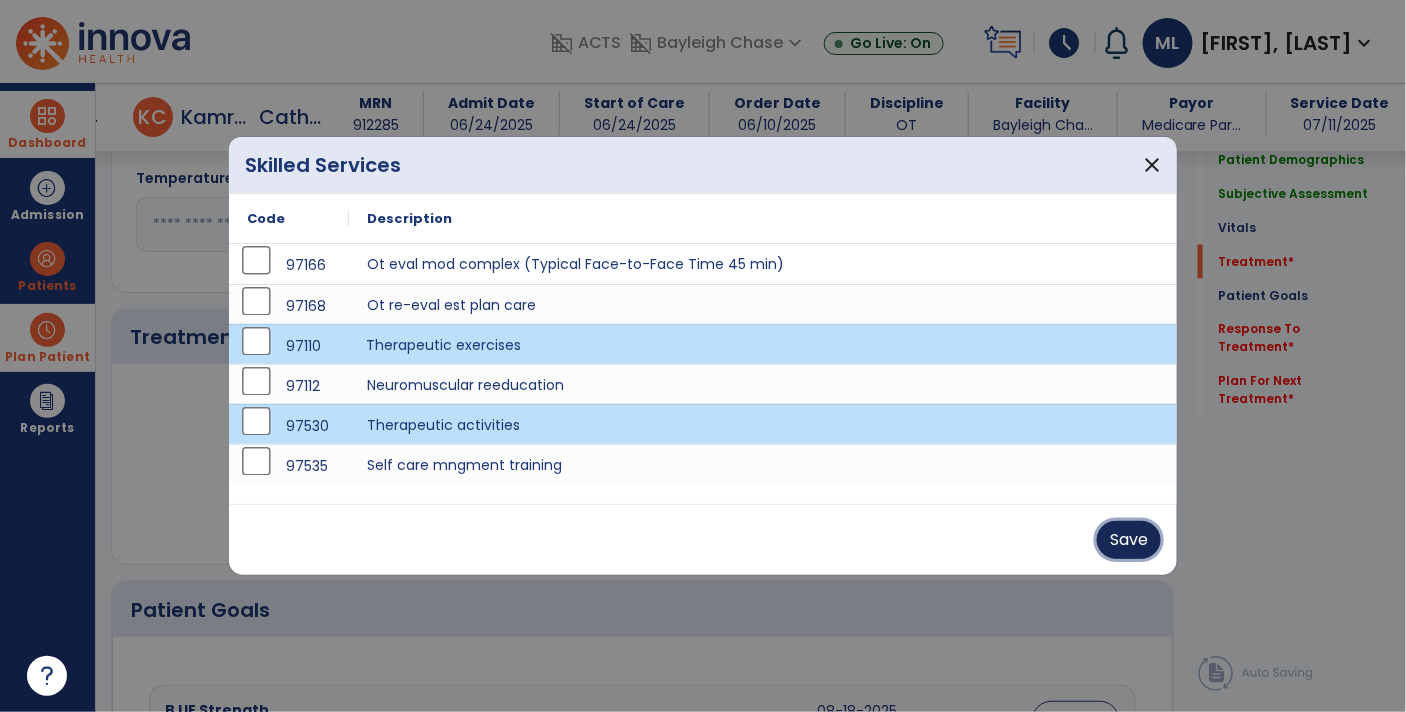 click on "Save" at bounding box center (1129, 540) 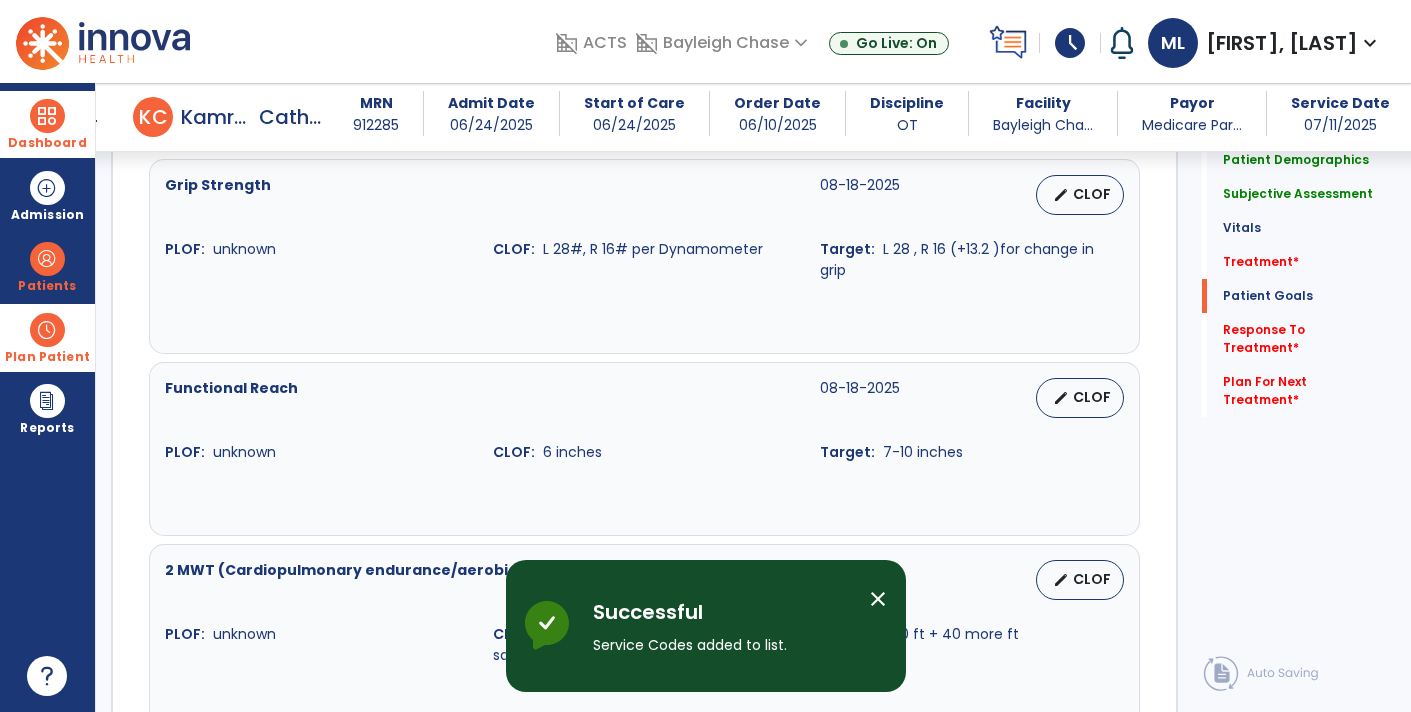scroll, scrollTop: 1937, scrollLeft: 0, axis: vertical 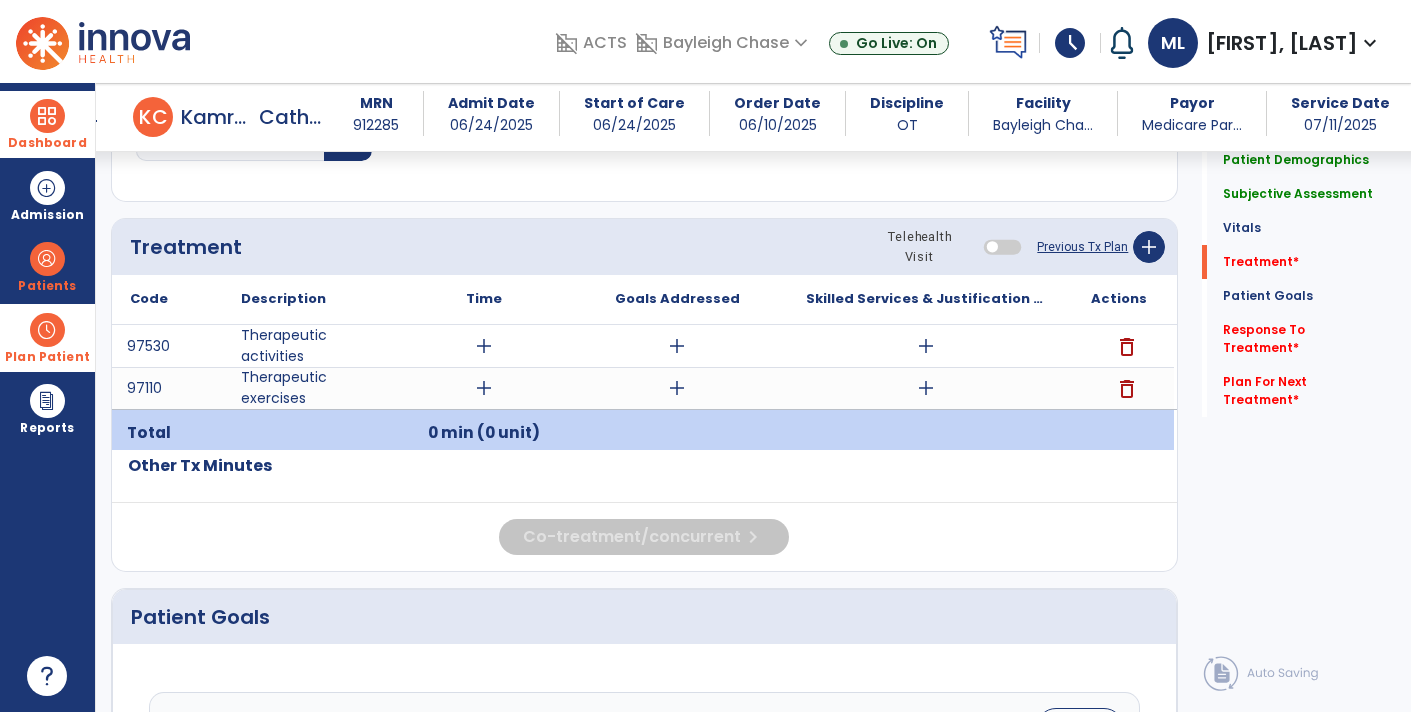 click on "add" at bounding box center (926, 388) 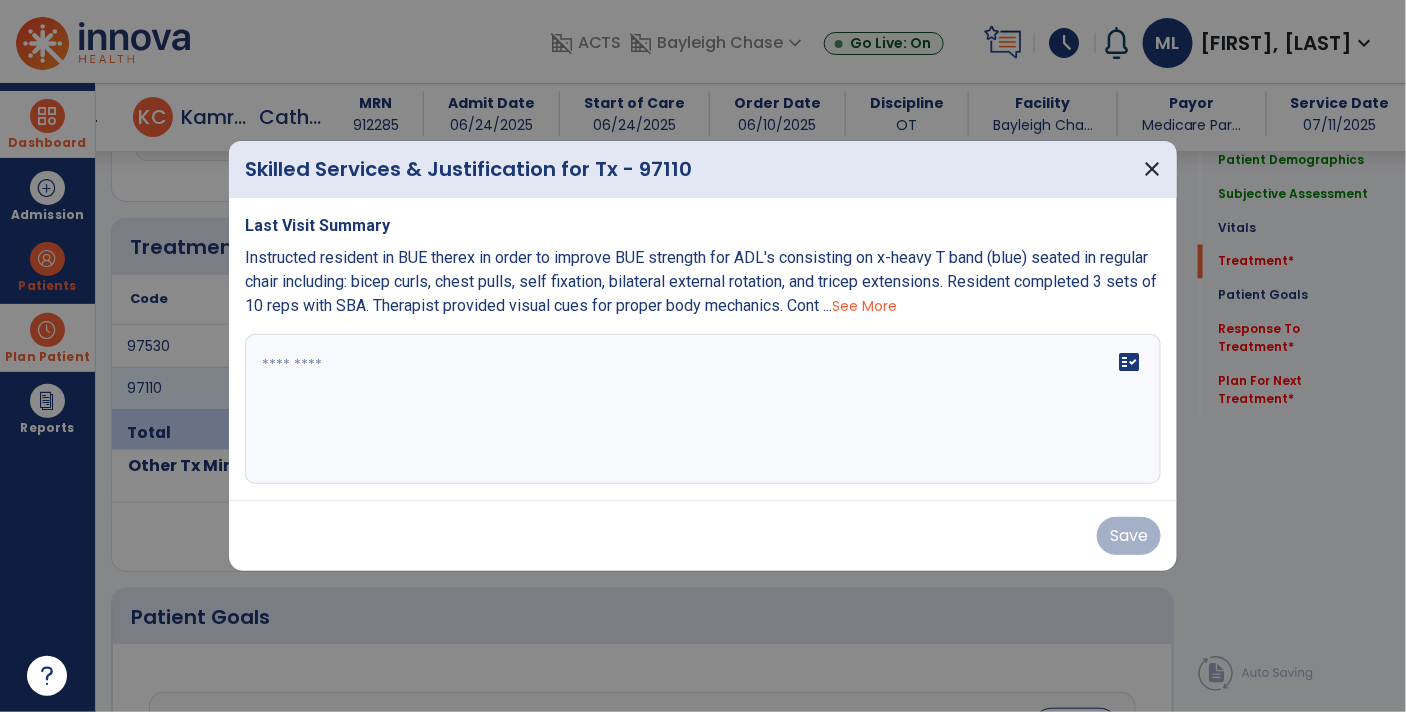 scroll, scrollTop: 1031, scrollLeft: 0, axis: vertical 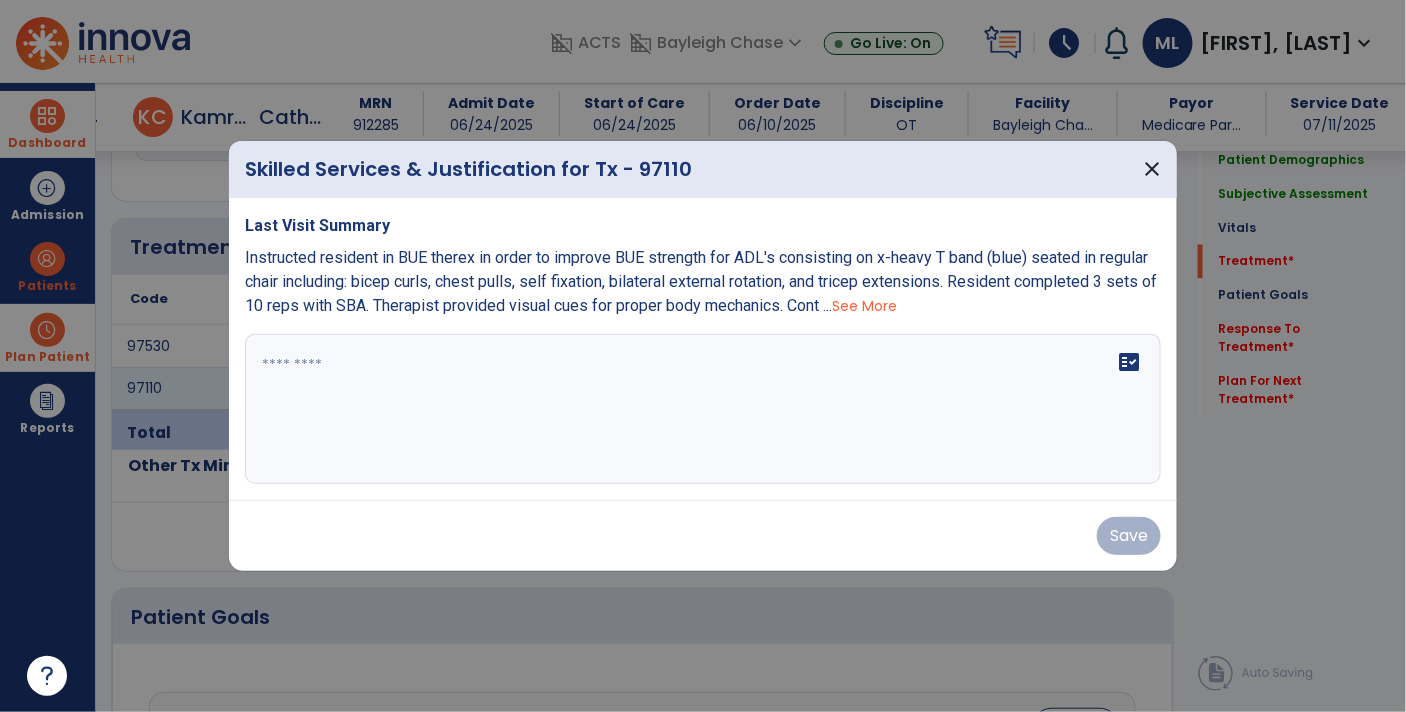 click on "fact_check" at bounding box center (703, 409) 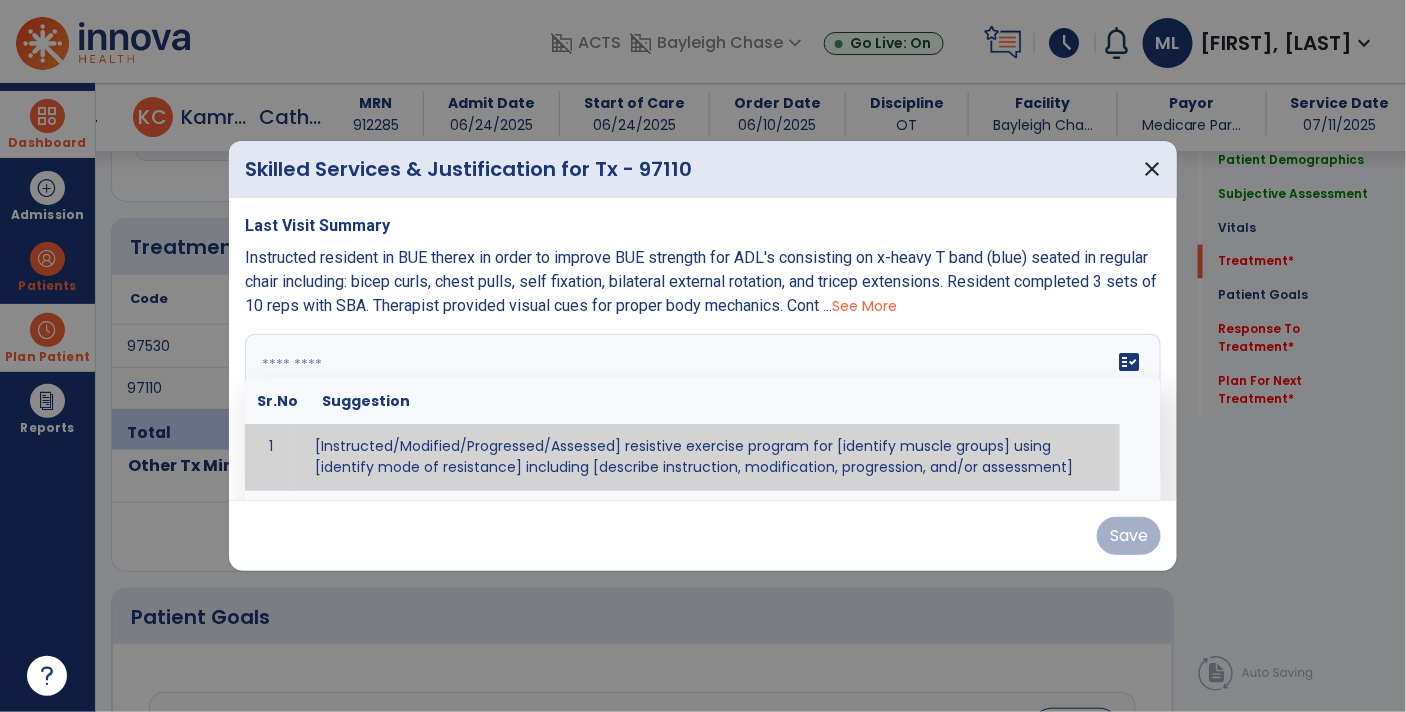 click at bounding box center (701, 409) 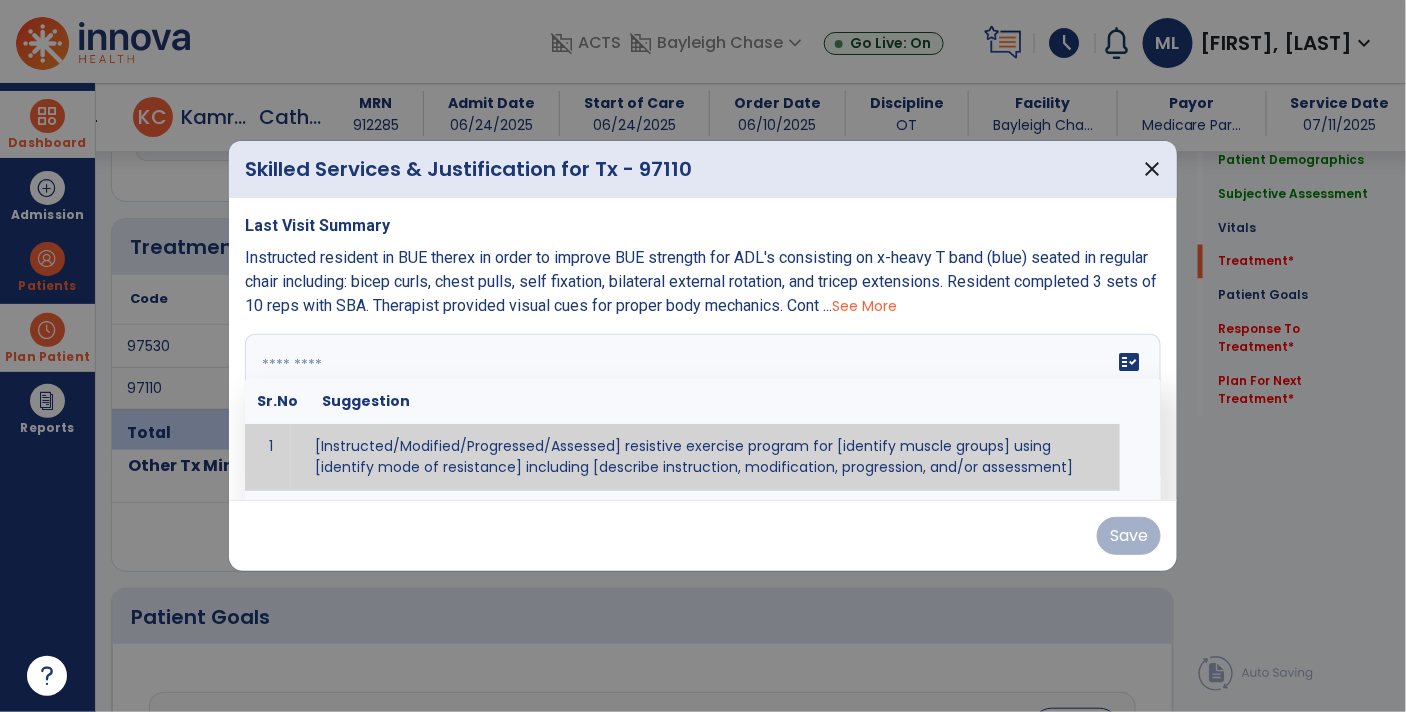 click at bounding box center [701, 409] 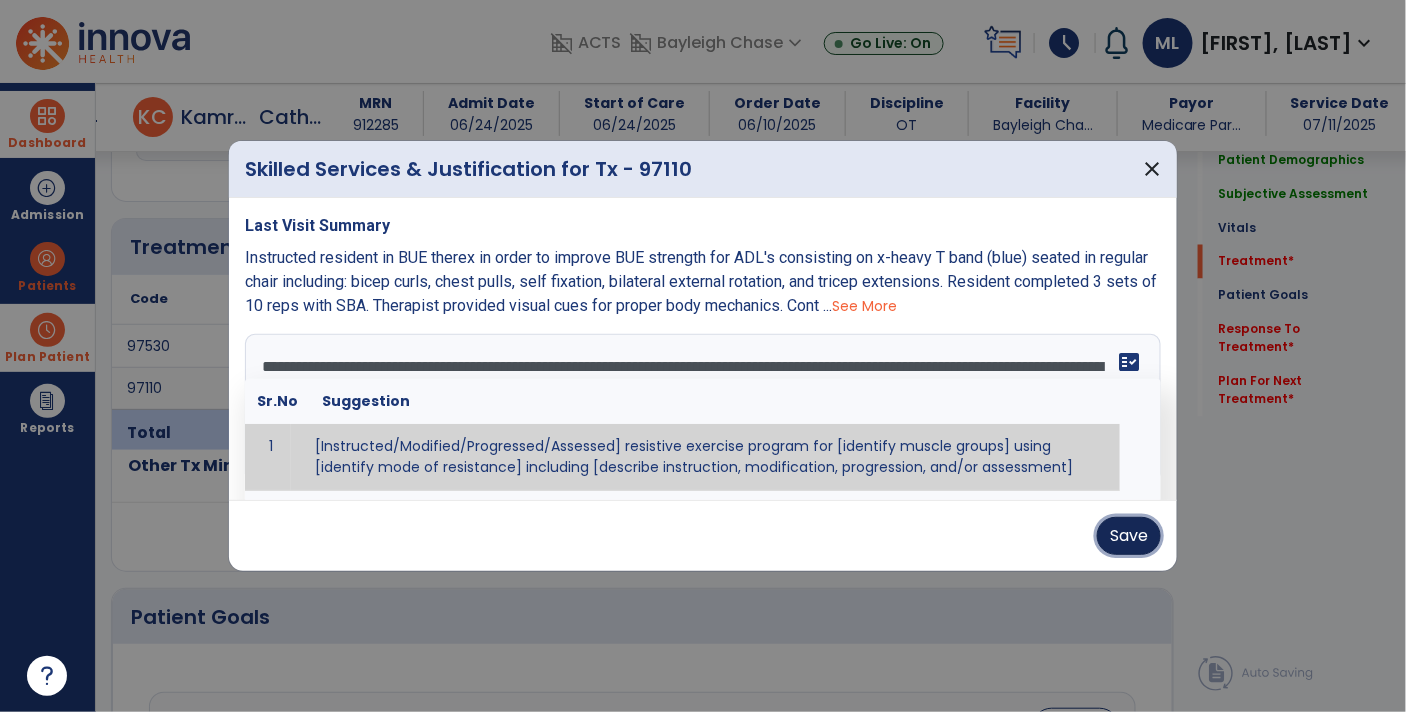 click on "Save" at bounding box center [1129, 536] 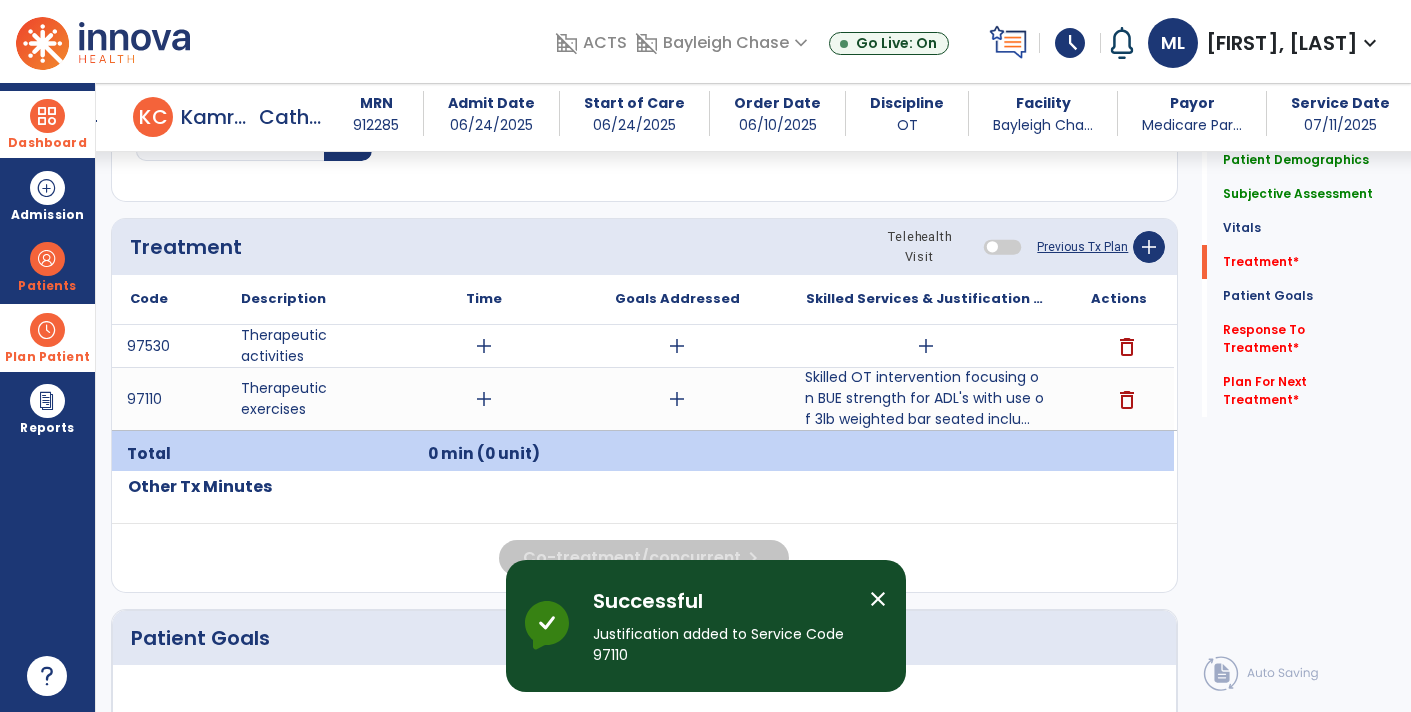 click on "Skilled OT intervention focusing on BUE strength for ADL's with use of 3lb weighted bar seated inclu..." at bounding box center [926, 398] 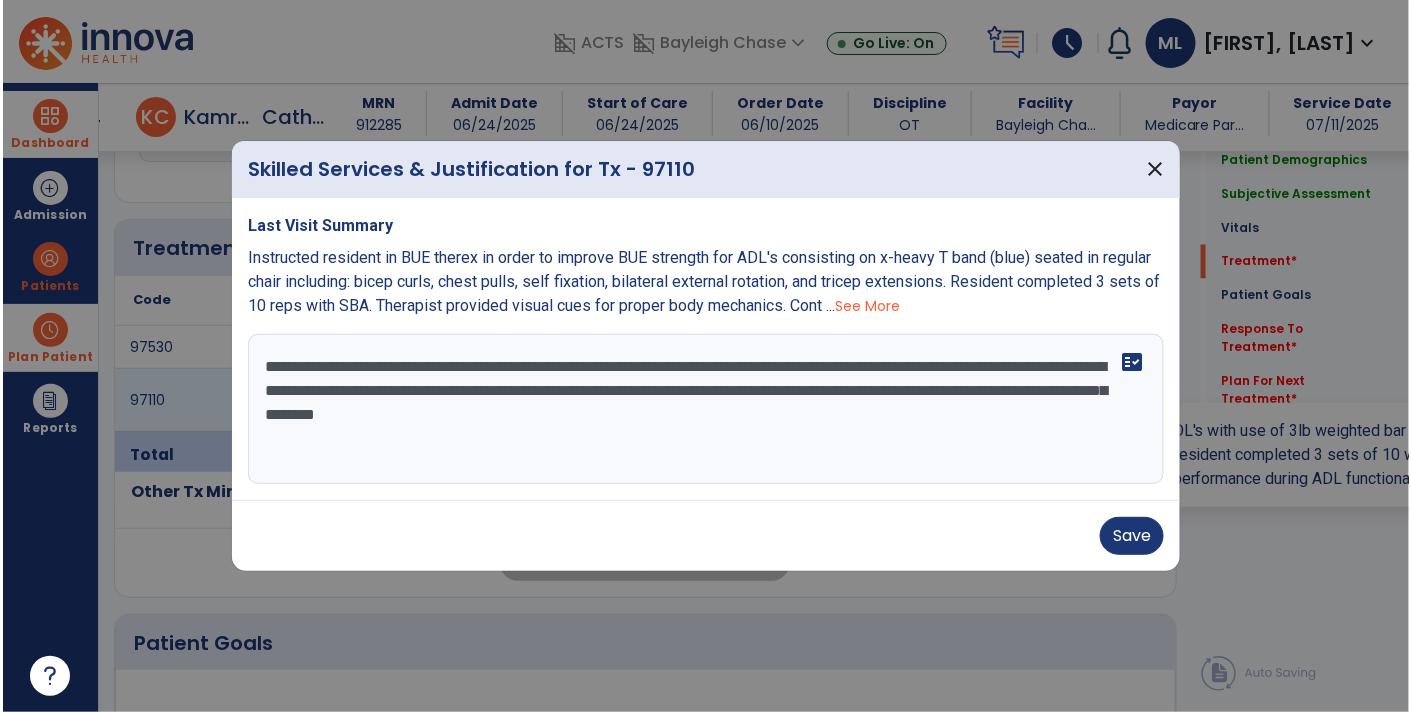scroll, scrollTop: 1031, scrollLeft: 0, axis: vertical 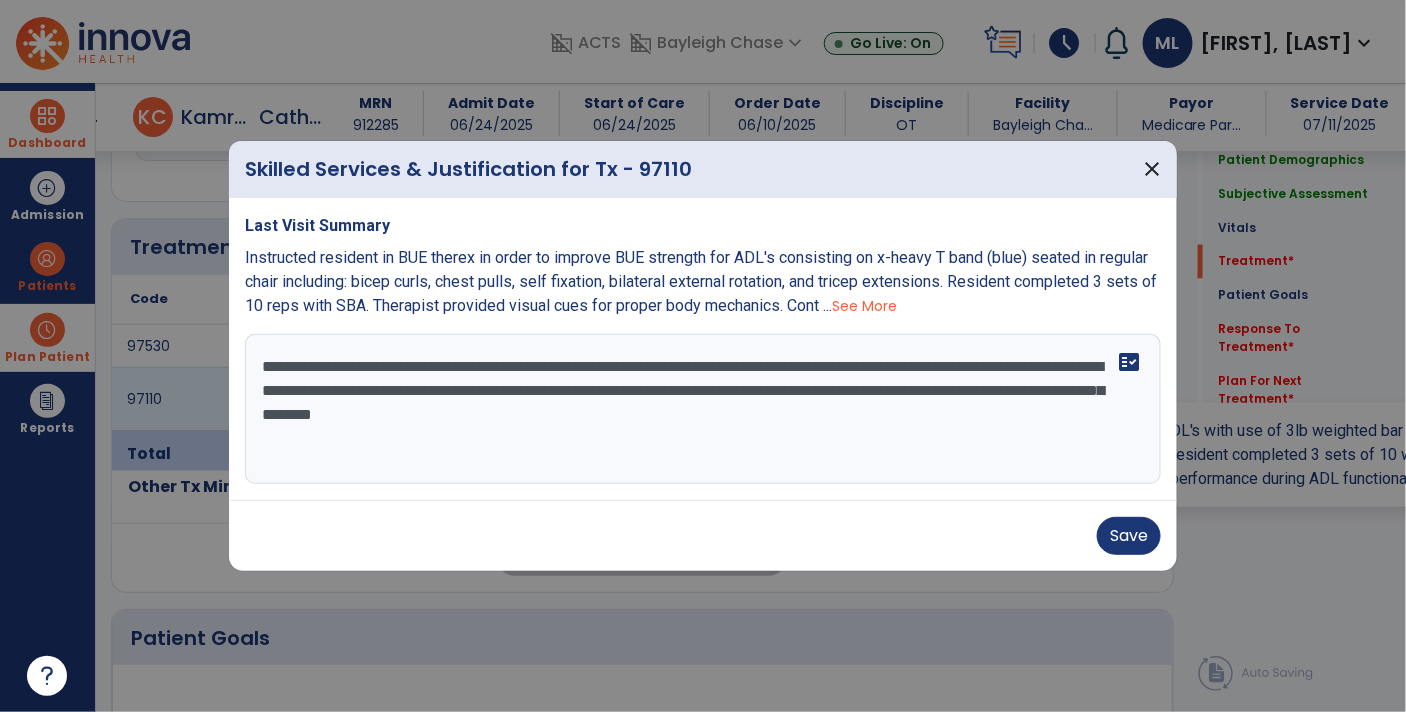 click on "**********" at bounding box center (703, 409) 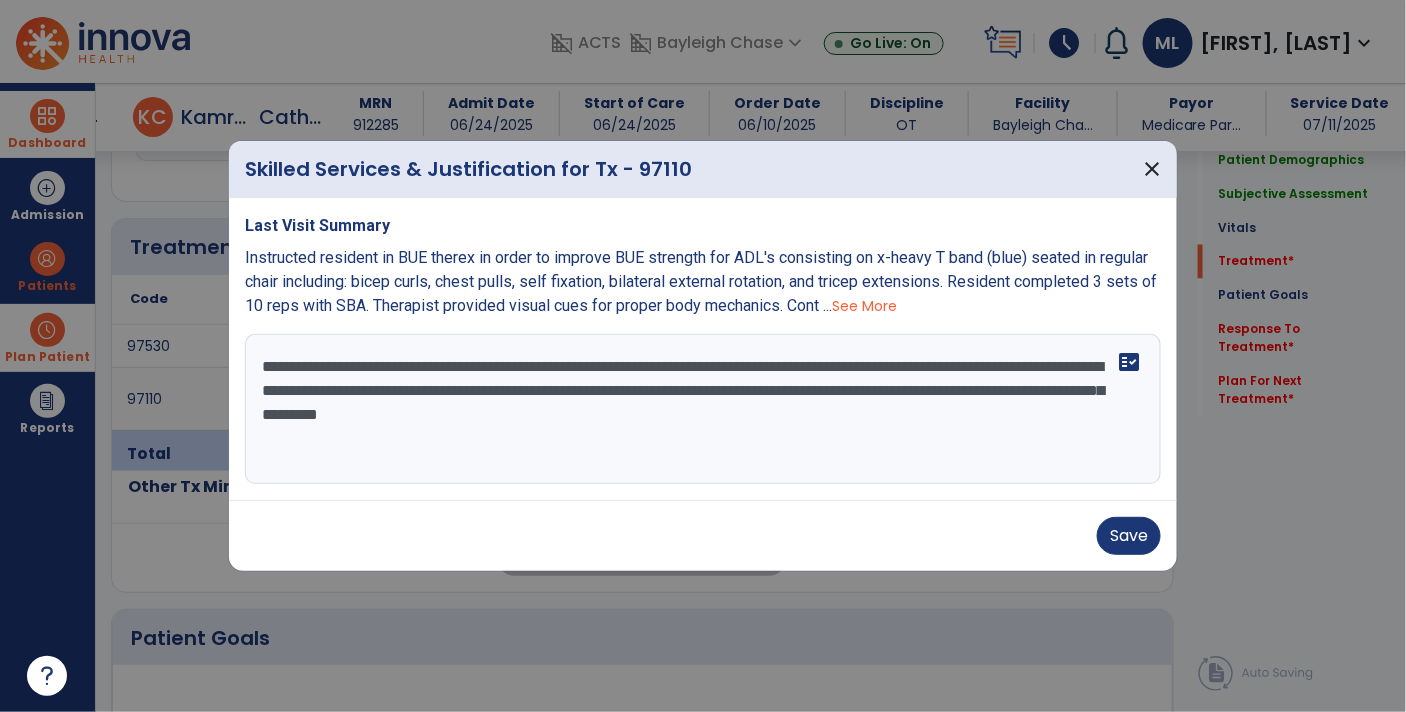 click on "**********" at bounding box center [703, 409] 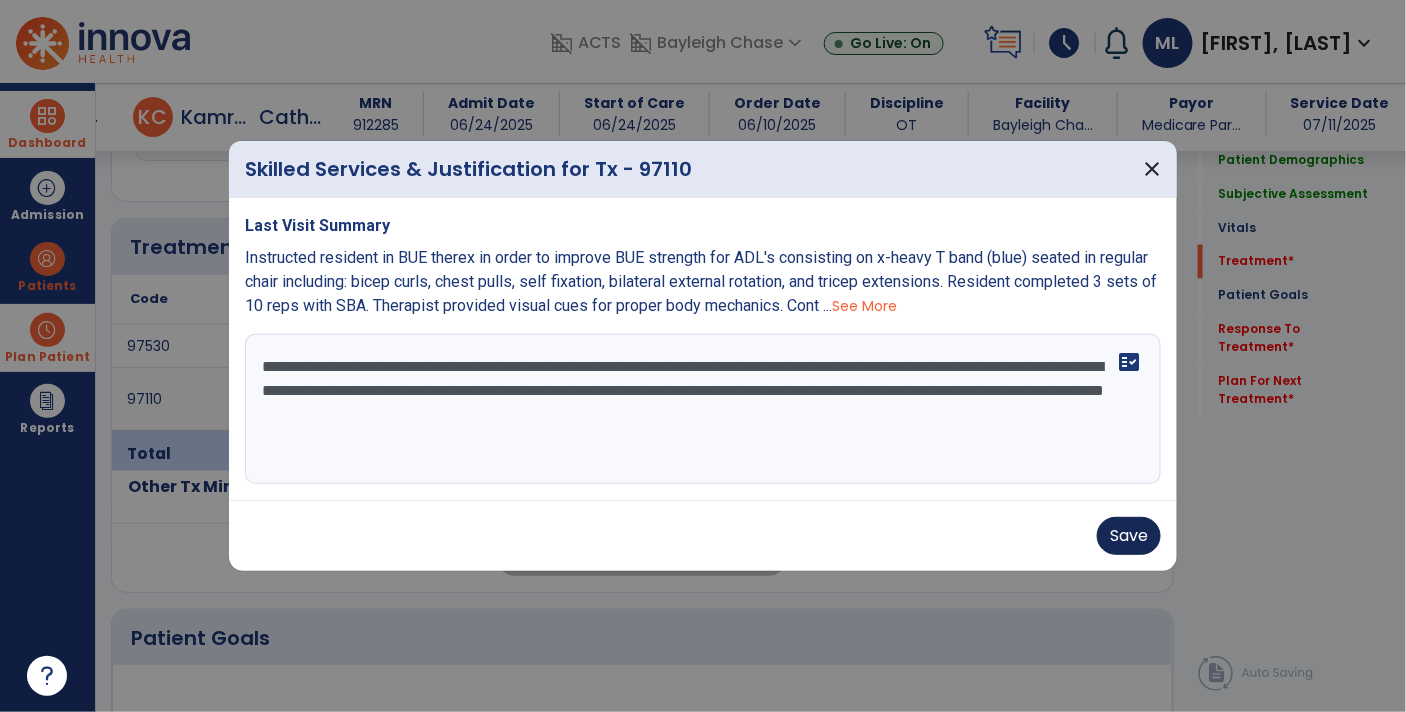 type on "**********" 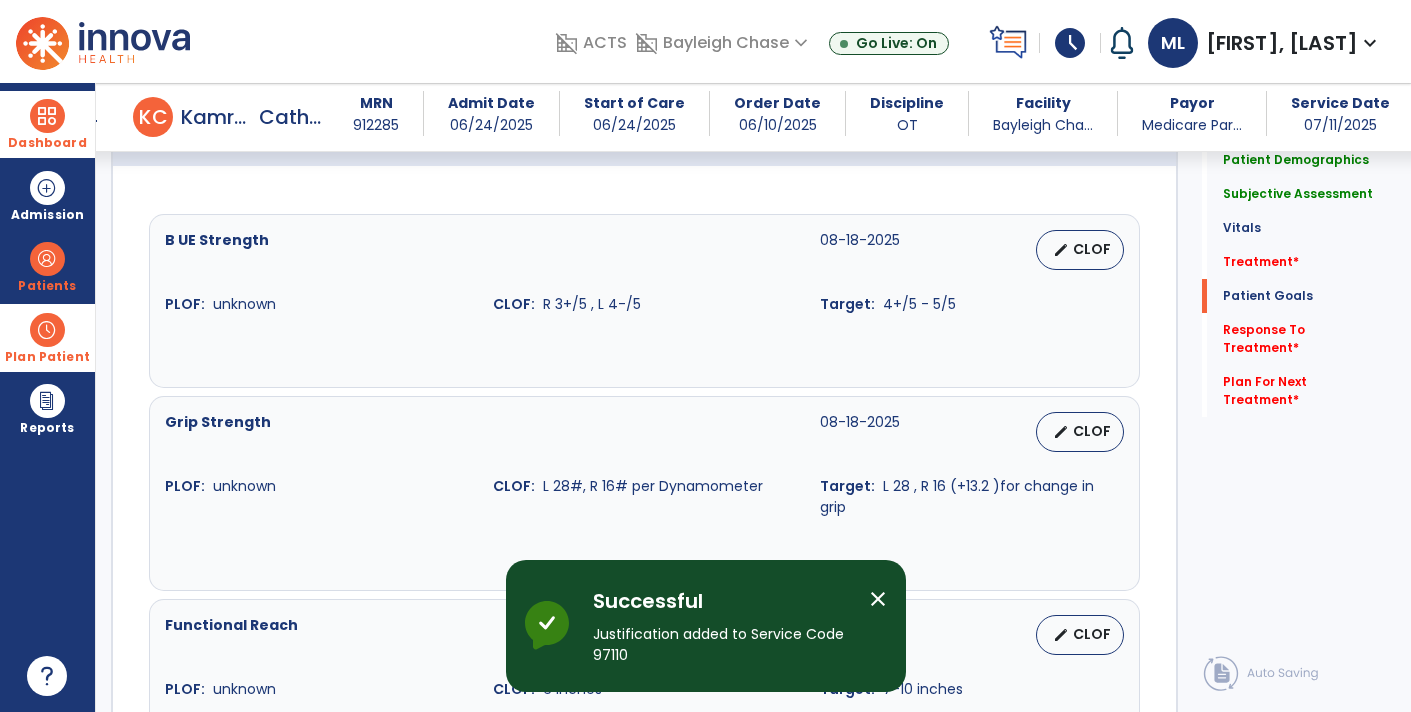 scroll, scrollTop: 1536, scrollLeft: 0, axis: vertical 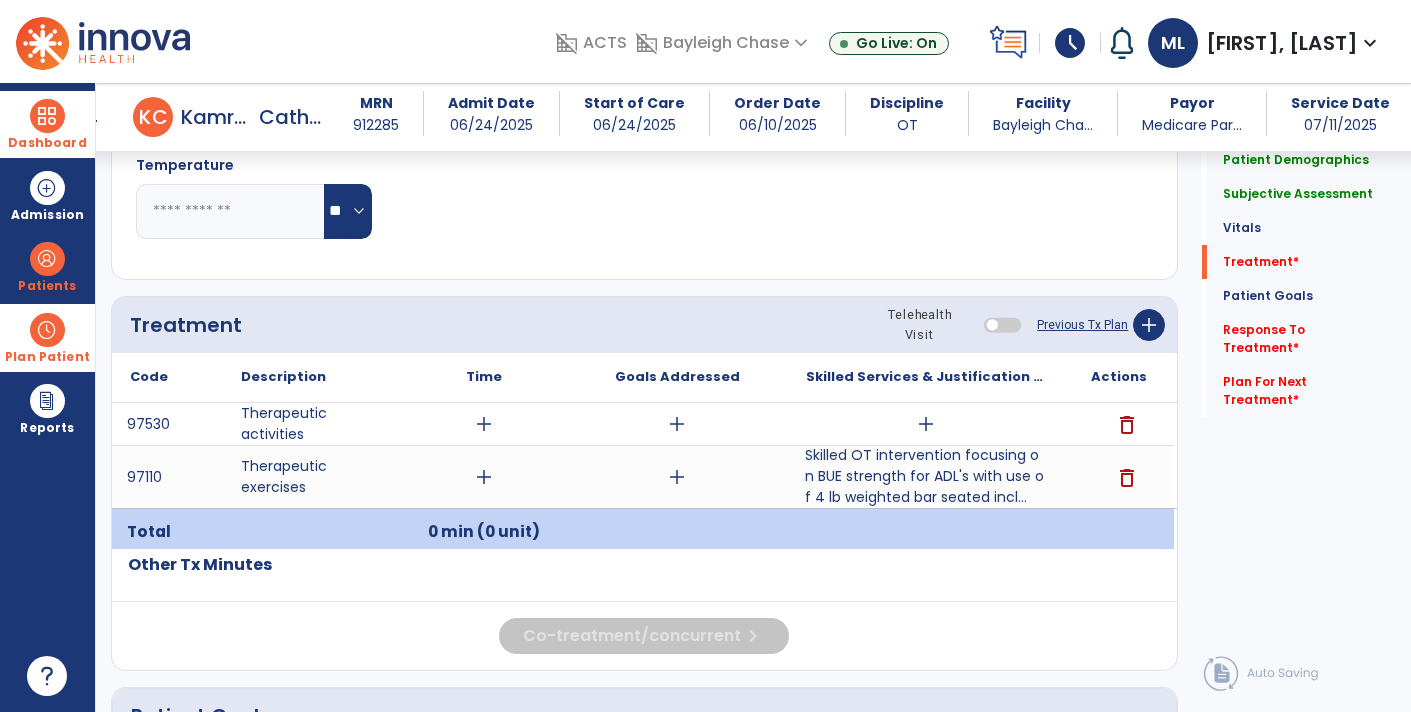 click on "add" at bounding box center (926, 424) 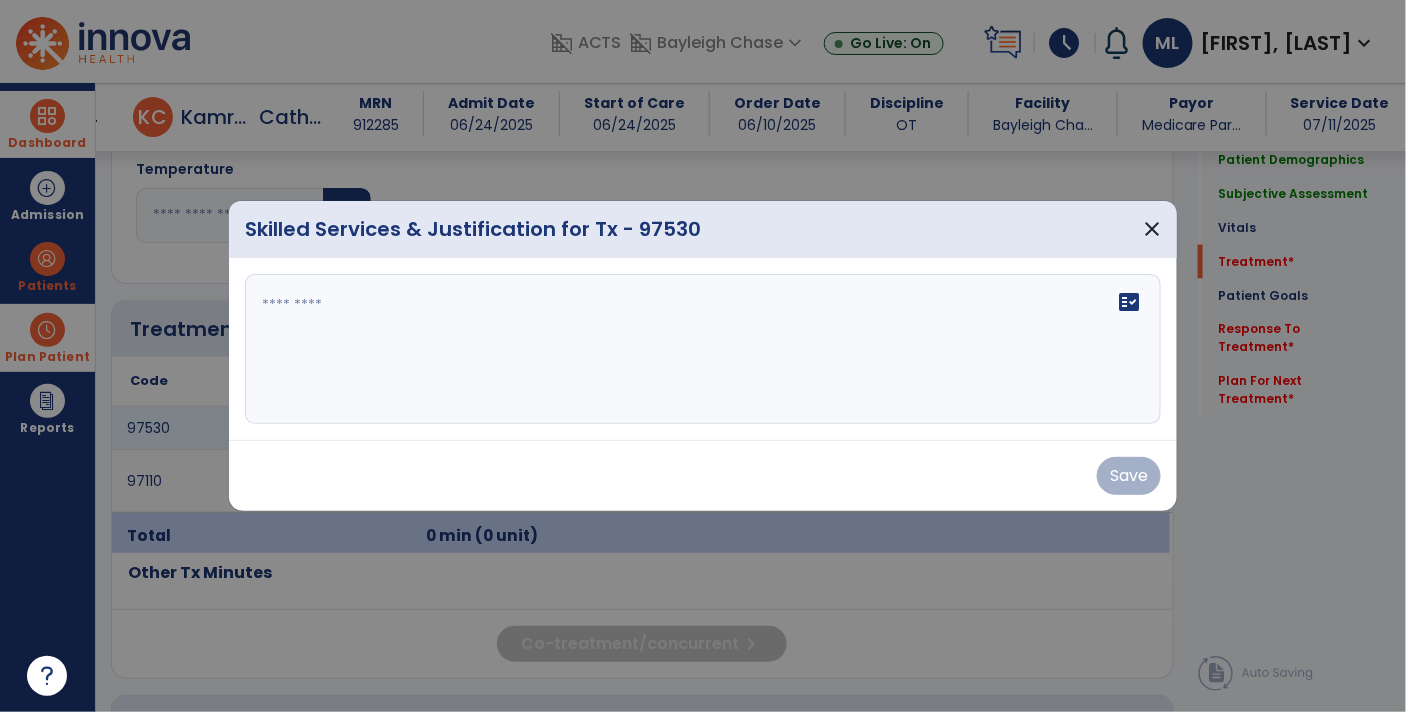 scroll, scrollTop: 953, scrollLeft: 0, axis: vertical 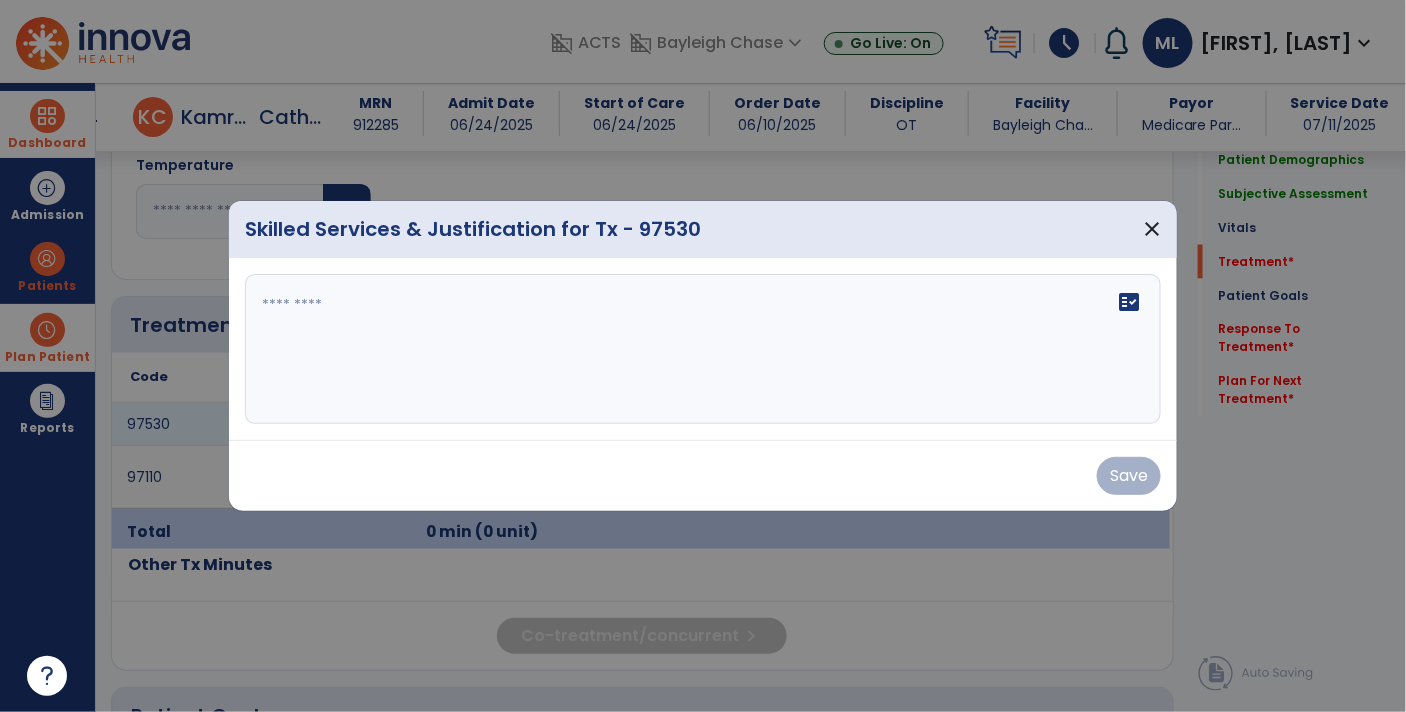 click at bounding box center [703, 349] 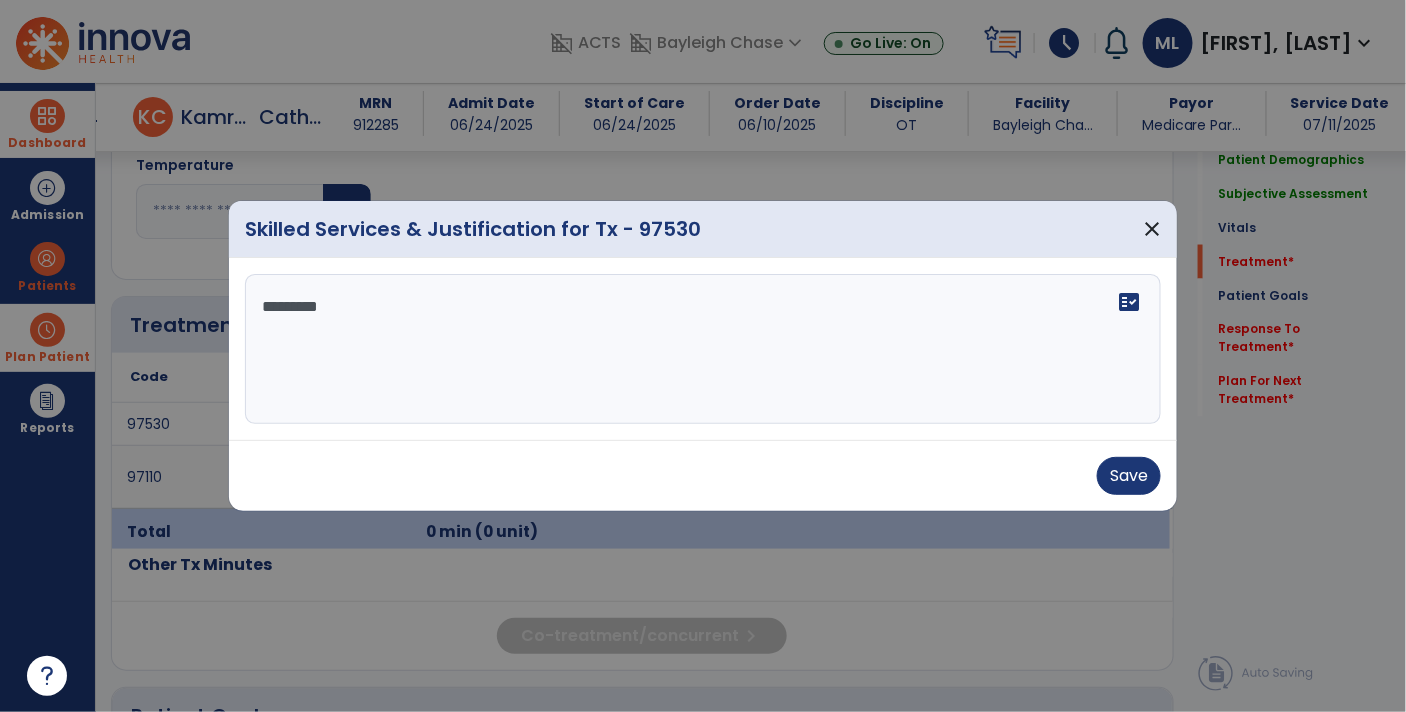 type on "**********" 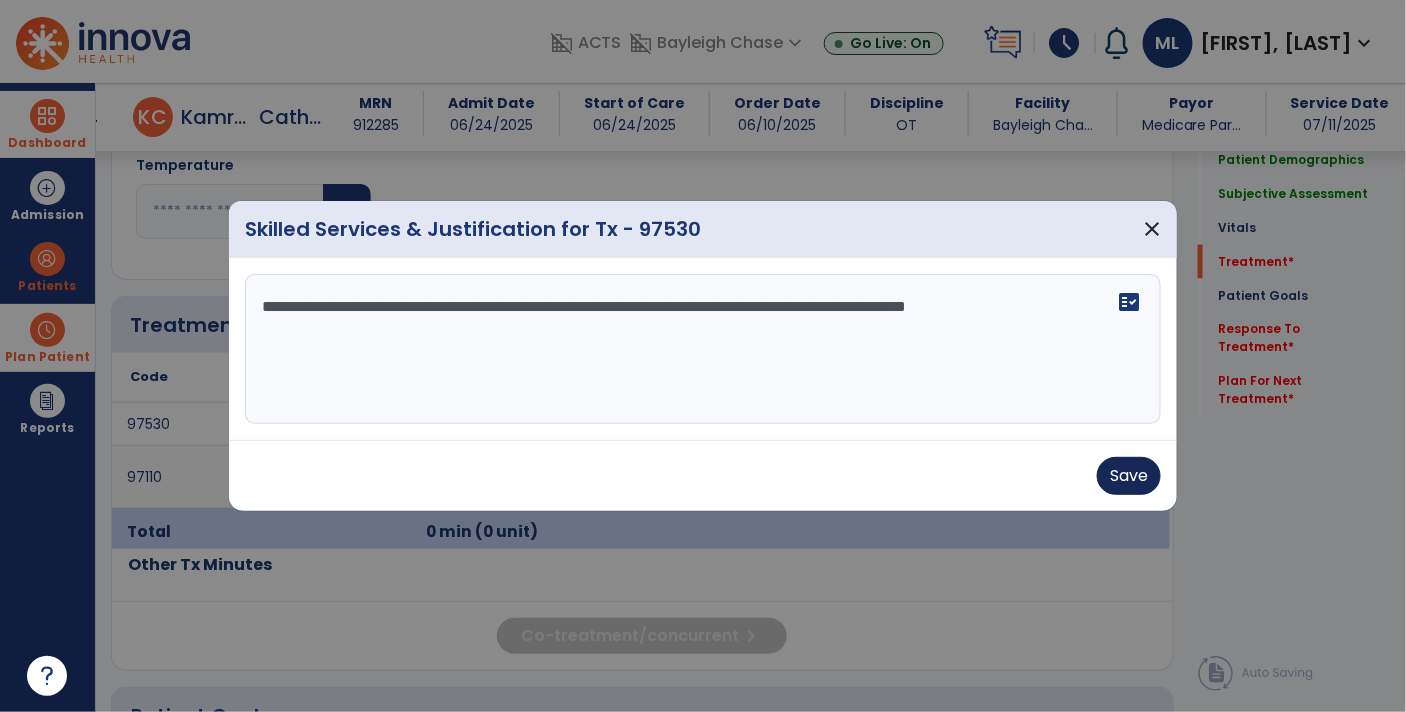 type on "**********" 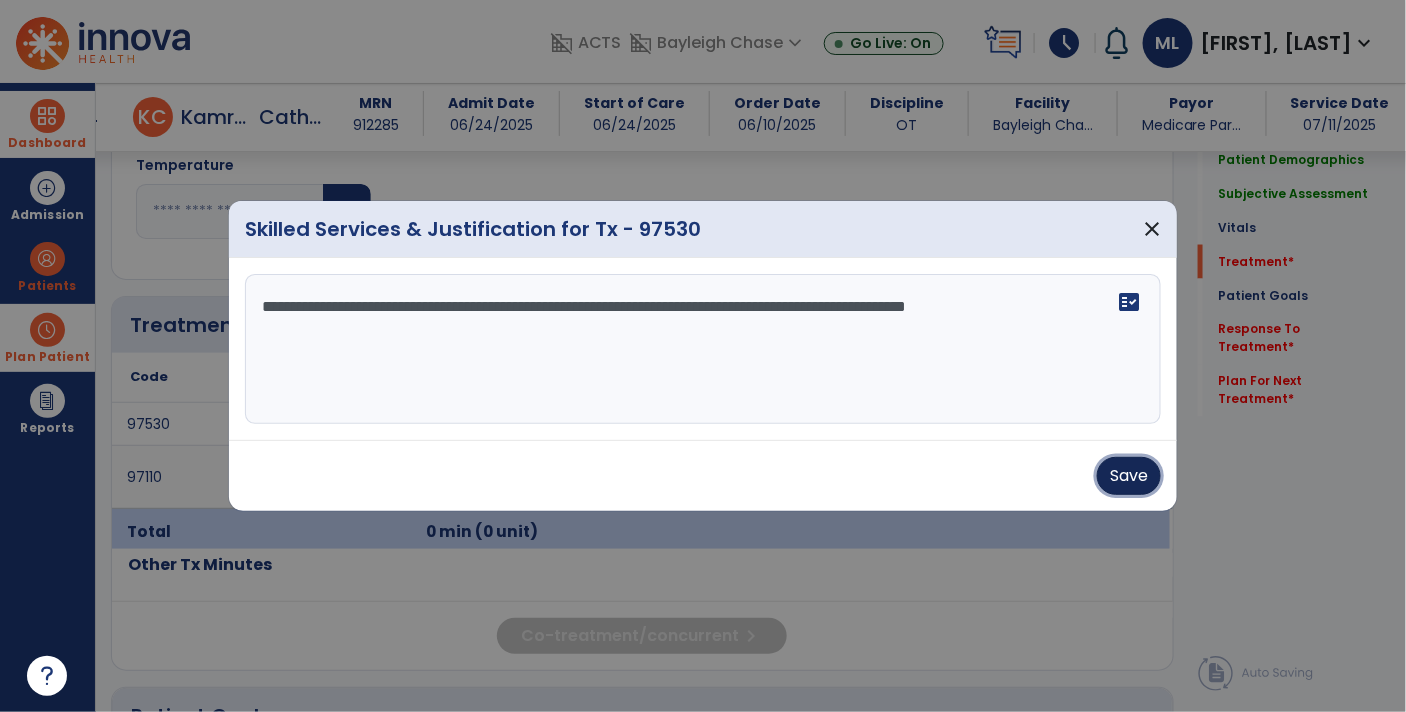 click on "Save" at bounding box center (1129, 476) 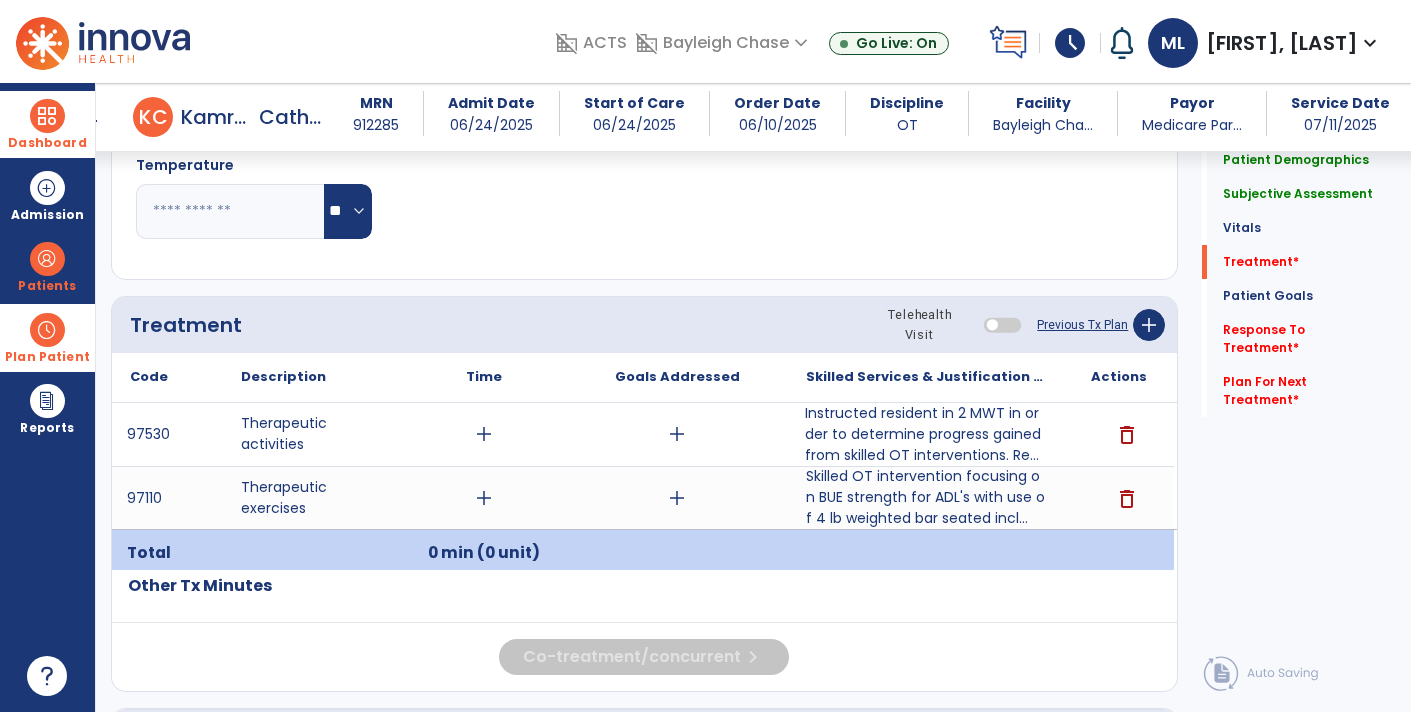 click on "Instructed resident in 2 MWT in order to determine progress gained from skilled OT interventions. Re..." at bounding box center [926, 434] 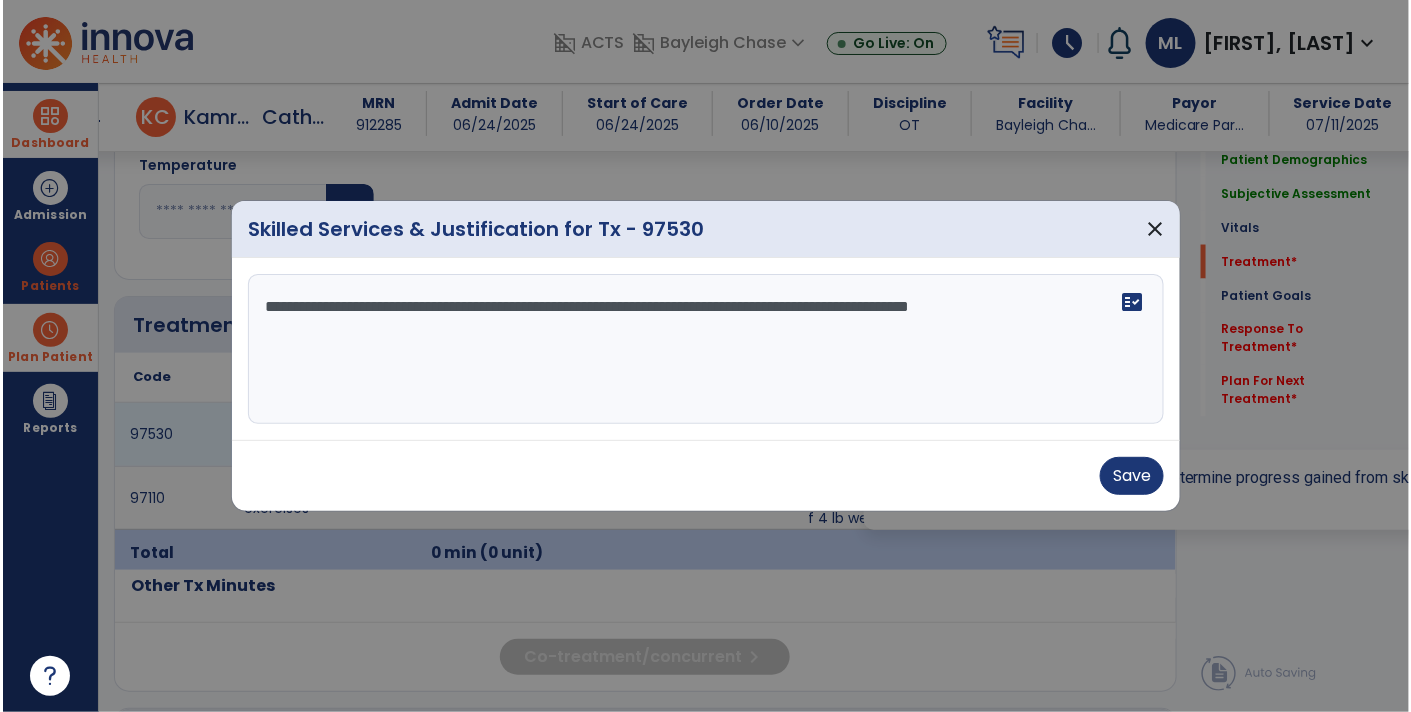scroll, scrollTop: 953, scrollLeft: 0, axis: vertical 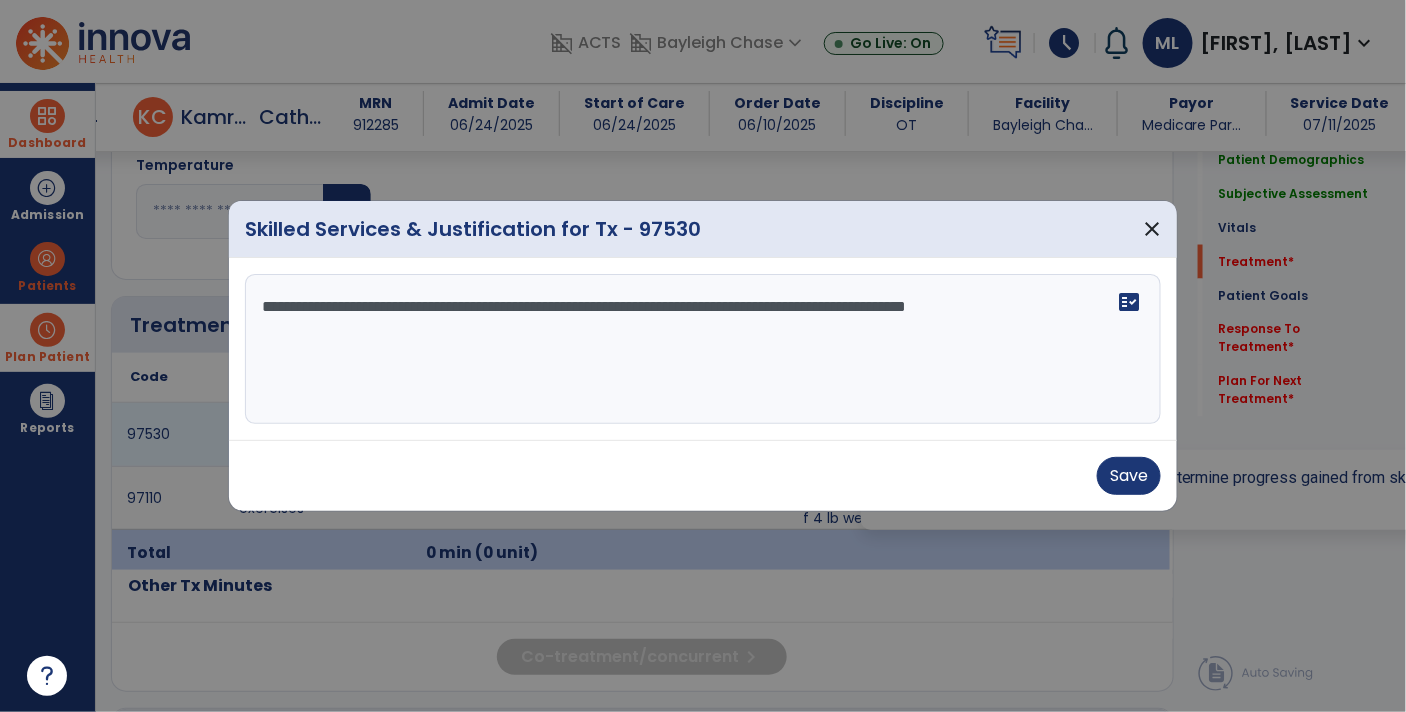 click on "**********" at bounding box center (703, 349) 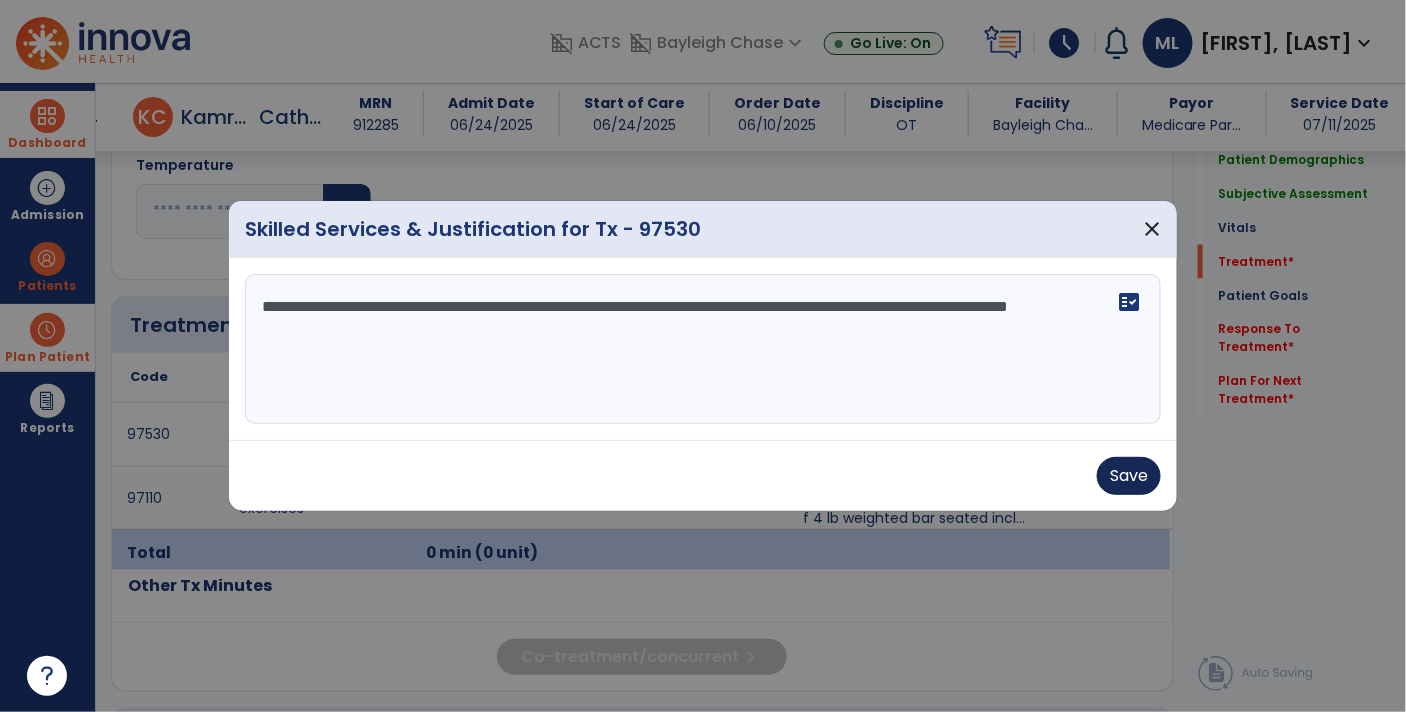 type on "**********" 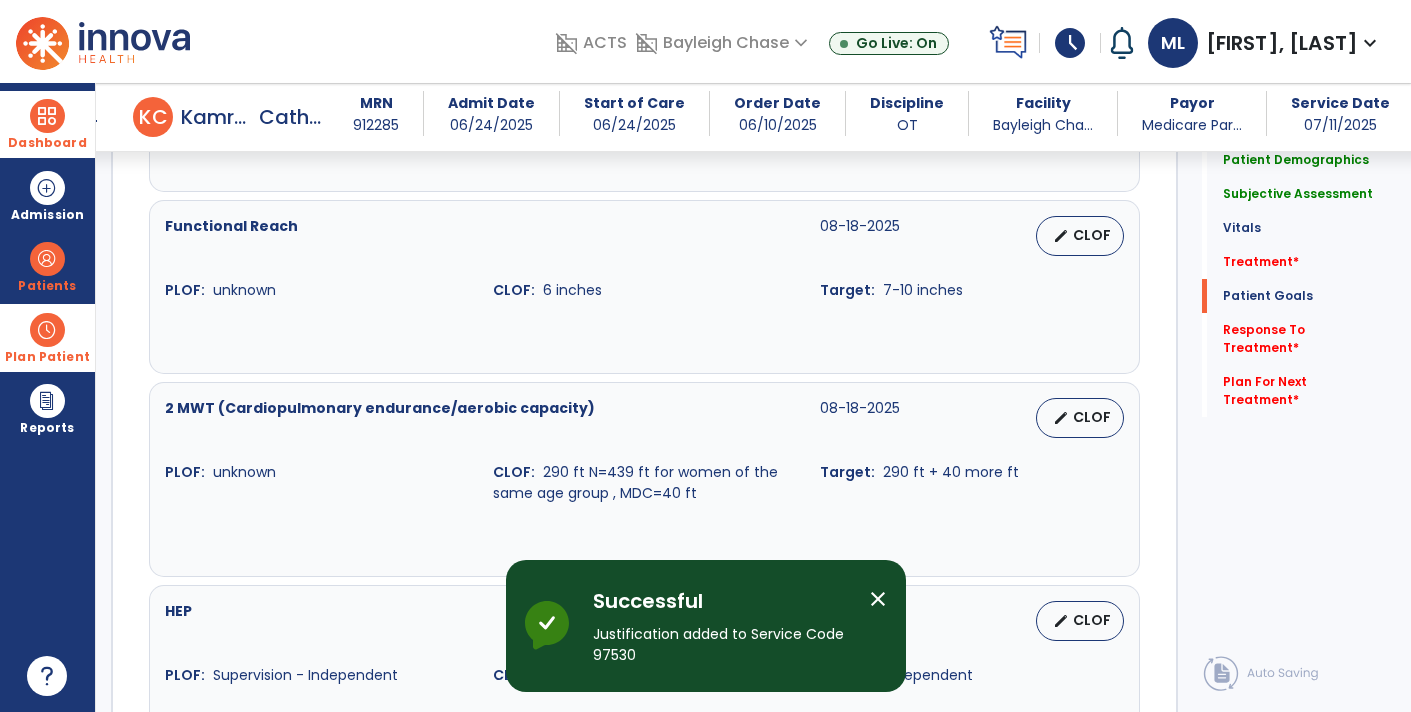 scroll, scrollTop: 1954, scrollLeft: 0, axis: vertical 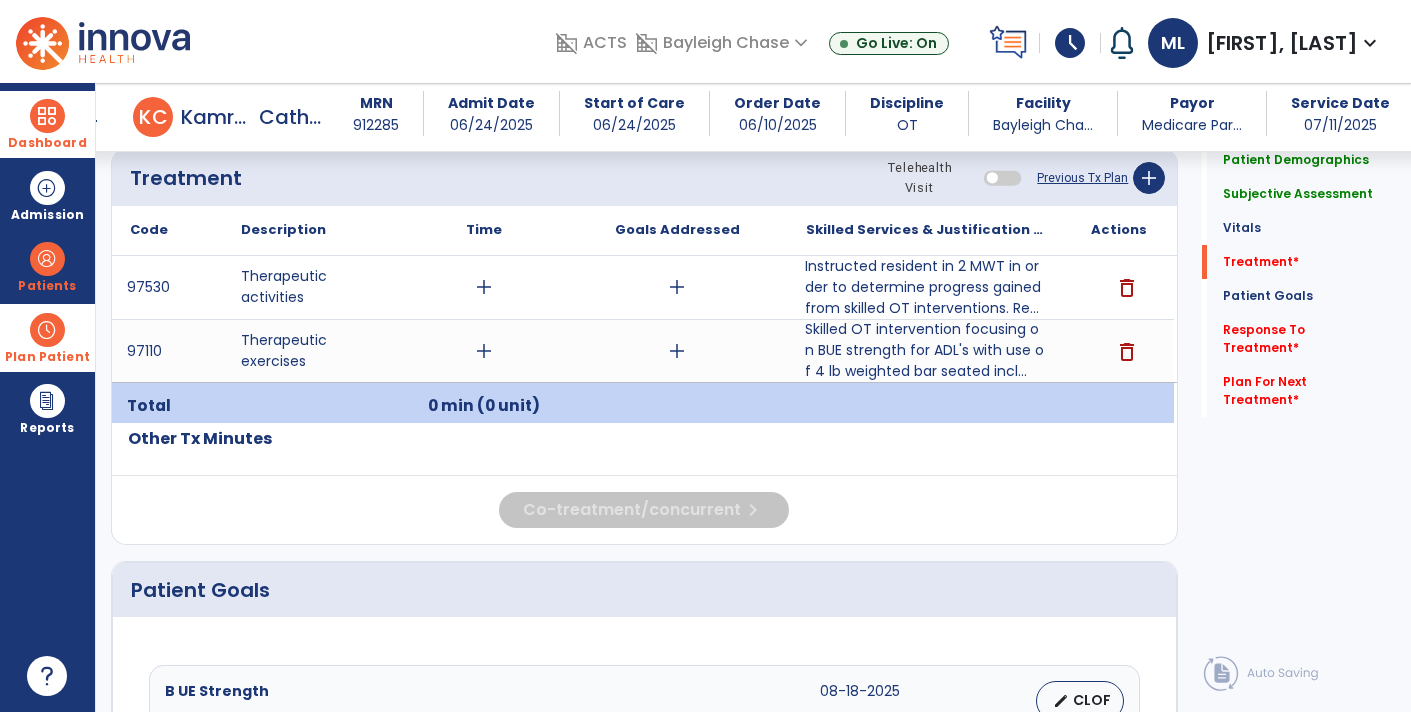 click on "Skilled OT intervention focusing on BUE strength for ADL's with use of 4 lb weighted bar seated incl..." at bounding box center (926, 350) 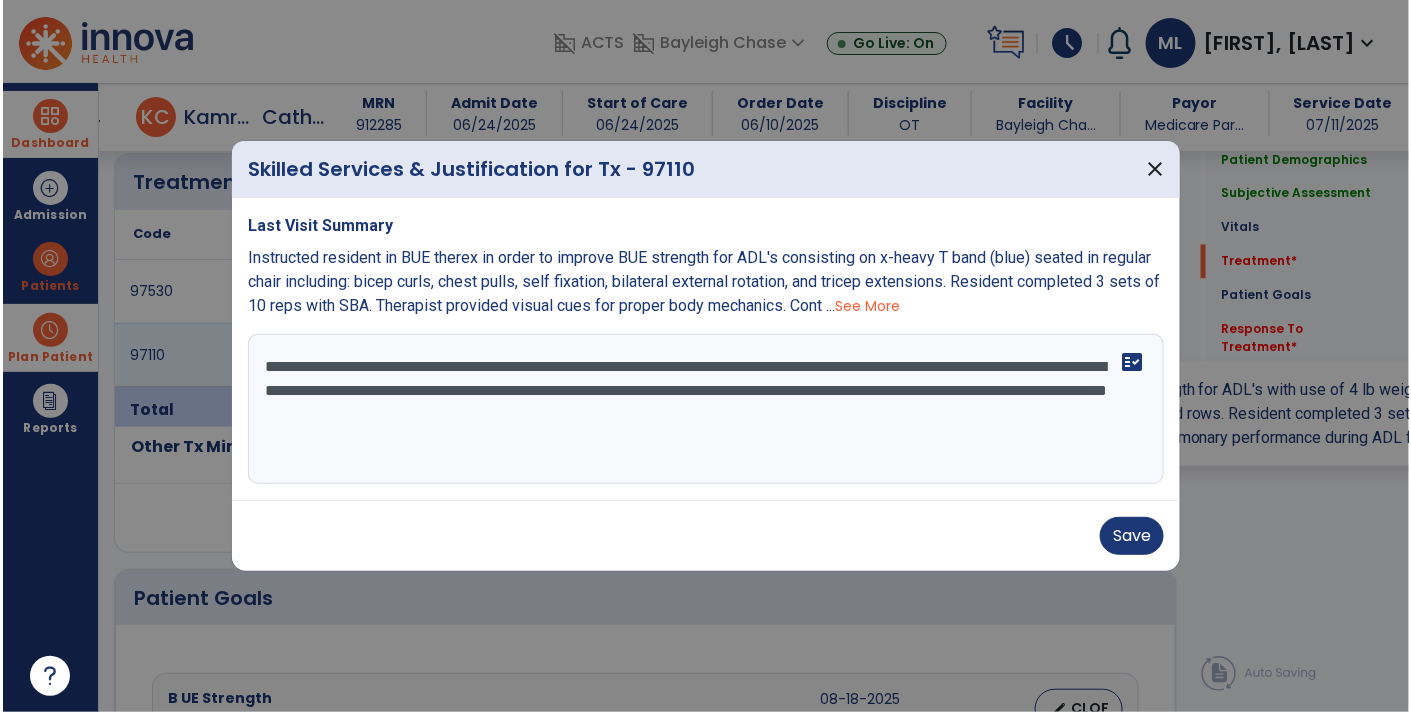 scroll, scrollTop: 1100, scrollLeft: 0, axis: vertical 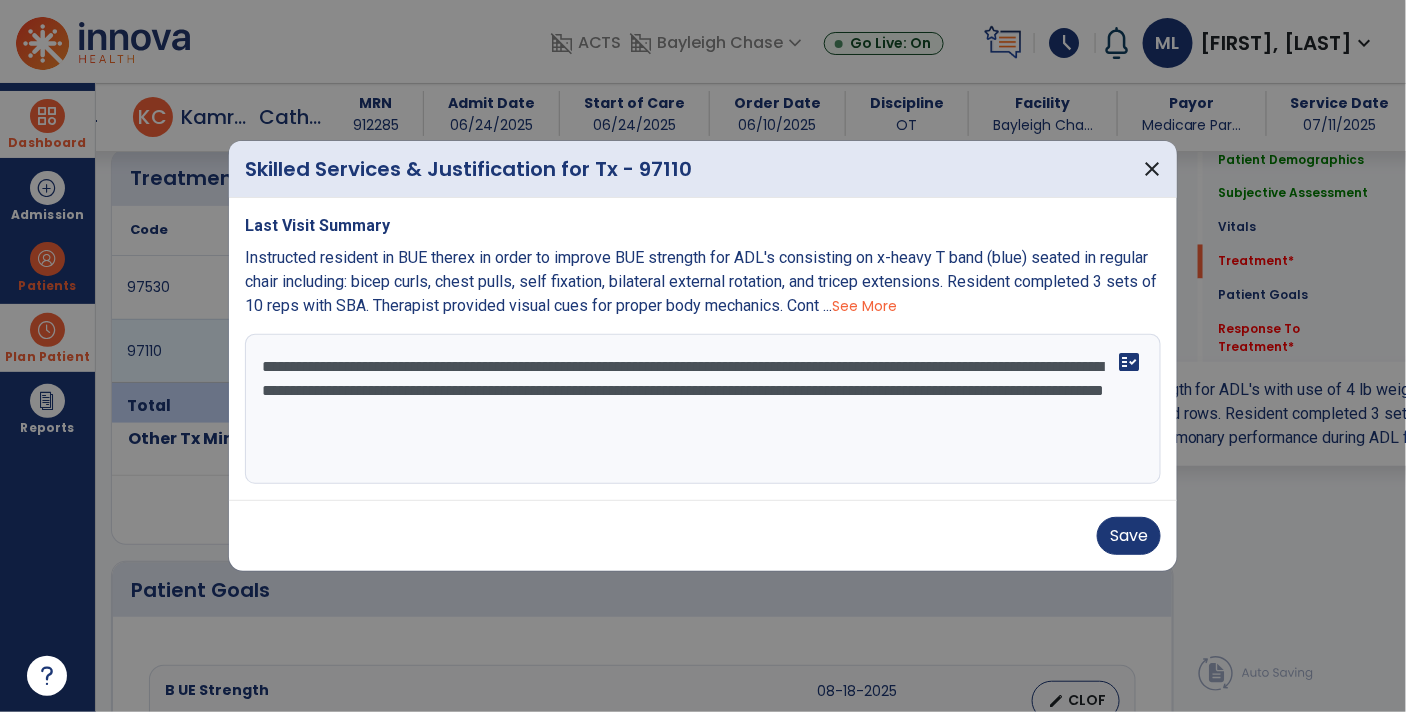 click on "**********" at bounding box center [703, 409] 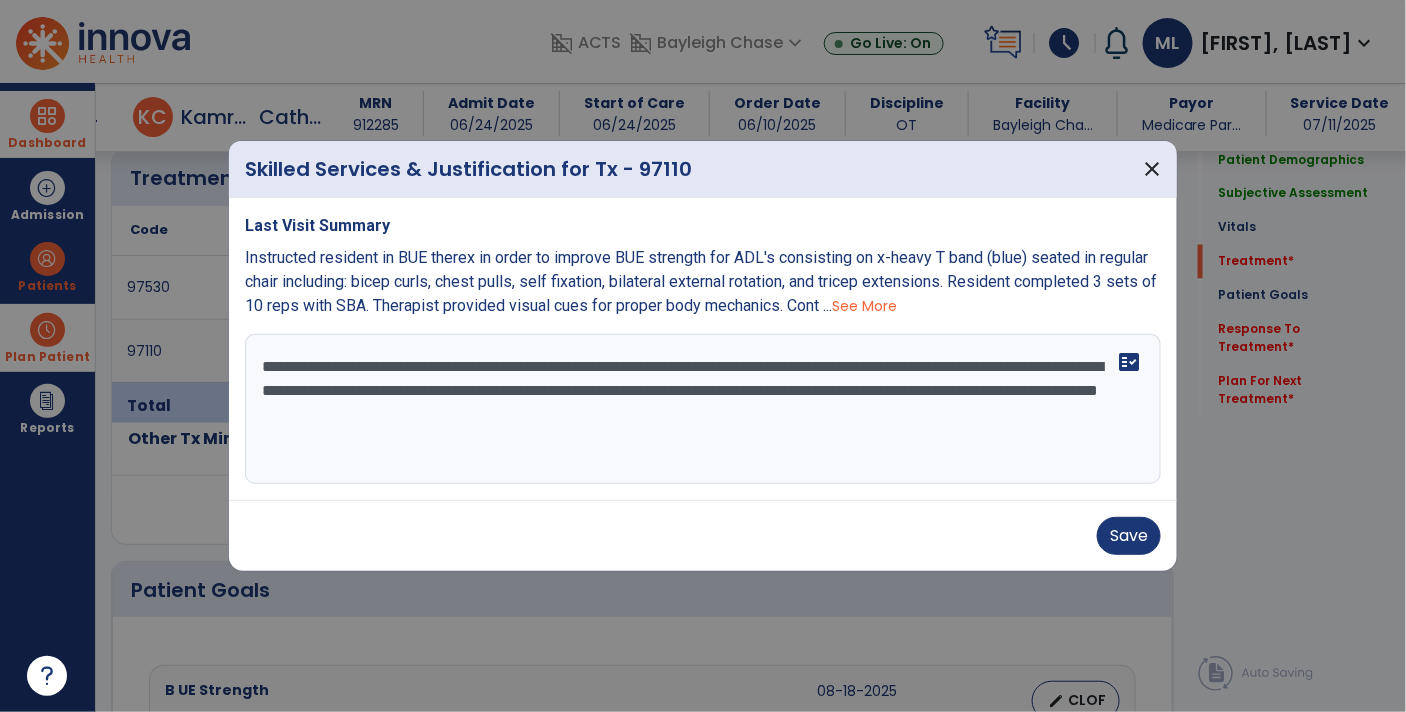 type on "**********" 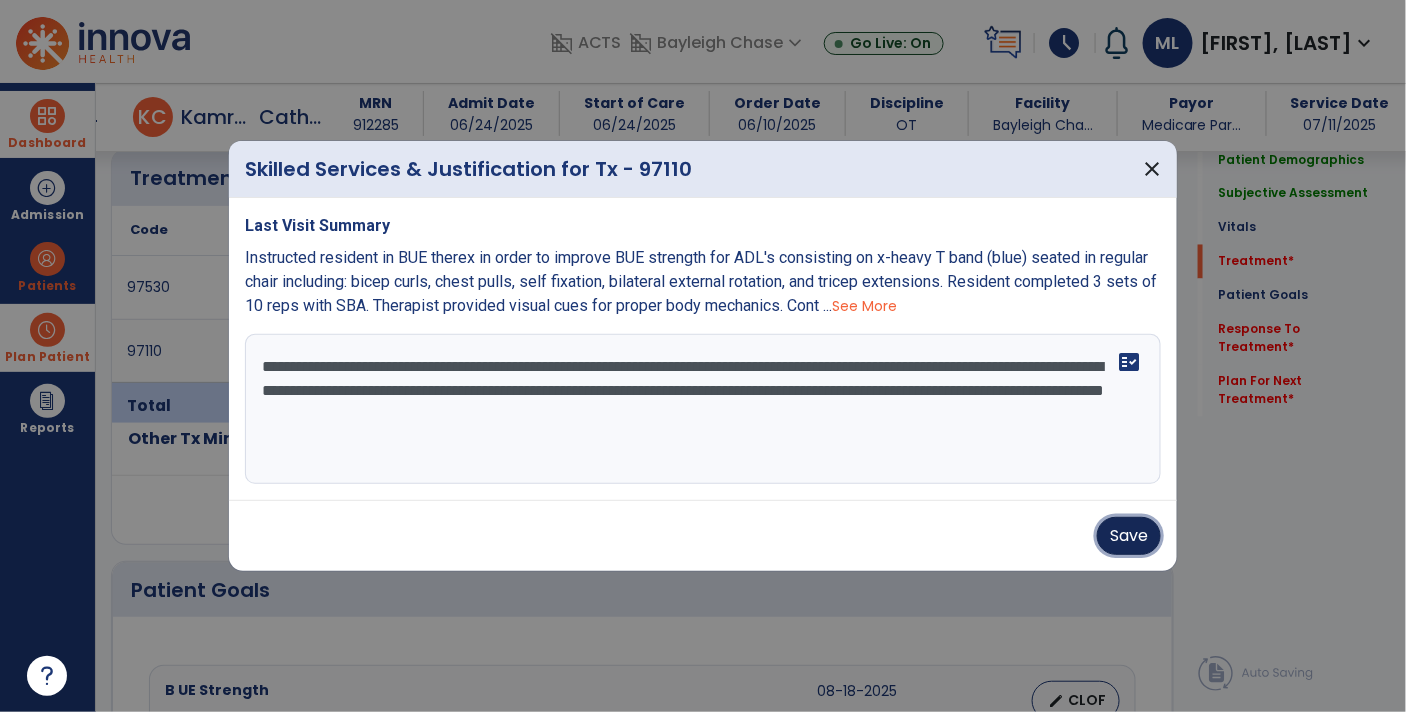 click on "Save" at bounding box center (1129, 536) 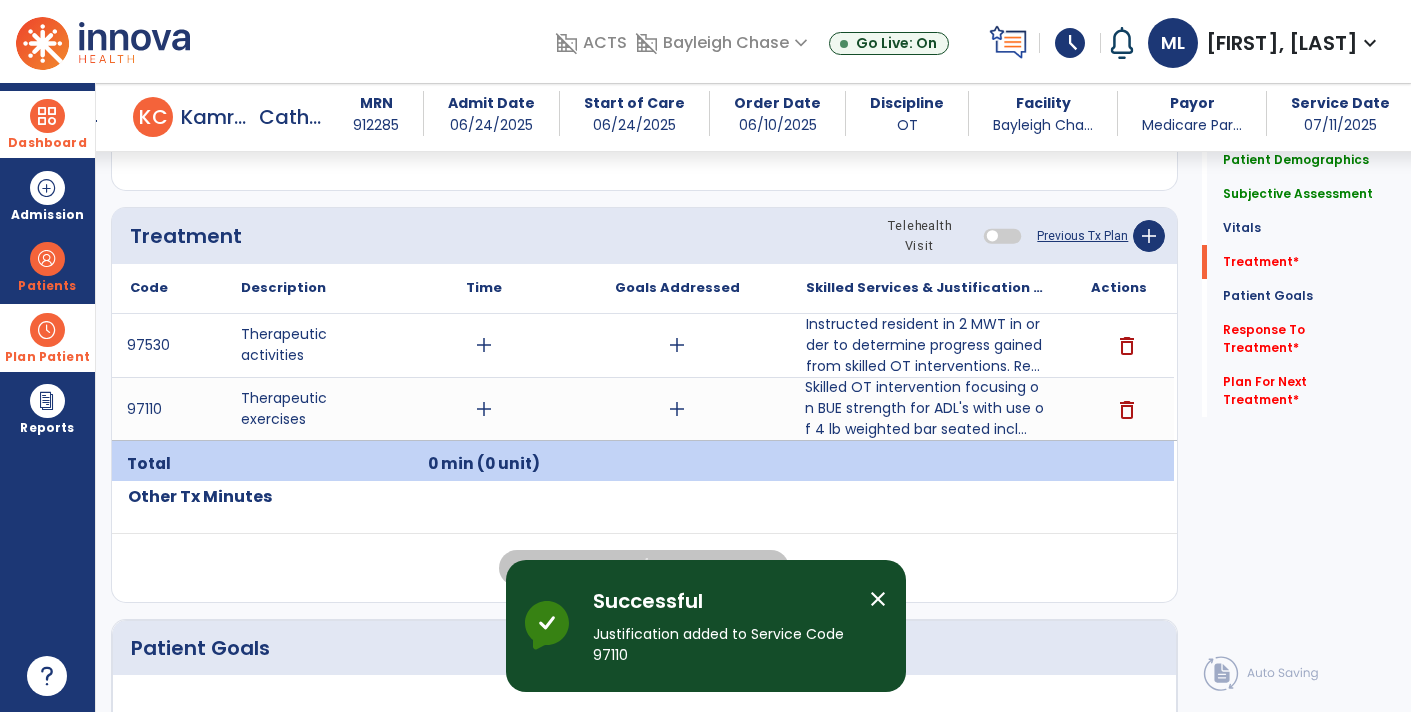 click on "Skilled OT intervention focusing on BUE strength for ADL's with use of 4 lb weighted bar seated incl..." at bounding box center [926, 408] 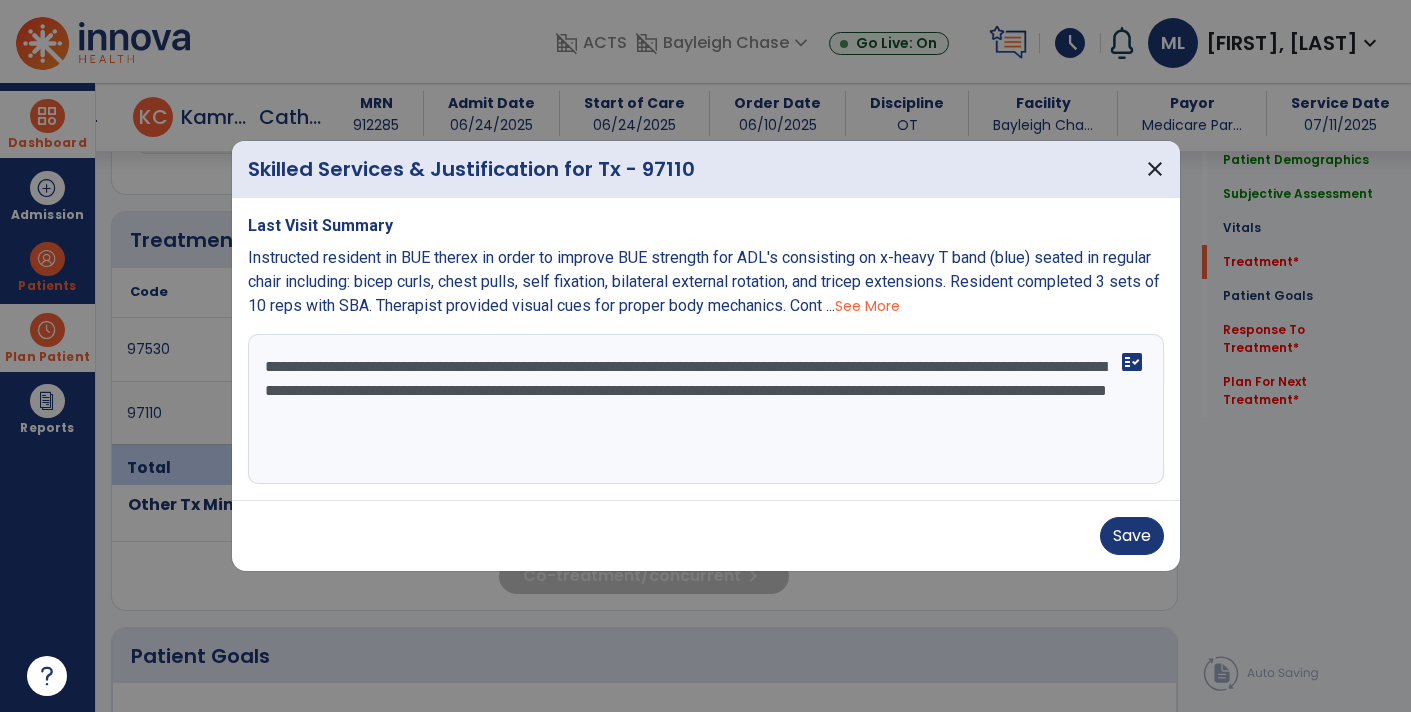 scroll, scrollTop: 1042, scrollLeft: 0, axis: vertical 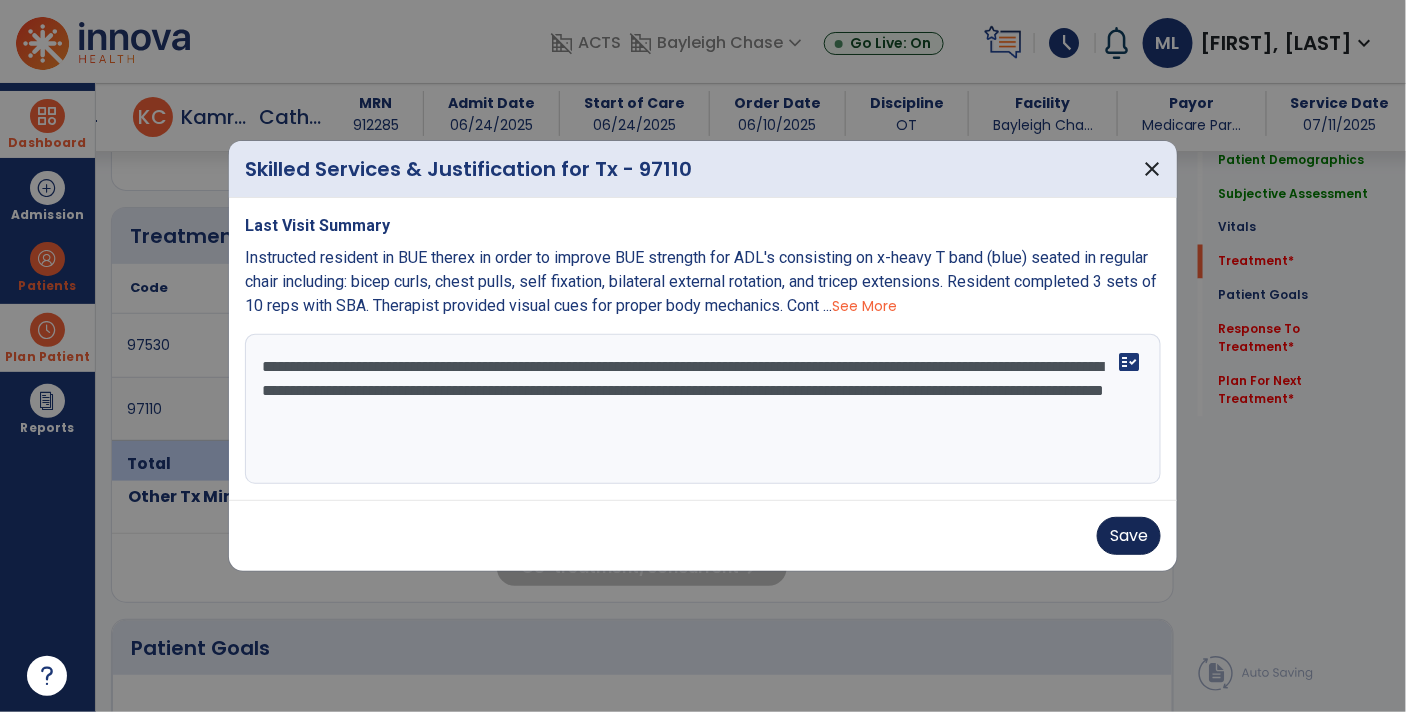 click on "Save" at bounding box center [1129, 536] 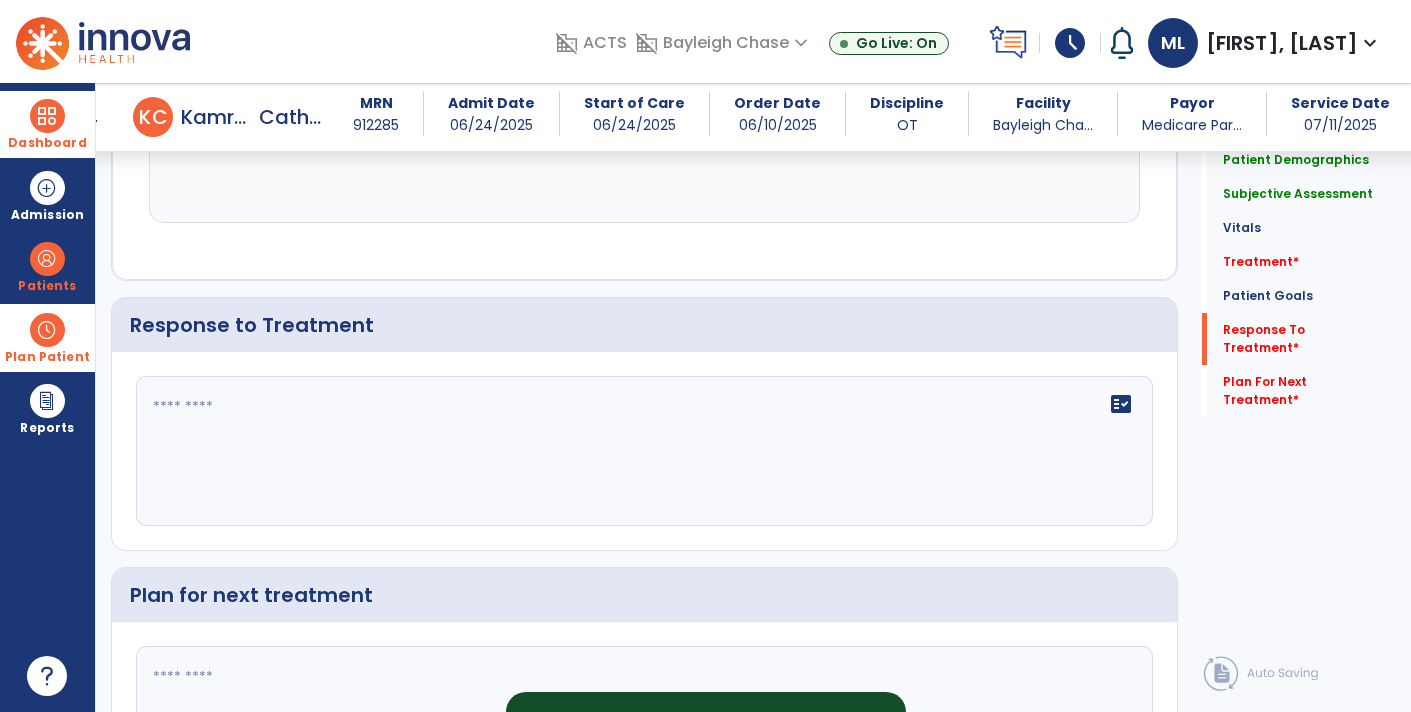 scroll, scrollTop: 2628, scrollLeft: 0, axis: vertical 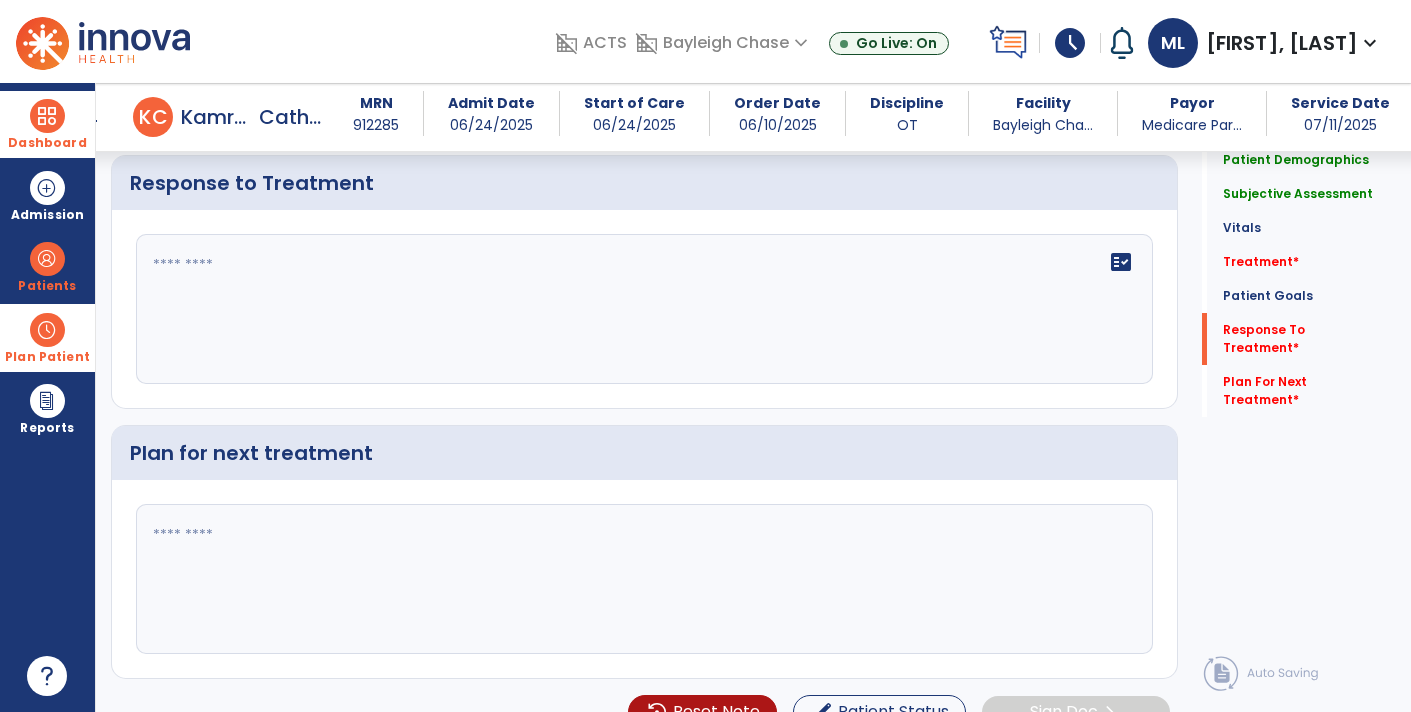 click on "fact_check" 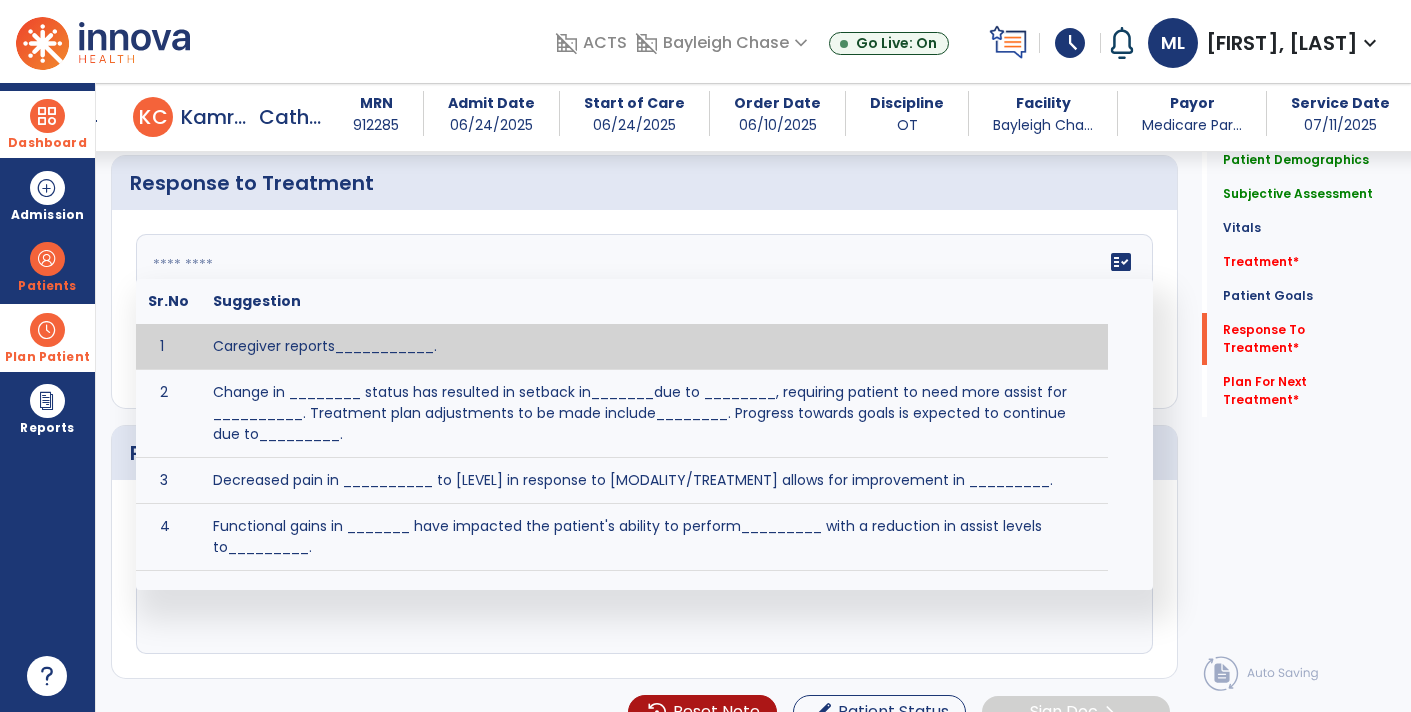 click on "Quick Links  Patient Demographics   Patient Demographics   Subjective Assessment   Subjective Assessment   Vitals   Vitals   Treatment   *  Treatment   *  Patient Goals   Patient Goals   Response To Treatment   *  Response To Treatment   *  Plan For Next Treatment   *  Plan For Next Treatment   *" 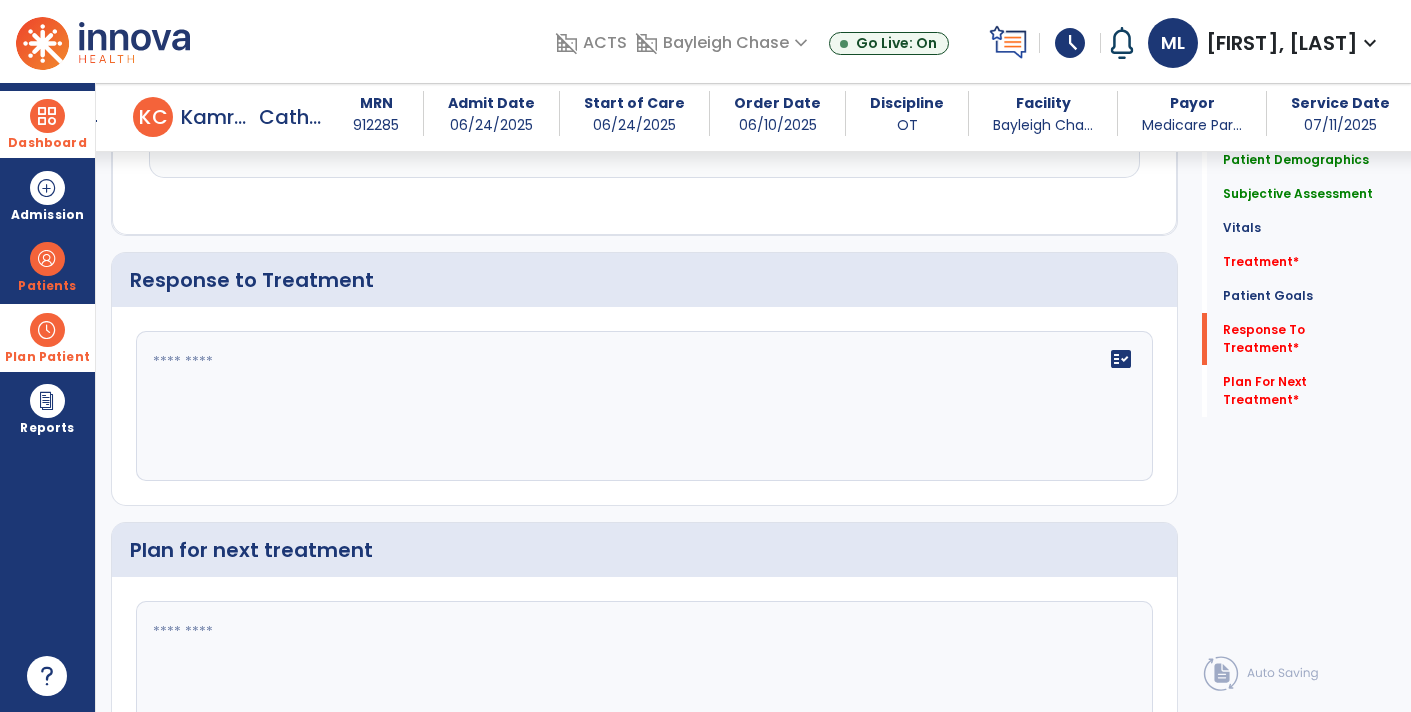 scroll, scrollTop: 2522, scrollLeft: 0, axis: vertical 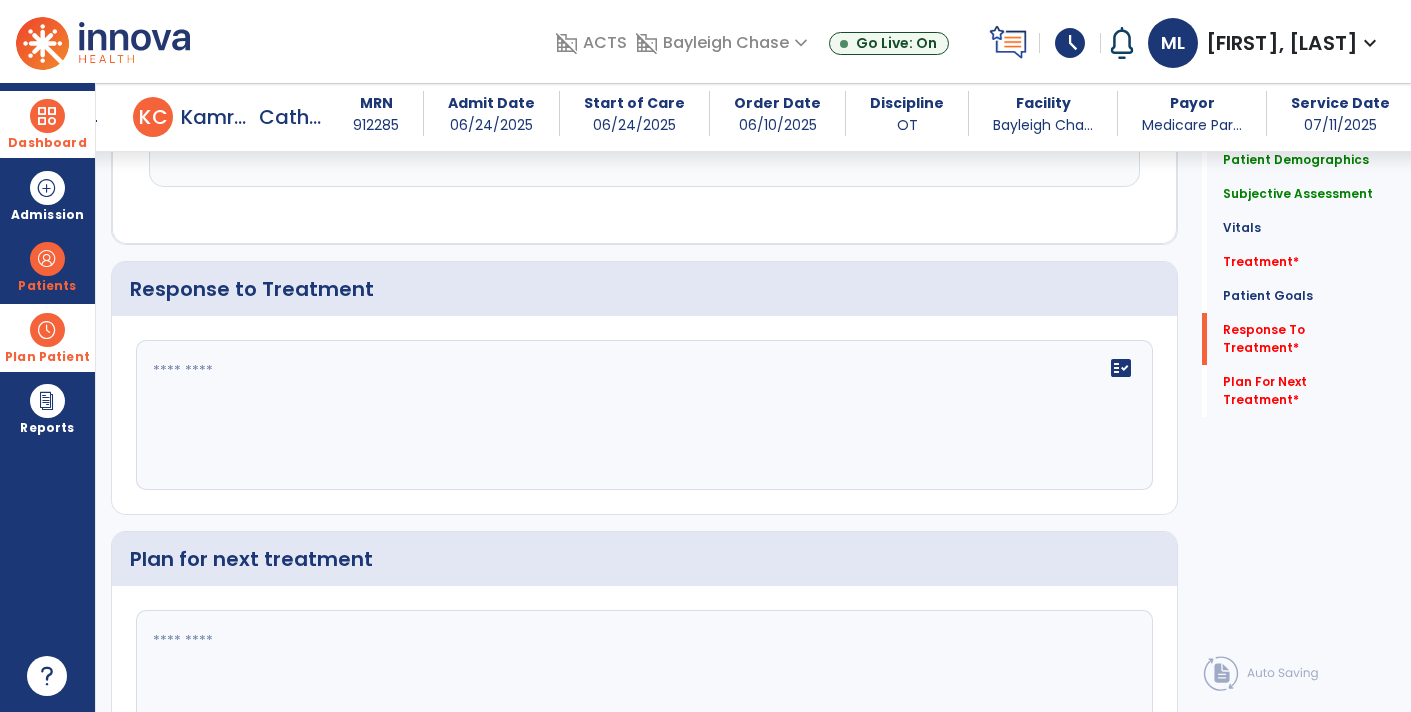 click on "fact_check" 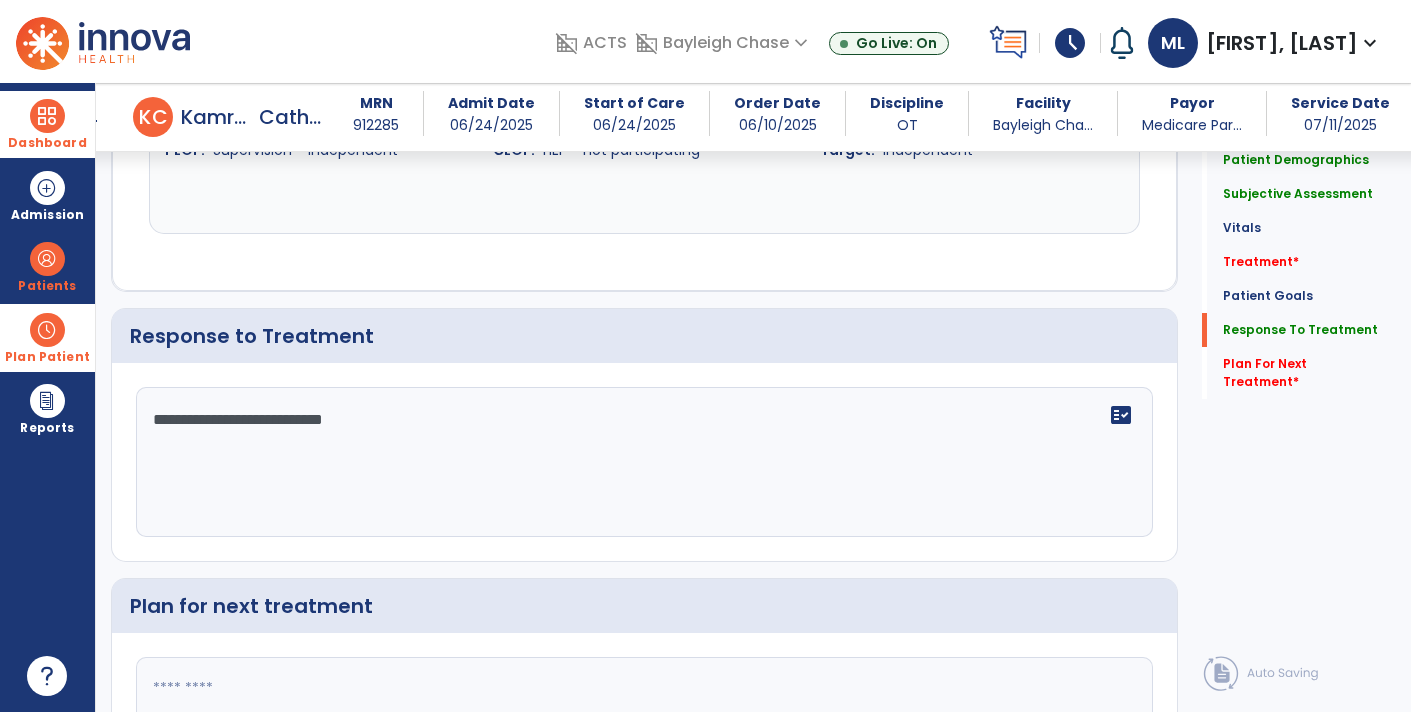 scroll, scrollTop: 2522, scrollLeft: 0, axis: vertical 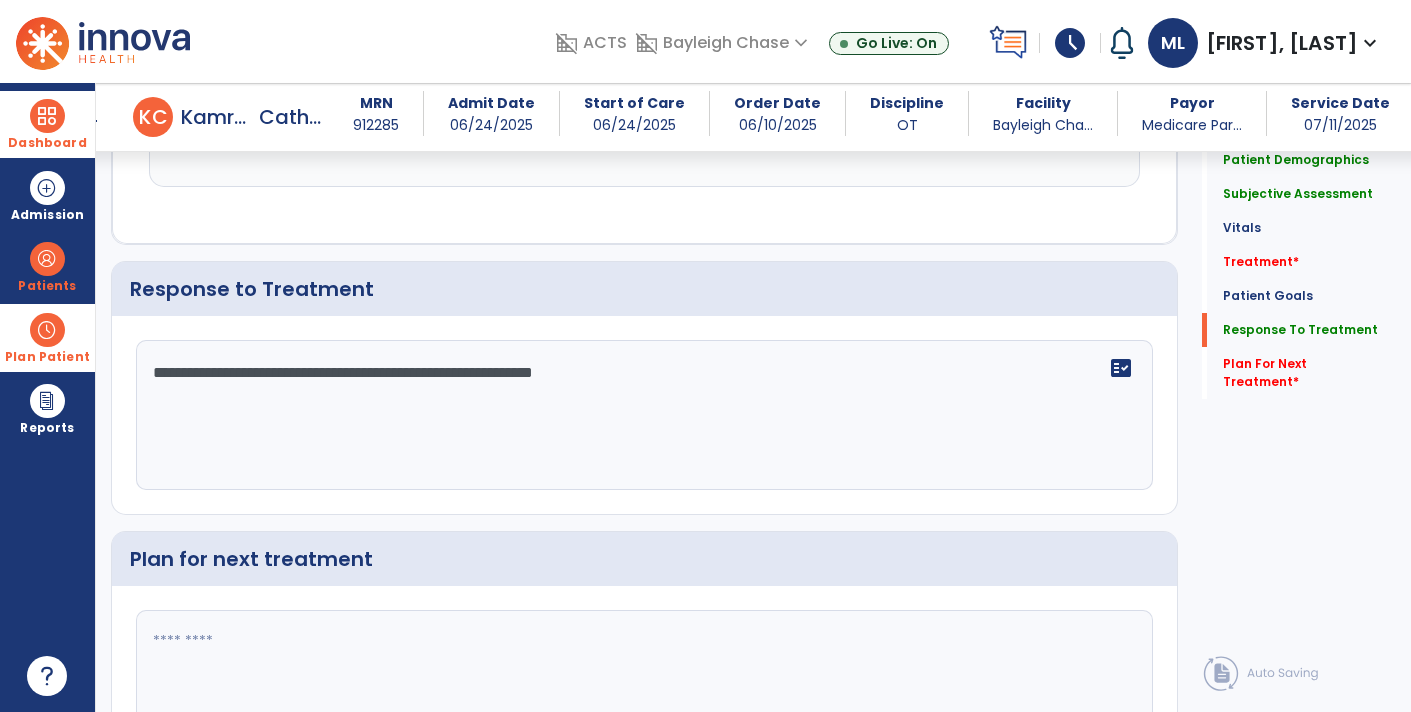 type on "**********" 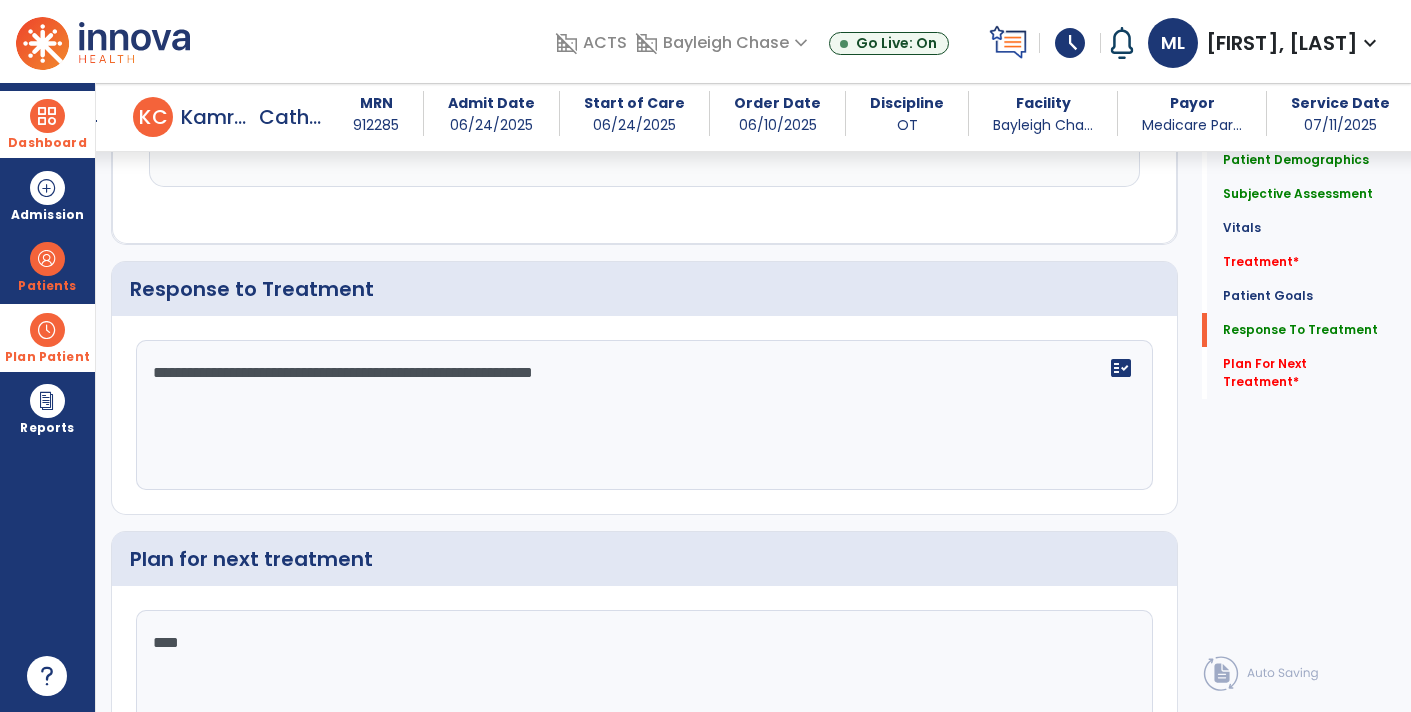 type on "*****" 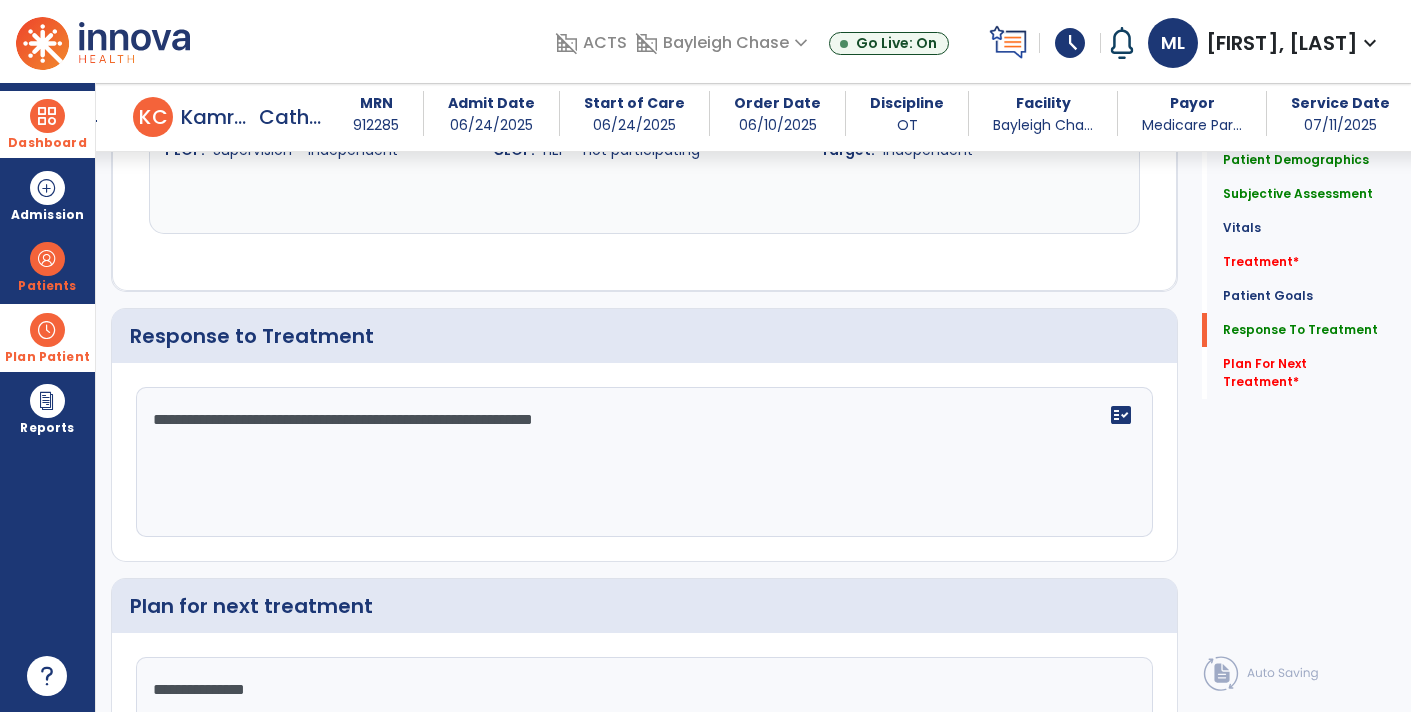 scroll, scrollTop: 2522, scrollLeft: 0, axis: vertical 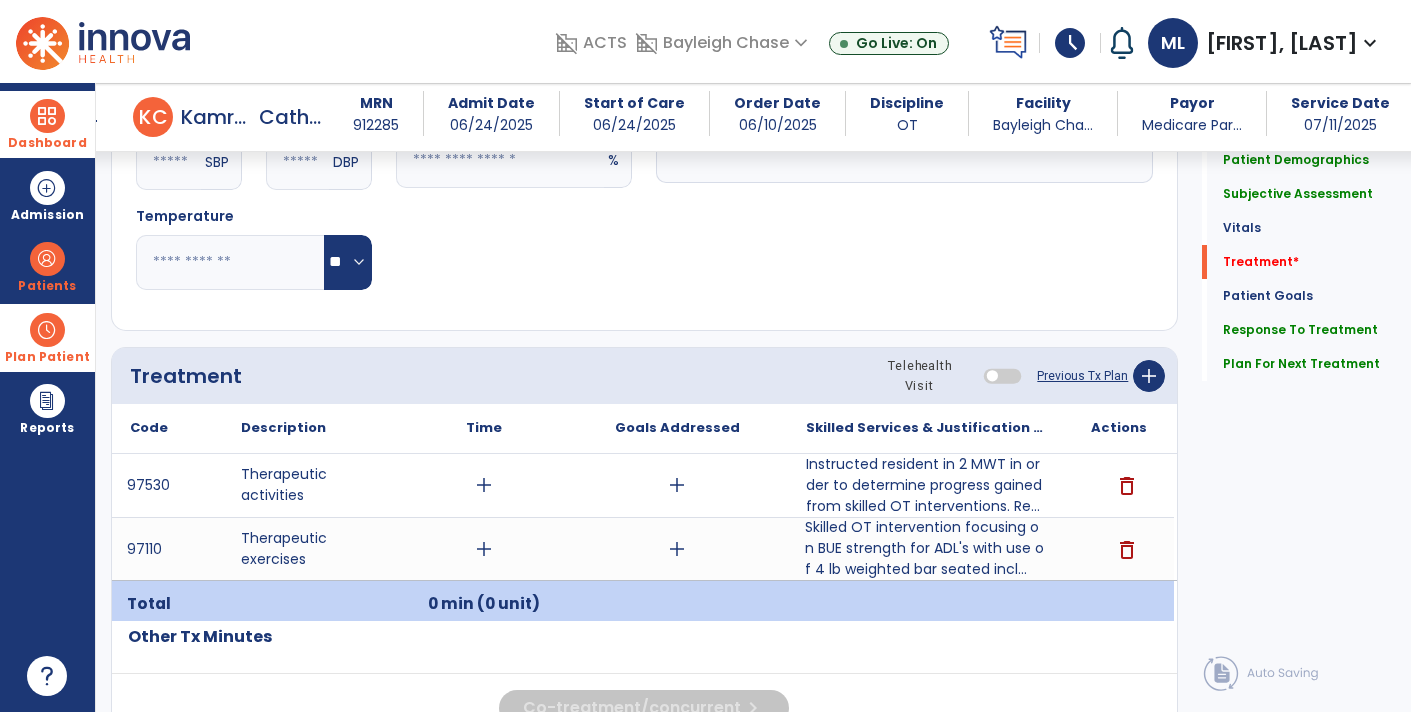 type on "**********" 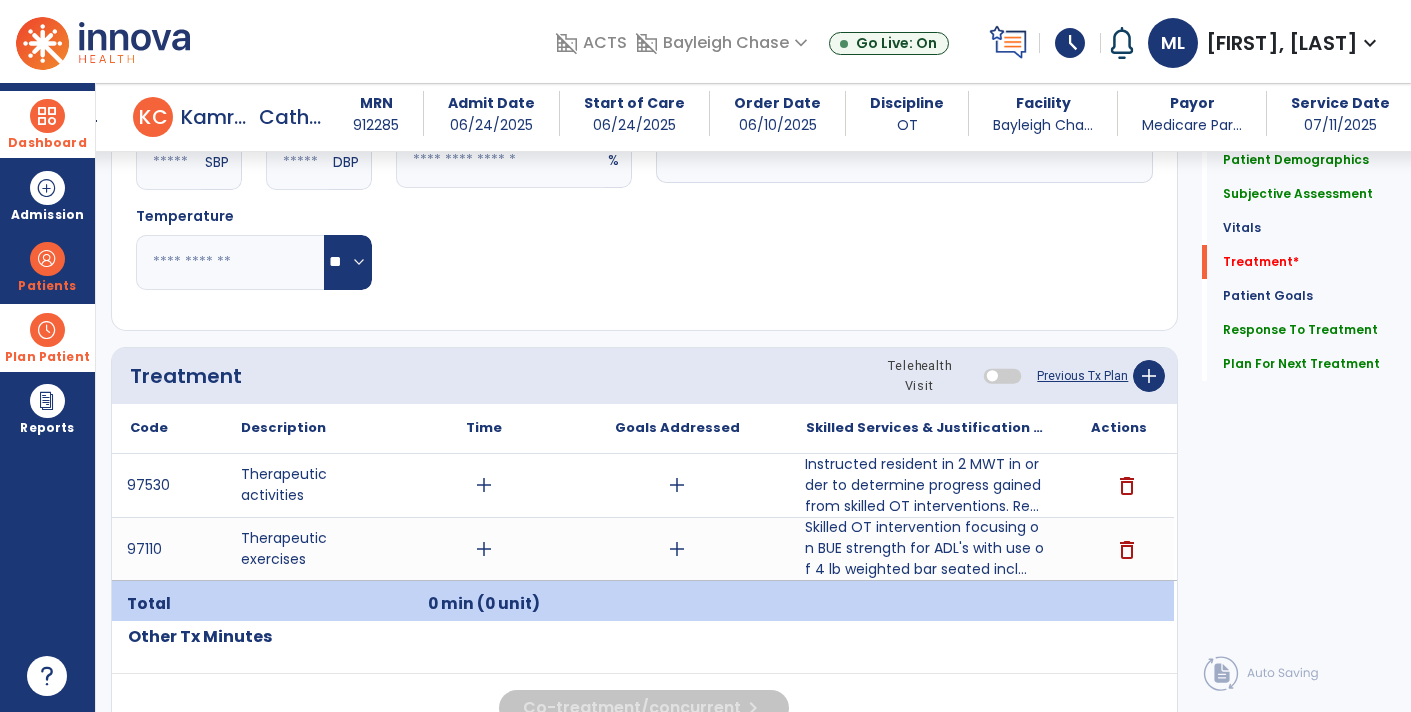click on "Instructed resident in 2 MWT in order to determine progress gained from skilled OT interventions. Re..." at bounding box center [926, 485] 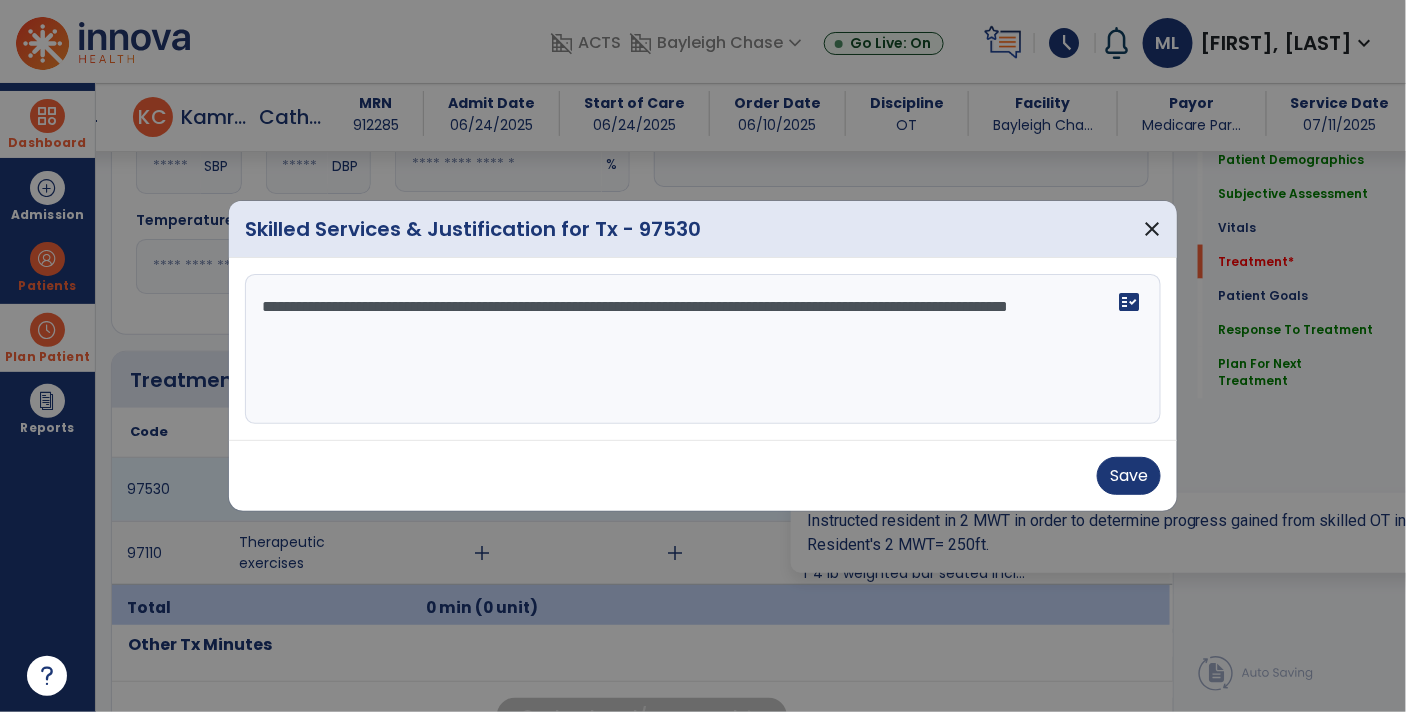scroll, scrollTop: 902, scrollLeft: 0, axis: vertical 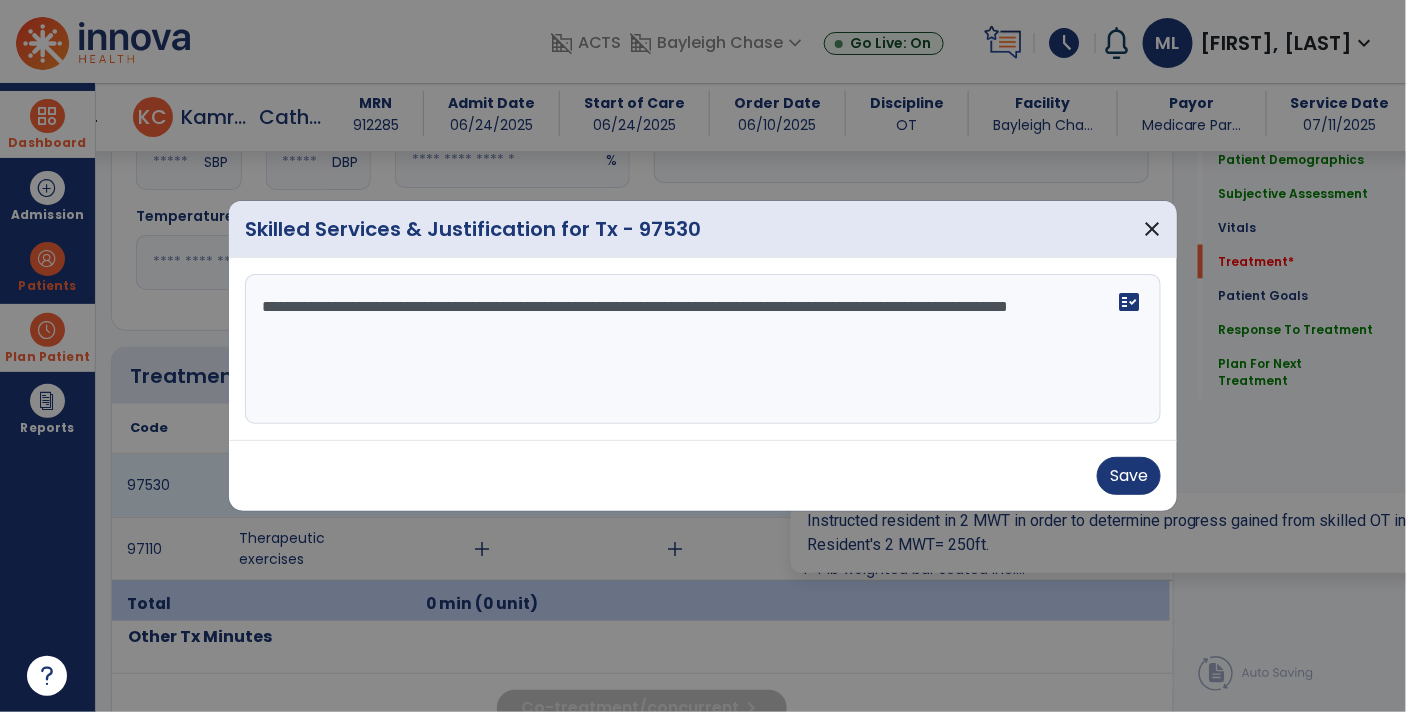click on "**********" at bounding box center [703, 349] 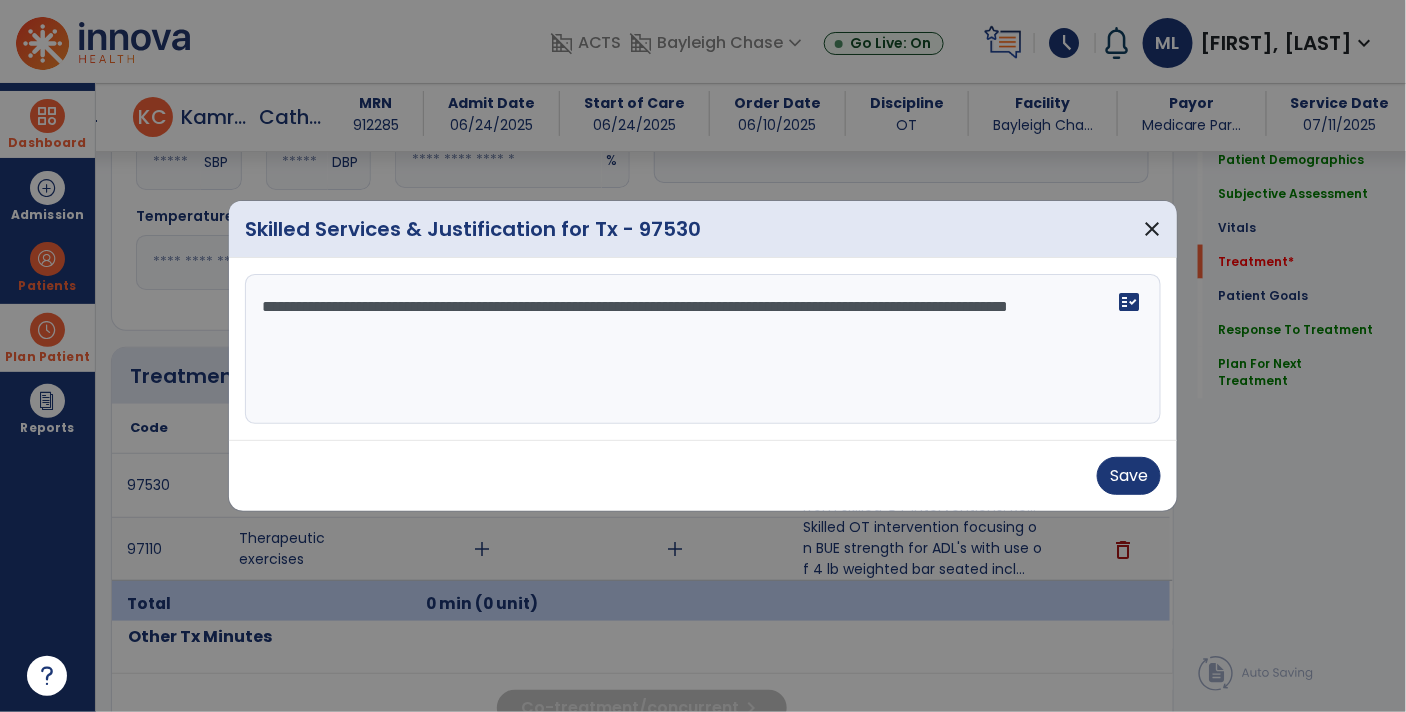 click on "**********" at bounding box center (703, 349) 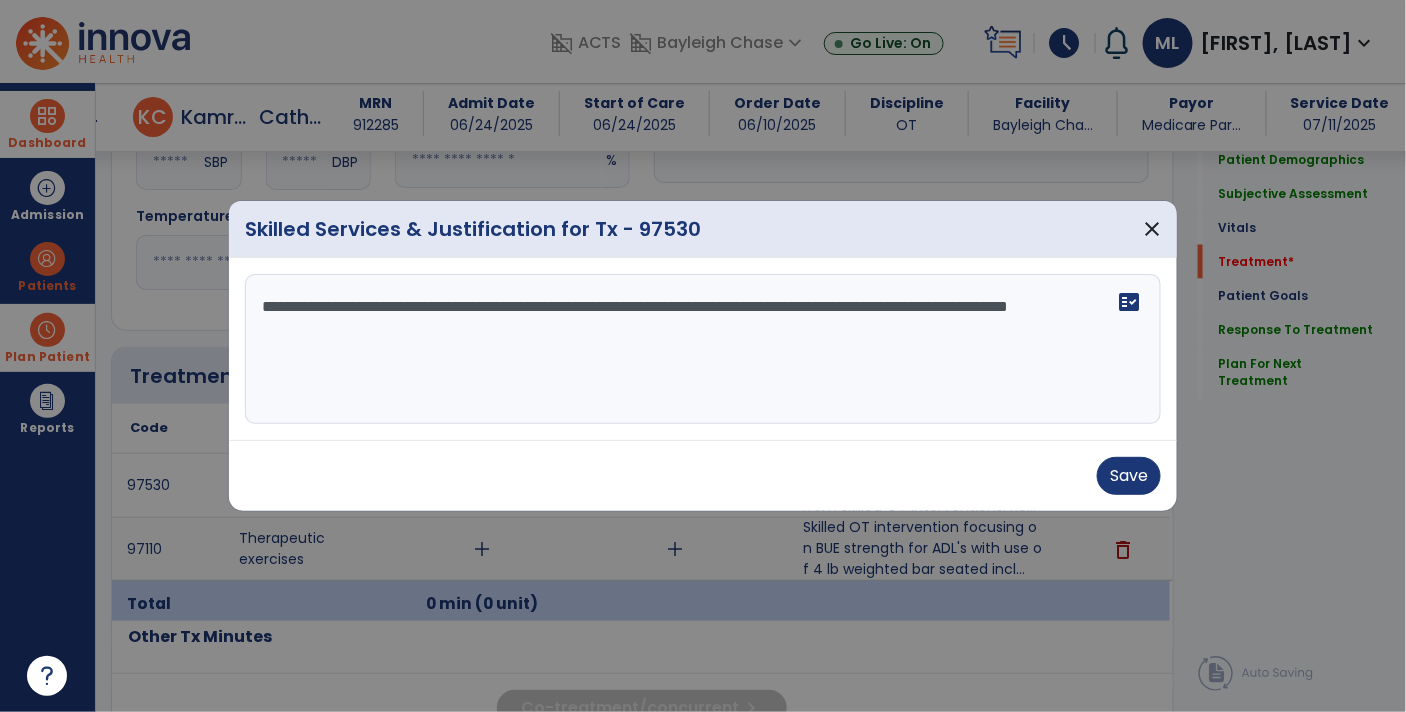 type 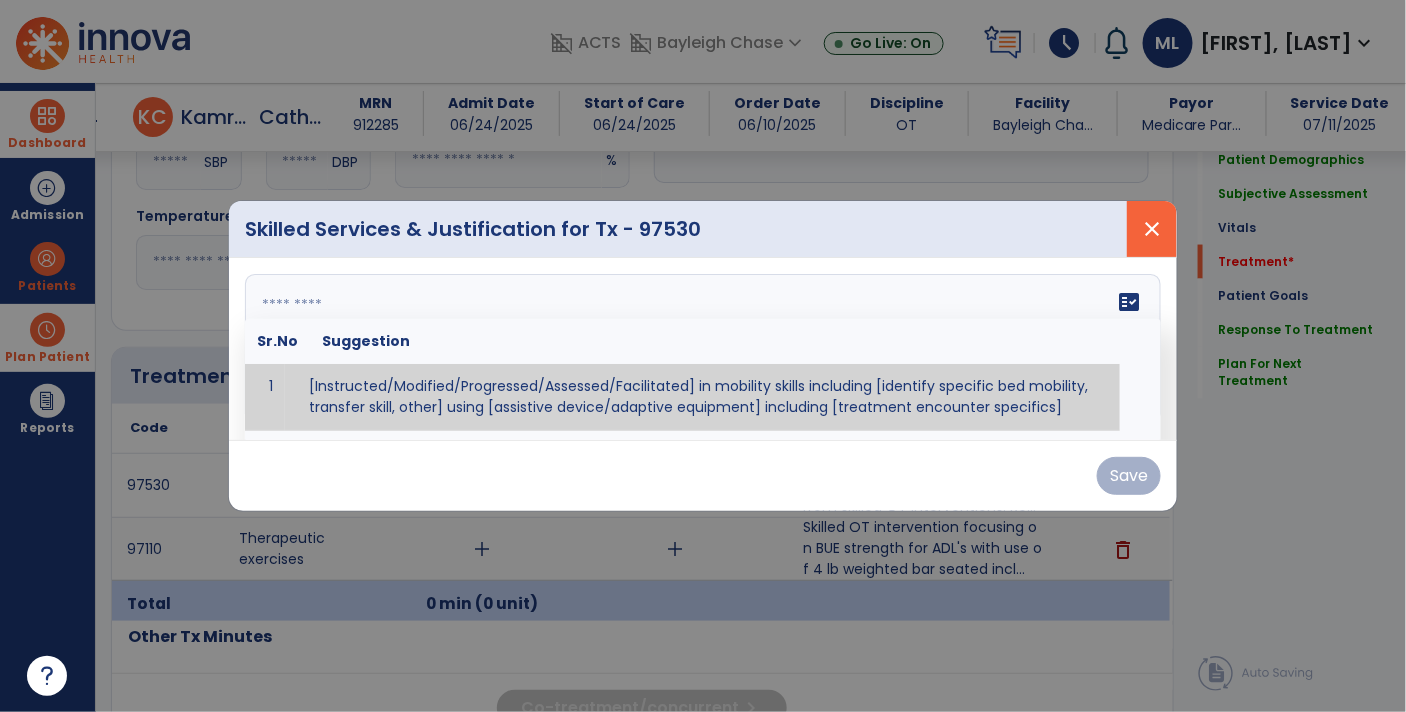 click on "close" at bounding box center [1152, 229] 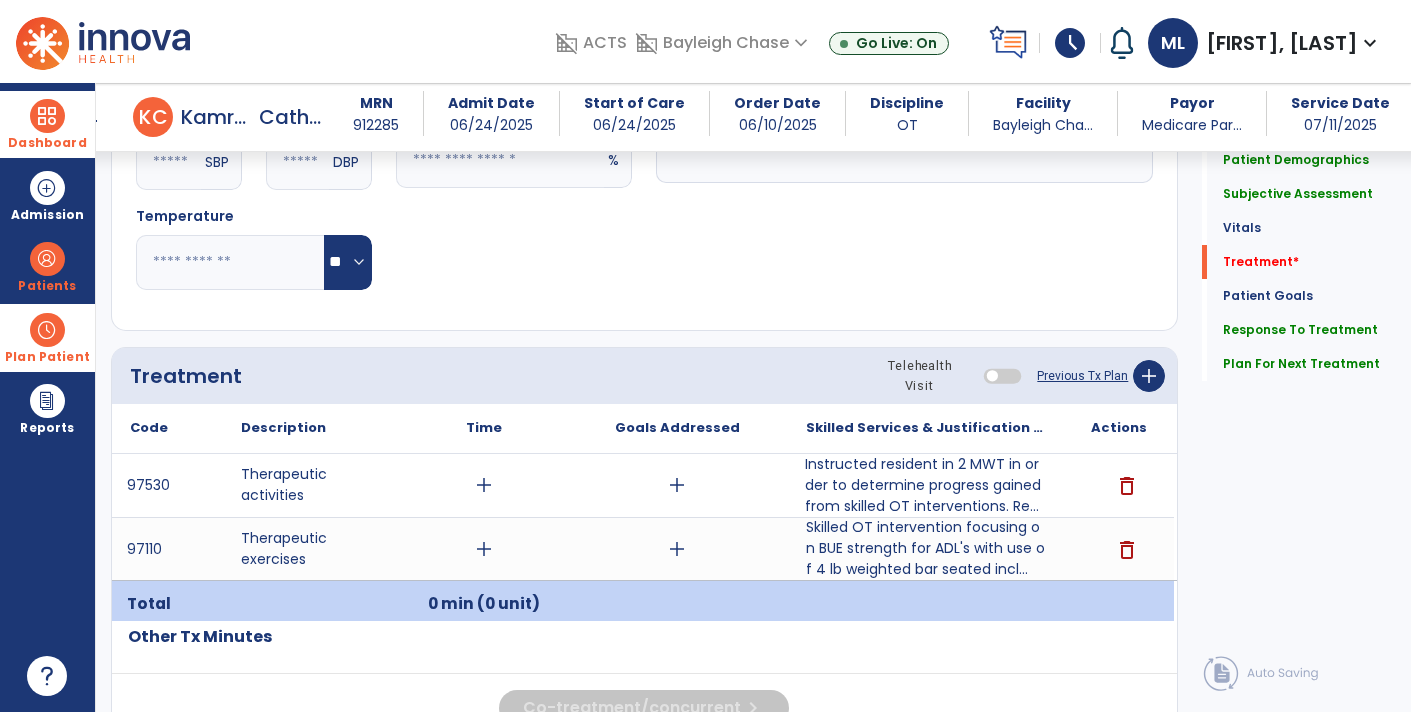 click on "delete" at bounding box center (1127, 486) 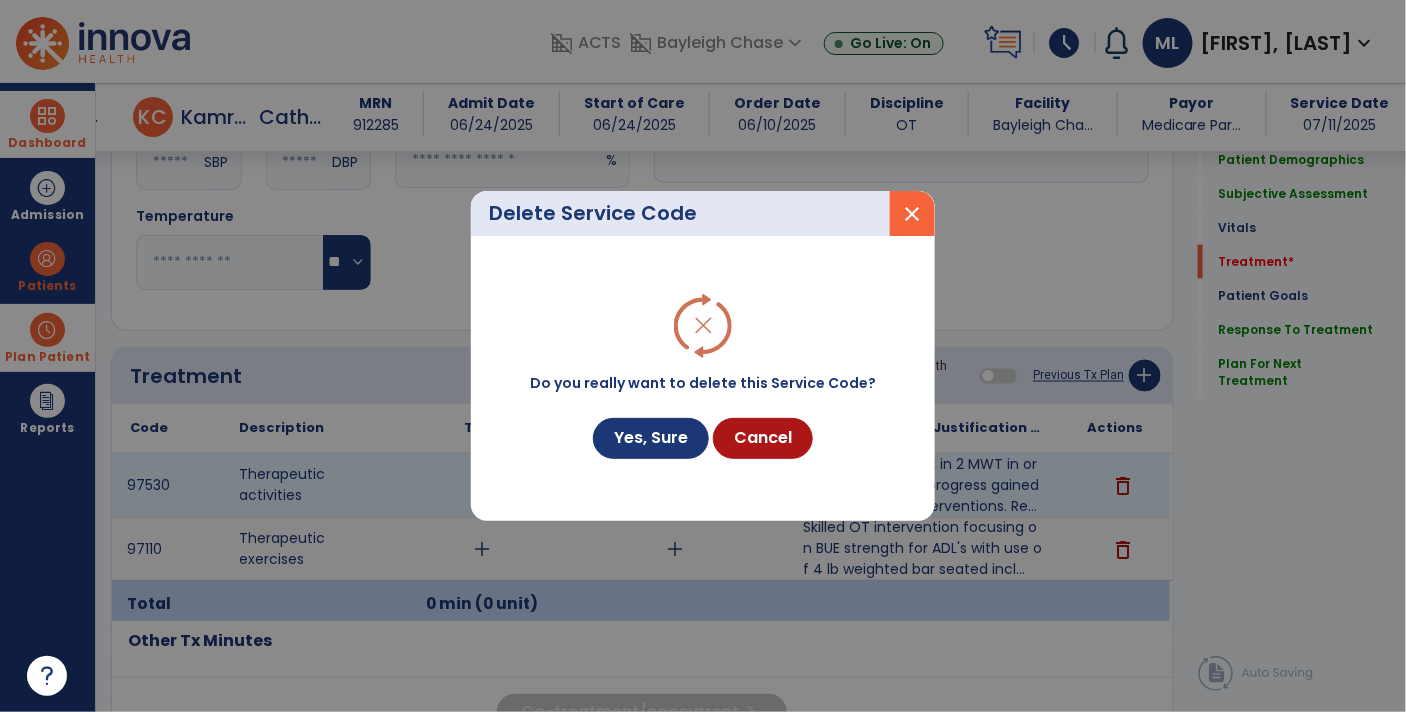 scroll, scrollTop: 902, scrollLeft: 0, axis: vertical 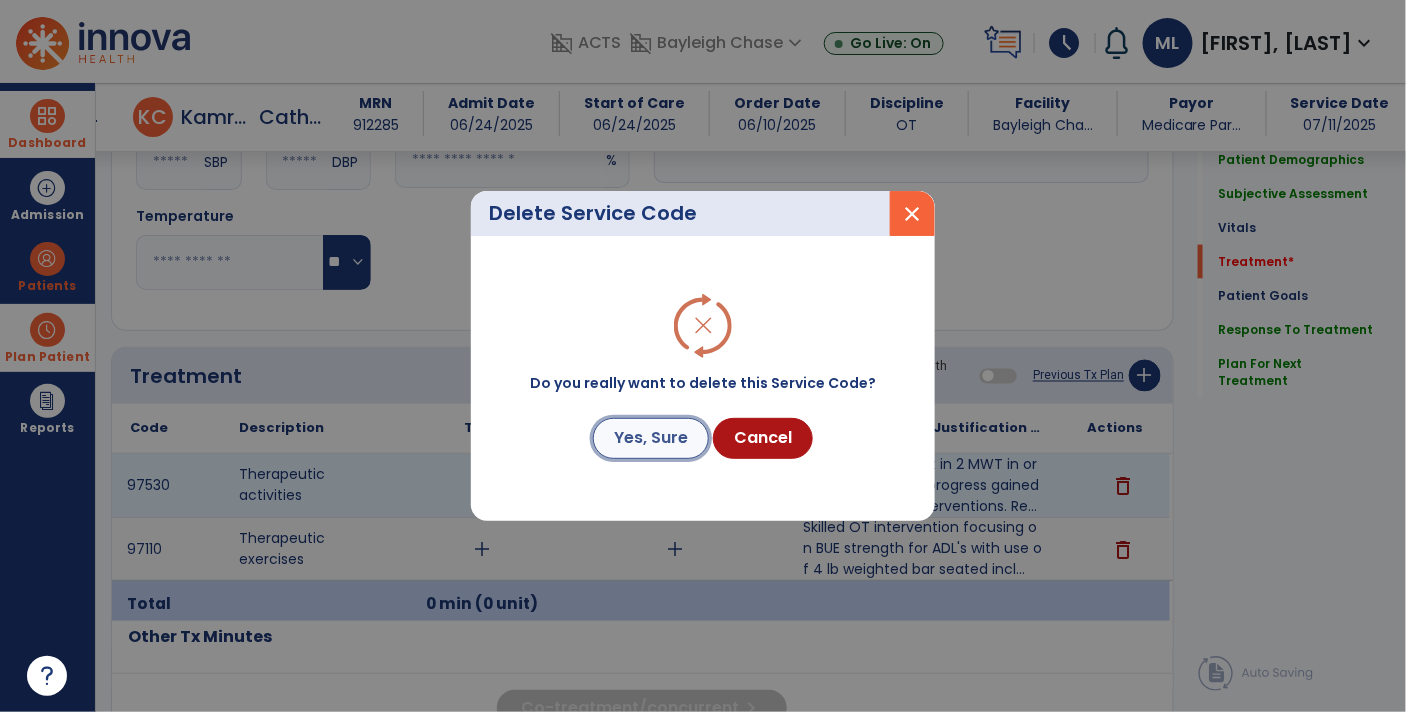 click on "Yes, Sure" at bounding box center [651, 438] 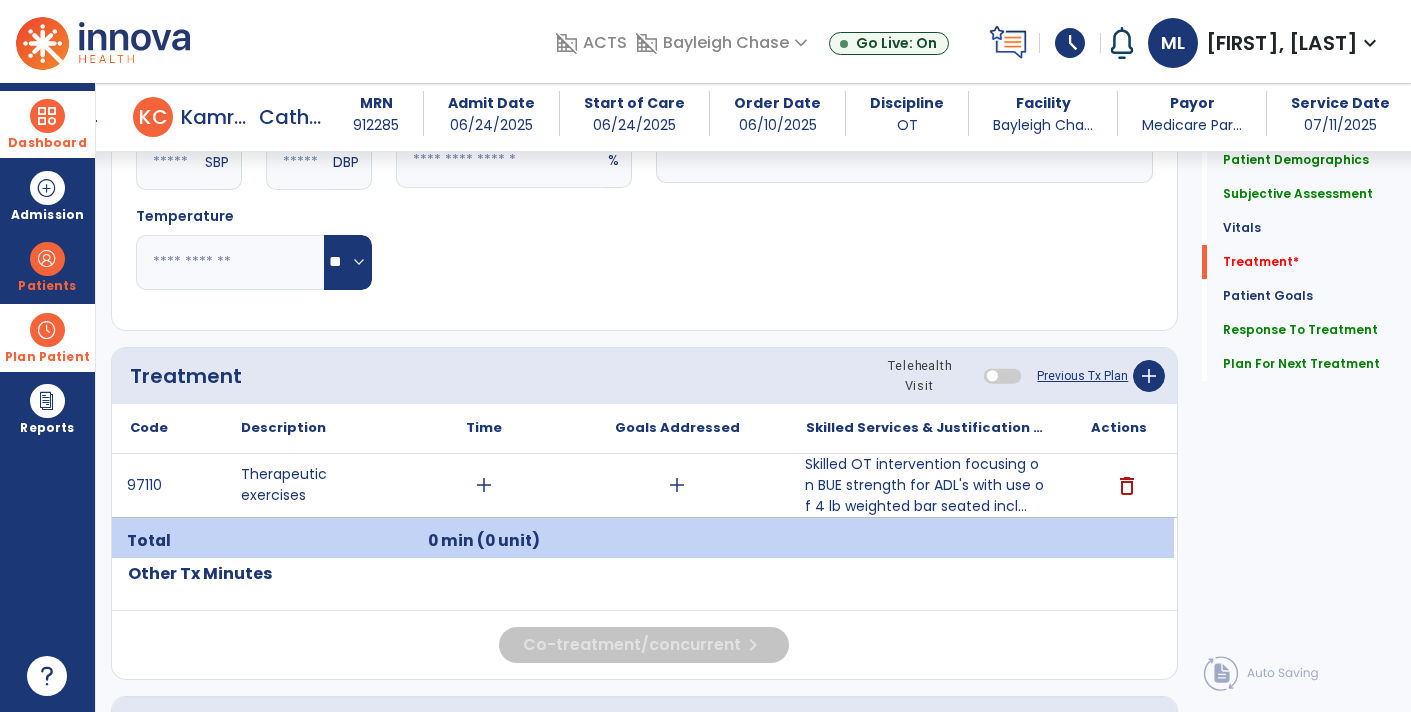 click on "Skilled OT intervention focusing on BUE strength for ADL's with use of 4 lb weighted bar seated incl..." at bounding box center (926, 485) 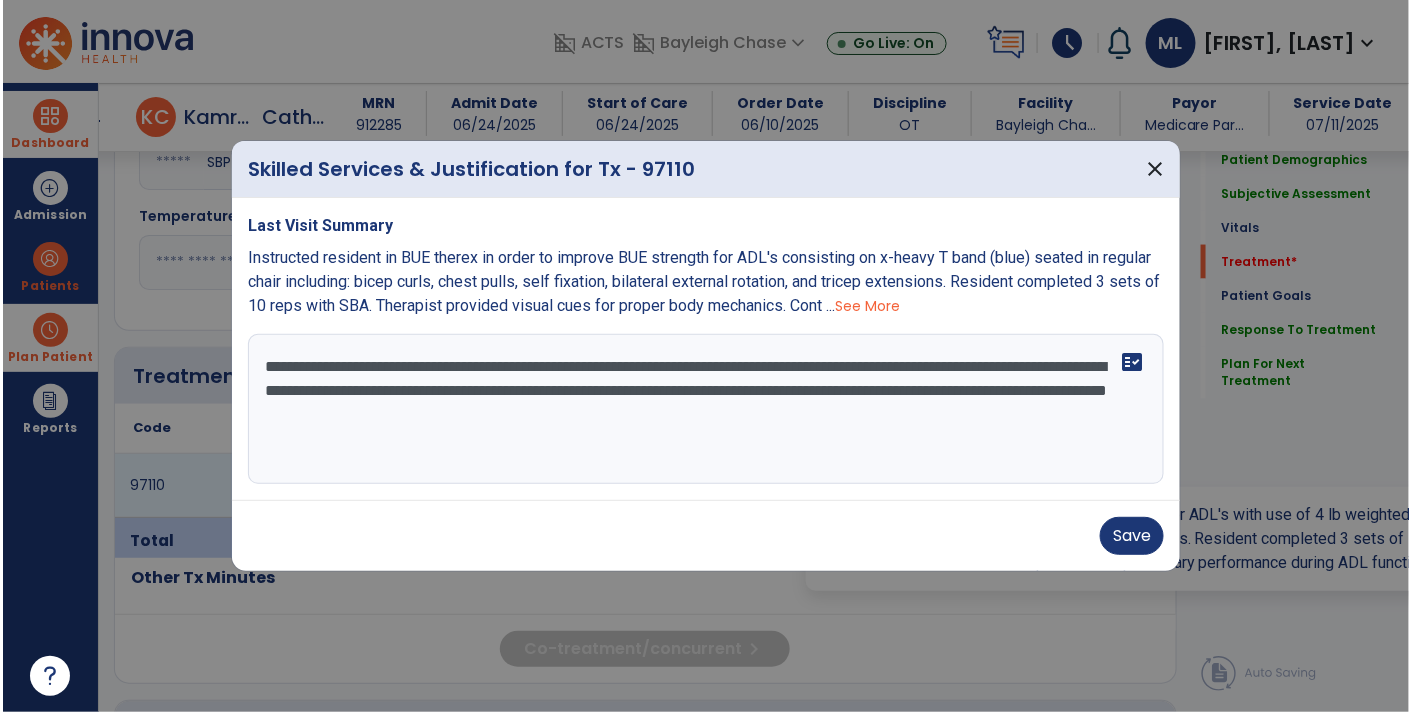 scroll, scrollTop: 902, scrollLeft: 0, axis: vertical 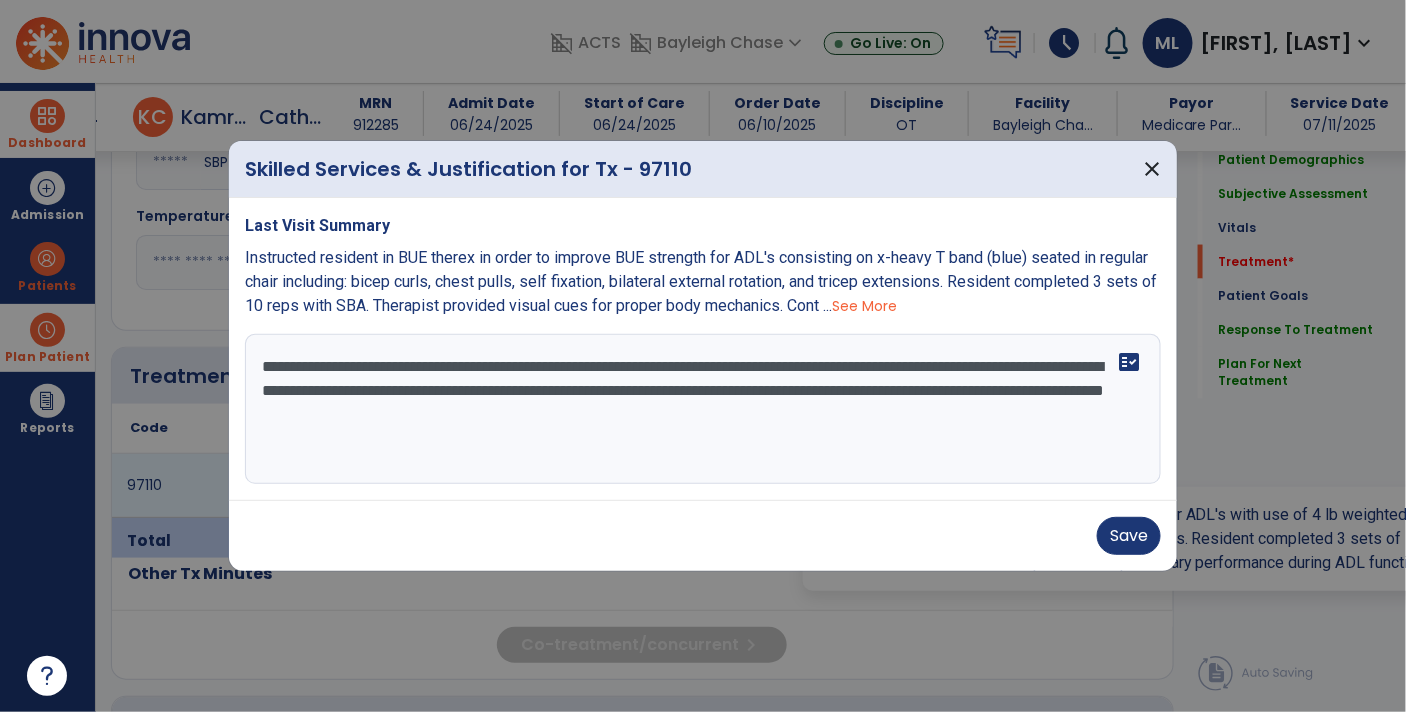 click on "**********" at bounding box center (703, 409) 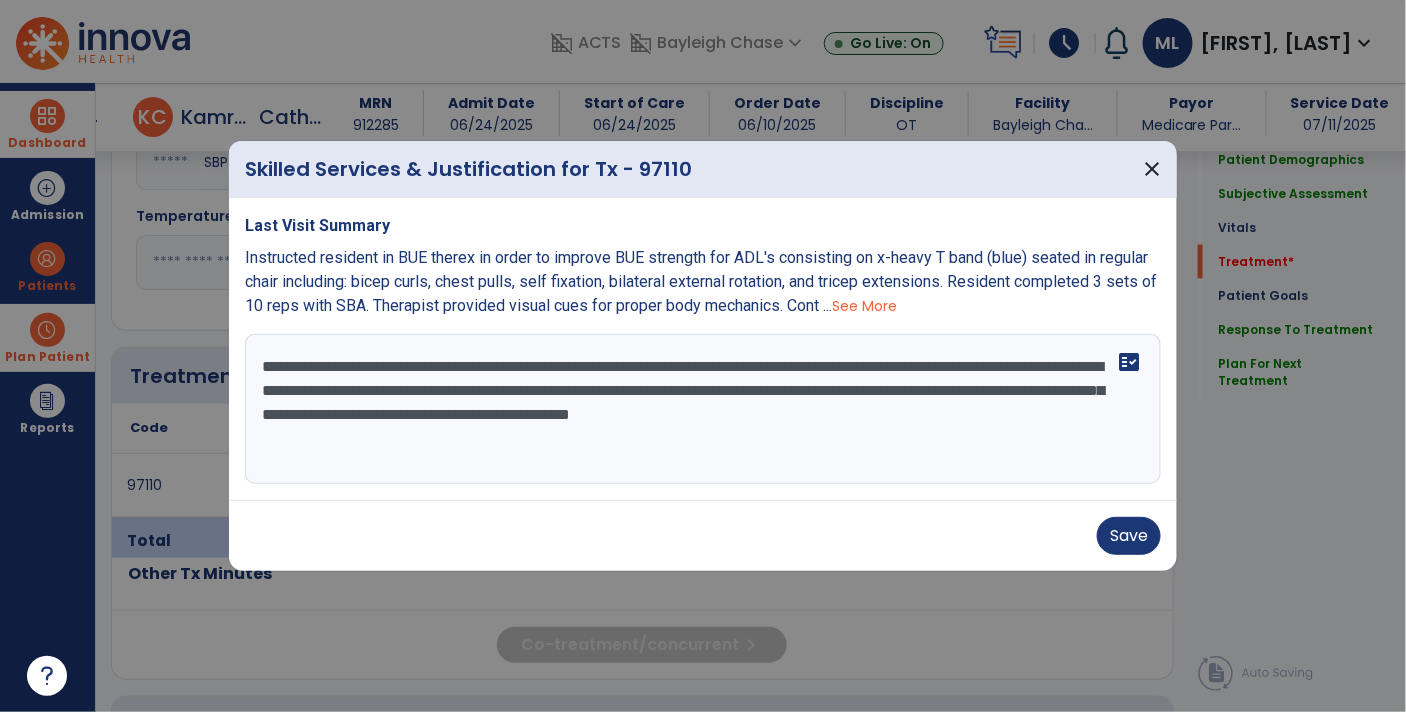 type on "**********" 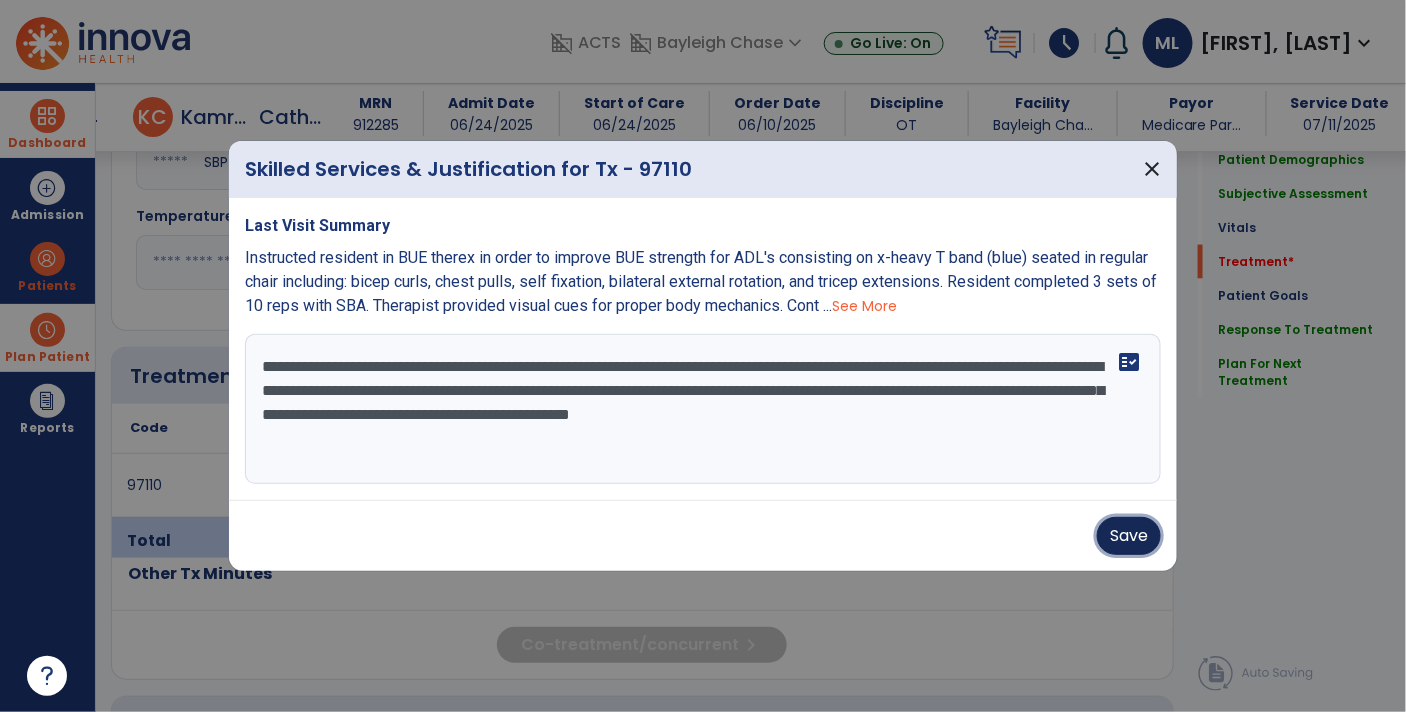 click on "Save" at bounding box center (1129, 536) 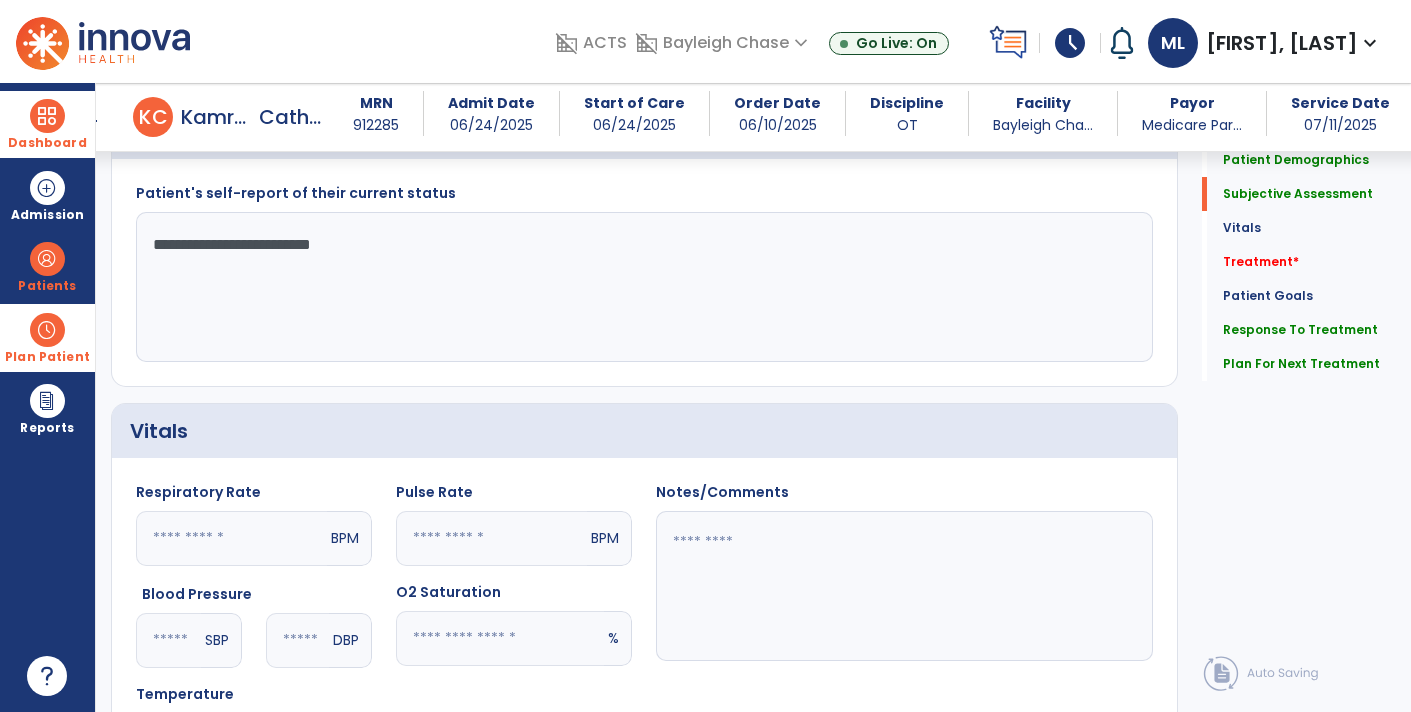 scroll, scrollTop: 424, scrollLeft: 0, axis: vertical 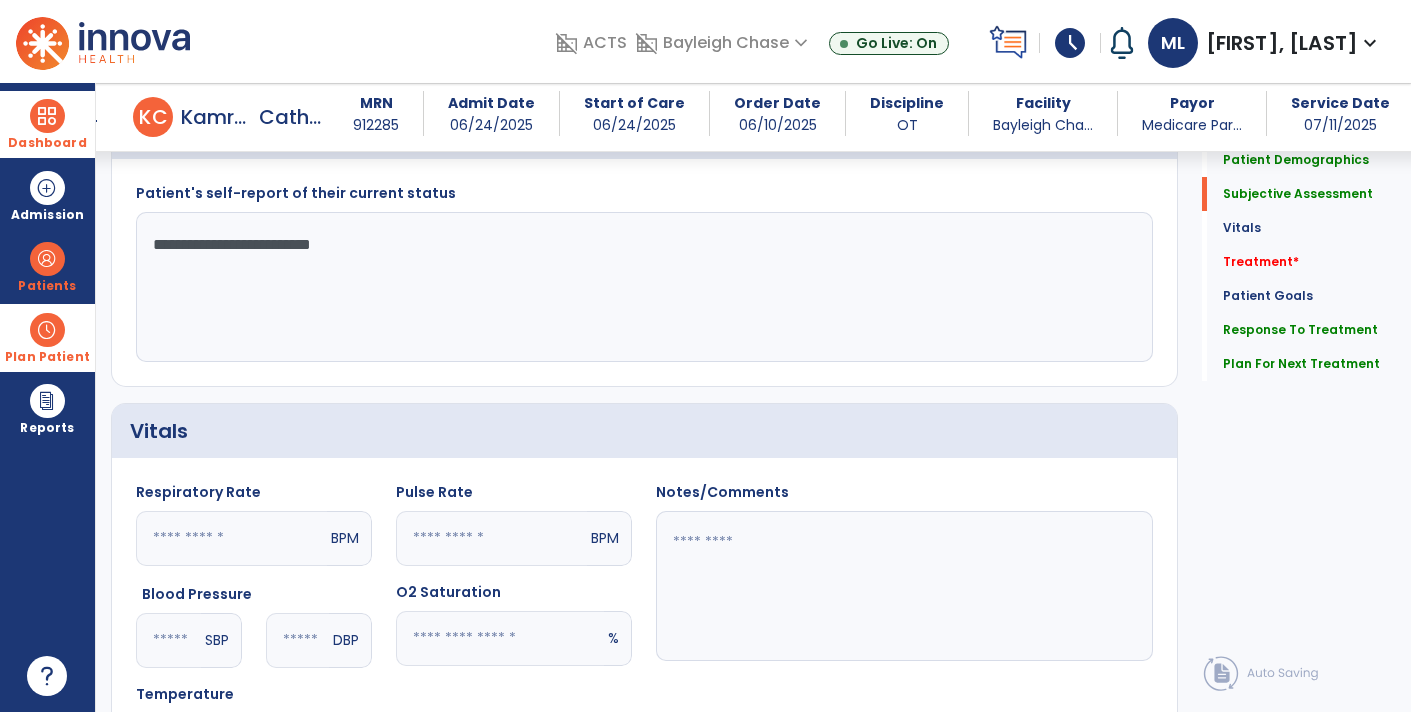 click on "Plan Patient" at bounding box center (47, 286) 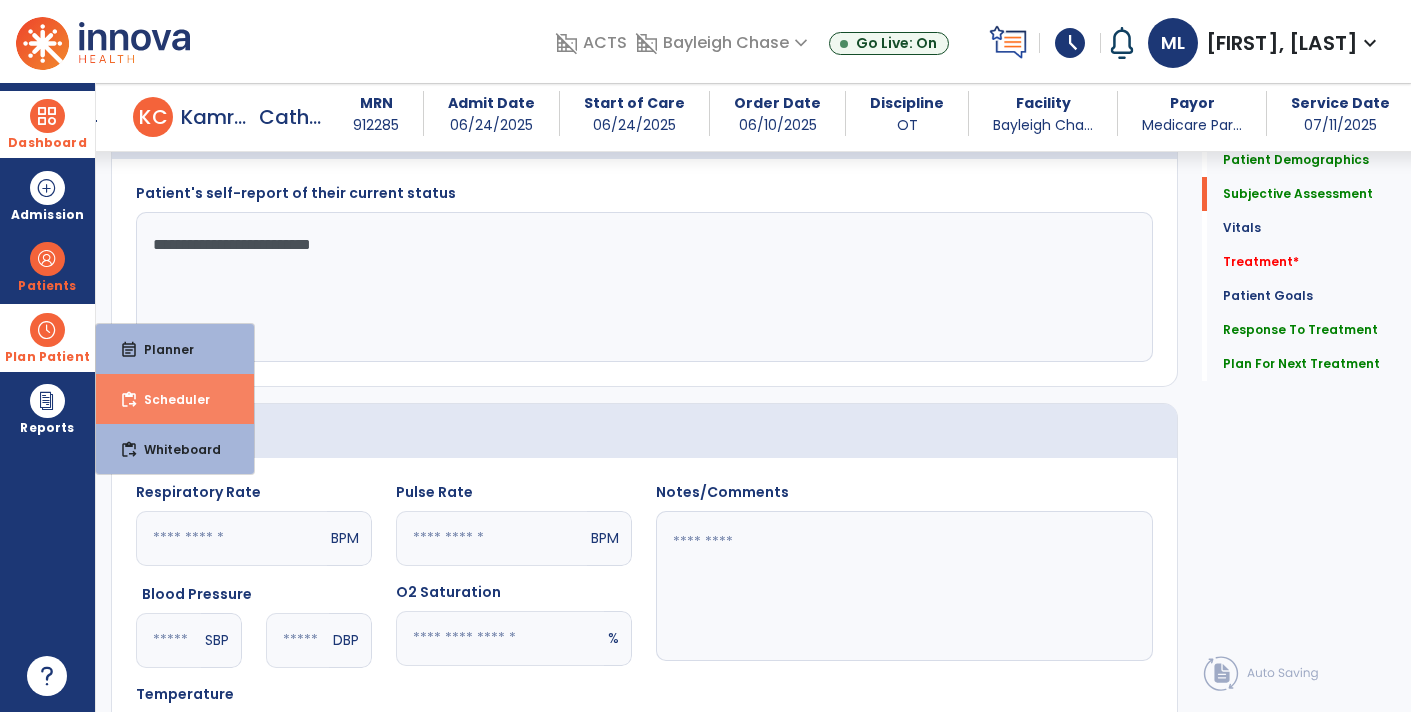 click on "Scheduler" at bounding box center (169, 399) 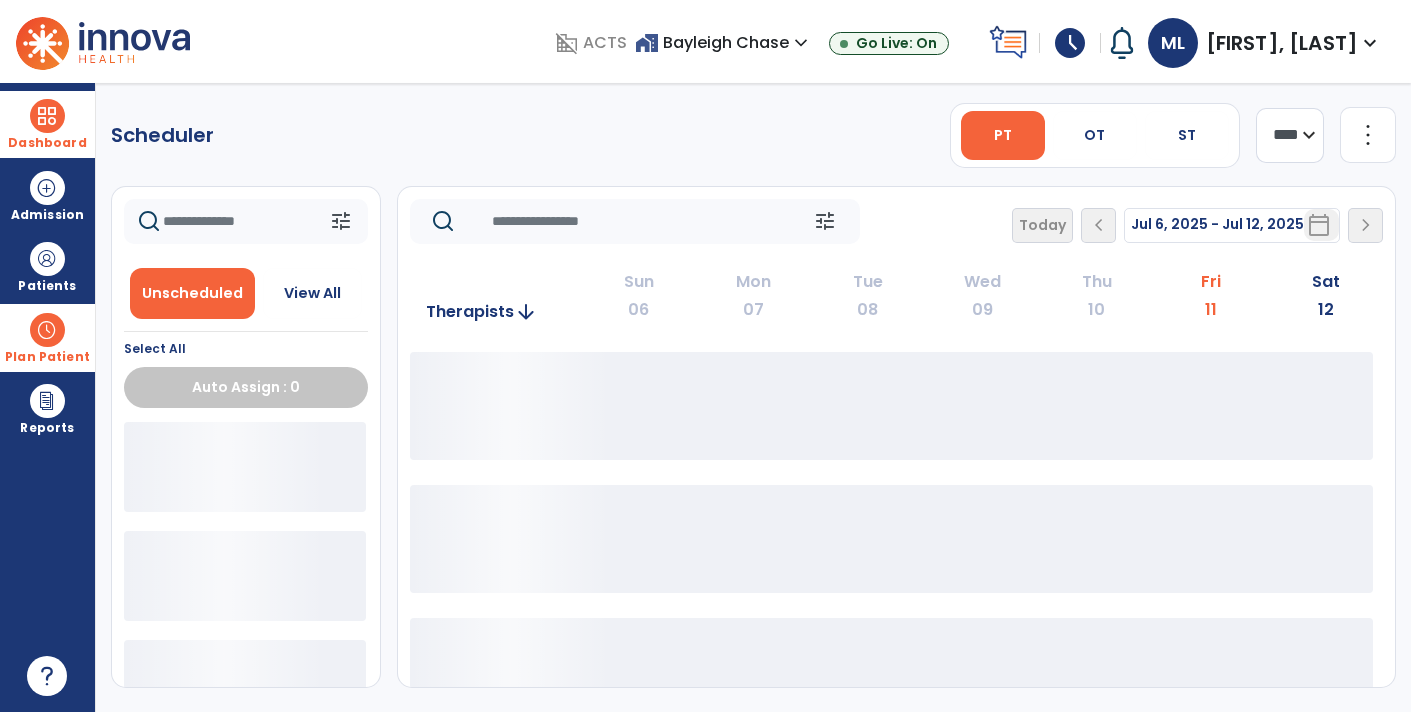 scroll, scrollTop: 0, scrollLeft: 0, axis: both 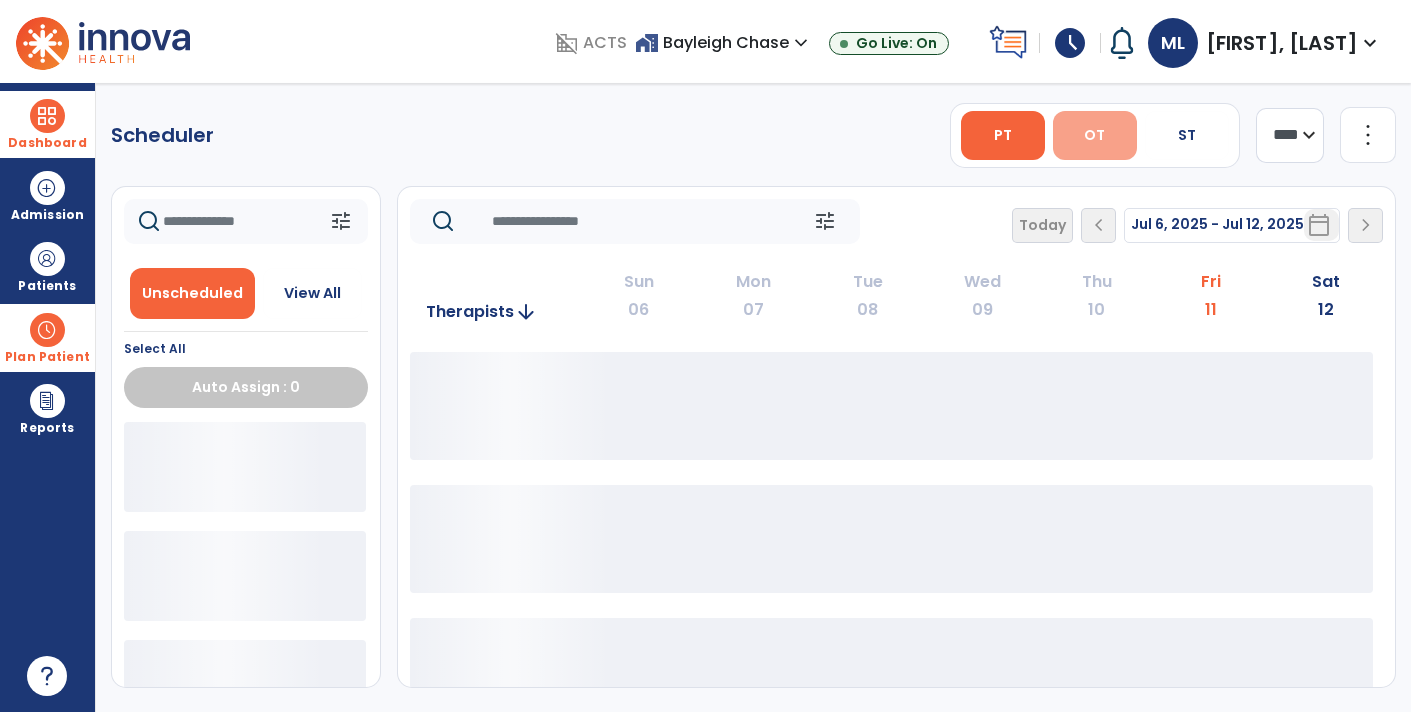 click on "OT" at bounding box center (1094, 135) 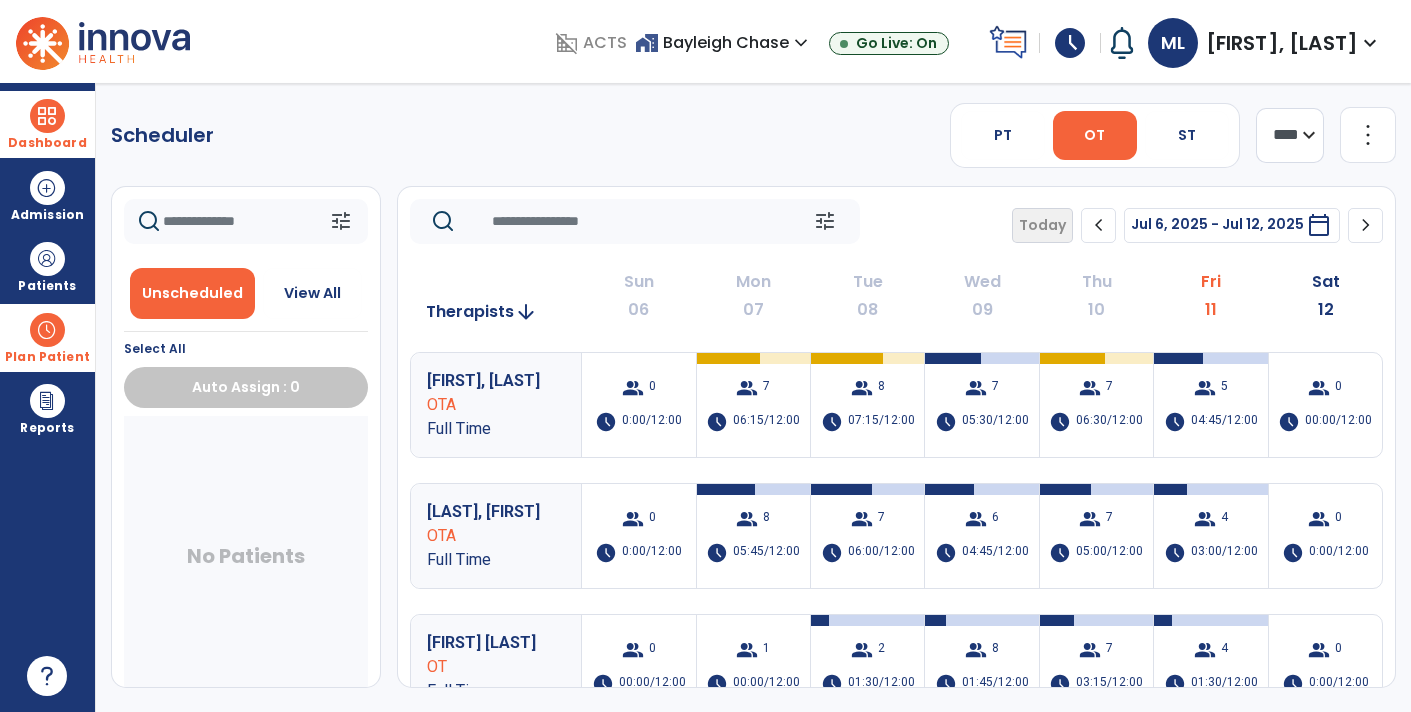click on "chevron_right" 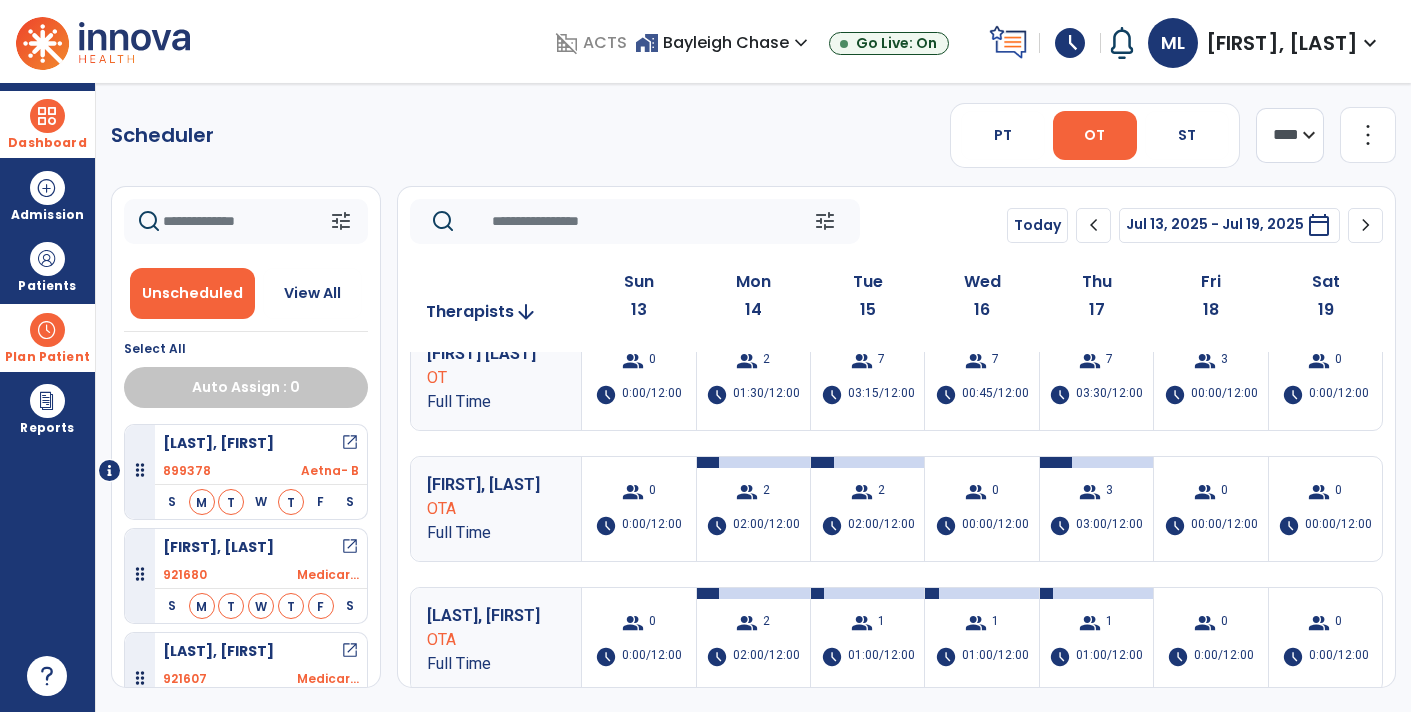 scroll, scrollTop: 4, scrollLeft: 0, axis: vertical 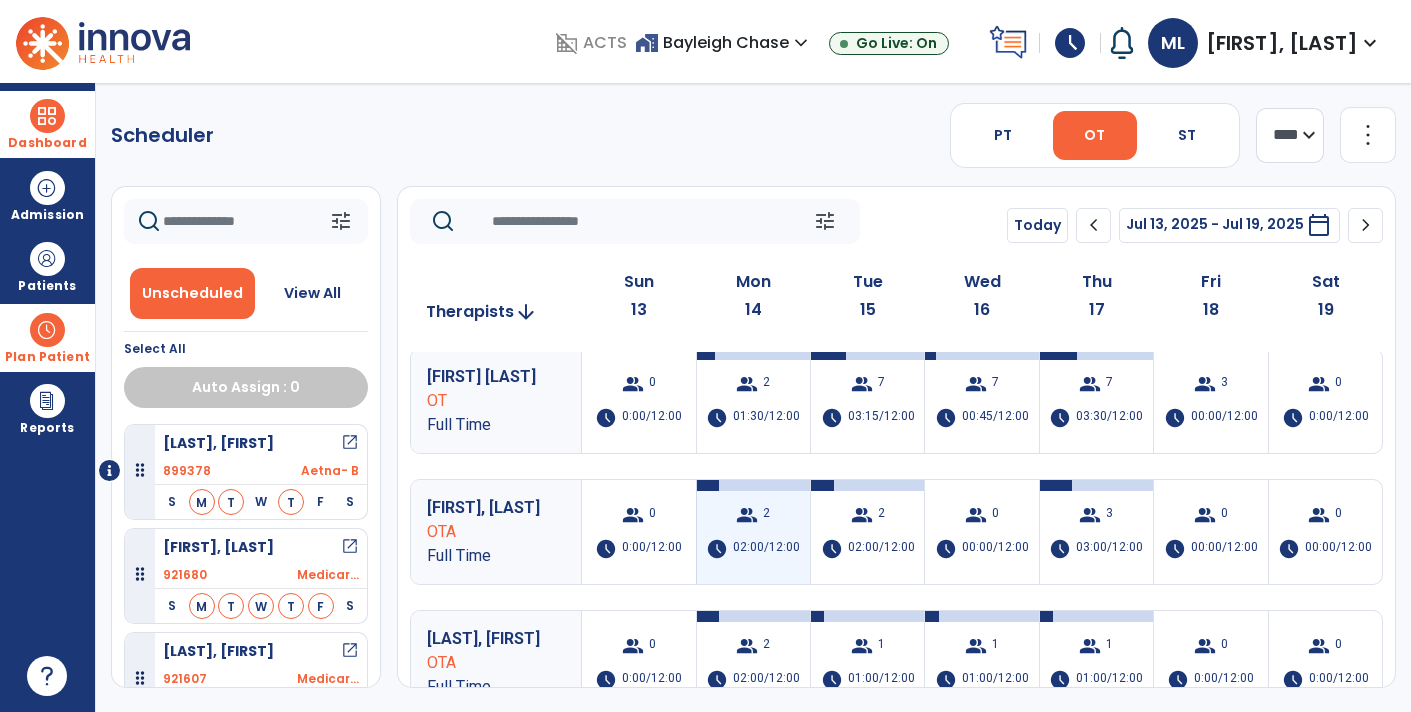 click on "group  2" at bounding box center (753, 515) 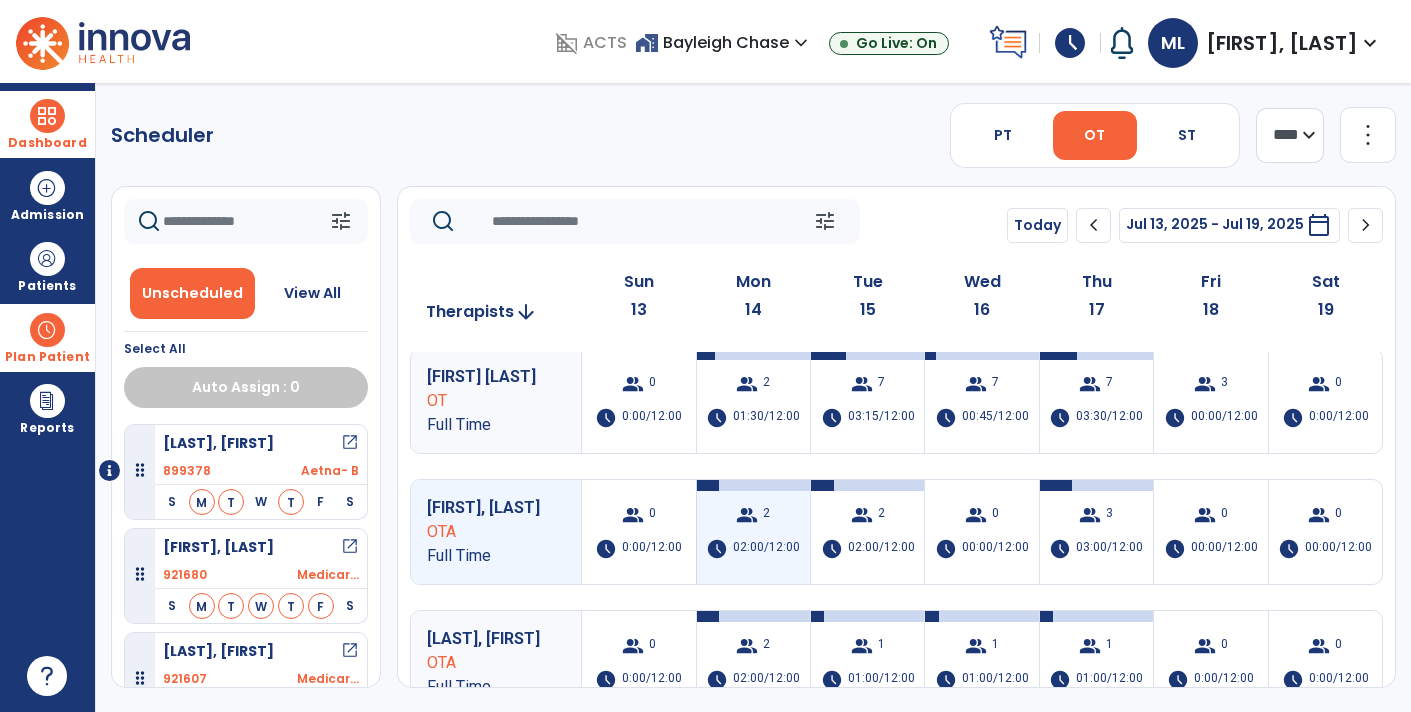 click on "group  2  schedule  02:00/12:00" at bounding box center [753, 532] 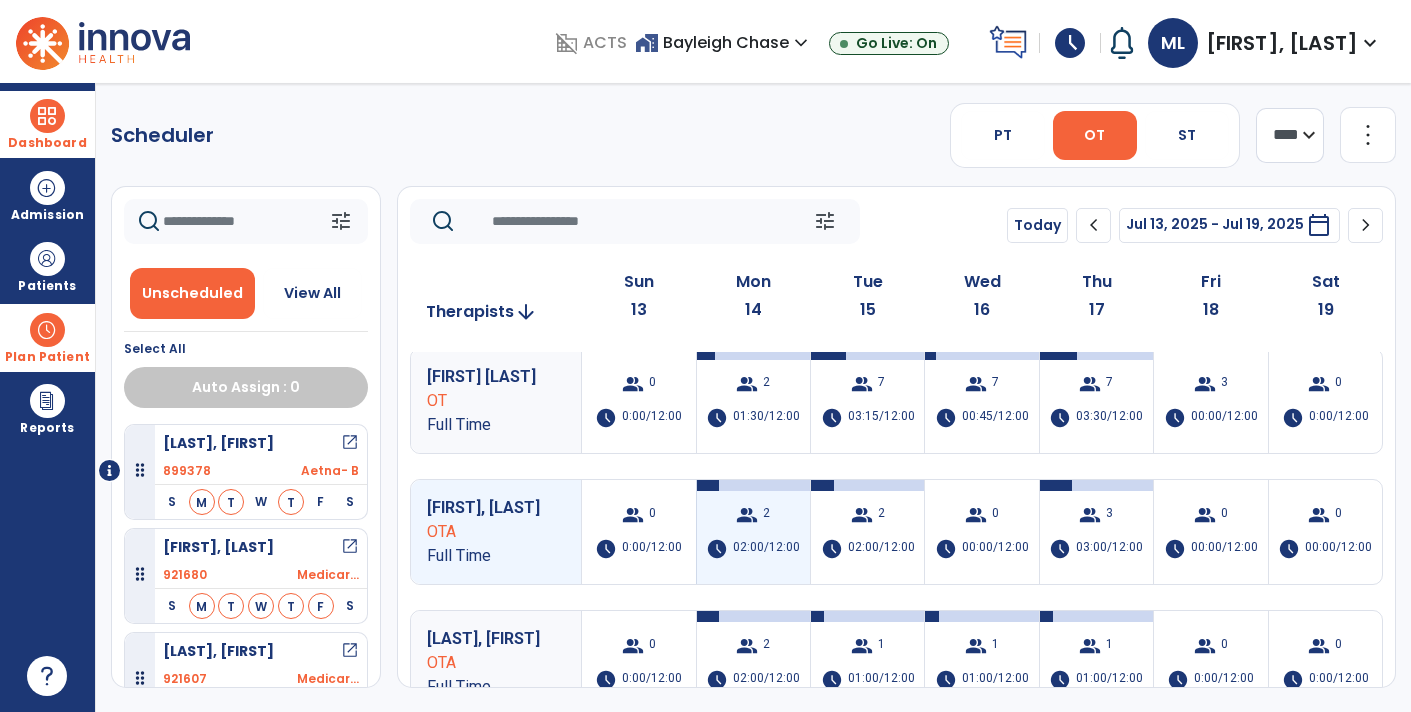 click on "group  2  schedule  02:00/12:00" at bounding box center [753, 532] 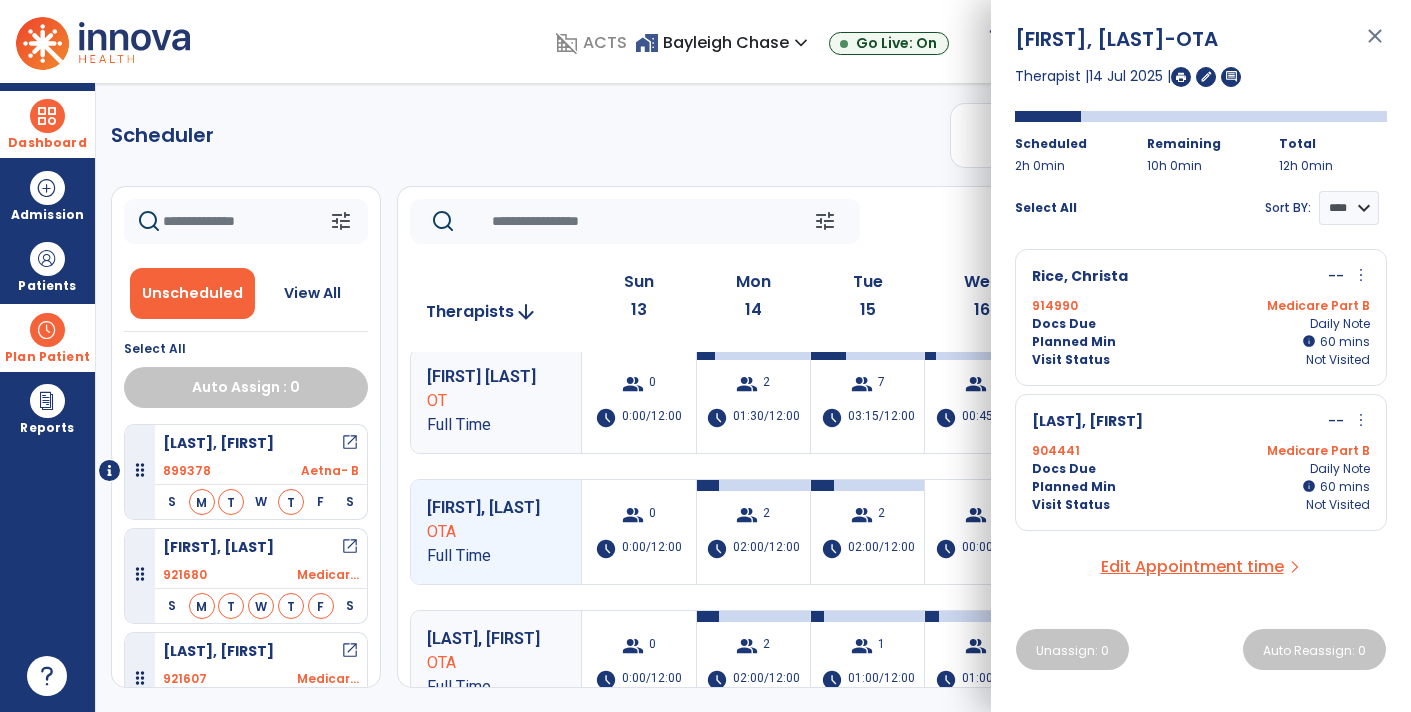 click on "close" at bounding box center [1375, 45] 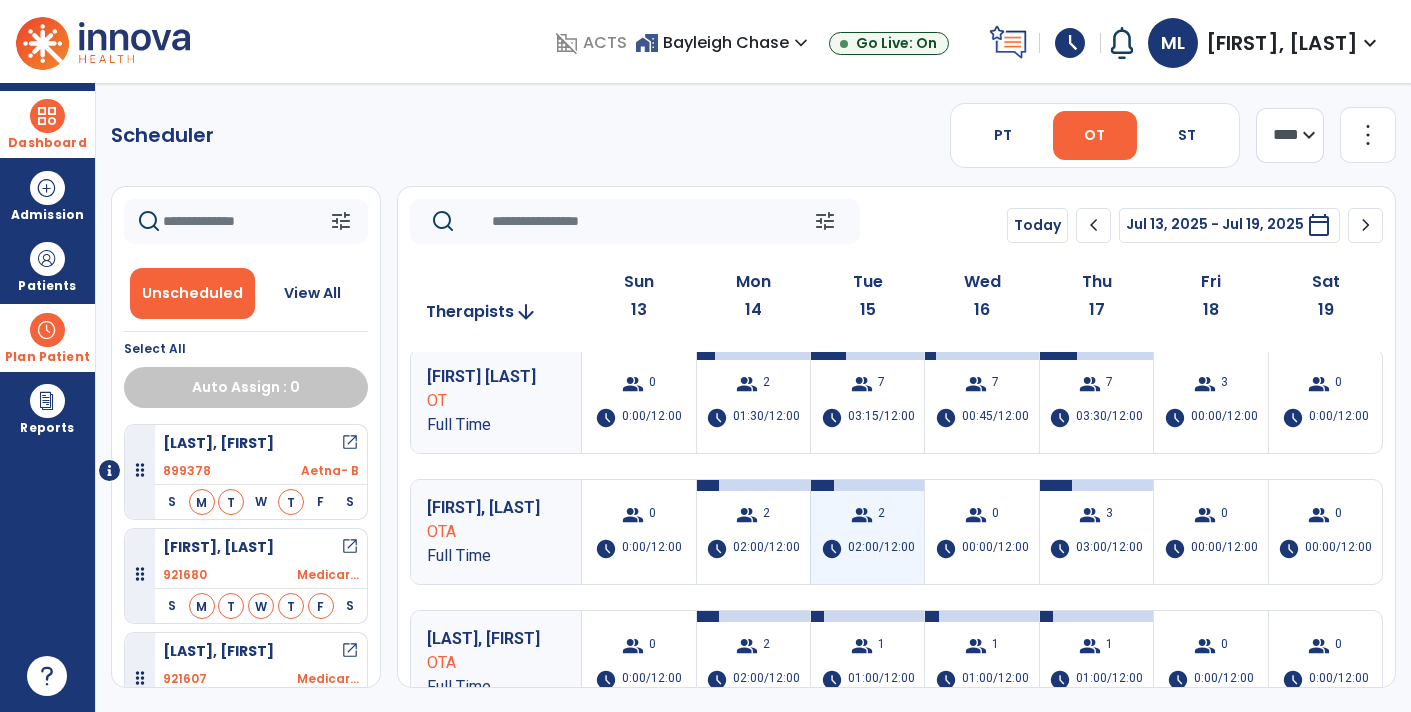 click on "group  2  schedule  02:00/12:00" at bounding box center [867, 532] 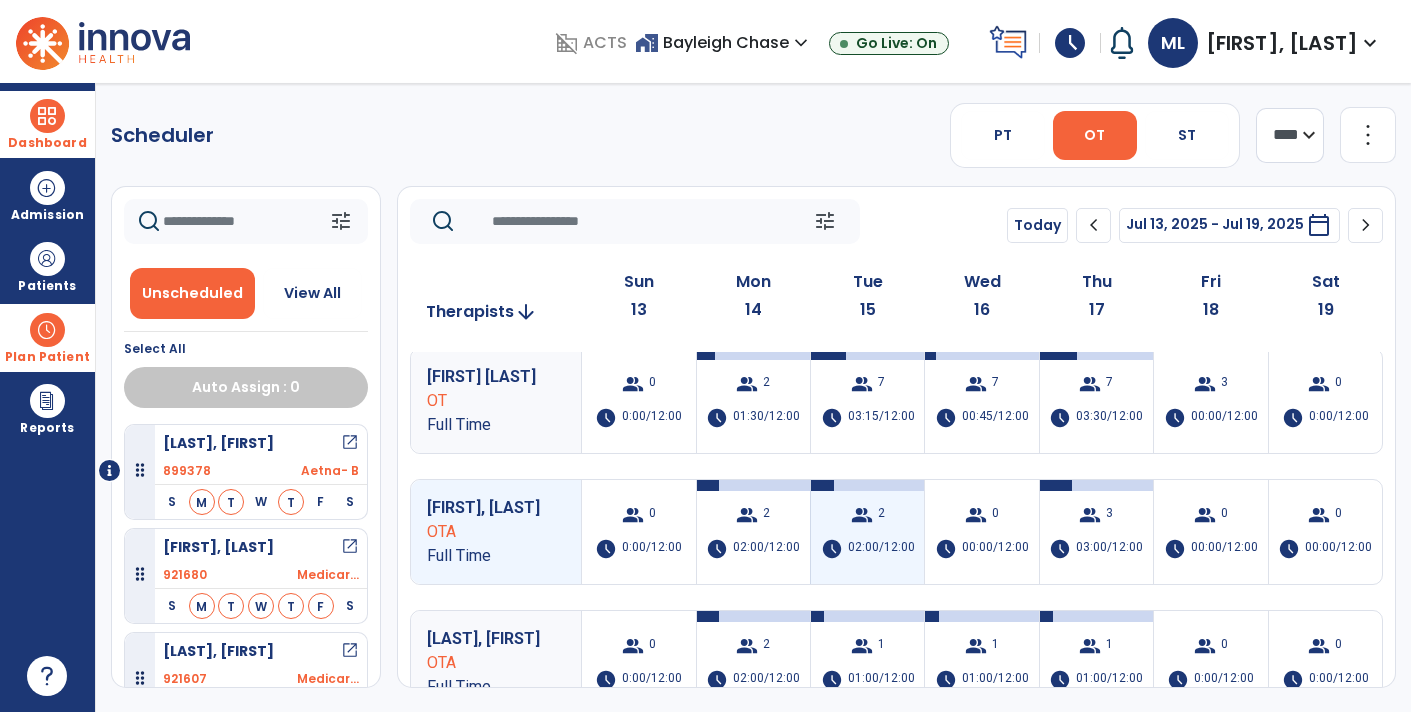 click on "group  2  schedule  02:00/12:00" at bounding box center [867, 532] 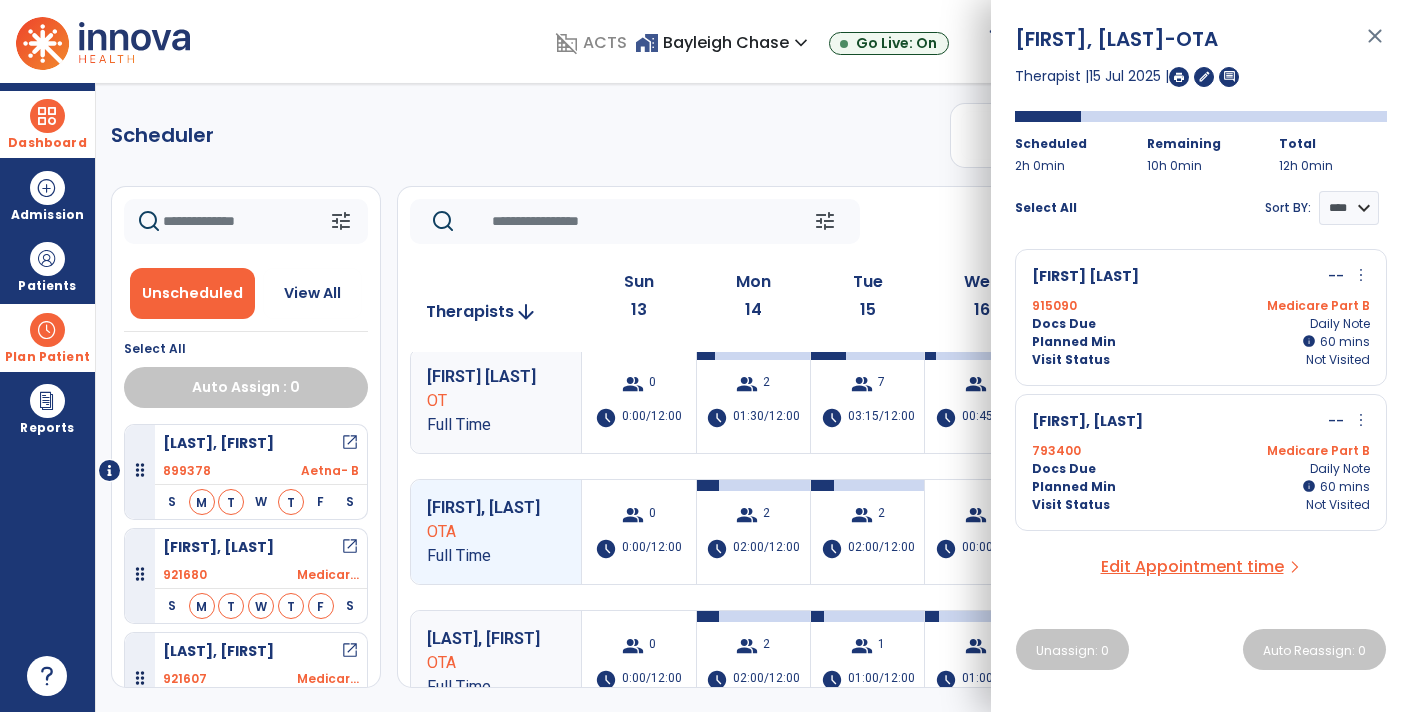 click on "close" at bounding box center [1375, 45] 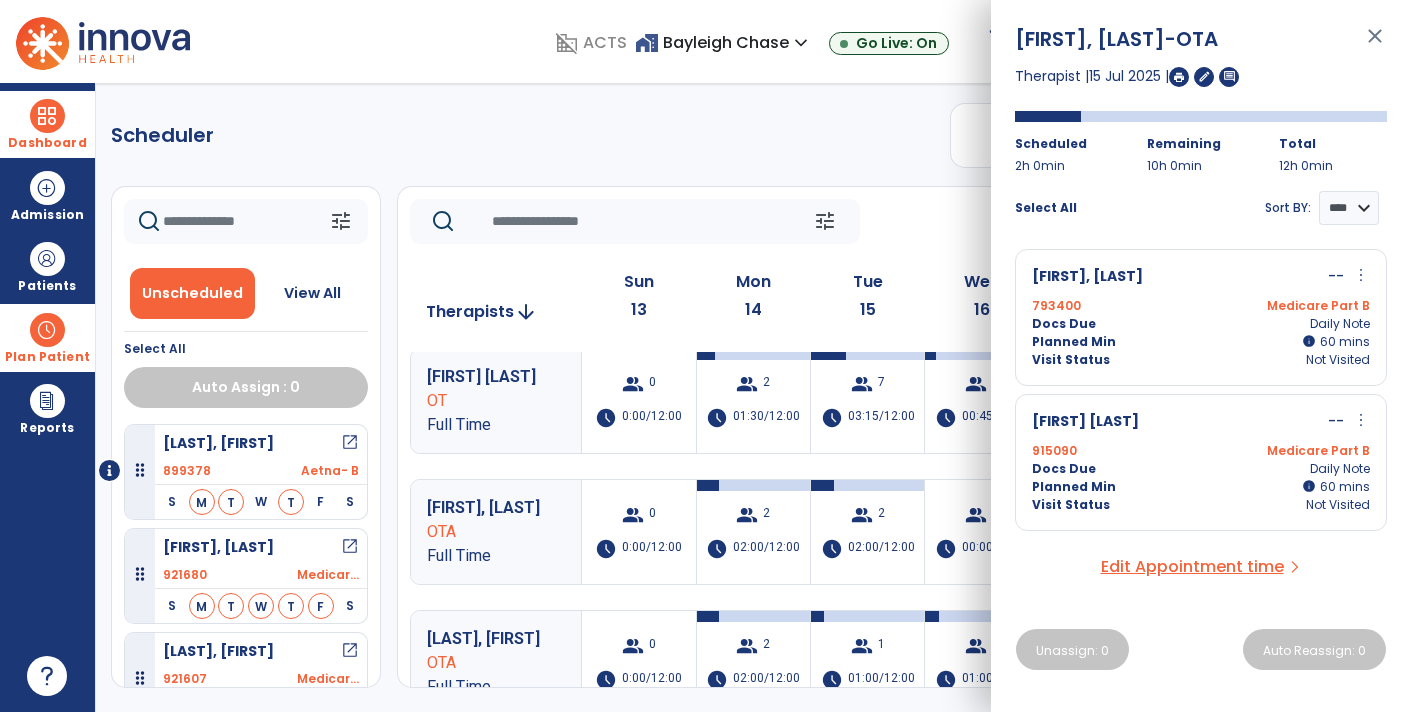 click on "close" at bounding box center (1375, 45) 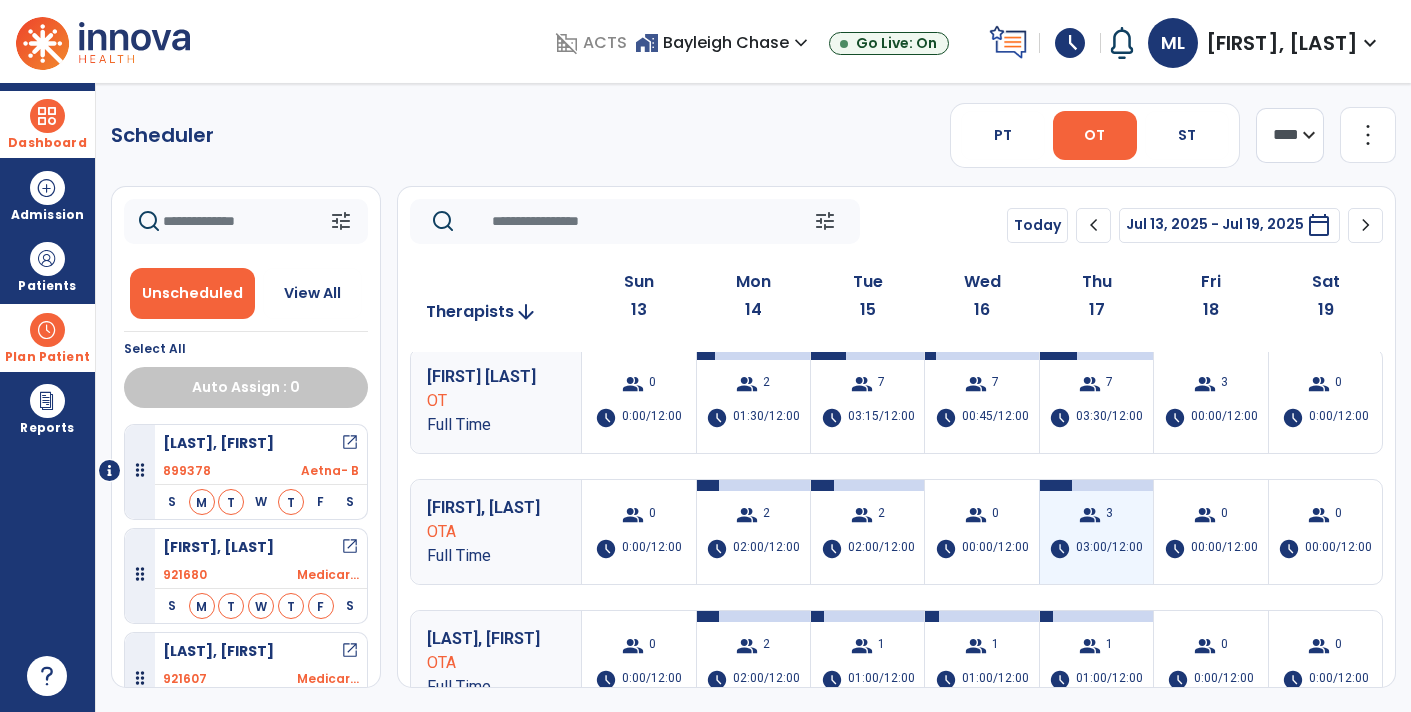 click on "03:00/12:00" at bounding box center (1109, 549) 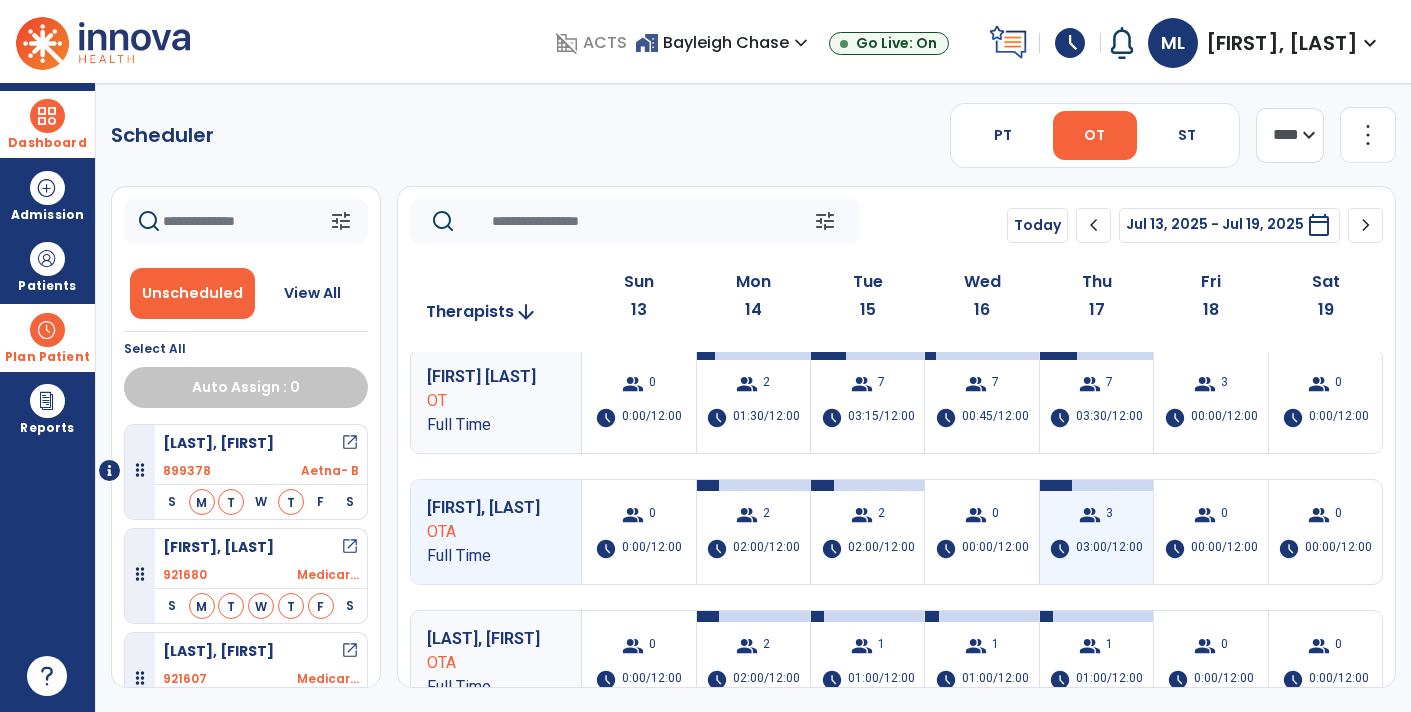 click on "3" at bounding box center (1109, 515) 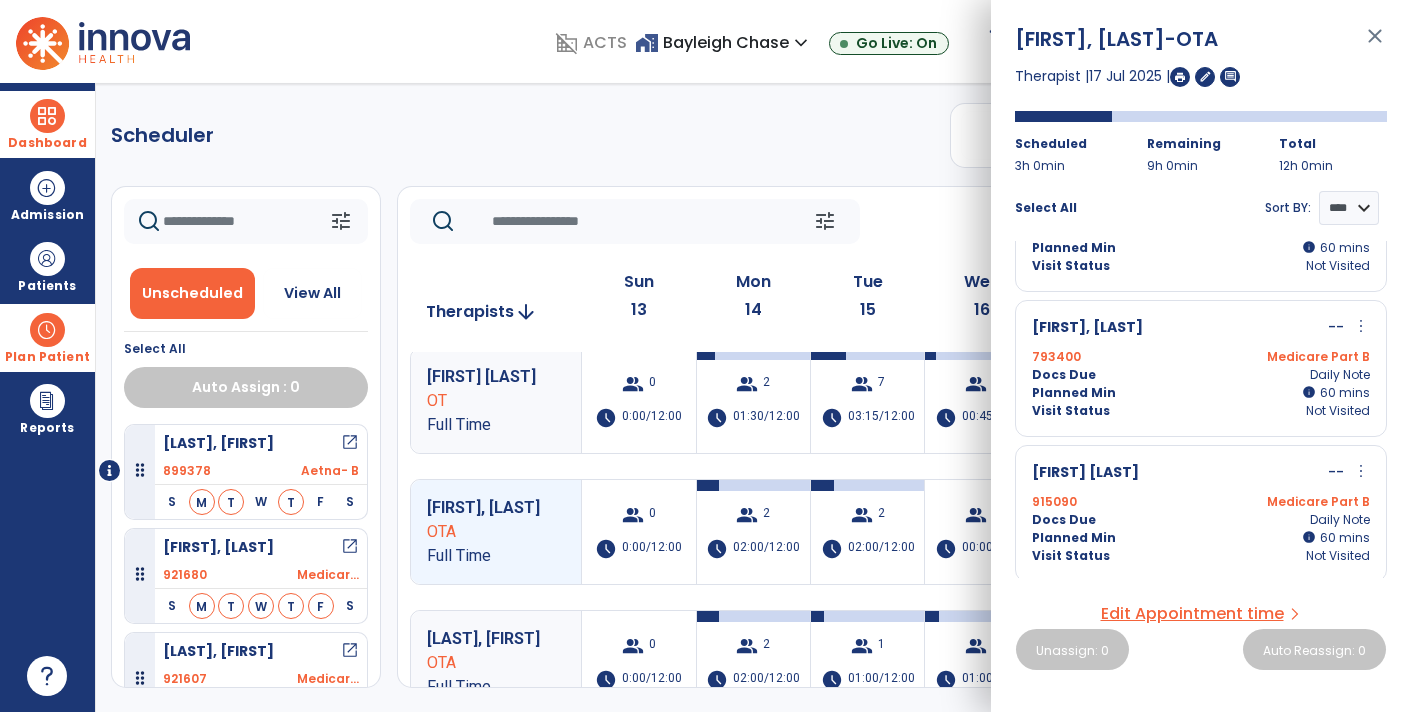 scroll, scrollTop: 0, scrollLeft: 0, axis: both 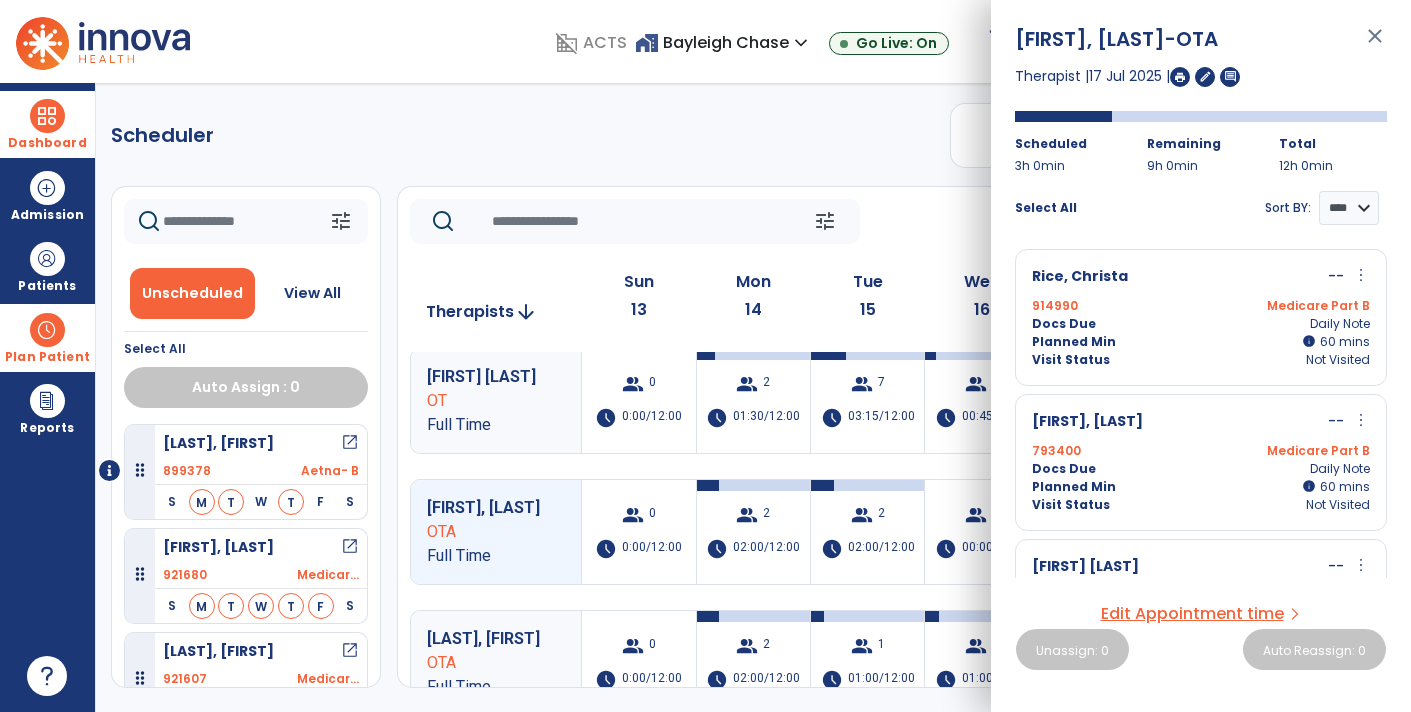 click on "close" at bounding box center (1375, 45) 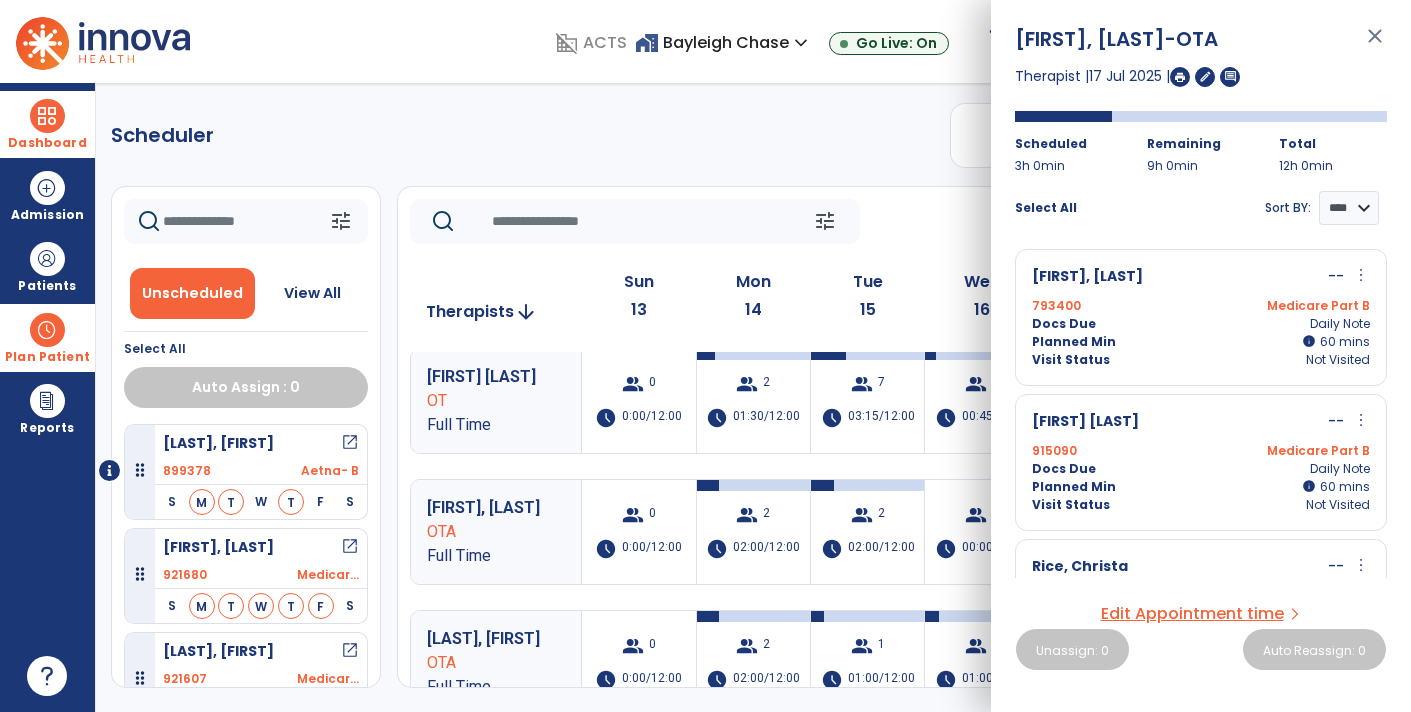 click on "close" at bounding box center [1375, 45] 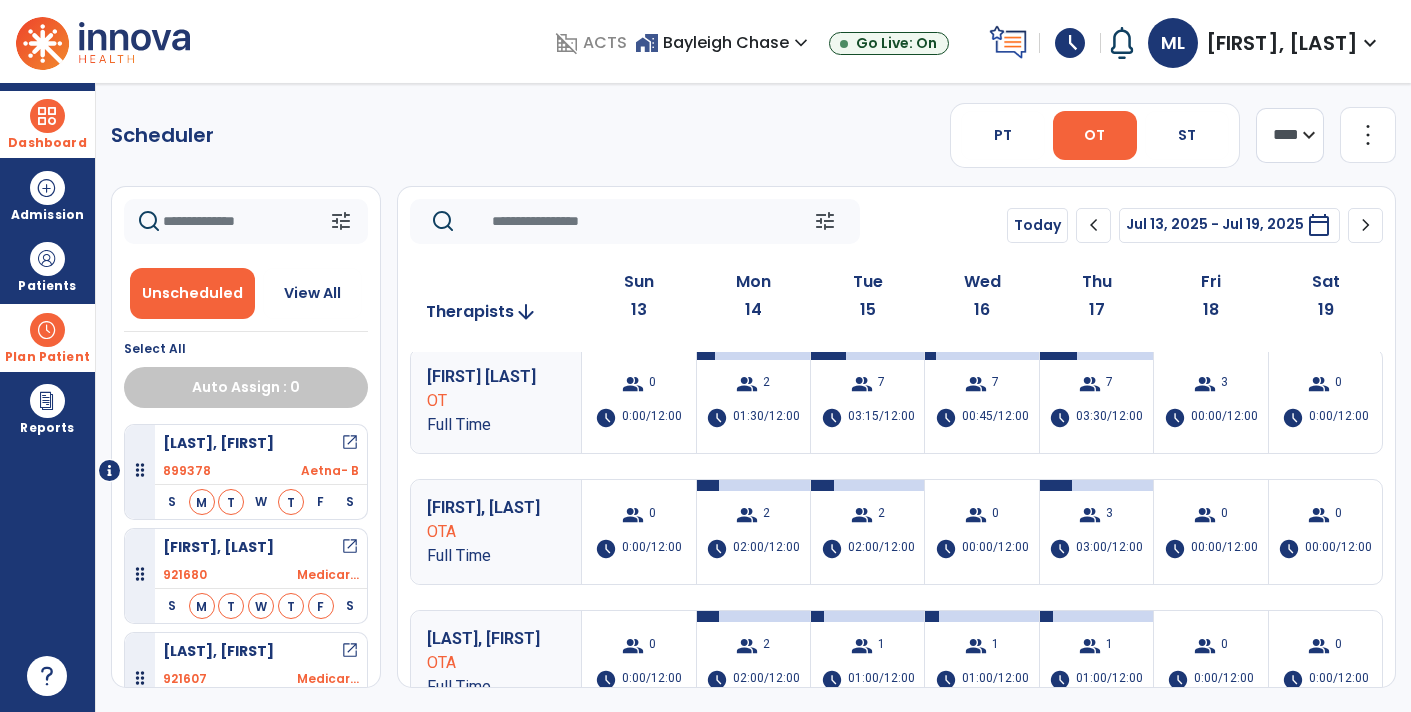 click at bounding box center (47, 116) 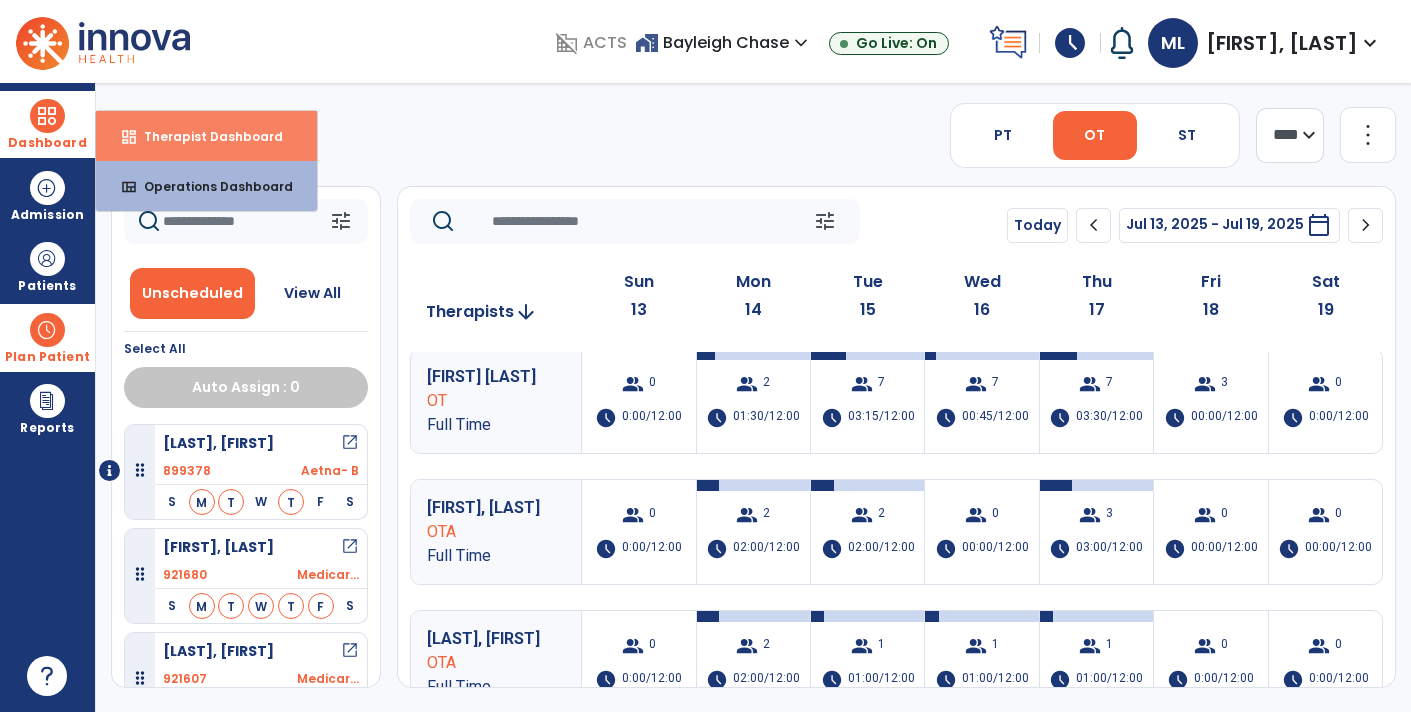 click on "dashboard  Therapist Dashboard" at bounding box center [206, 136] 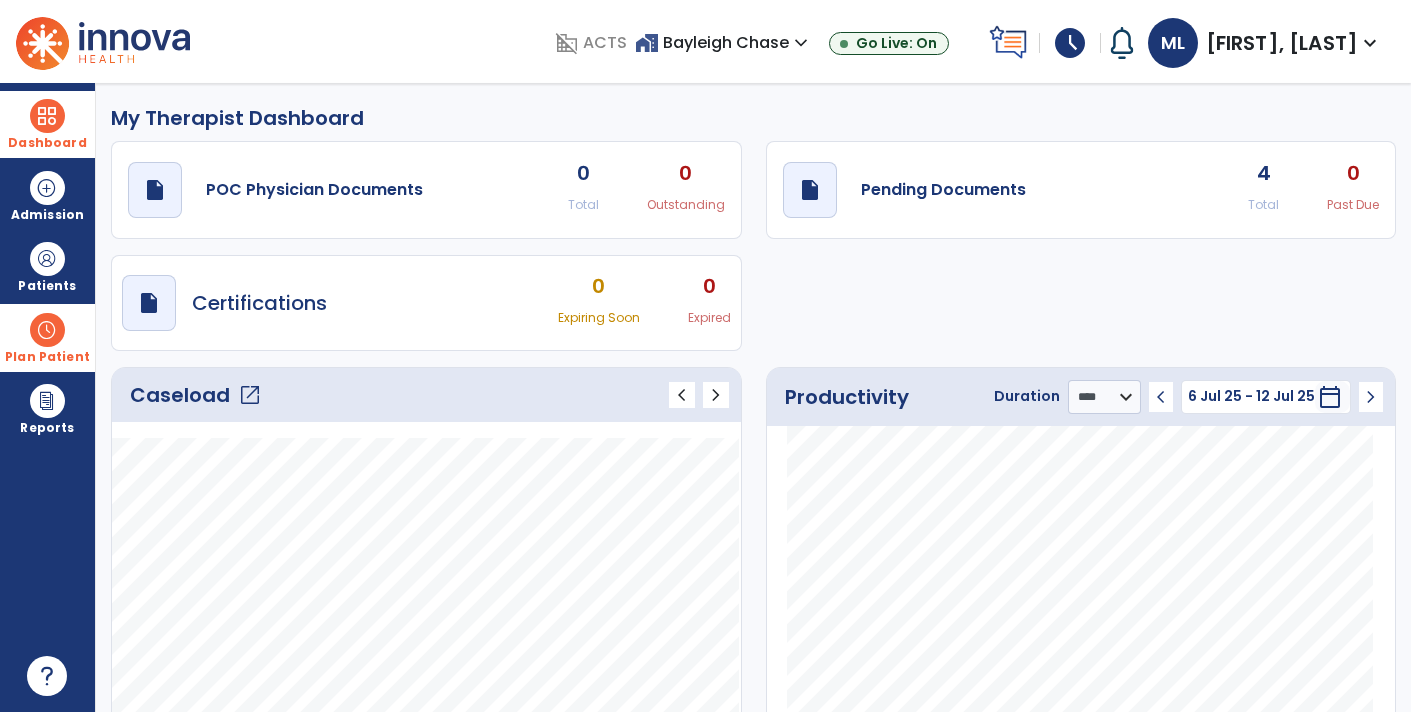 click on "open_in_new" 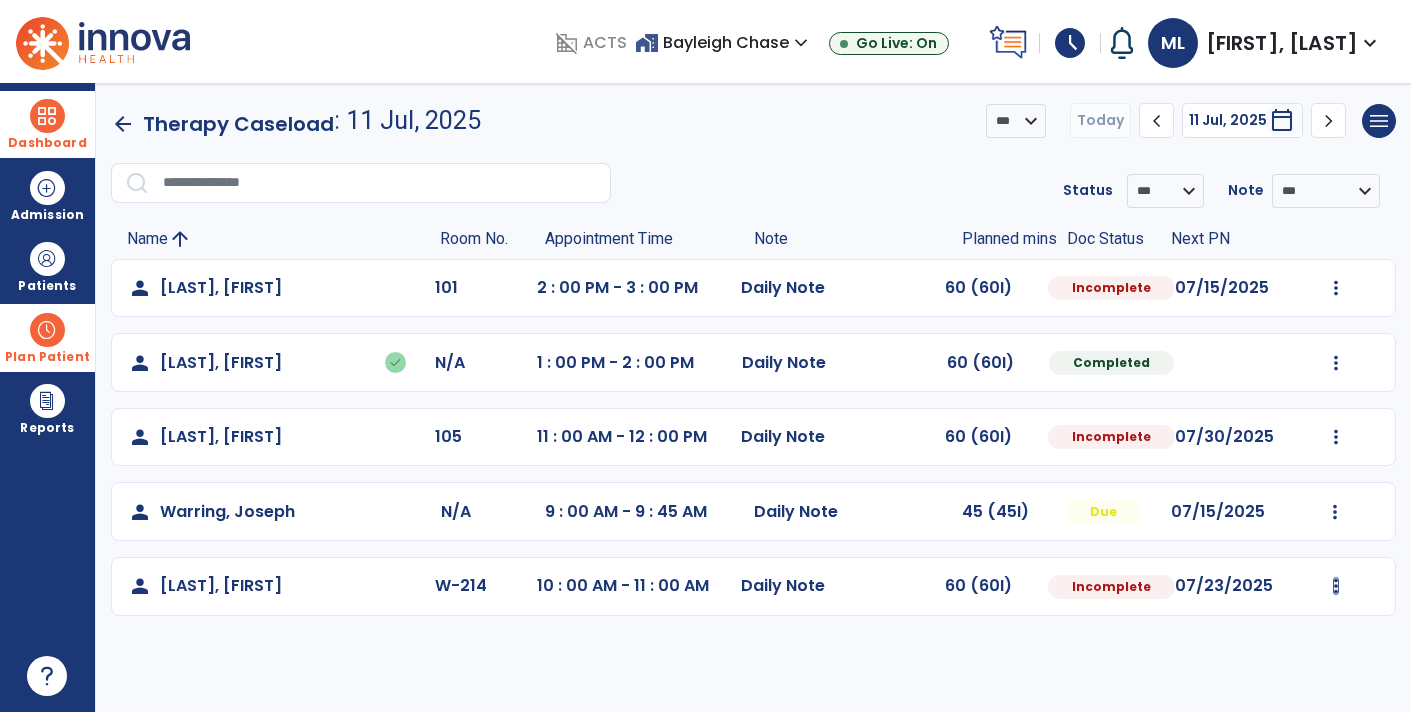 click at bounding box center (1336, 288) 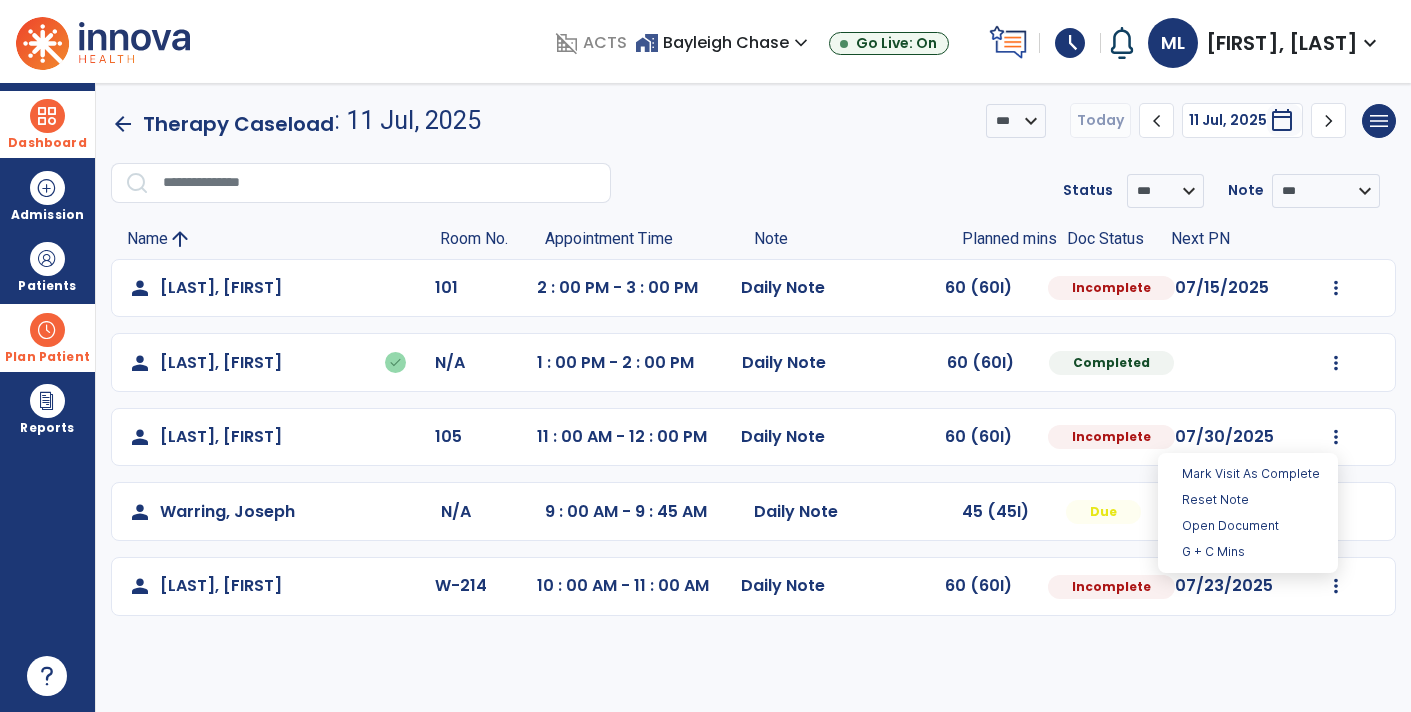 click on "**********" at bounding box center (753, 397) 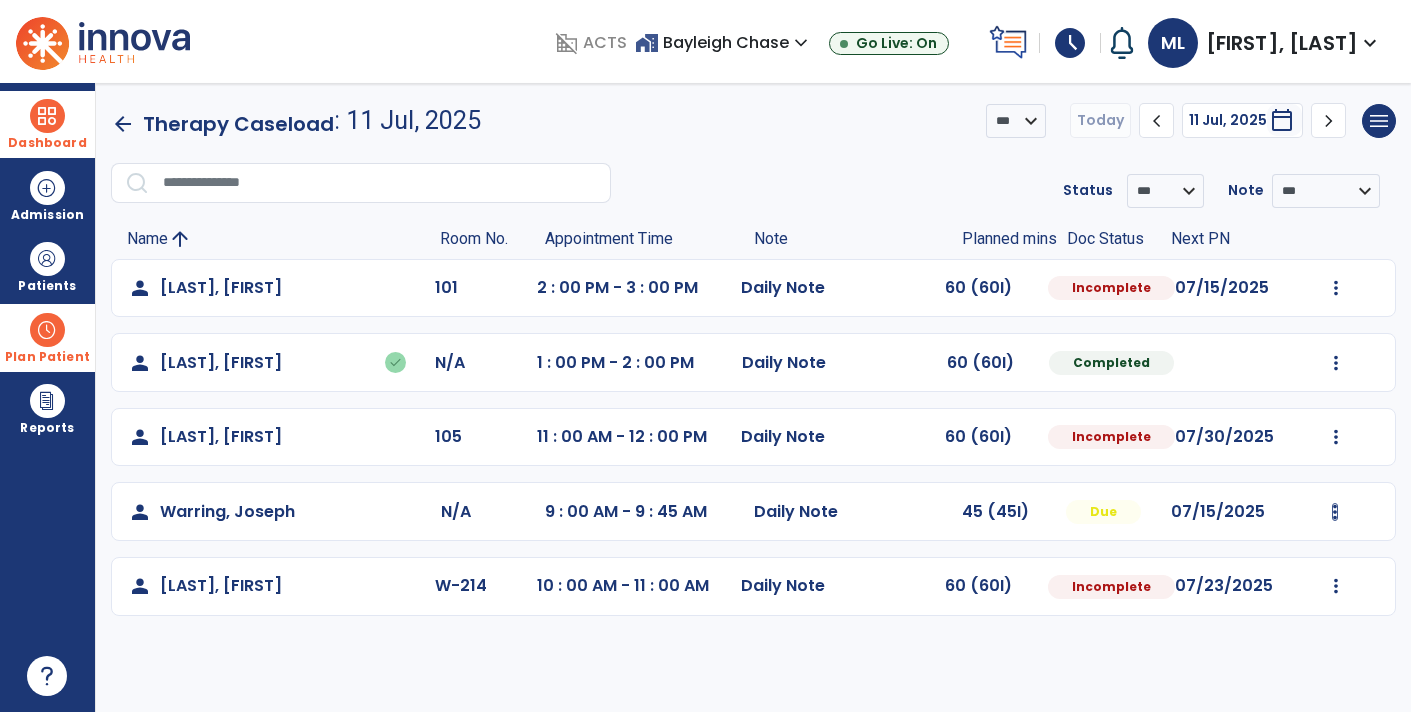 click at bounding box center (1336, 288) 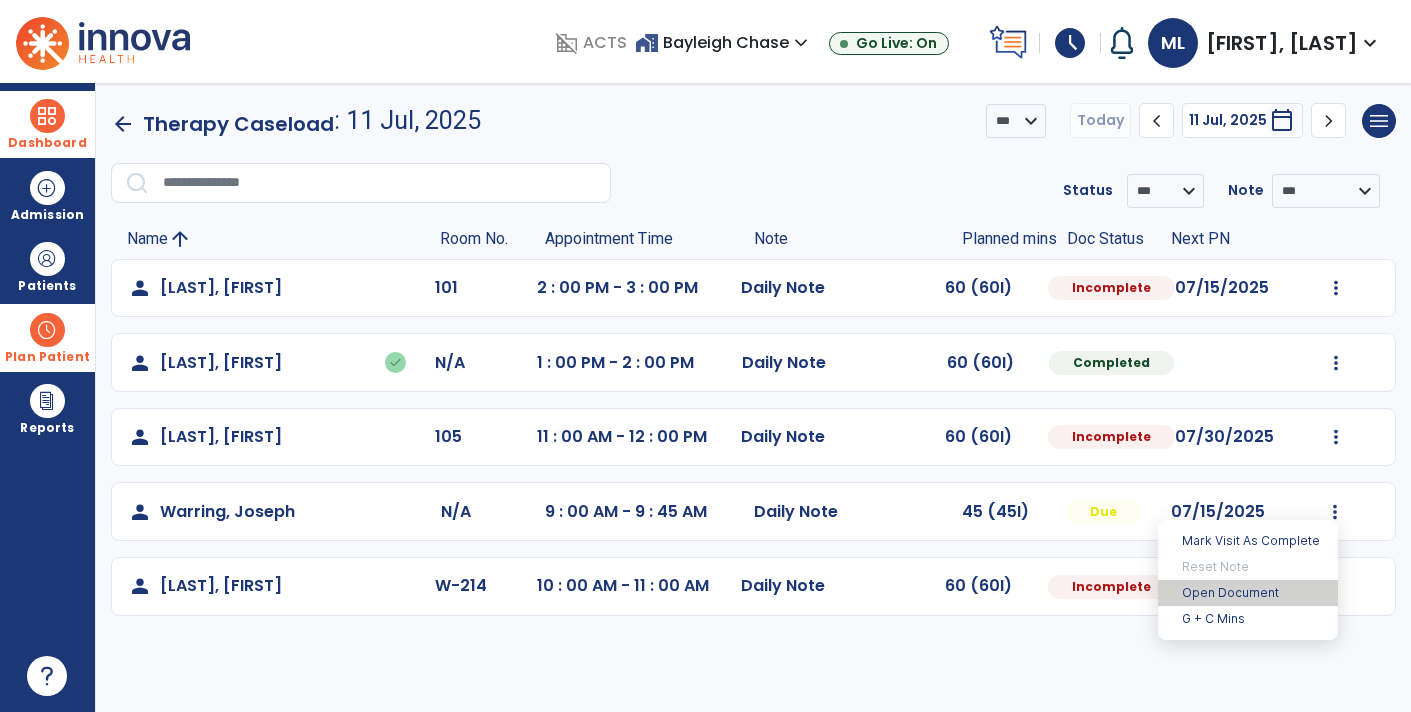 click on "Open Document" at bounding box center (1248, 593) 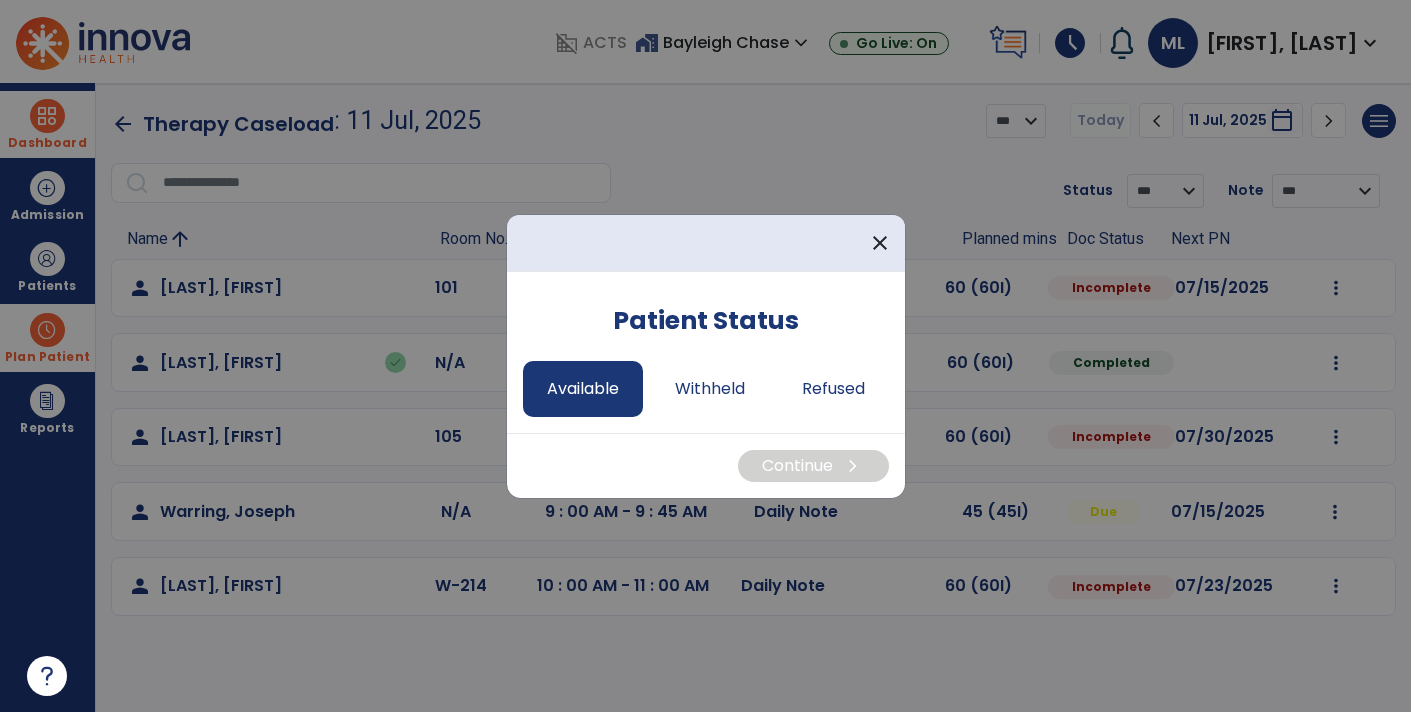 click on "Available" at bounding box center [583, 389] 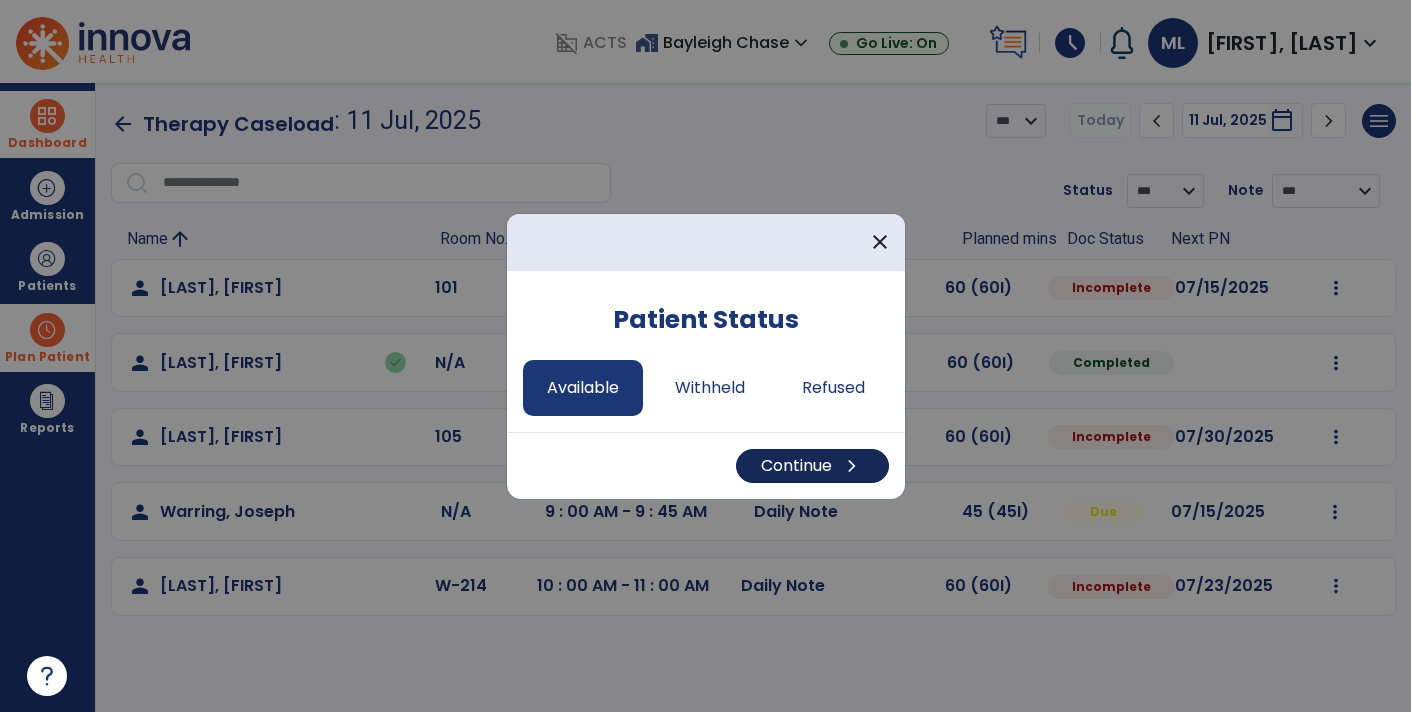 click on "Continue   chevron_right" at bounding box center [812, 466] 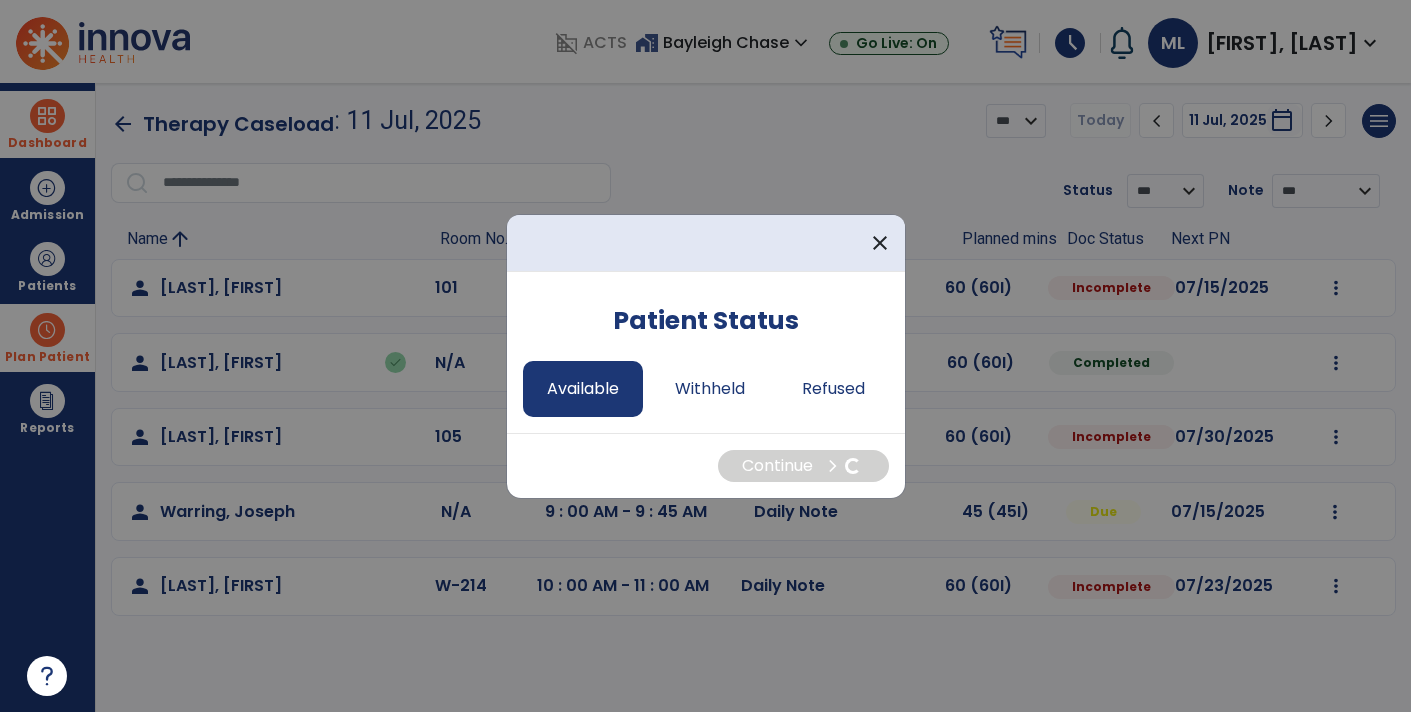 select on "*" 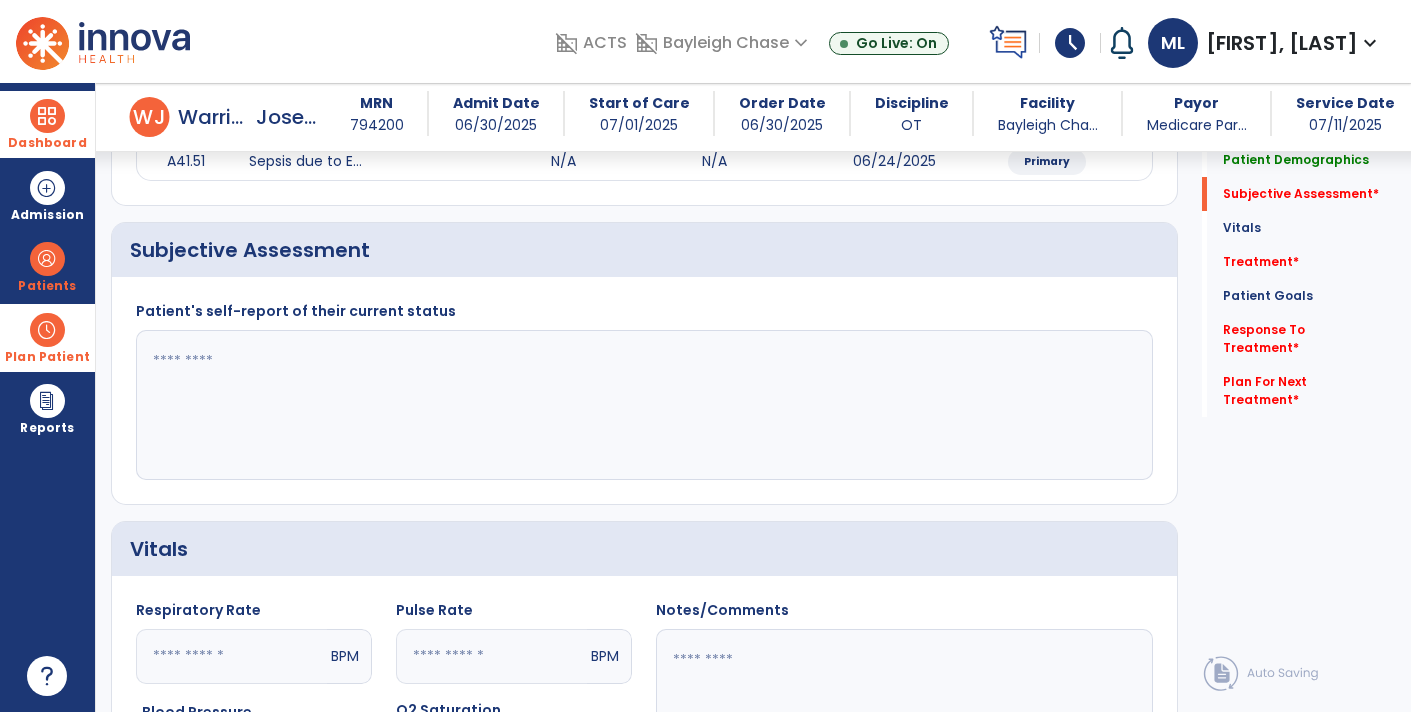 scroll, scrollTop: 366, scrollLeft: 0, axis: vertical 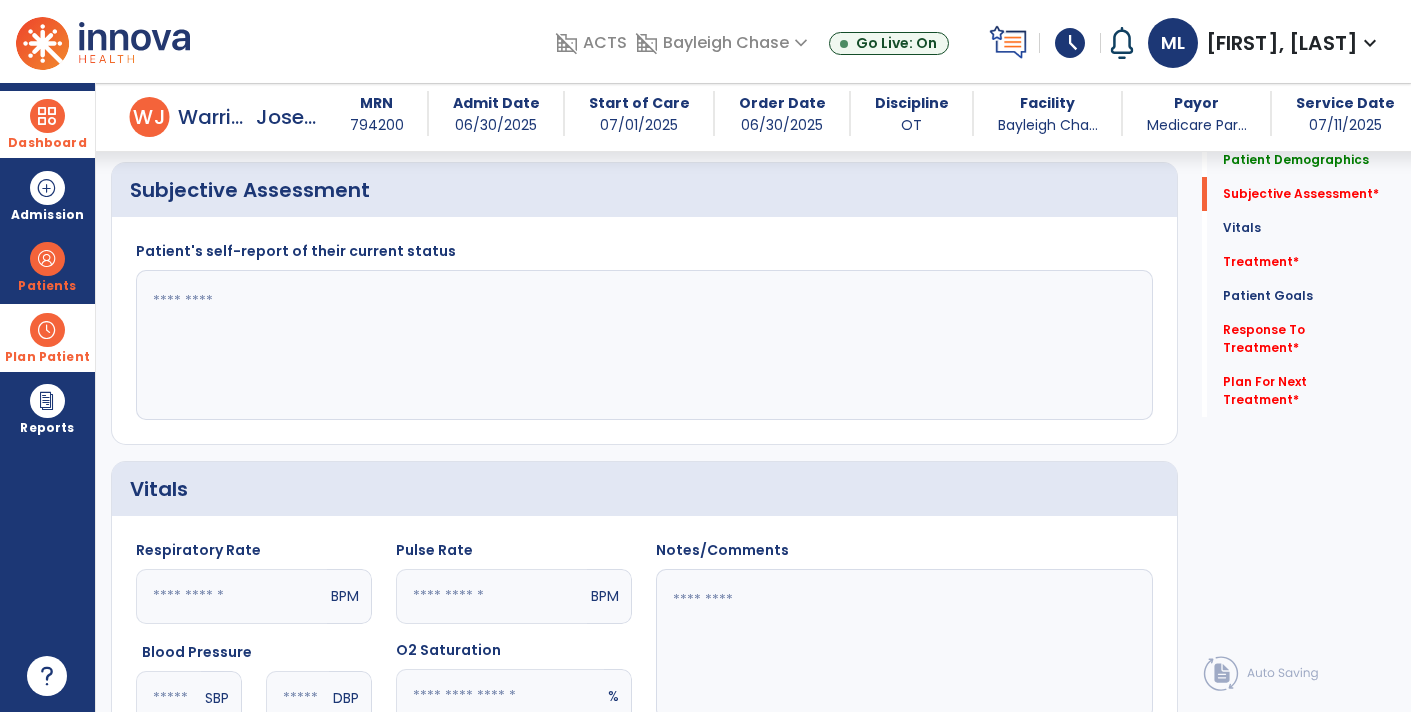 click 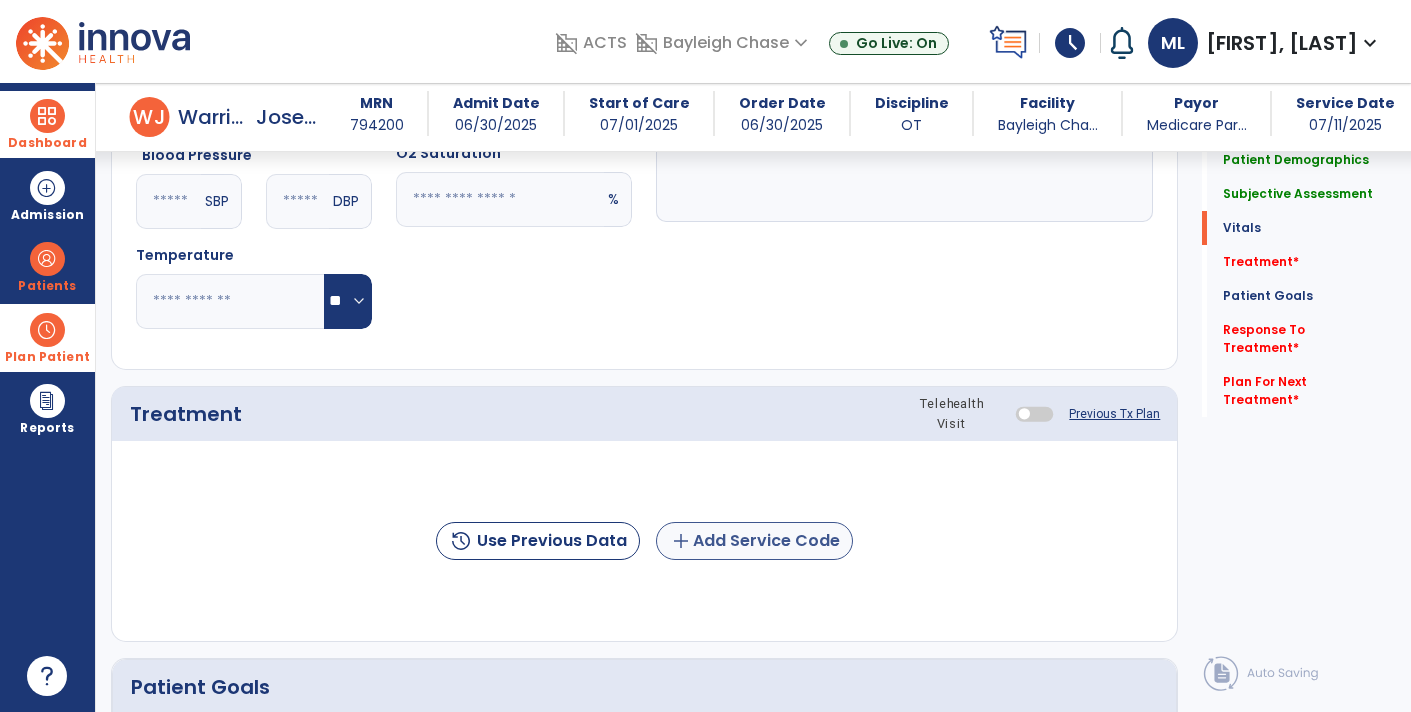 type on "**********" 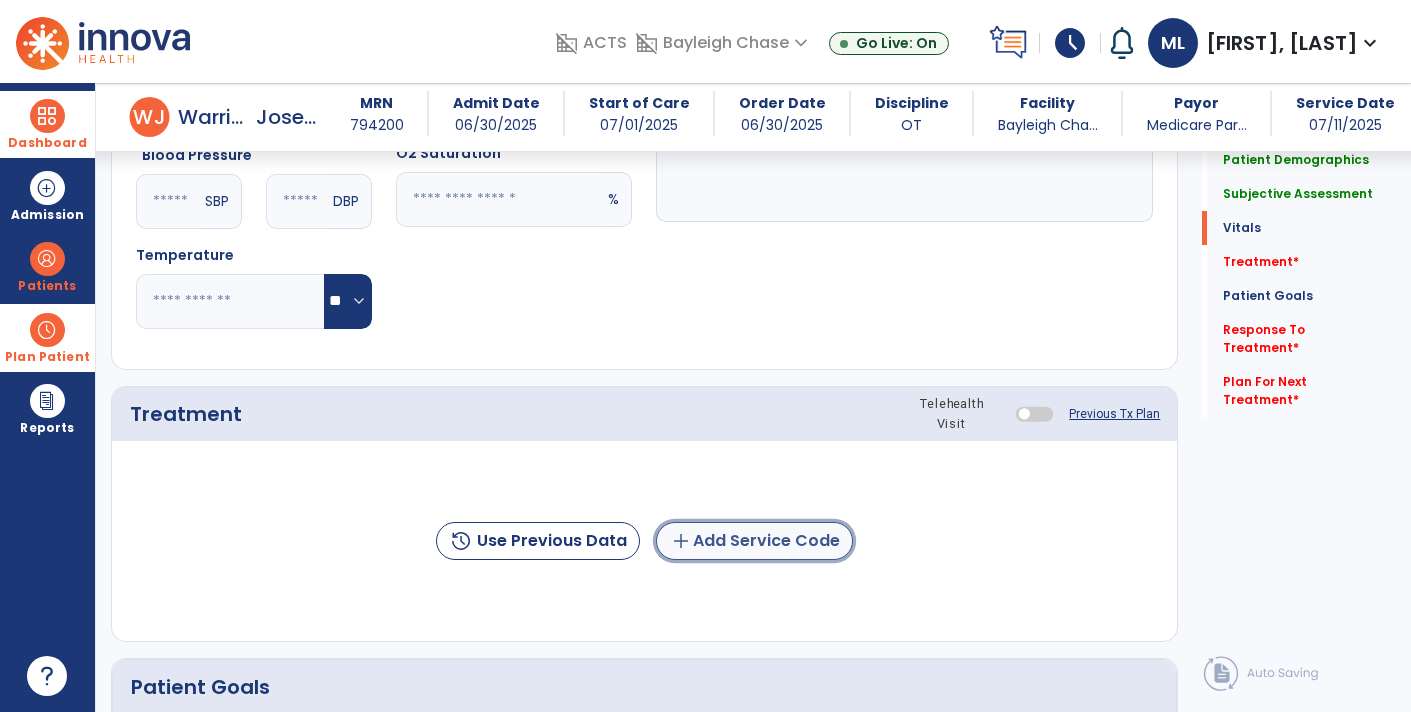 click on "add  Add Service Code" 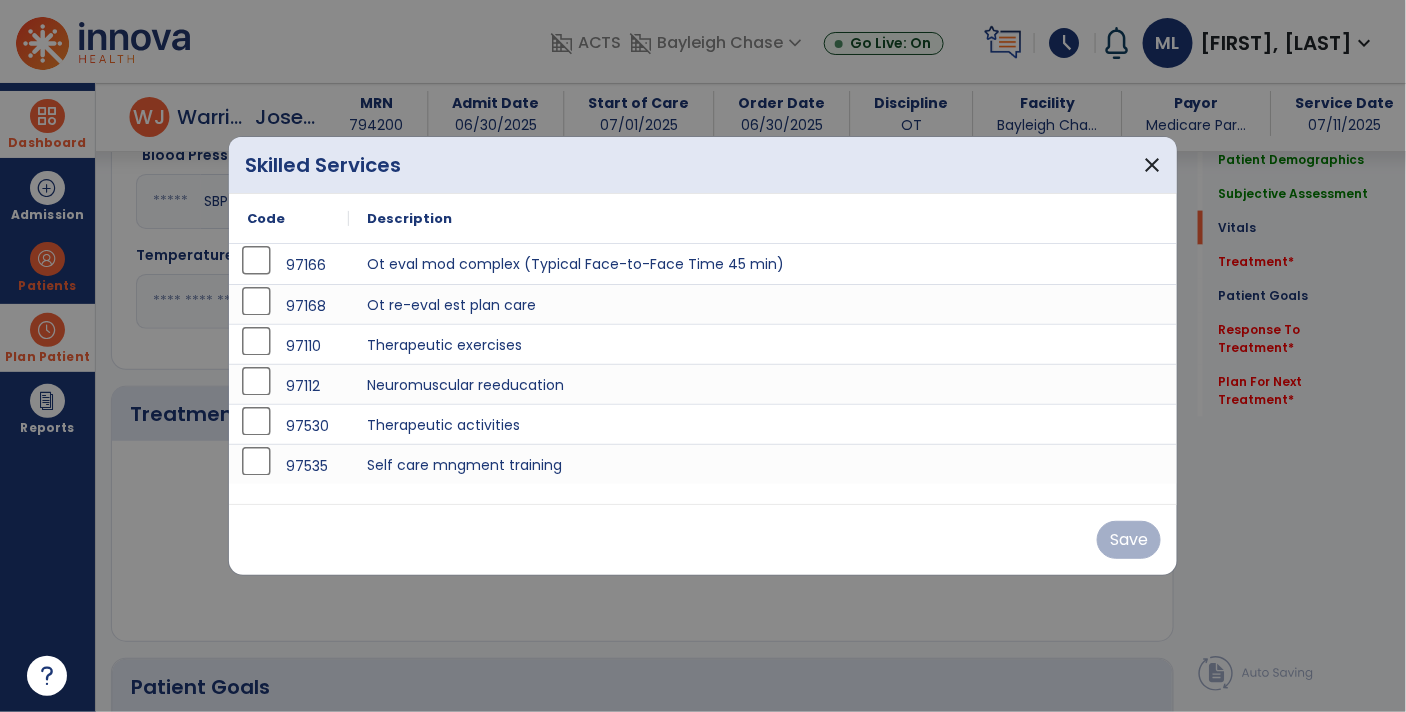 scroll, scrollTop: 863, scrollLeft: 0, axis: vertical 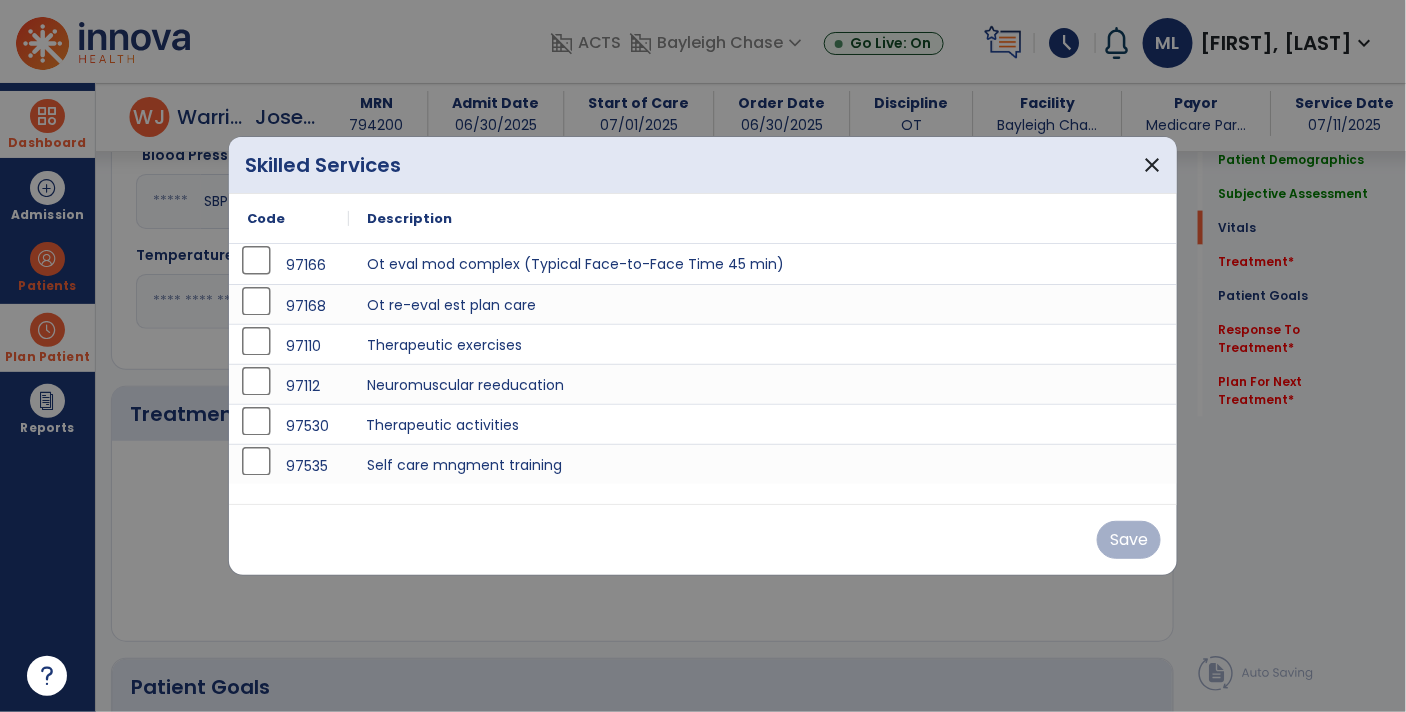 click on "Therapeutic activities" at bounding box center [763, 424] 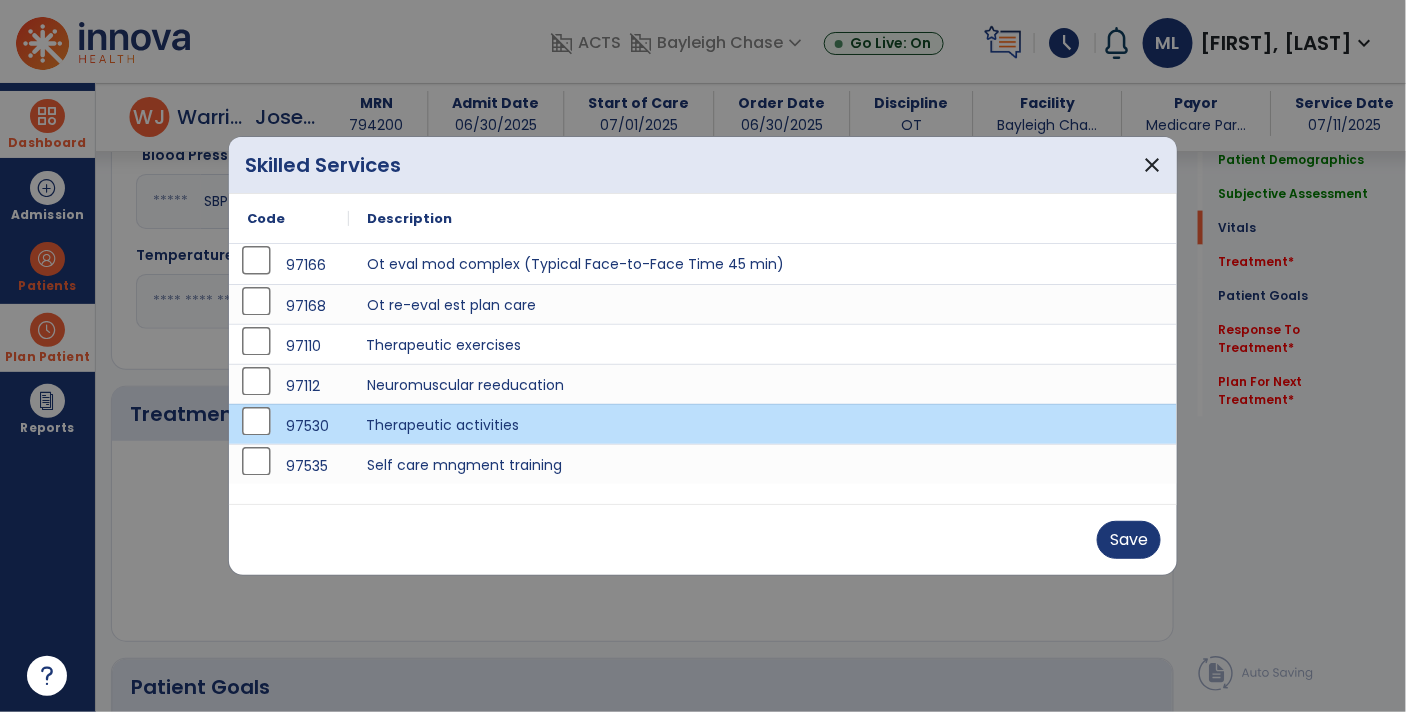 click on "Therapeutic exercises" at bounding box center [763, 344] 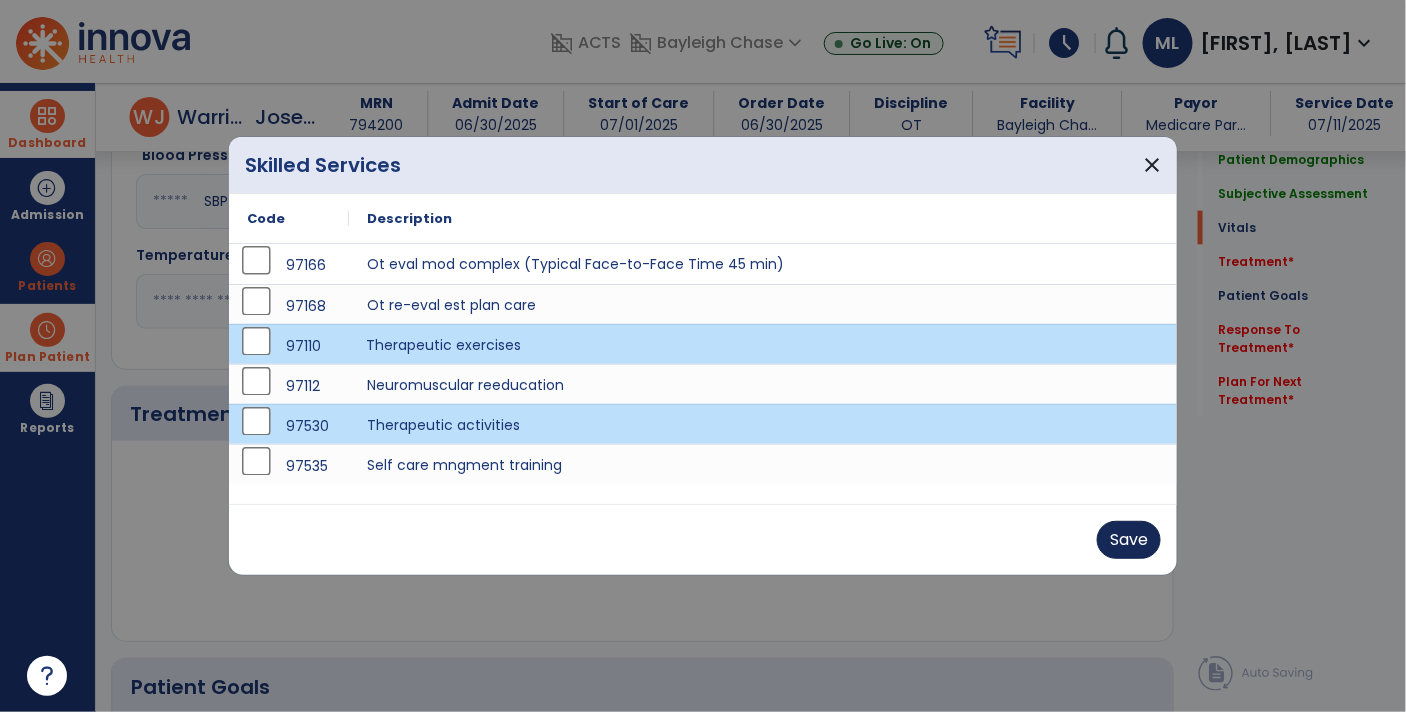 click on "Save" at bounding box center (1129, 540) 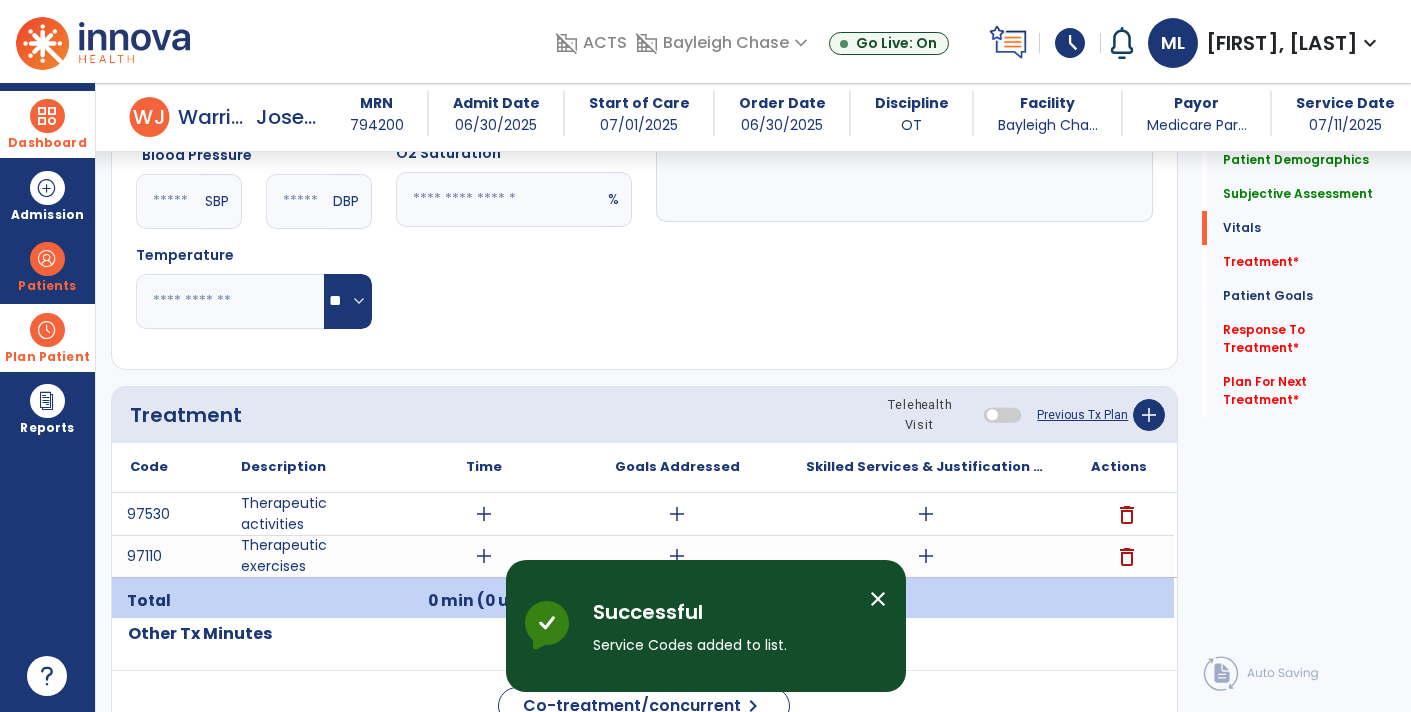 click on "add" at bounding box center [926, 556] 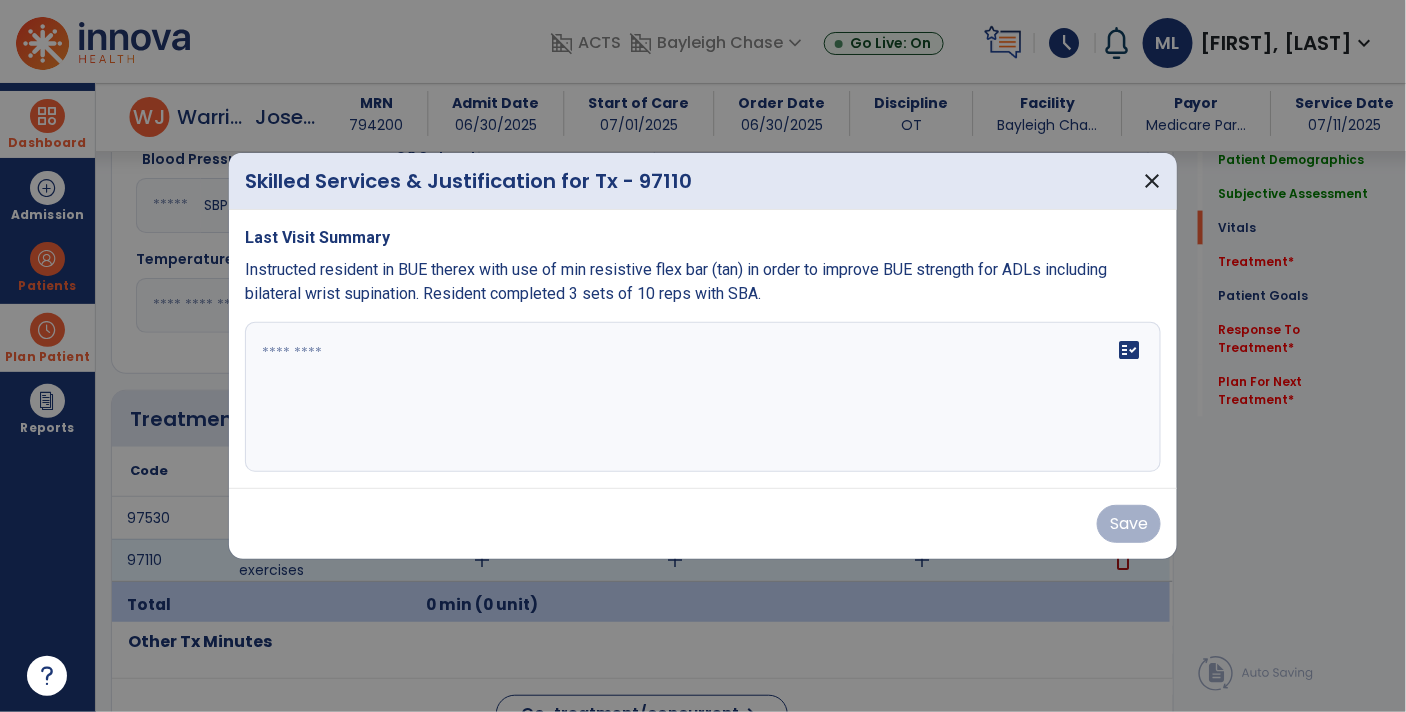 scroll, scrollTop: 863, scrollLeft: 0, axis: vertical 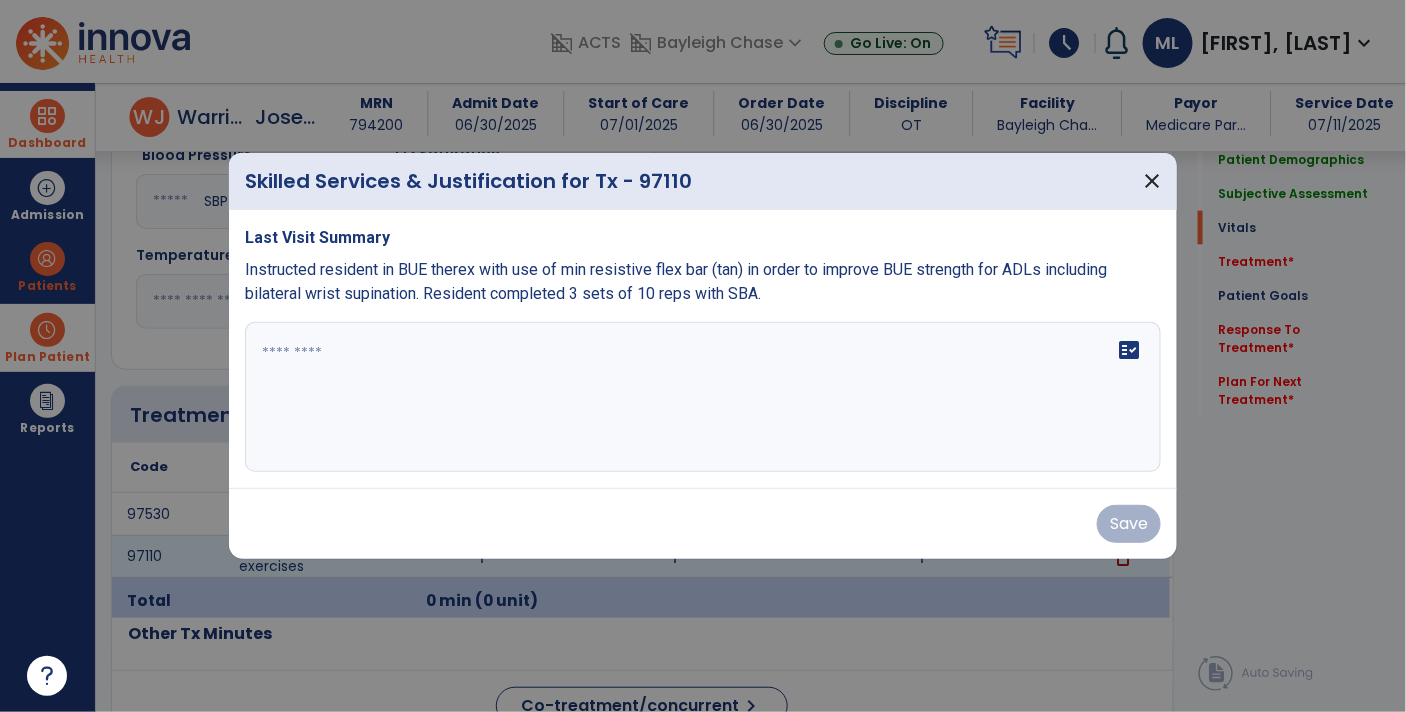 click on "fact_check" at bounding box center (703, 397) 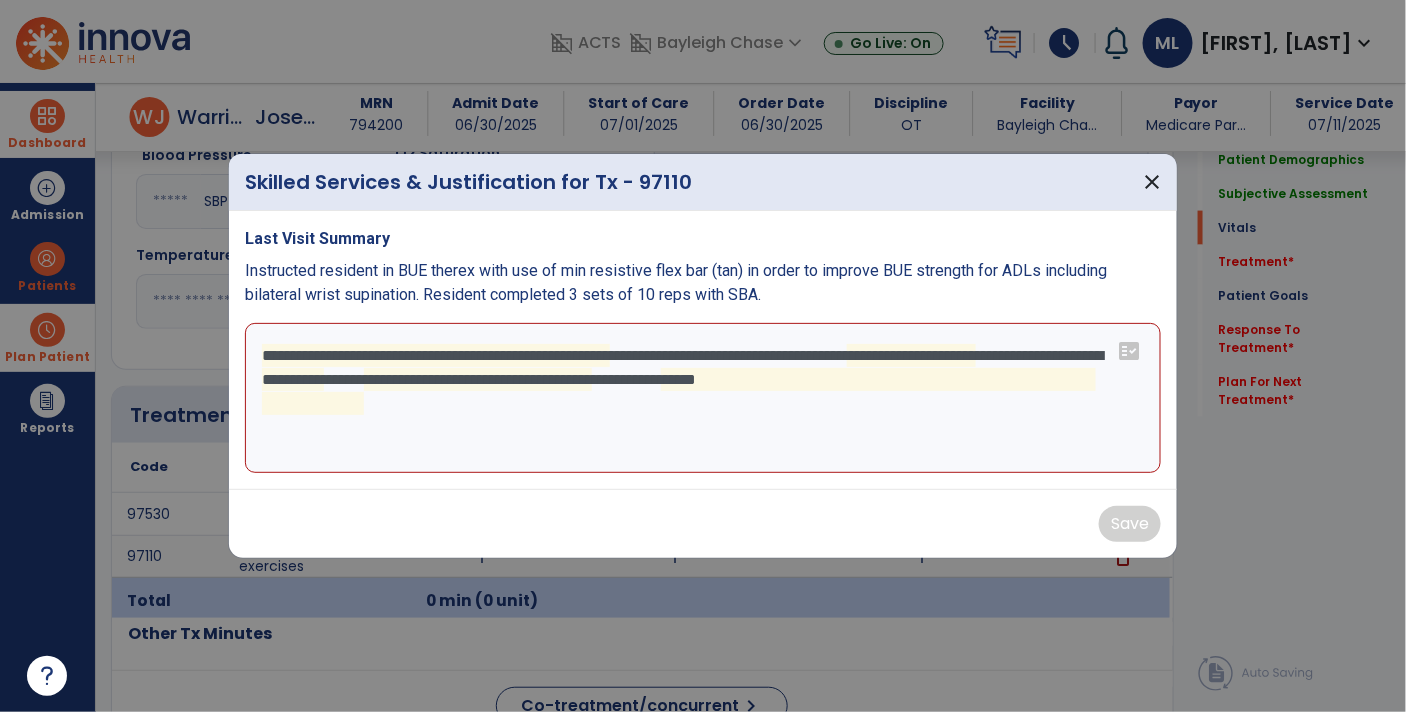 click on "**********" at bounding box center (703, 398) 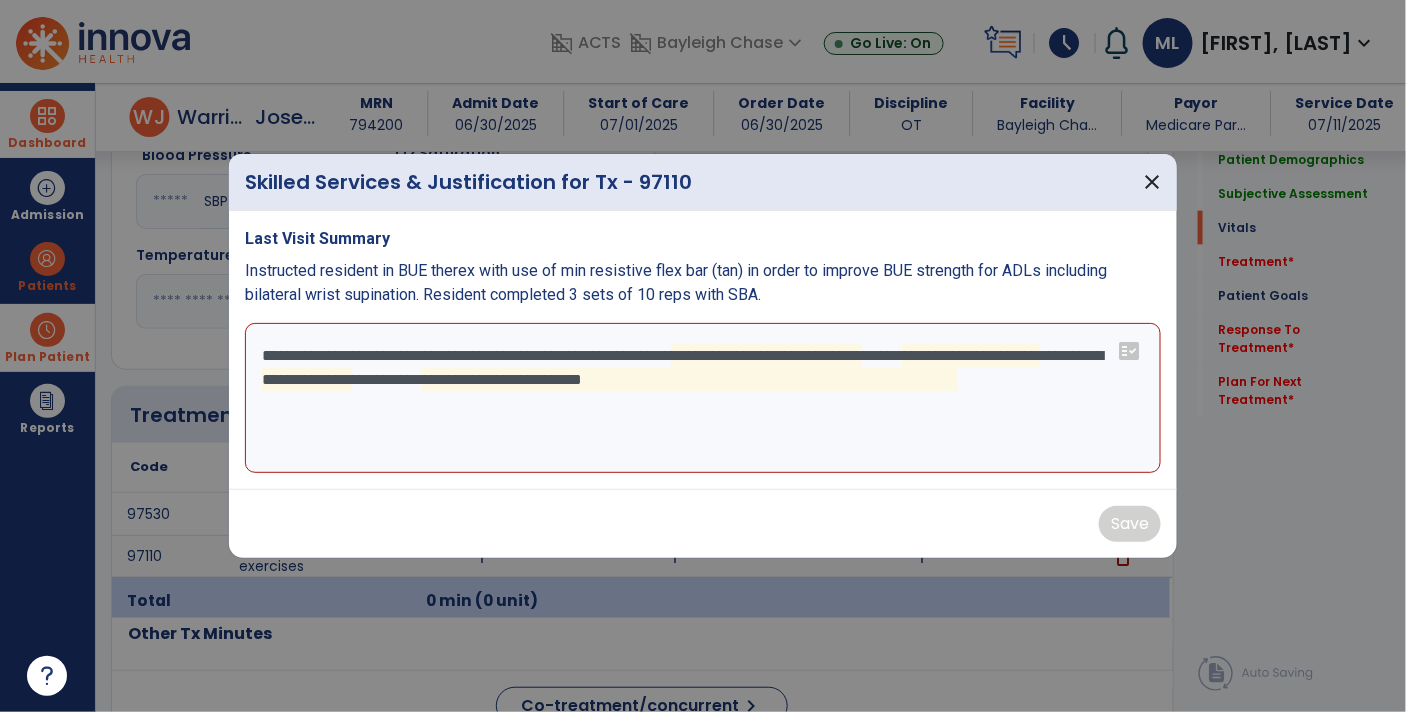 click on "**********" at bounding box center [703, 398] 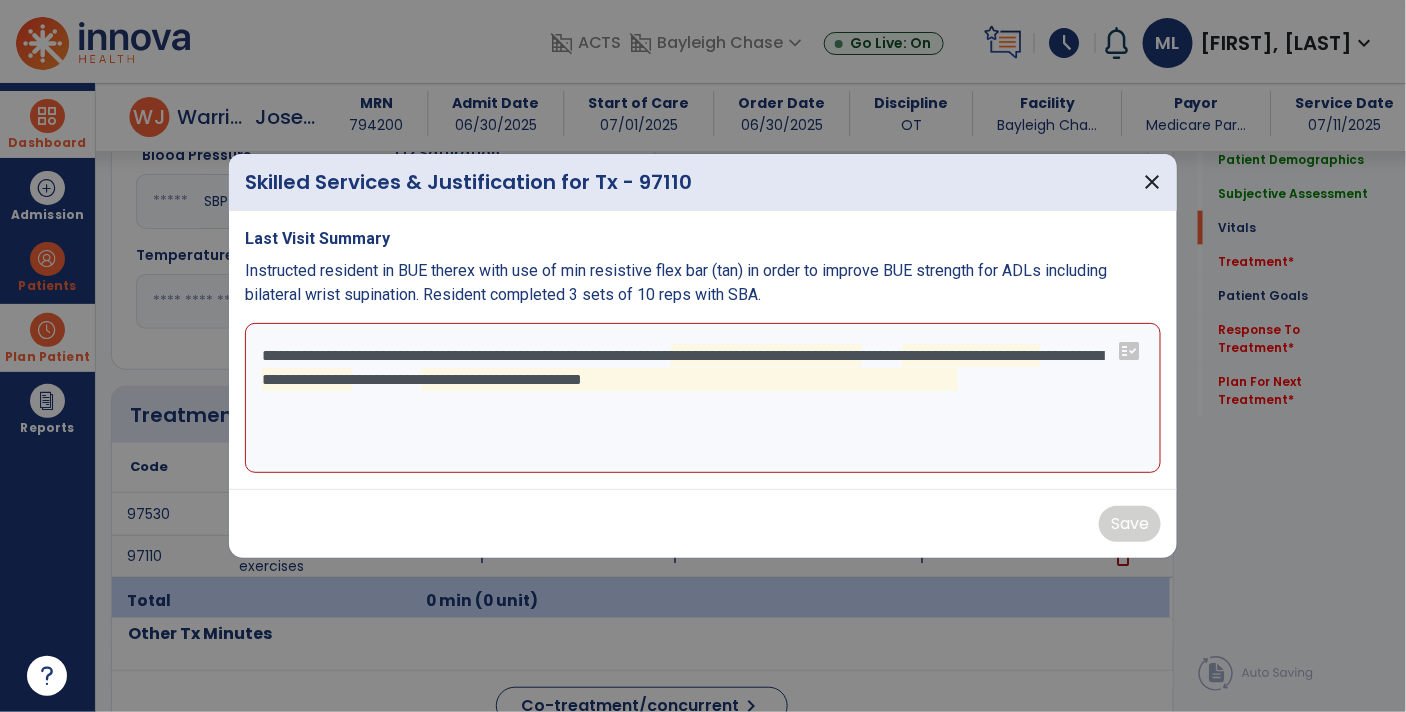 click on "**********" at bounding box center (703, 398) 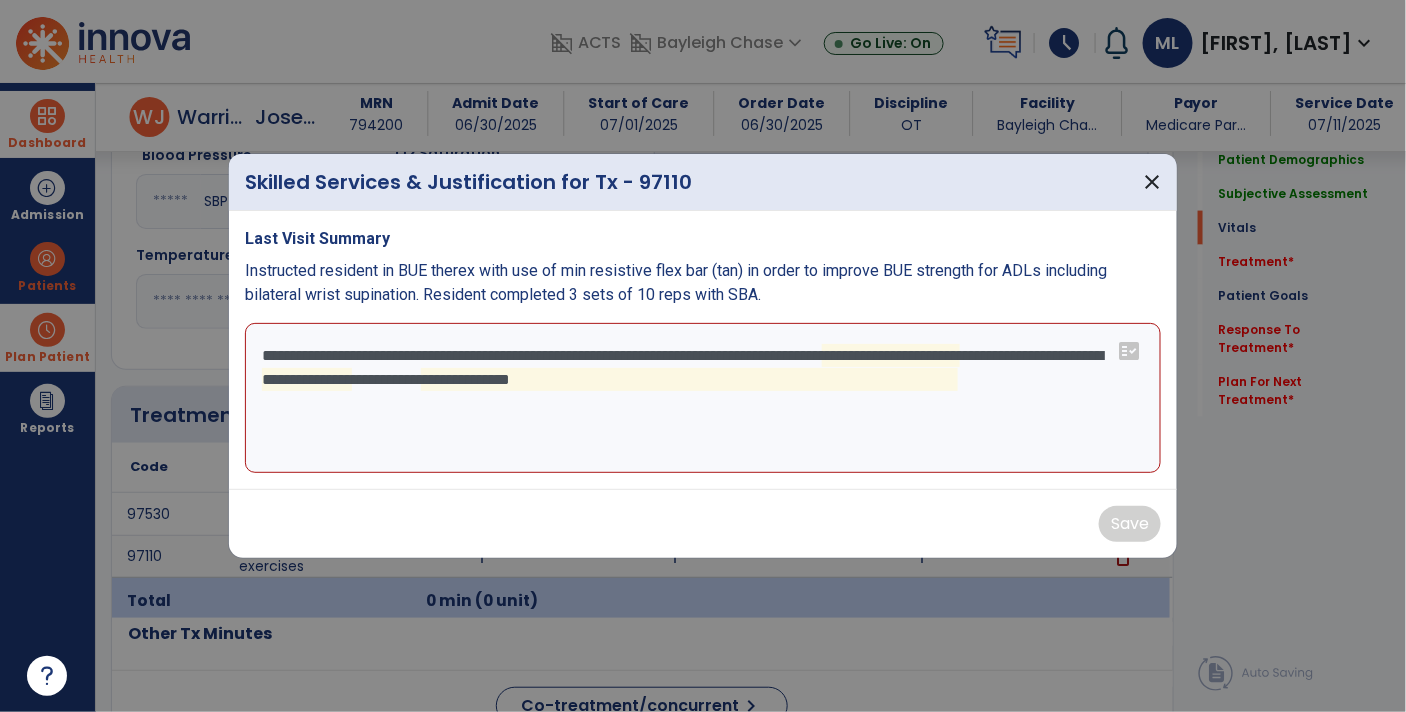 click on "**********" at bounding box center (703, 398) 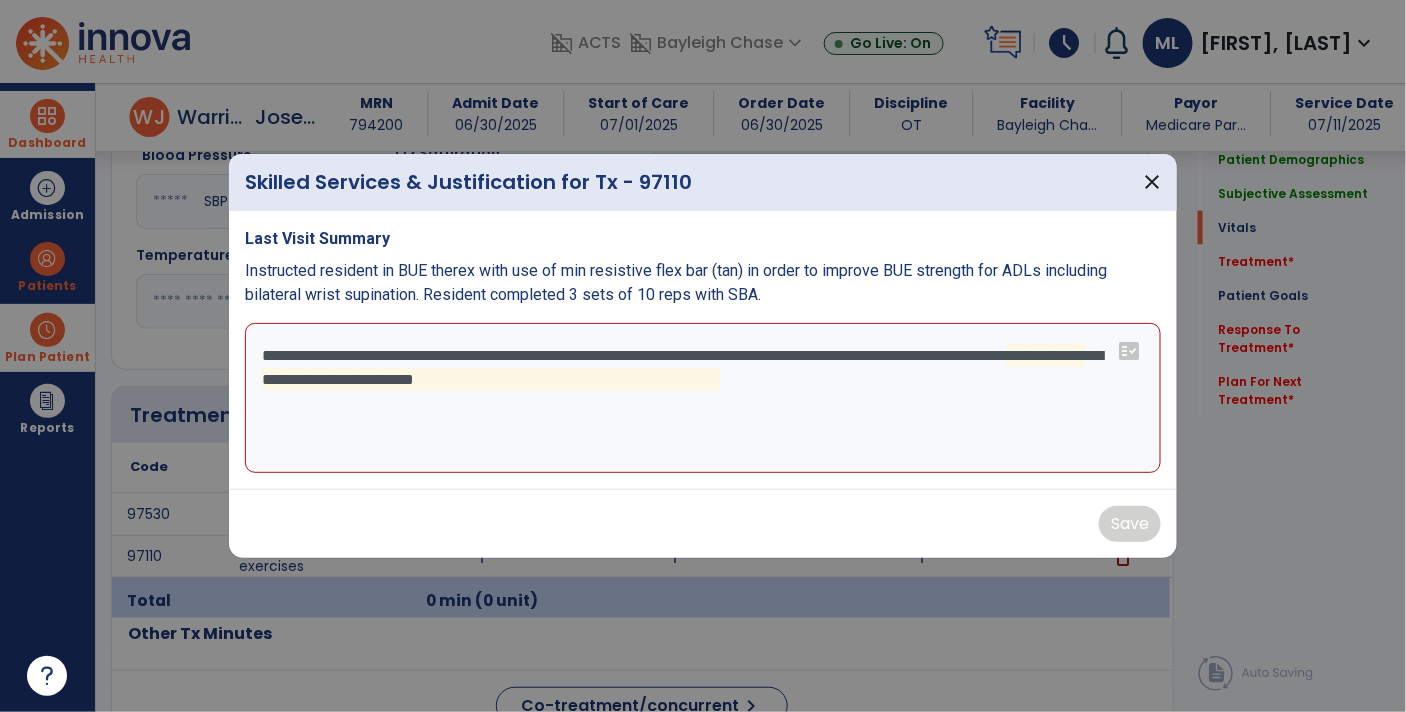 click on "**********" at bounding box center (703, 398) 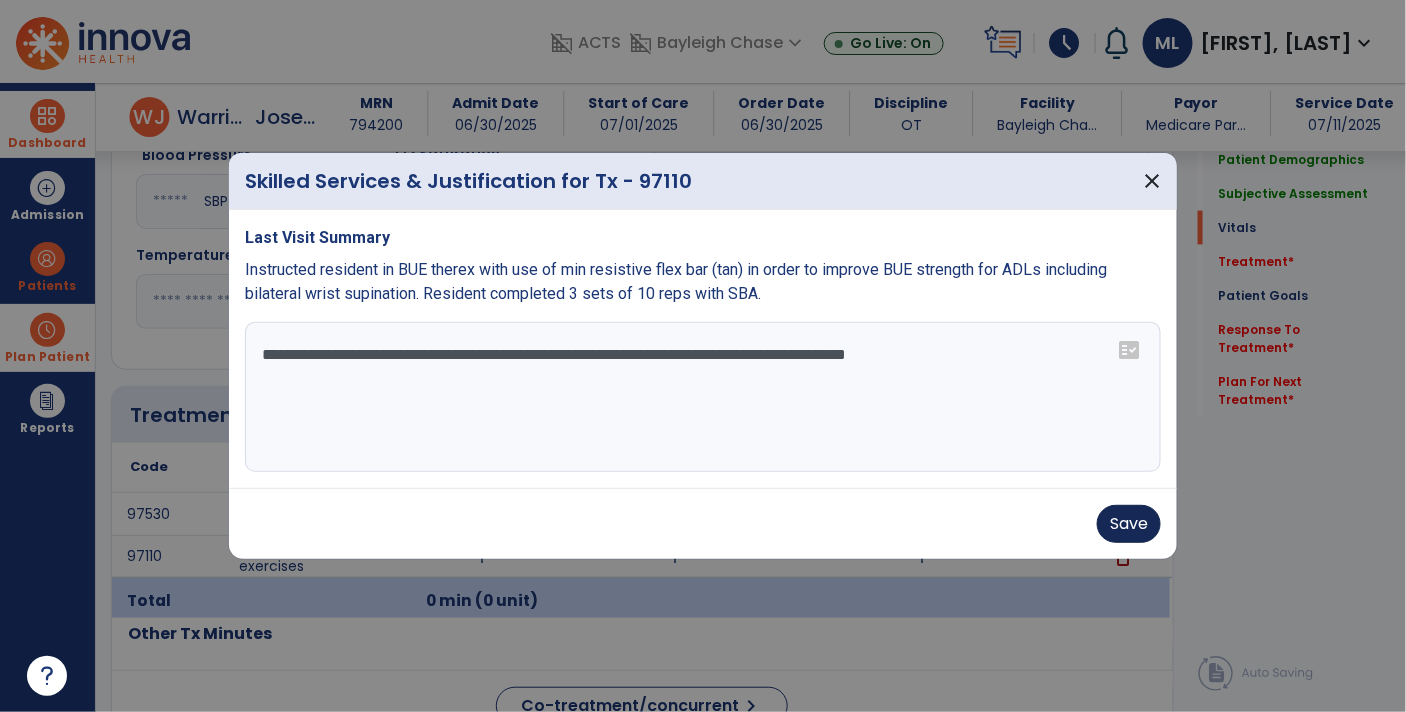 type on "**********" 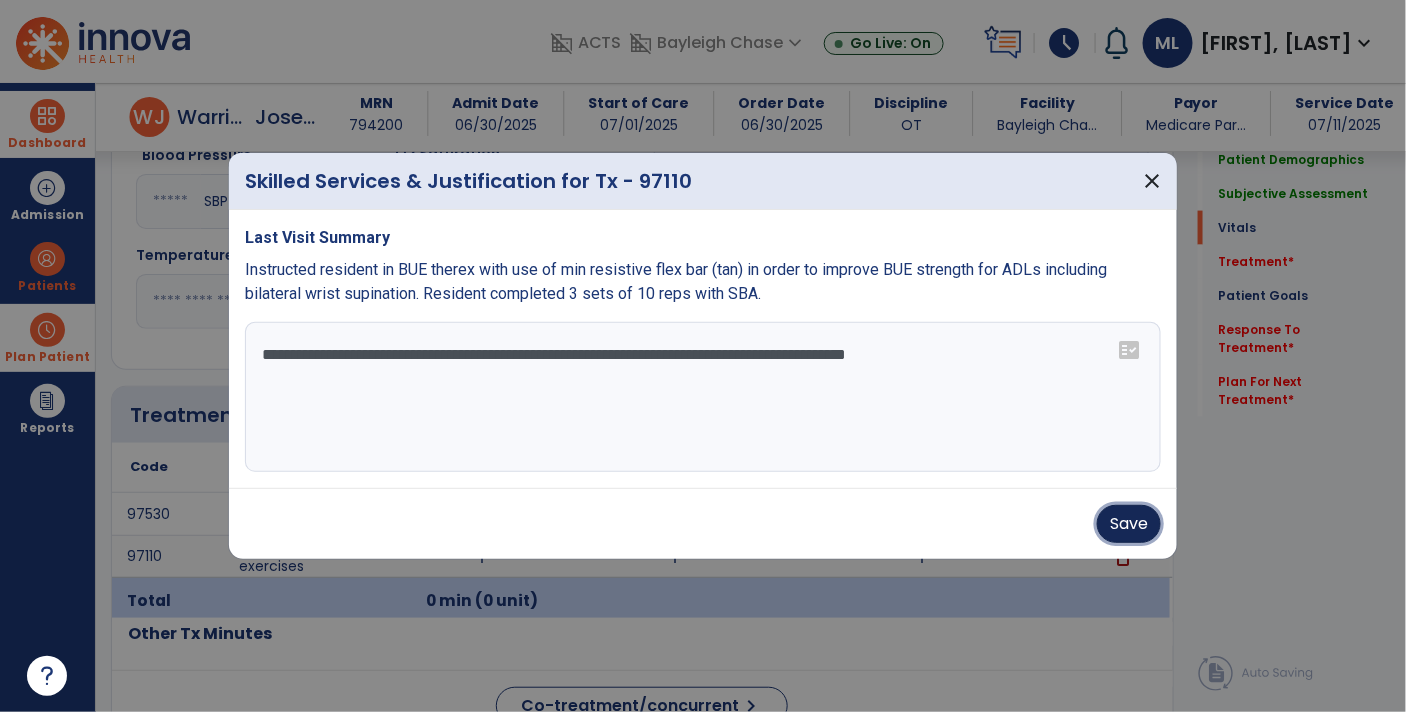 click on "Save" at bounding box center [1129, 524] 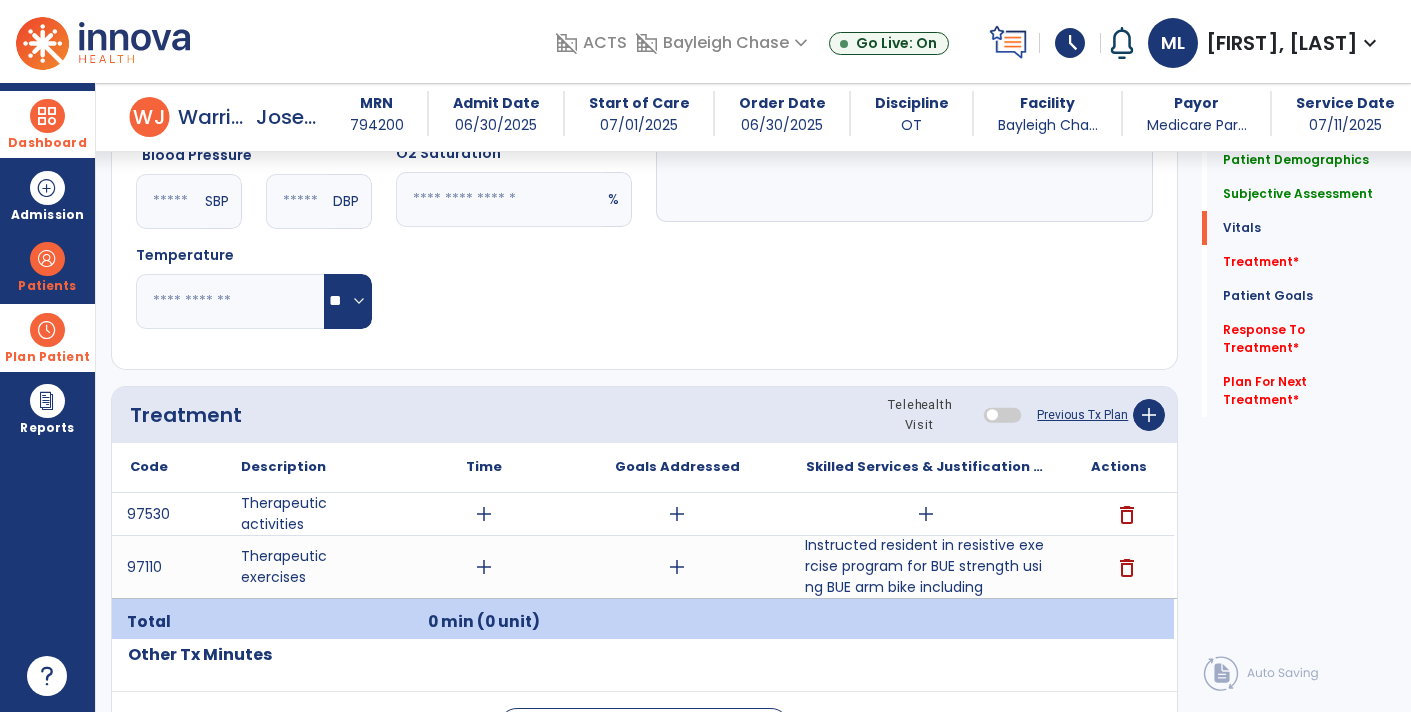 click on "add" at bounding box center [926, 514] 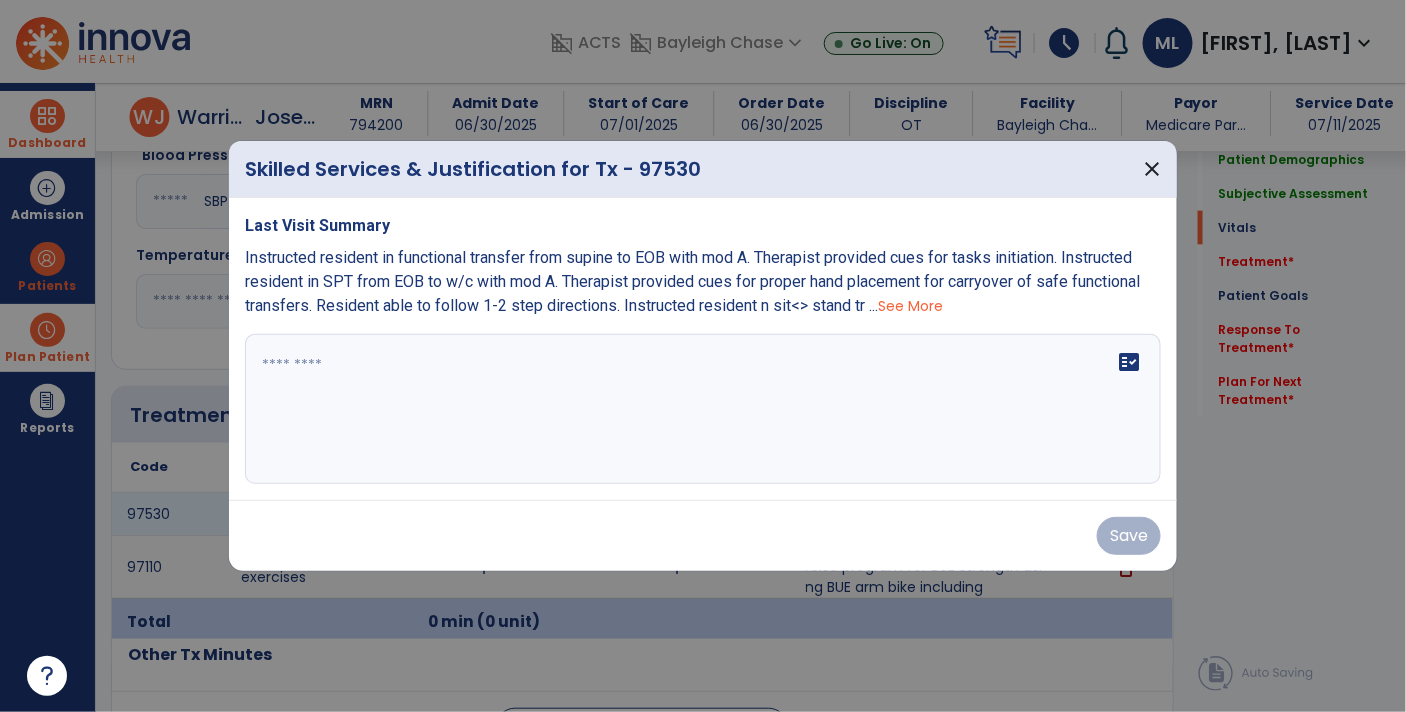 scroll, scrollTop: 863, scrollLeft: 0, axis: vertical 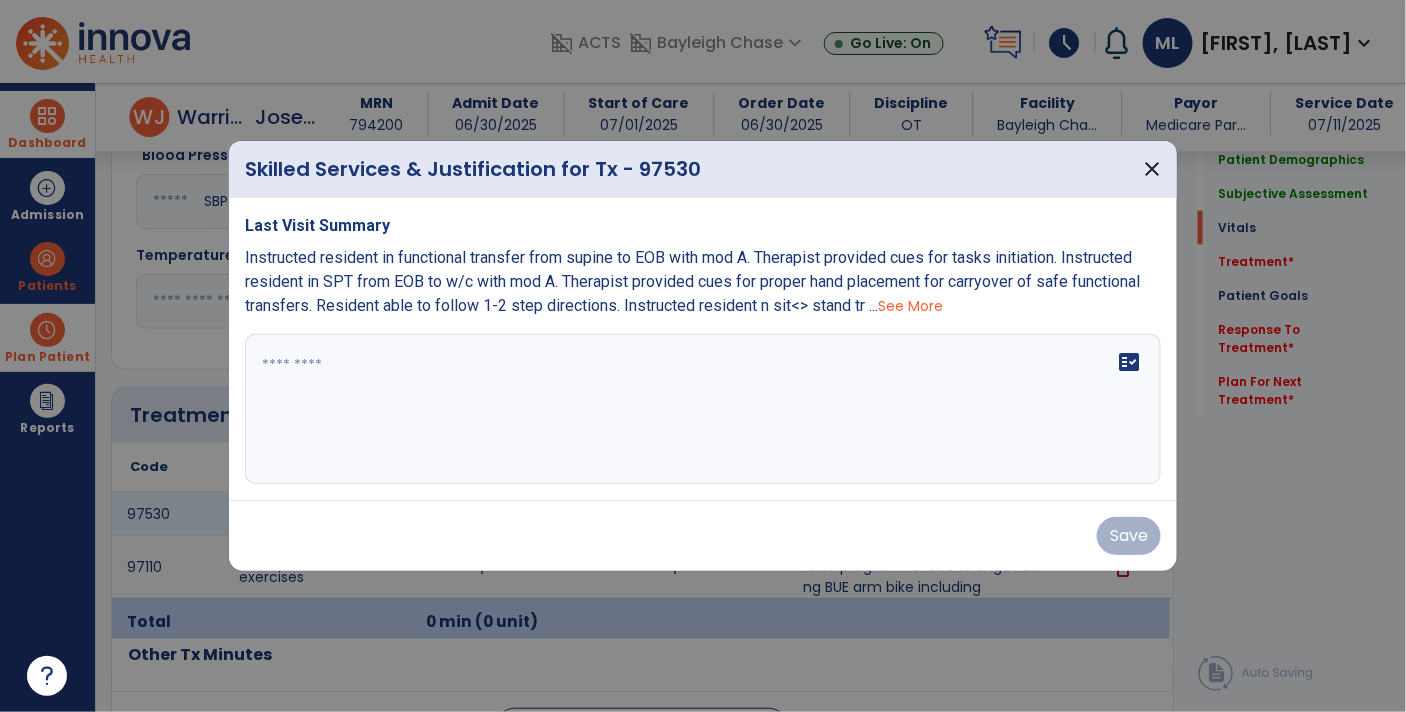 click at bounding box center [703, 409] 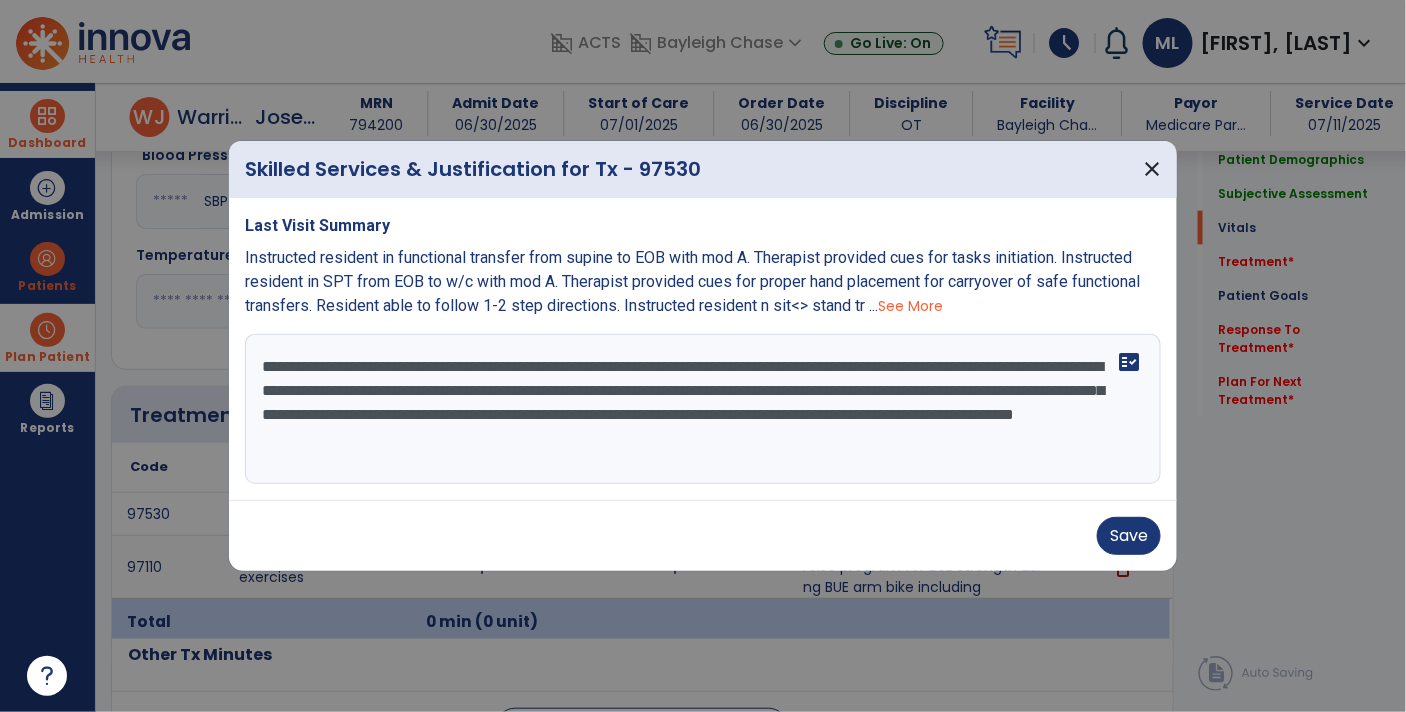 click on "**********" at bounding box center [703, 409] 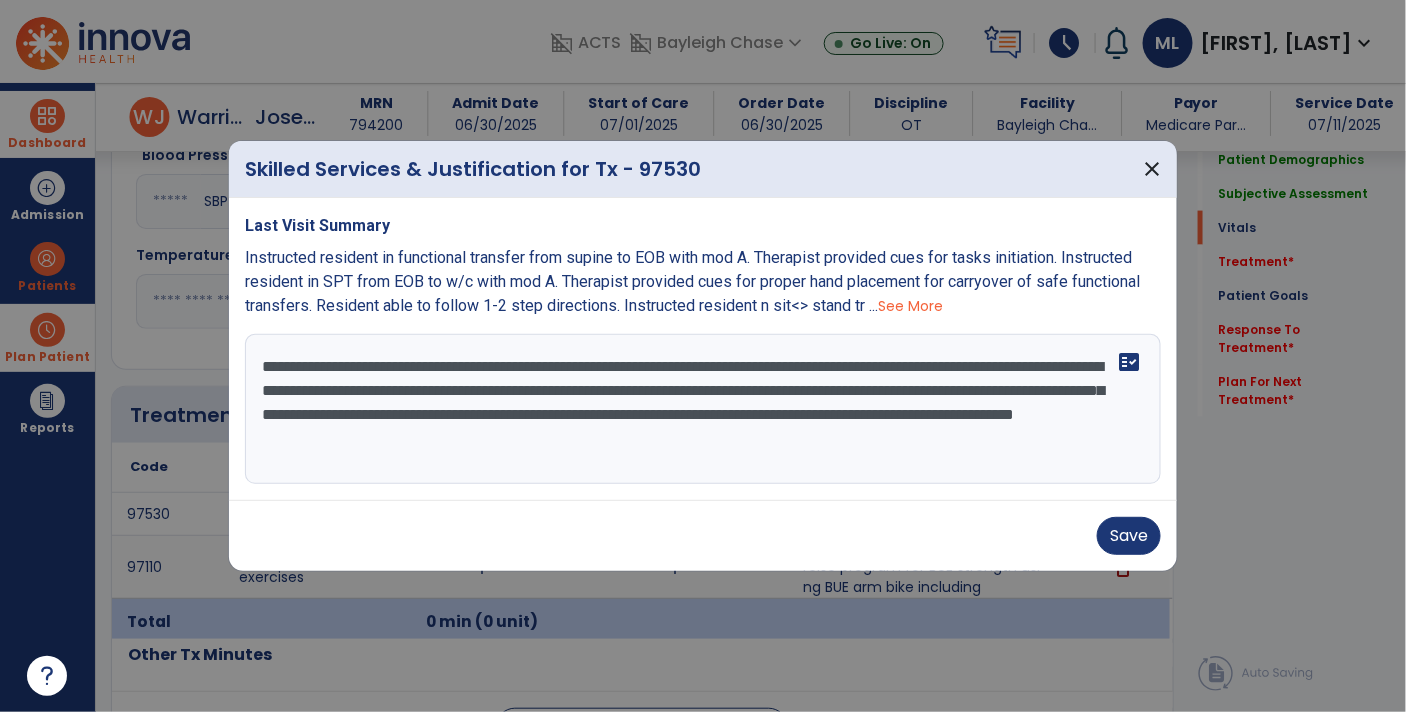 click on "**********" at bounding box center [703, 409] 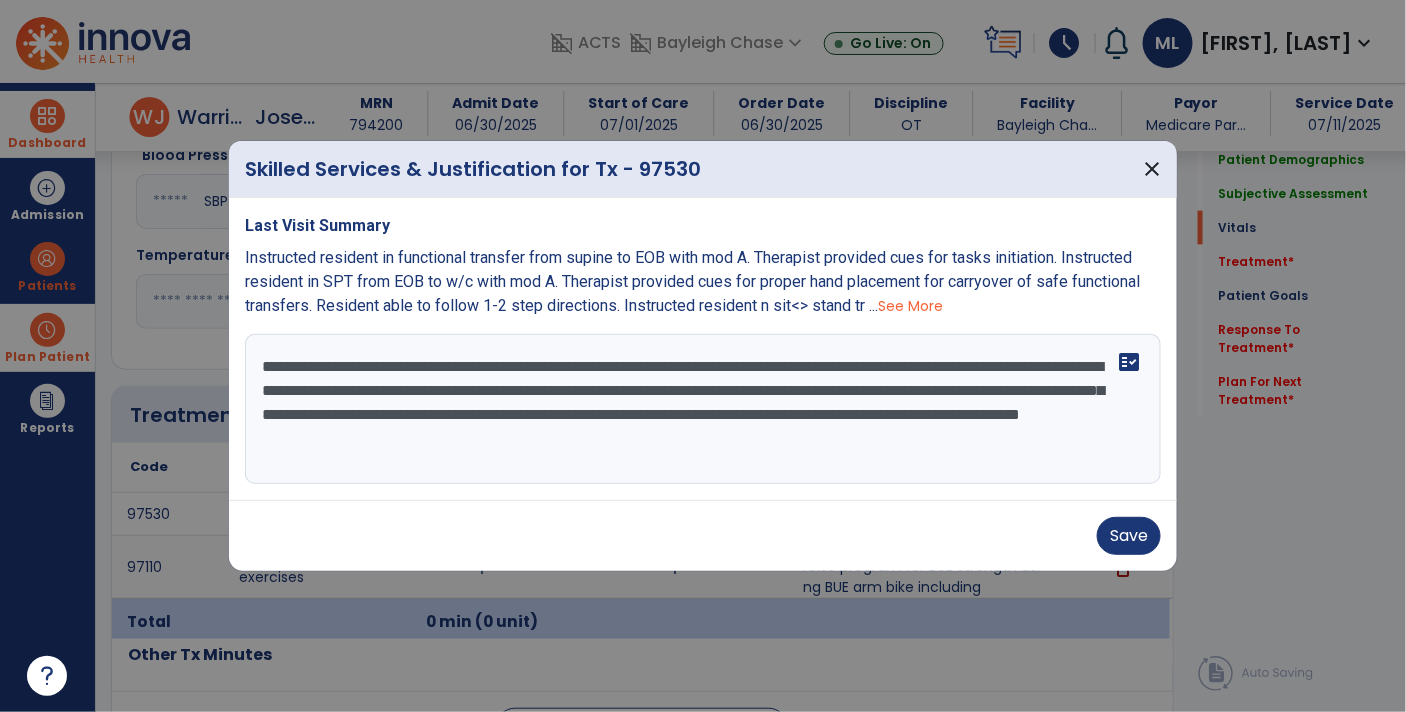 click on "**********" at bounding box center [703, 409] 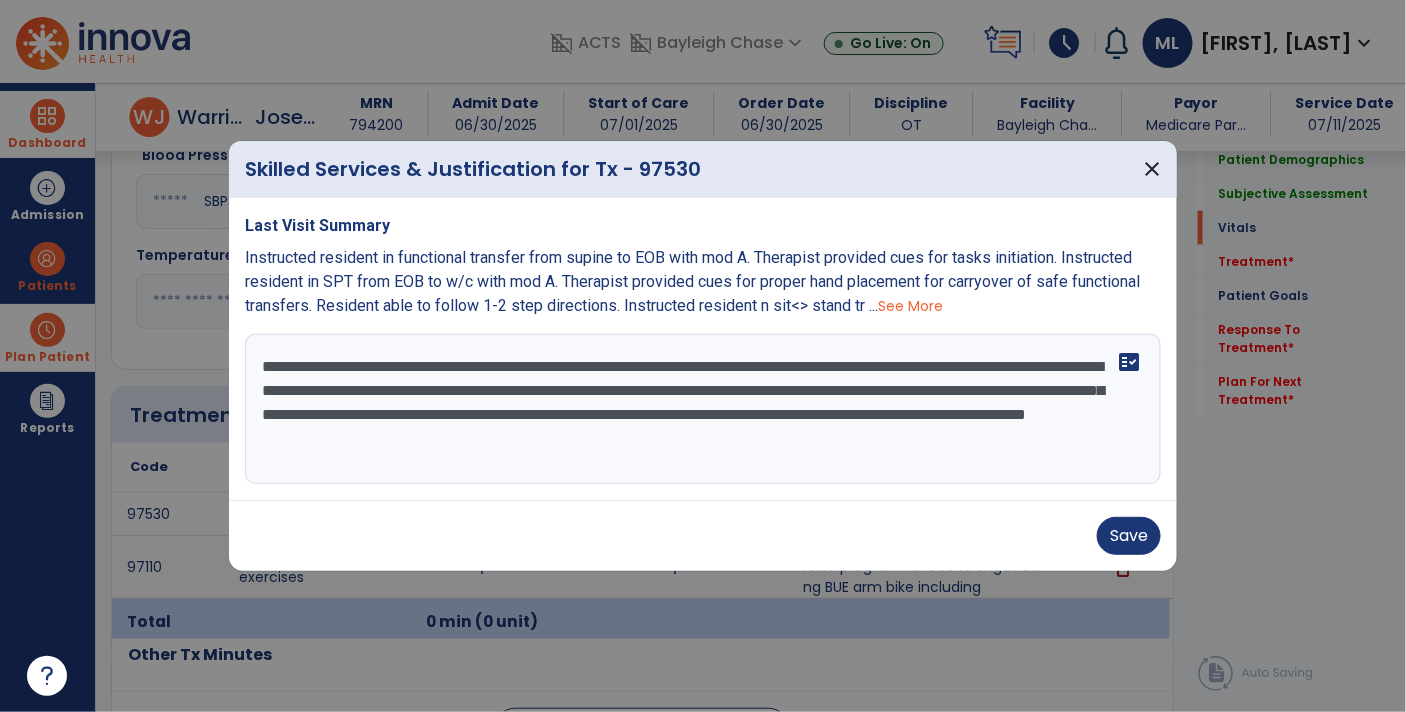click on "**********" at bounding box center (703, 409) 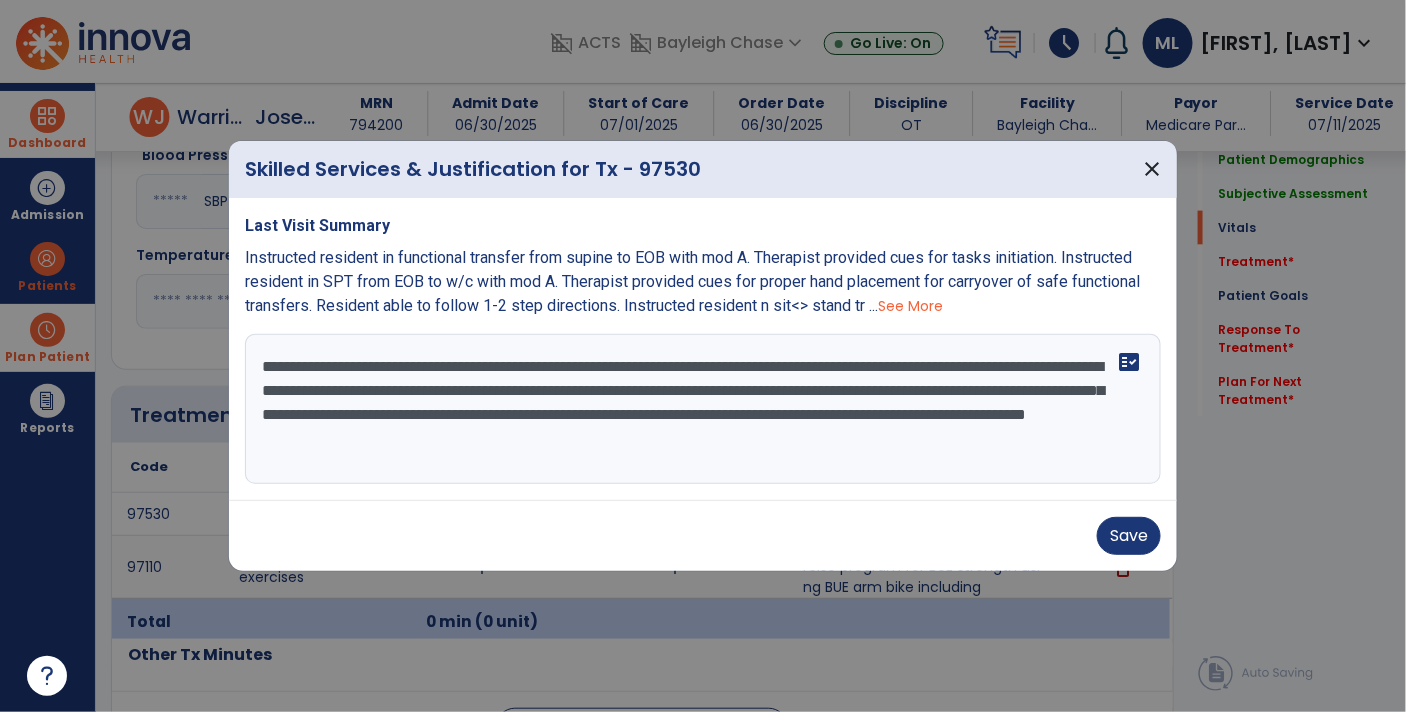 click on "**********" at bounding box center [703, 409] 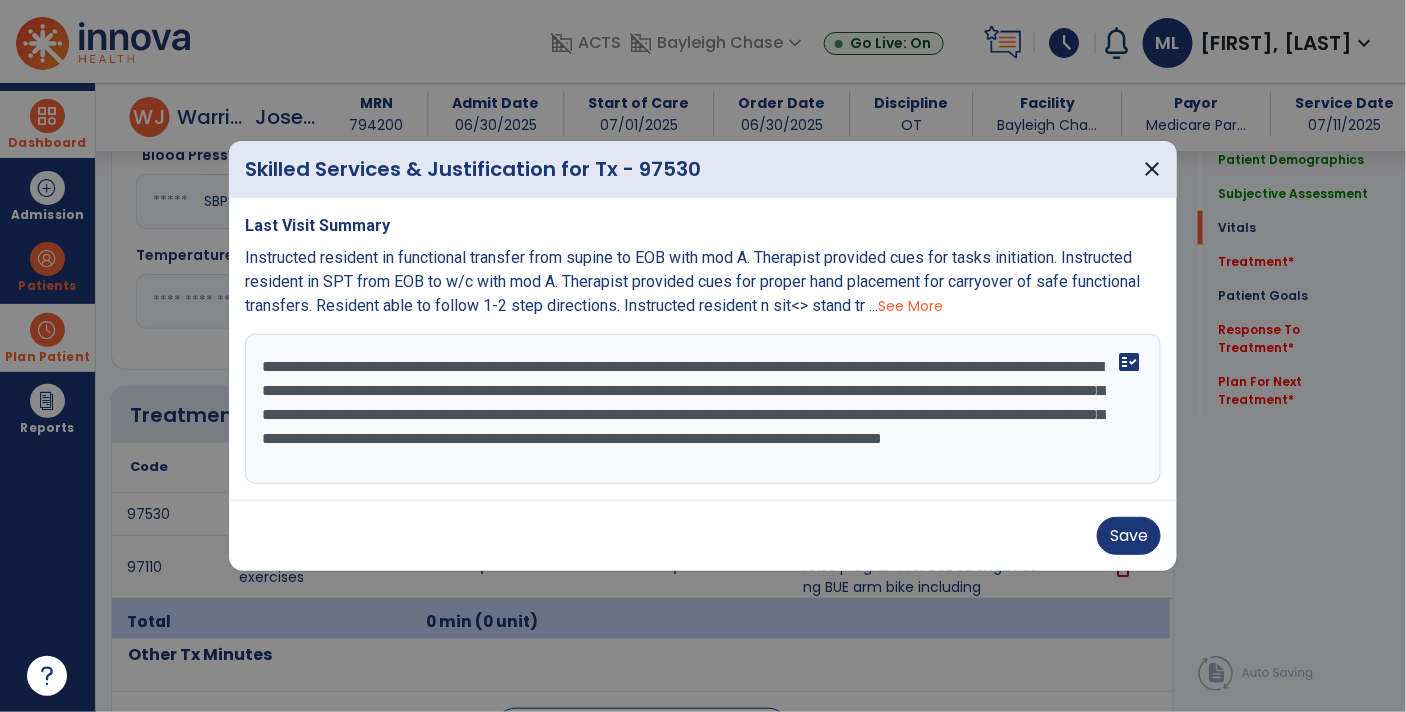 scroll, scrollTop: 14, scrollLeft: 0, axis: vertical 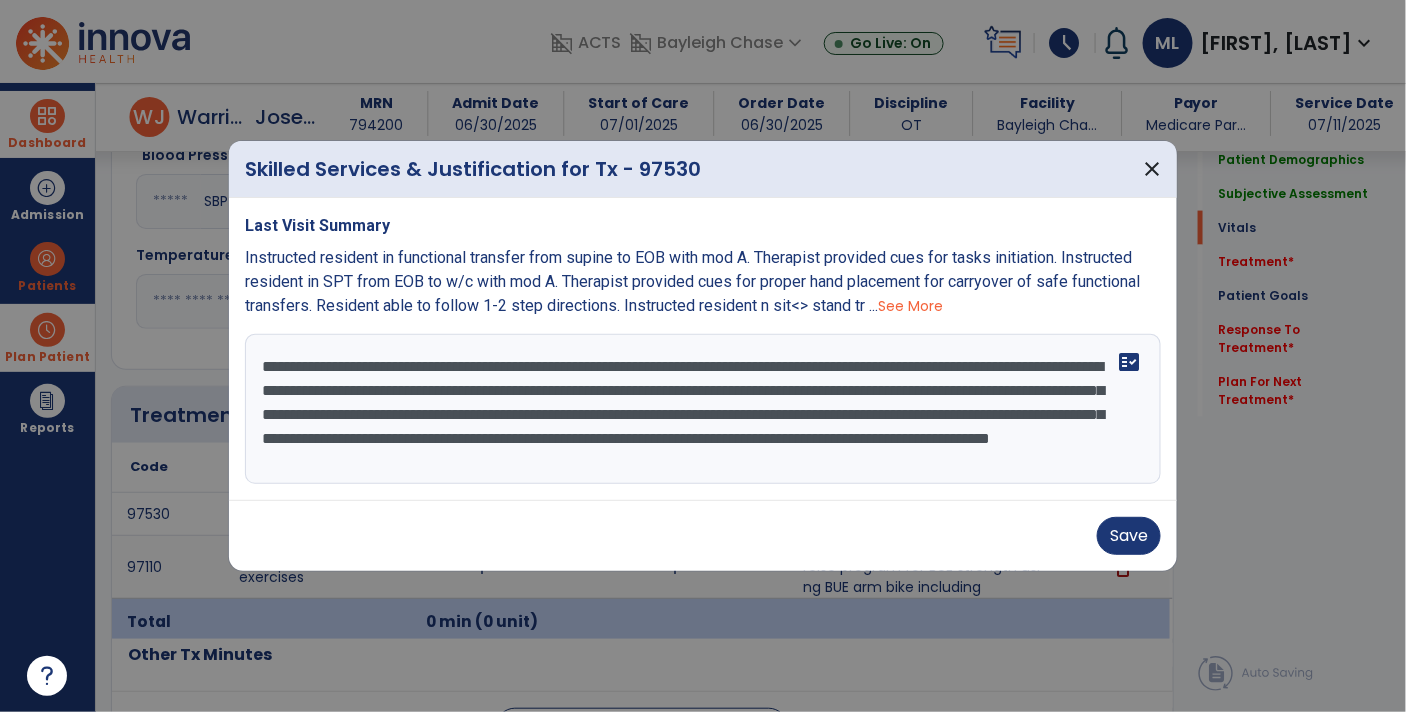 click on "**********" at bounding box center [703, 409] 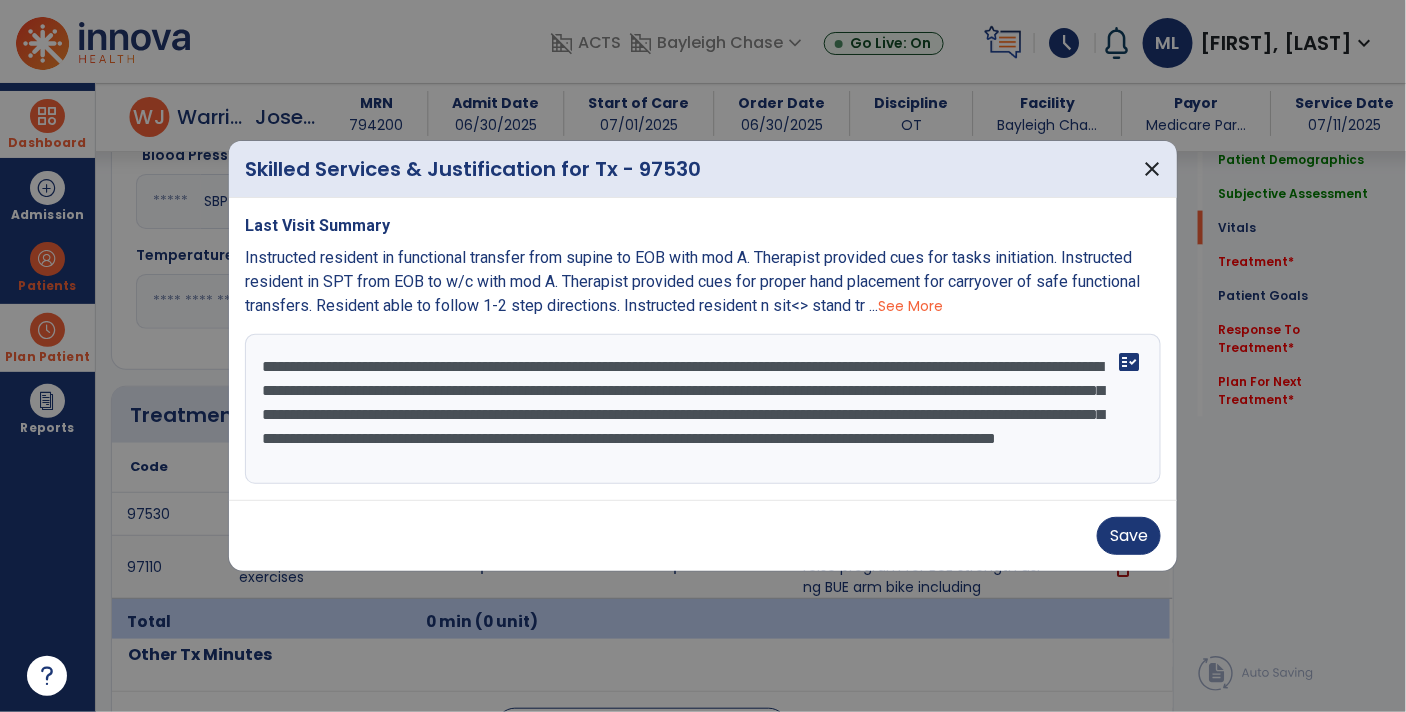 click on "**********" at bounding box center [703, 409] 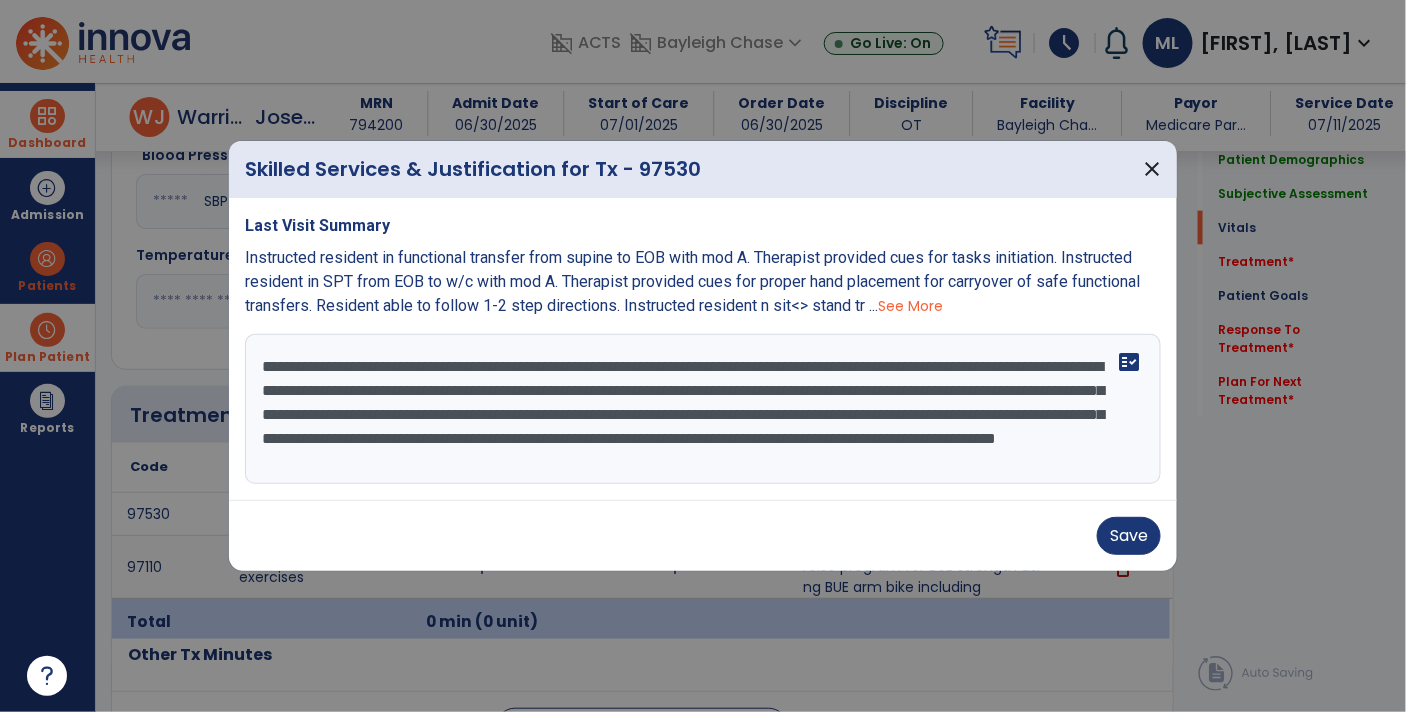 click on "**********" at bounding box center (703, 409) 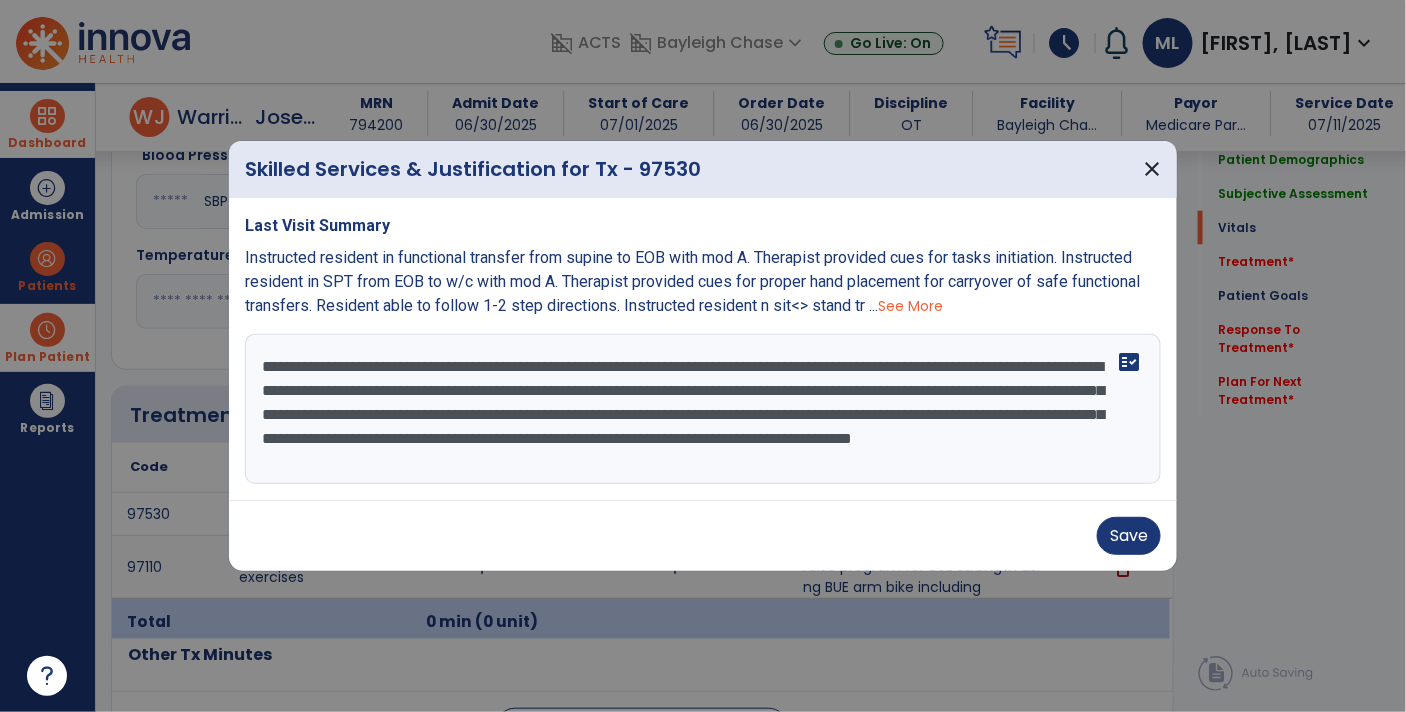 scroll, scrollTop: 0, scrollLeft: 0, axis: both 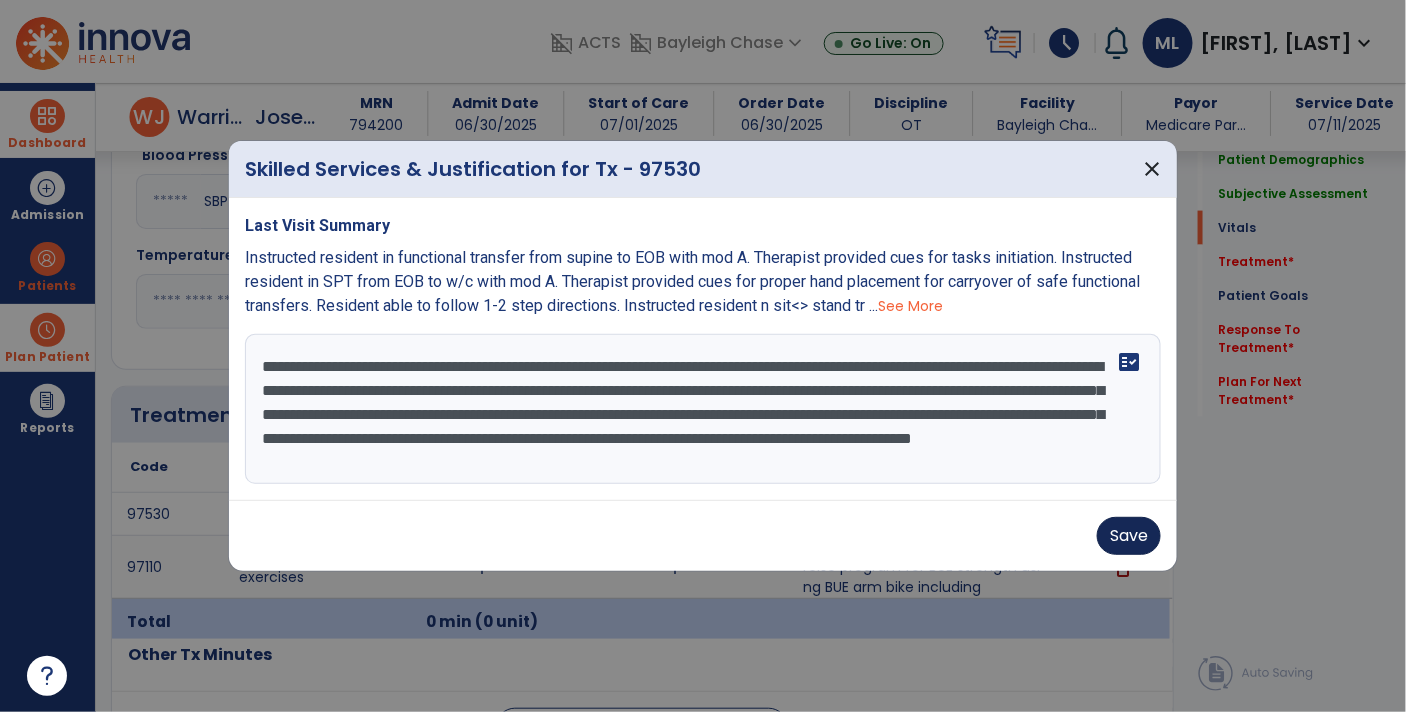 type on "**********" 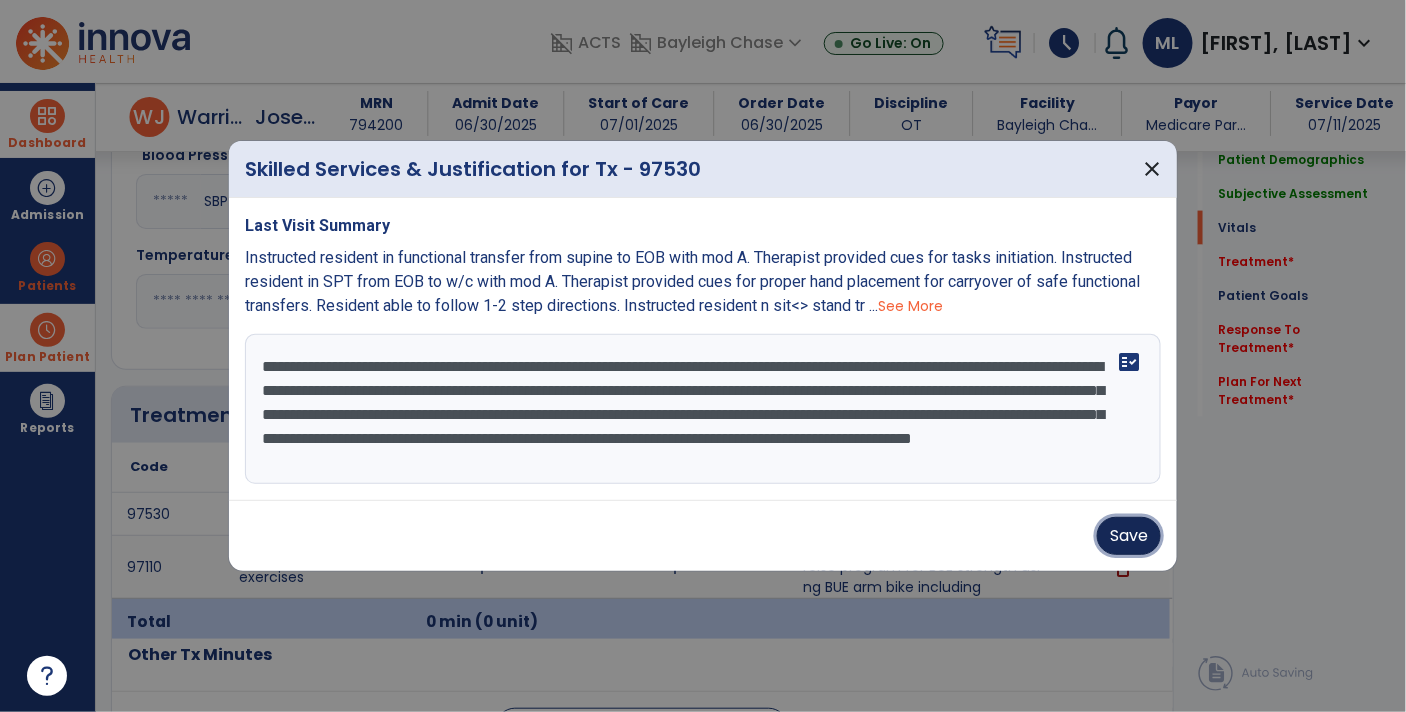 click on "Save" at bounding box center [1129, 536] 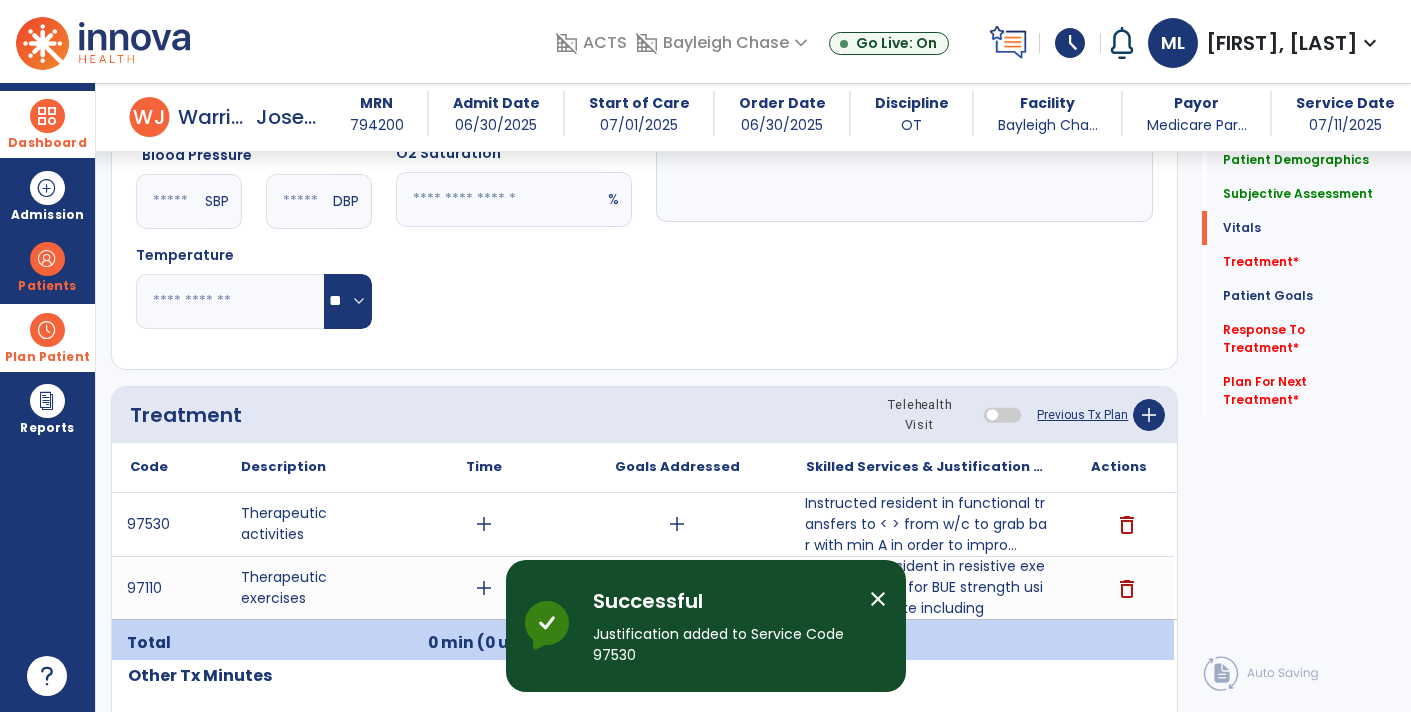 click at bounding box center [47, 116] 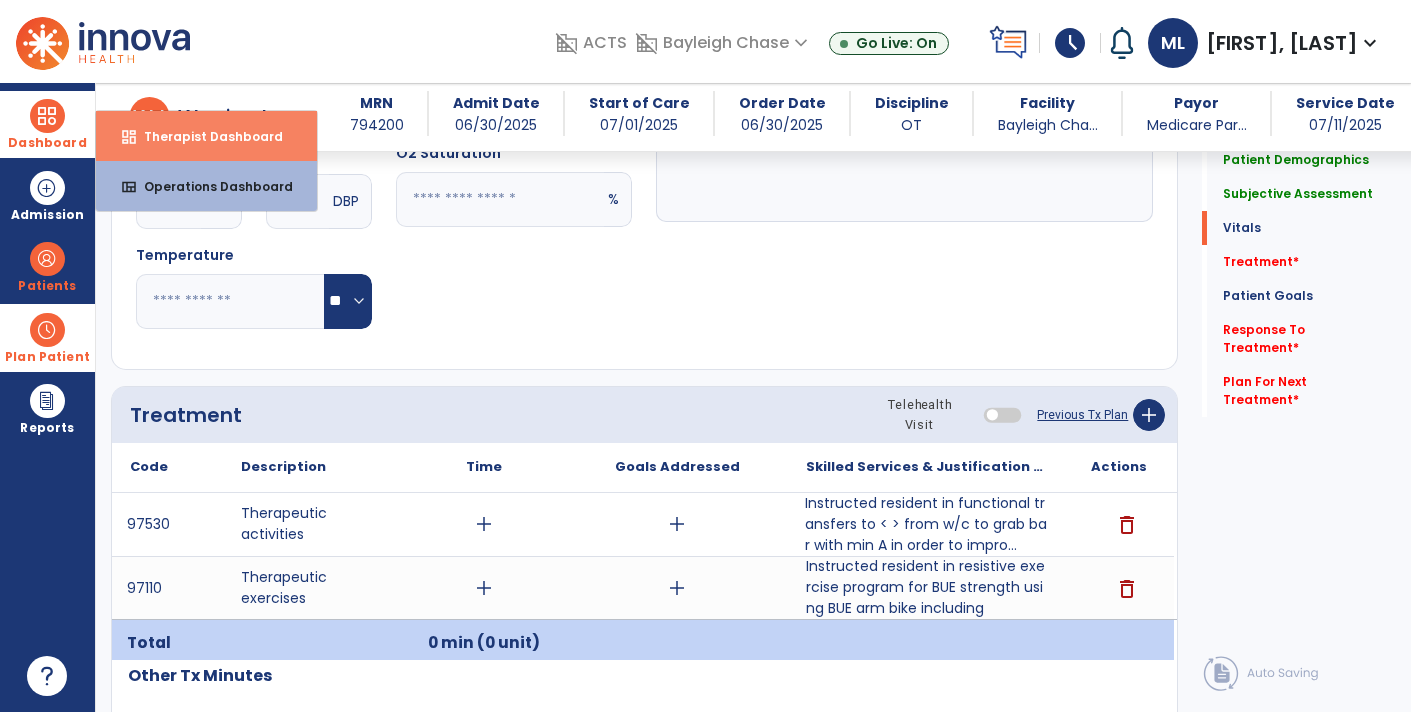 click on "dashboard  Therapist Dashboard" at bounding box center (206, 136) 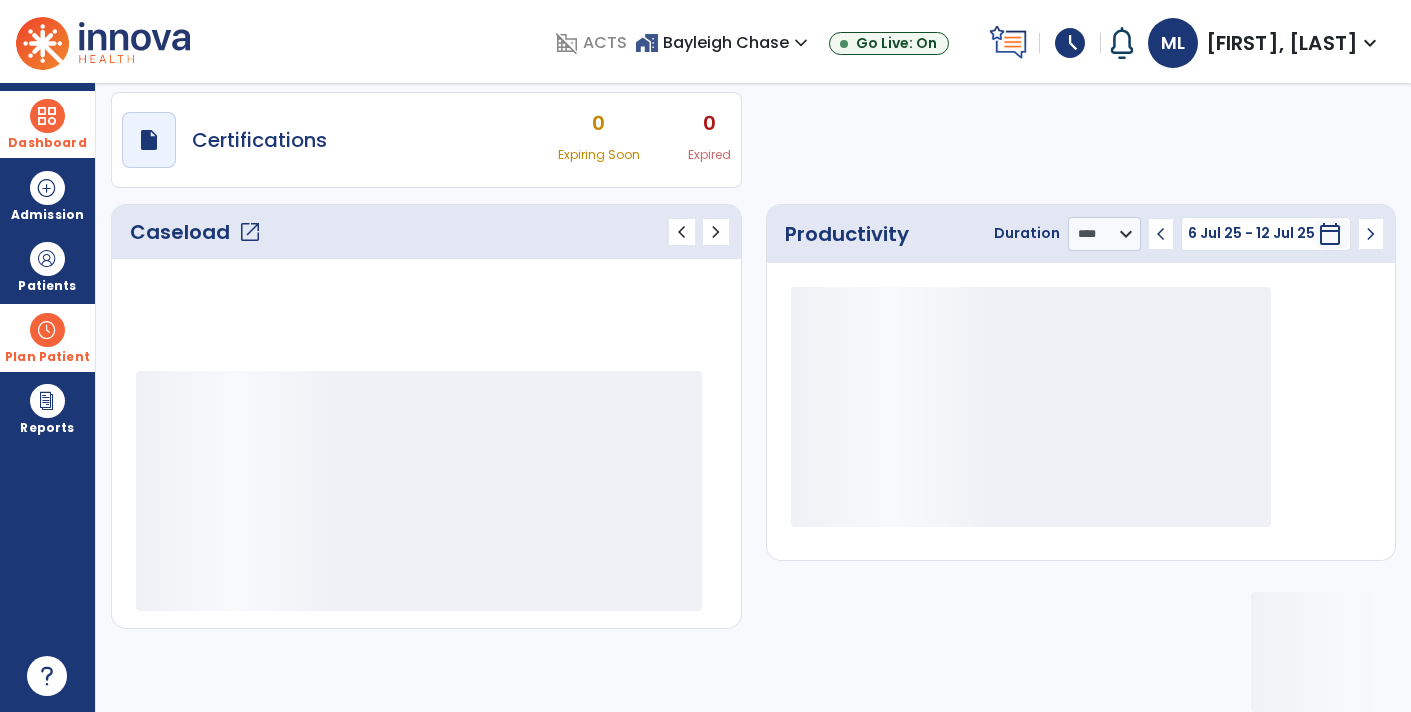 scroll, scrollTop: 162, scrollLeft: 0, axis: vertical 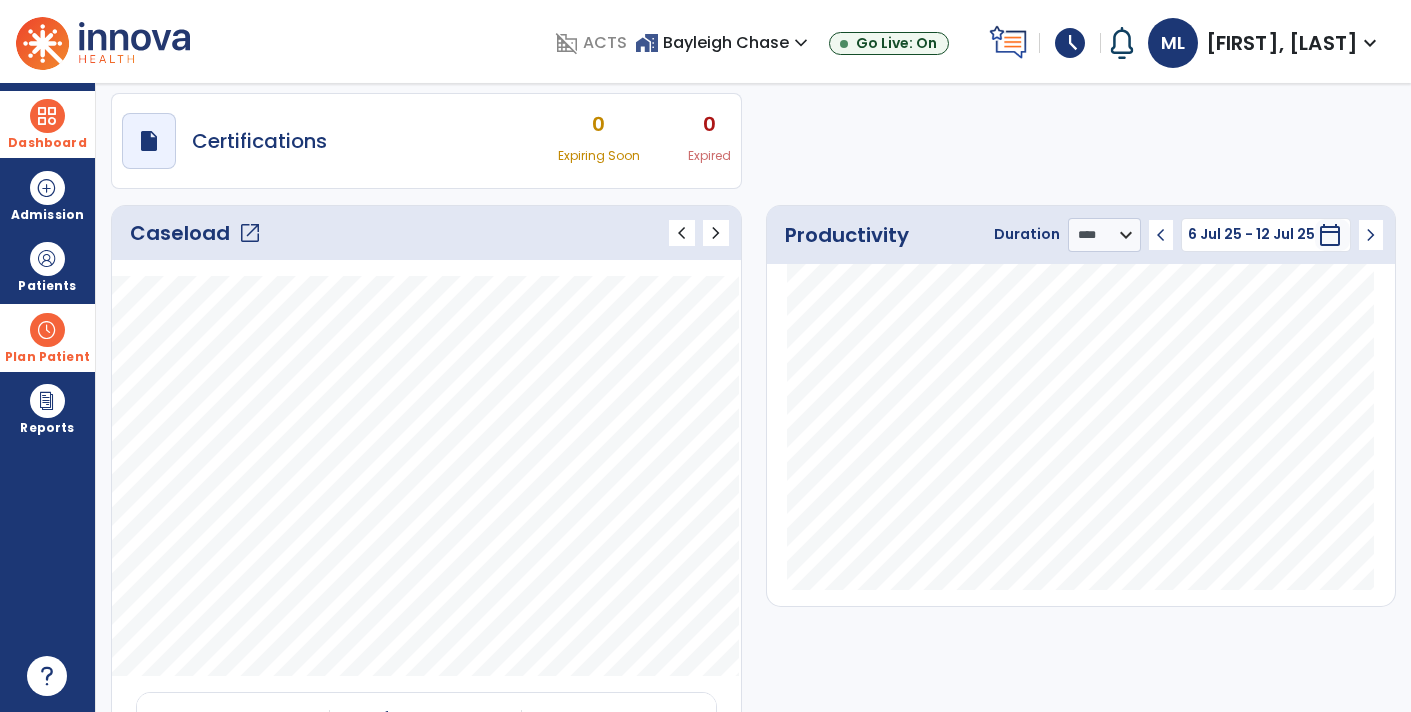 click on "calendar_today" at bounding box center [1330, 235] 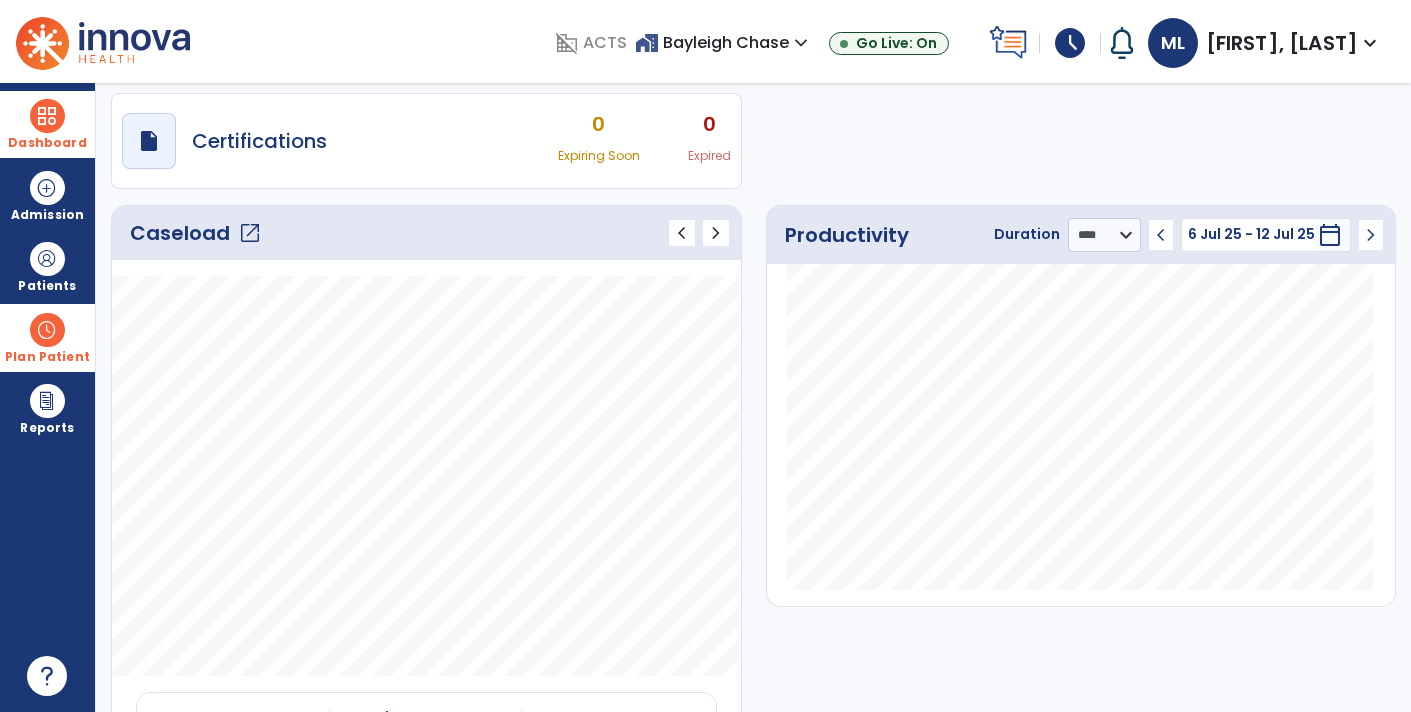 select on "*" 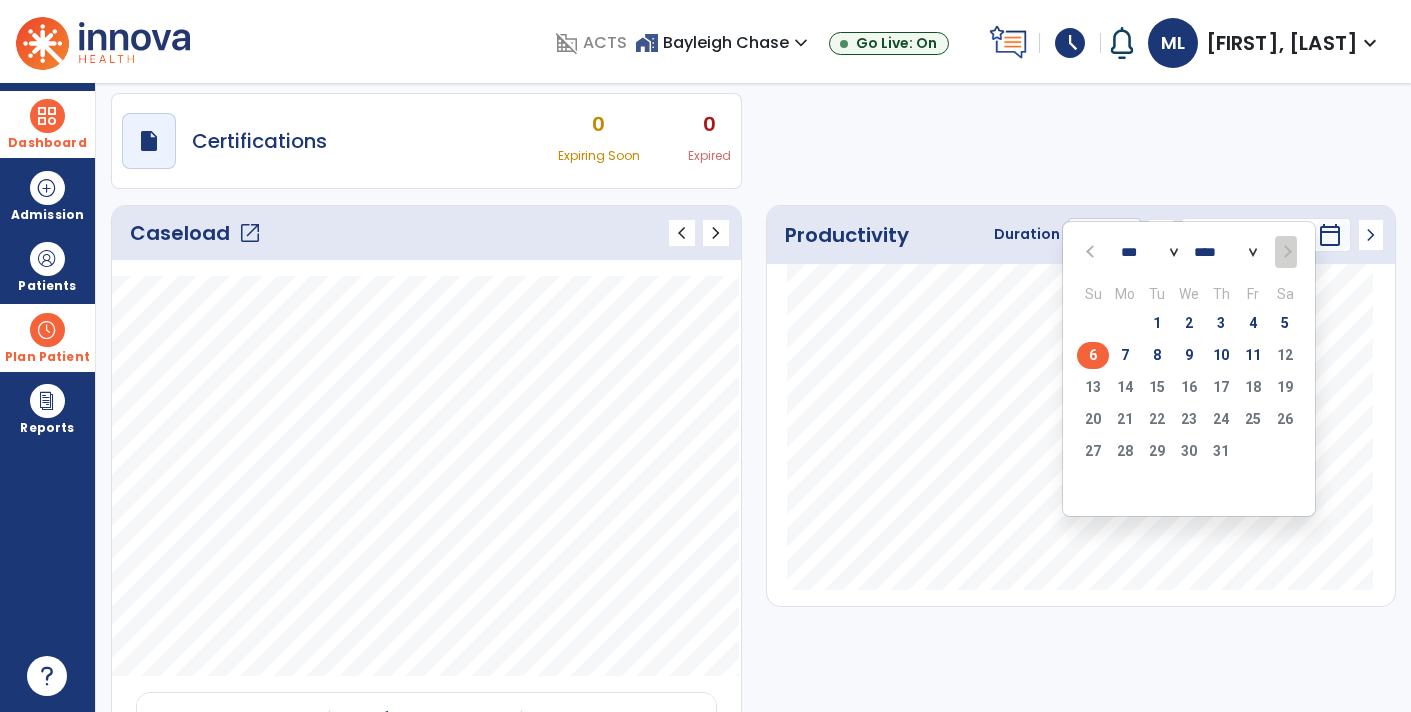 click on "open_in_new" 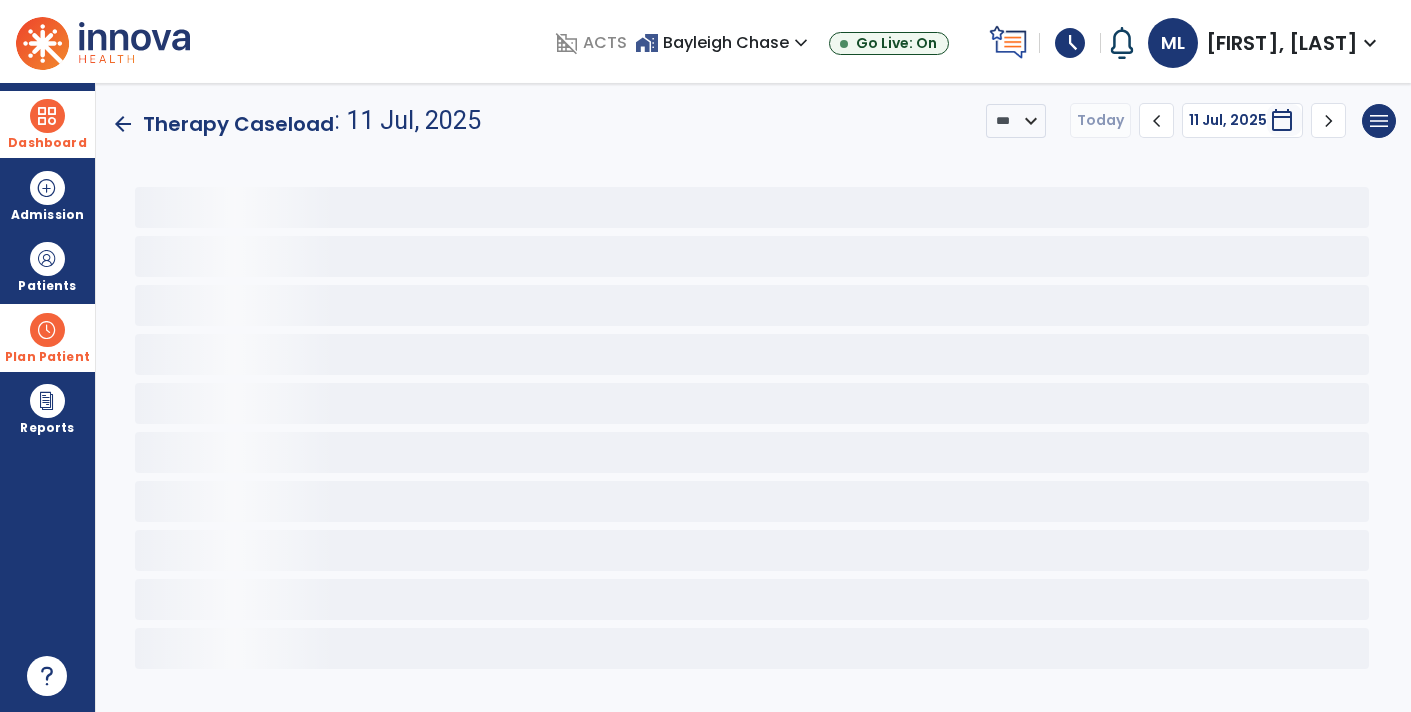 scroll, scrollTop: 0, scrollLeft: 0, axis: both 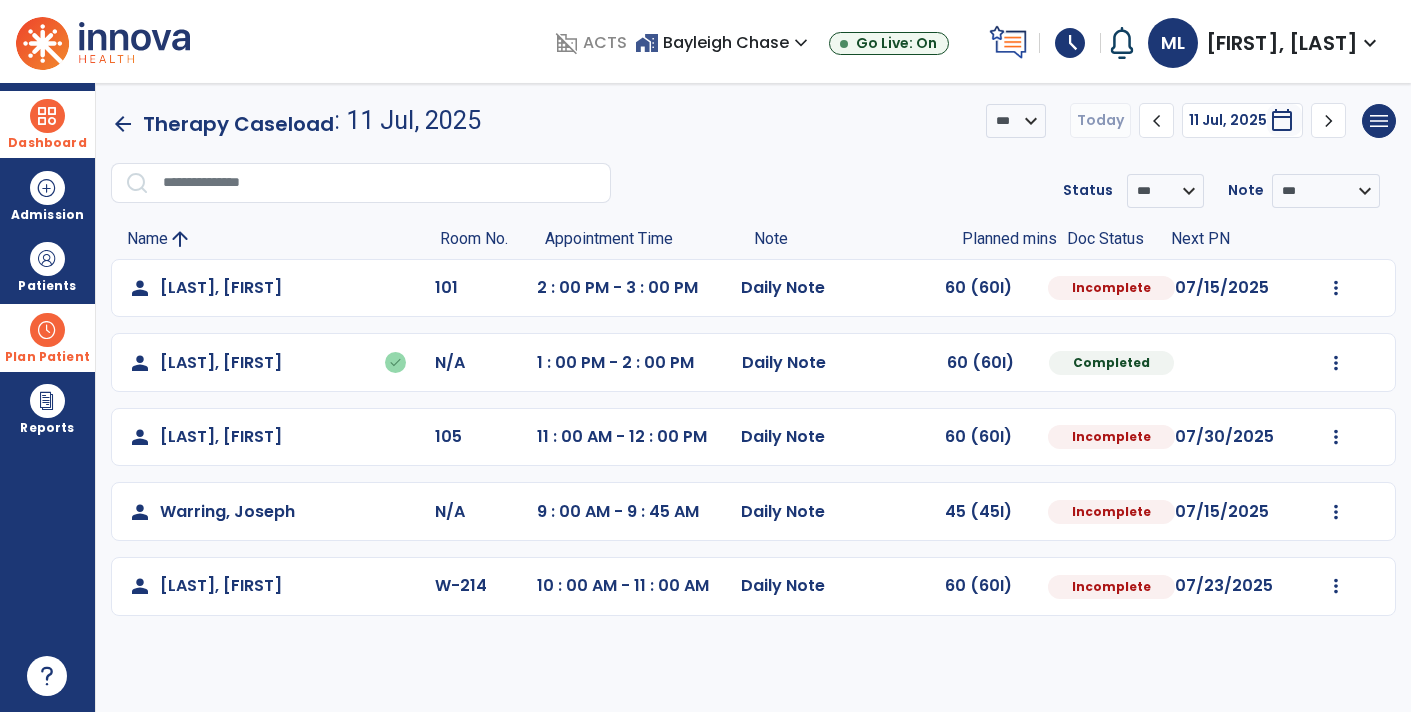 click on "calendar_today" at bounding box center (1282, 120) 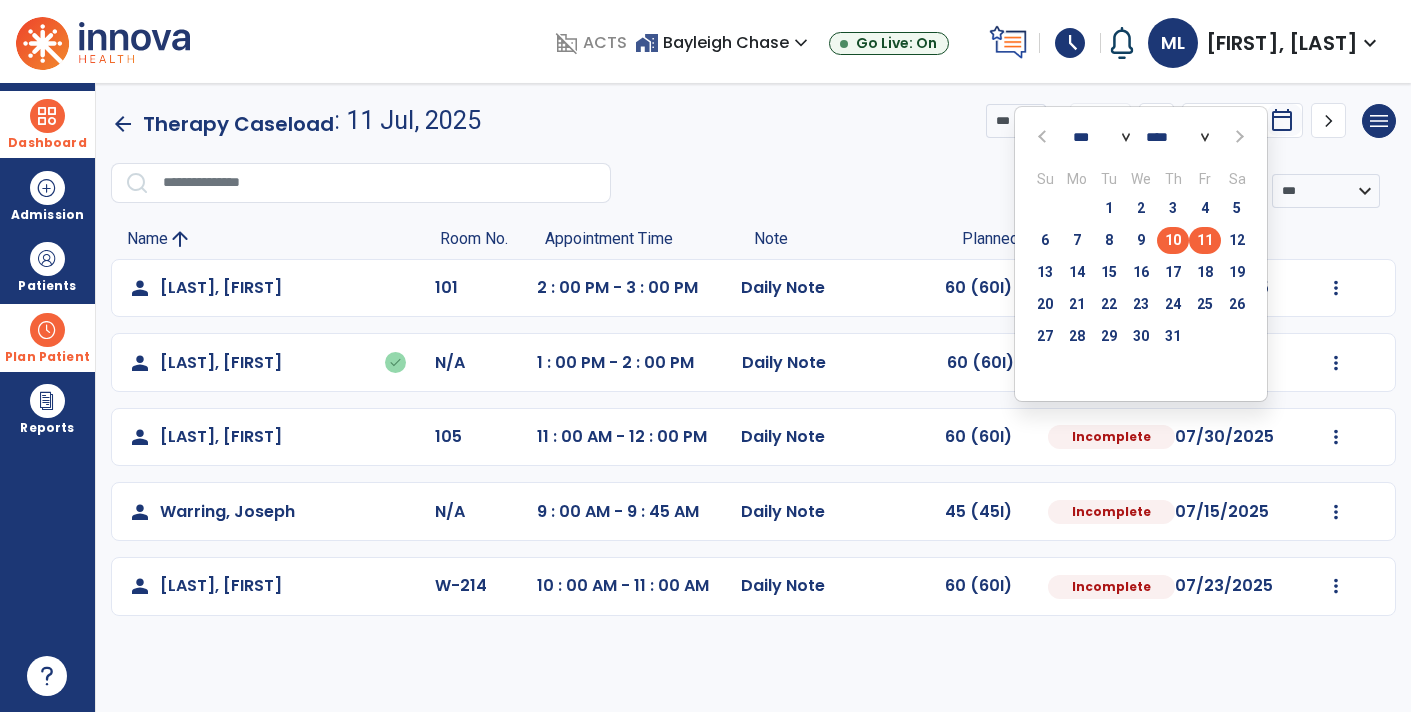 click on "10" at bounding box center [1173, 240] 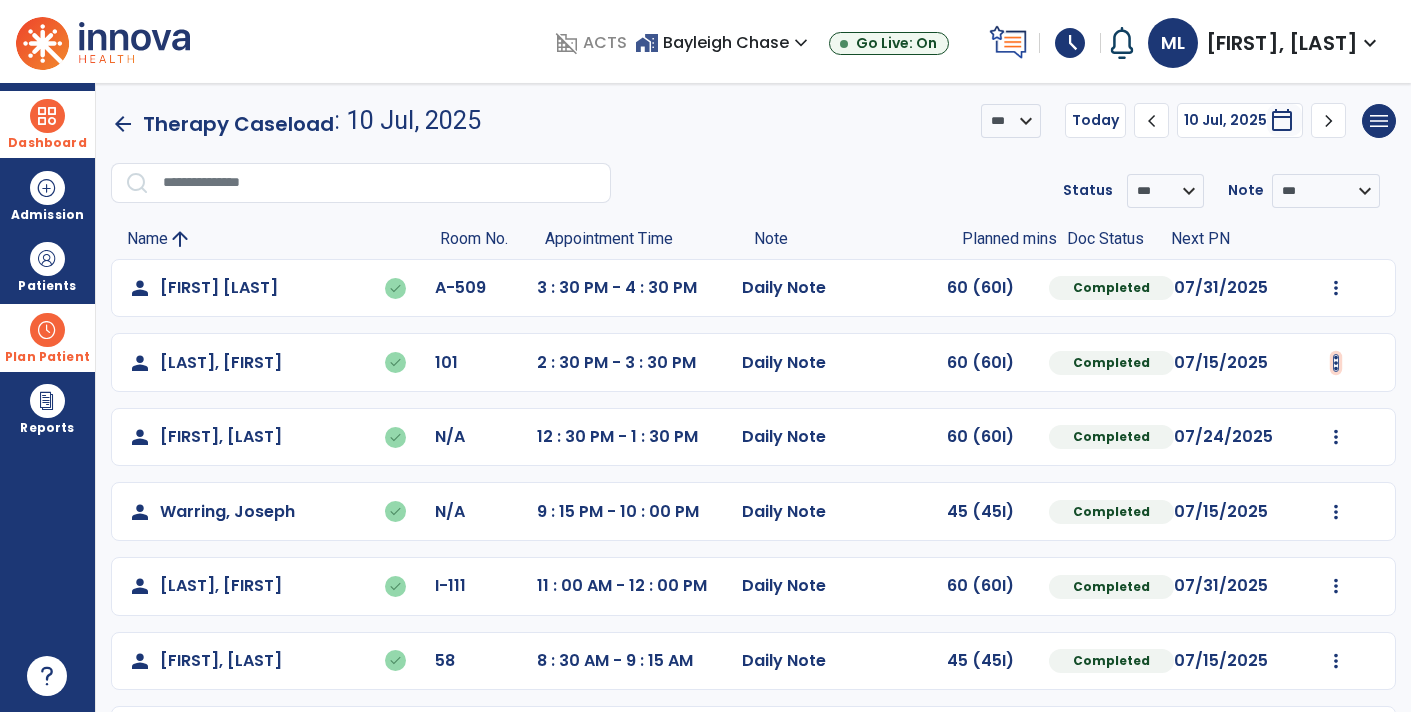 click at bounding box center (1336, 288) 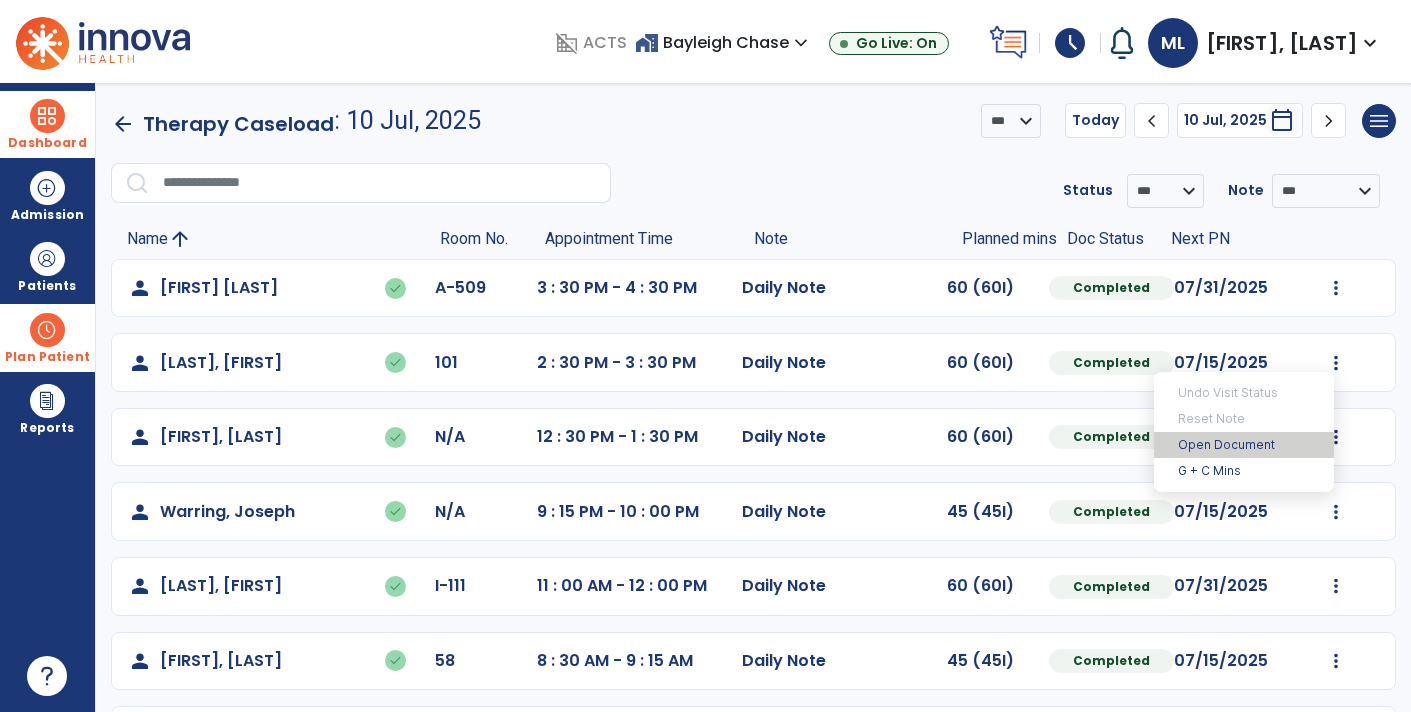 click on "Open Document" at bounding box center (1244, 445) 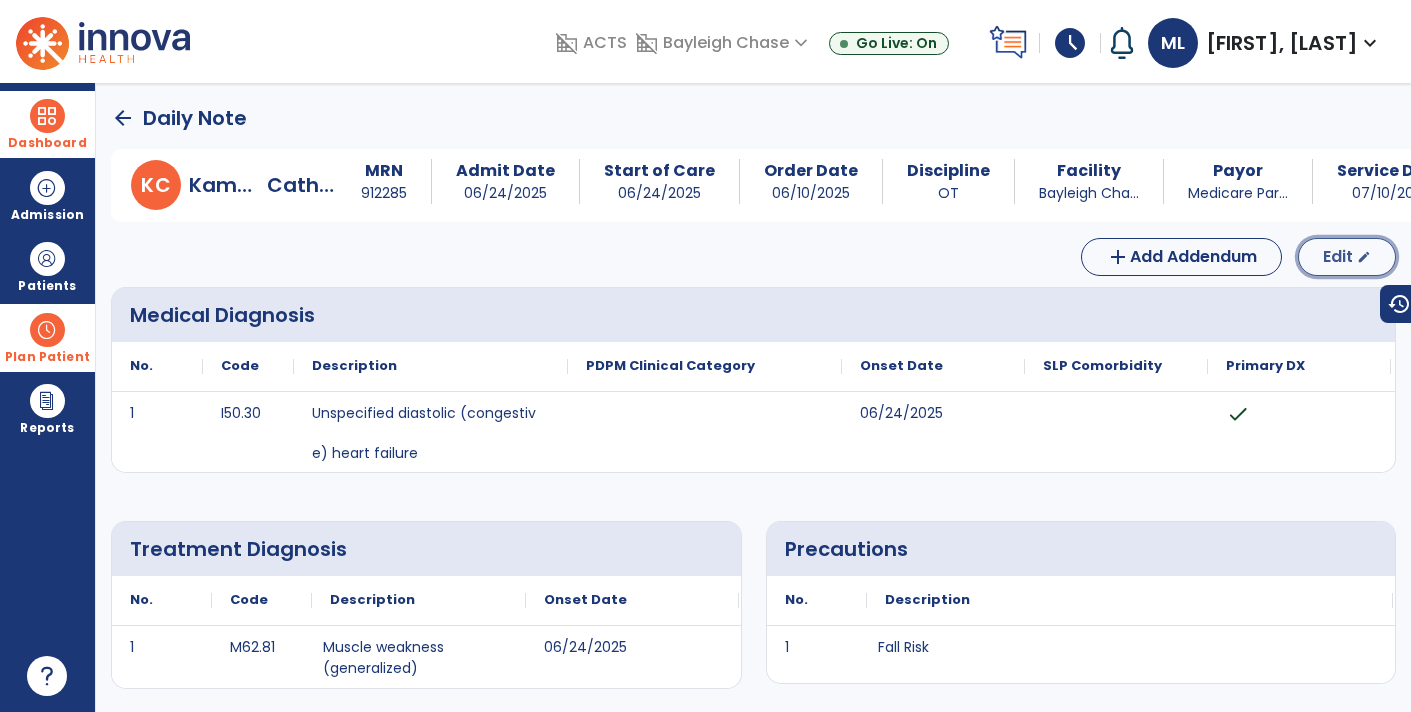 click on "edit" 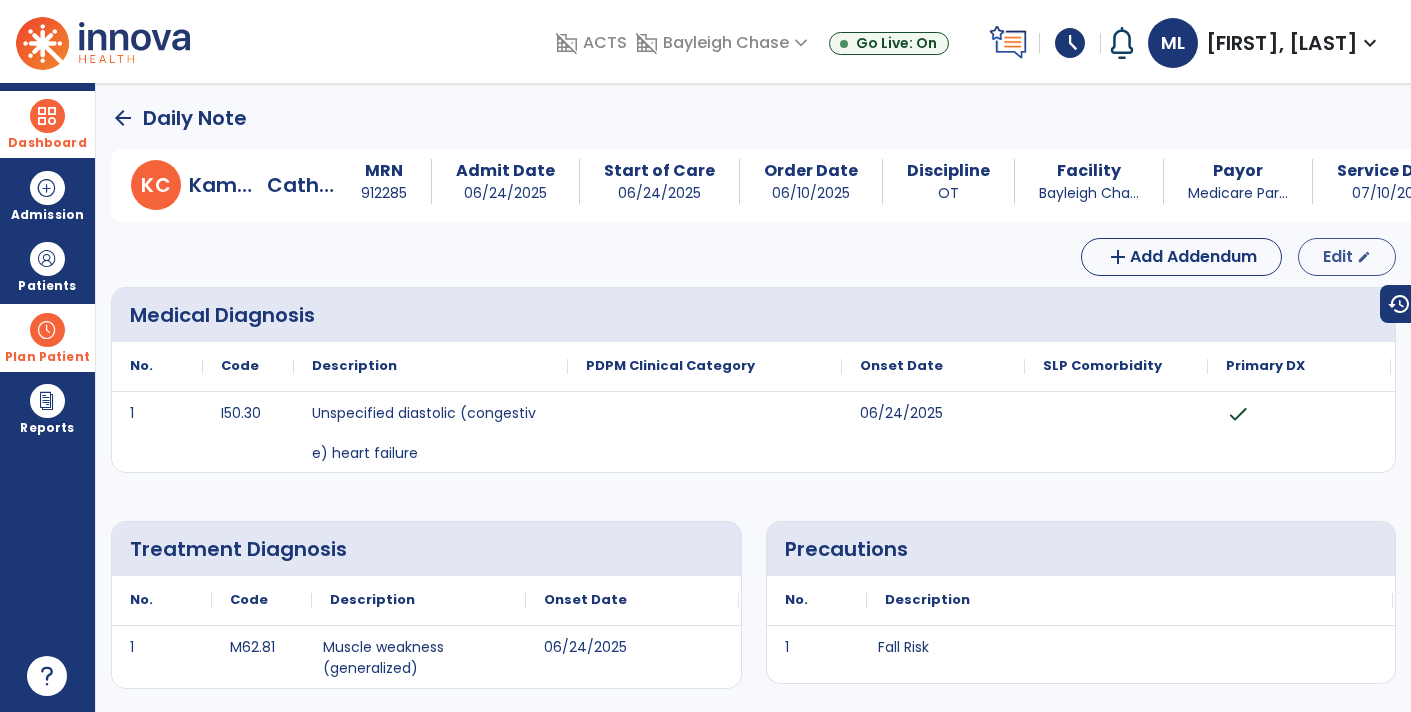 select on "*" 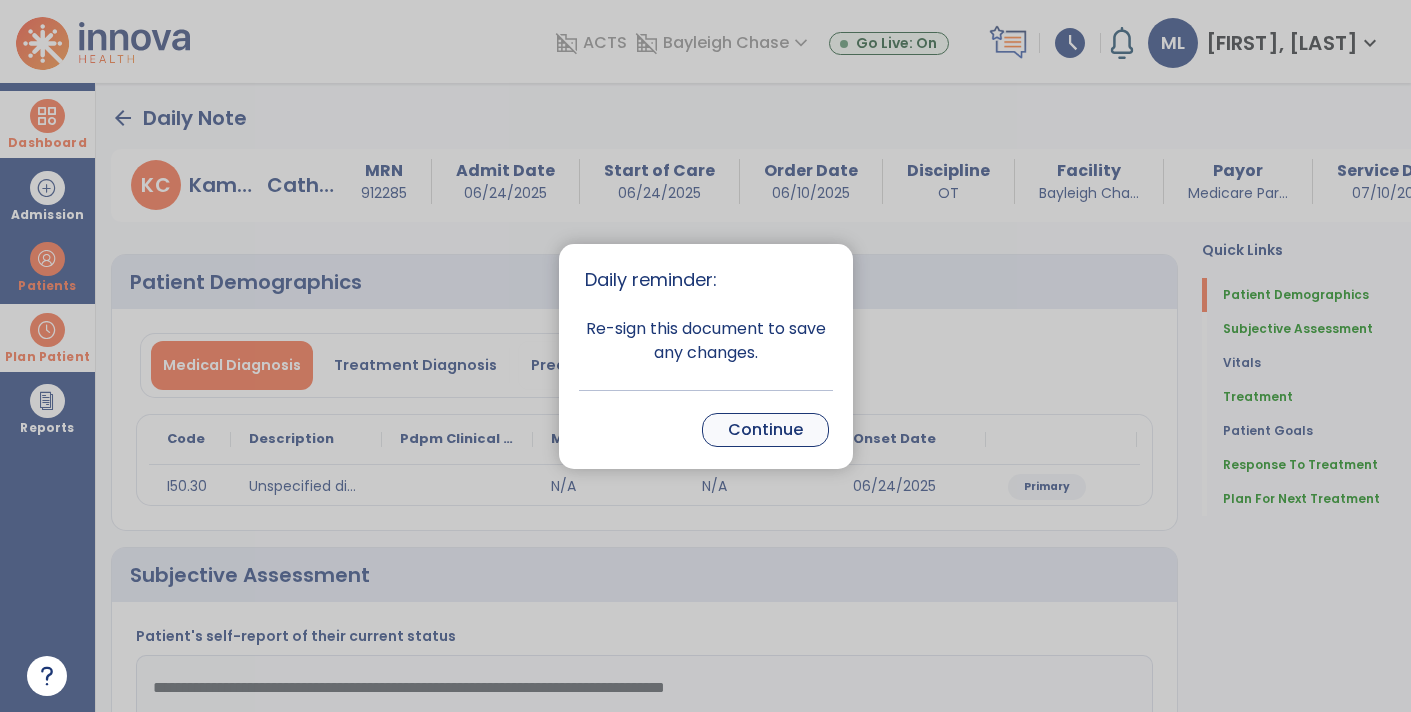click on "Continue" at bounding box center (765, 430) 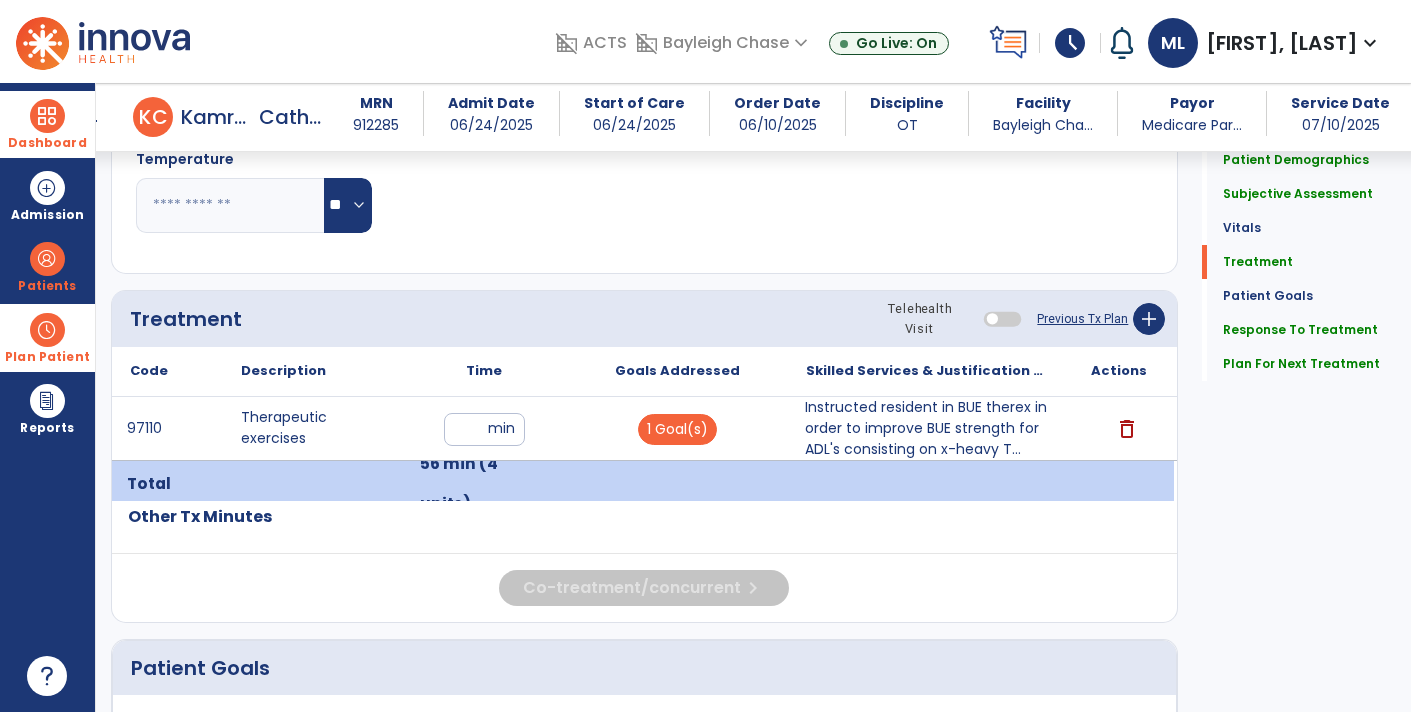 click on "Instructed resident in BUE therex in order to improve BUE strength for ADL's consisting on x-heavy T..." at bounding box center (926, 428) 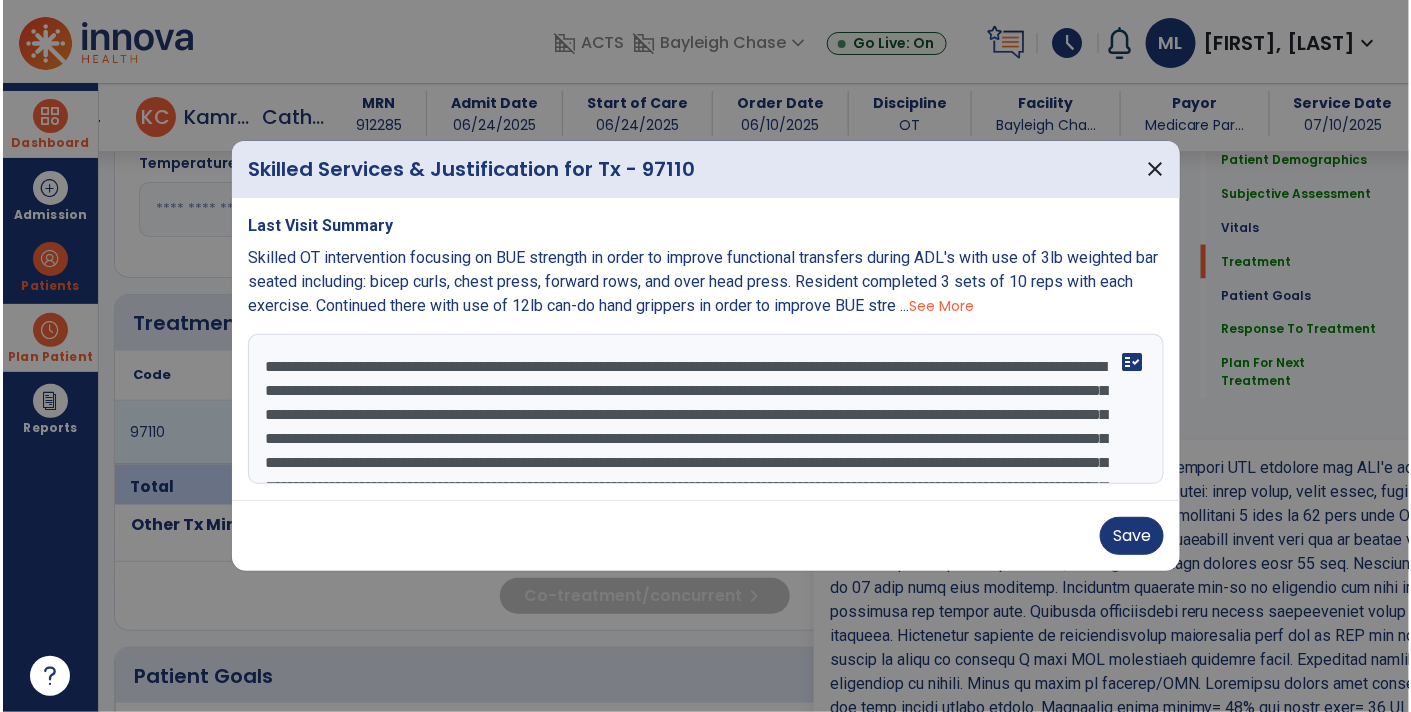 scroll, scrollTop: 959, scrollLeft: 0, axis: vertical 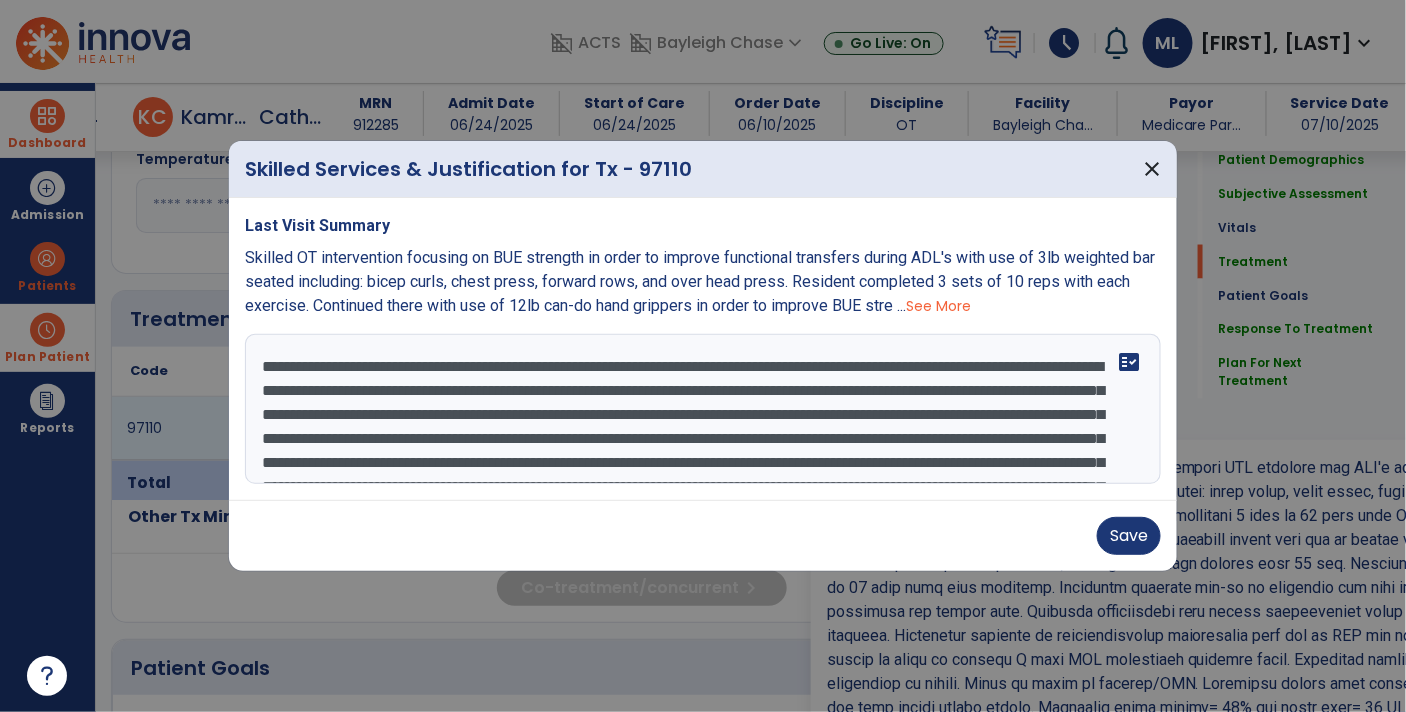 click at bounding box center (703, 409) 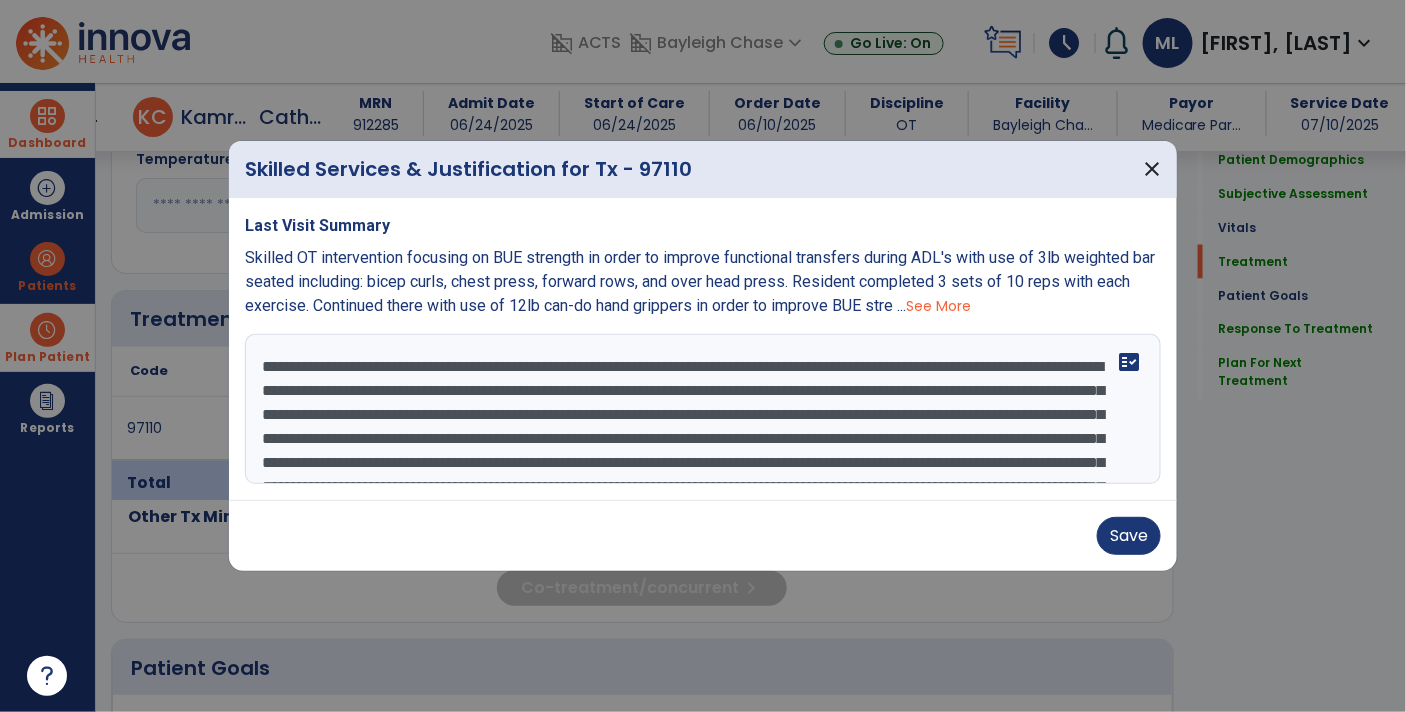 click at bounding box center [703, 409] 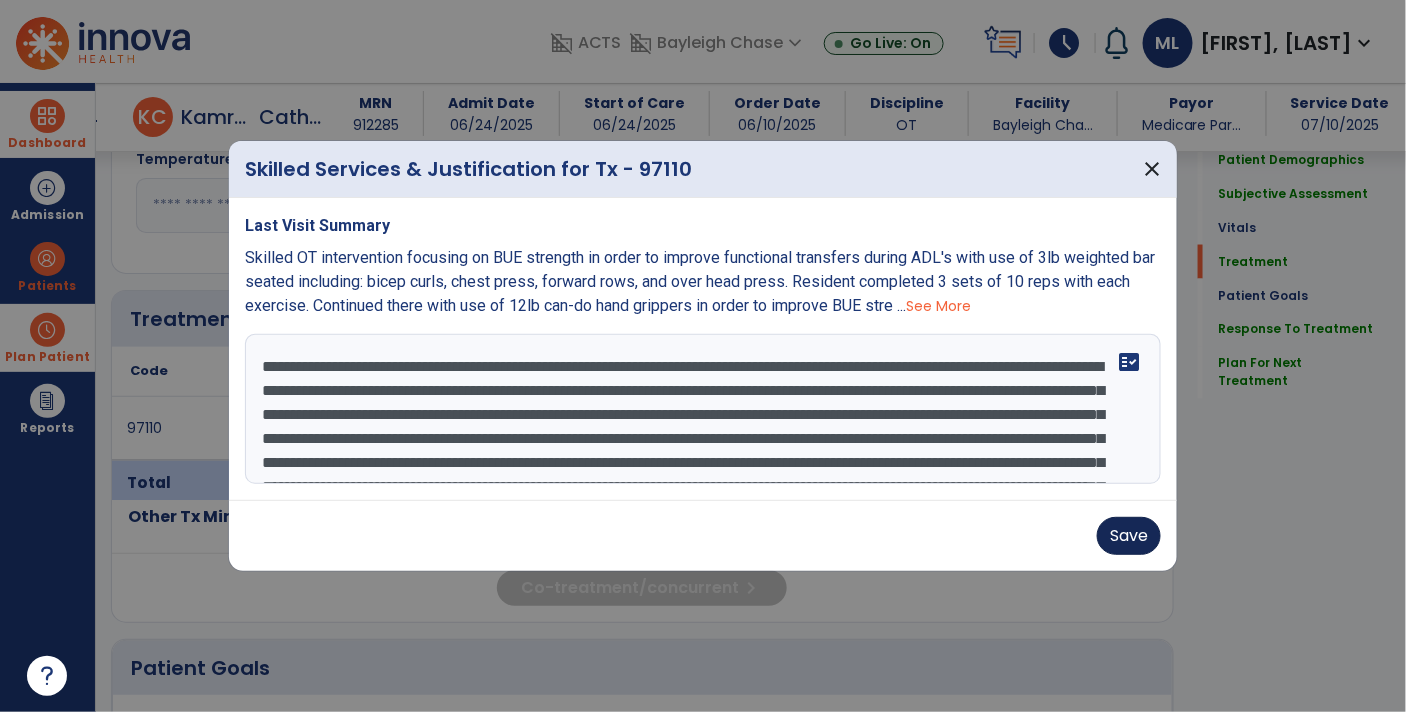 click on "Save" at bounding box center [1129, 536] 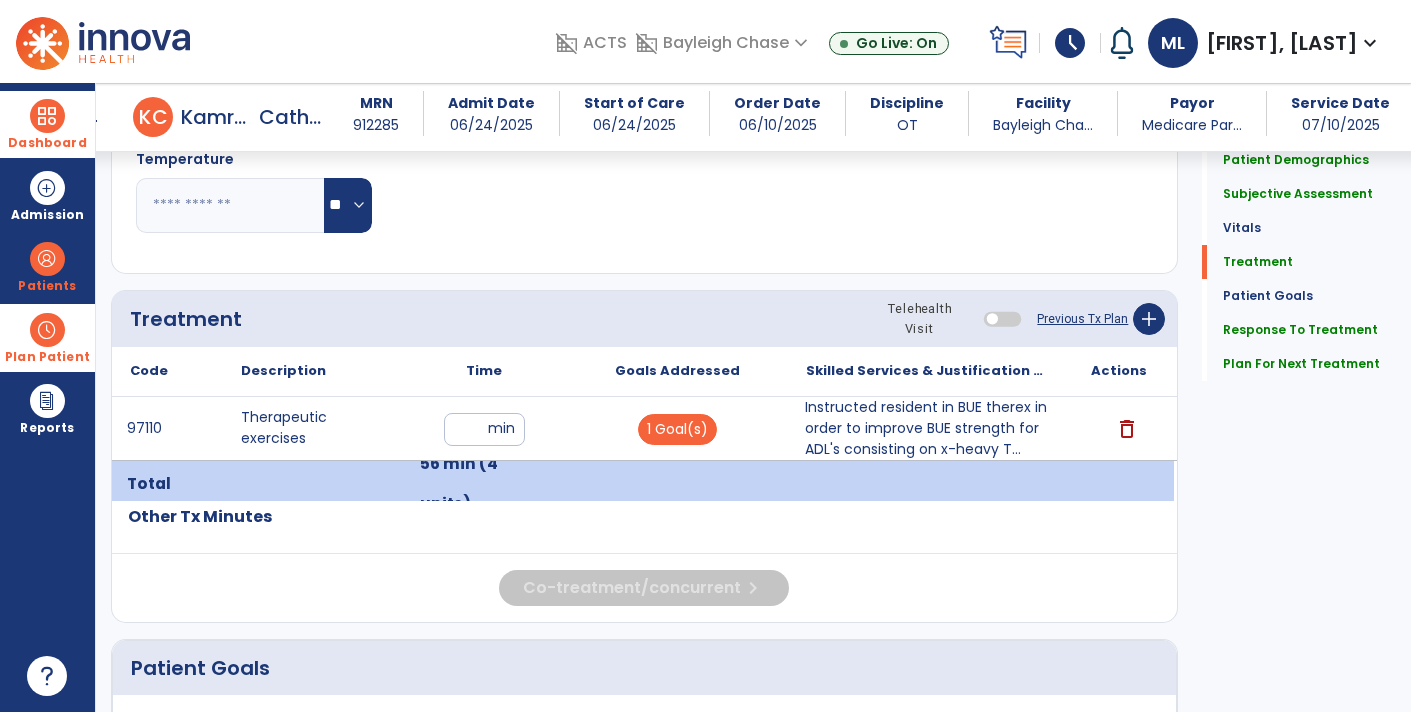 click on "Dashboard" at bounding box center (47, 143) 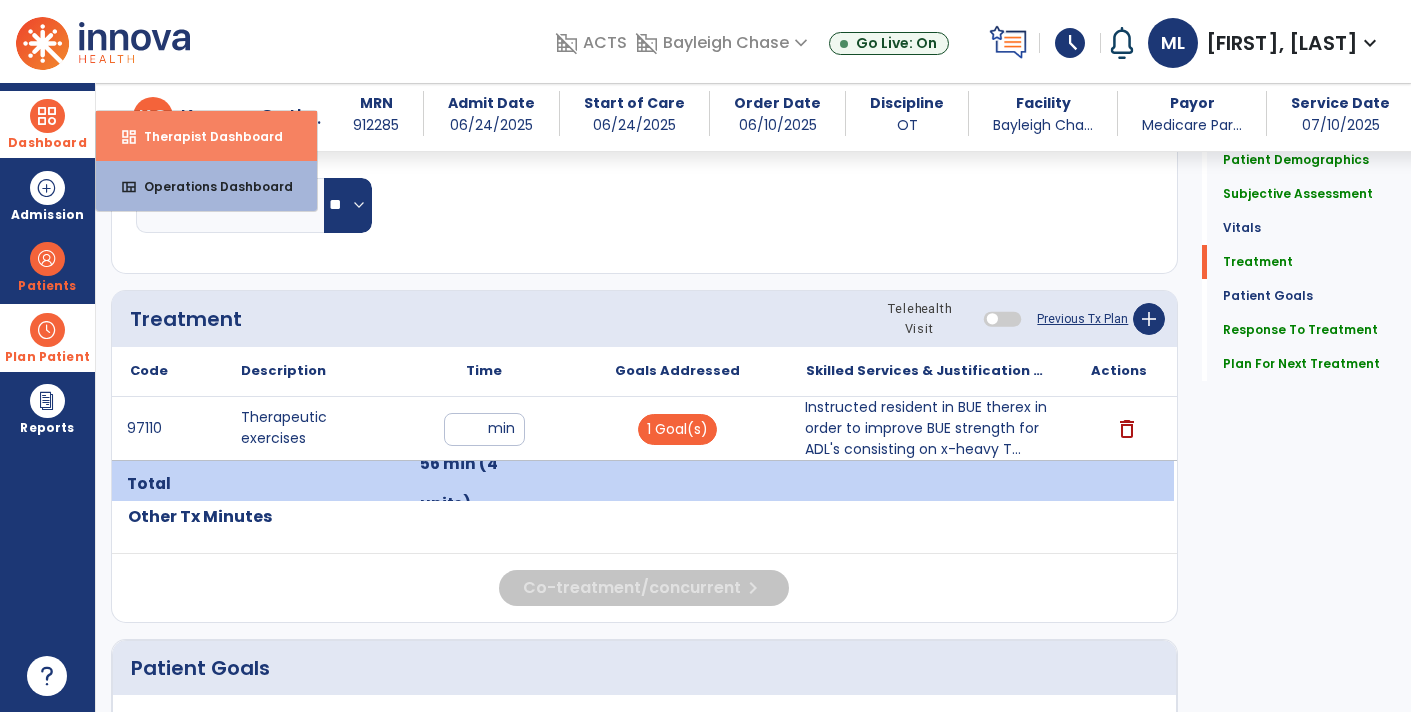 click on "dashboard  Therapist Dashboard" at bounding box center (206, 136) 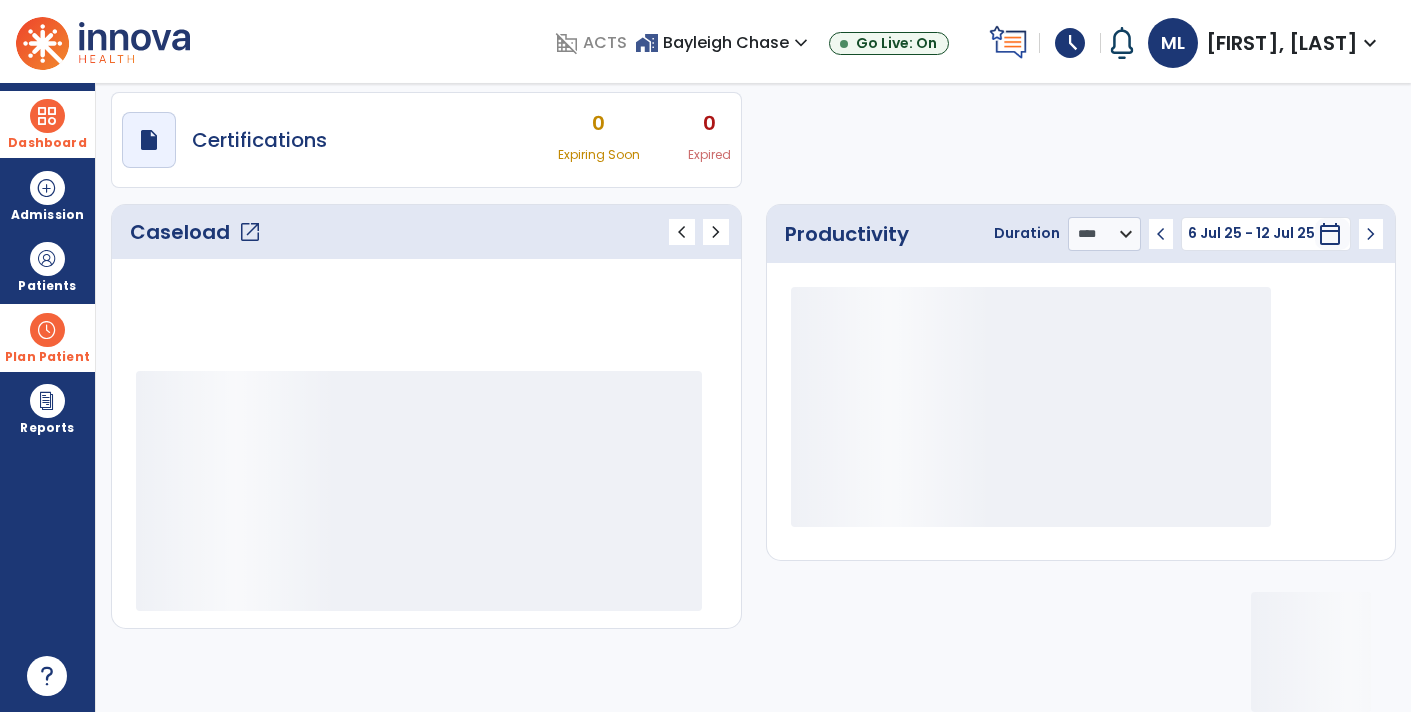 scroll, scrollTop: 162, scrollLeft: 0, axis: vertical 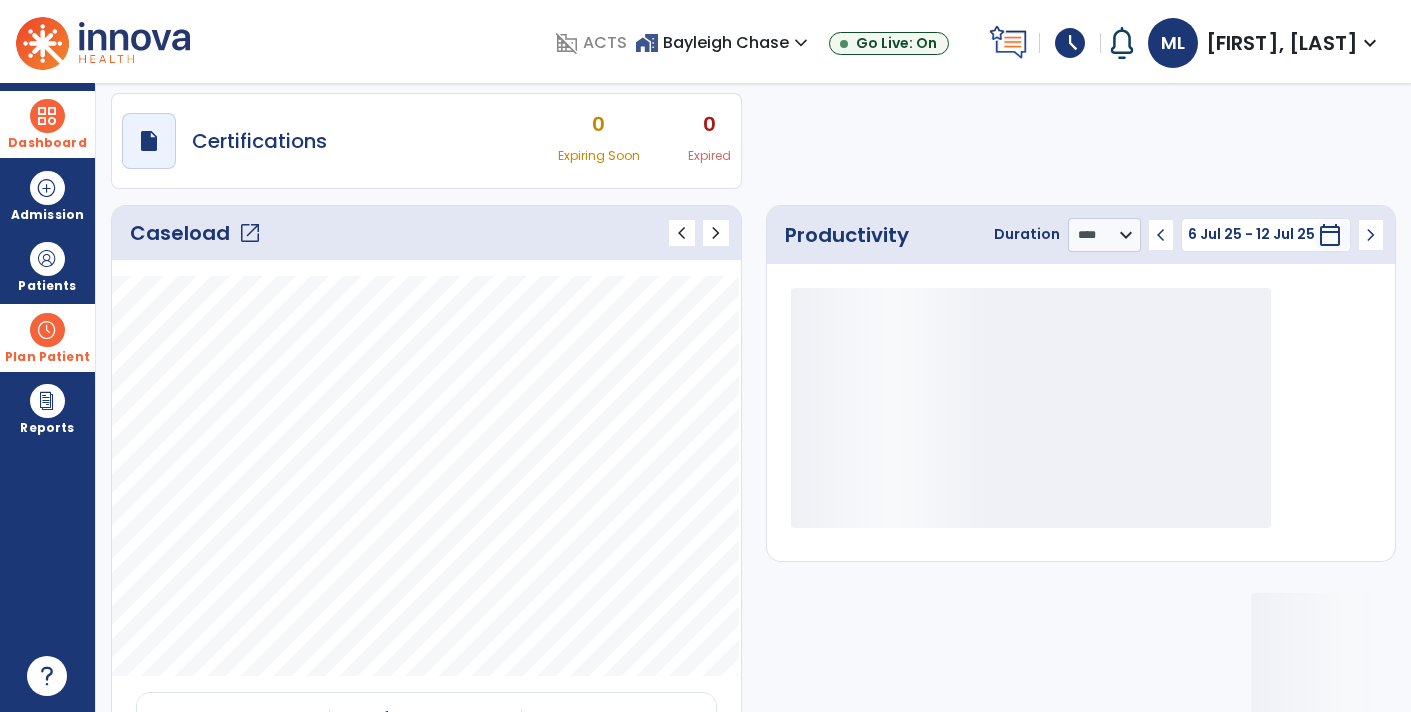 click on "open_in_new" 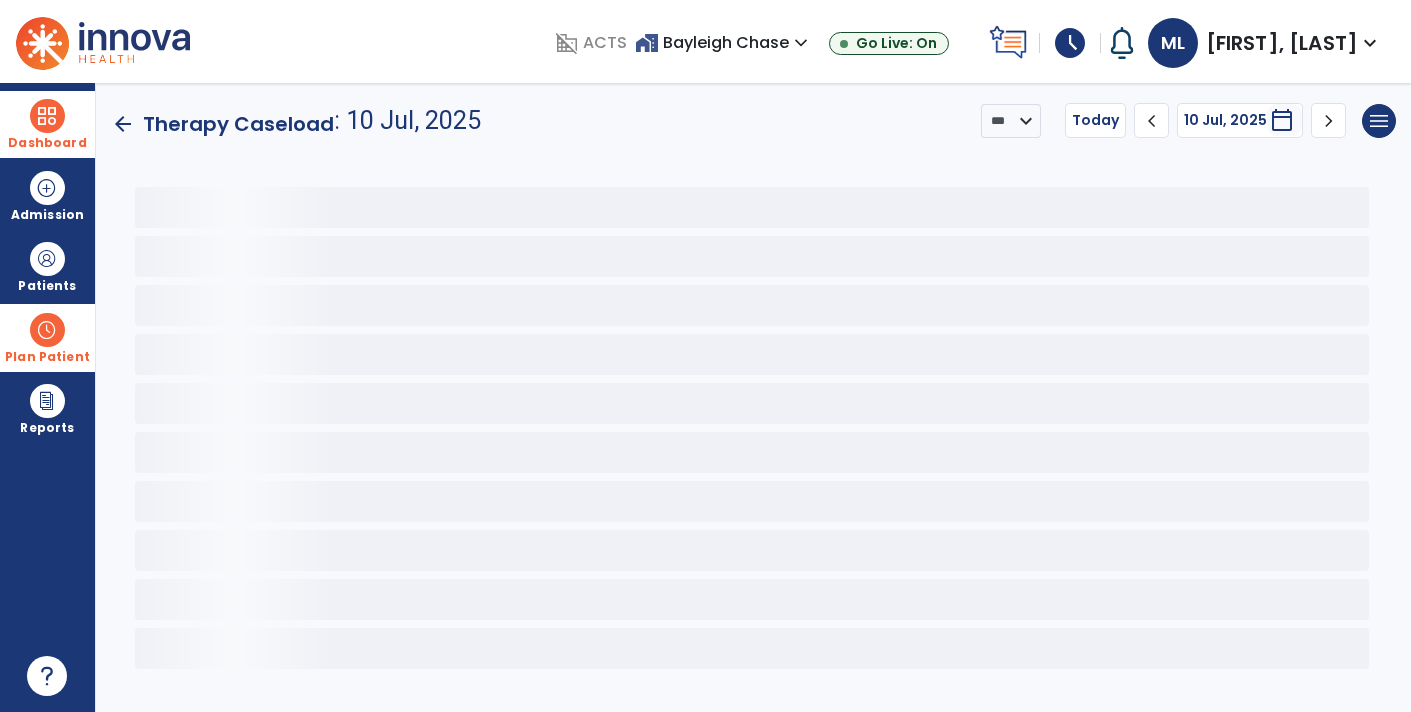 scroll, scrollTop: 0, scrollLeft: 0, axis: both 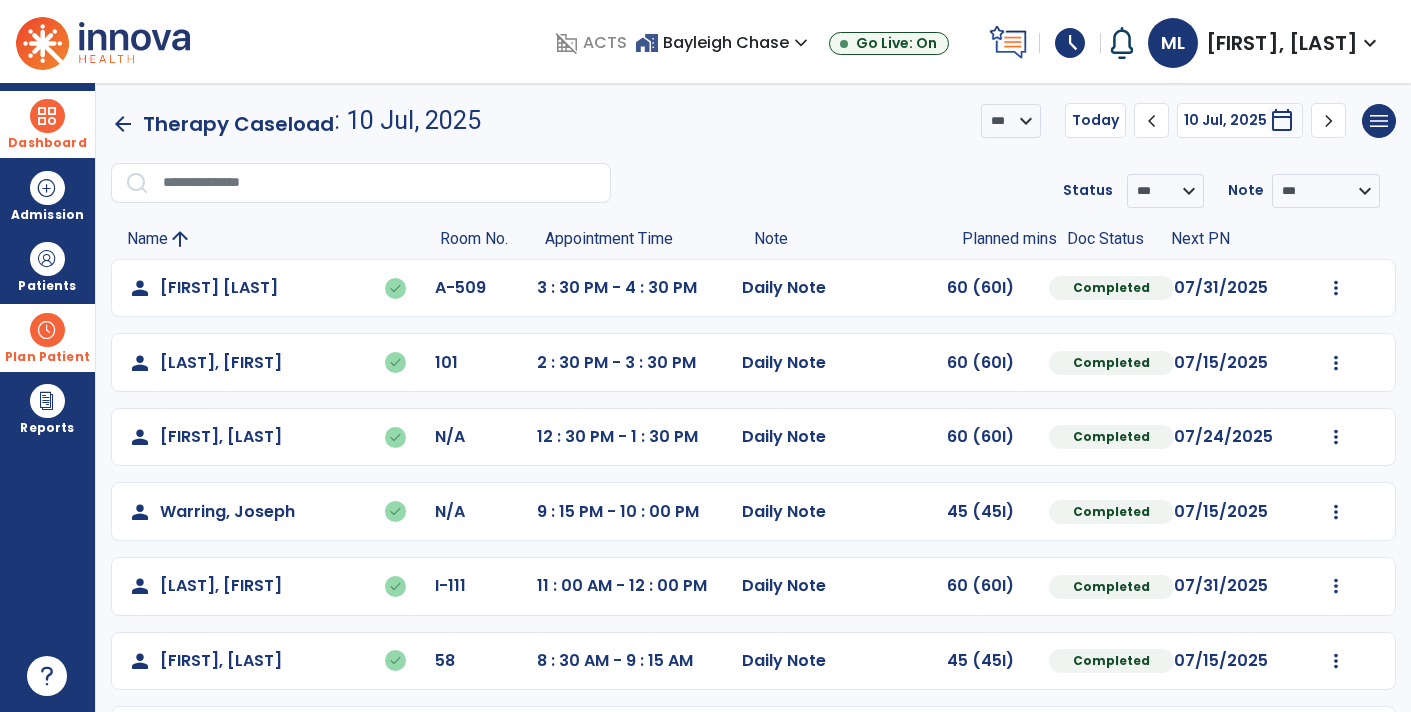 click on "calendar_today" at bounding box center (1282, 120) 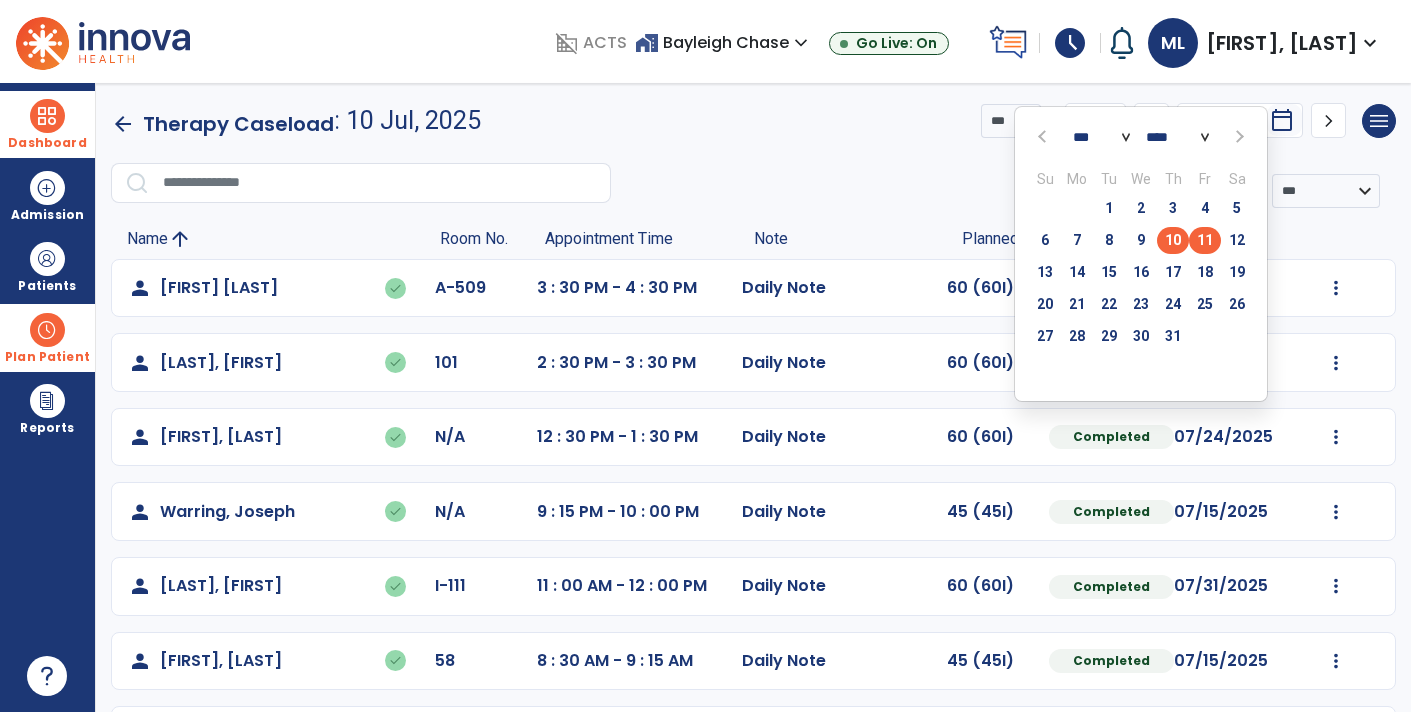 click on "11" at bounding box center [1205, 240] 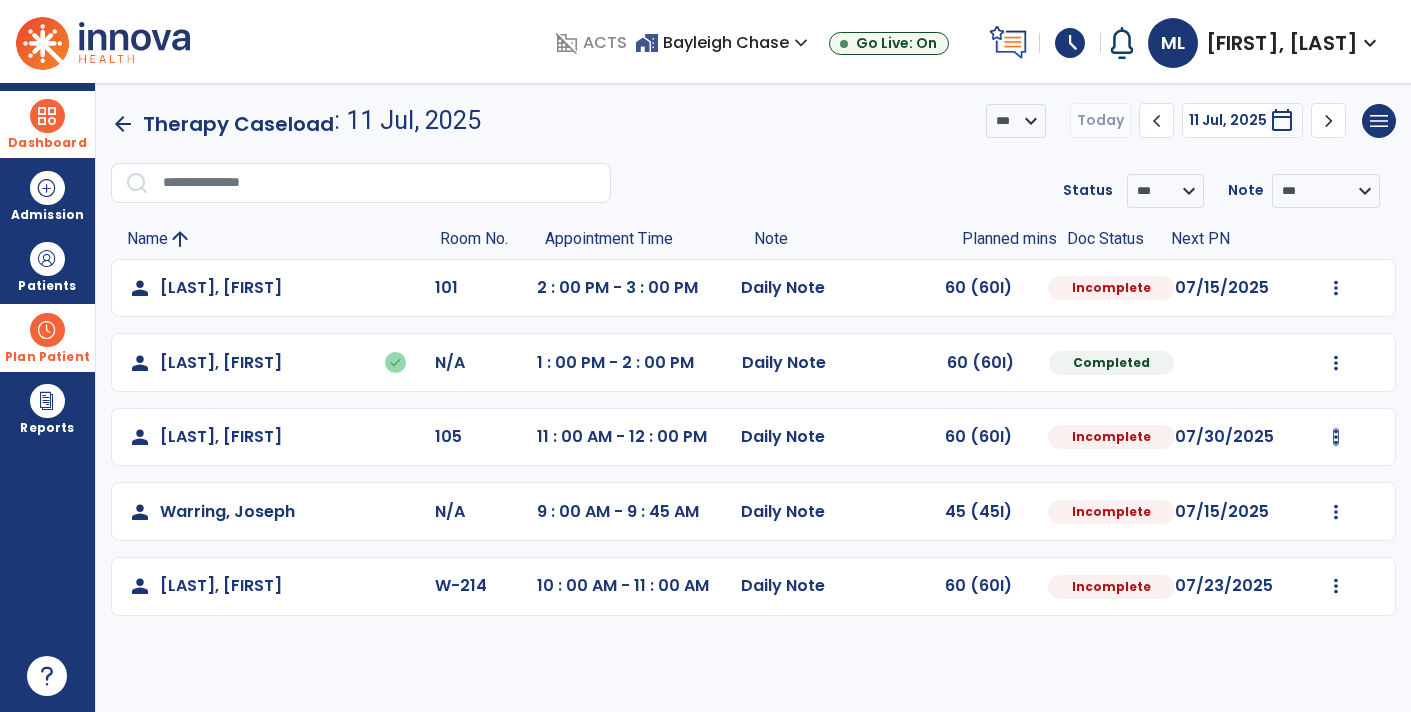click at bounding box center [1336, 288] 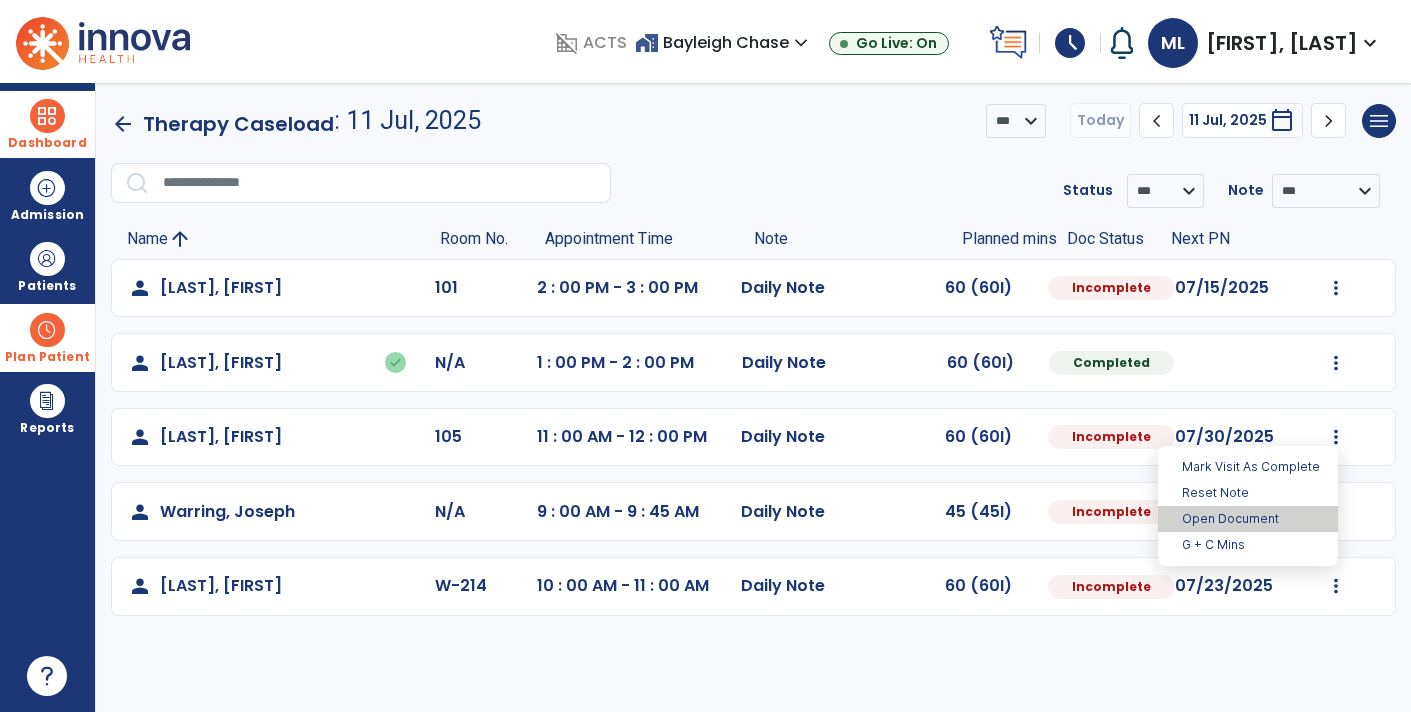 click on "Open Document" at bounding box center (1248, 519) 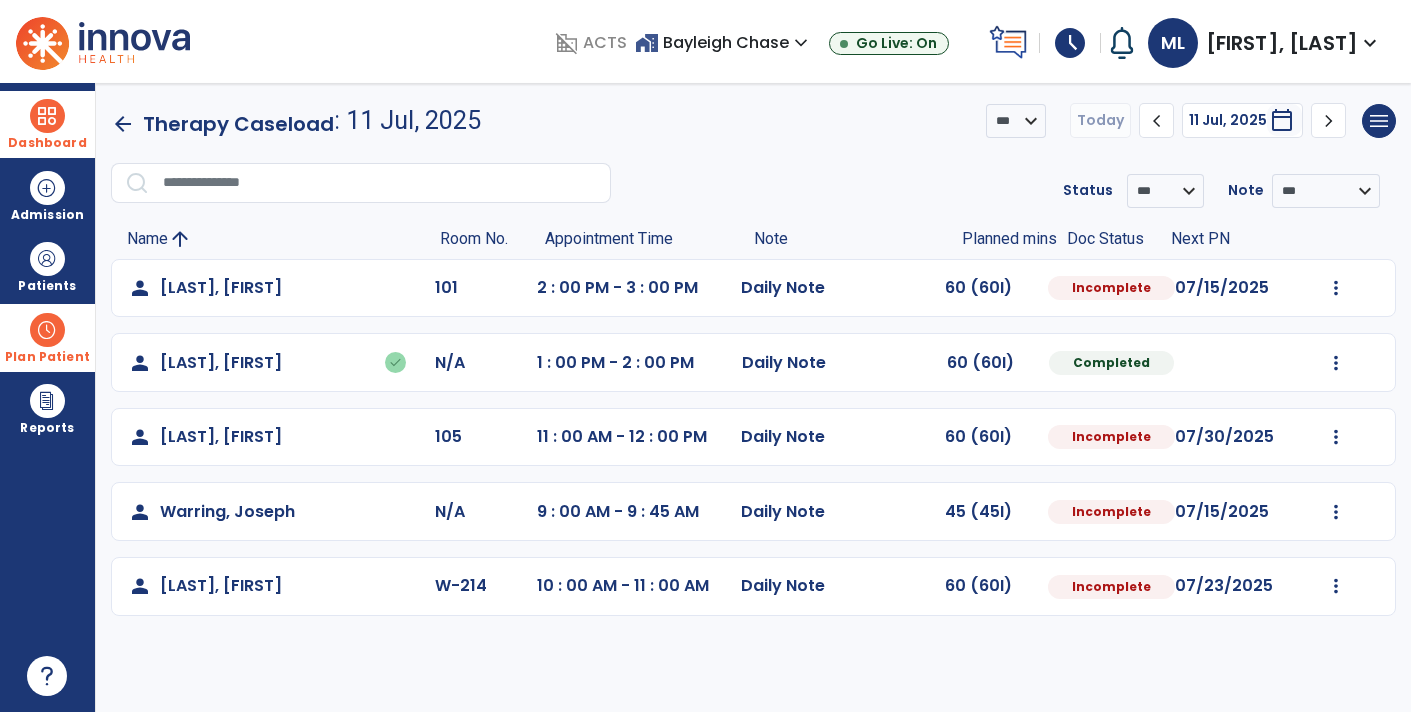 select on "*" 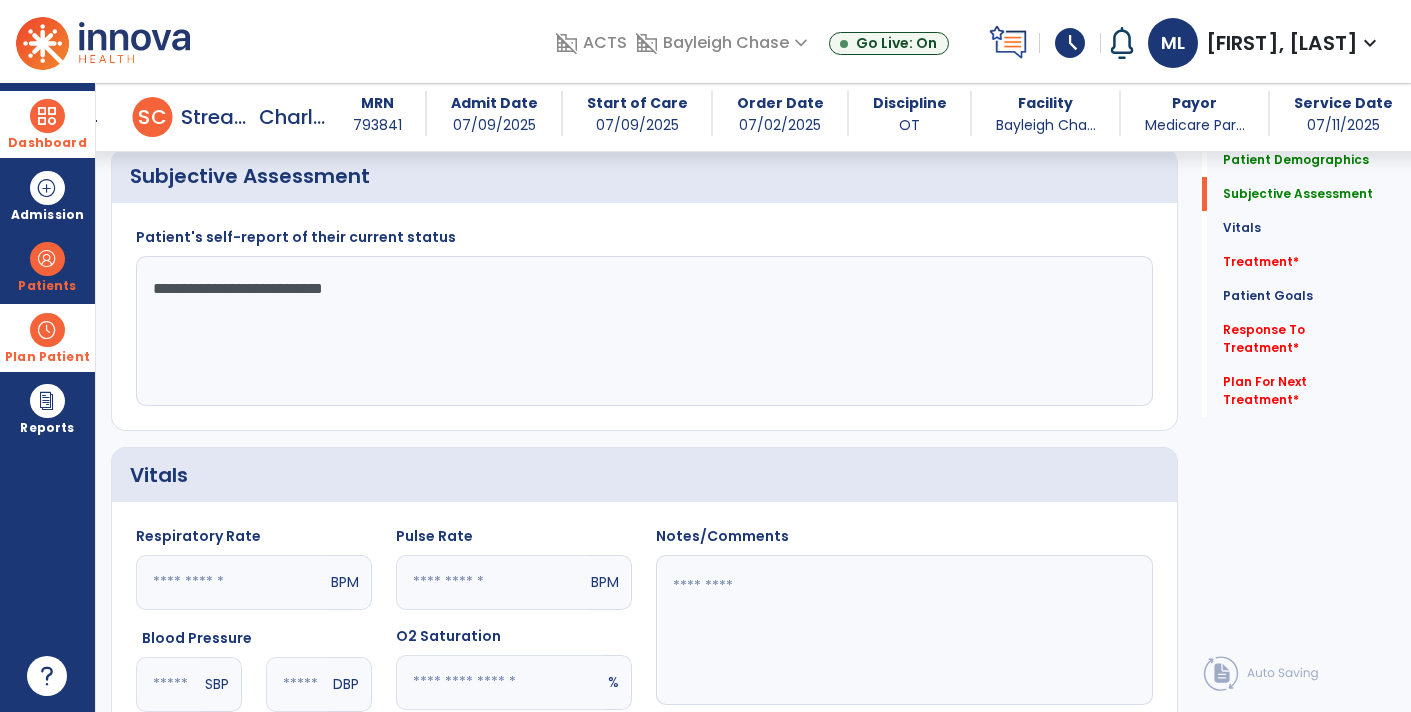 scroll, scrollTop: 379, scrollLeft: 0, axis: vertical 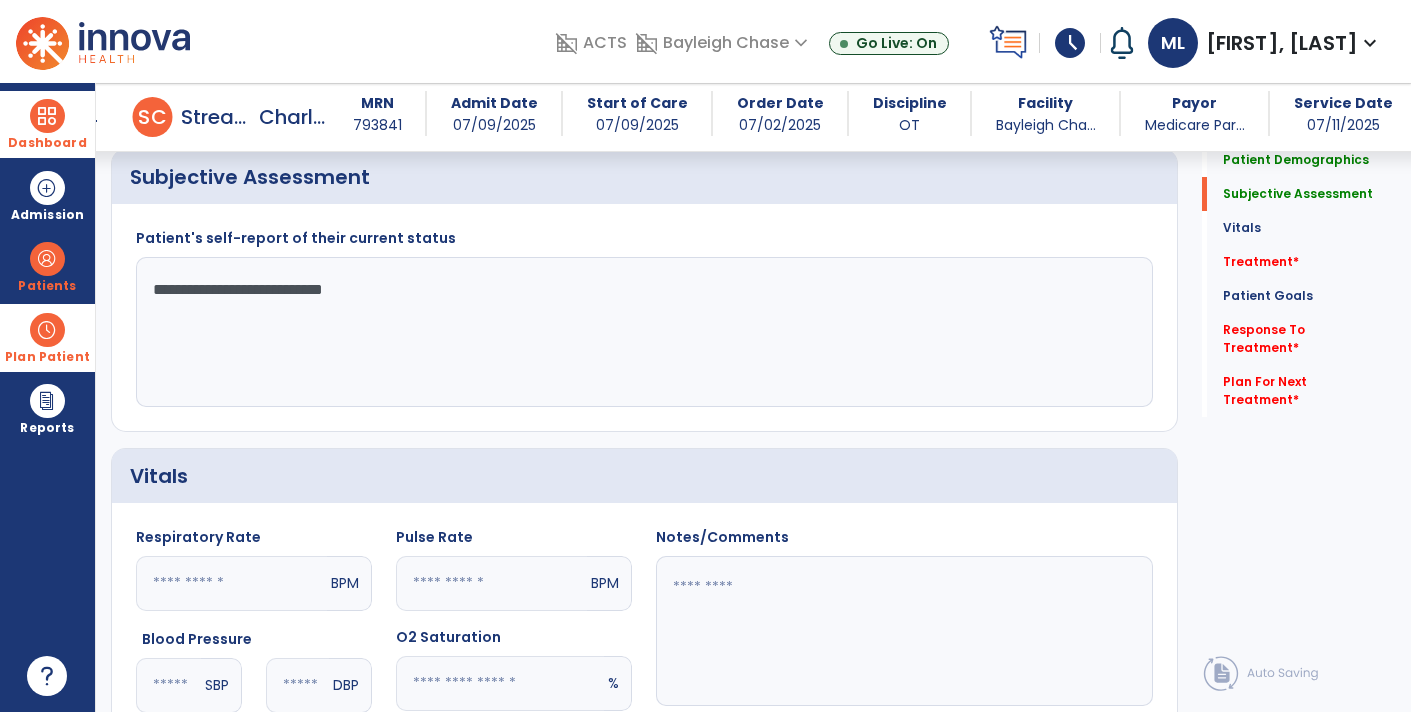 click on "**********" 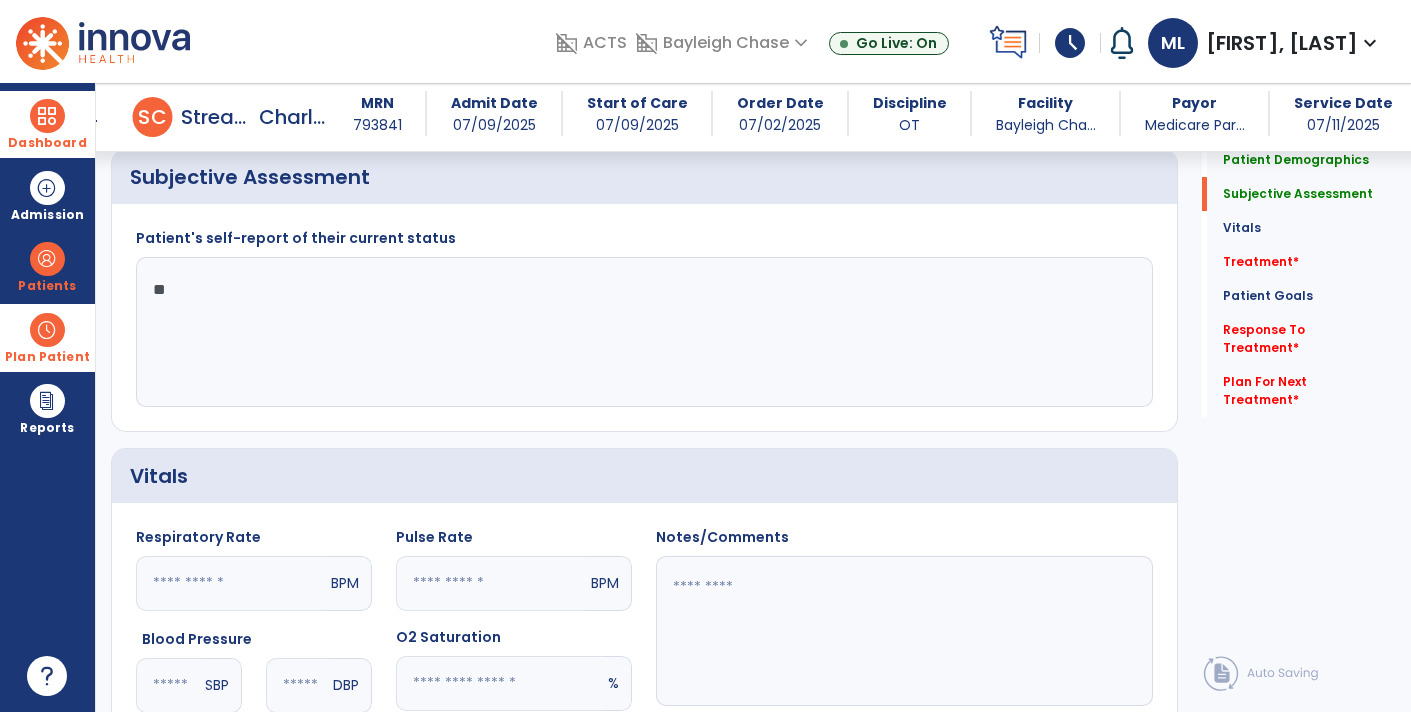type on "*" 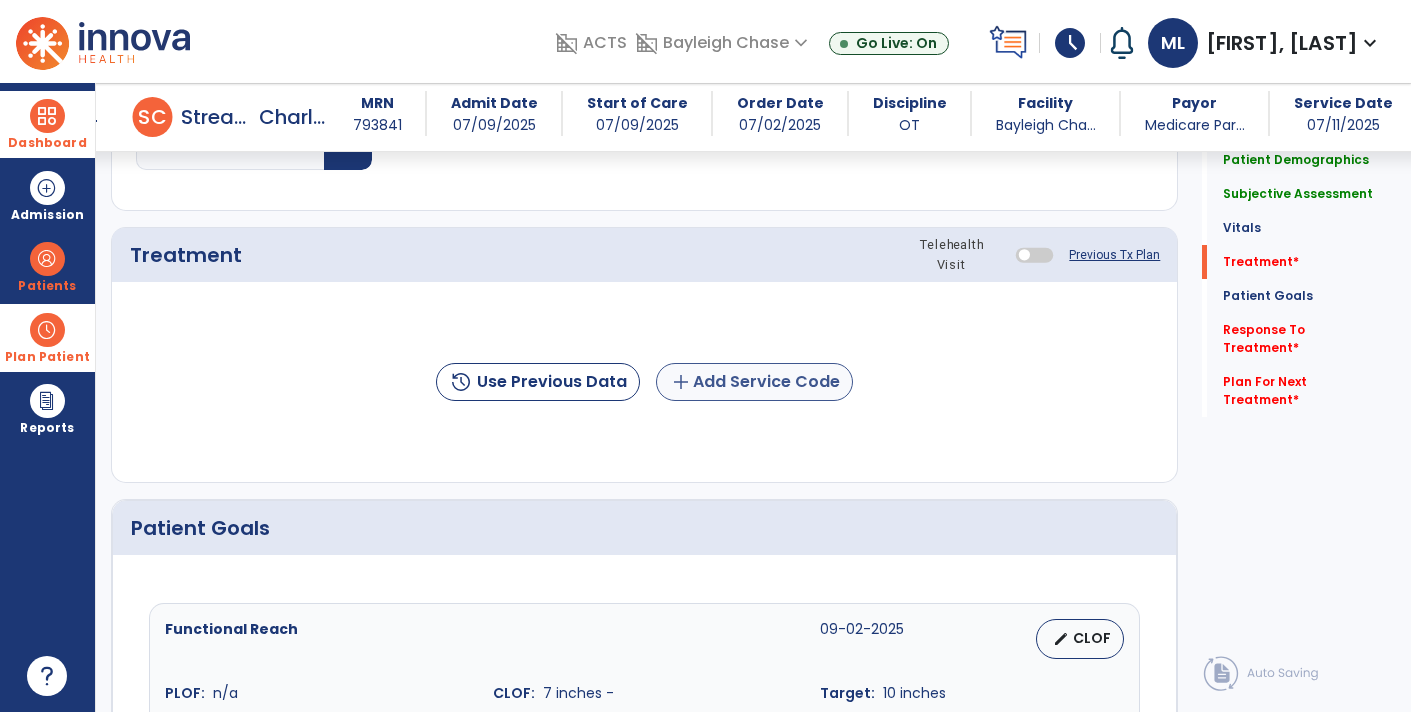 type on "**********" 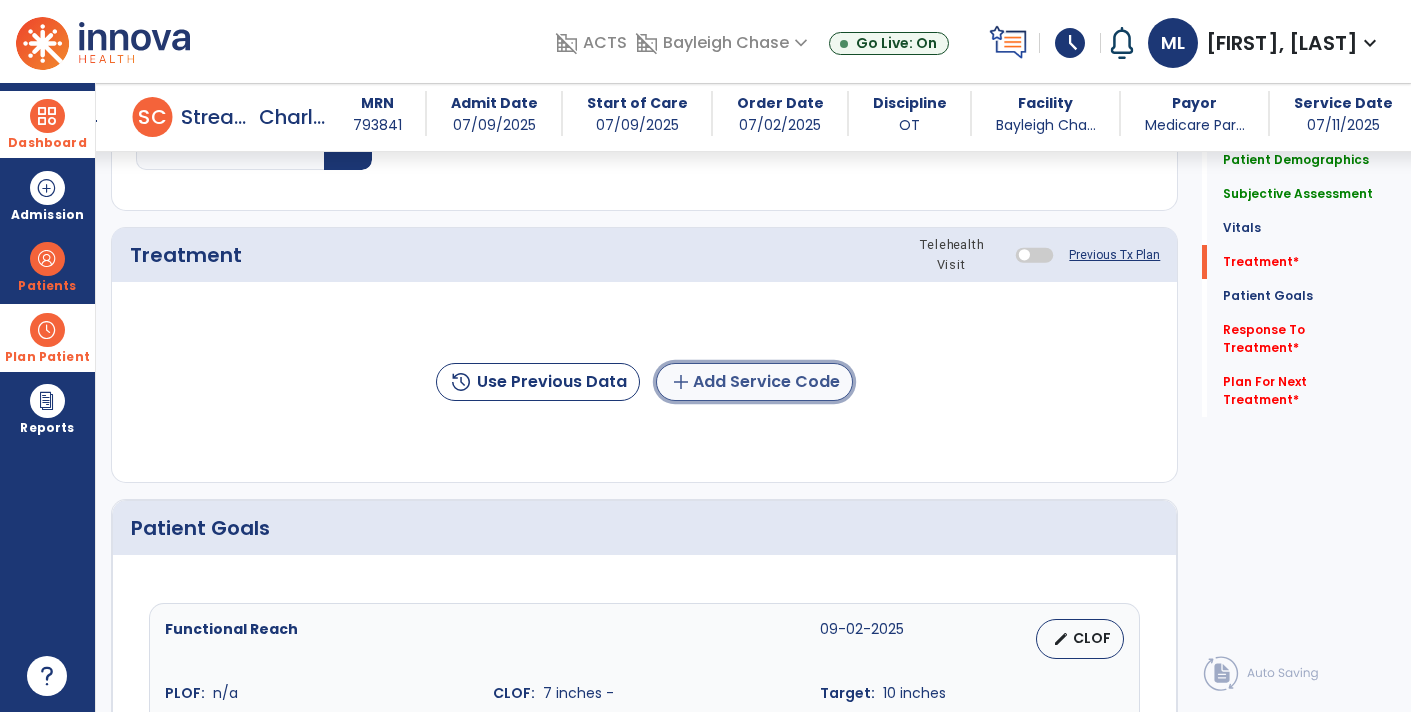 click on "add  Add Service Code" 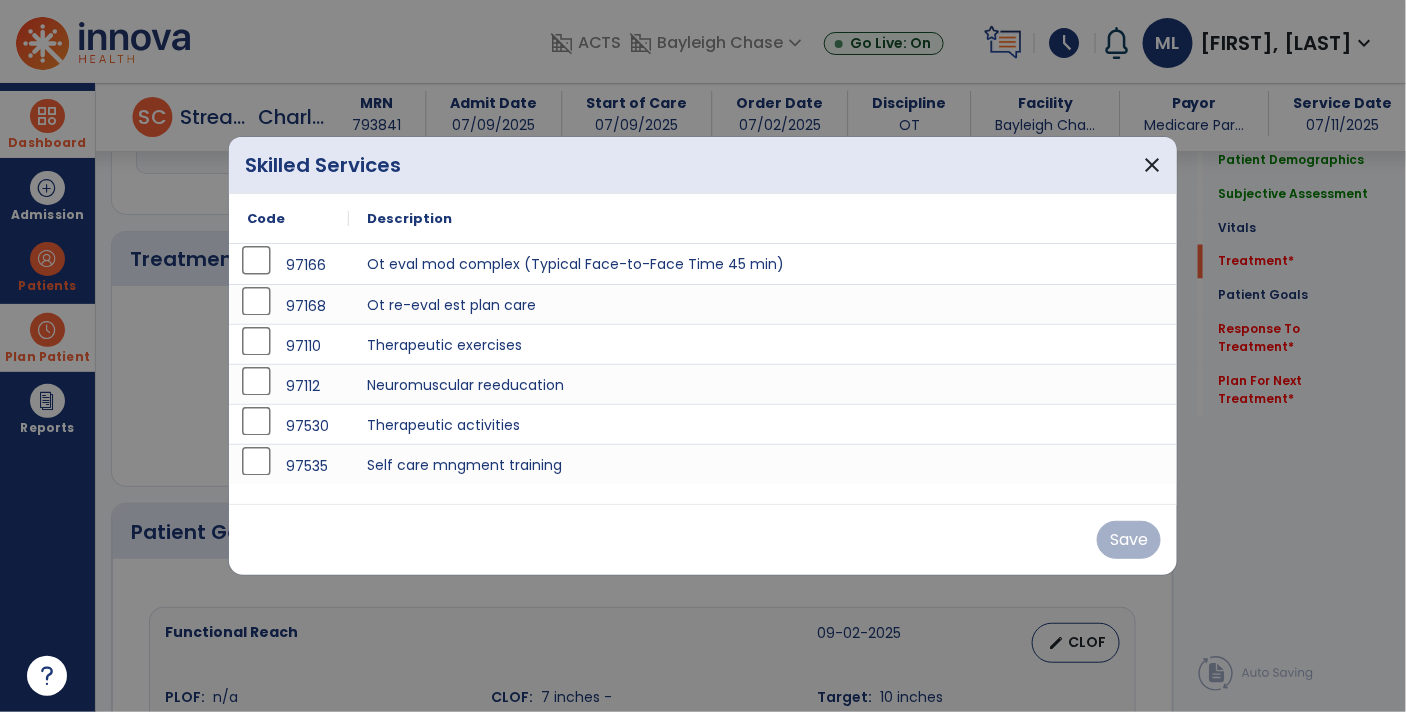 scroll, scrollTop: 1022, scrollLeft: 0, axis: vertical 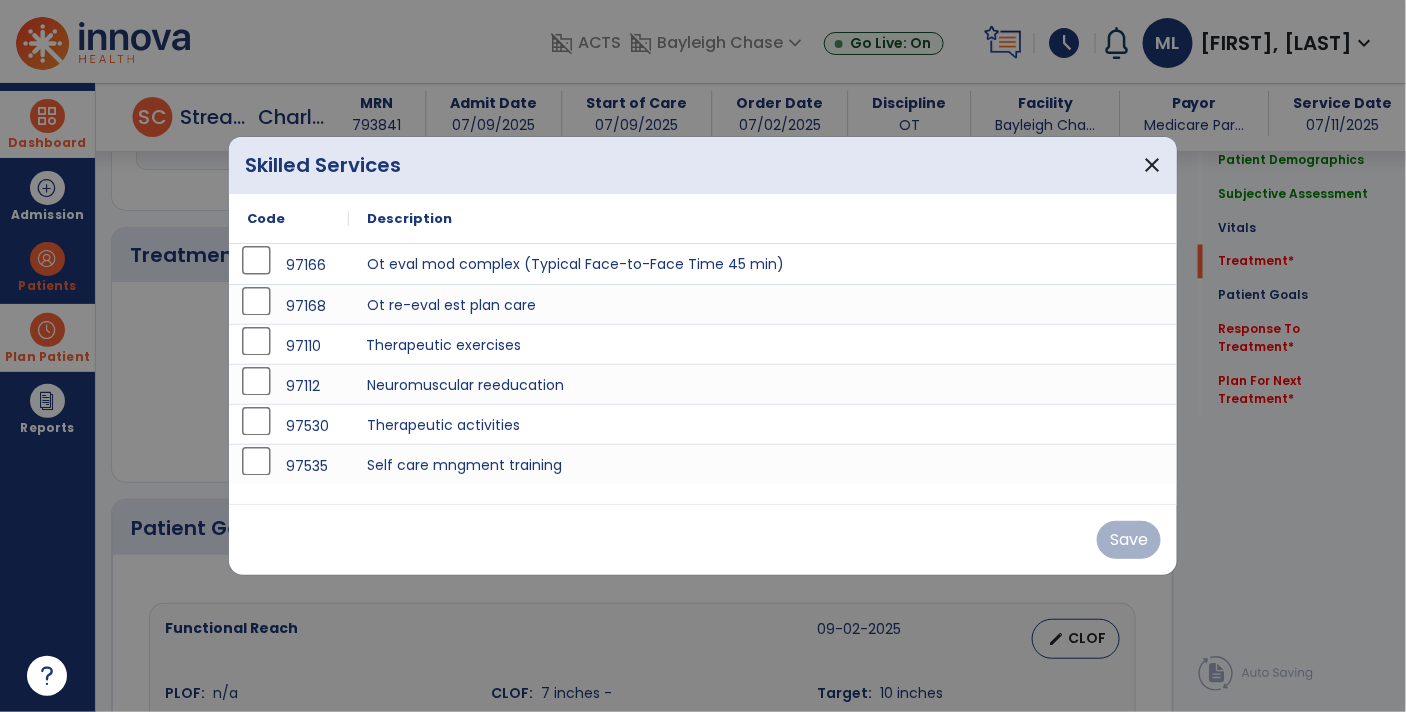 click on "Therapeutic exercises" at bounding box center (763, 344) 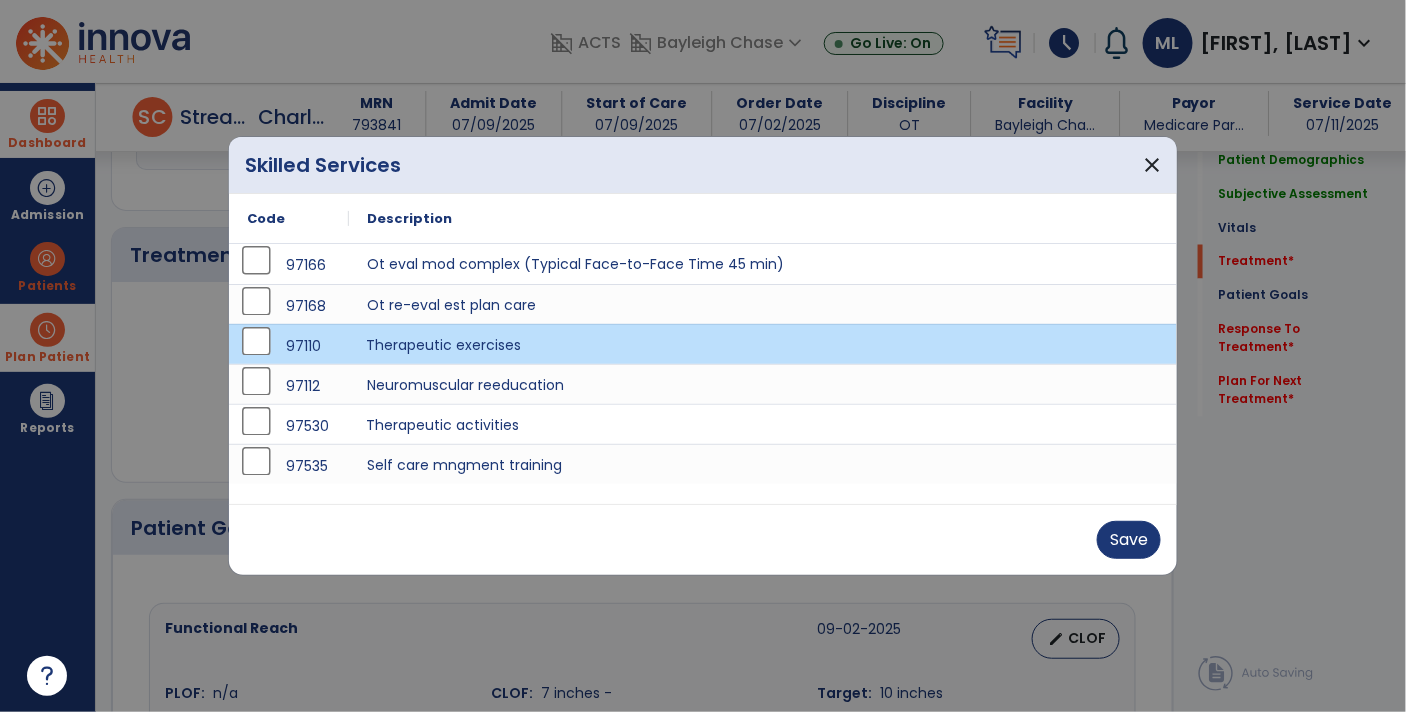 click on "Therapeutic activities" at bounding box center (763, 424) 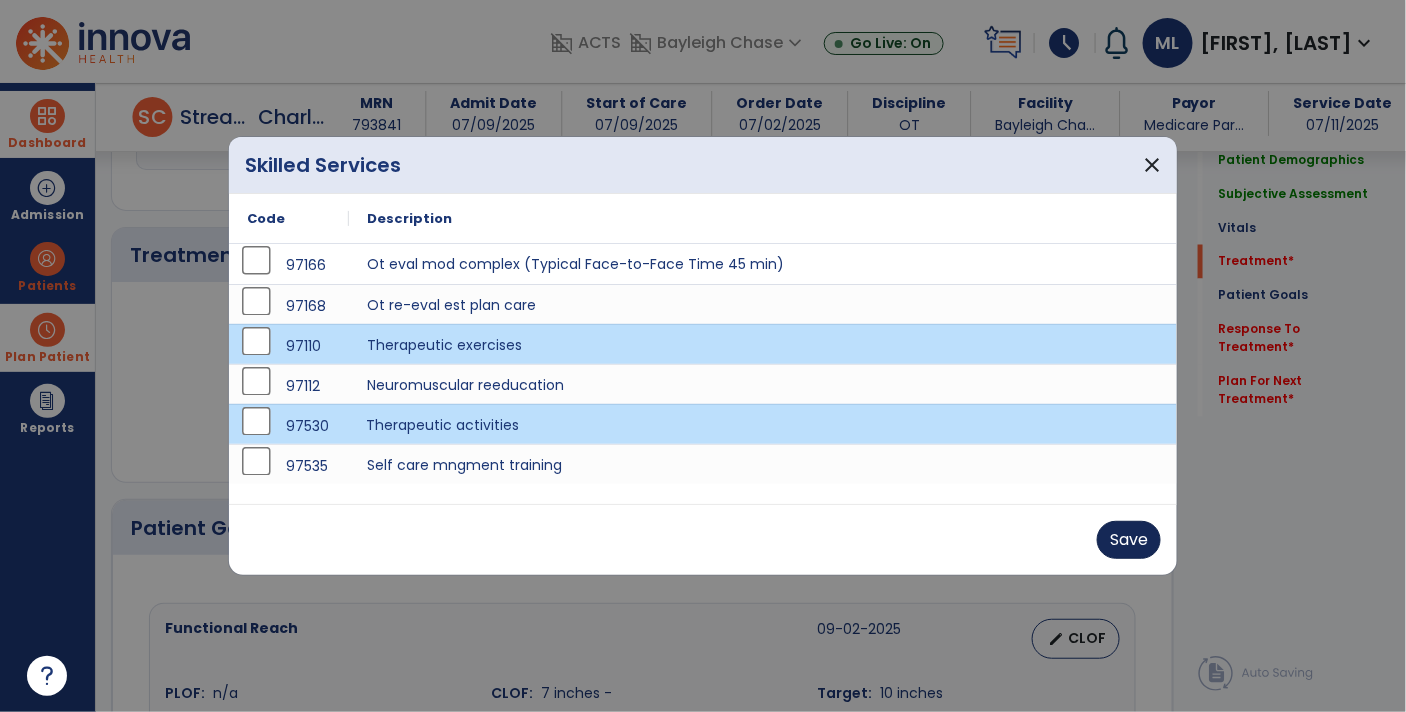 click on "Save" at bounding box center [1129, 540] 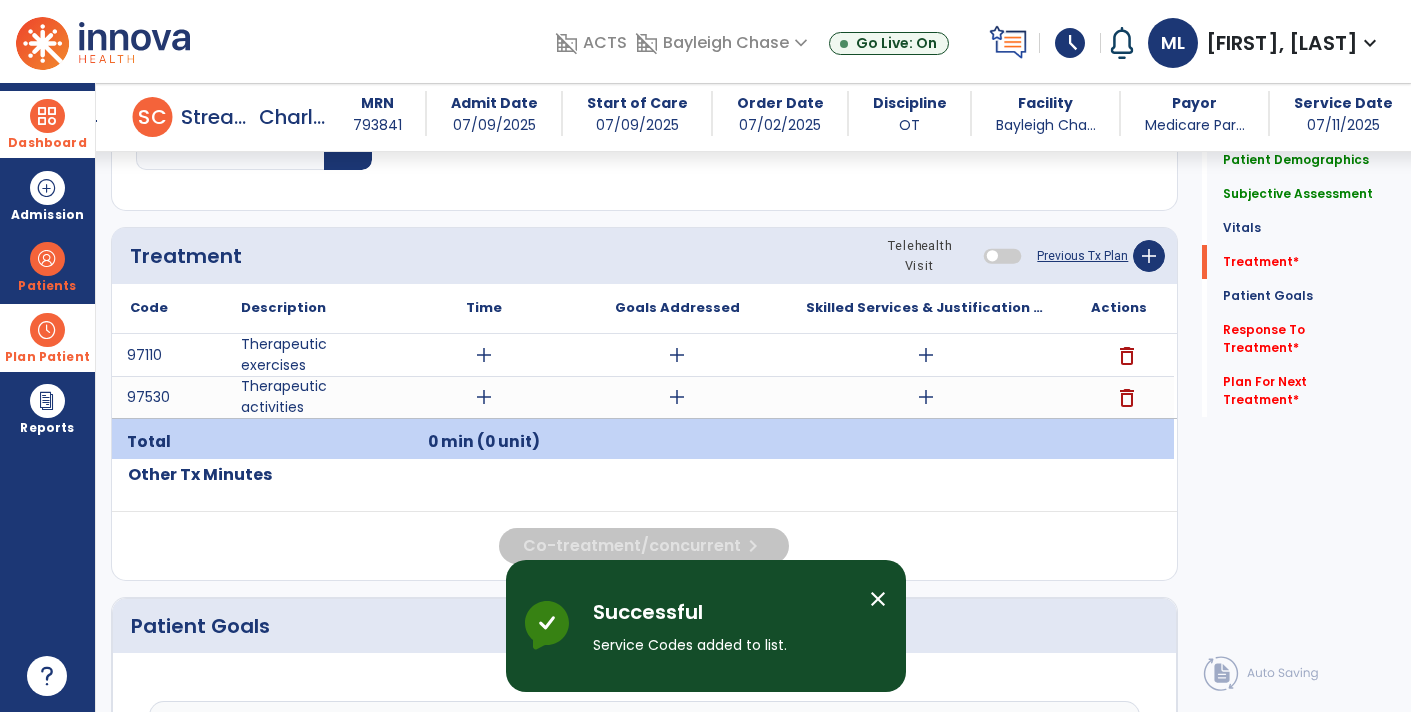 click on "add" at bounding box center [926, 355] 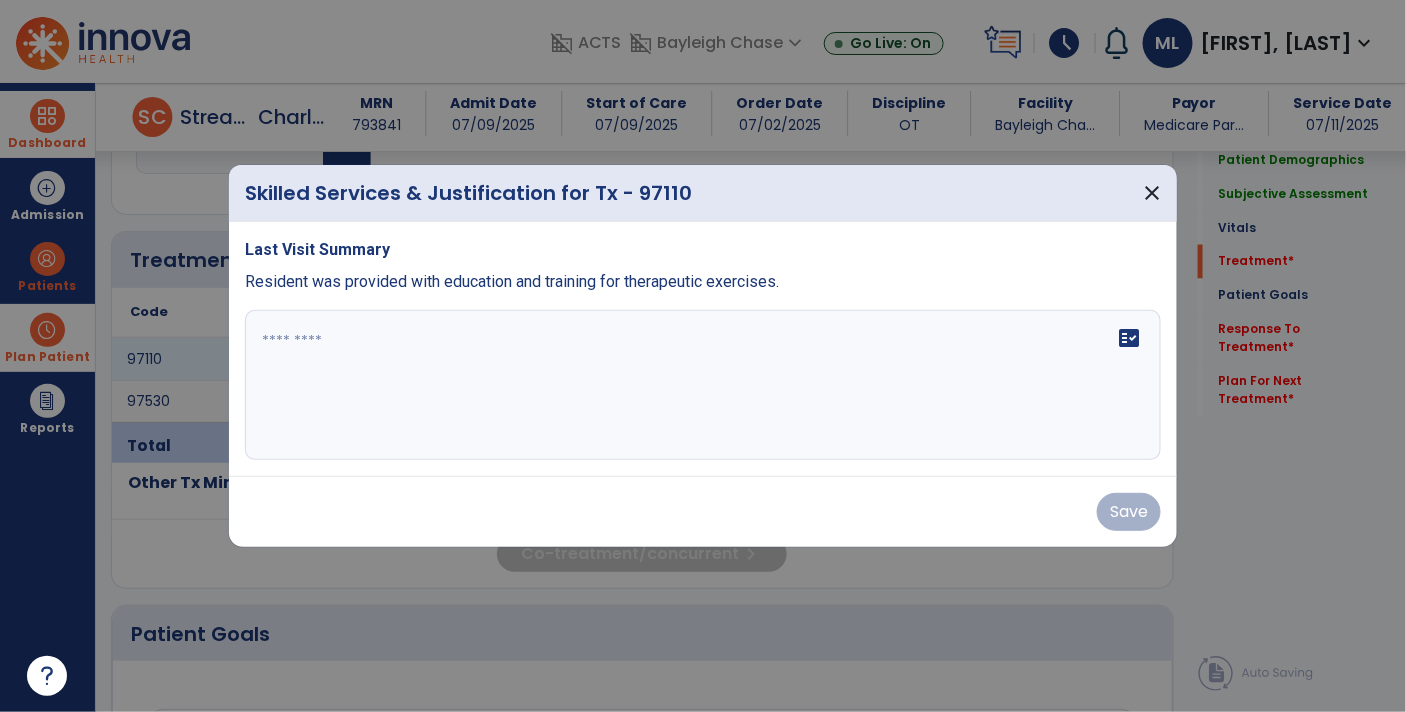scroll, scrollTop: 1022, scrollLeft: 0, axis: vertical 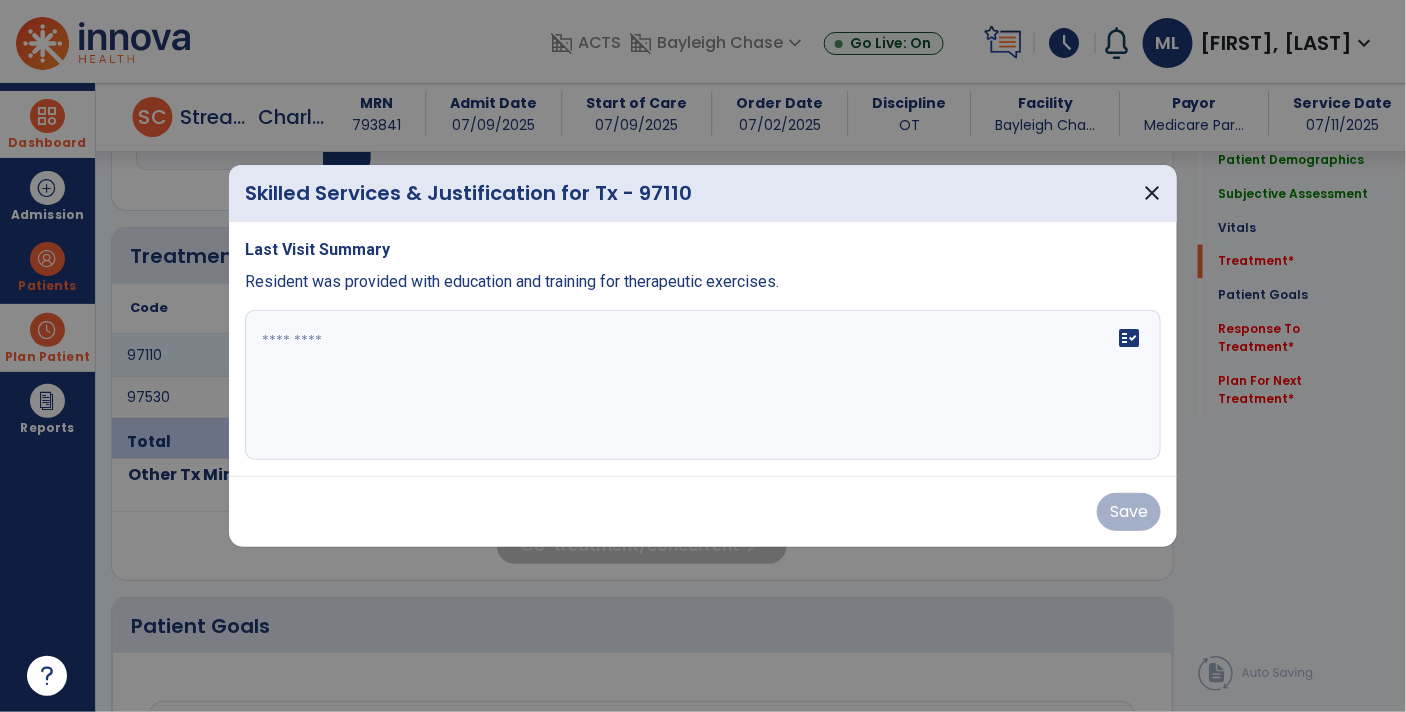 click at bounding box center [703, 385] 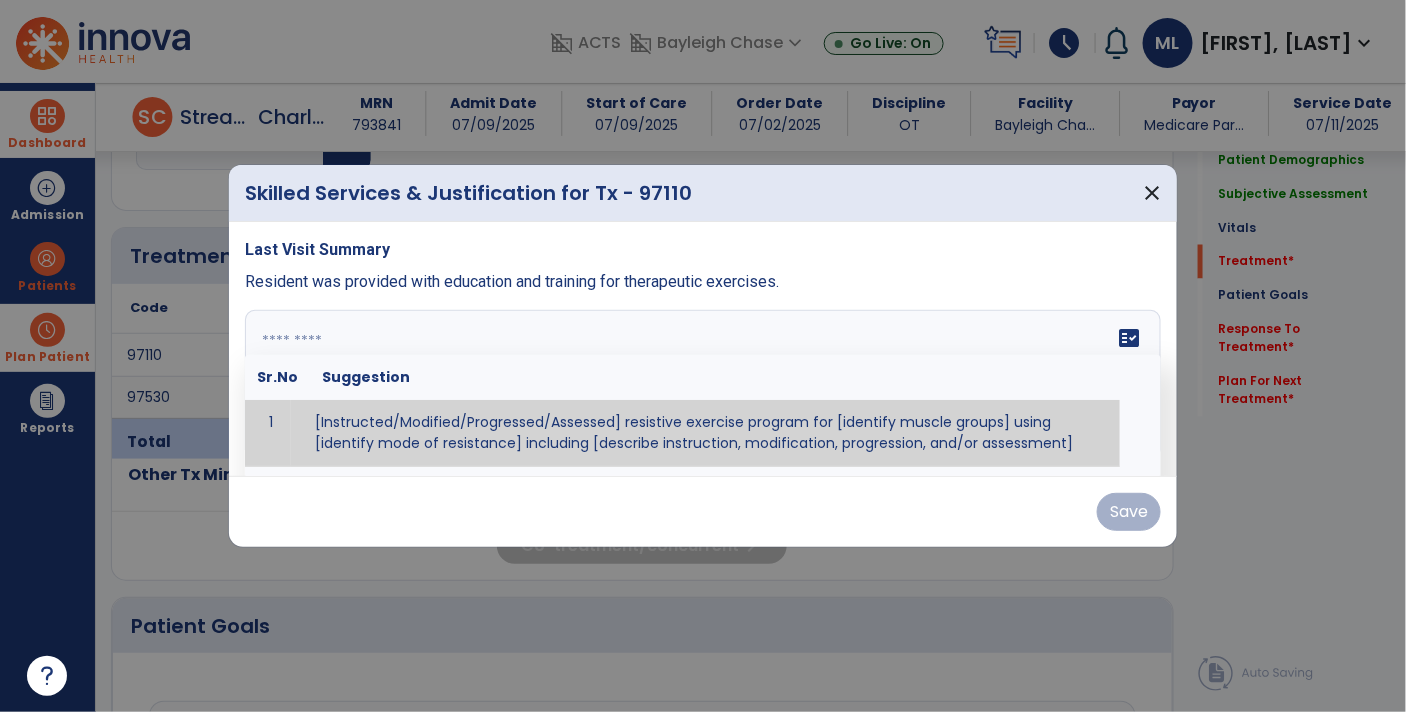 click at bounding box center (701, 385) 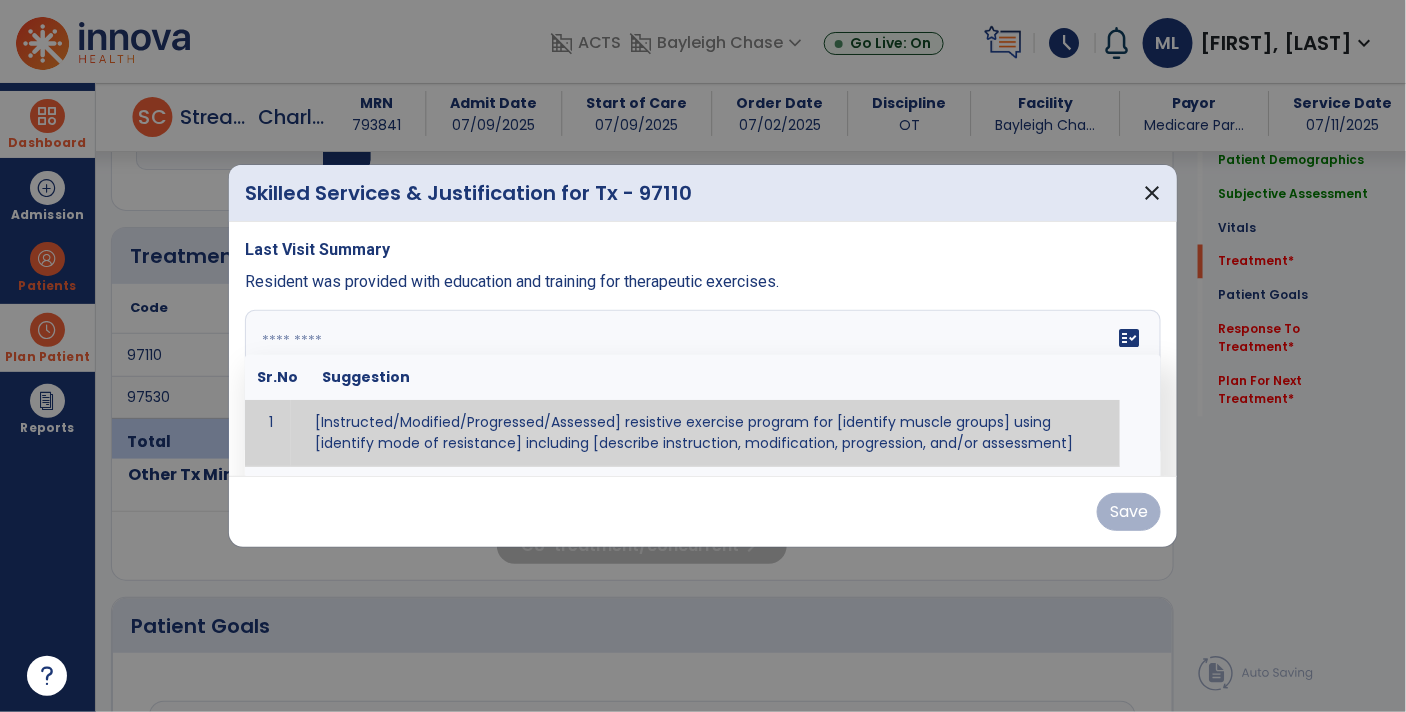 click at bounding box center (701, 385) 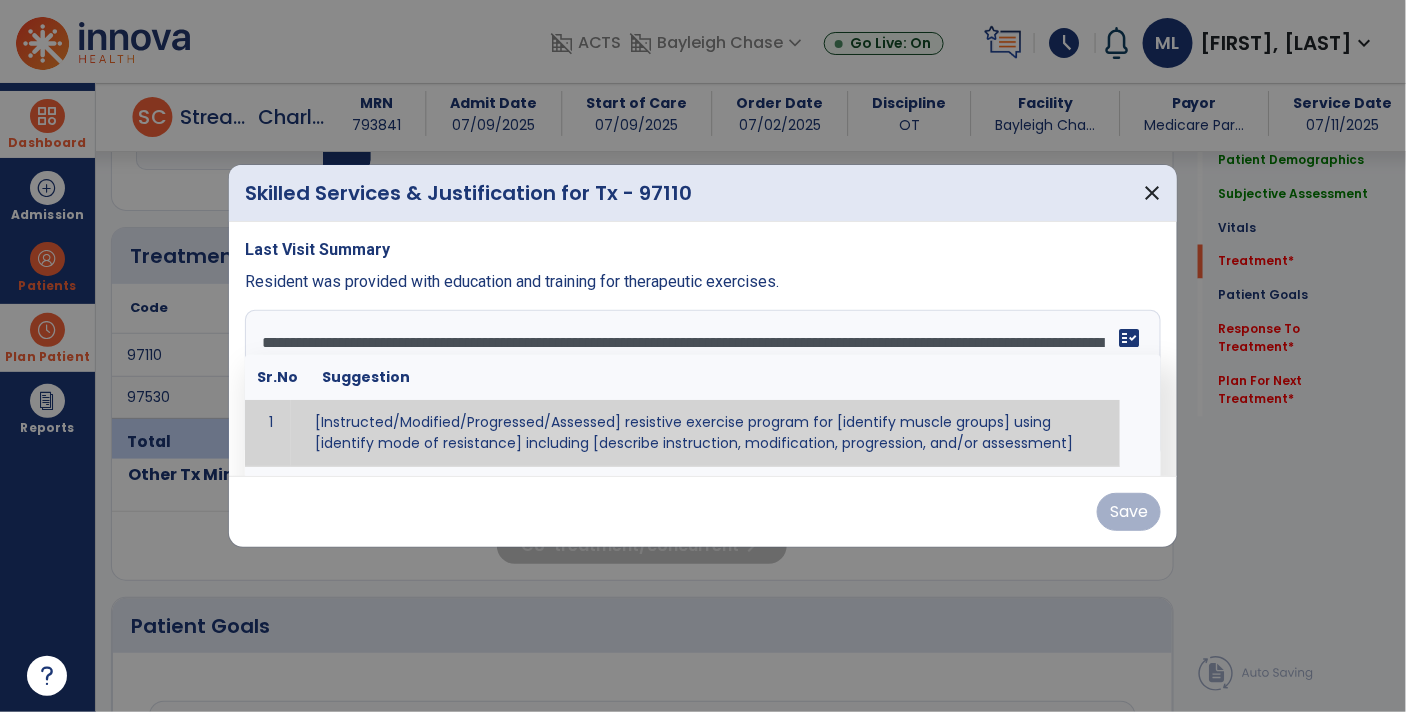 scroll, scrollTop: 135, scrollLeft: 0, axis: vertical 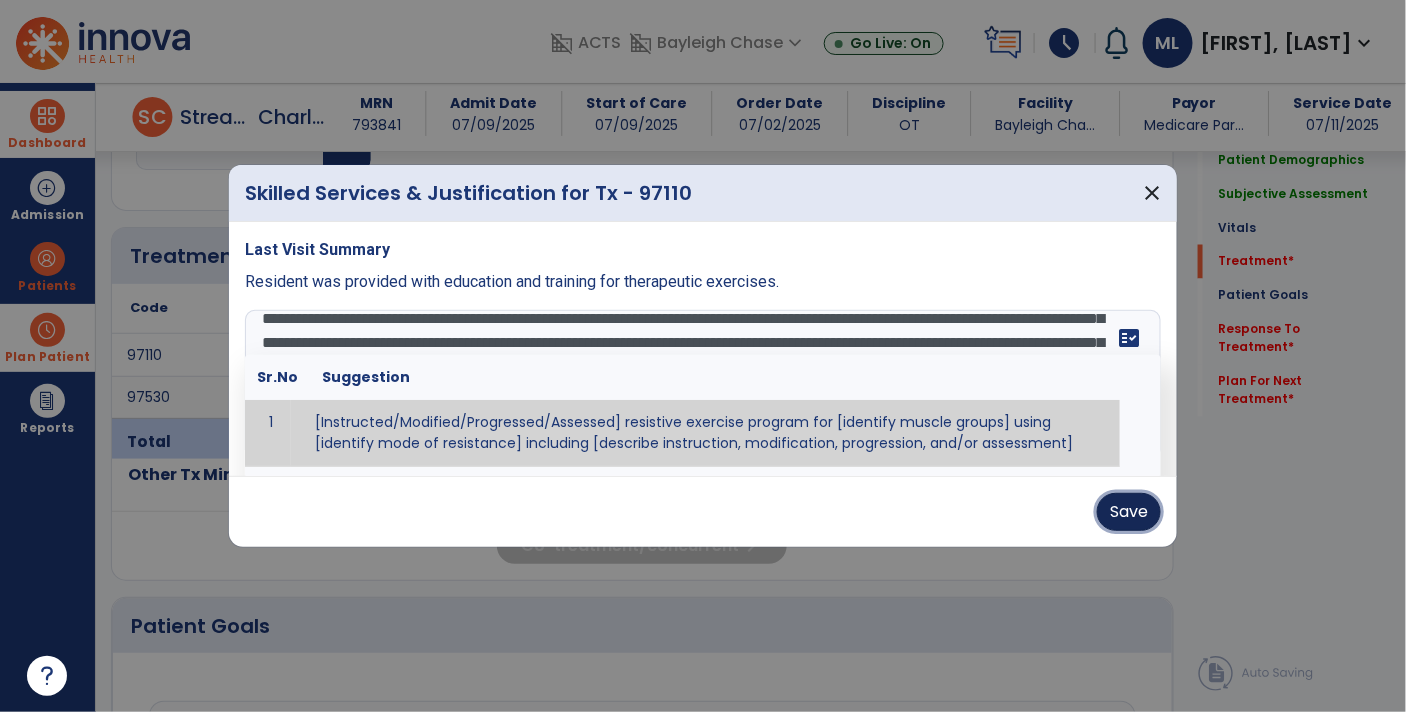 click on "Save" at bounding box center (1129, 512) 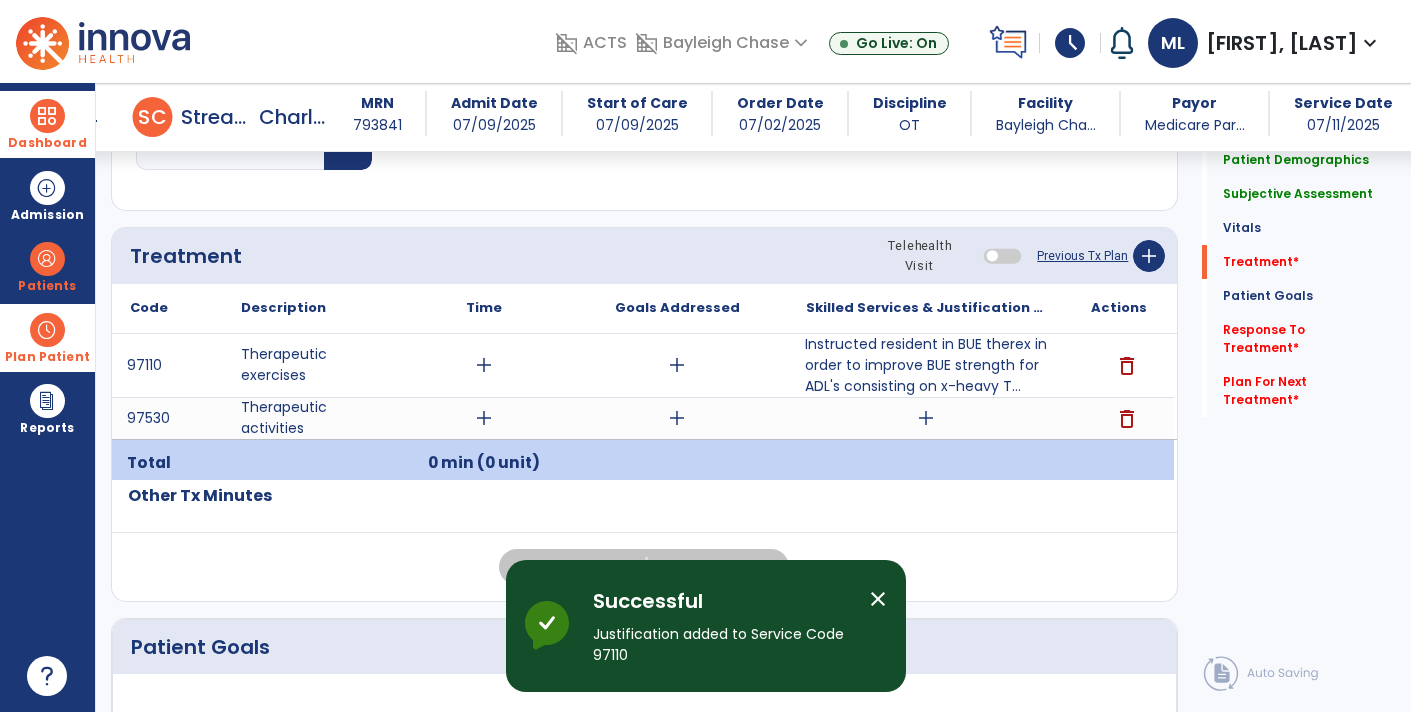 click on "add" at bounding box center (926, 418) 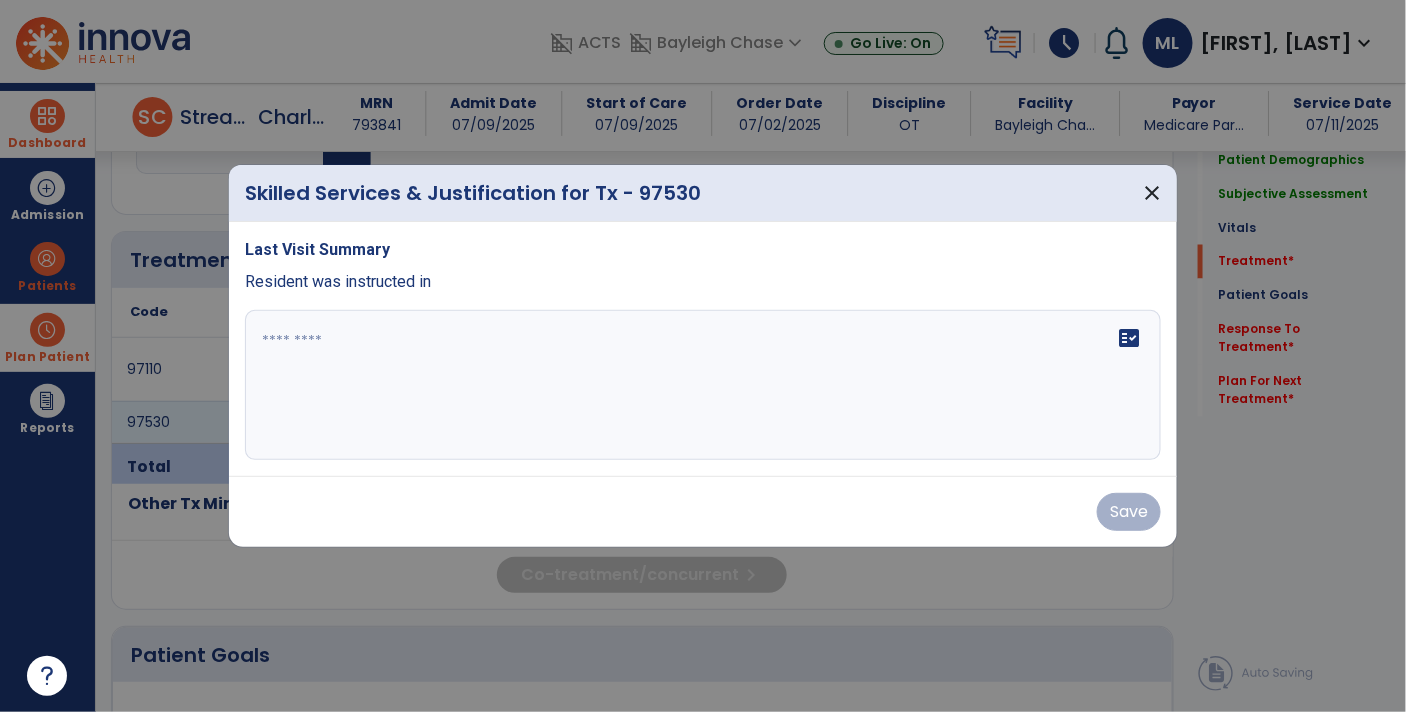 scroll, scrollTop: 1022, scrollLeft: 0, axis: vertical 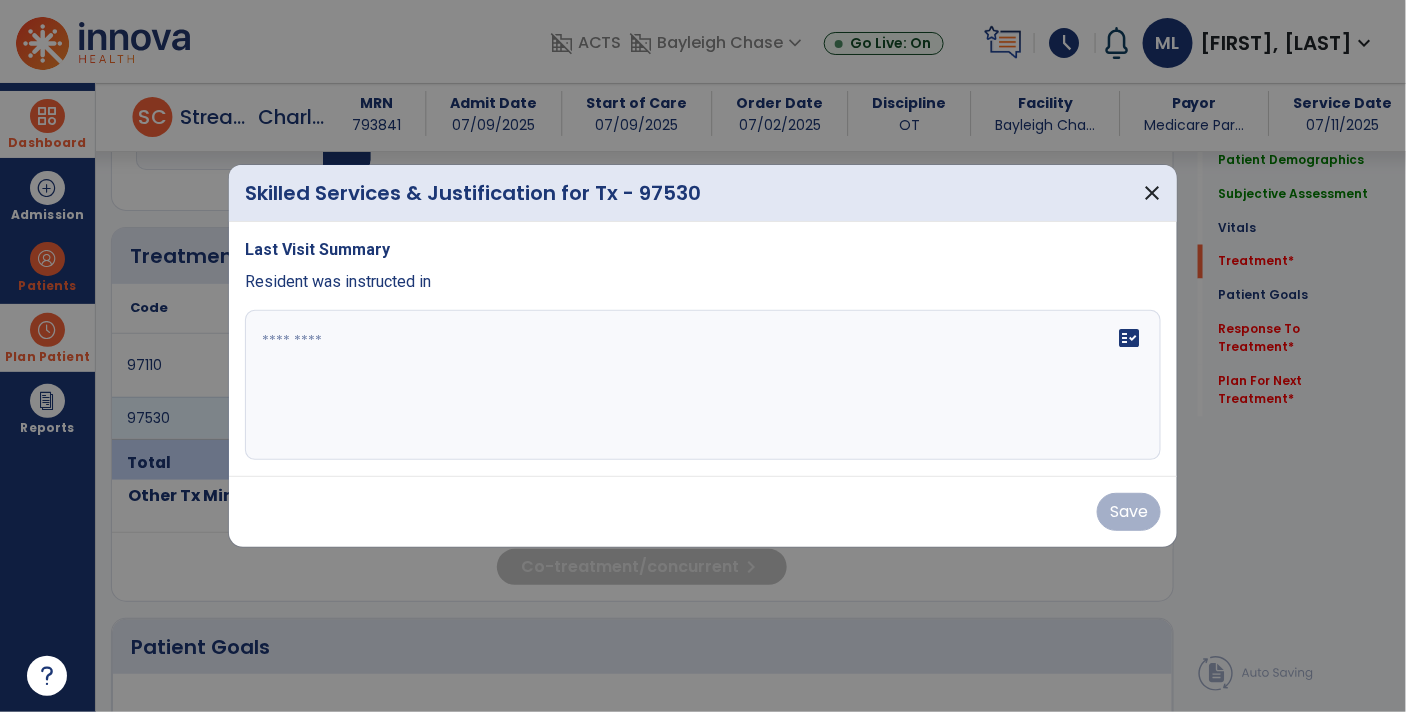 click at bounding box center (703, 385) 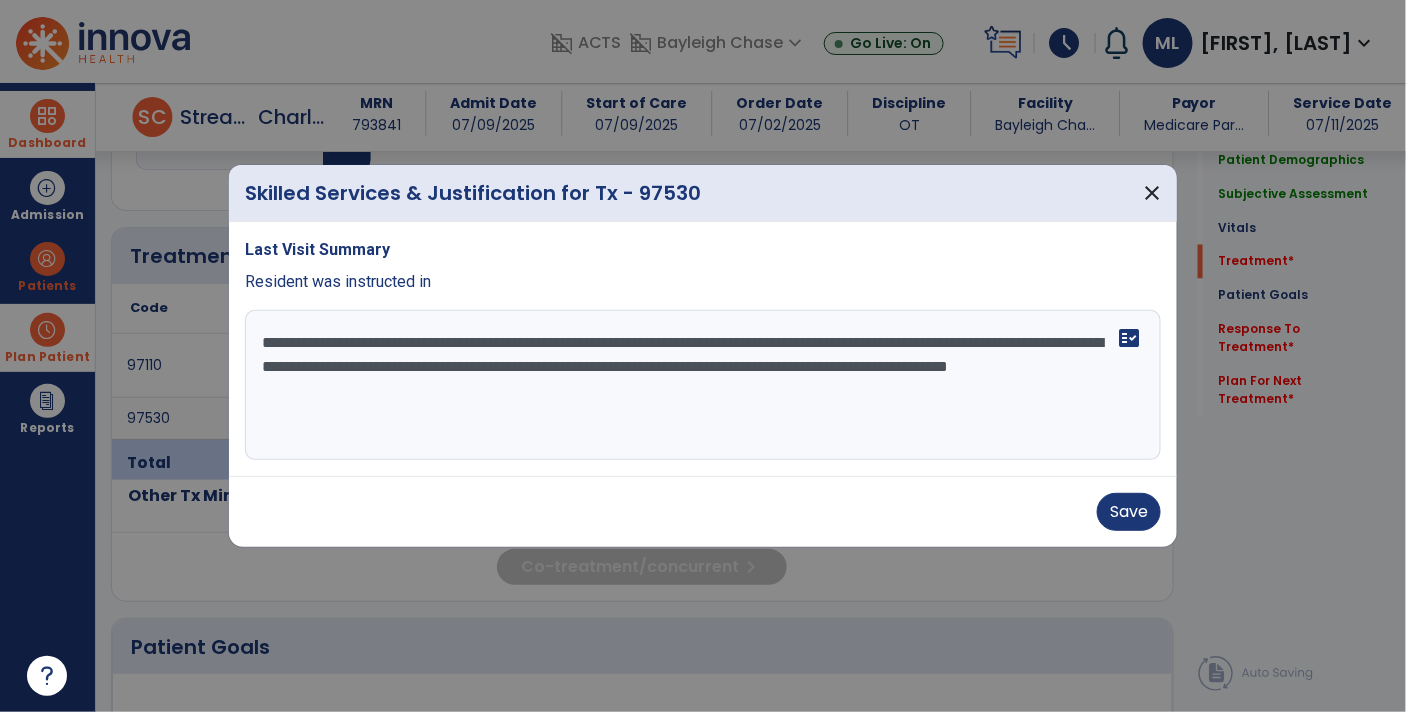 click on "**********" at bounding box center (703, 385) 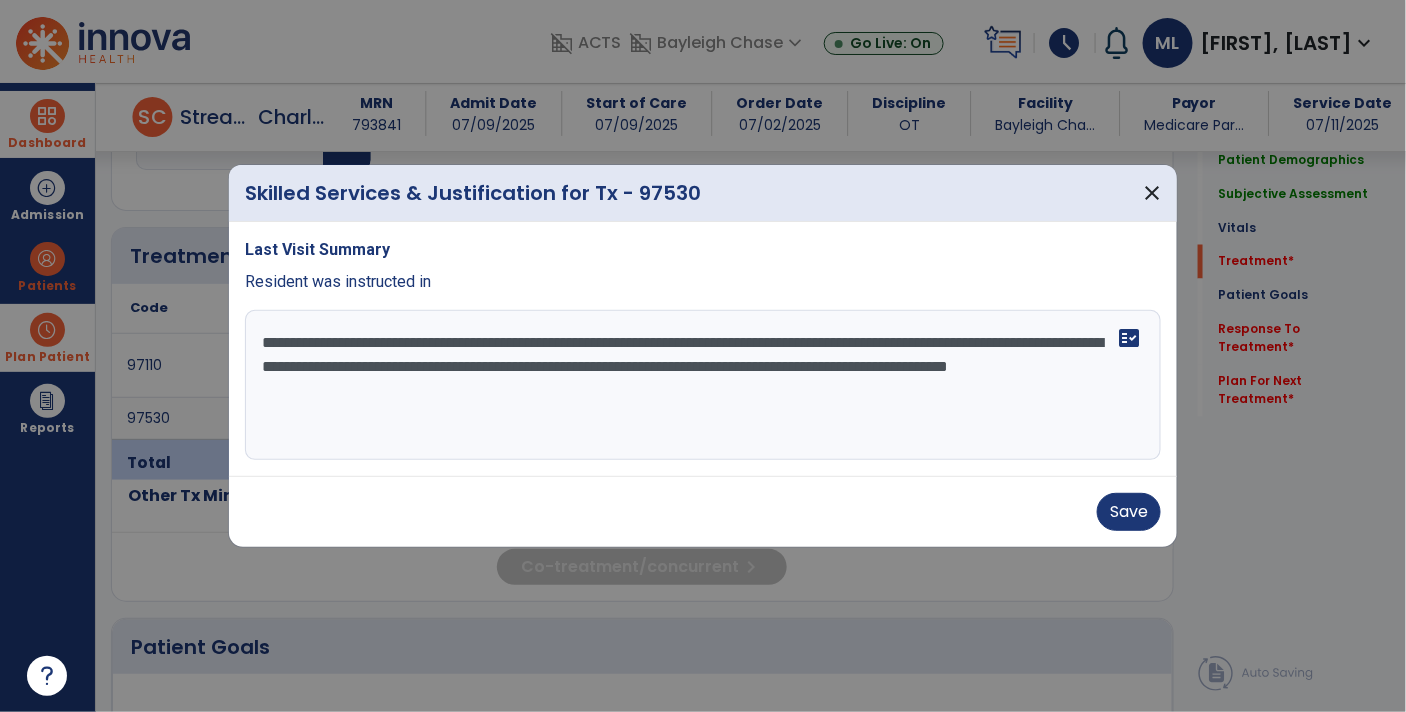 click on "**********" at bounding box center (703, 385) 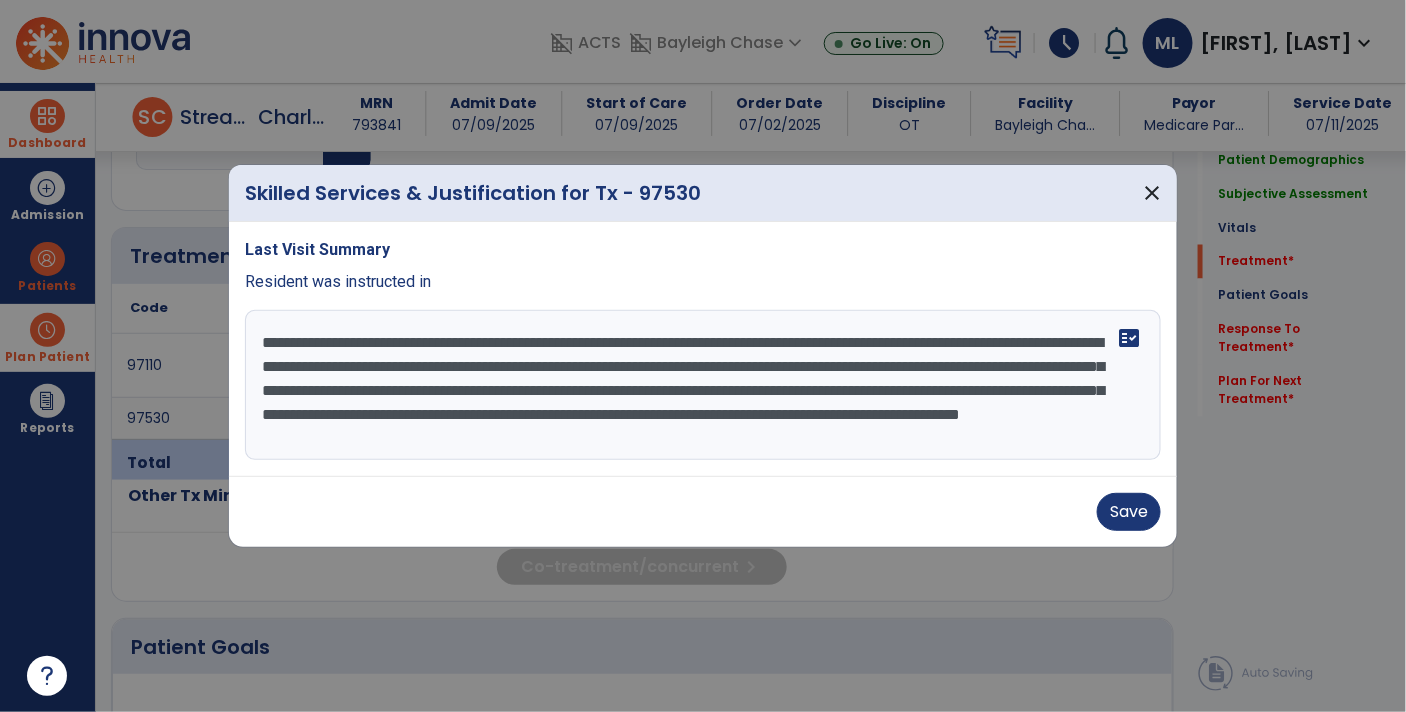 scroll, scrollTop: 15, scrollLeft: 0, axis: vertical 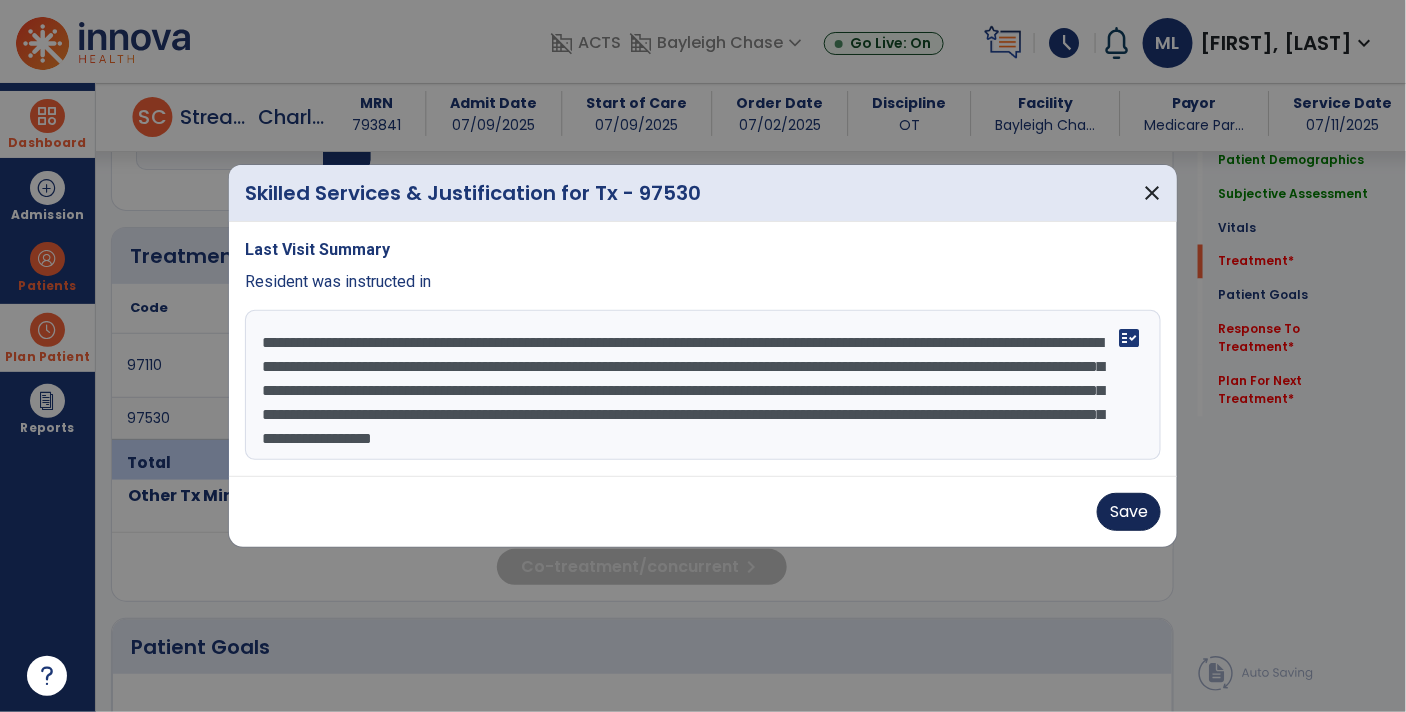 type on "**********" 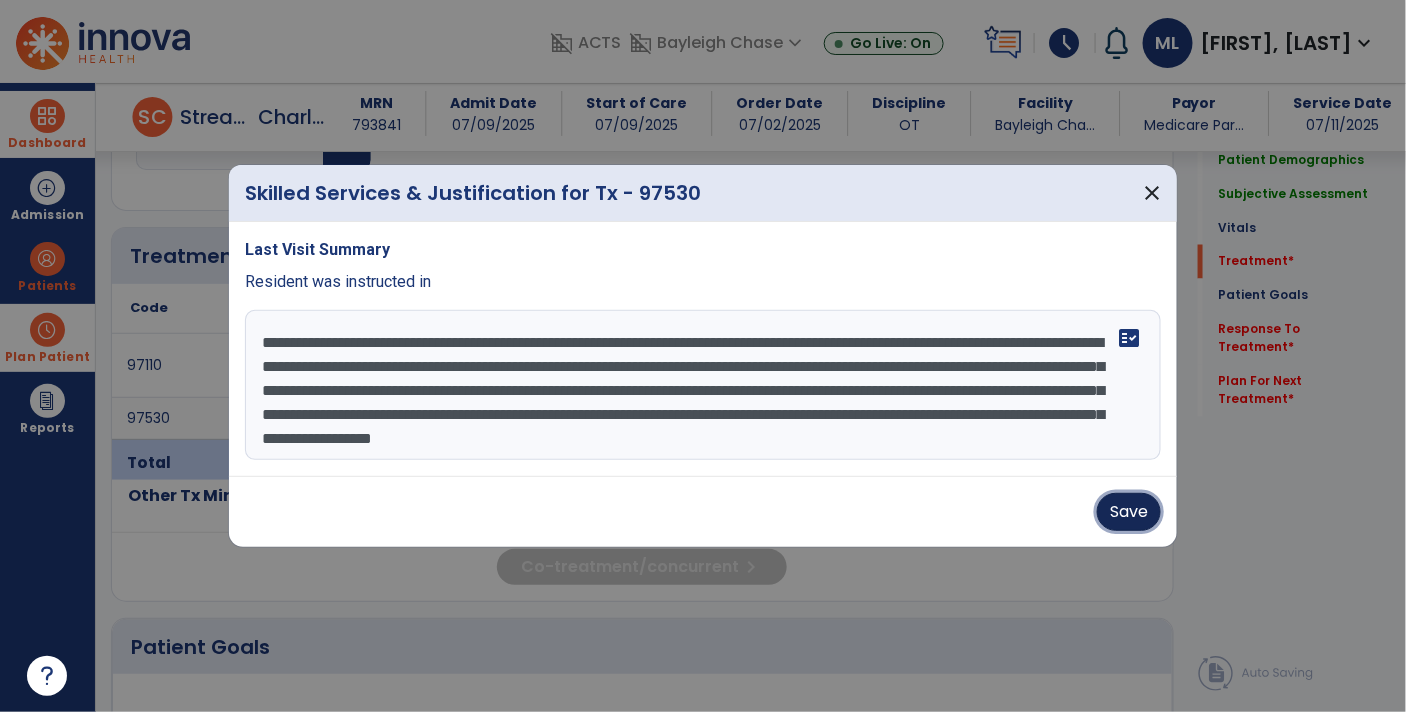 click on "Save" at bounding box center (1129, 512) 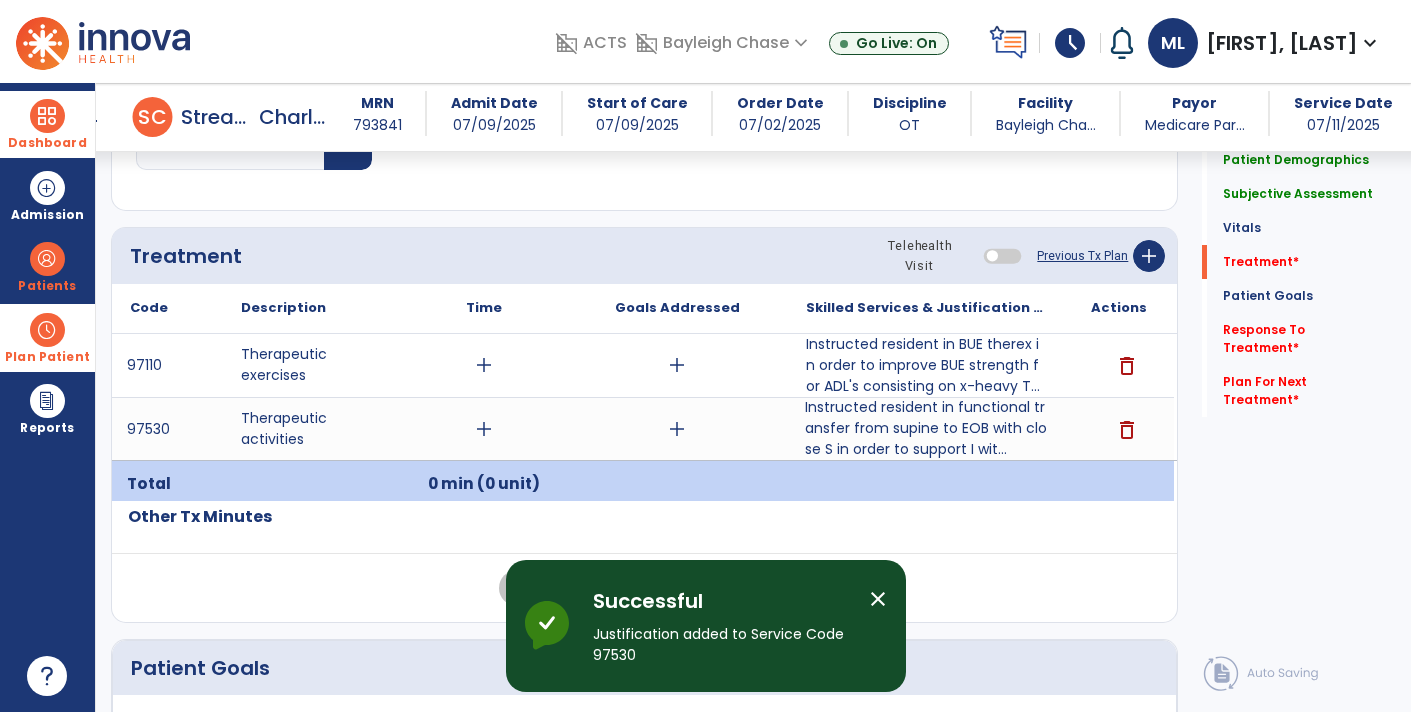click on "add" at bounding box center (677, 365) 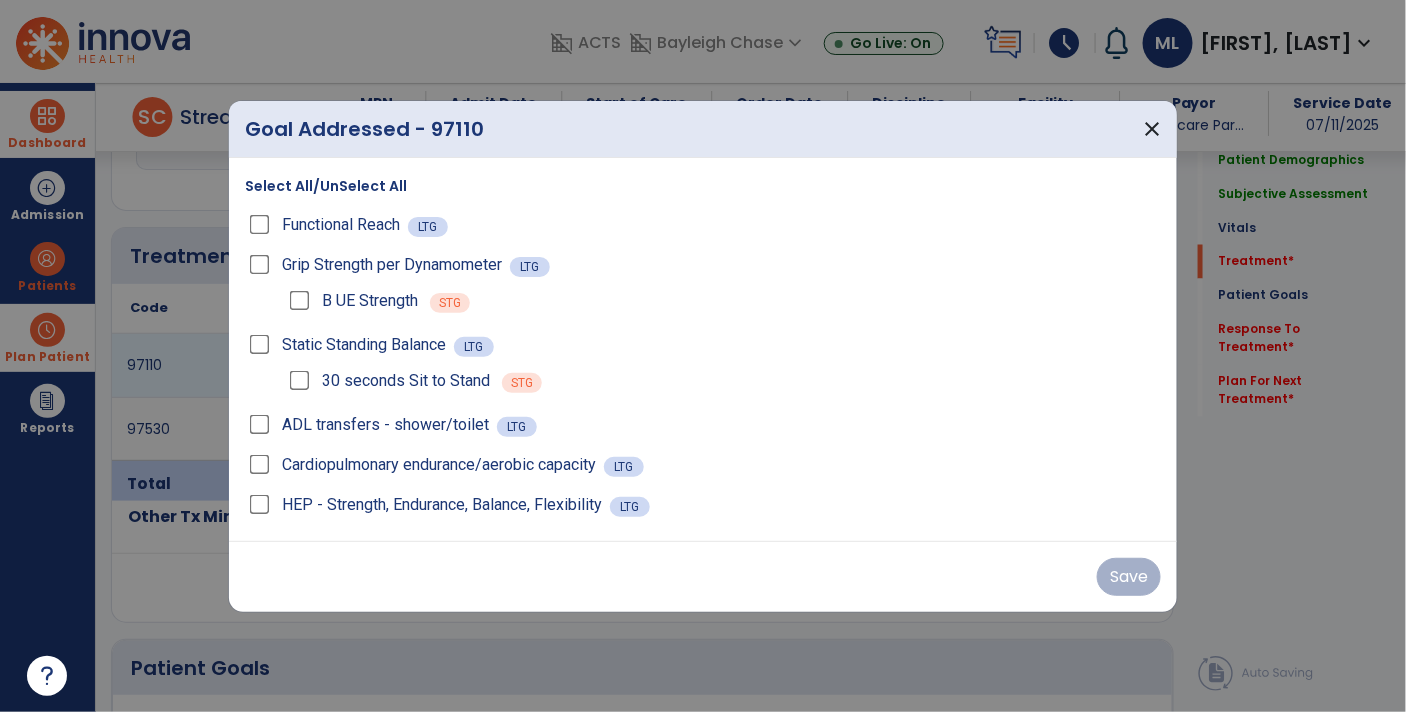 scroll, scrollTop: 1022, scrollLeft: 0, axis: vertical 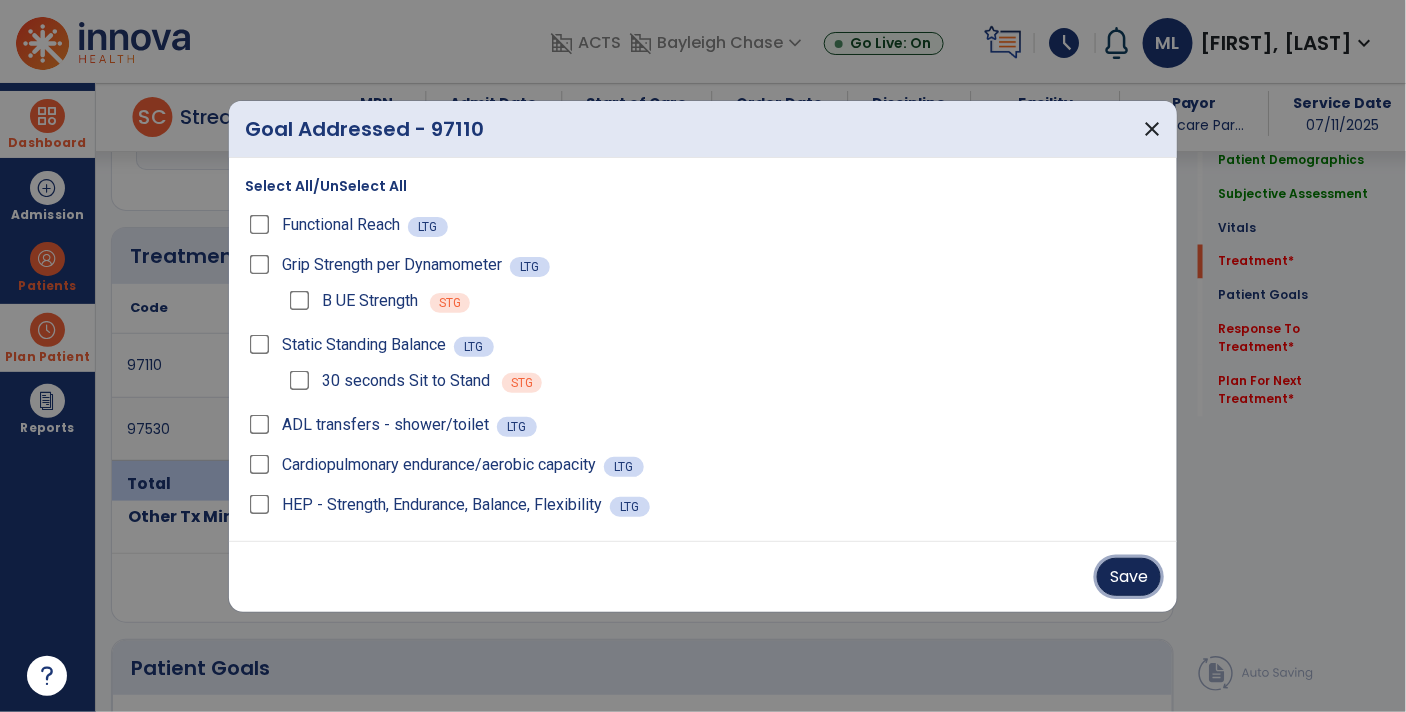 click on "Save" at bounding box center (1129, 577) 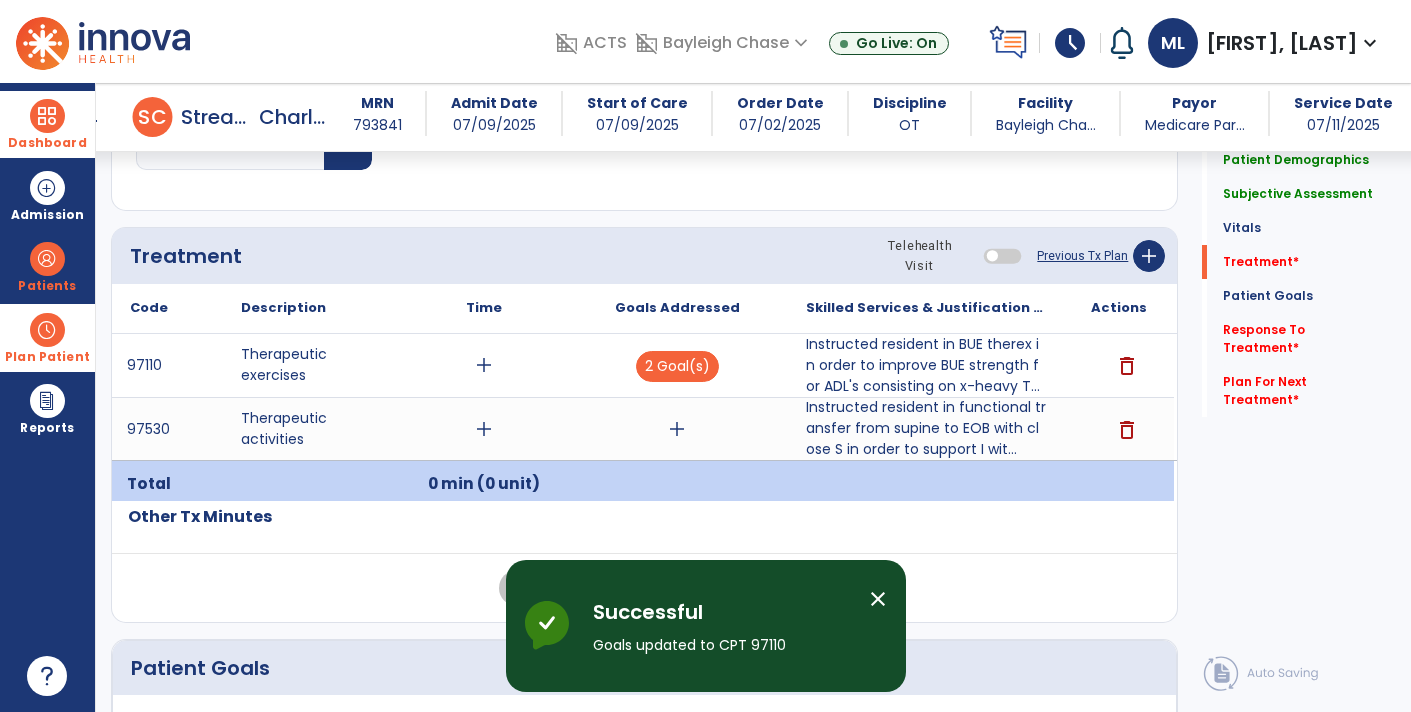 click on "add" at bounding box center [677, 429] 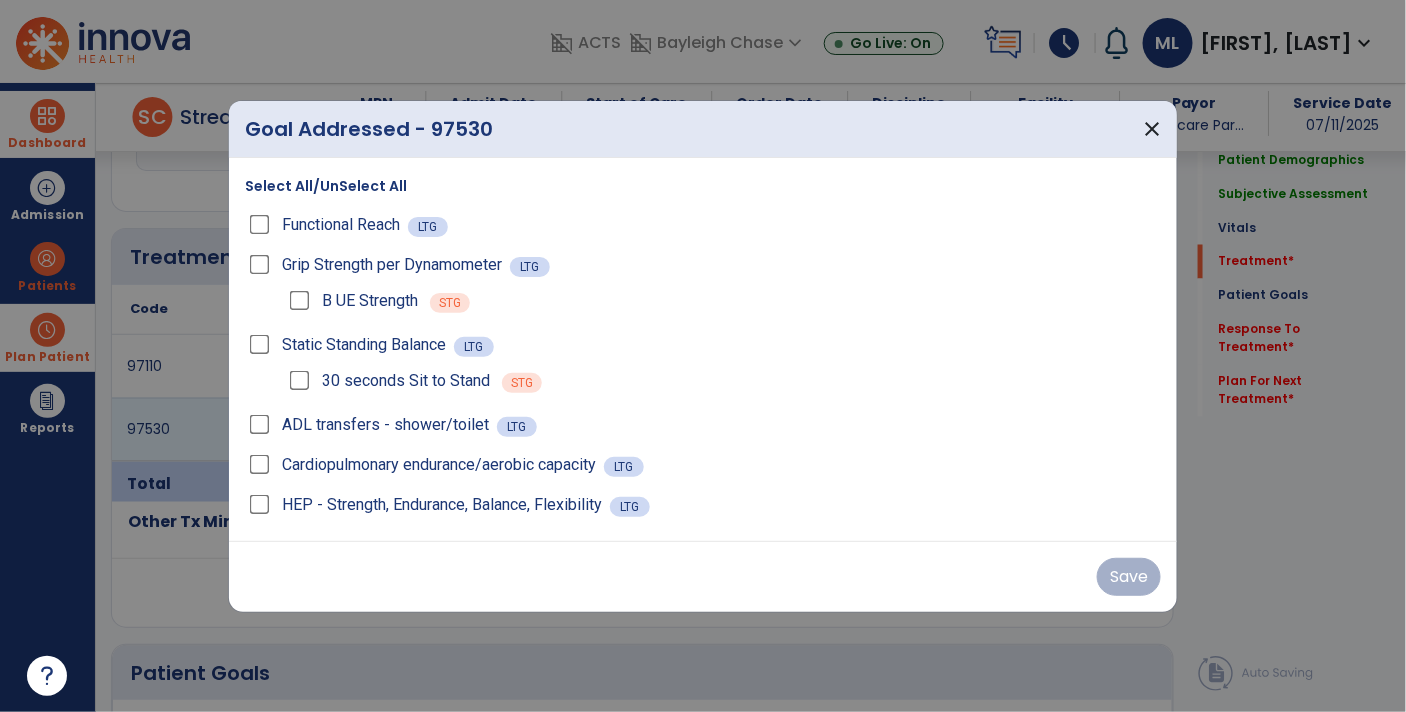 scroll, scrollTop: 1022, scrollLeft: 0, axis: vertical 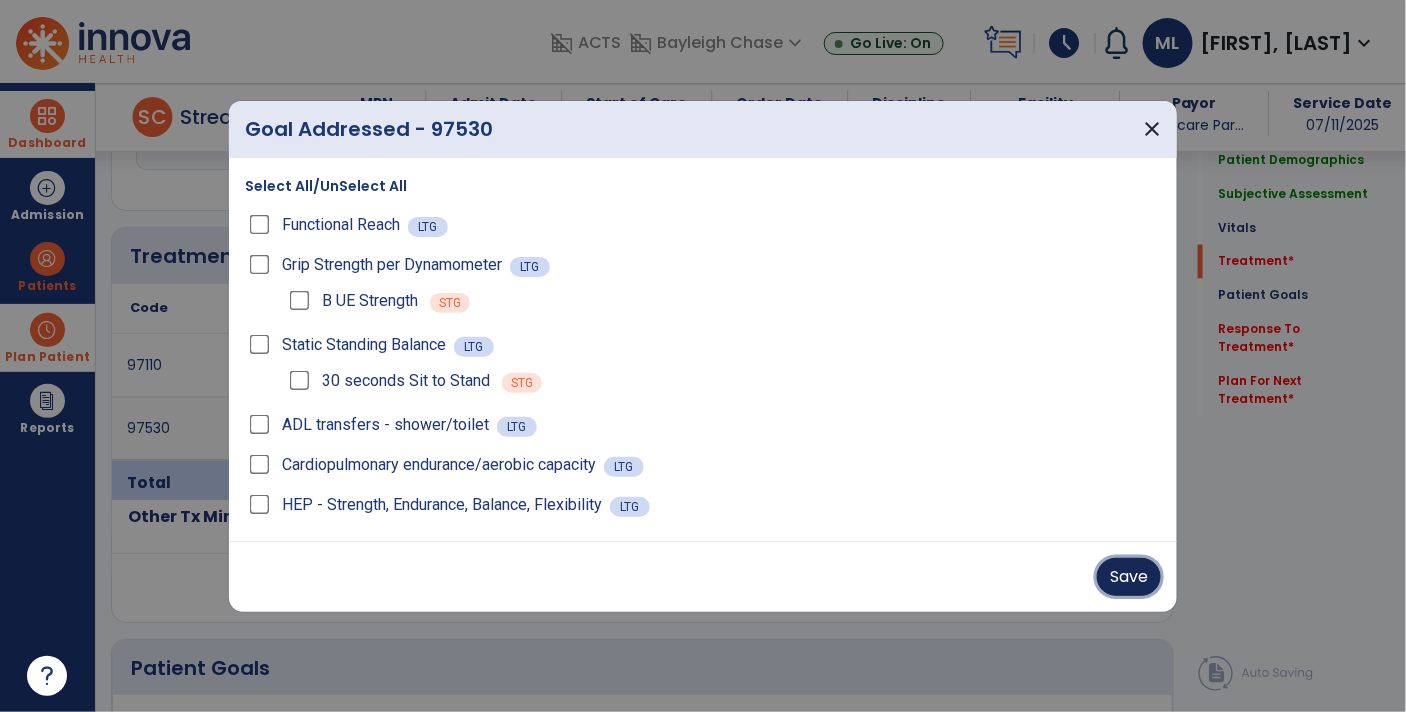click on "Save" at bounding box center [1129, 577] 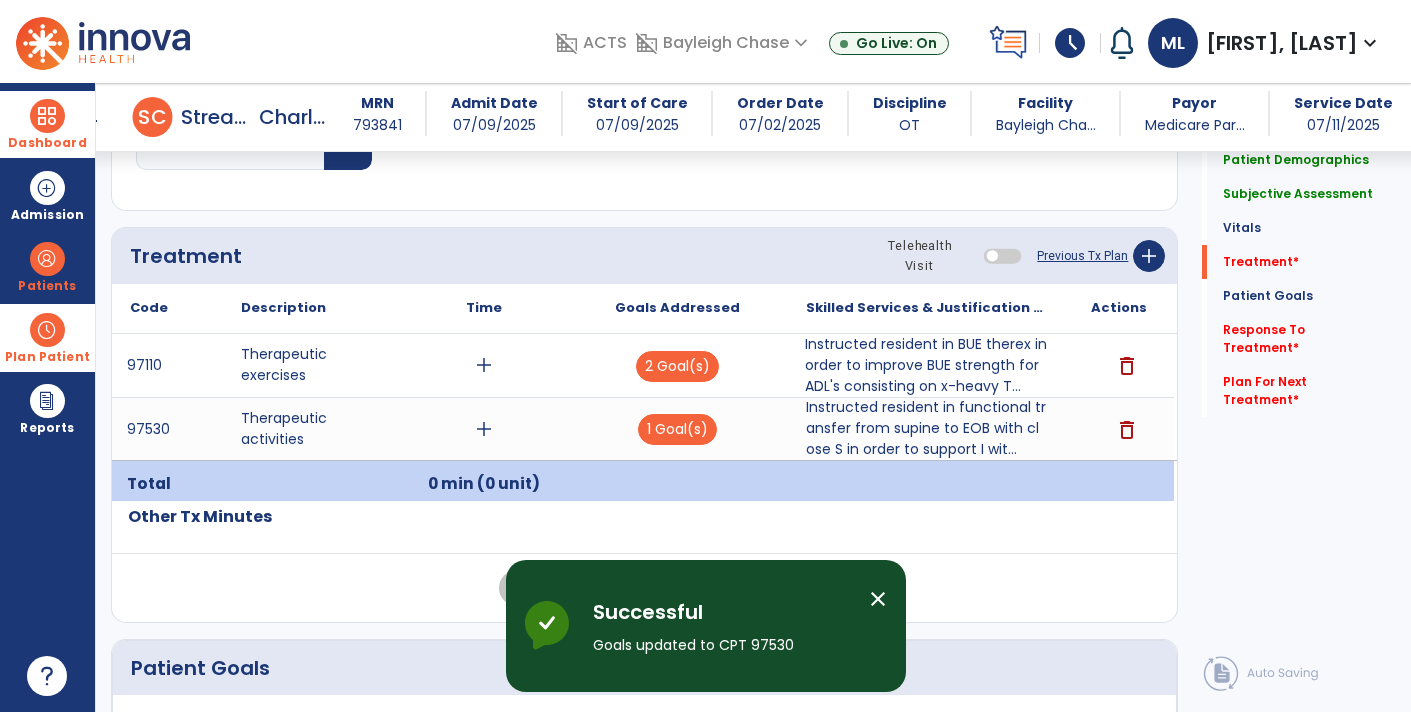 click on "Instructed resident in BUE therex in order to improve BUE strength for ADL's consisting on x-heavy T..." at bounding box center (926, 365) 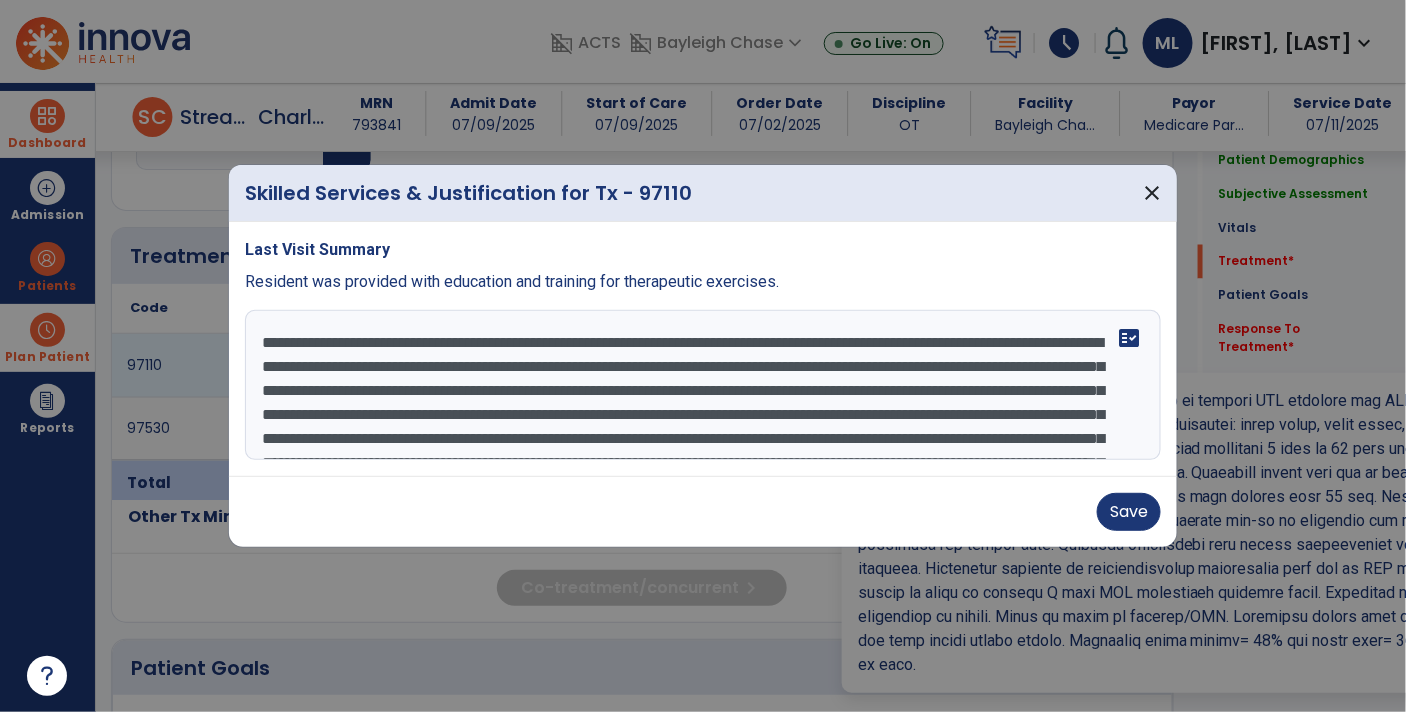 scroll, scrollTop: 1022, scrollLeft: 0, axis: vertical 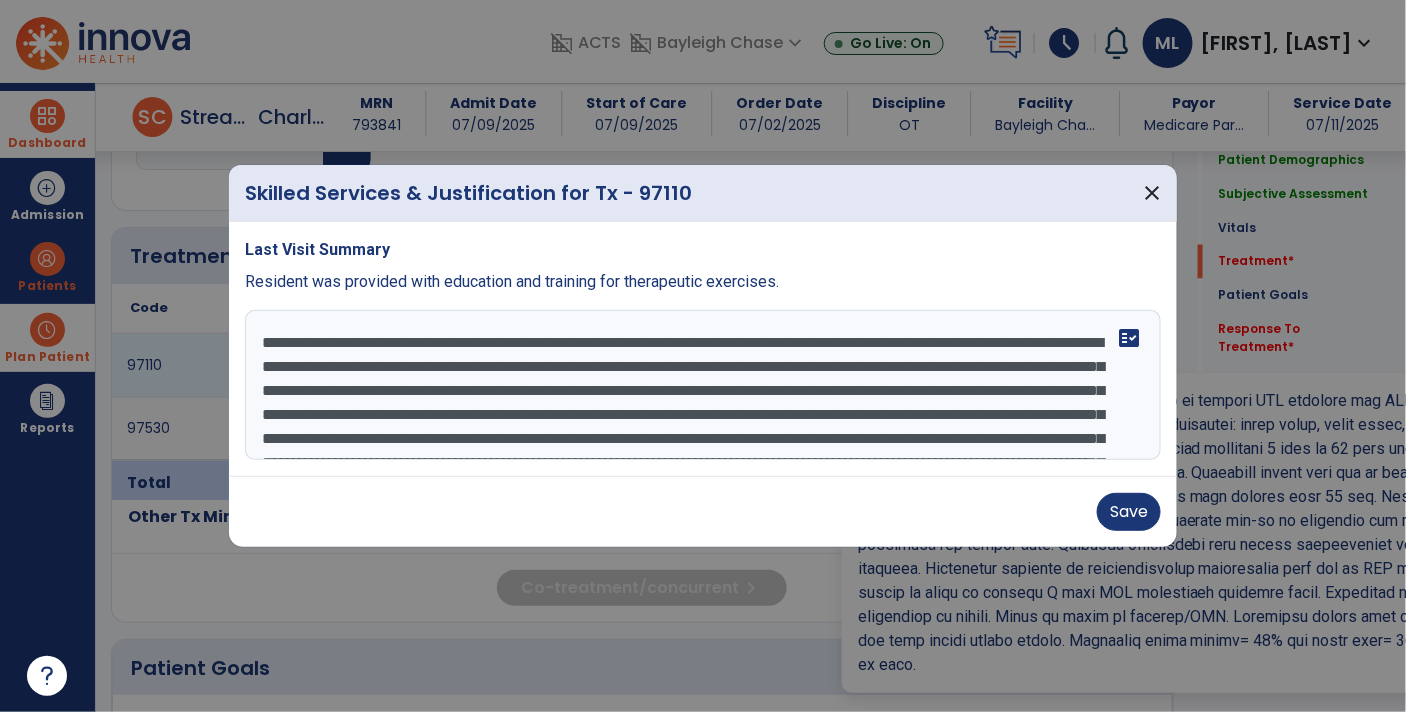 click at bounding box center [703, 385] 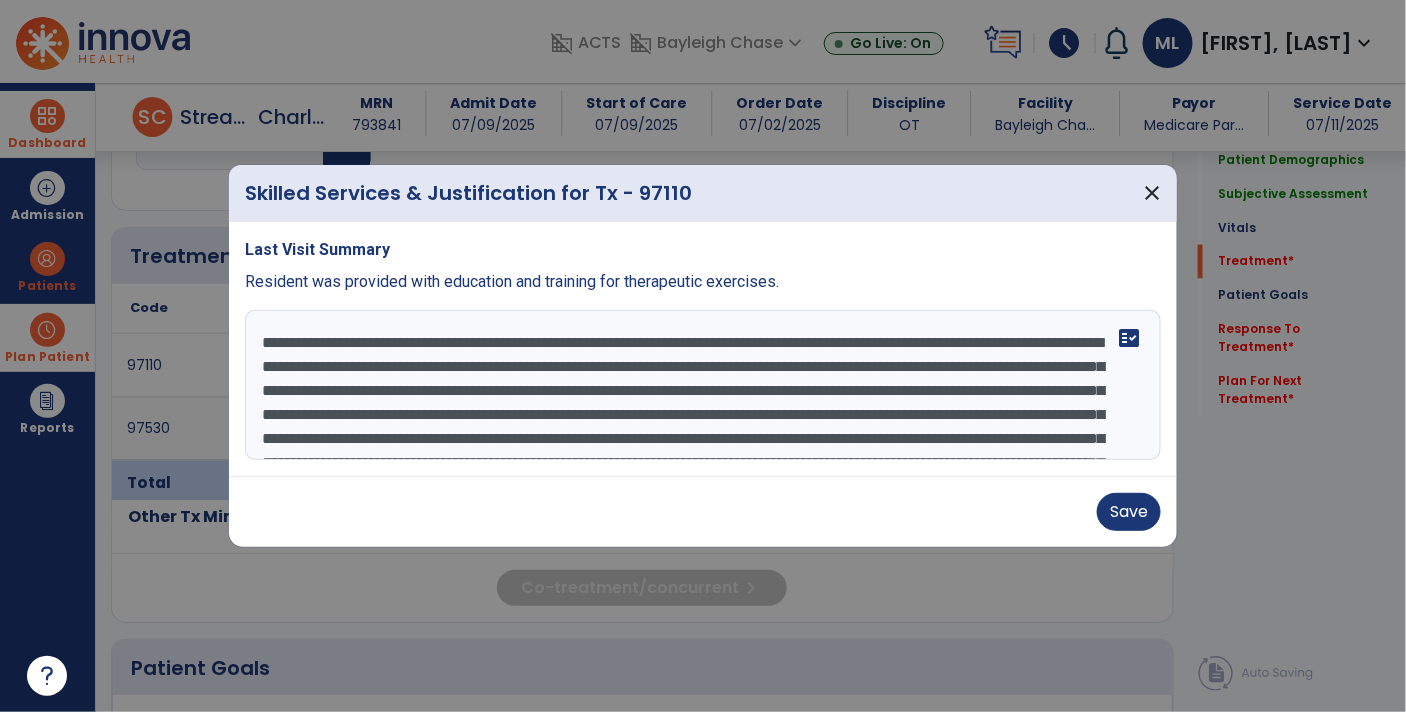 scroll, scrollTop: 41, scrollLeft: 0, axis: vertical 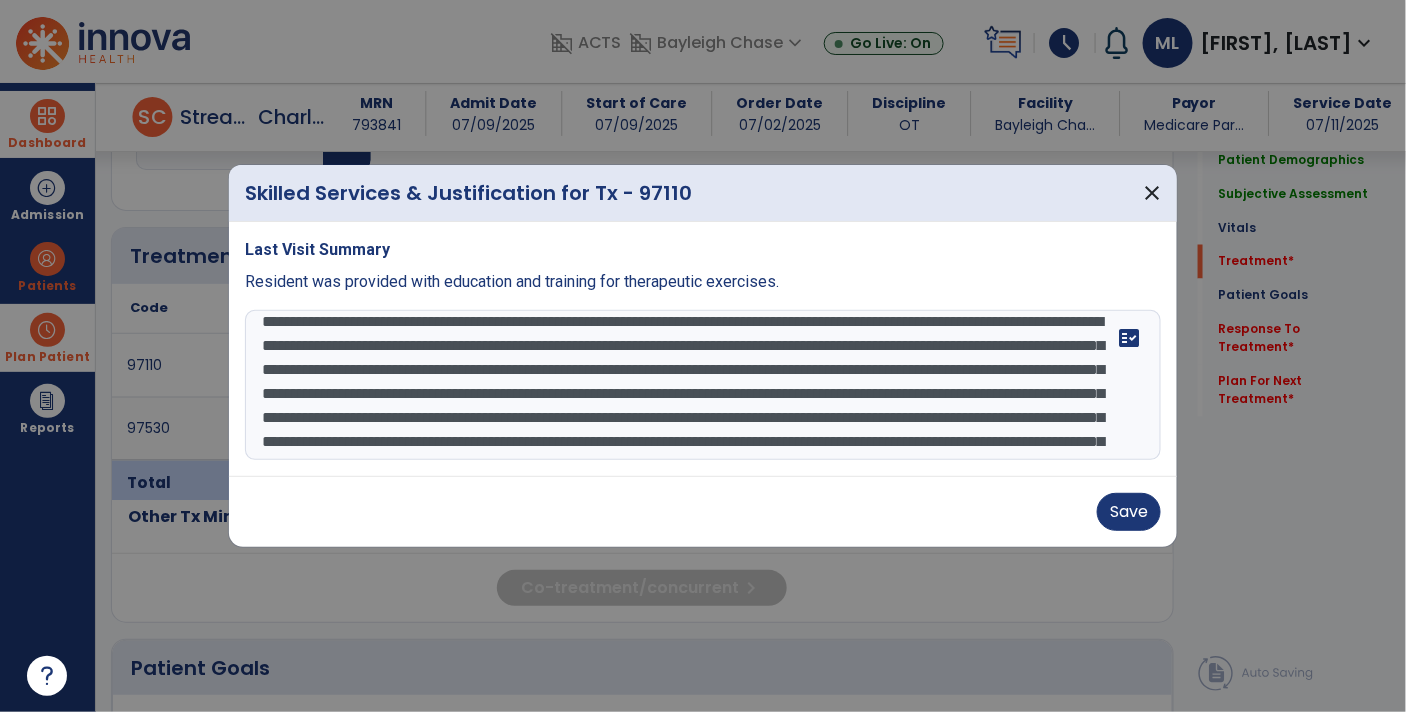 click at bounding box center [703, 385] 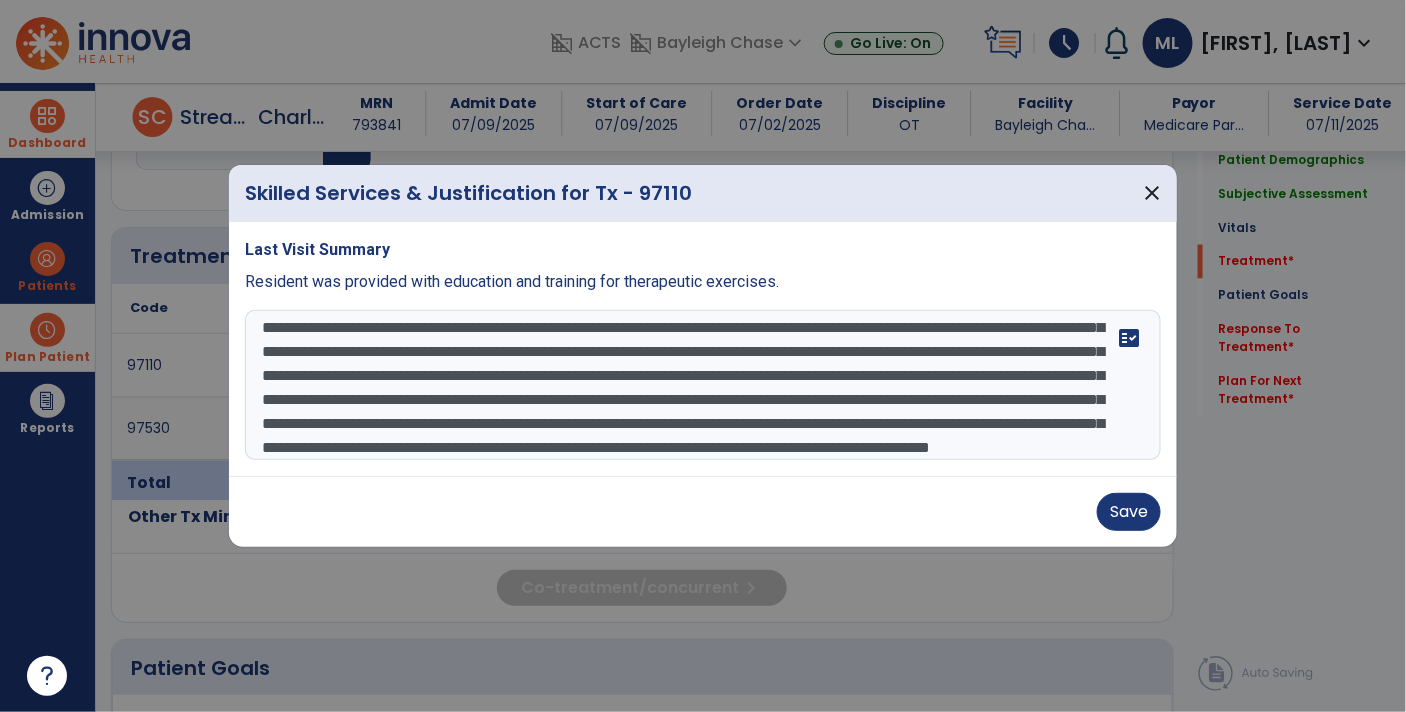 scroll, scrollTop: 88, scrollLeft: 0, axis: vertical 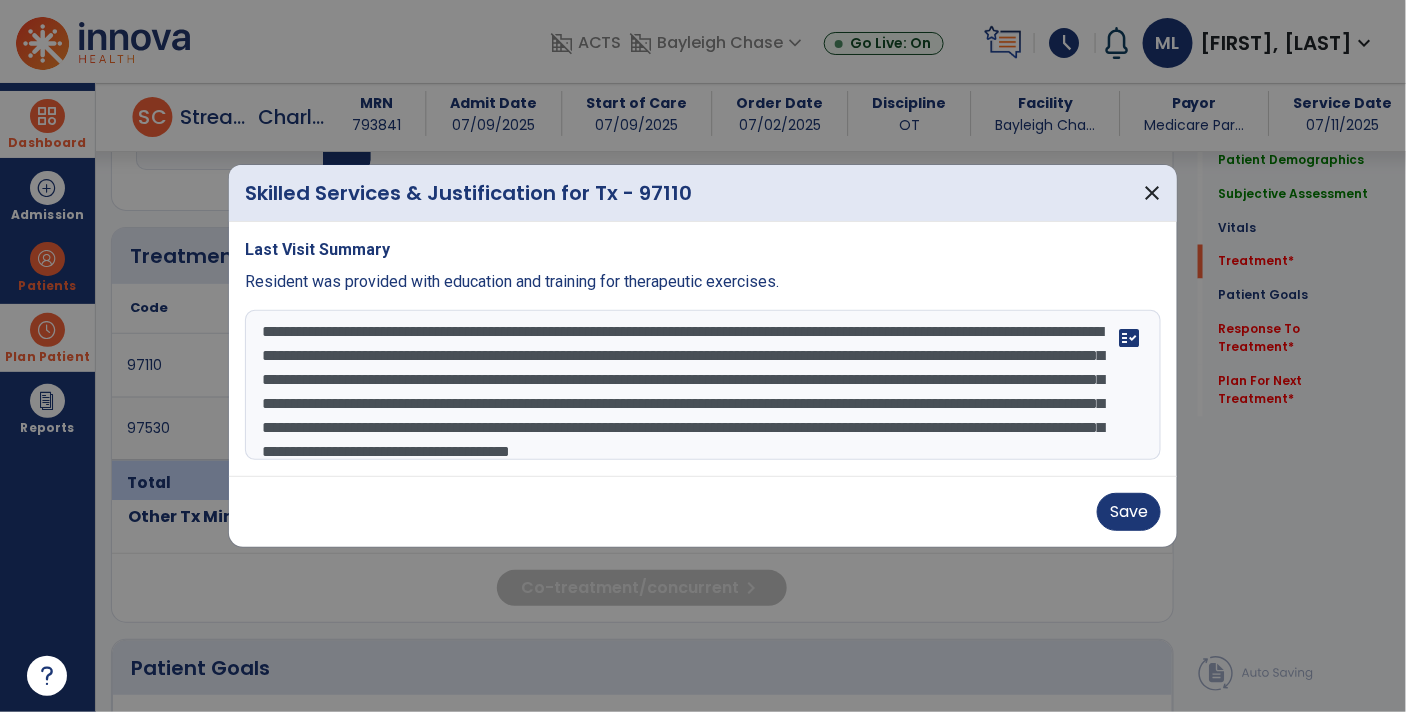 click on "**********" at bounding box center (703, 385) 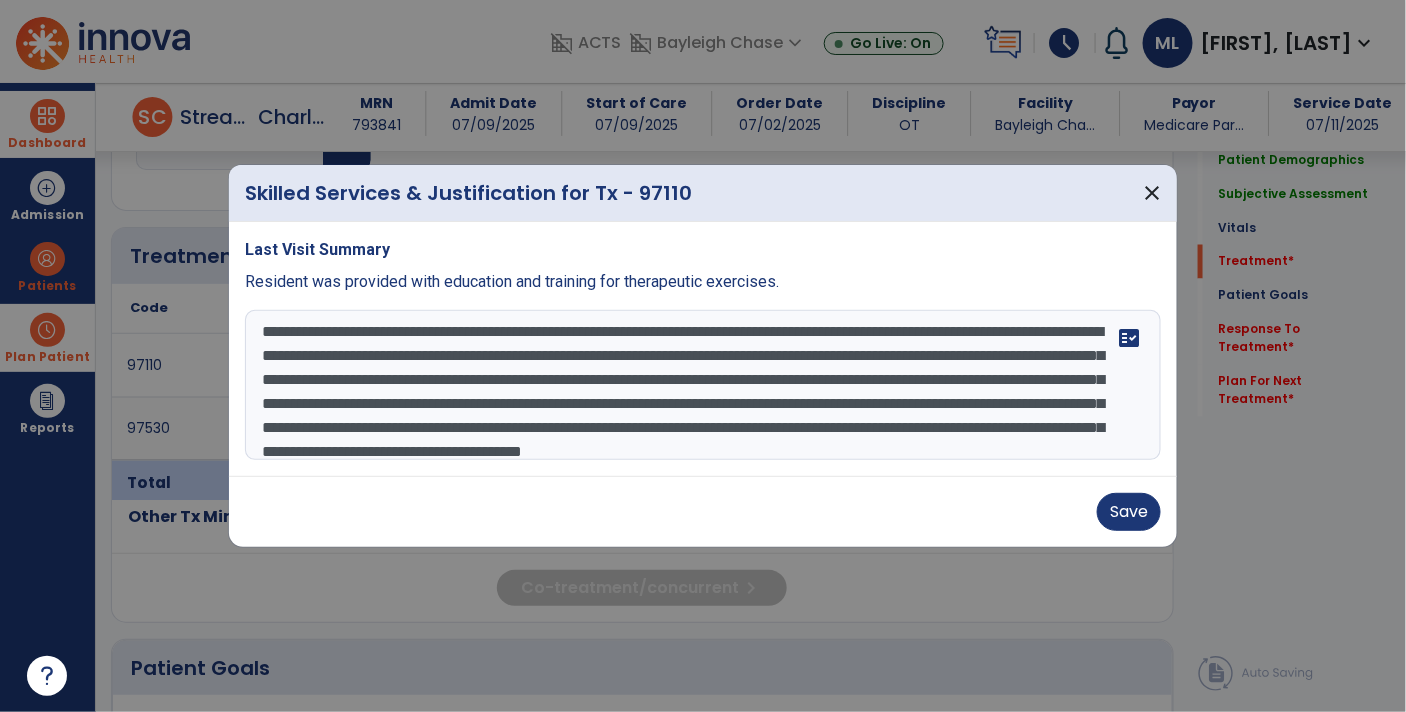 scroll, scrollTop: 47, scrollLeft: 0, axis: vertical 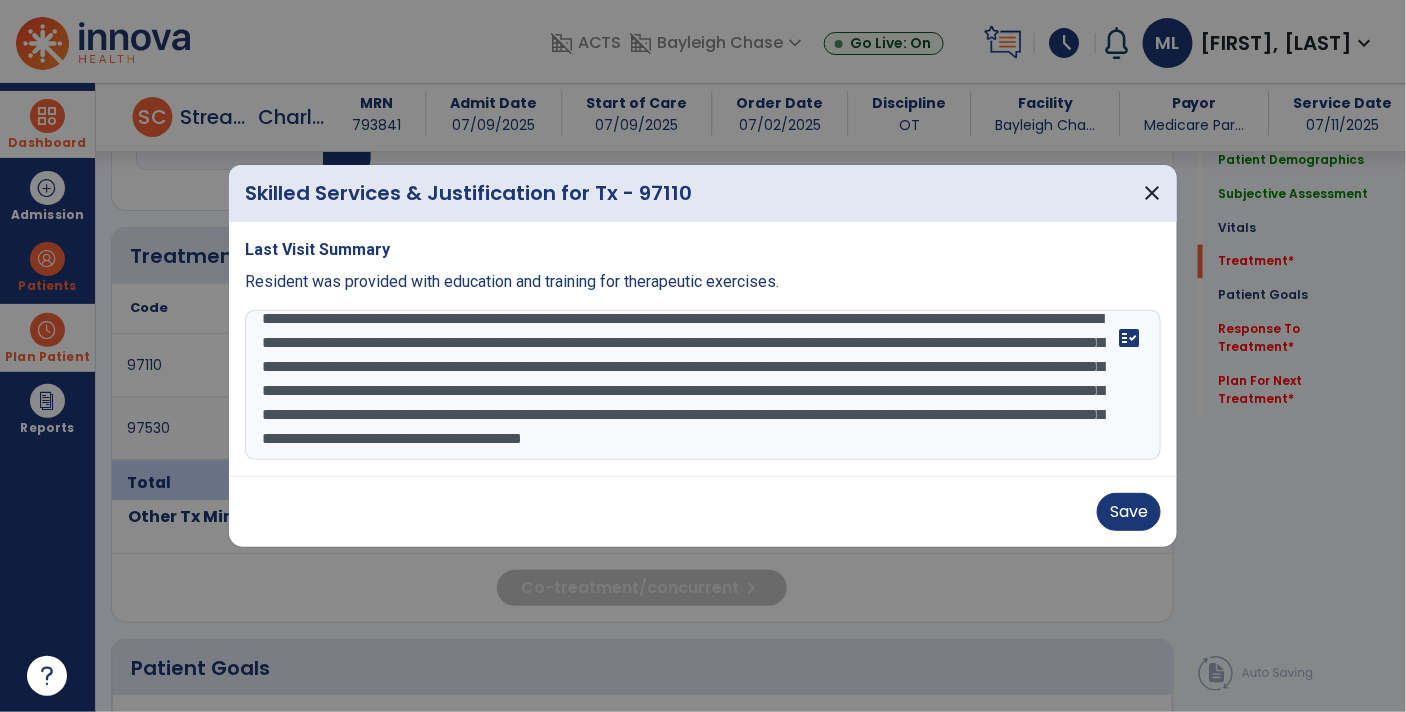 click on "**********" at bounding box center [703, 385] 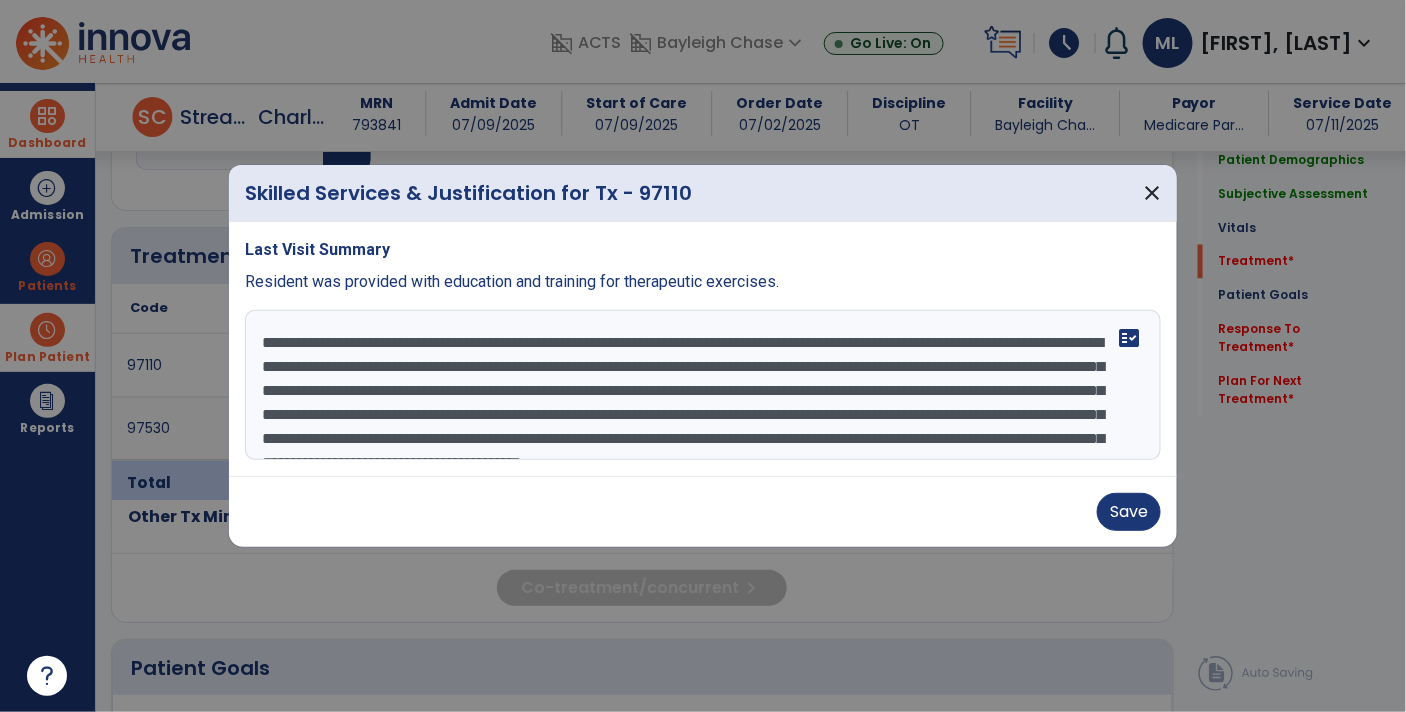 scroll, scrollTop: 11, scrollLeft: 0, axis: vertical 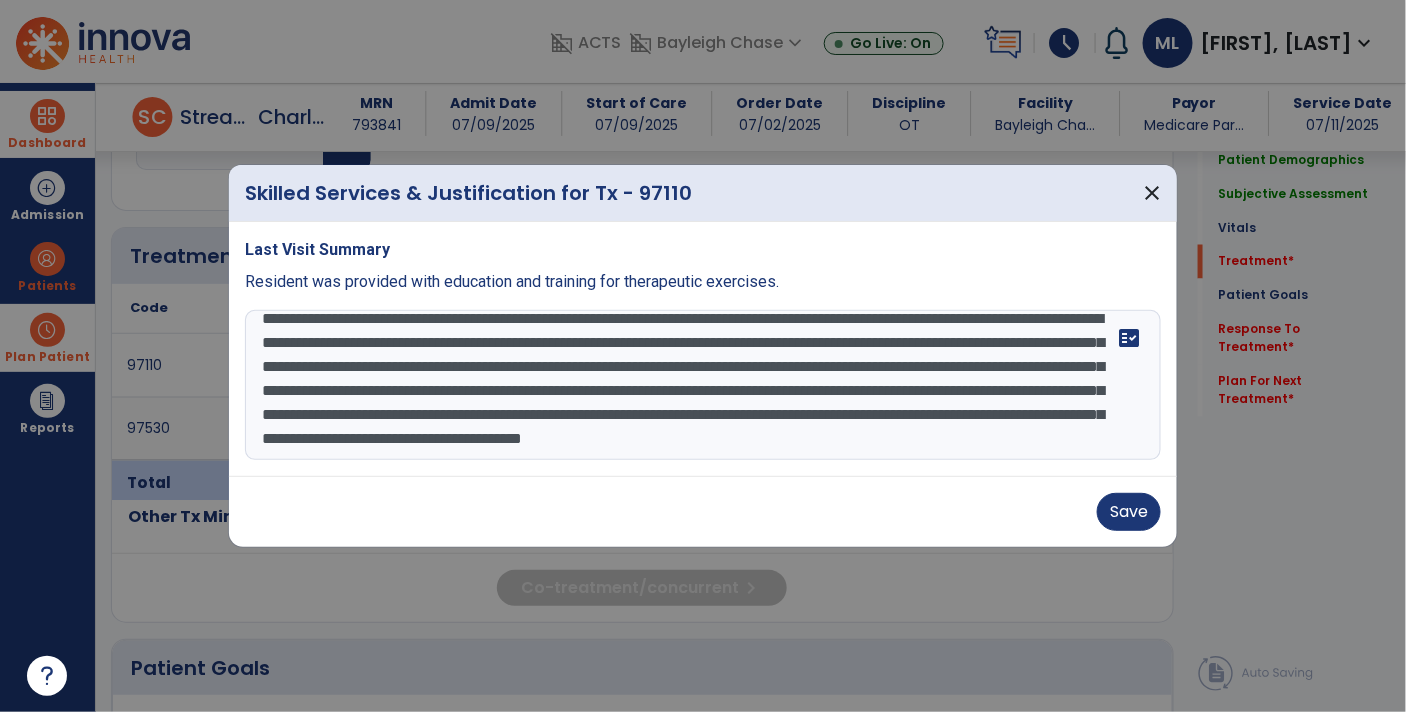 click on "**********" at bounding box center (703, 385) 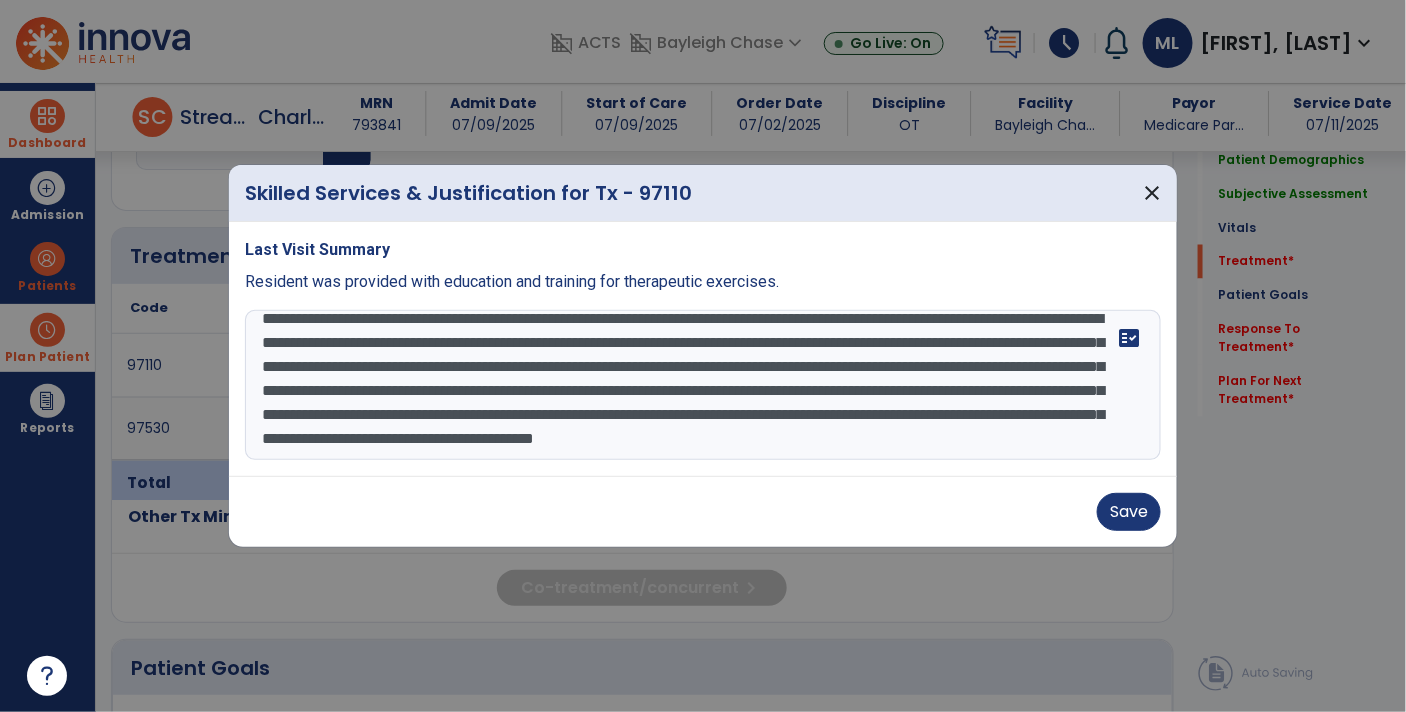 scroll, scrollTop: 63, scrollLeft: 0, axis: vertical 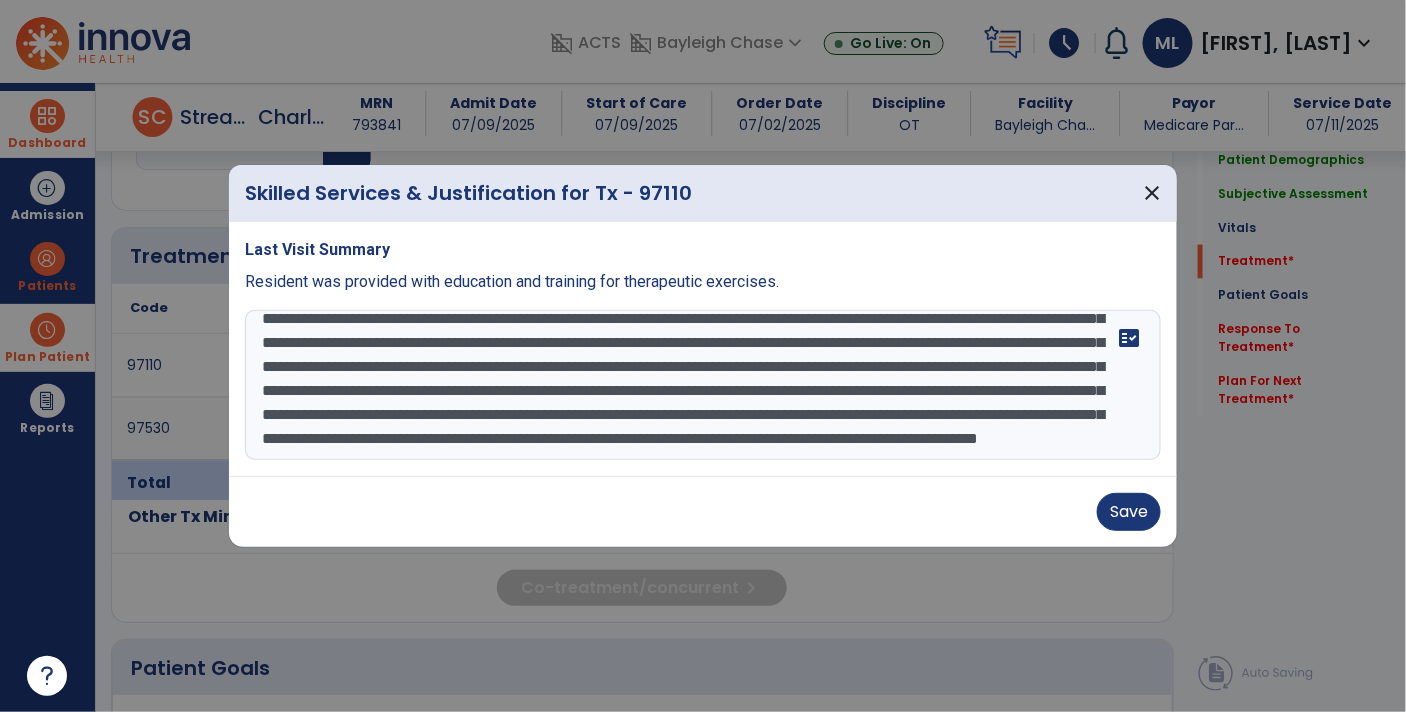 click on "**********" at bounding box center [703, 385] 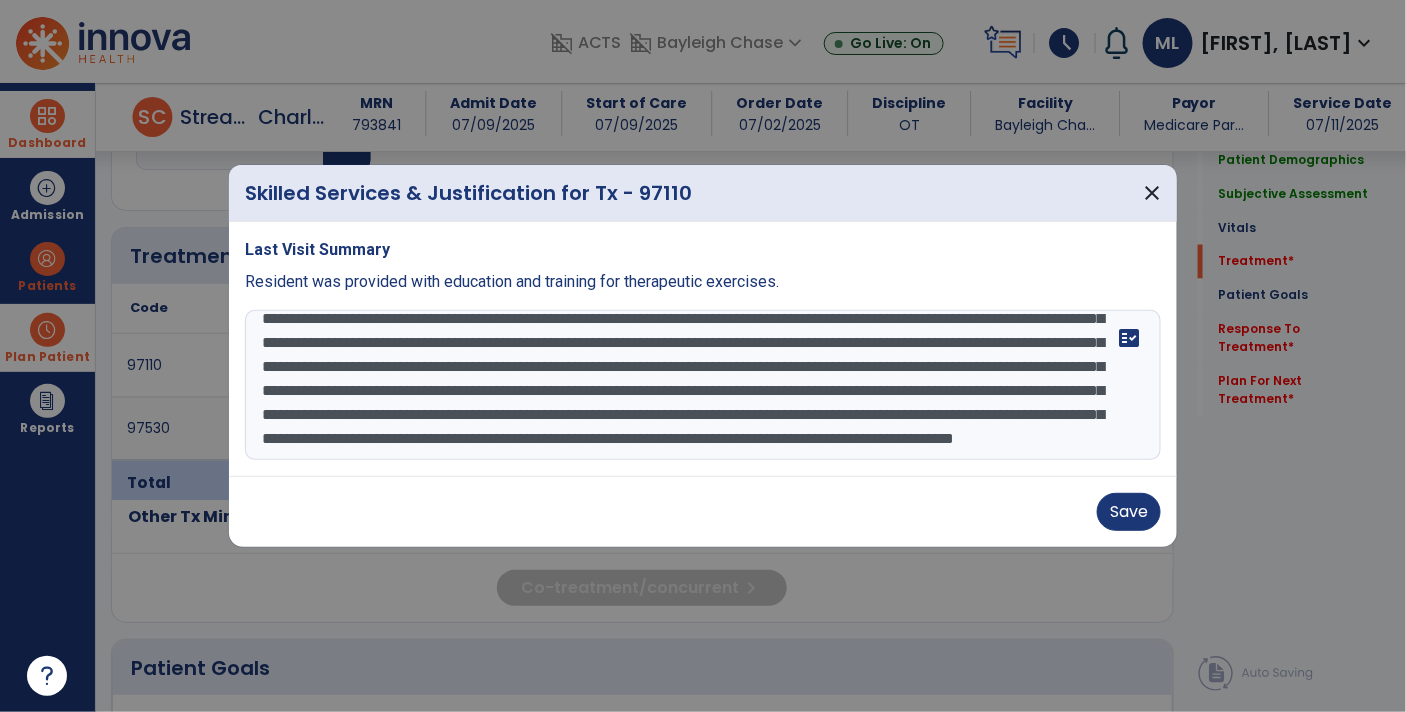 scroll, scrollTop: 96, scrollLeft: 0, axis: vertical 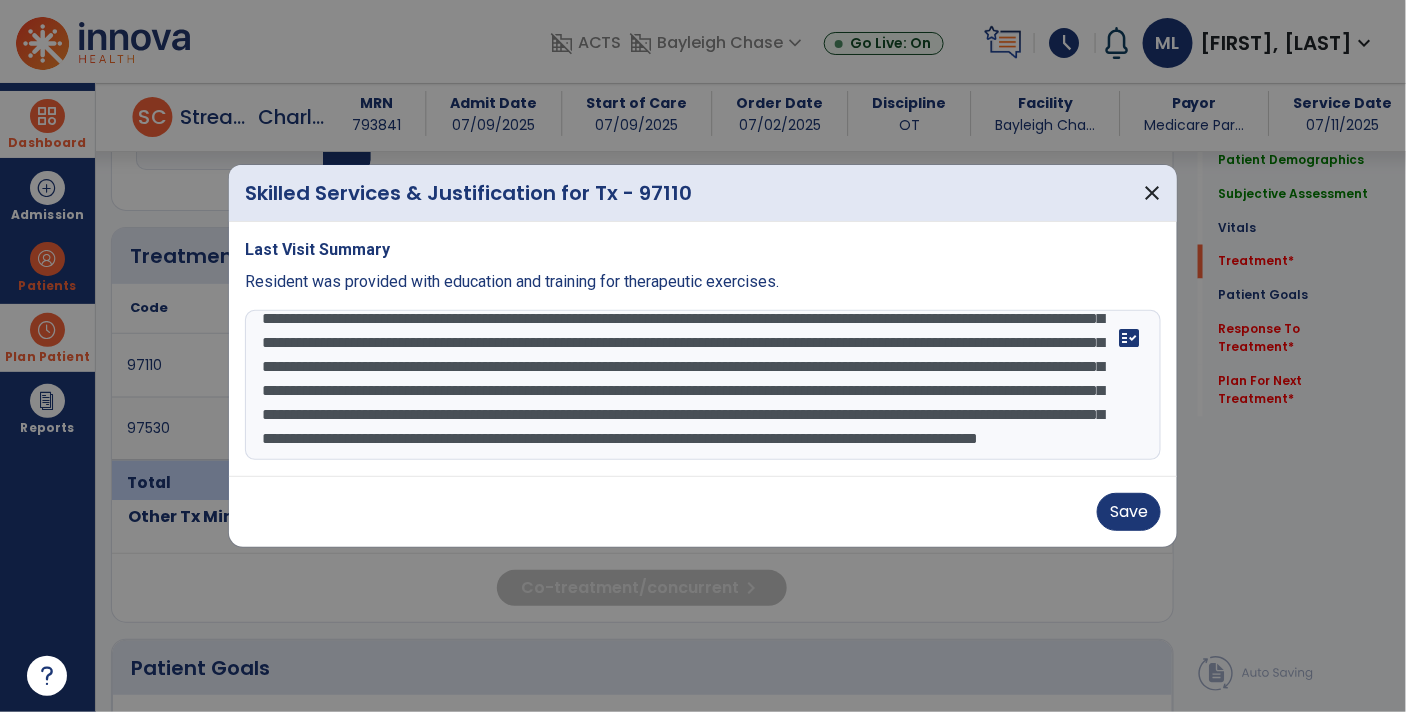 click on "**********" at bounding box center [703, 385] 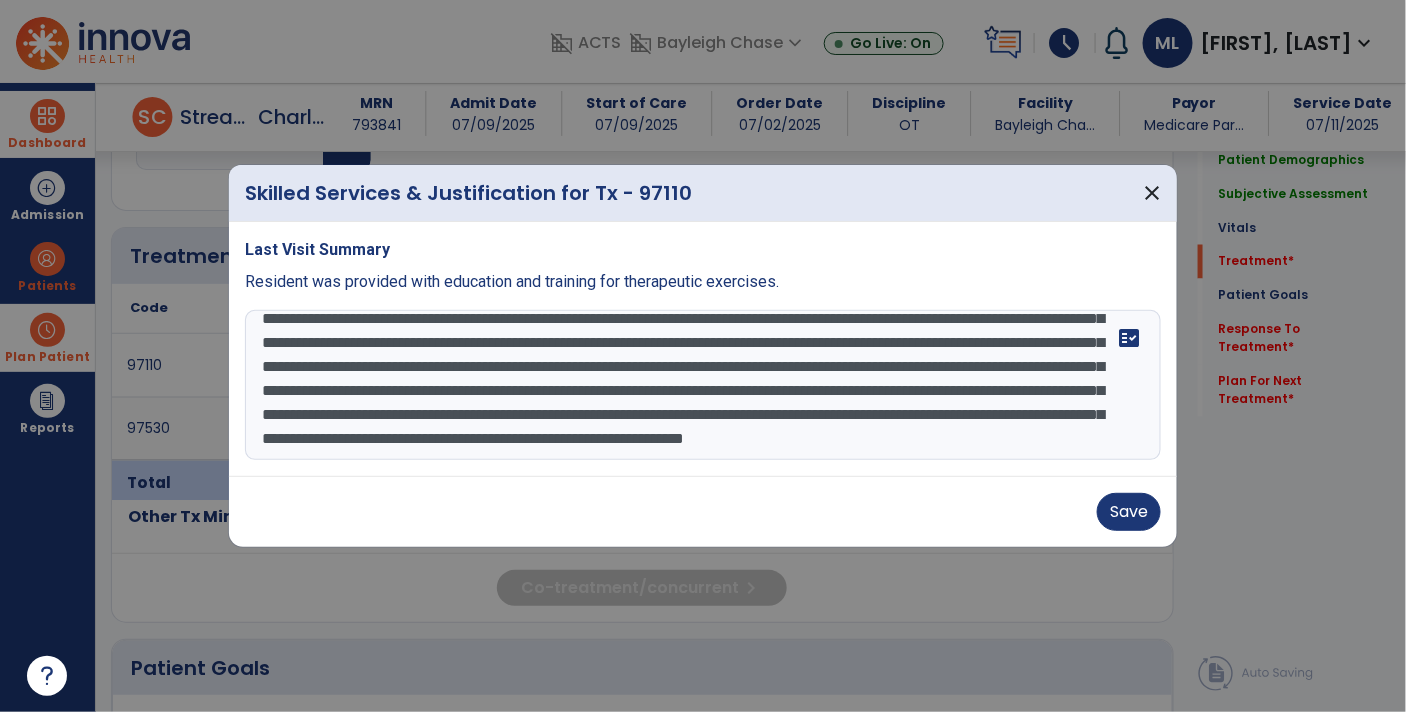 scroll, scrollTop: 135, scrollLeft: 0, axis: vertical 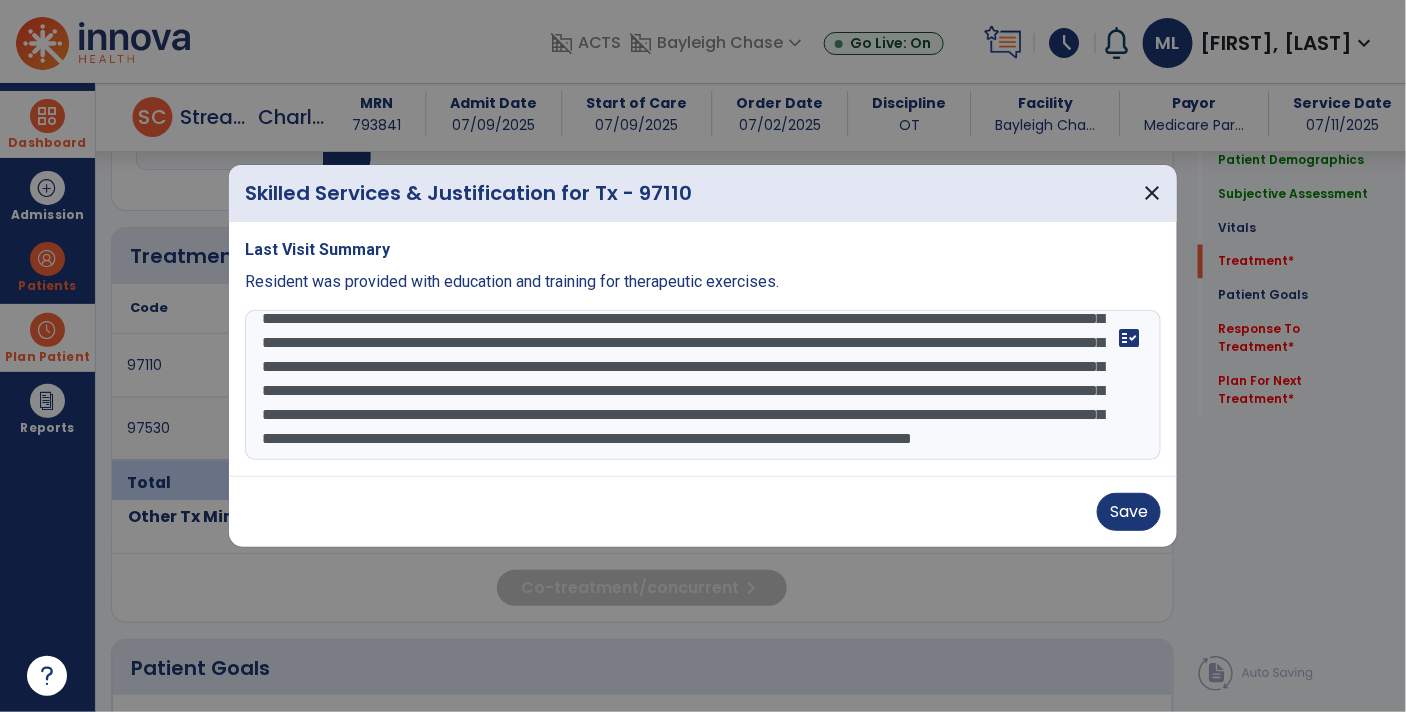 click at bounding box center (703, 385) 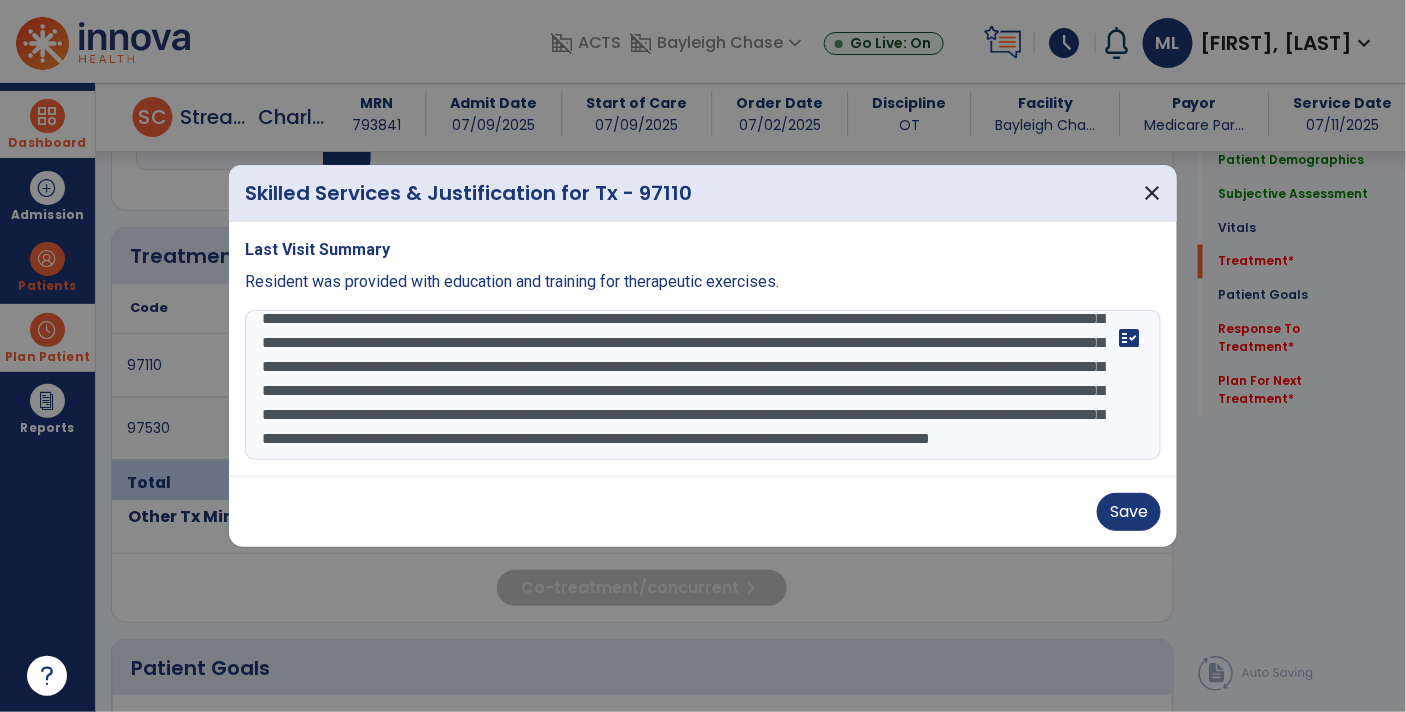 click at bounding box center (703, 385) 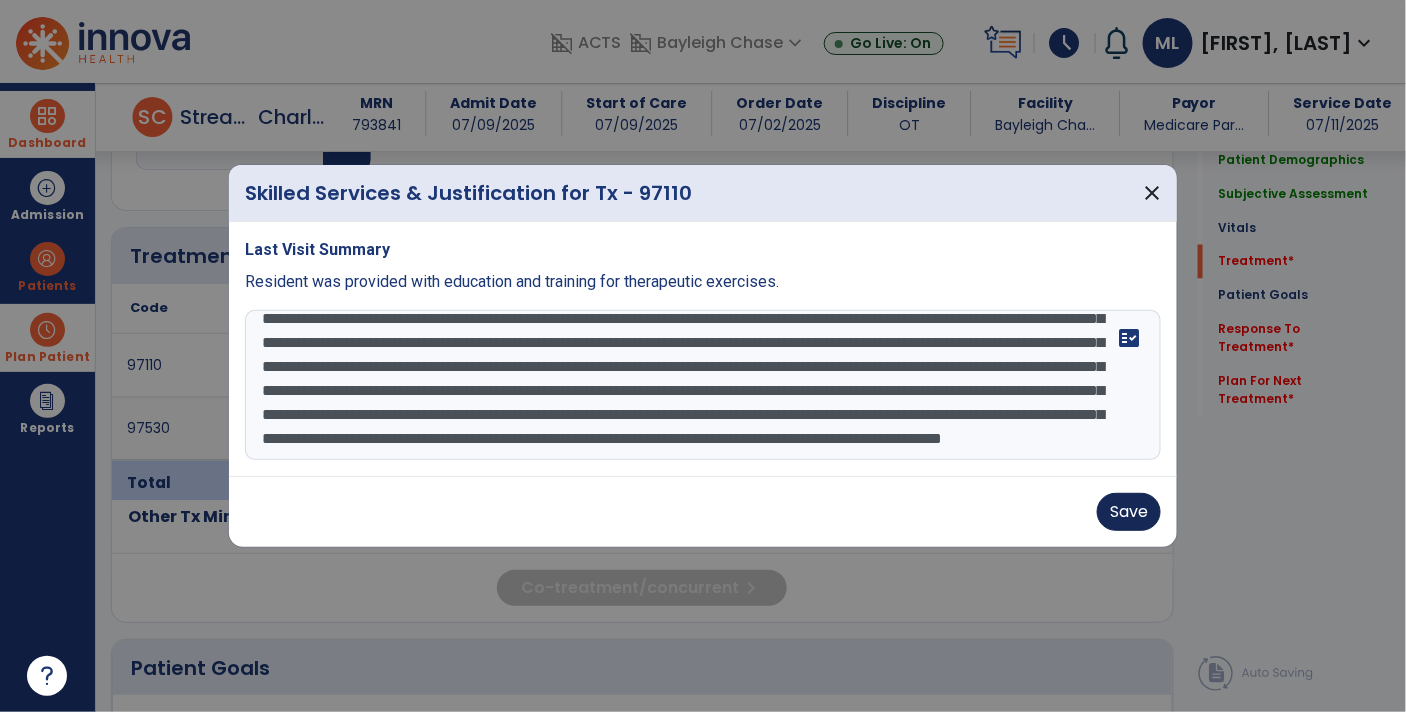 type on "**********" 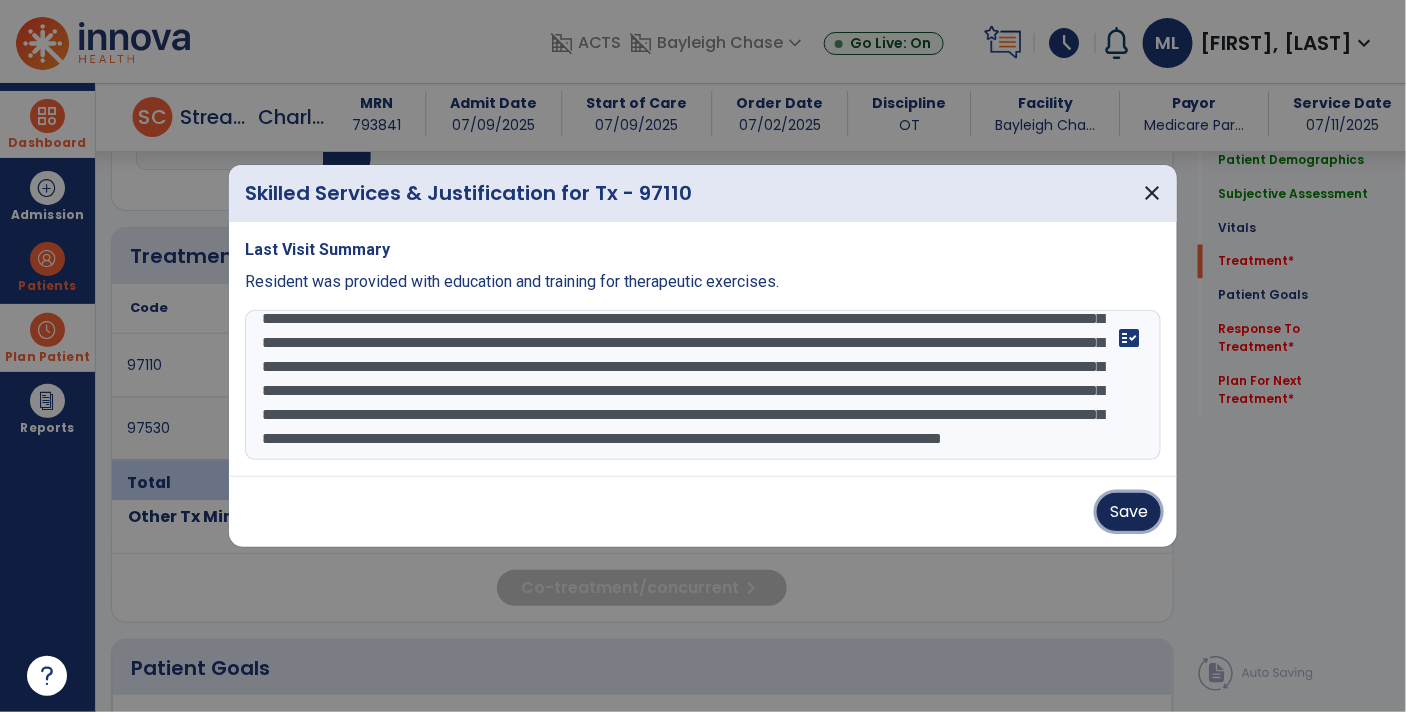click on "Save" at bounding box center (1129, 512) 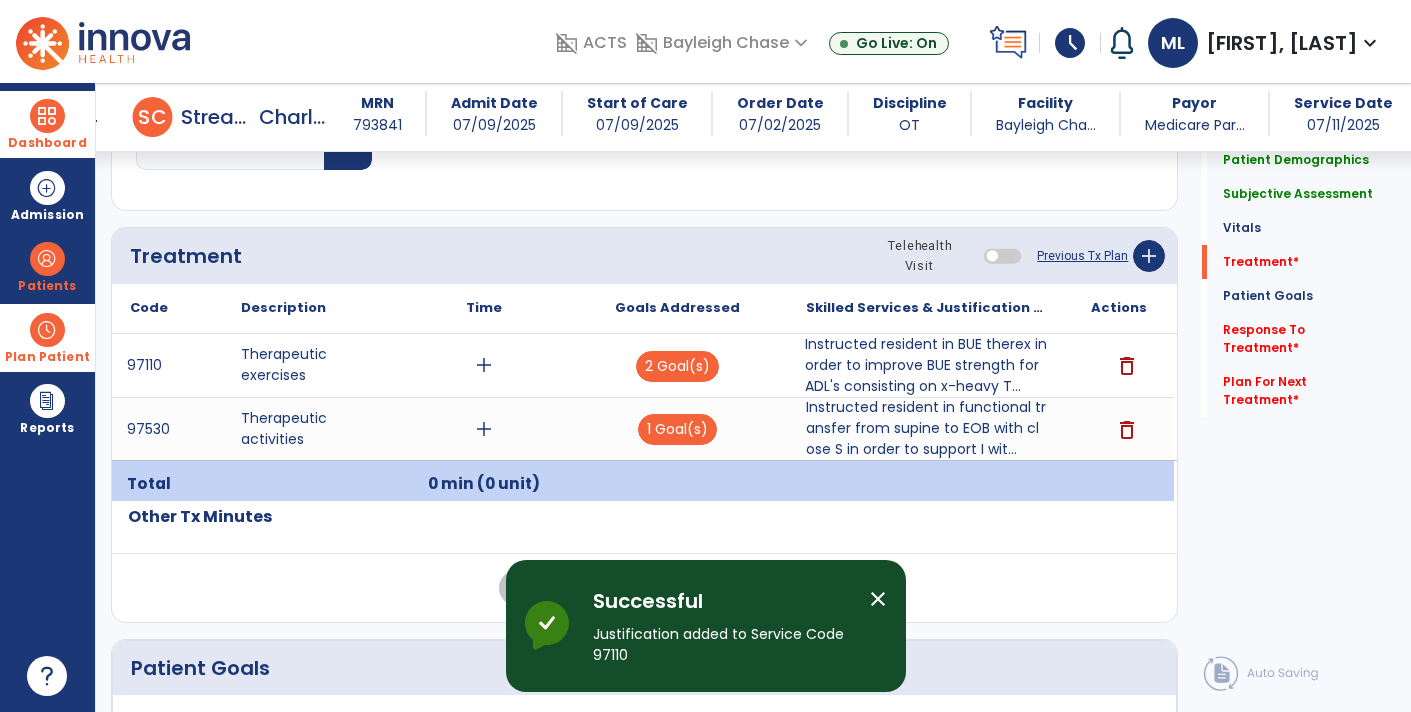 click on "add" at bounding box center [484, 365] 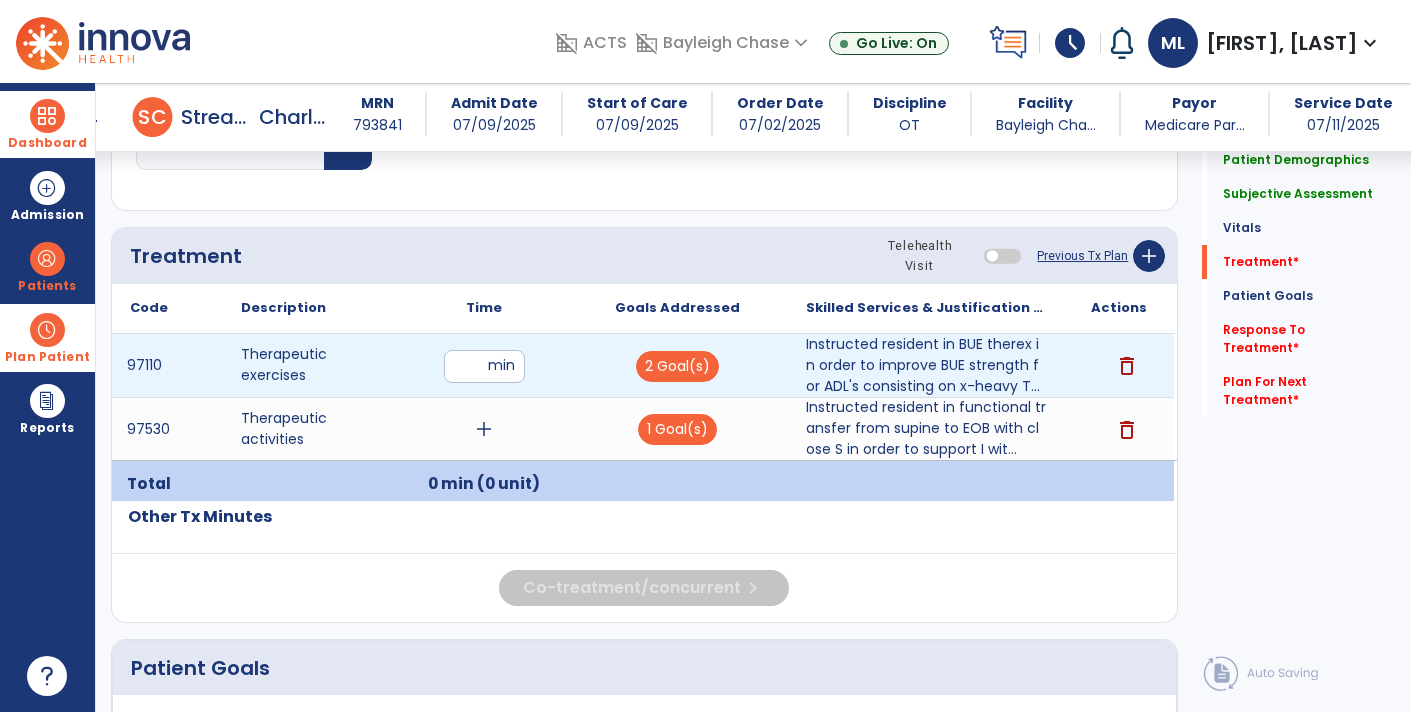 type on "**" 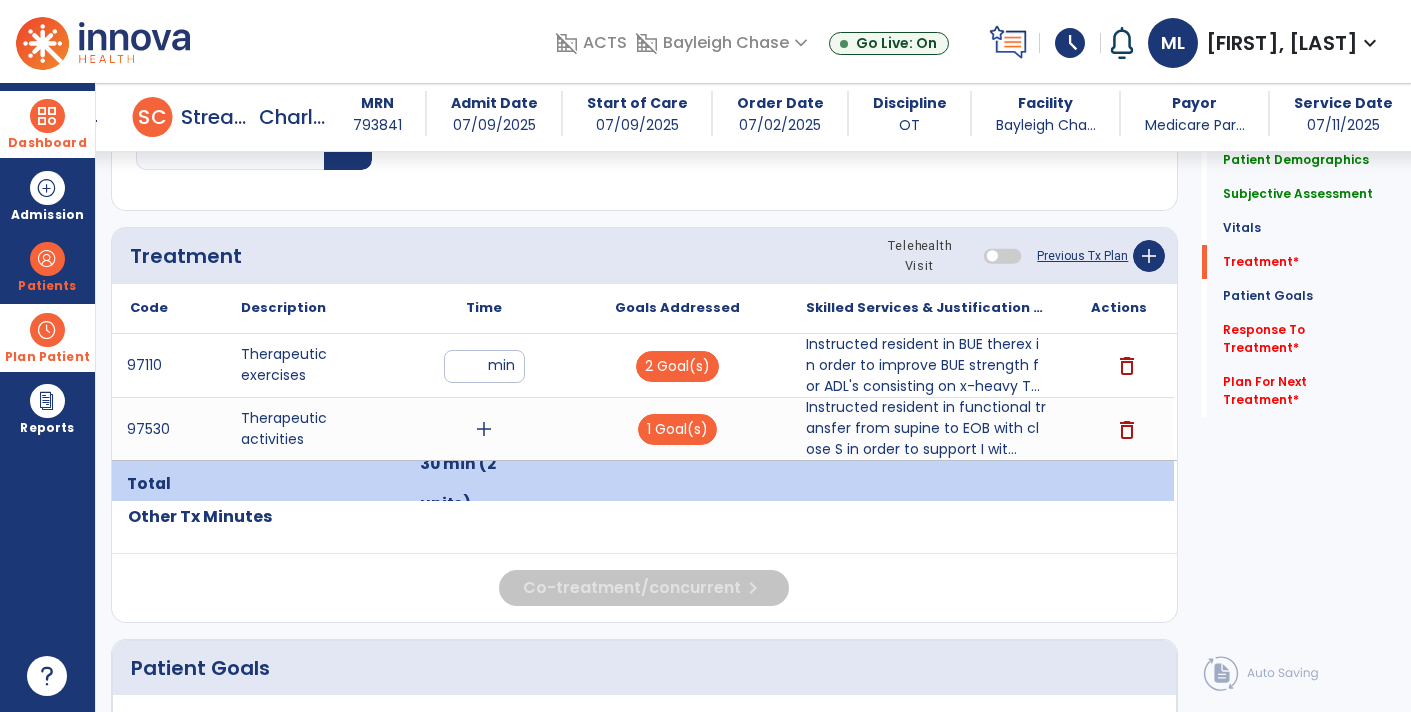 click on "add" at bounding box center [484, 429] 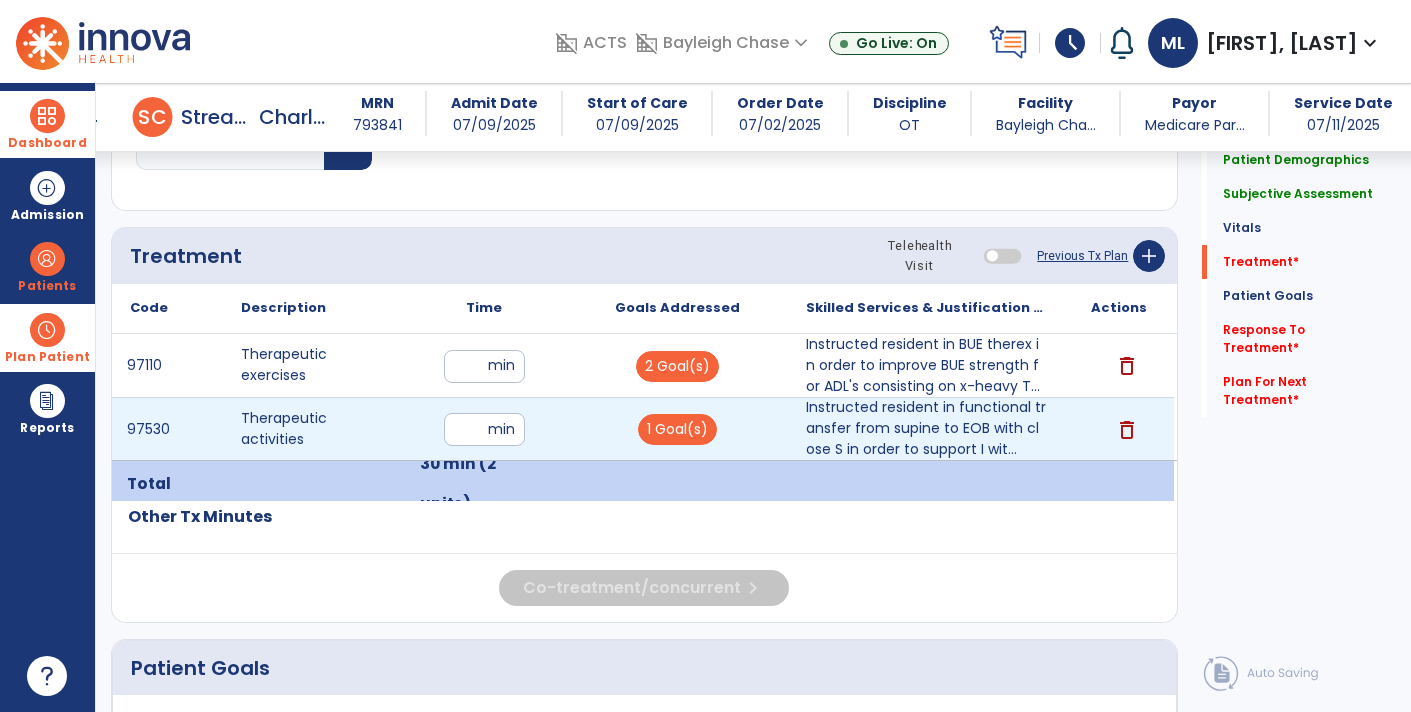type on "**" 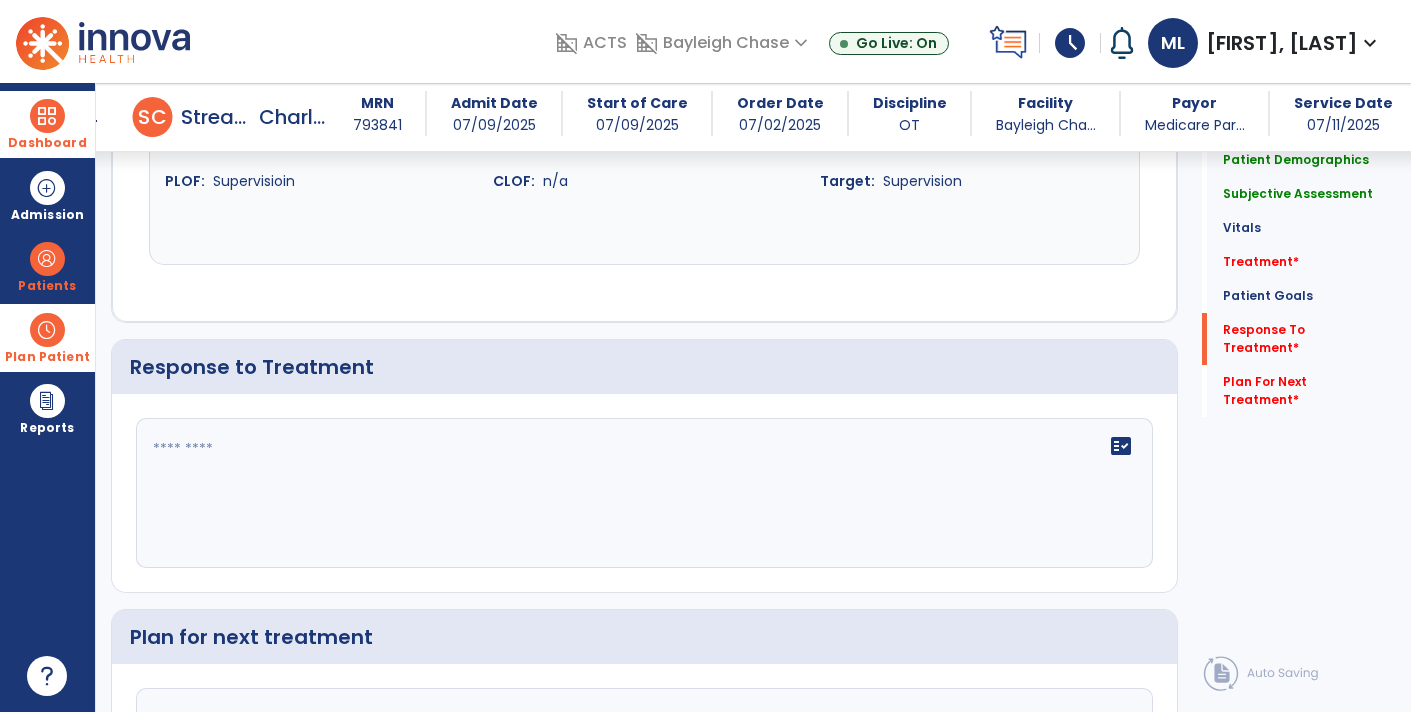 click 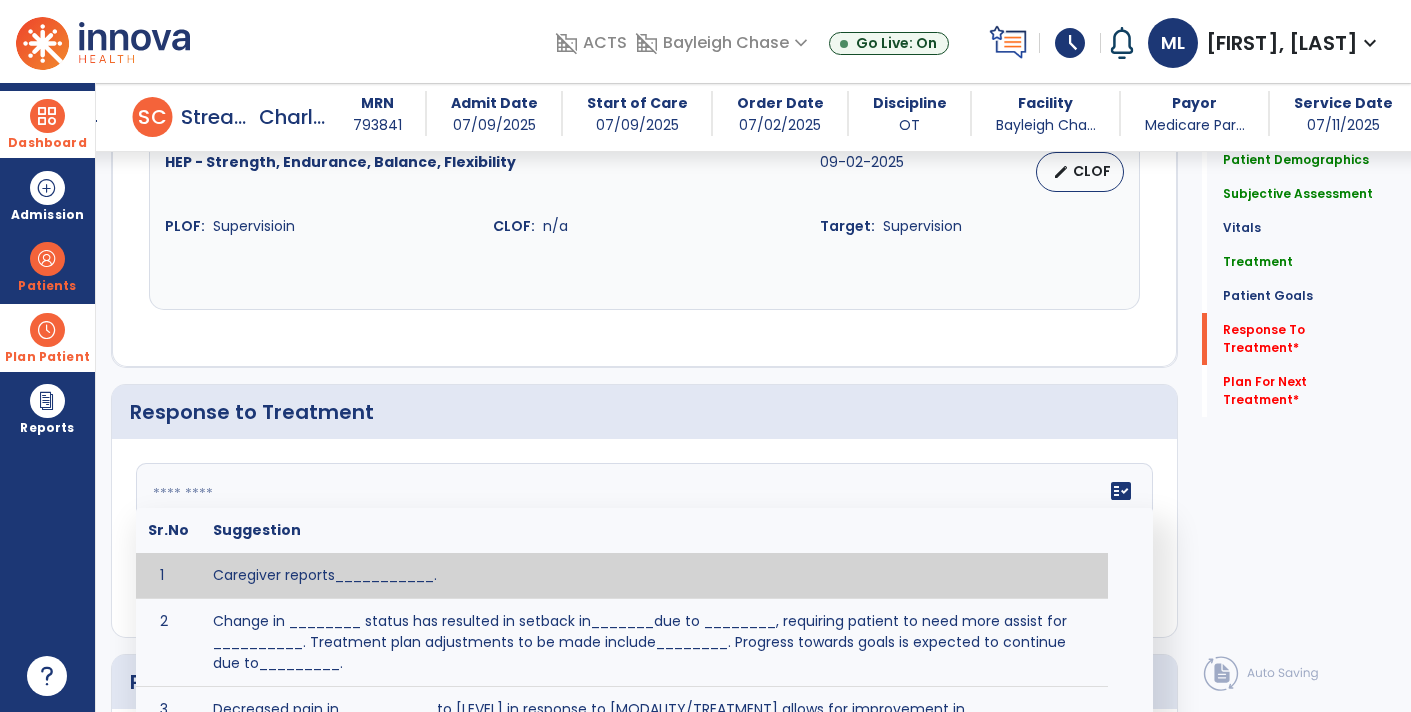 scroll, scrollTop: 2828, scrollLeft: 0, axis: vertical 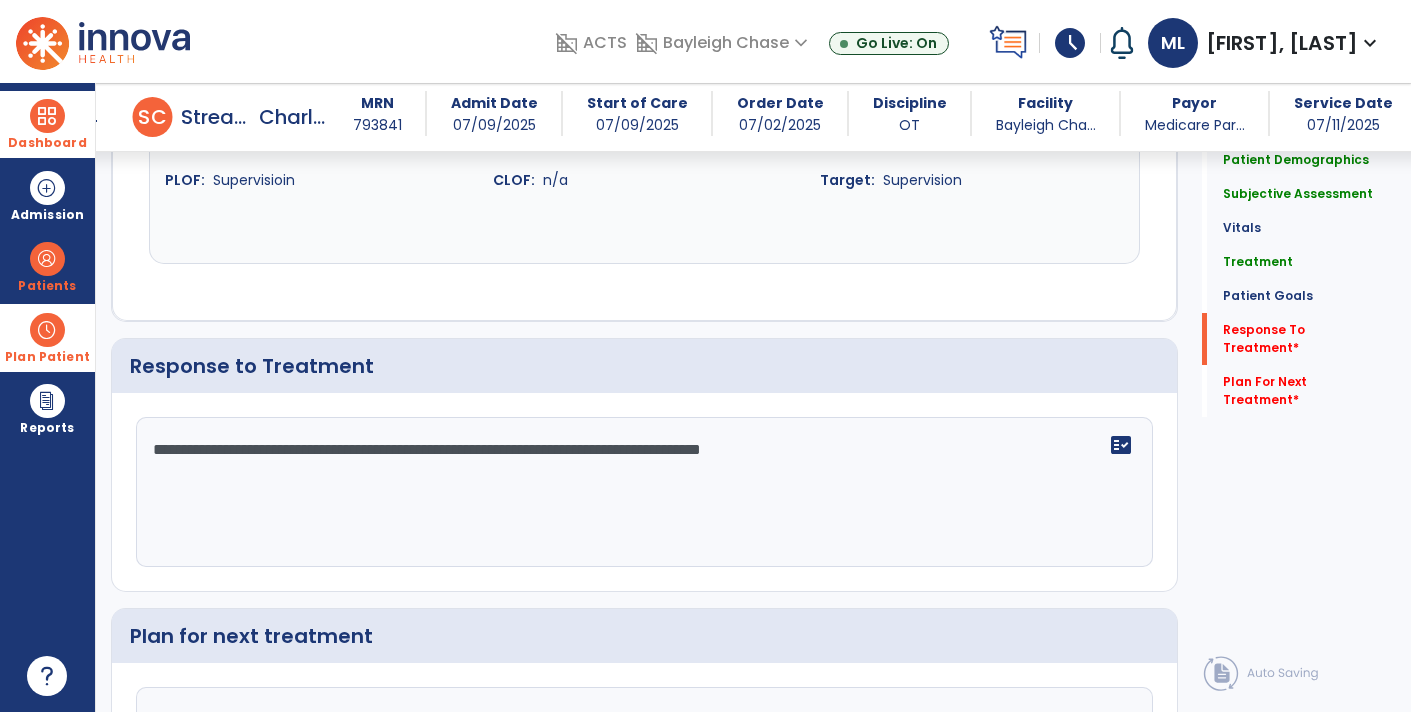 click on "**********" 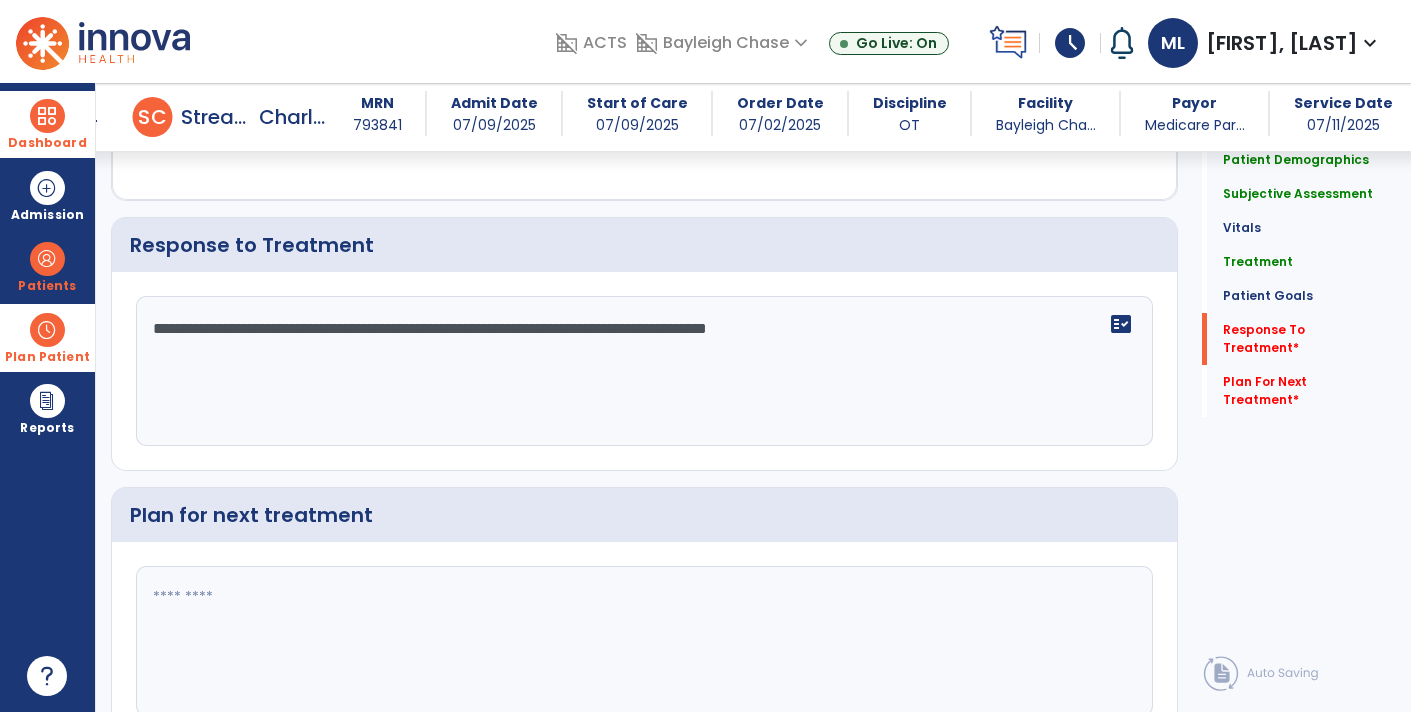scroll, scrollTop: 3010, scrollLeft: 0, axis: vertical 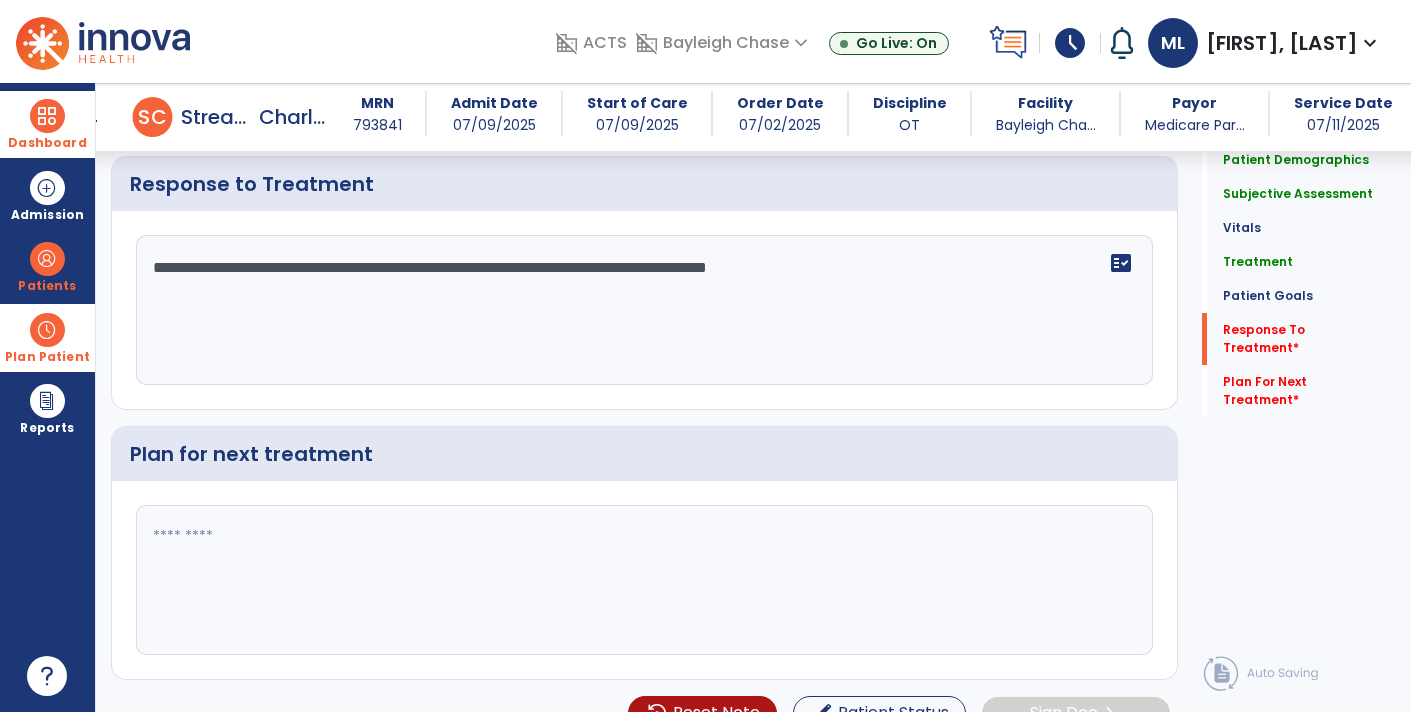type on "**********" 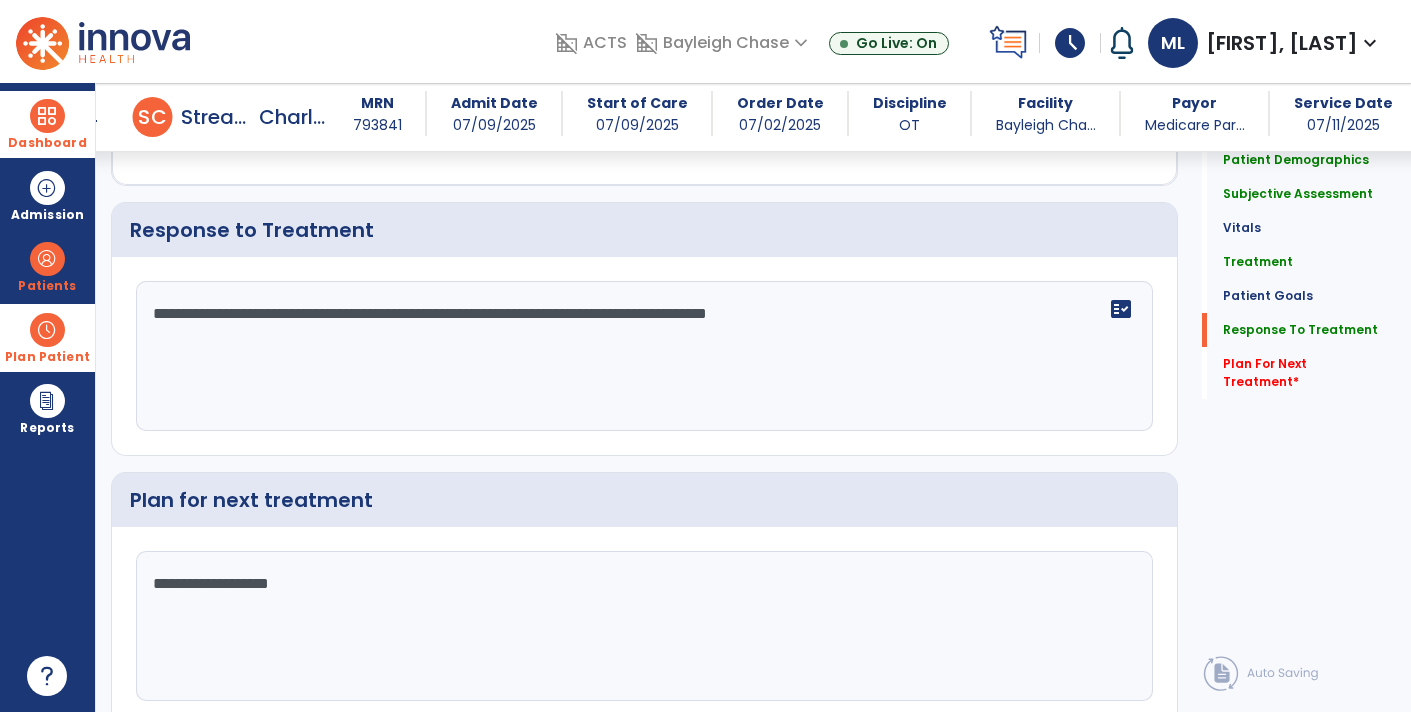scroll, scrollTop: 3010, scrollLeft: 0, axis: vertical 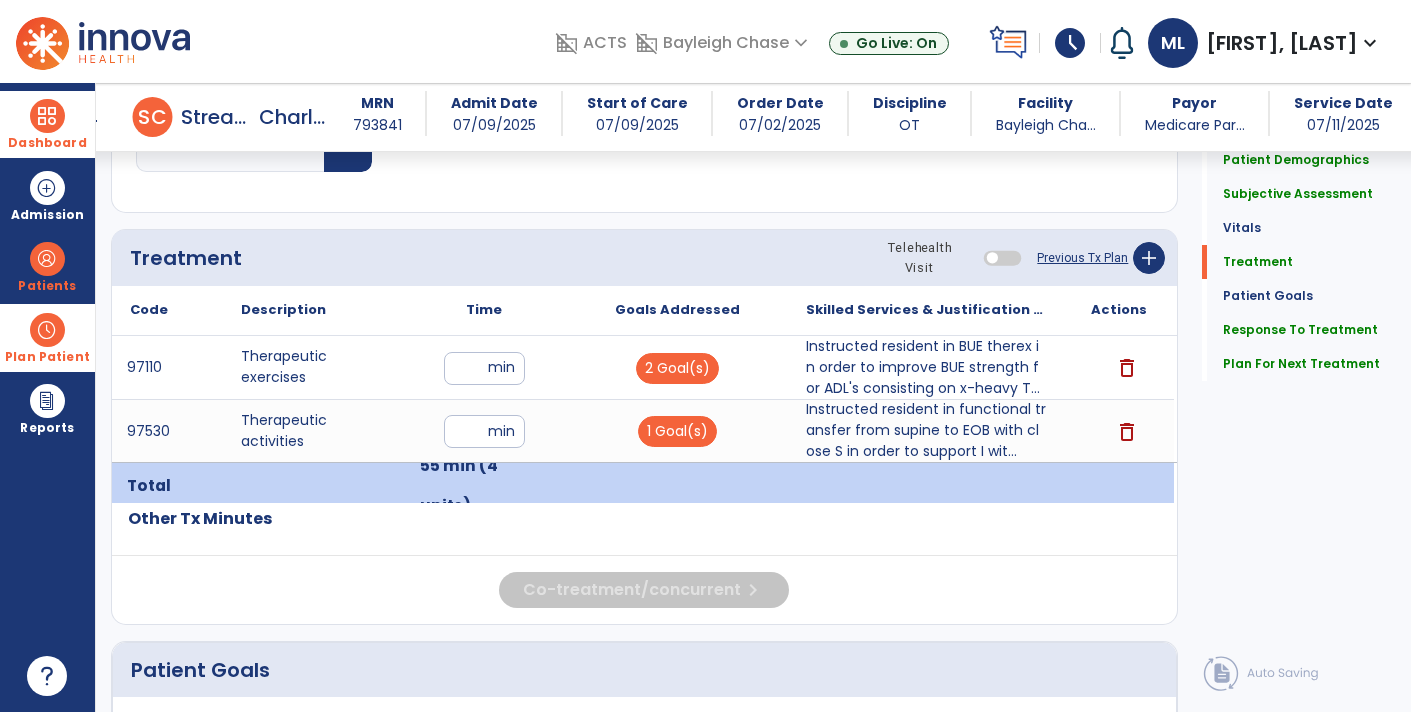type on "**********" 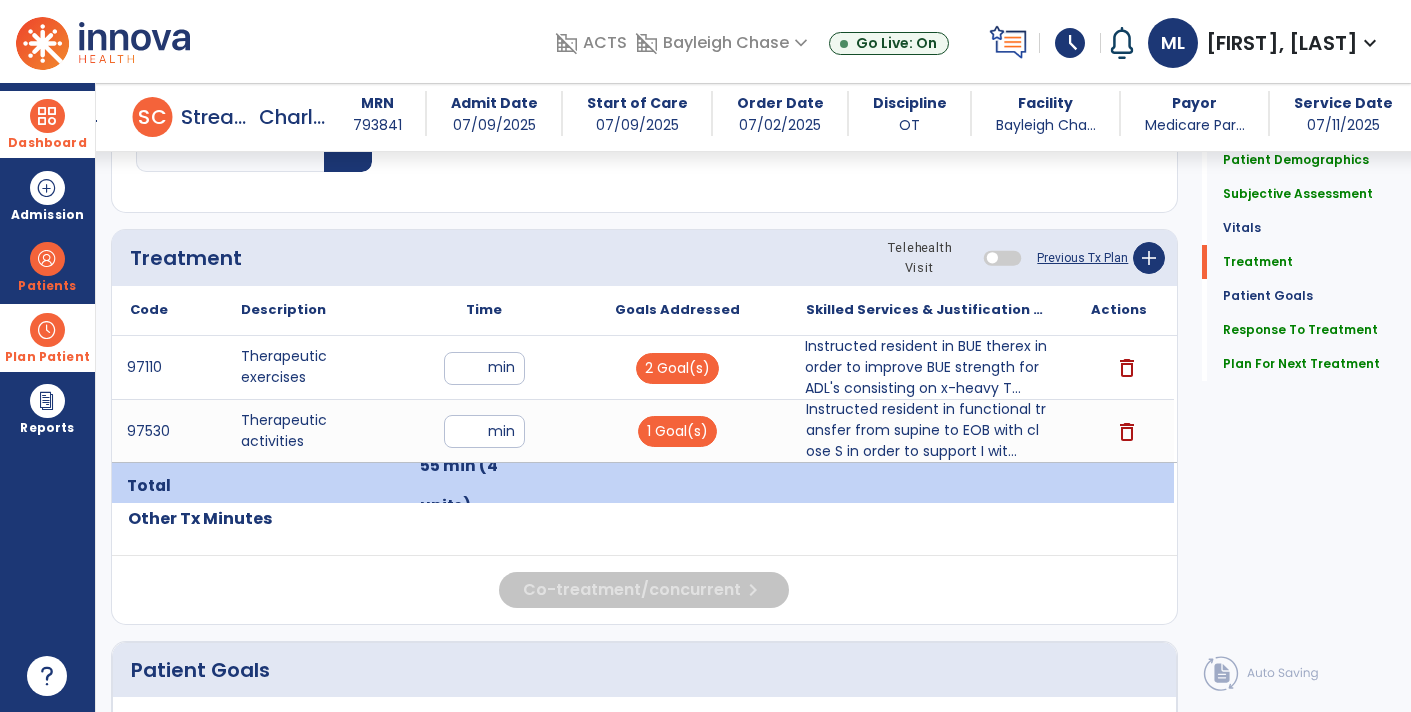 click on "Instructed resident in BUE therex in order to improve BUE strength for ADL's consisting on x-heavy T..." at bounding box center [926, 367] 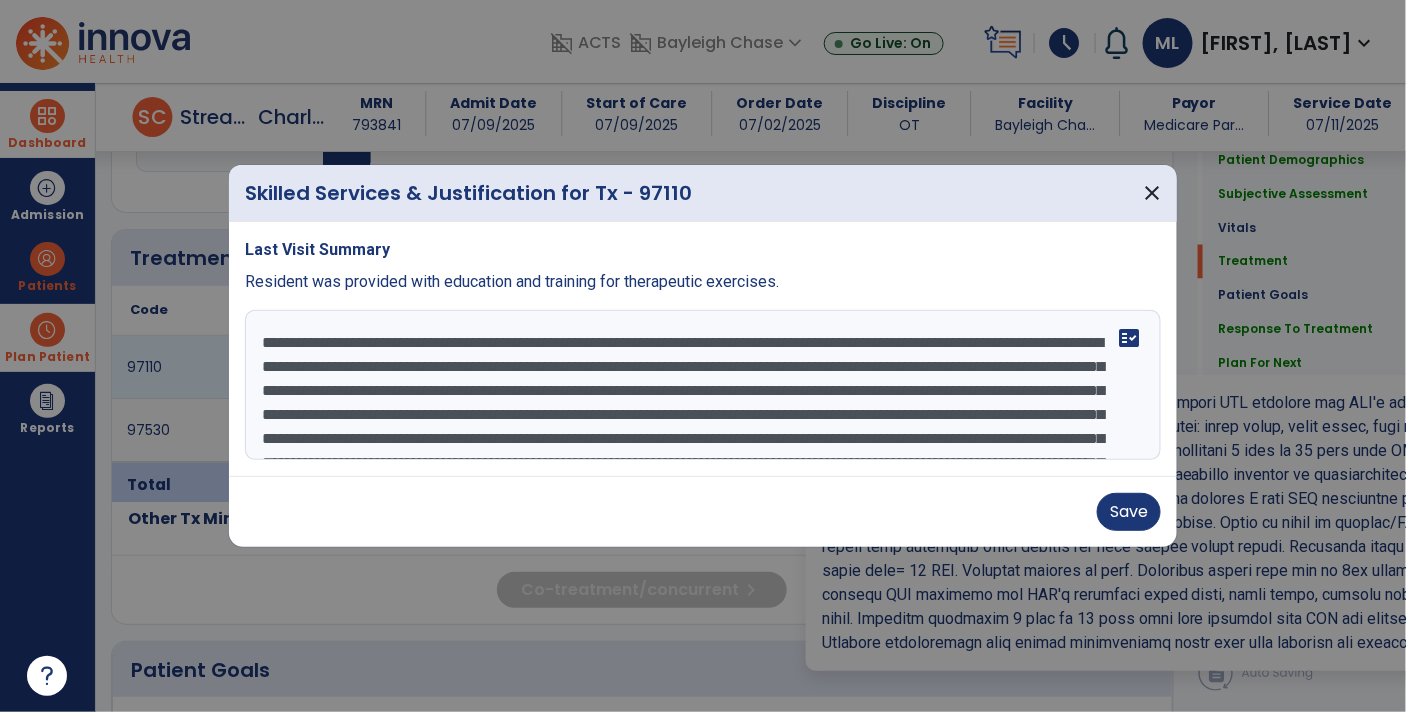 scroll, scrollTop: 1020, scrollLeft: 0, axis: vertical 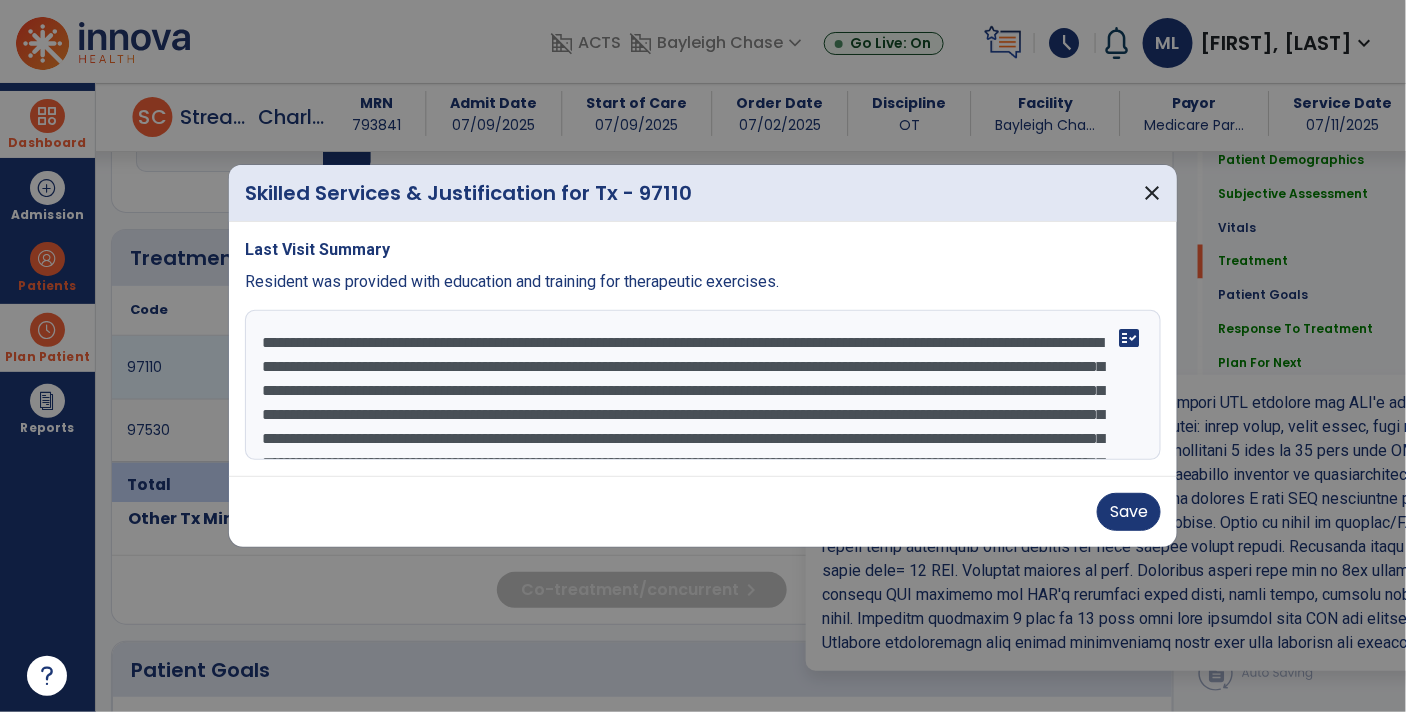 click at bounding box center (703, 385) 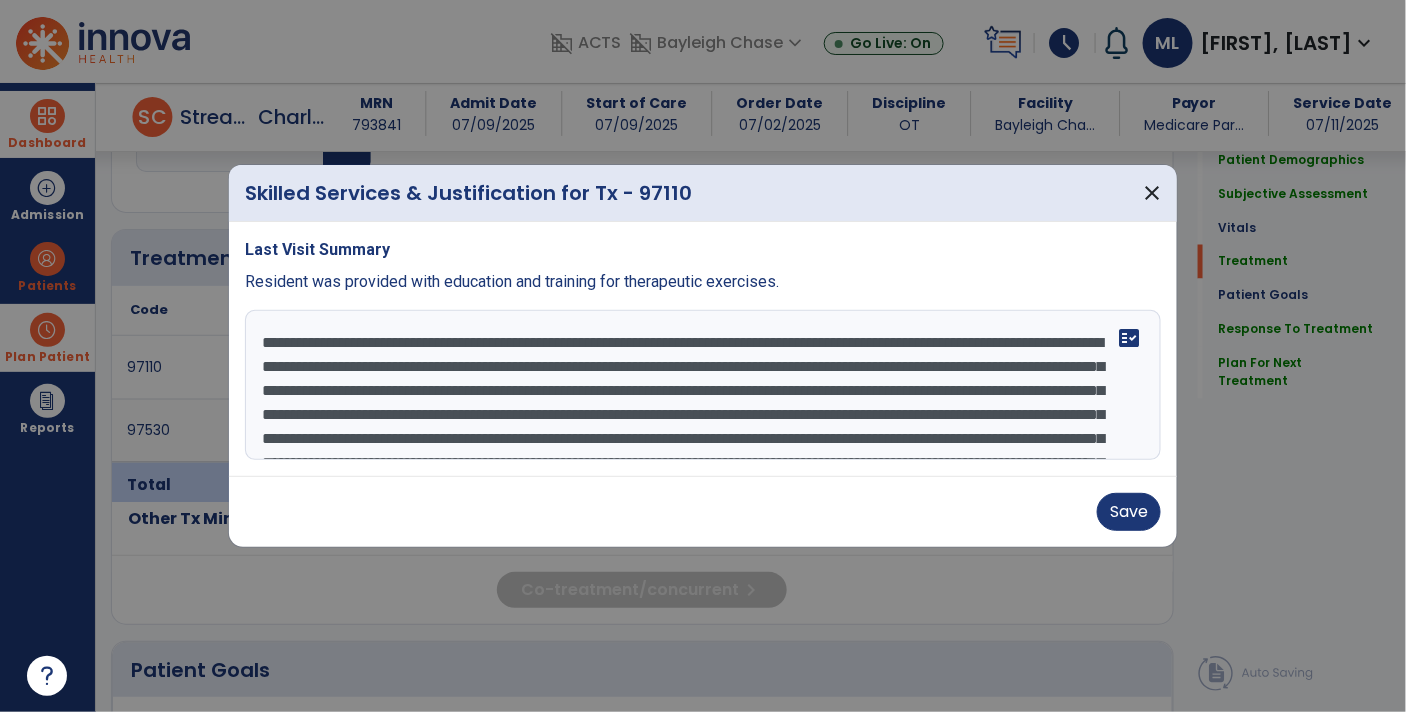 scroll, scrollTop: 37, scrollLeft: 0, axis: vertical 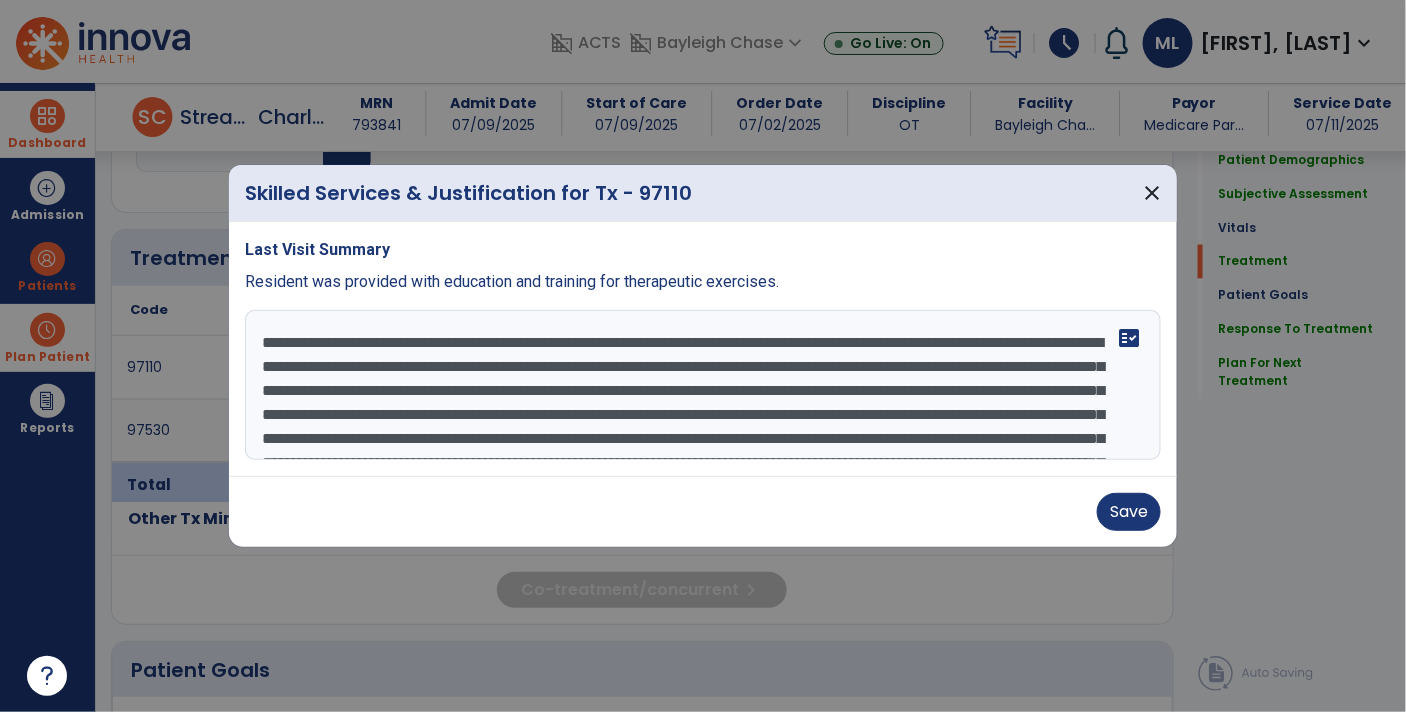 click at bounding box center (703, 385) 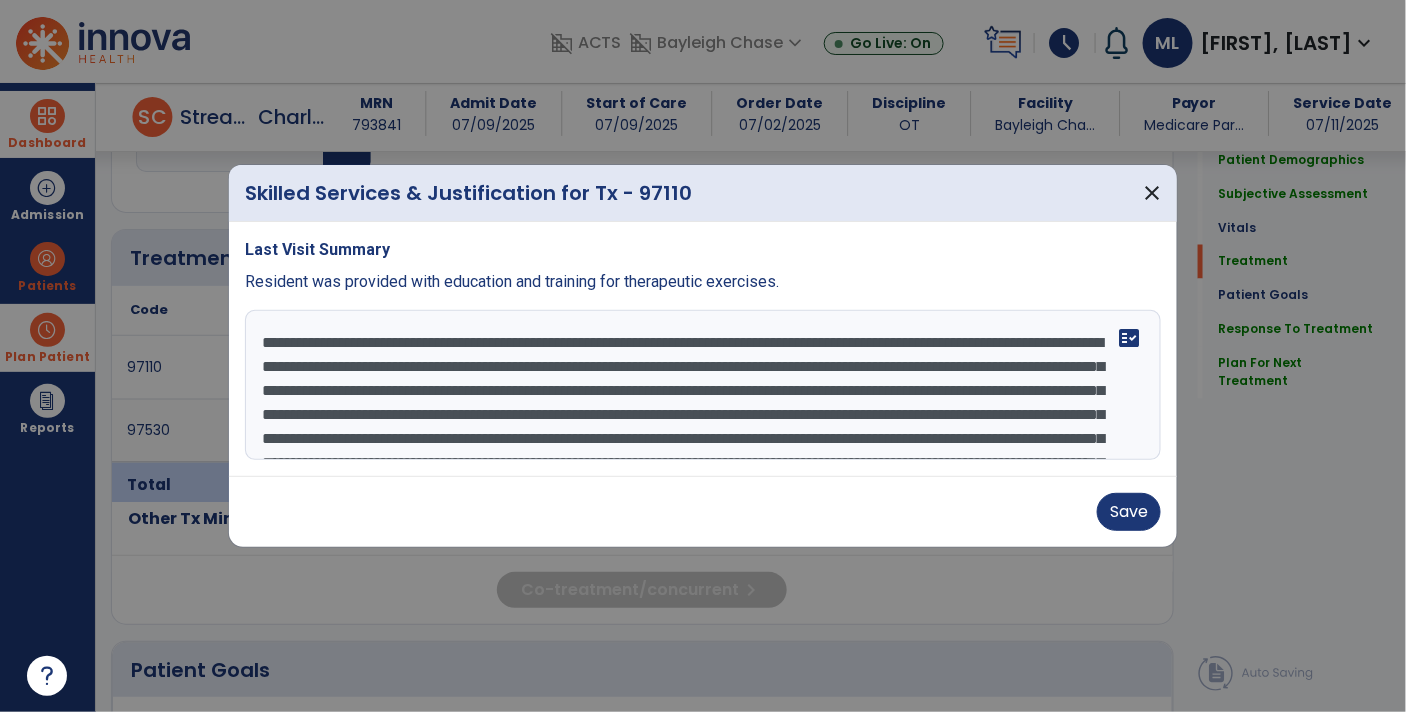 scroll, scrollTop: 25, scrollLeft: 0, axis: vertical 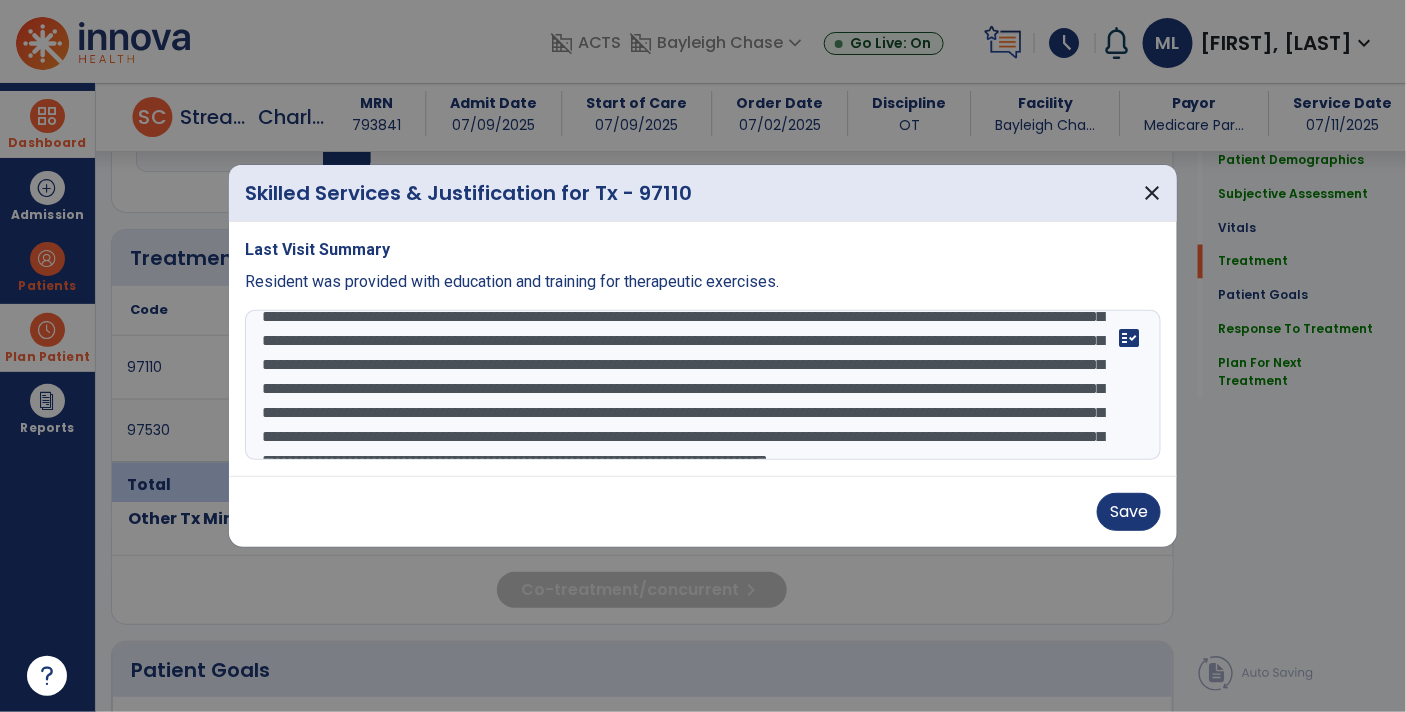 click at bounding box center [703, 385] 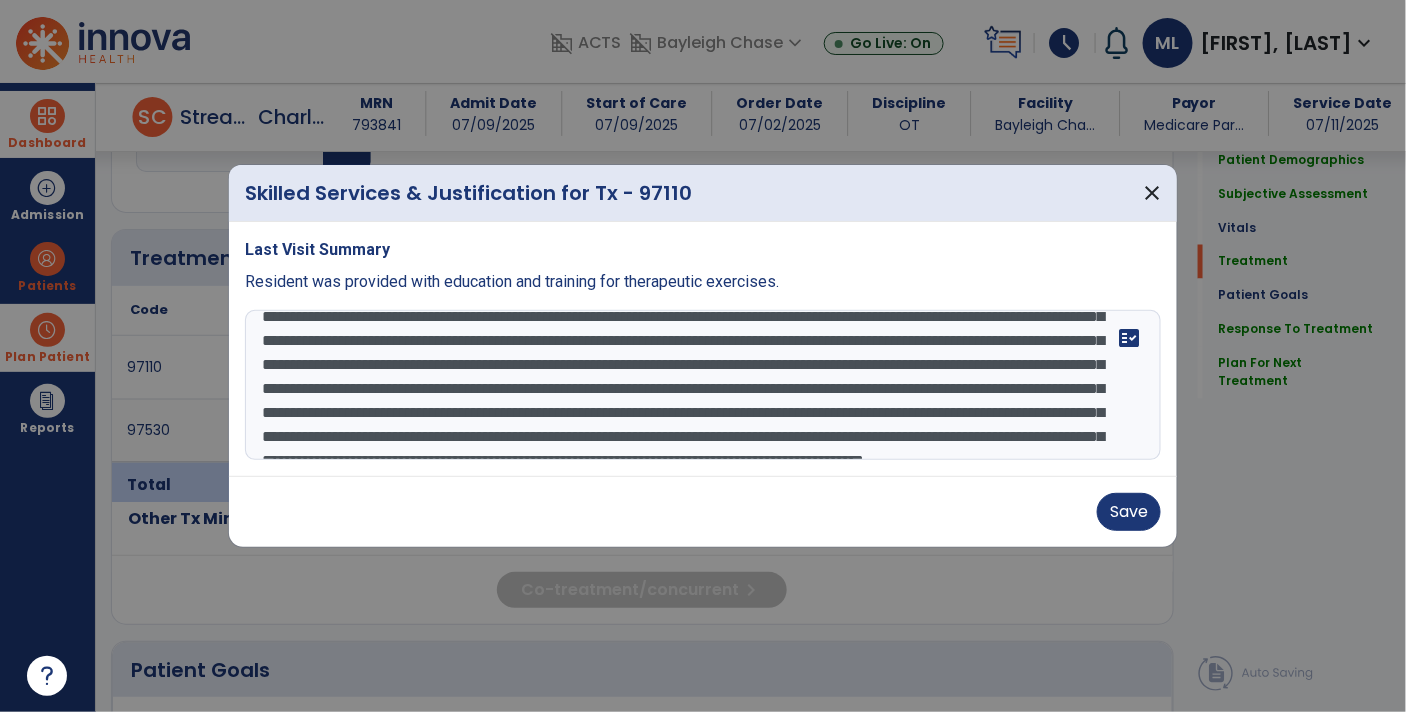 click at bounding box center (703, 385) 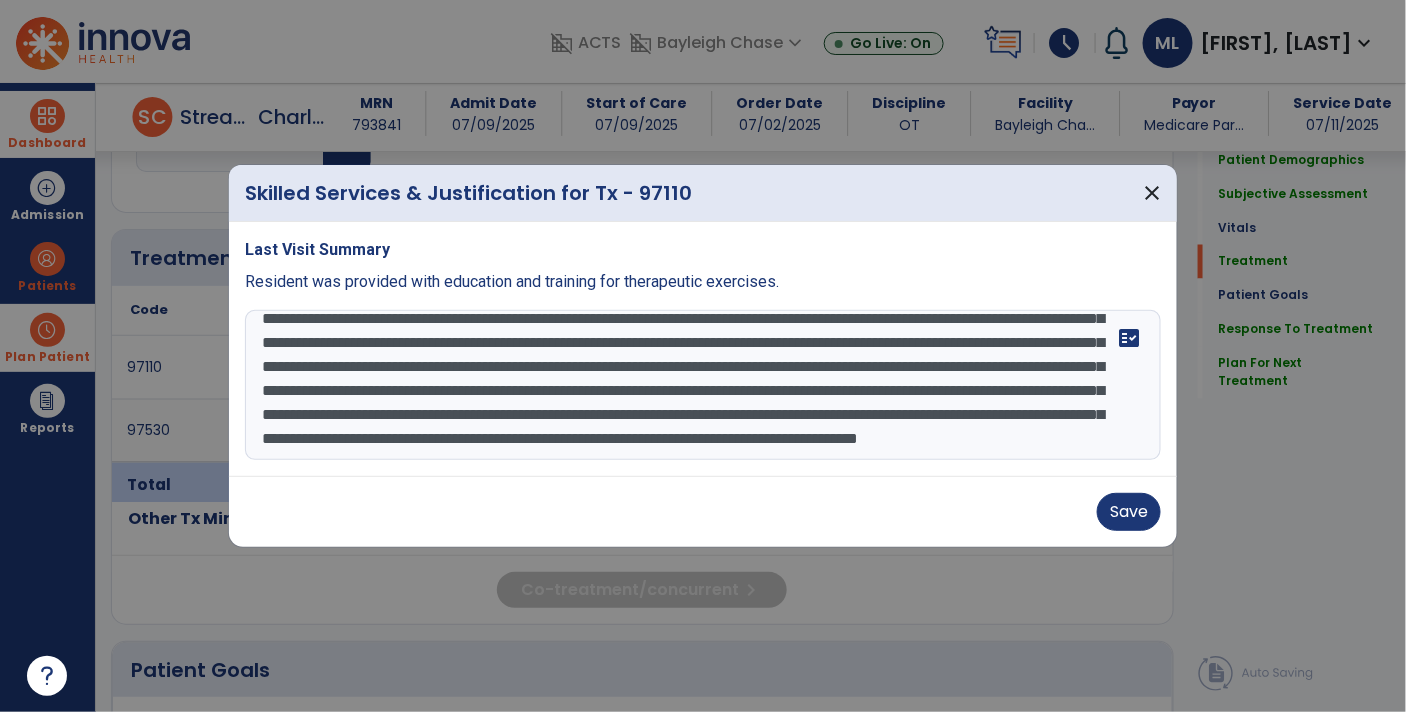click at bounding box center [703, 385] 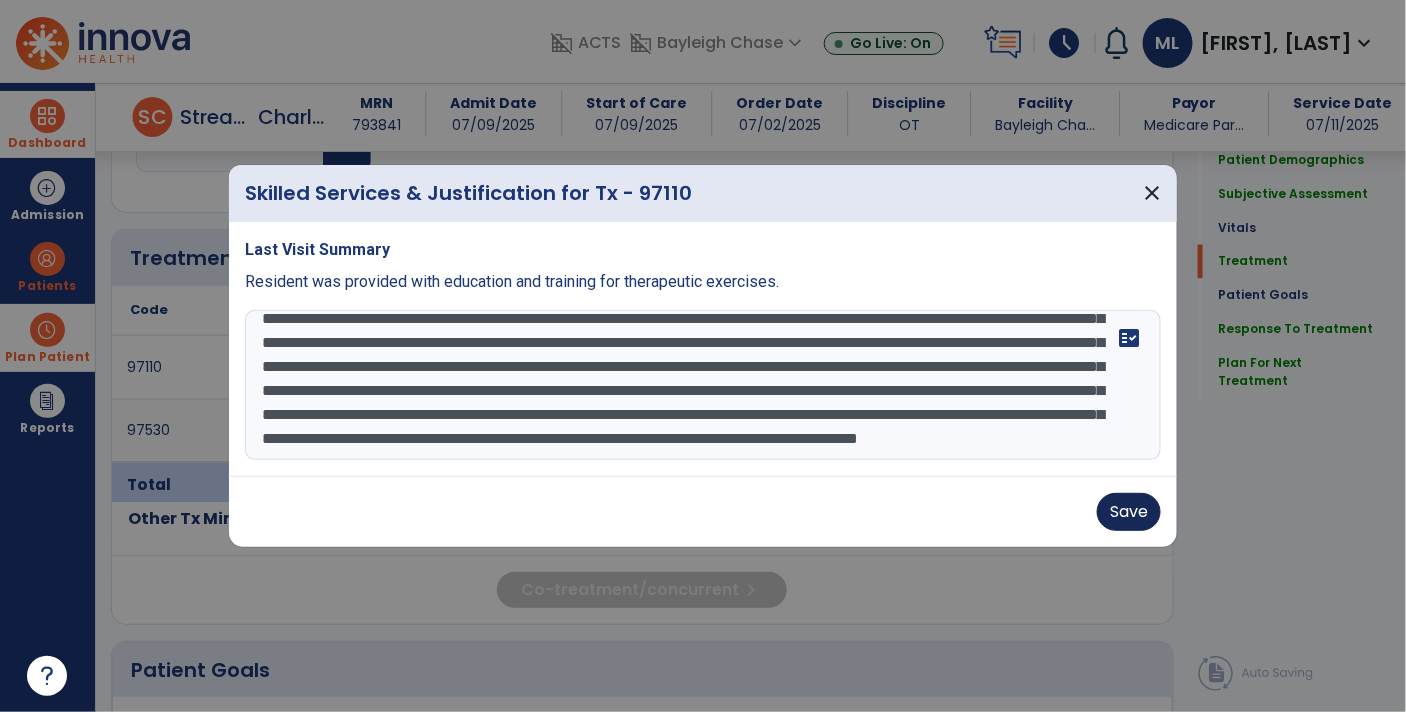 click on "Save" at bounding box center [1129, 512] 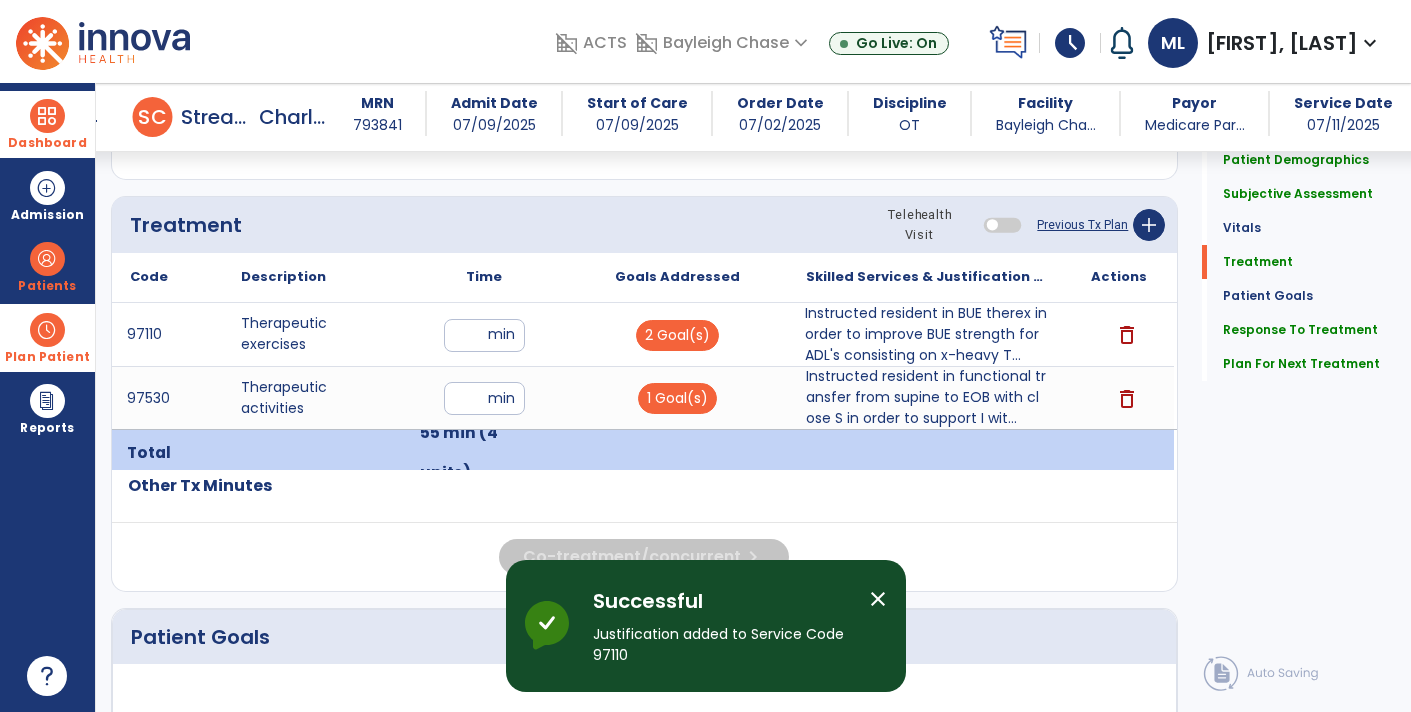 click on "Instructed resident in BUE therex in order to improve BUE strength for ADL's consisting on x-heavy T..." at bounding box center (926, 334) 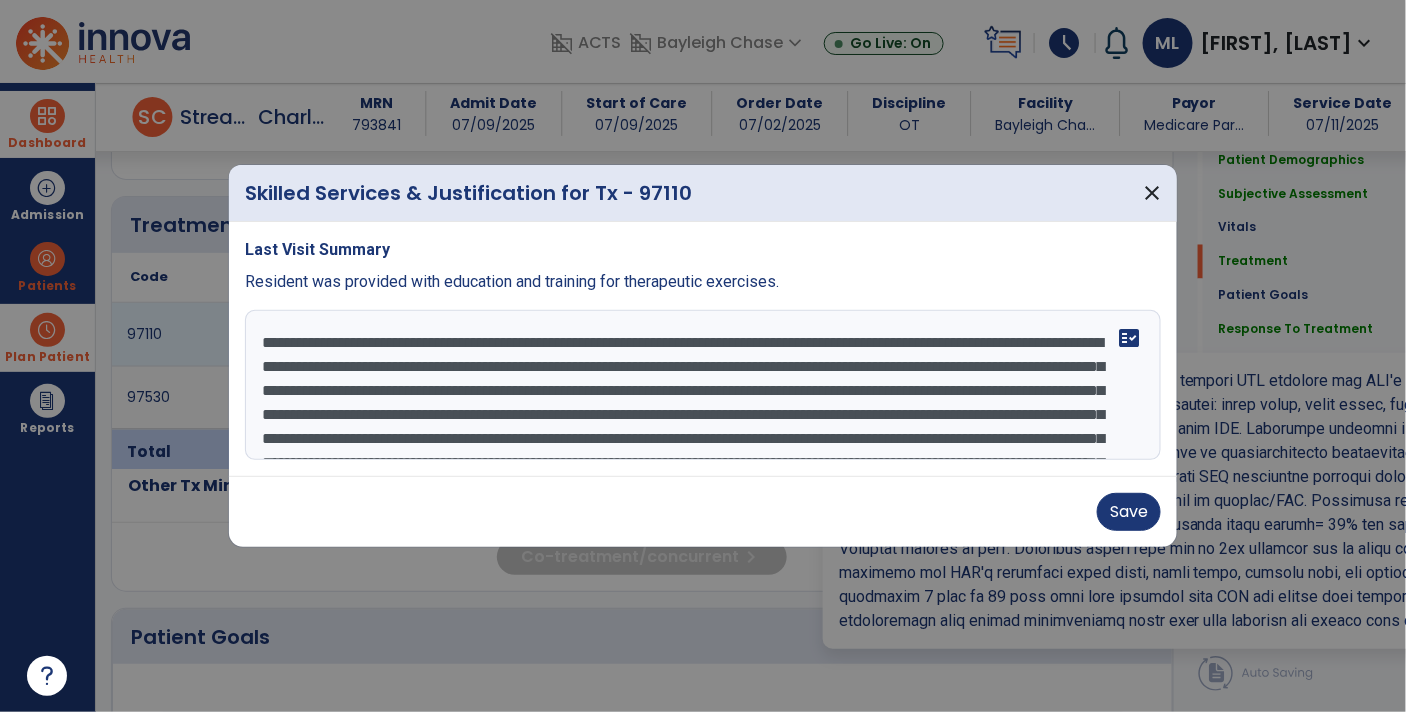 click at bounding box center (703, 385) 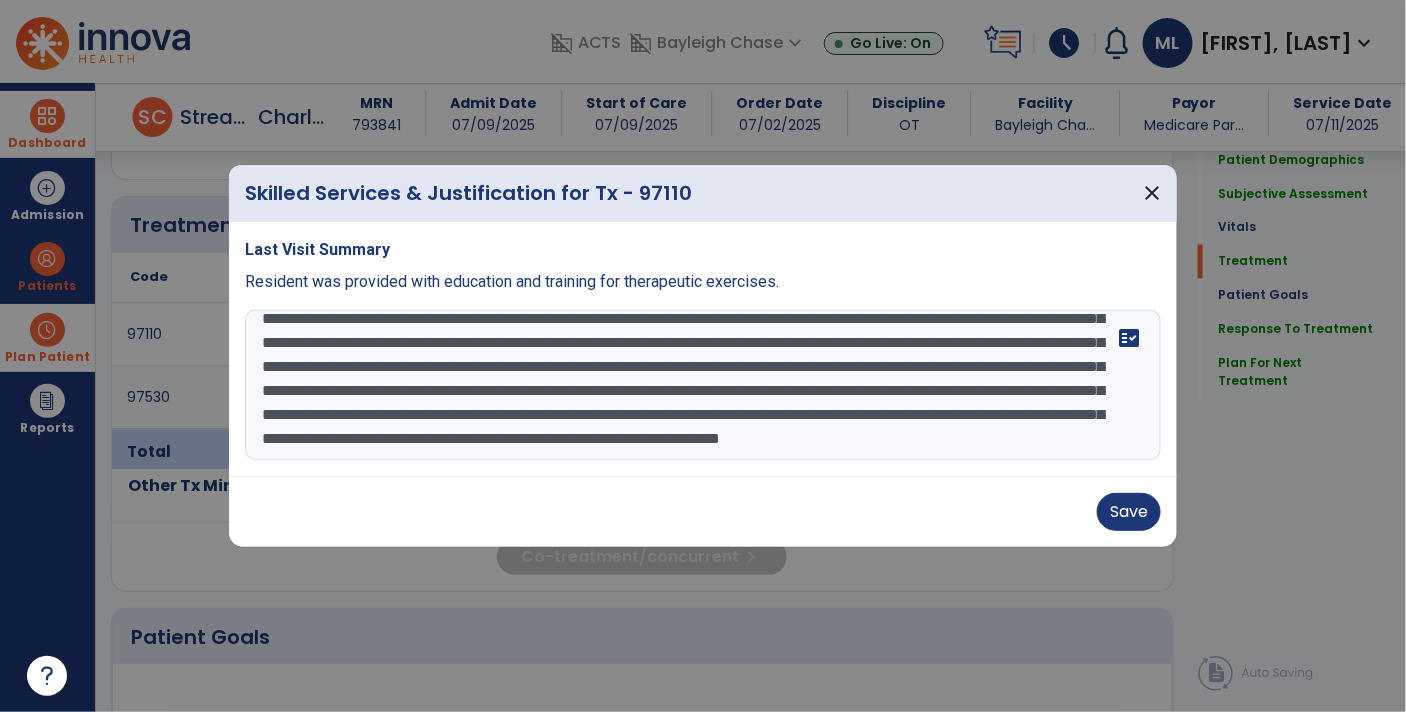 click at bounding box center (703, 385) 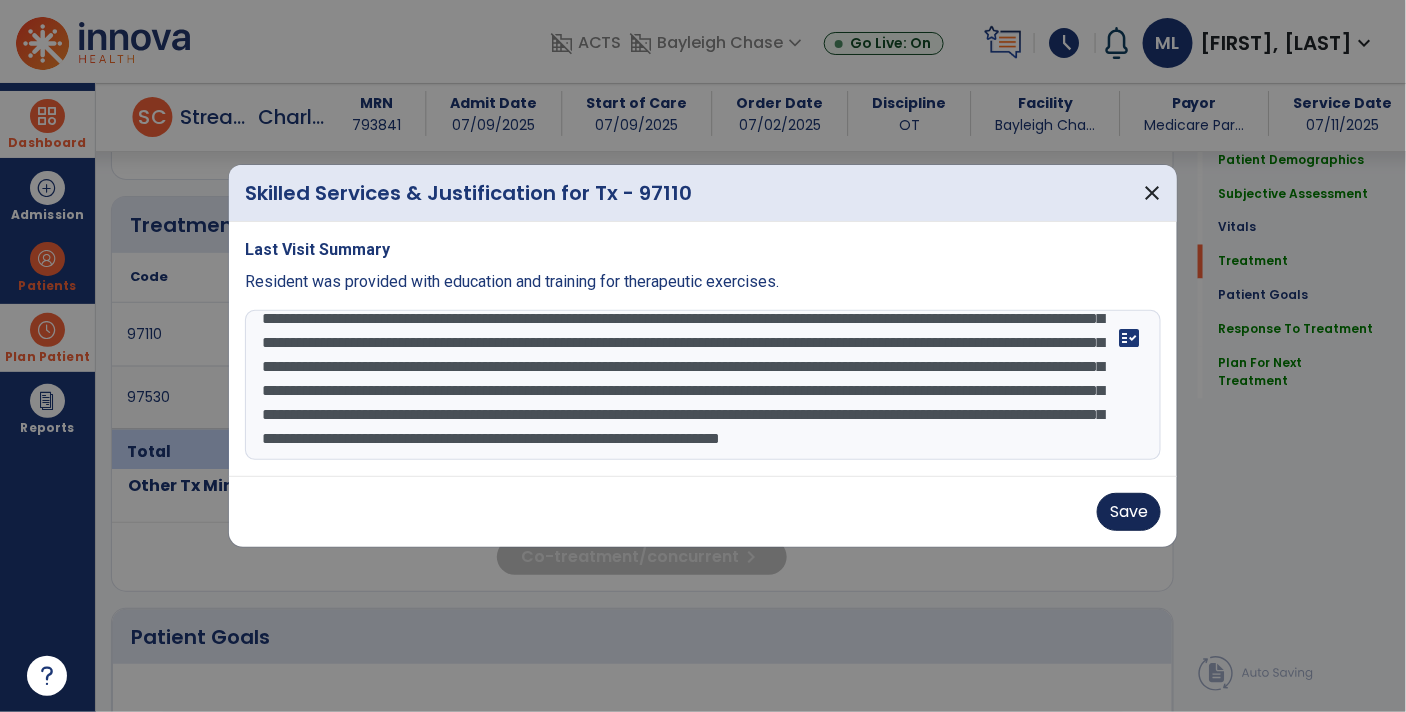 type on "**********" 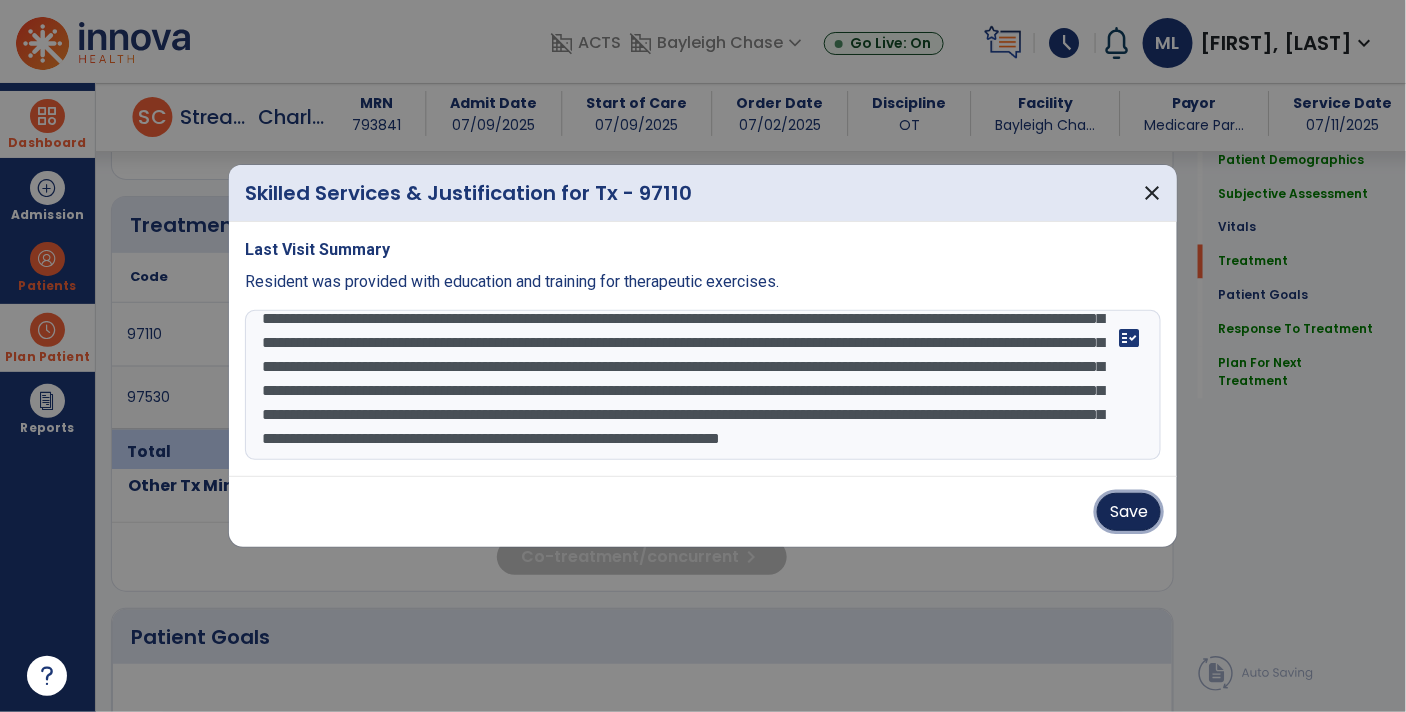 click on "Save" at bounding box center (1129, 512) 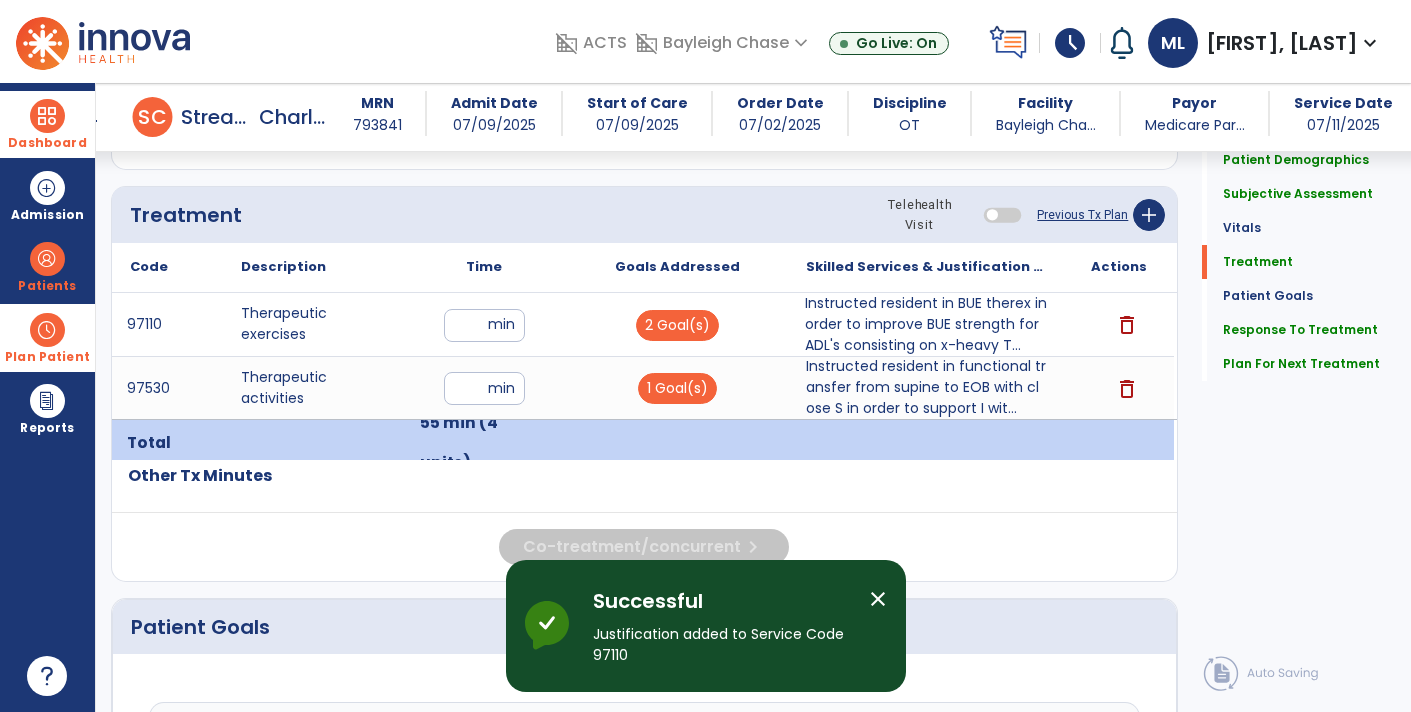 scroll, scrollTop: 1064, scrollLeft: 0, axis: vertical 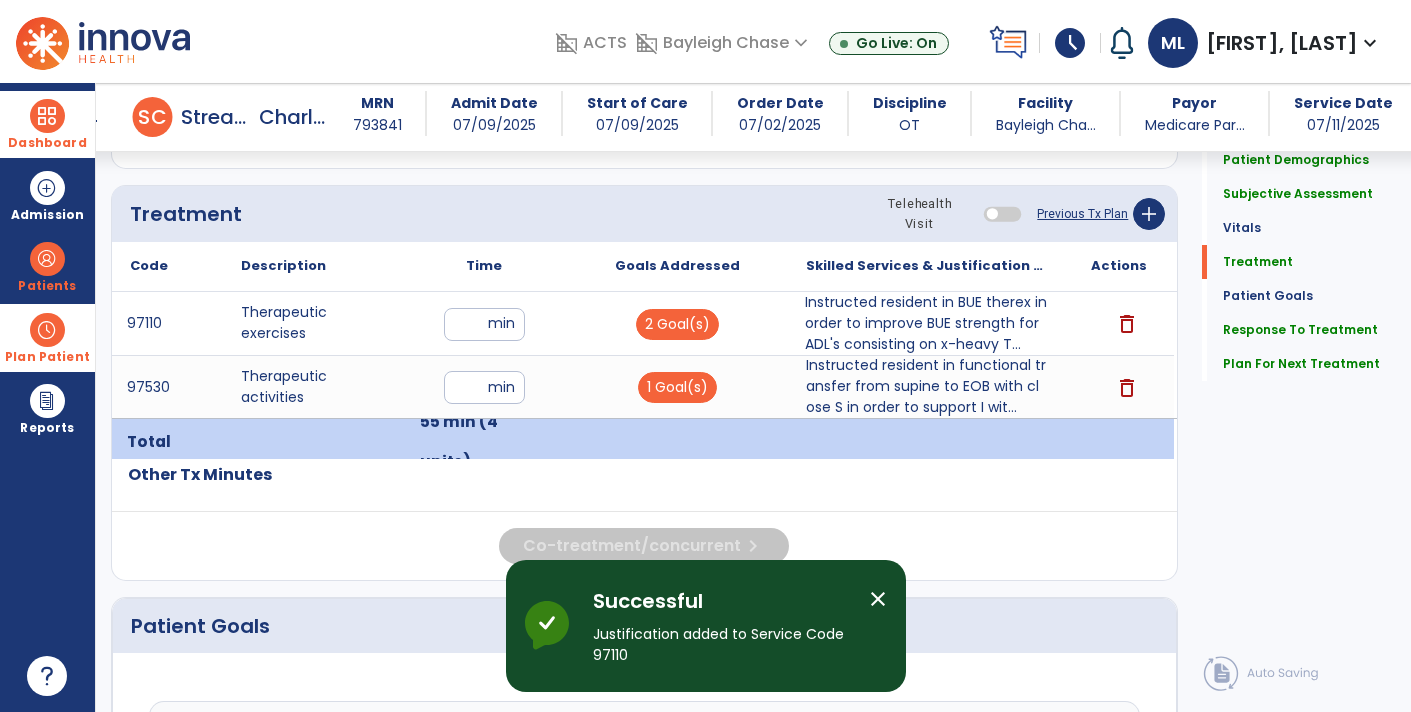 click on "**" at bounding box center (484, 324) 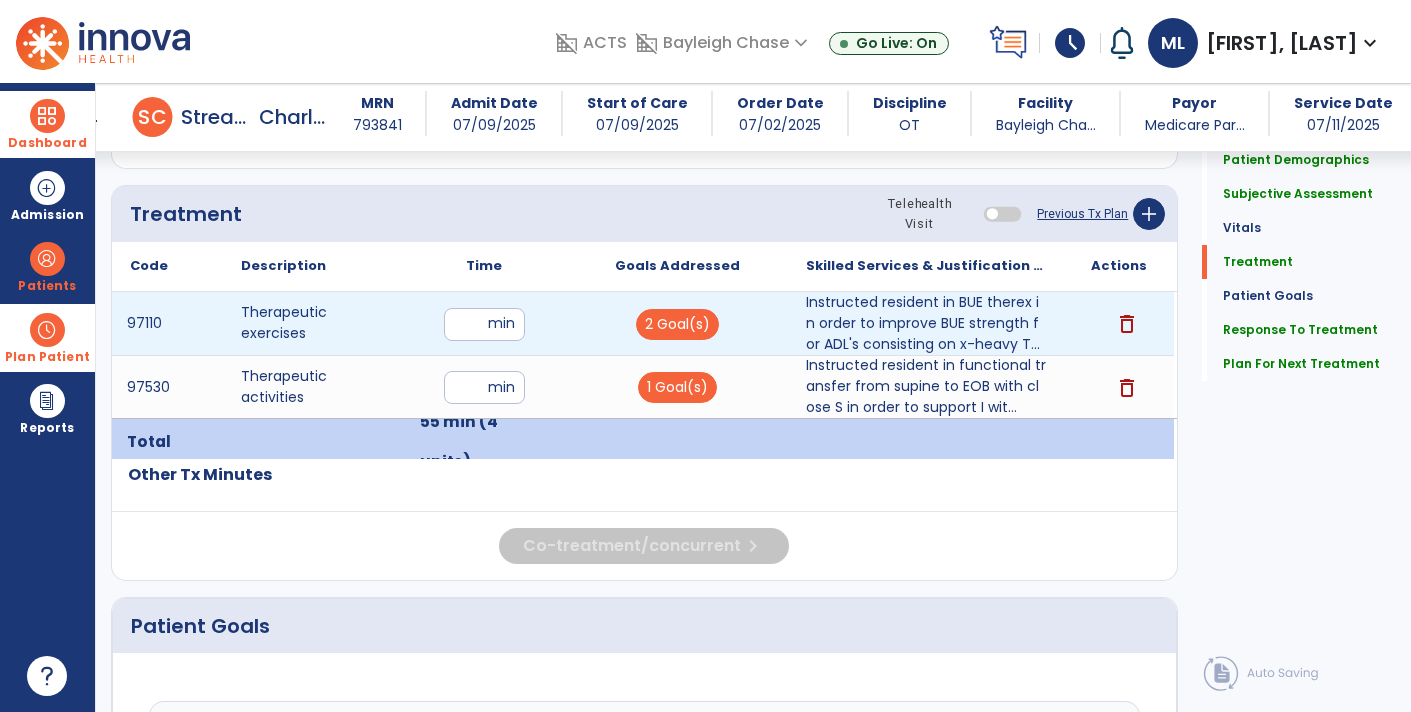 type on "**" 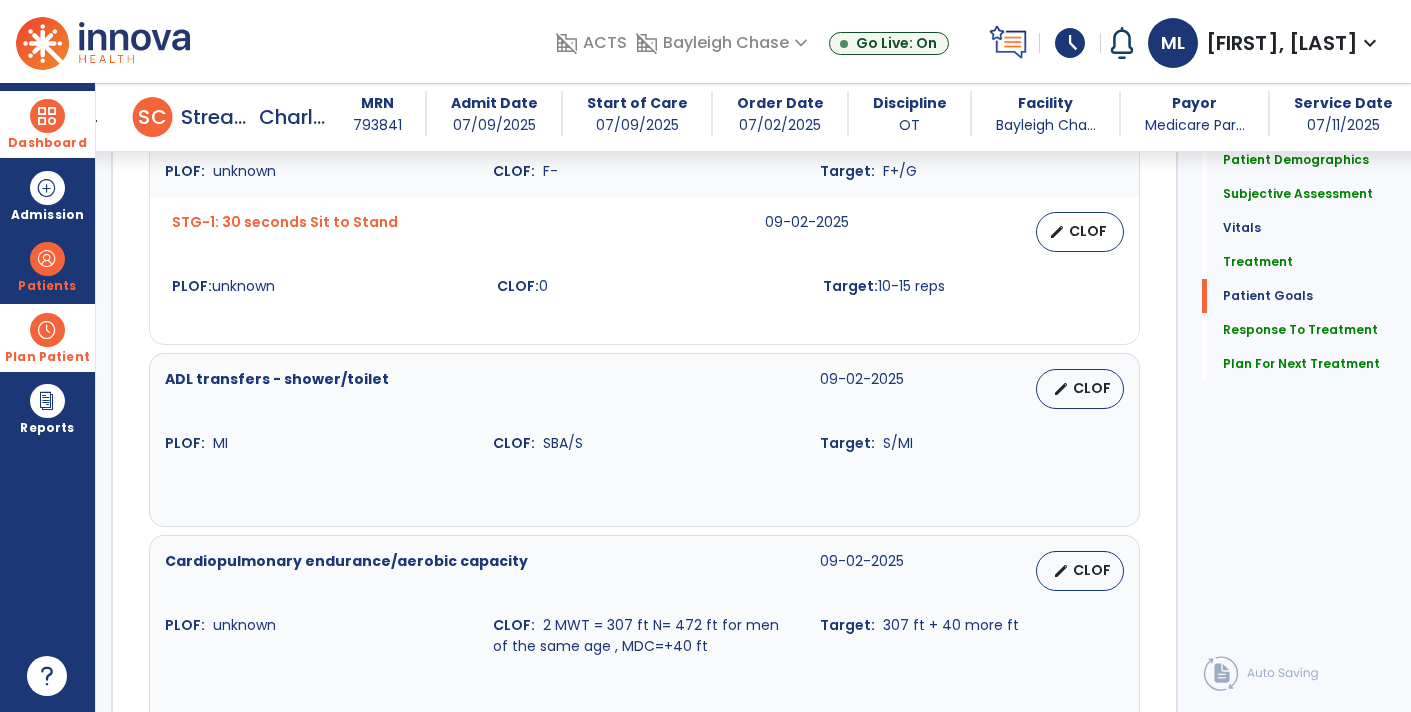scroll, scrollTop: 3010, scrollLeft: 0, axis: vertical 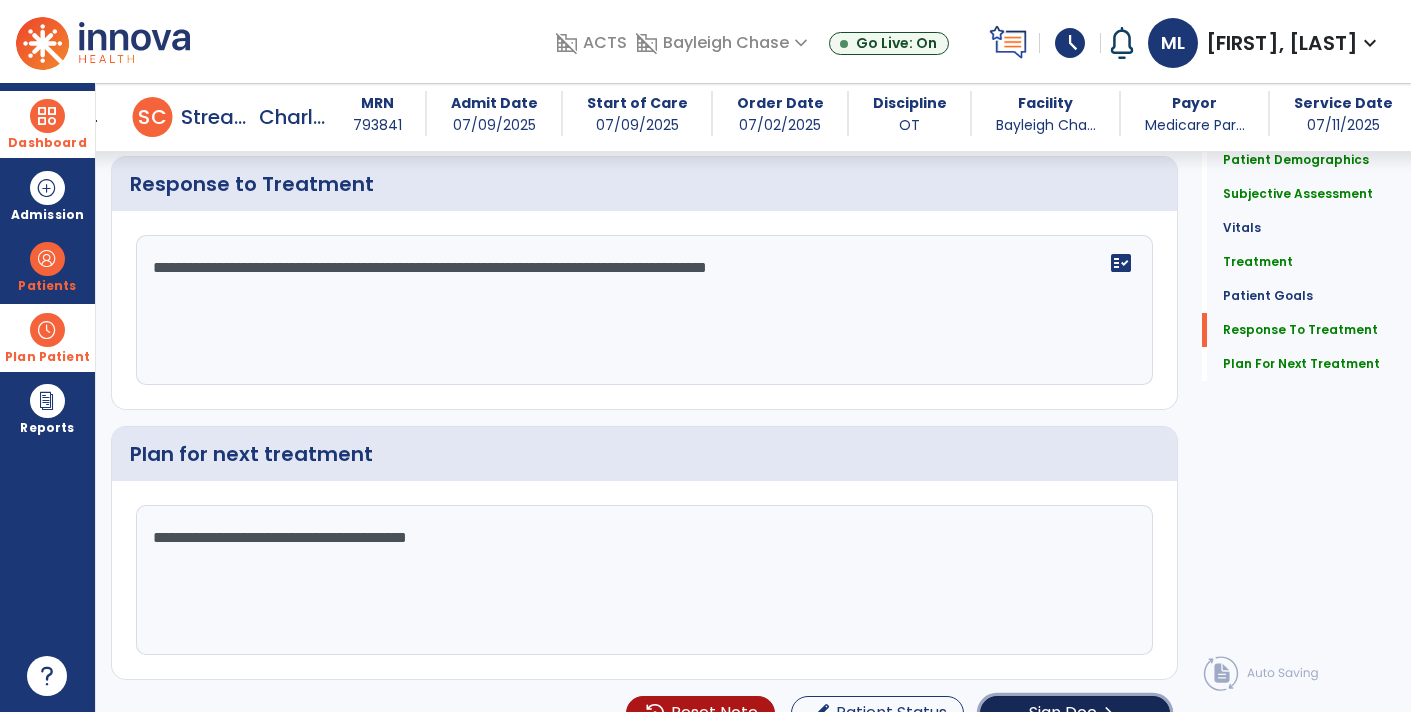 click on "Sign Doc" 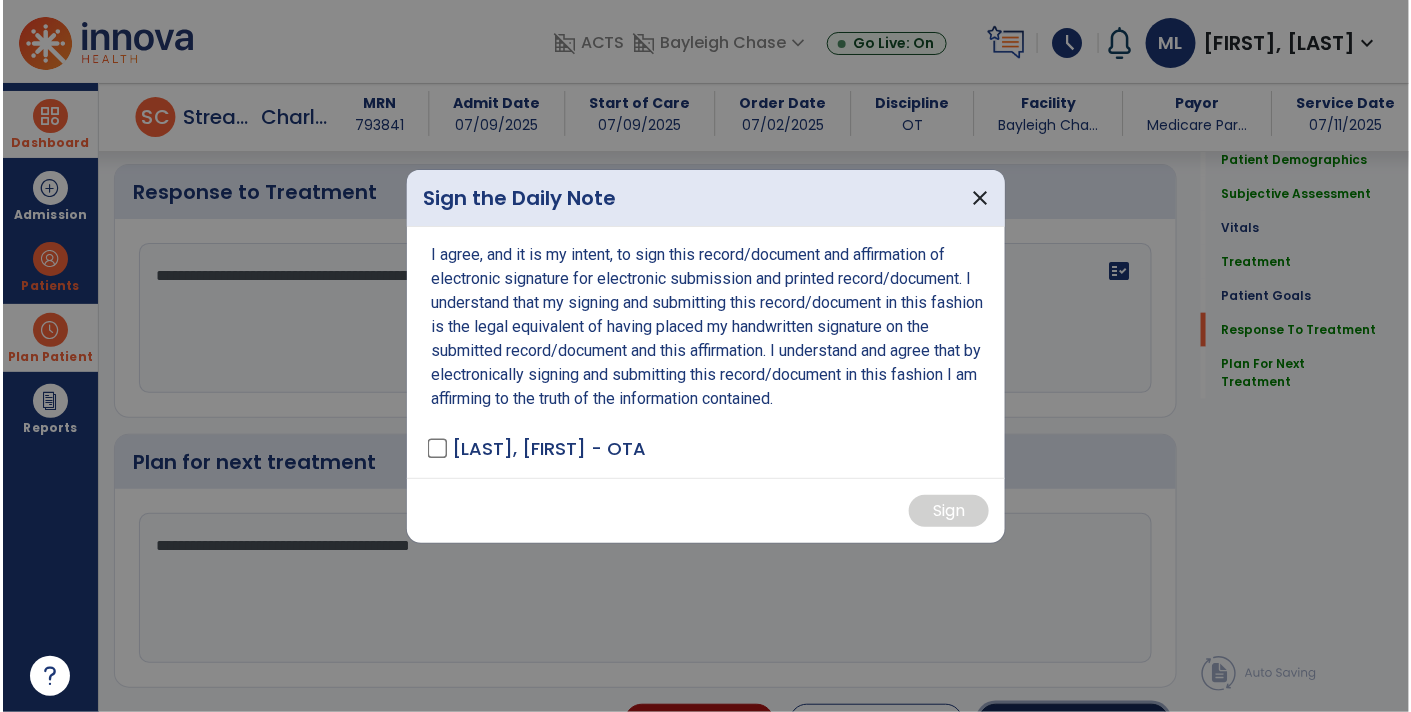 scroll, scrollTop: 3010, scrollLeft: 0, axis: vertical 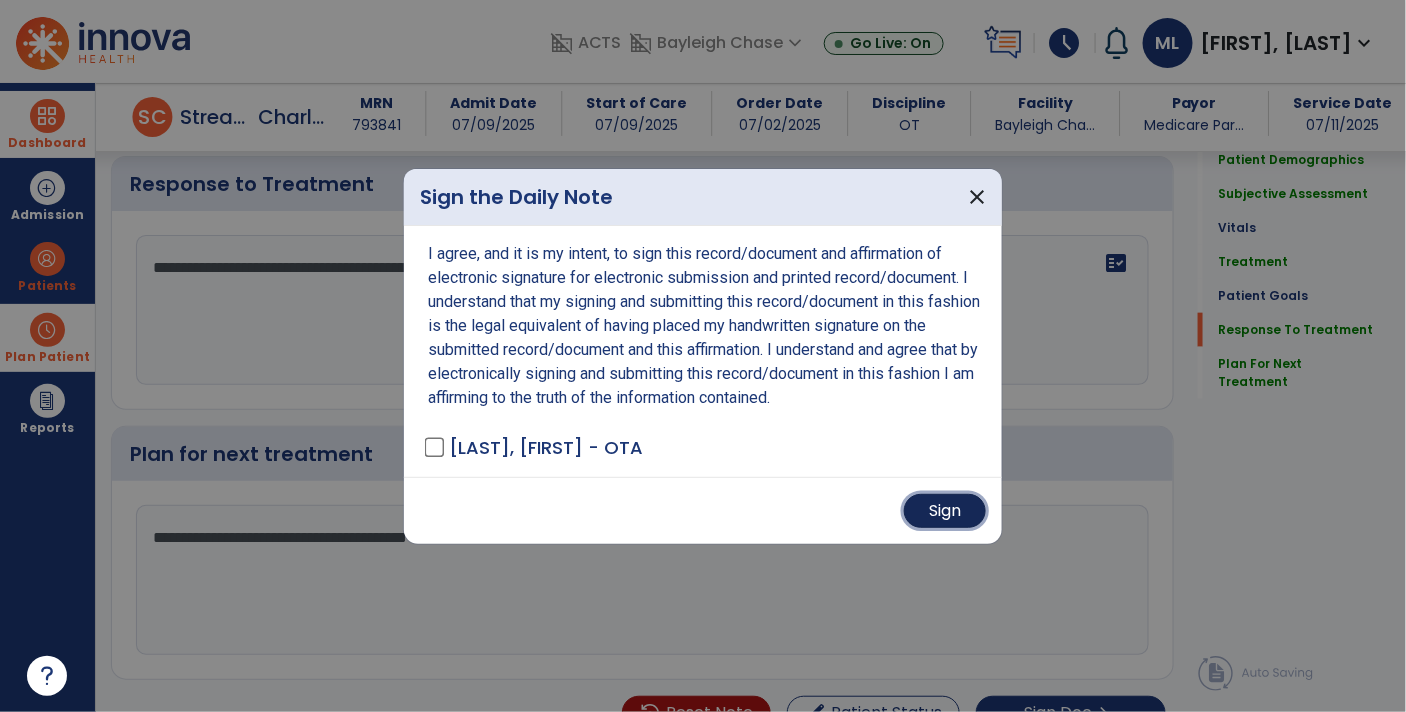 click on "Sign" at bounding box center [945, 511] 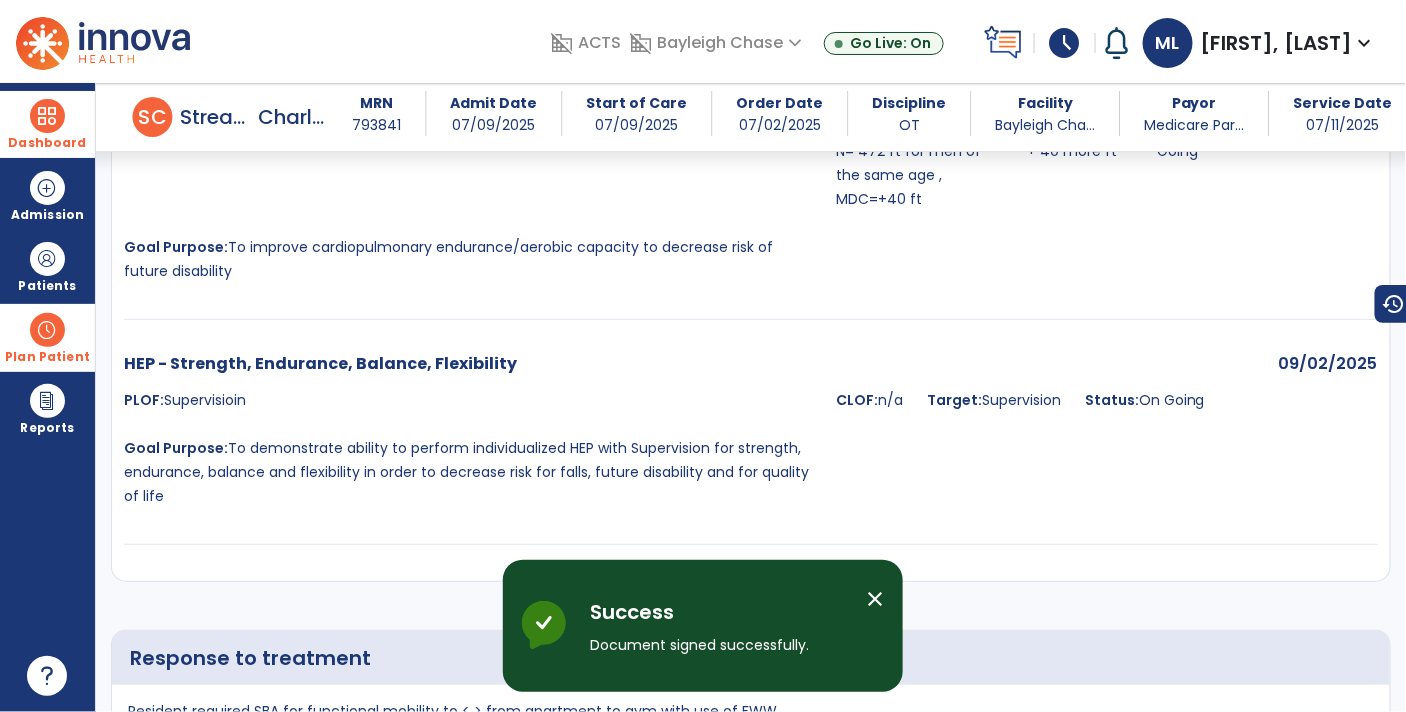 click at bounding box center [47, 116] 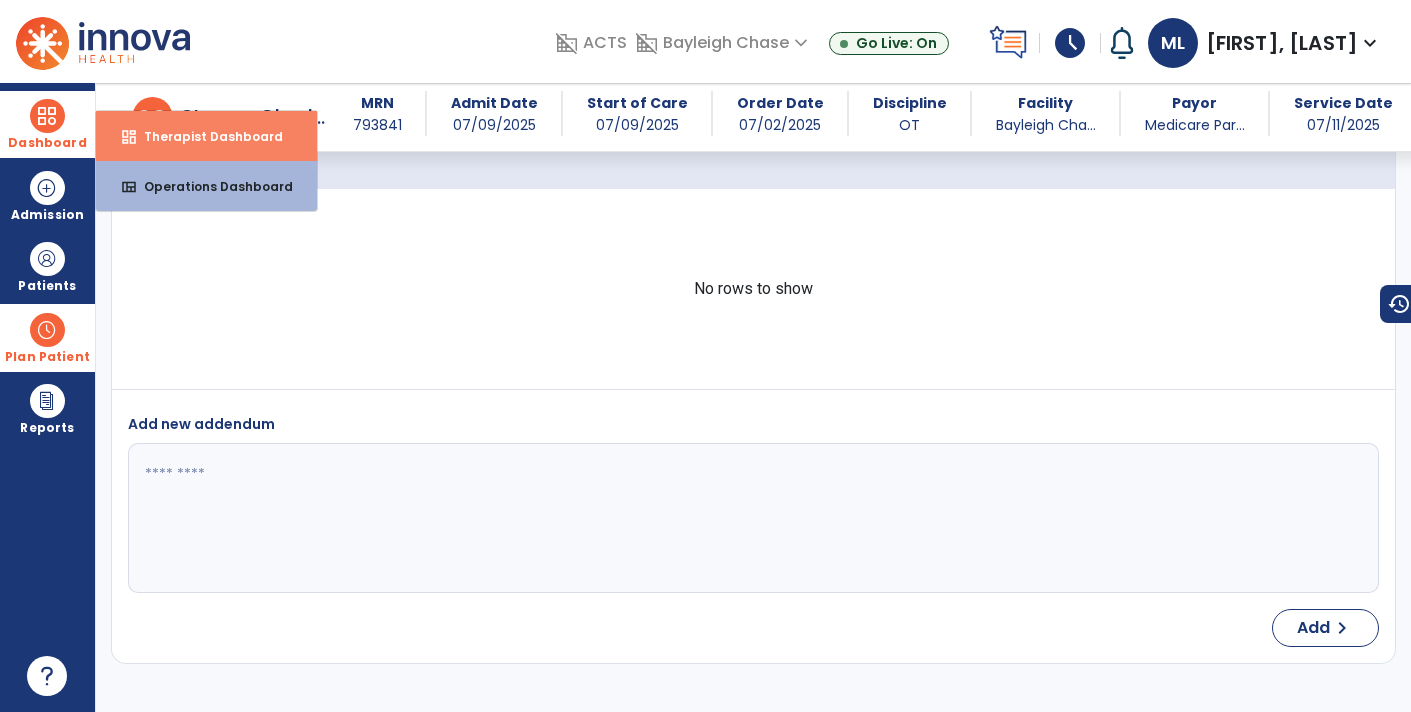 click on "Therapist Dashboard" at bounding box center (205, 136) 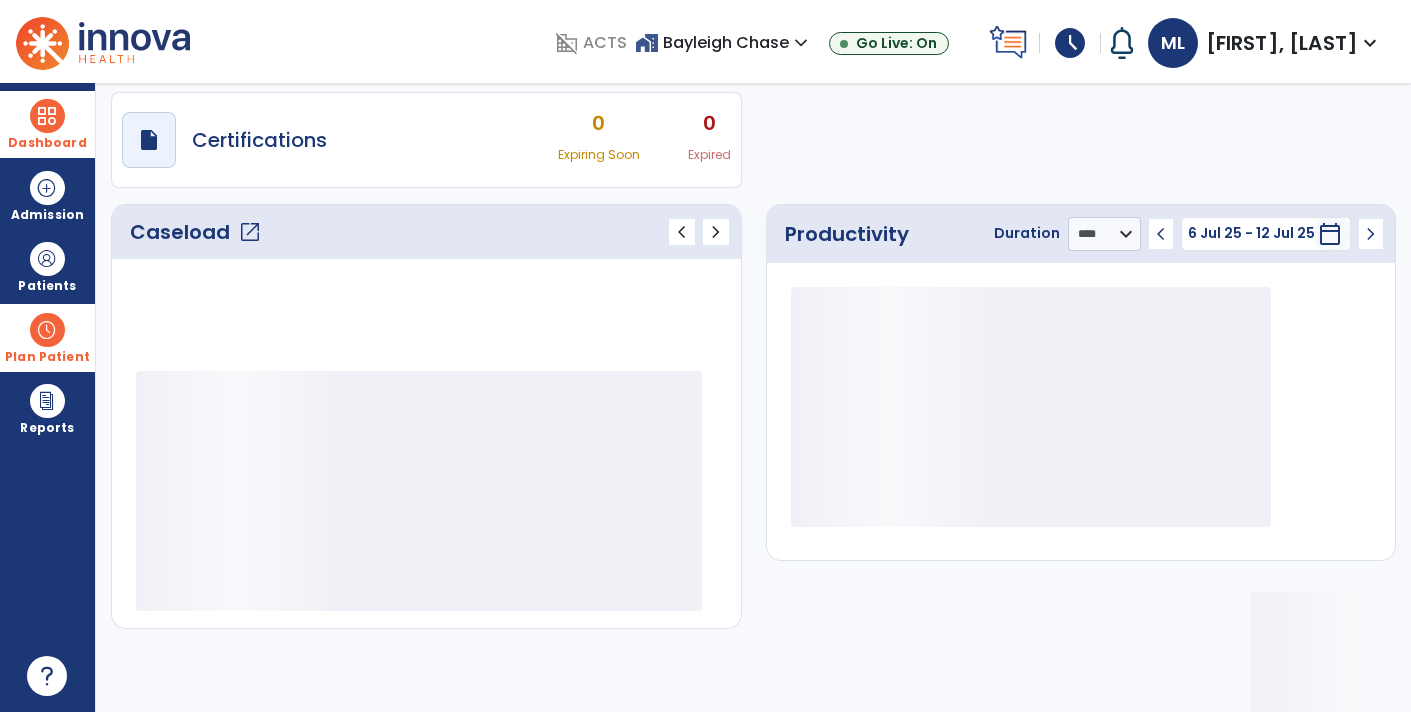 scroll, scrollTop: 162, scrollLeft: 0, axis: vertical 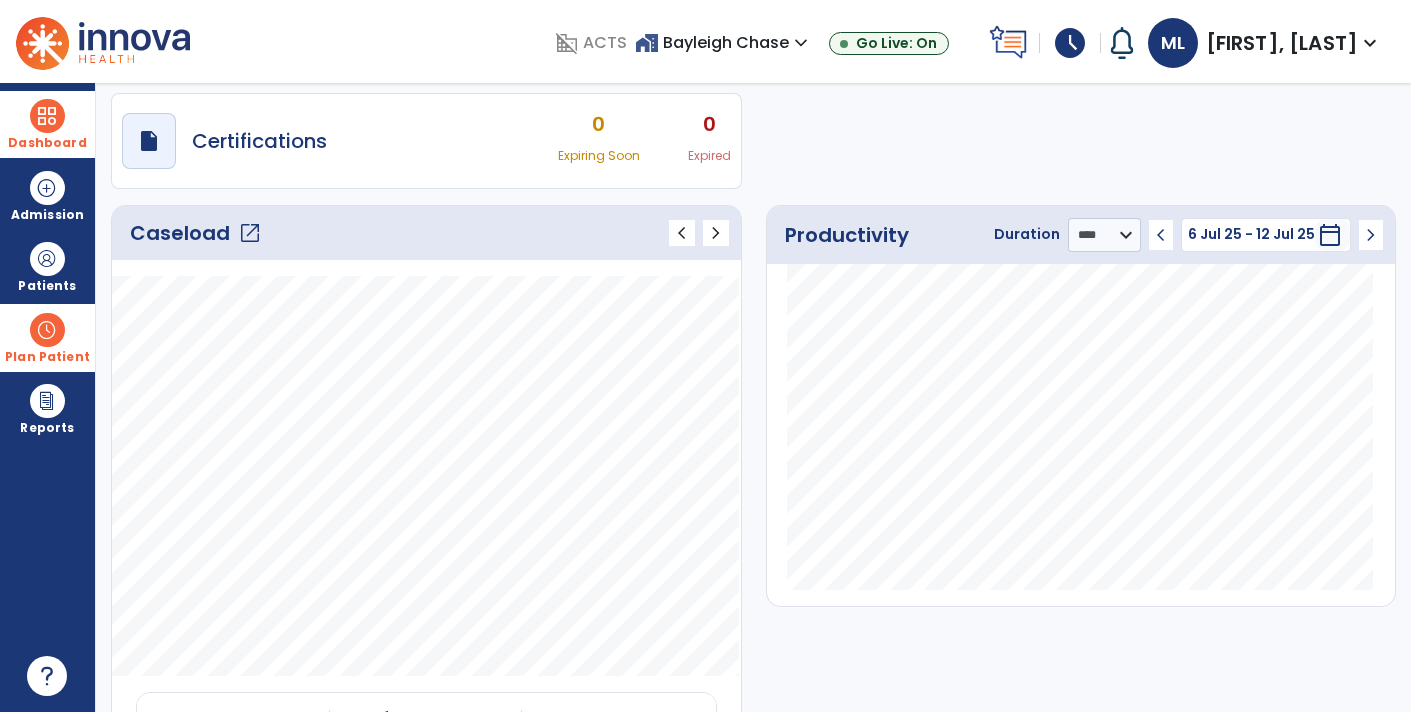 click on "open_in_new" 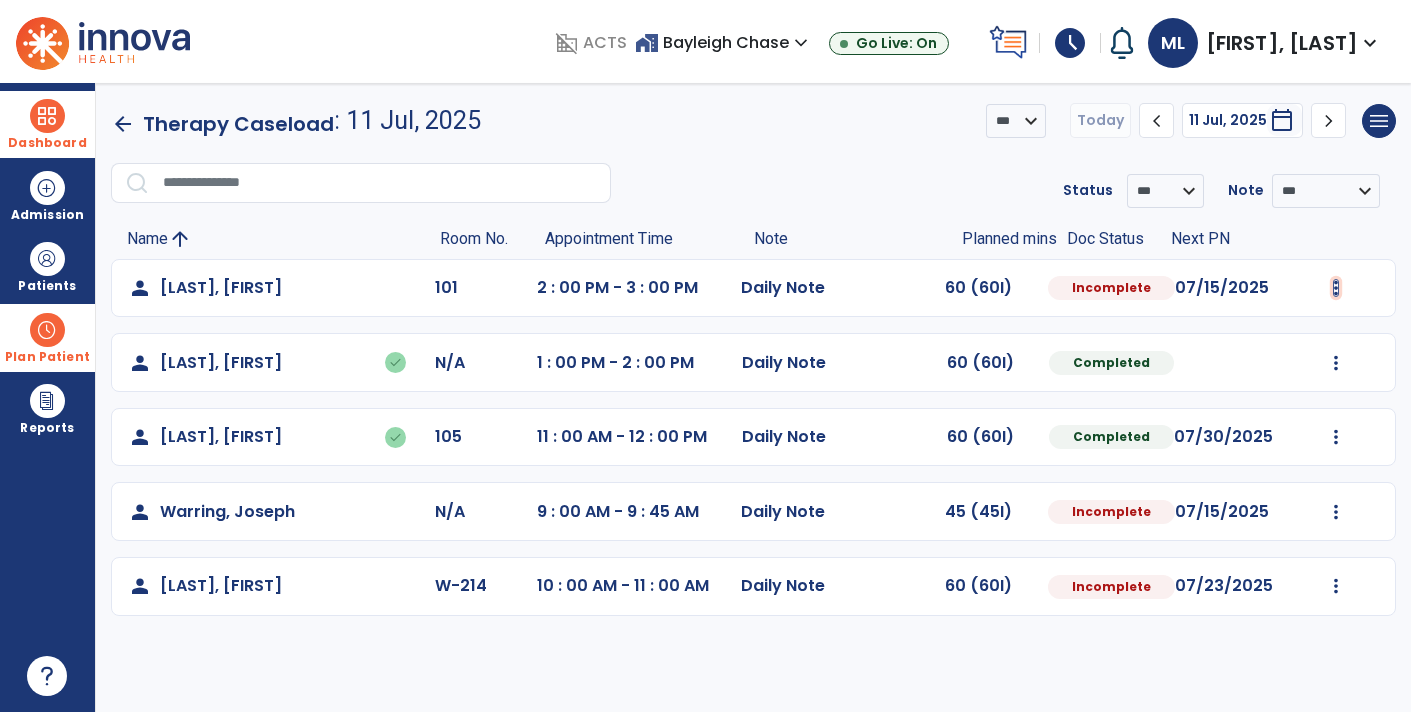 click at bounding box center (1336, 288) 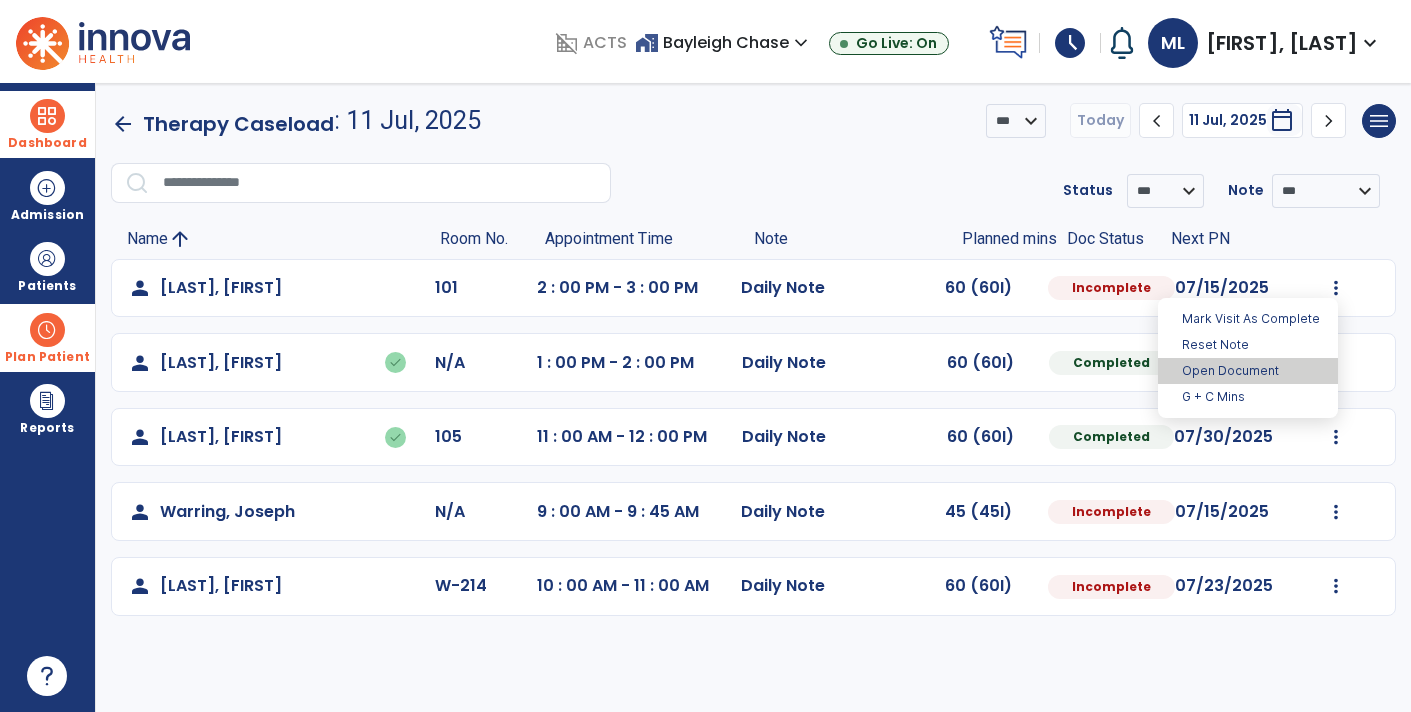 click on "Open Document" at bounding box center (1248, 371) 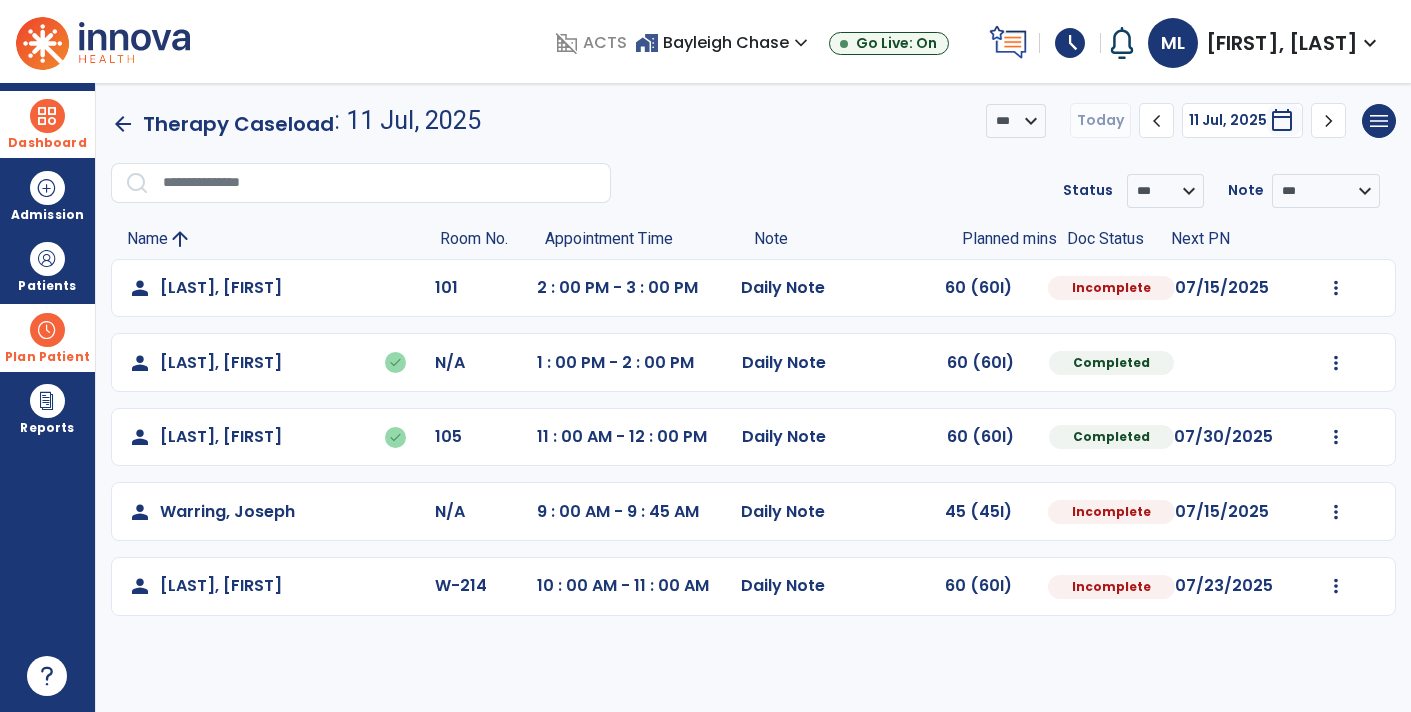 select on "*" 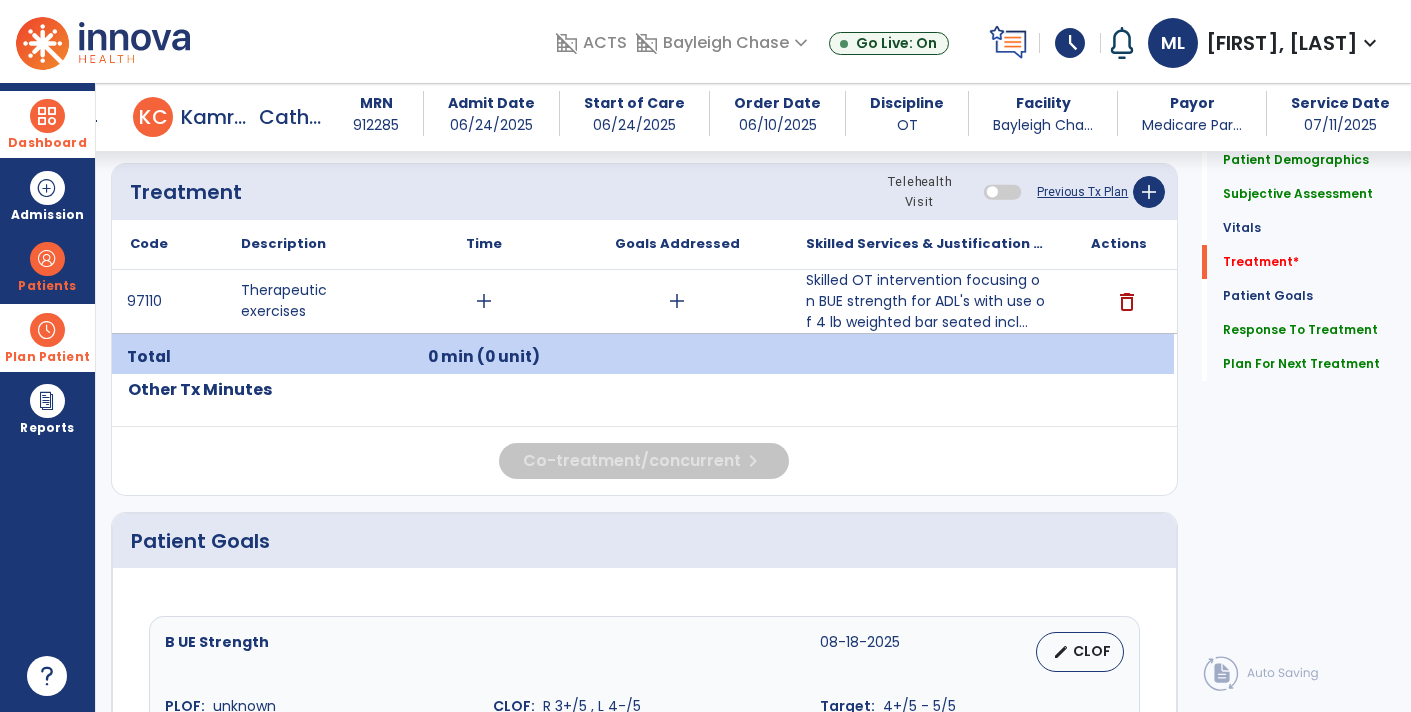 click on "Patient Goals" 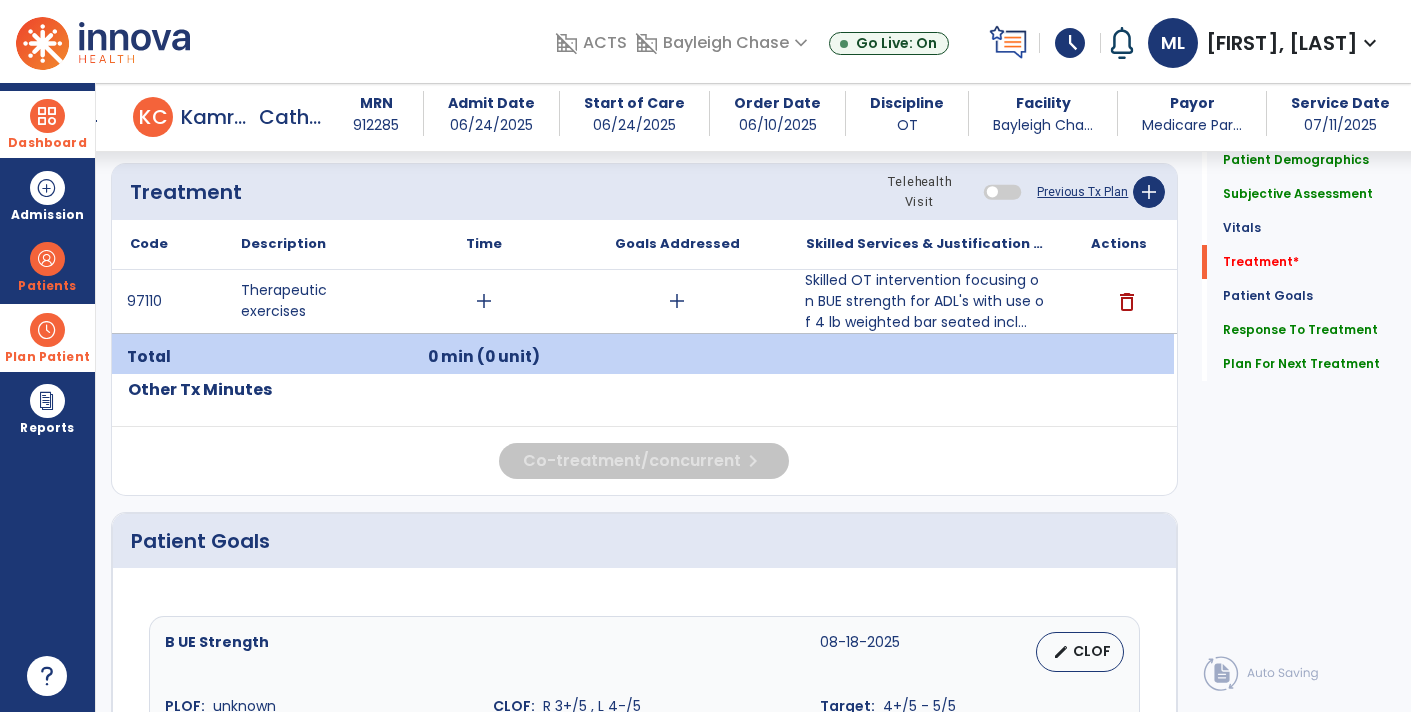 click on "Skilled OT intervention focusing on BUE strength for ADL's with use of 4 lb weighted bar seated incl..." at bounding box center [926, 301] 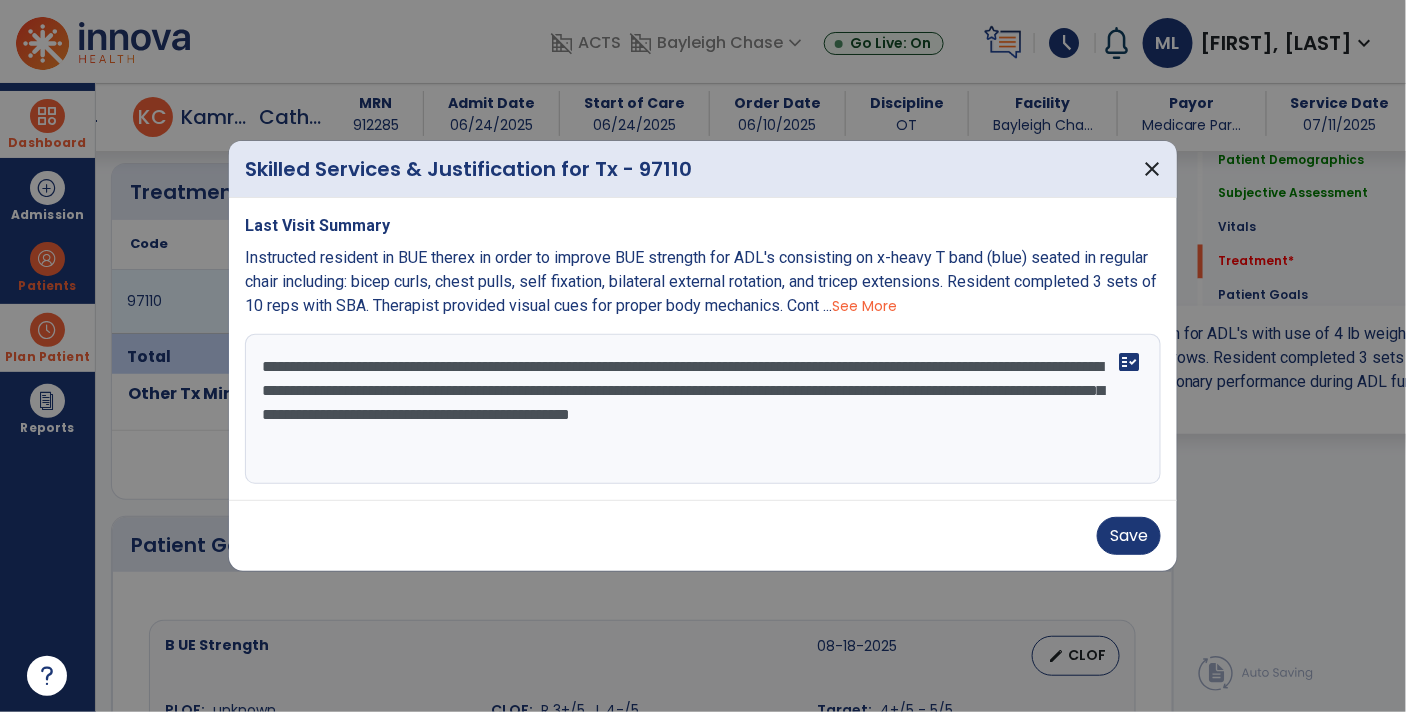 scroll, scrollTop: 1086, scrollLeft: 0, axis: vertical 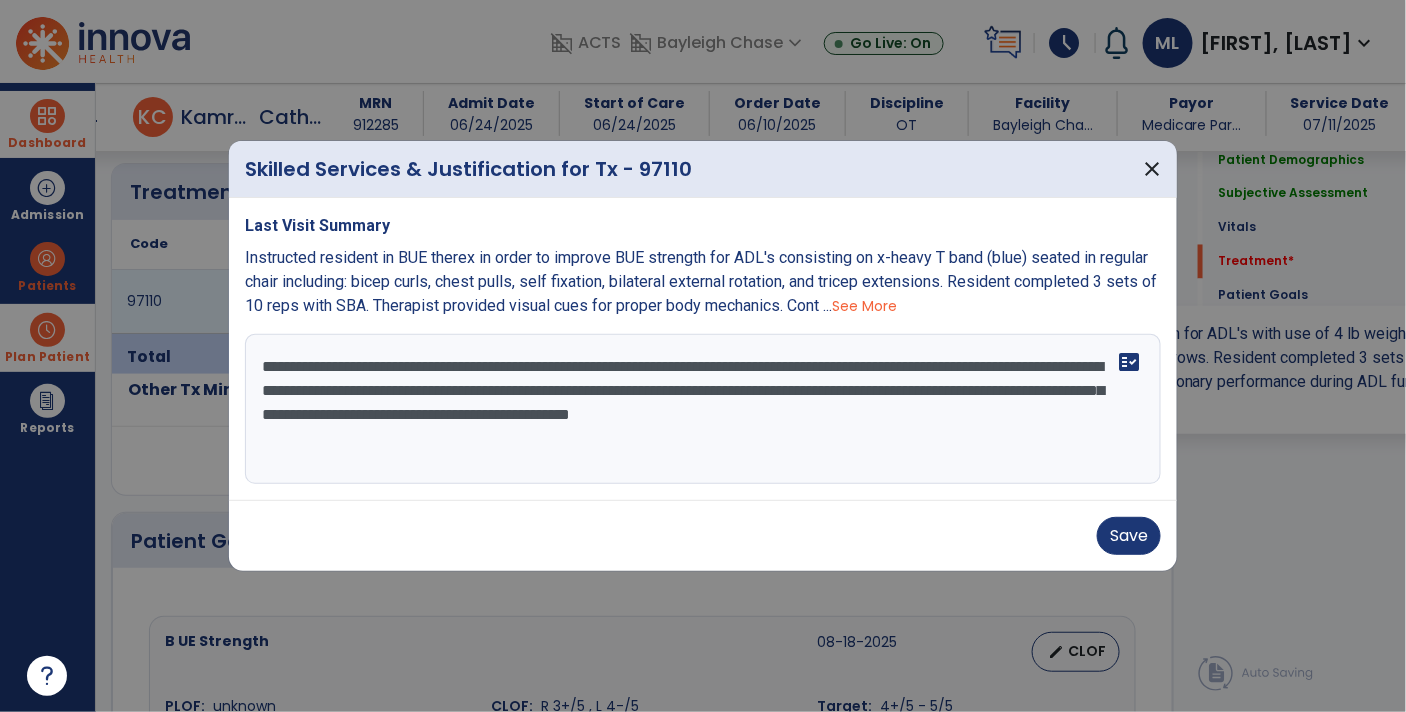 click on "**********" at bounding box center (703, 409) 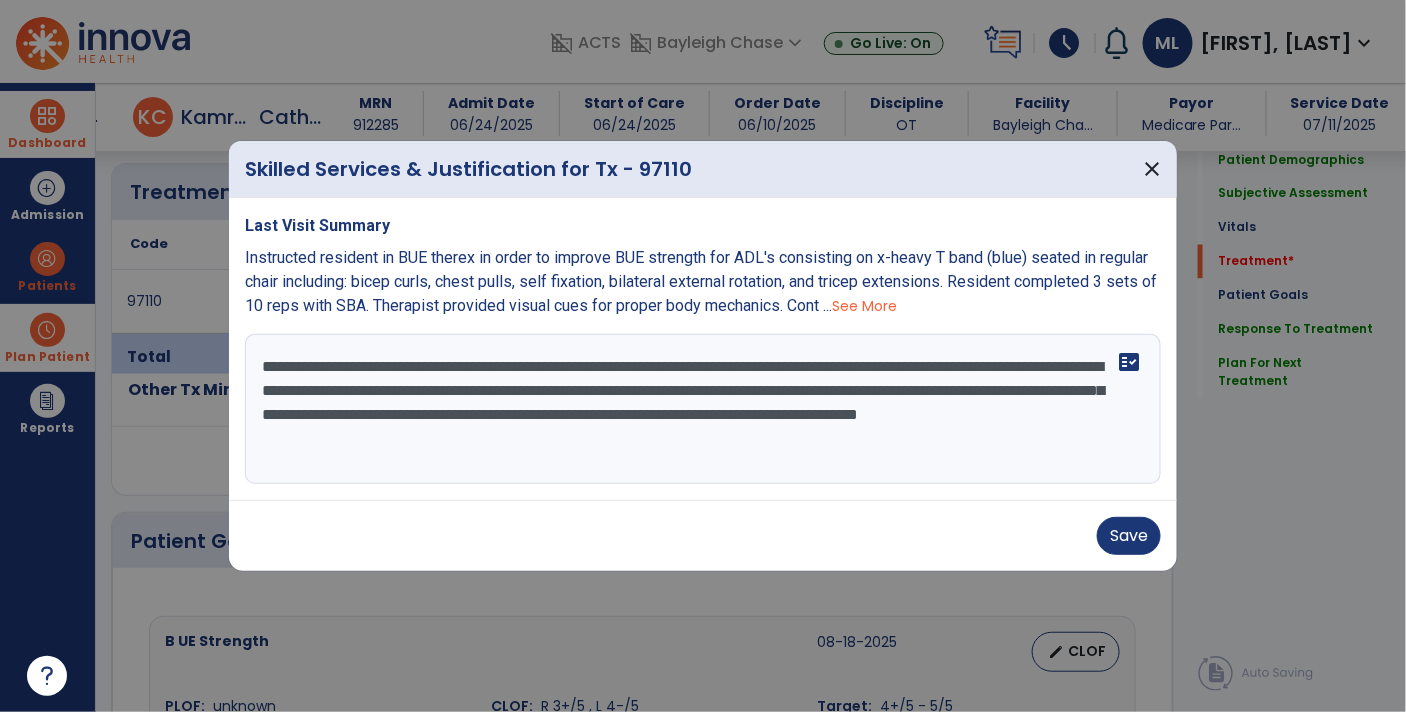 click on "**********" at bounding box center [703, 409] 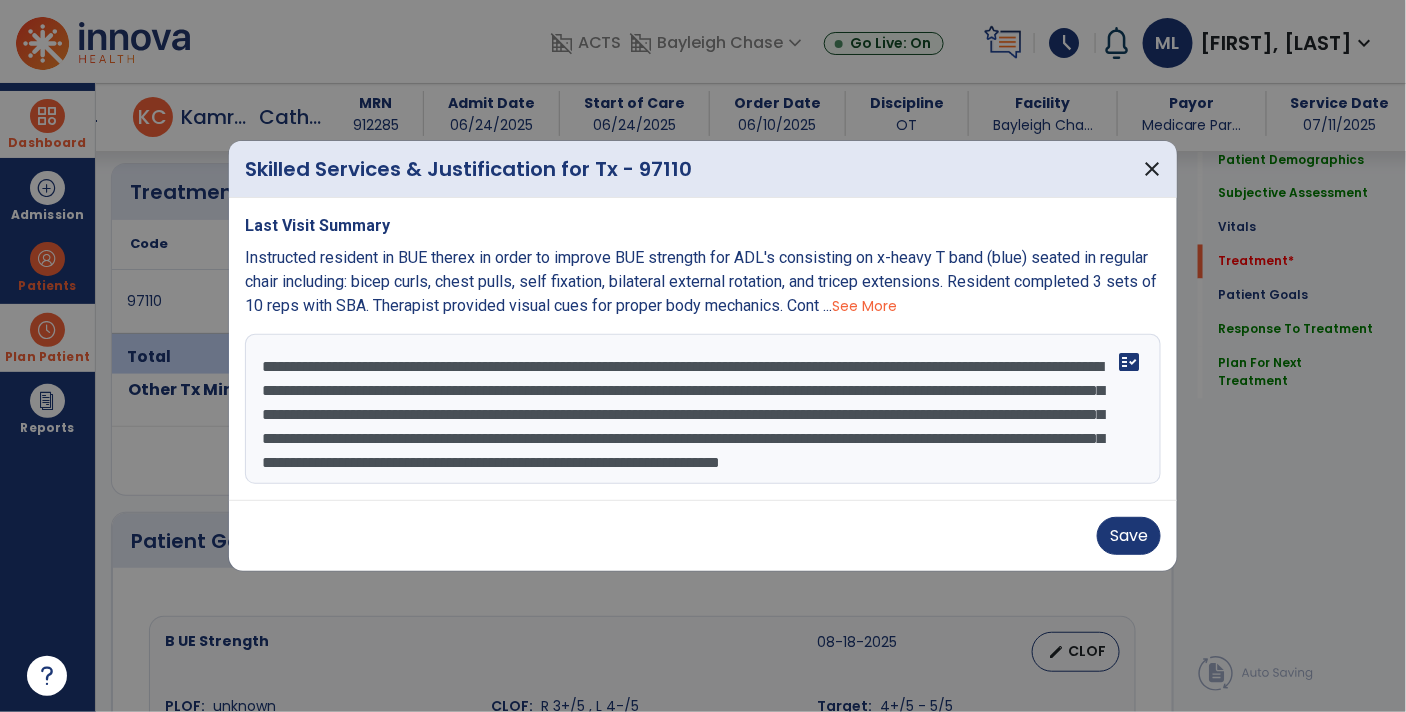 scroll, scrollTop: 38, scrollLeft: 0, axis: vertical 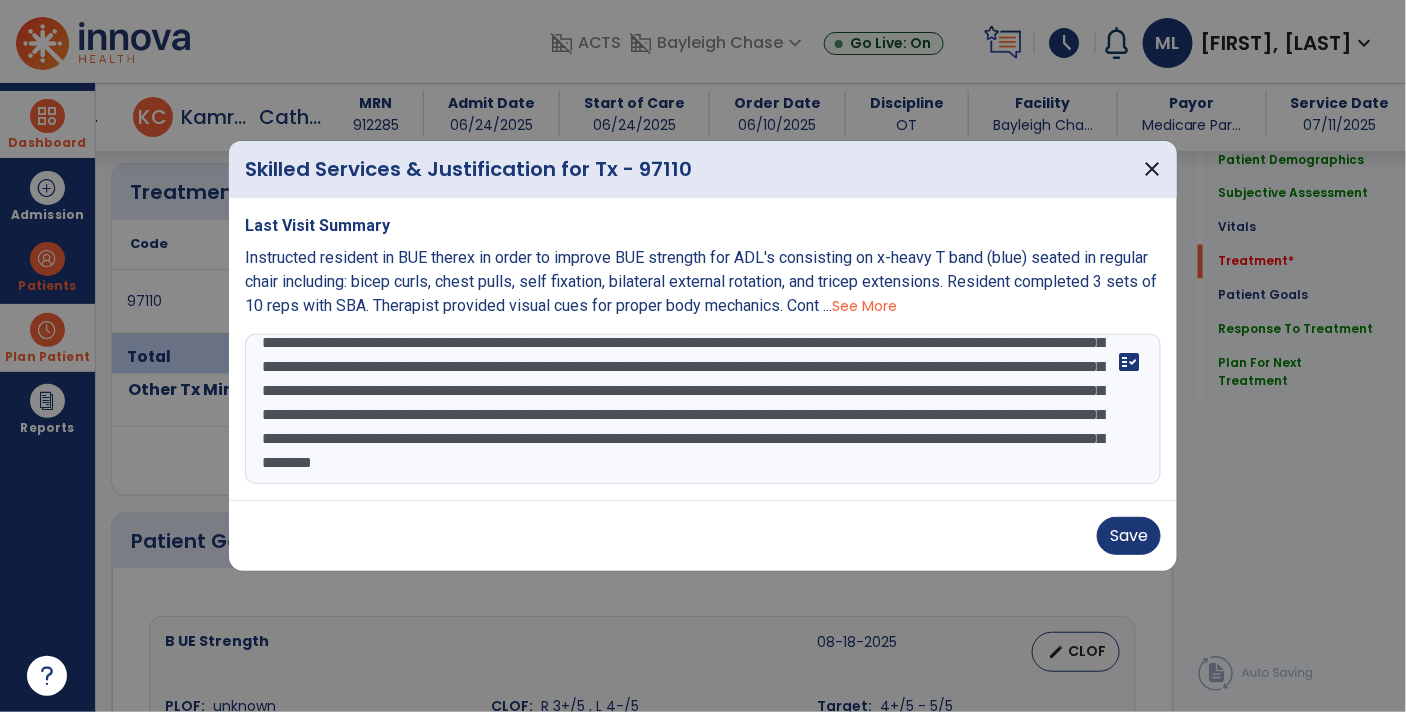 click on "**********" at bounding box center [703, 409] 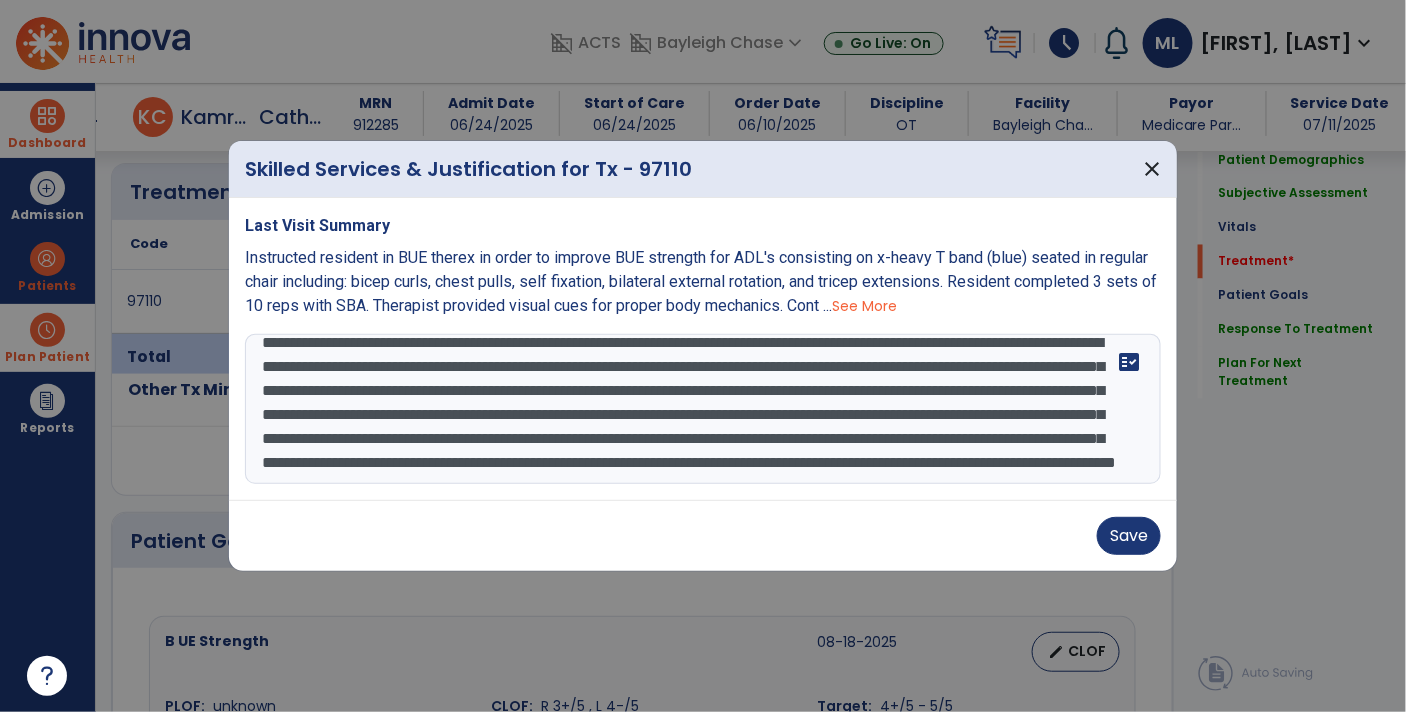 scroll, scrollTop: 72, scrollLeft: 0, axis: vertical 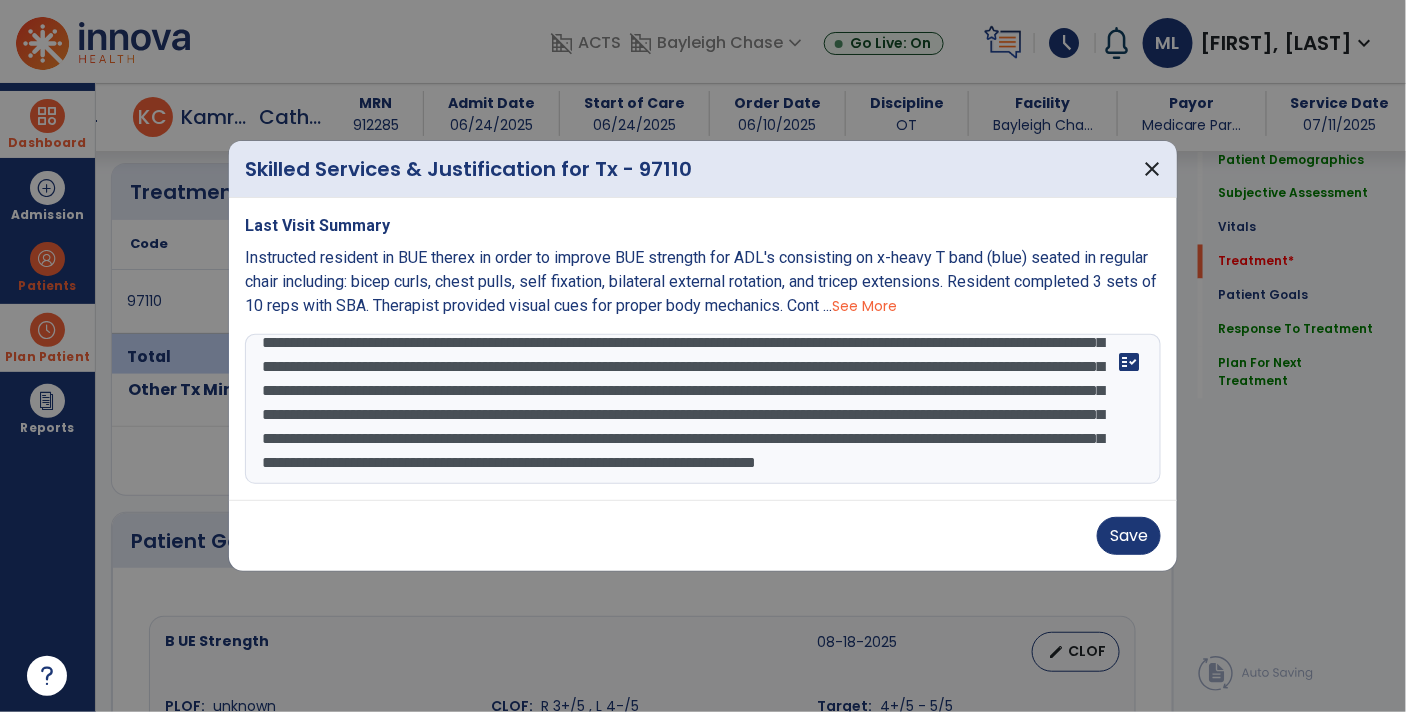 type on "**********" 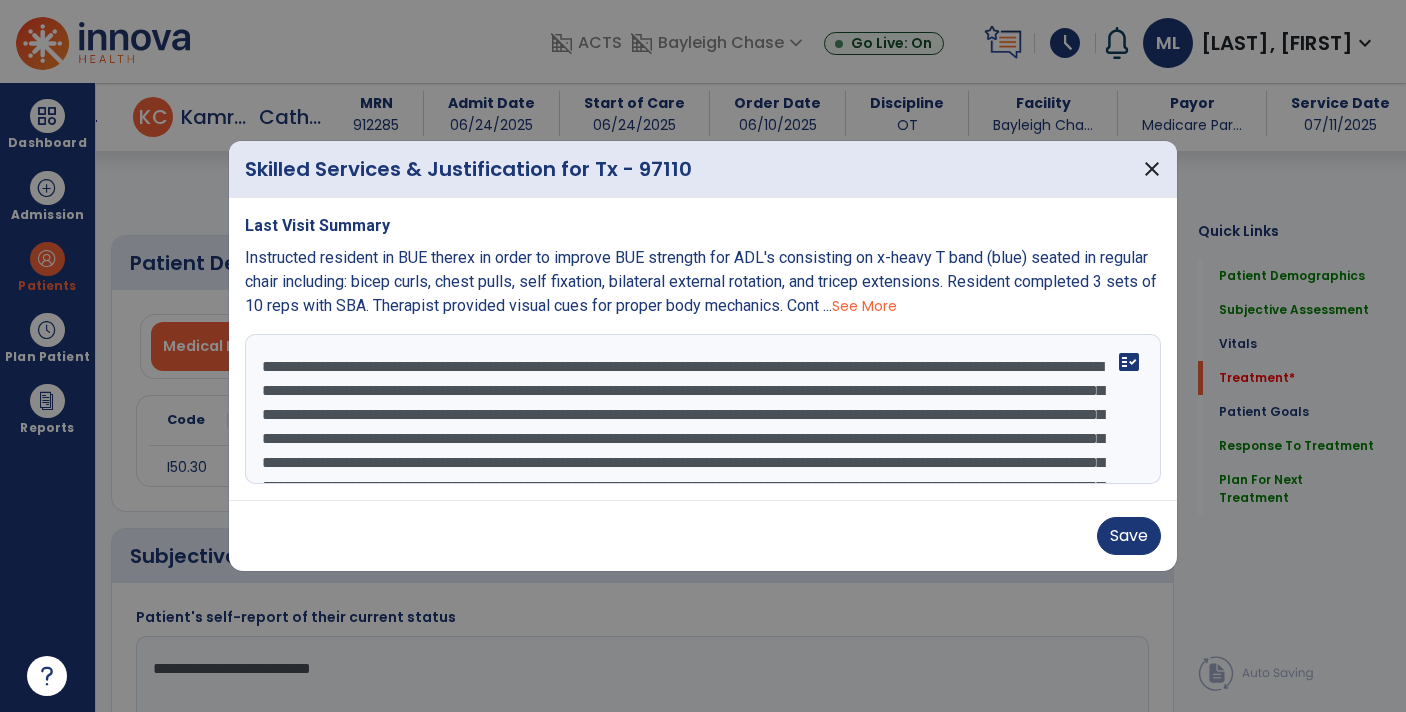 select on "*" 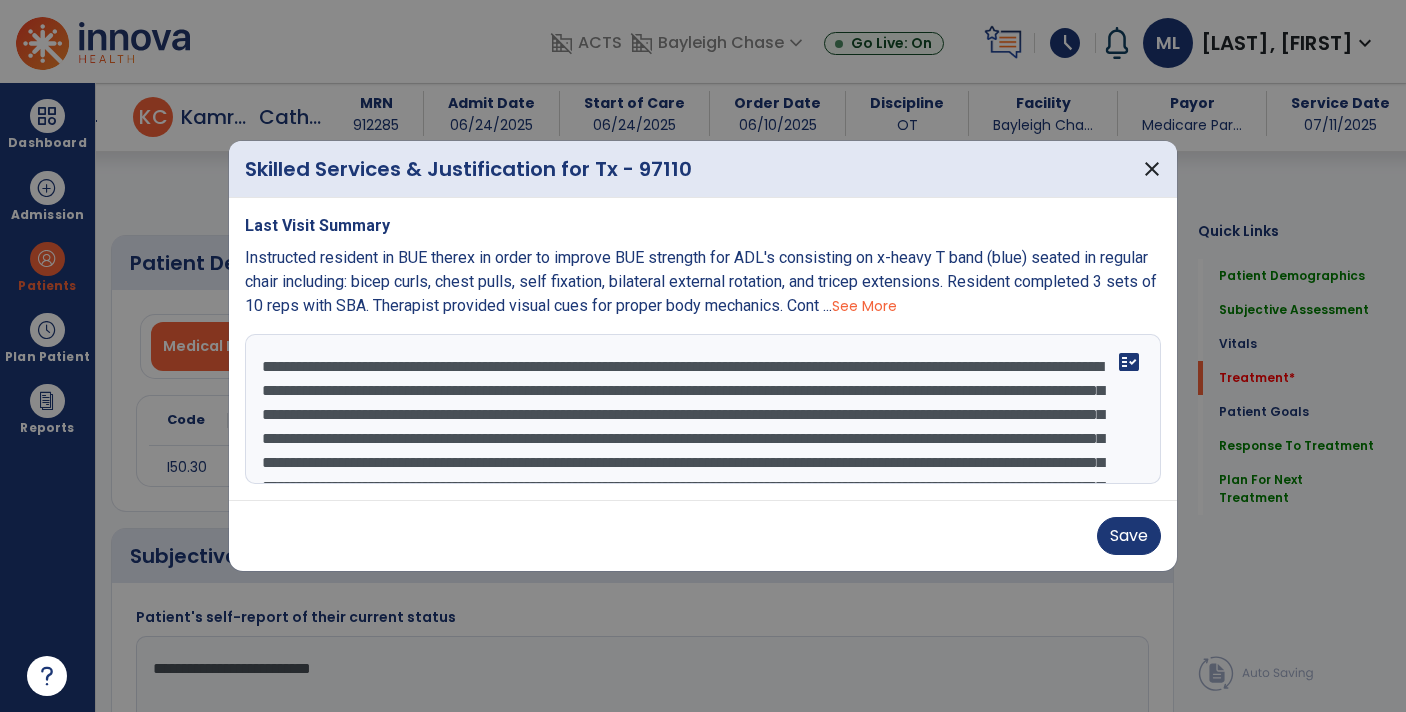 scroll, scrollTop: 0, scrollLeft: 0, axis: both 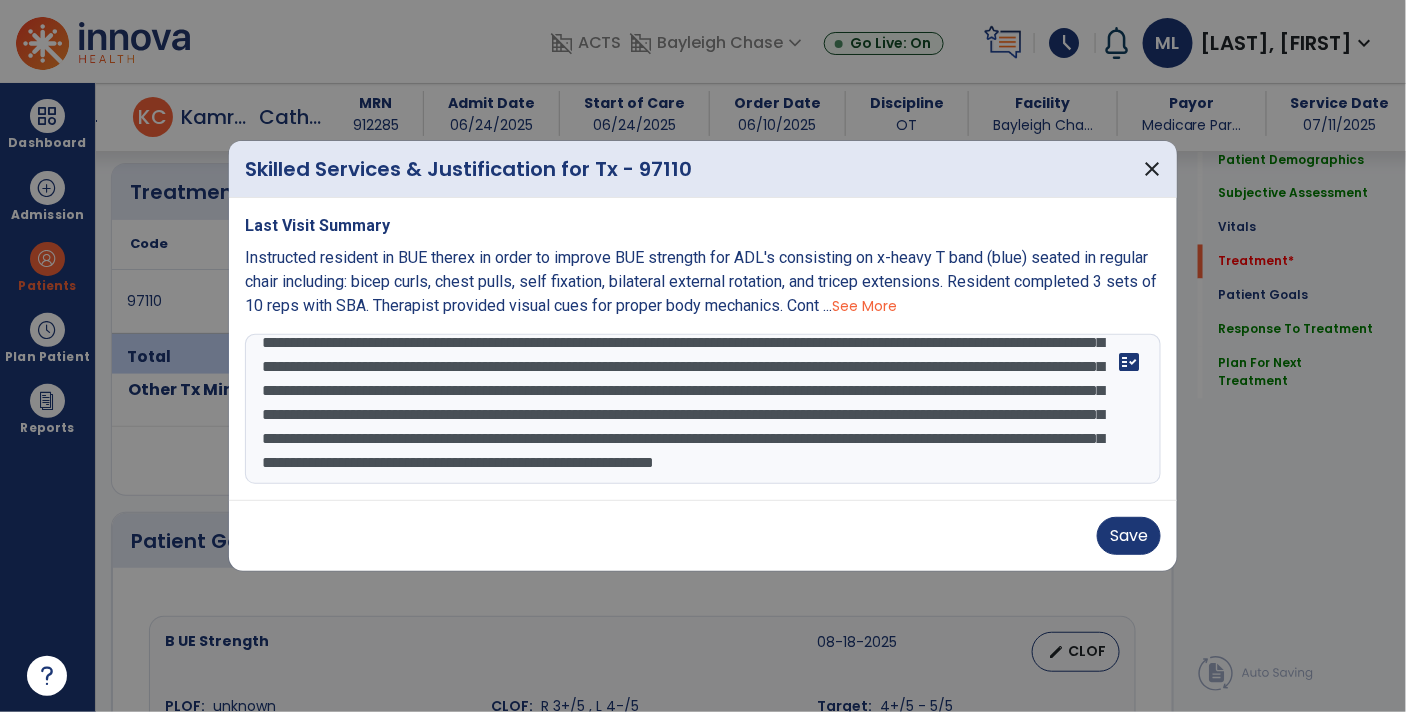 click at bounding box center [703, 409] 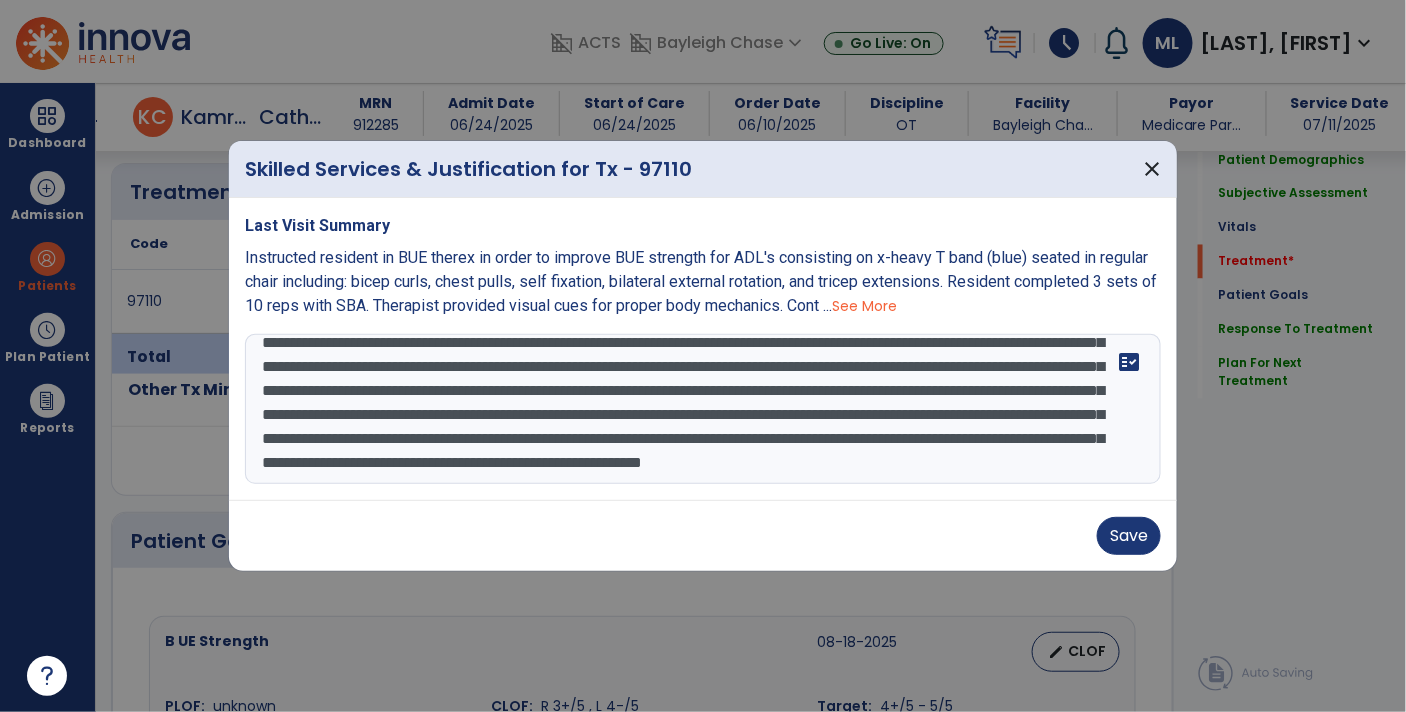 scroll, scrollTop: 119, scrollLeft: 0, axis: vertical 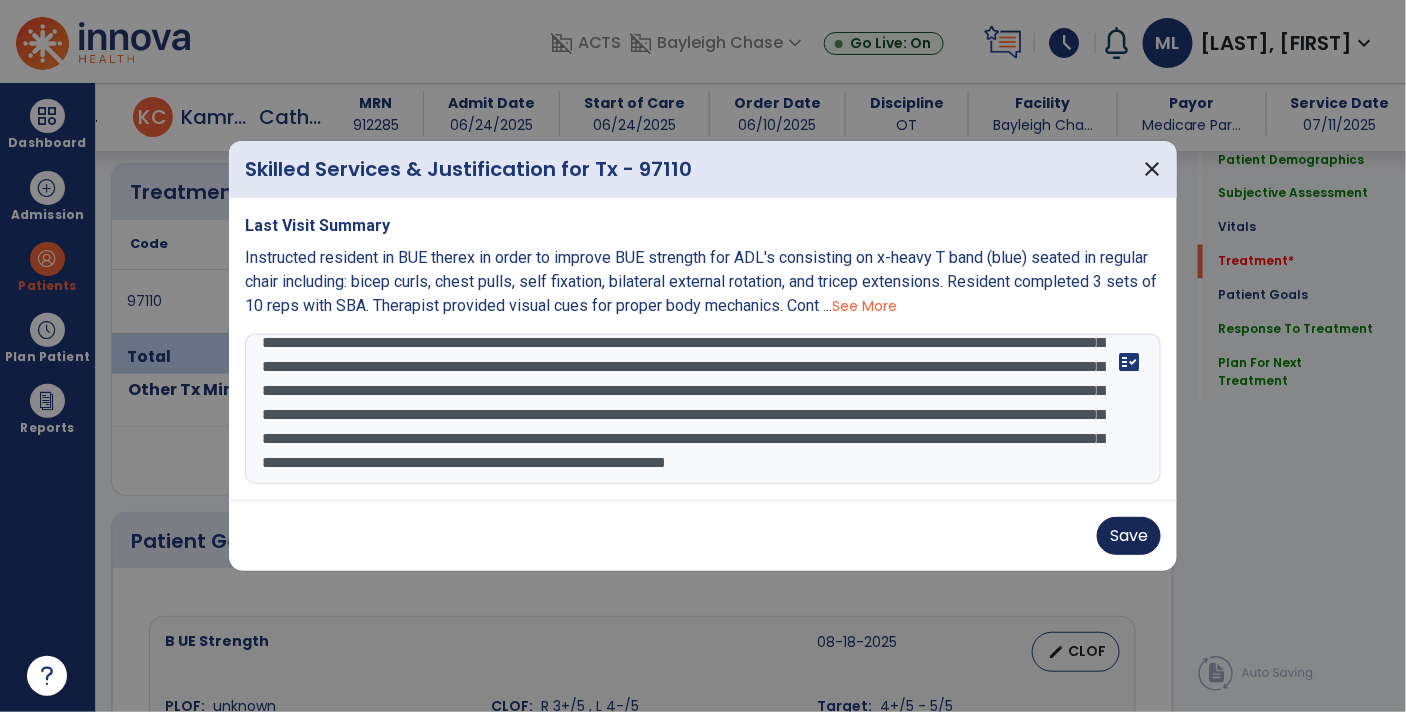 type on "**********" 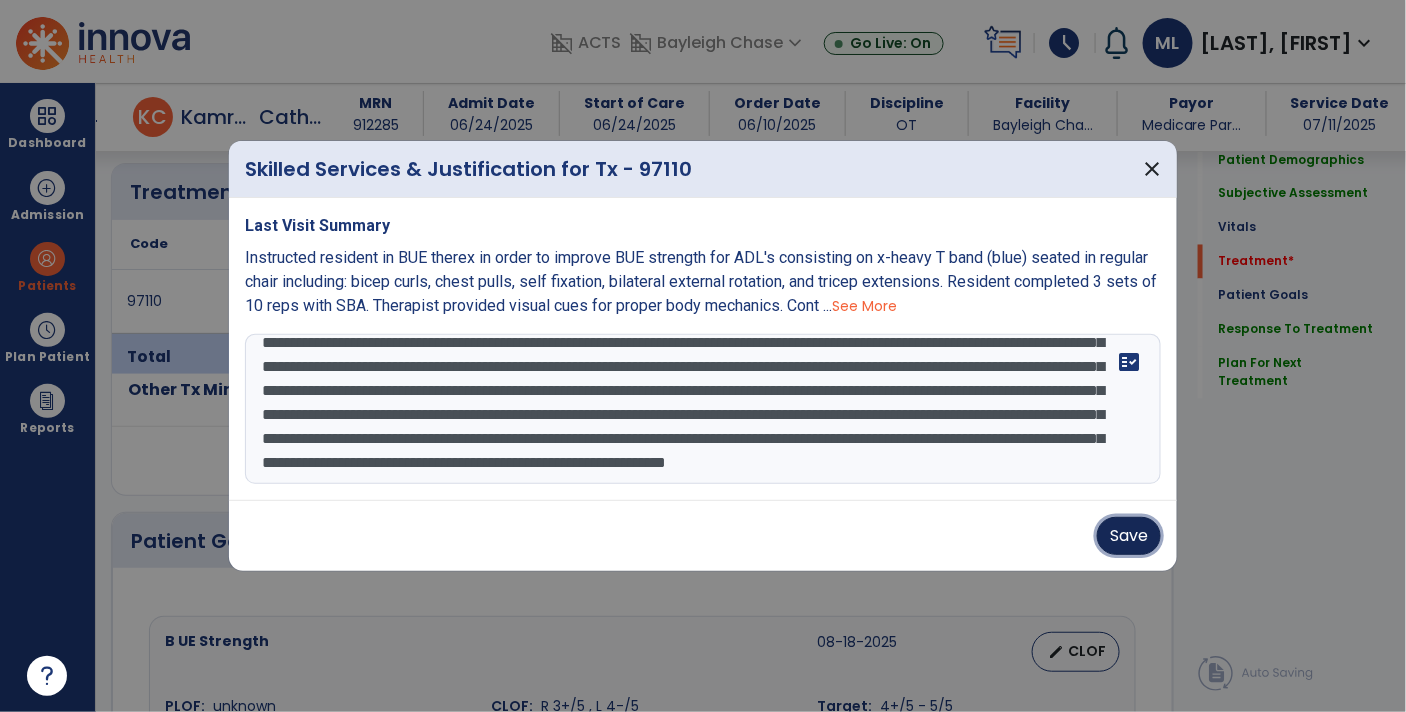 click on "Save" at bounding box center (1129, 536) 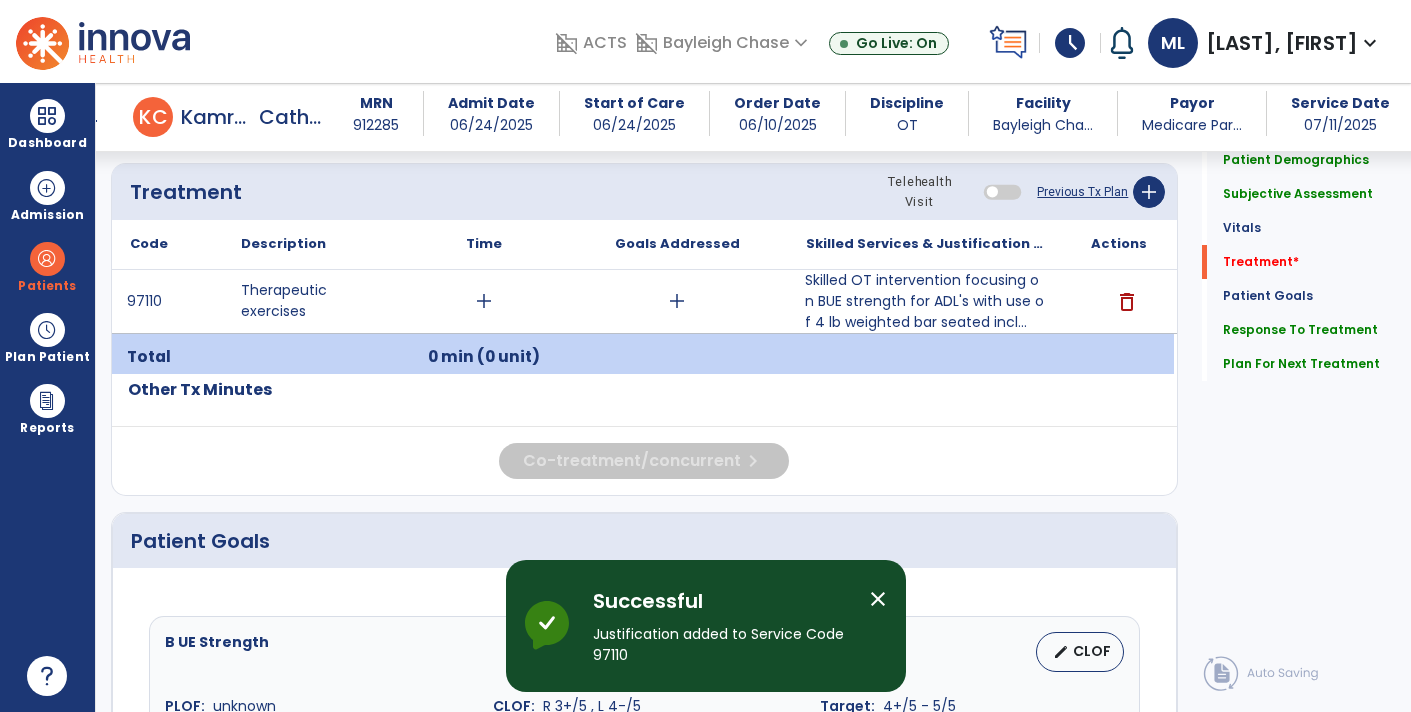 click on "add" at bounding box center (677, 301) 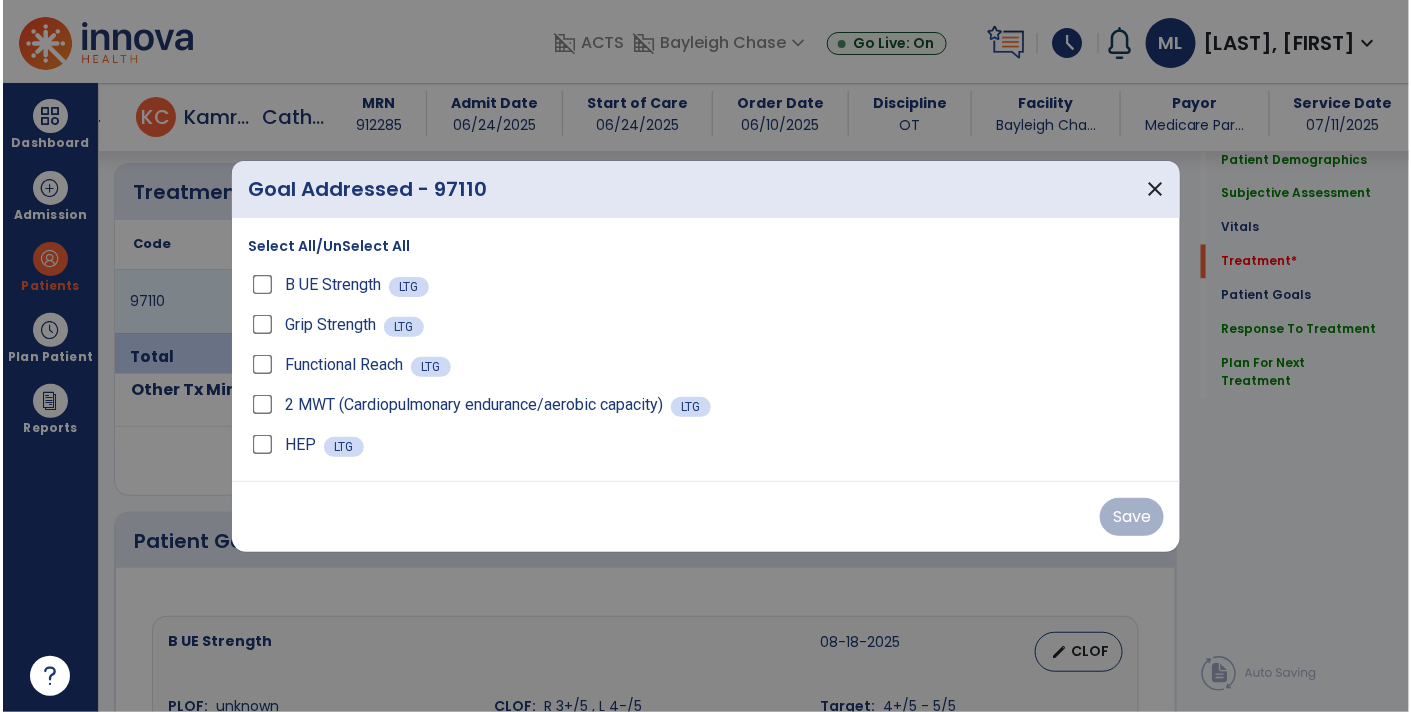 scroll, scrollTop: 1086, scrollLeft: 0, axis: vertical 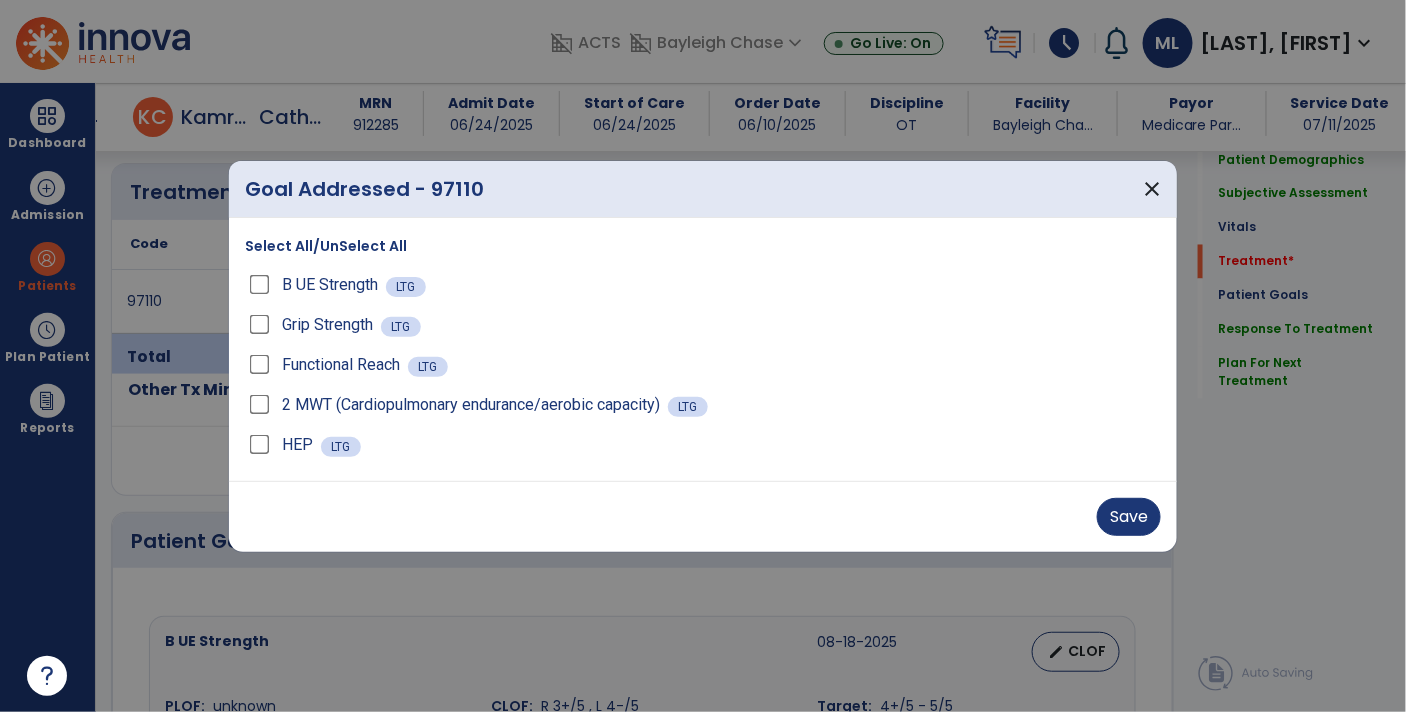 click on "Save" at bounding box center (703, 517) 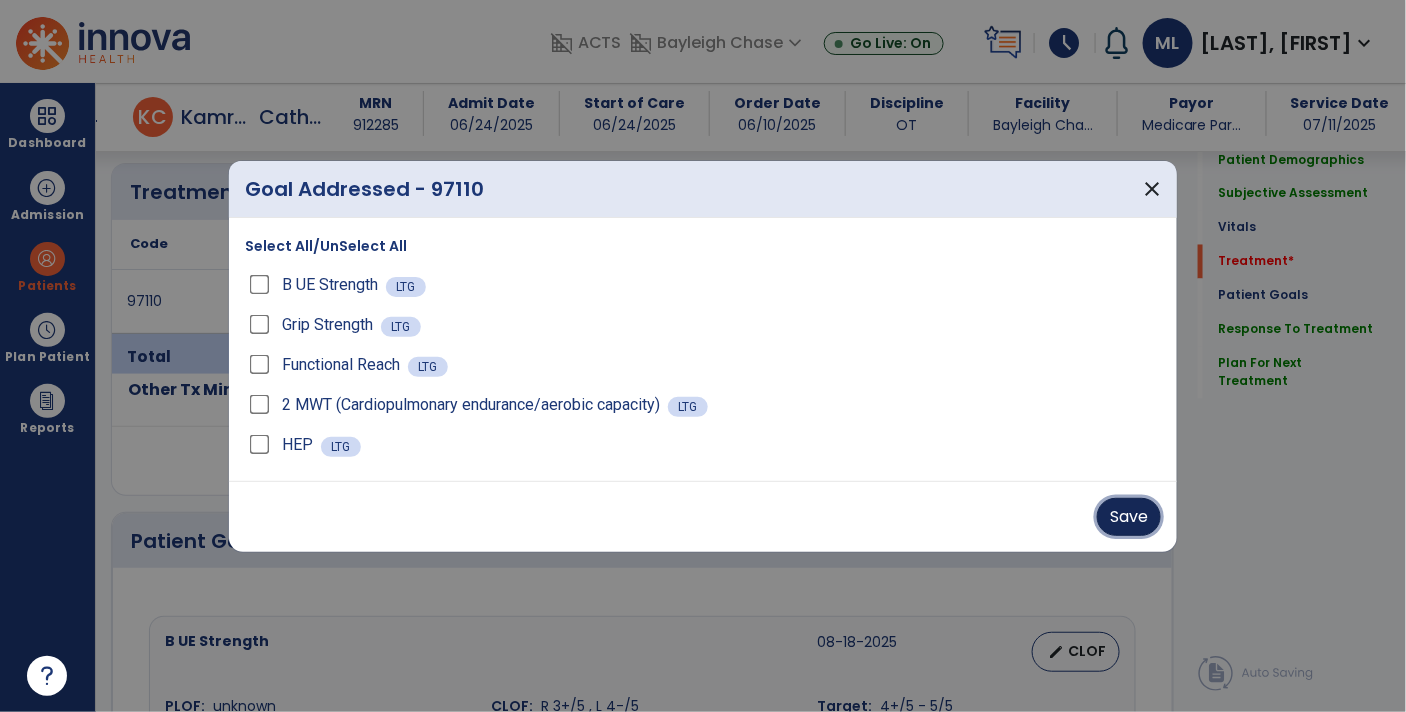 click on "Save" at bounding box center [1129, 517] 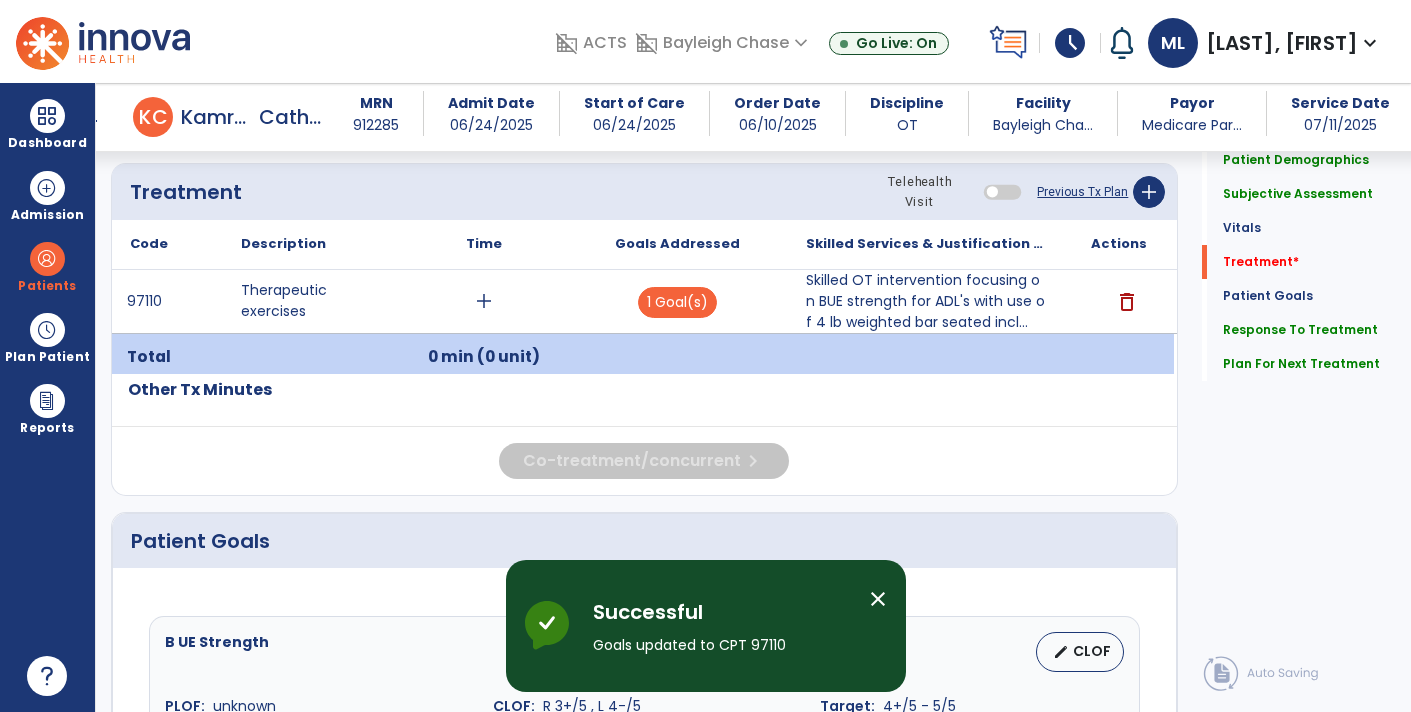 click on "add" at bounding box center [484, 301] 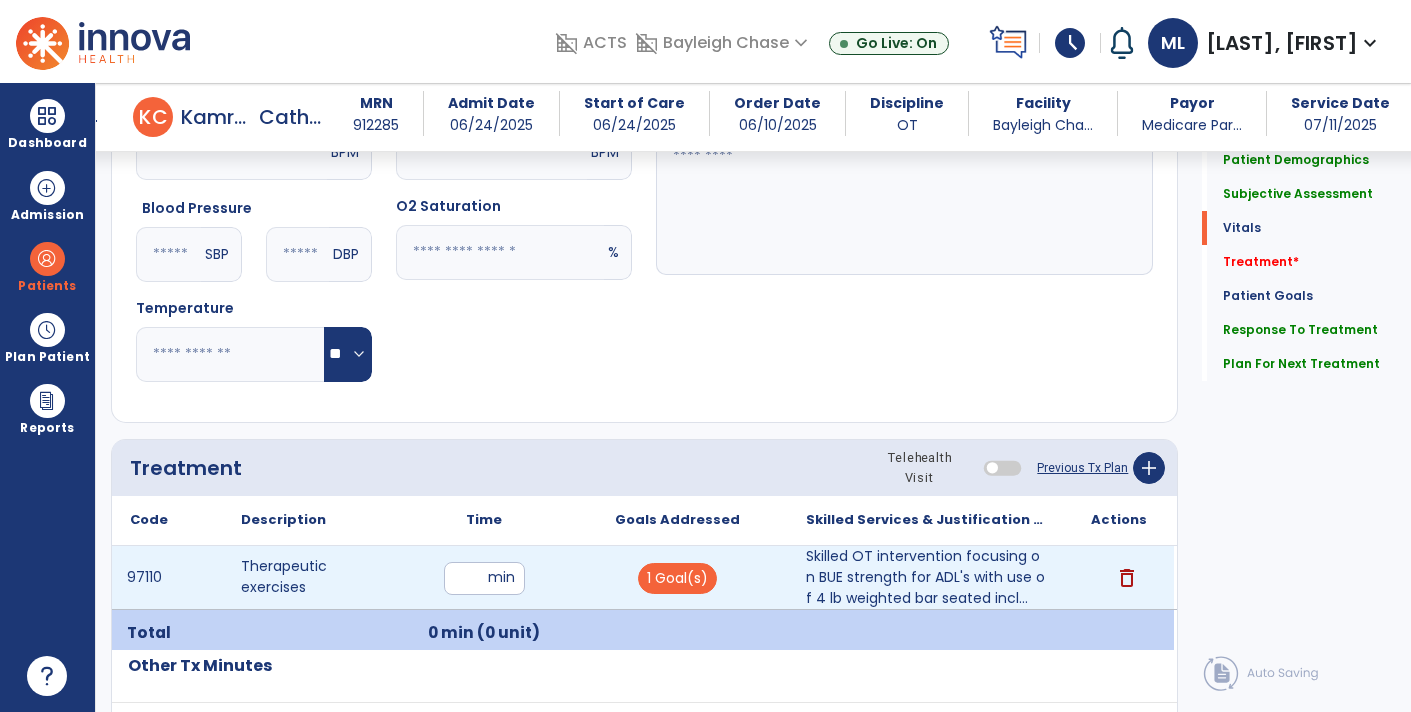scroll, scrollTop: 803, scrollLeft: 0, axis: vertical 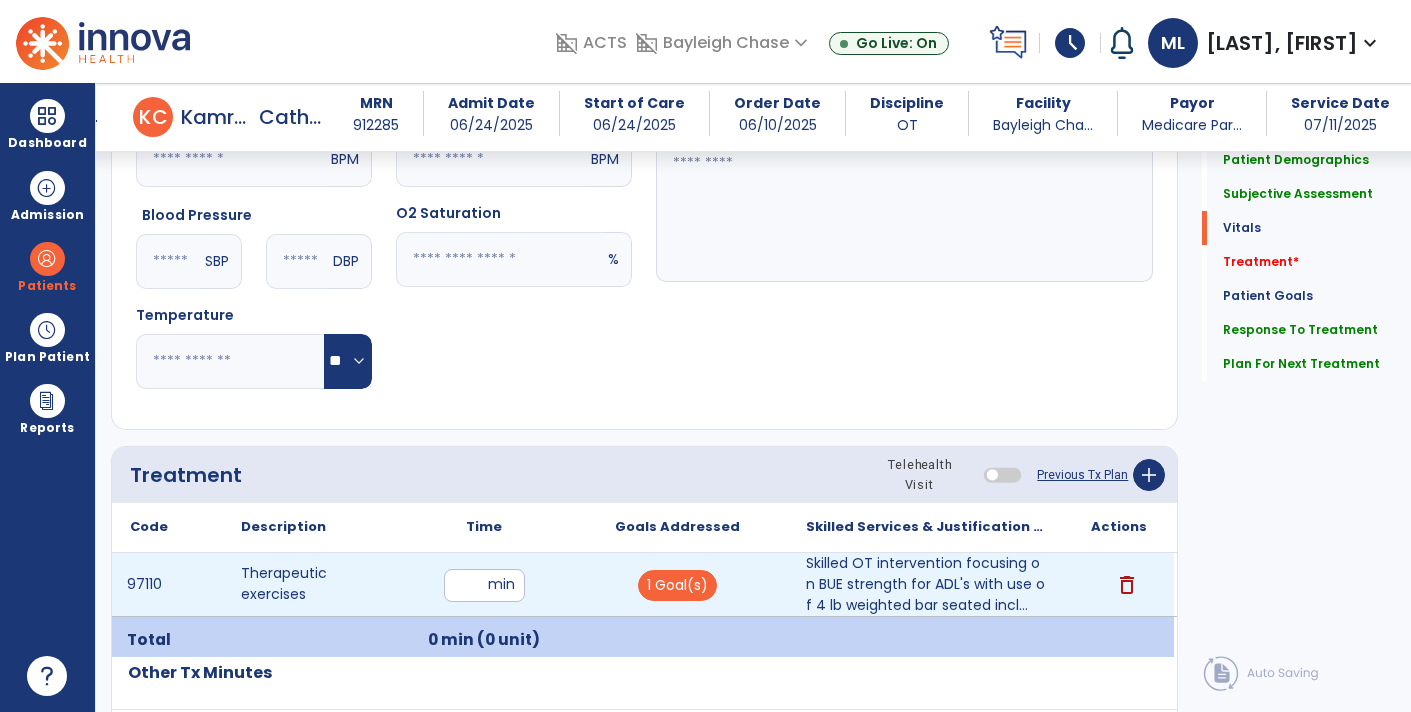 type on "*" 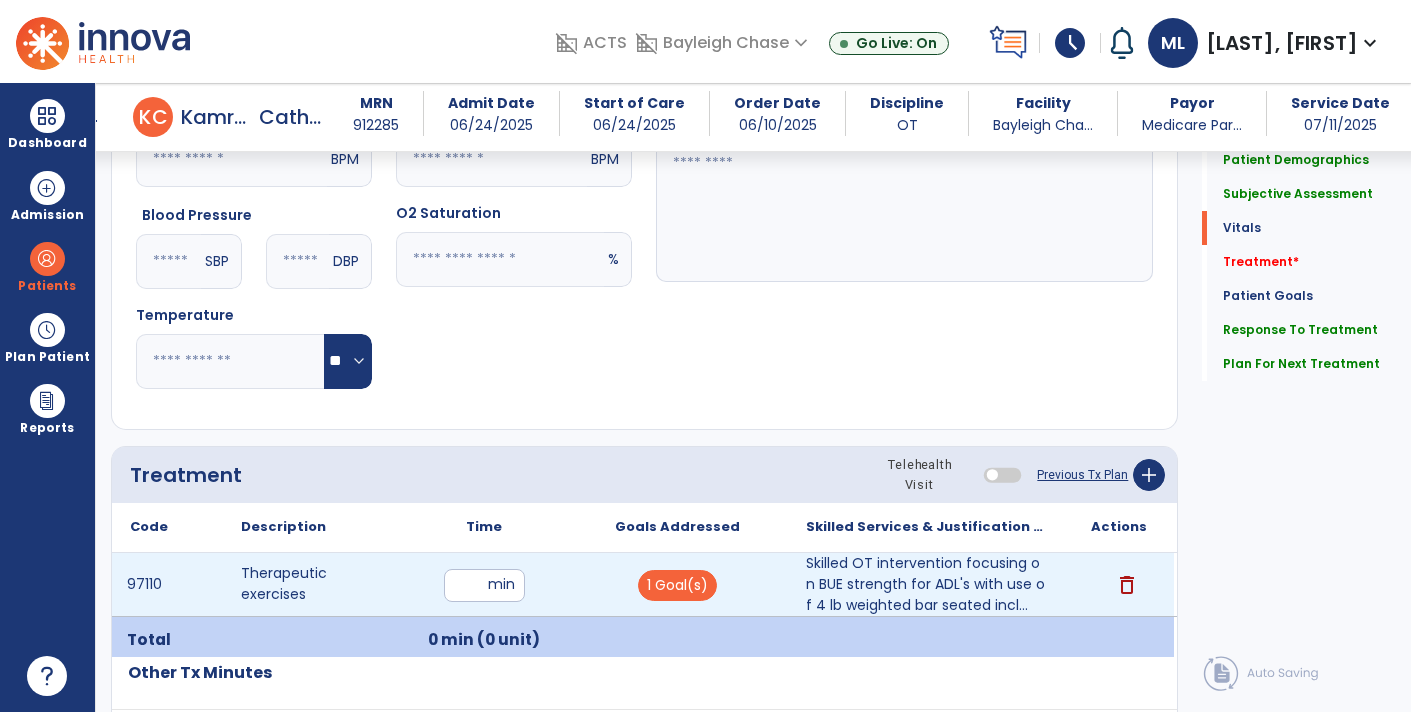 type on "**" 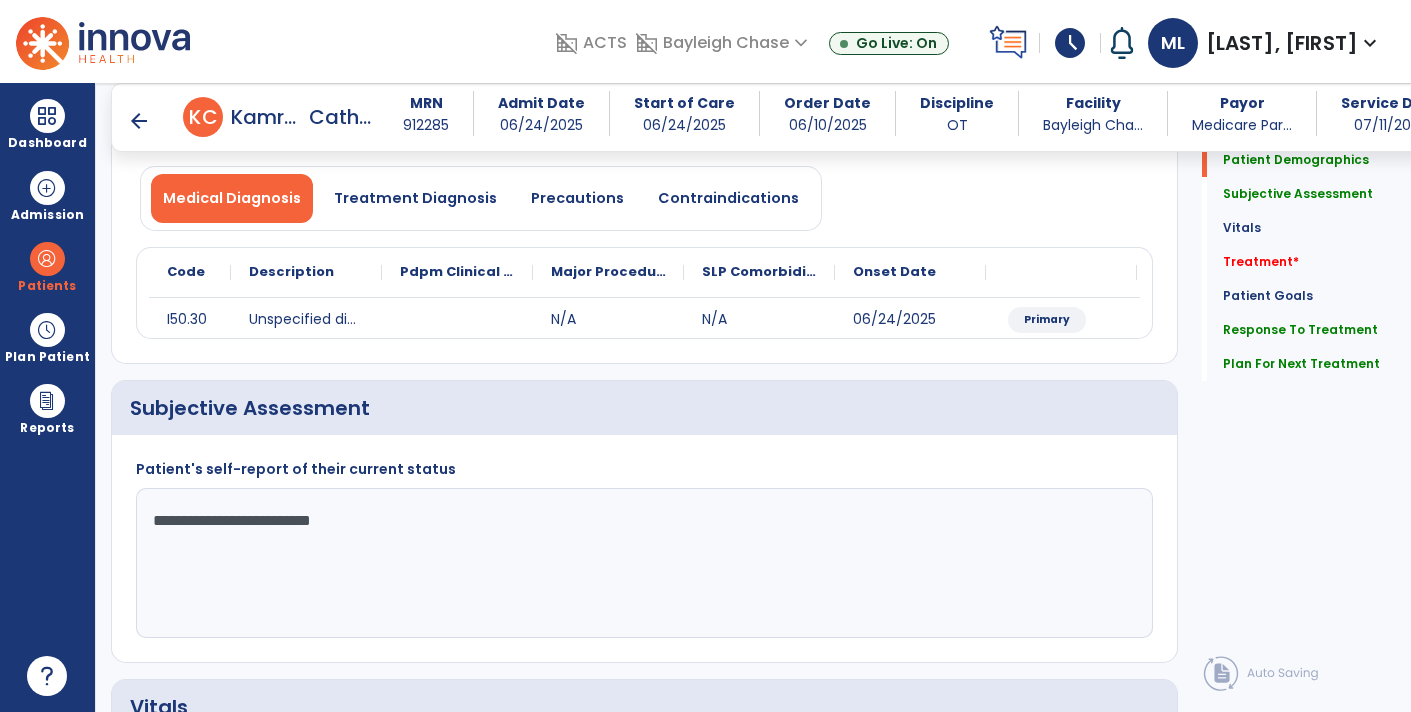 scroll, scrollTop: 163, scrollLeft: 0, axis: vertical 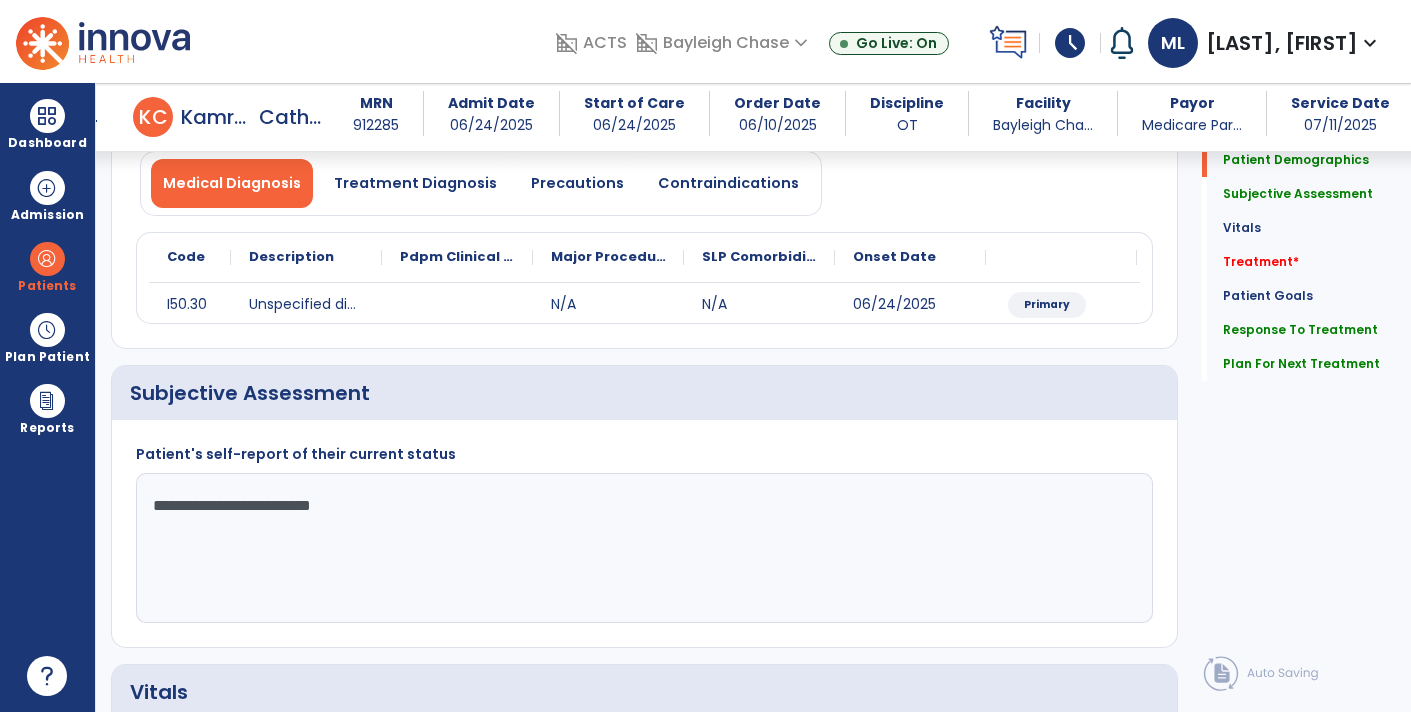 click on "**********" 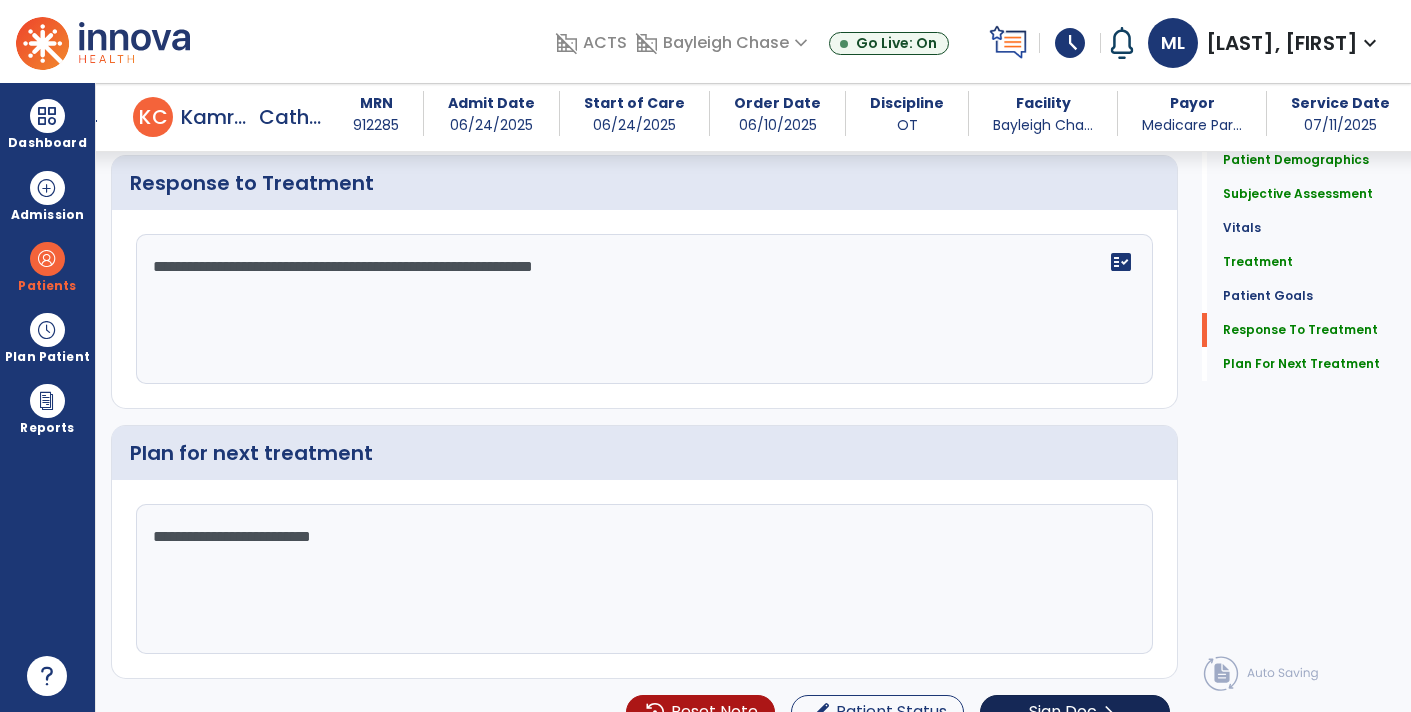 type on "**********" 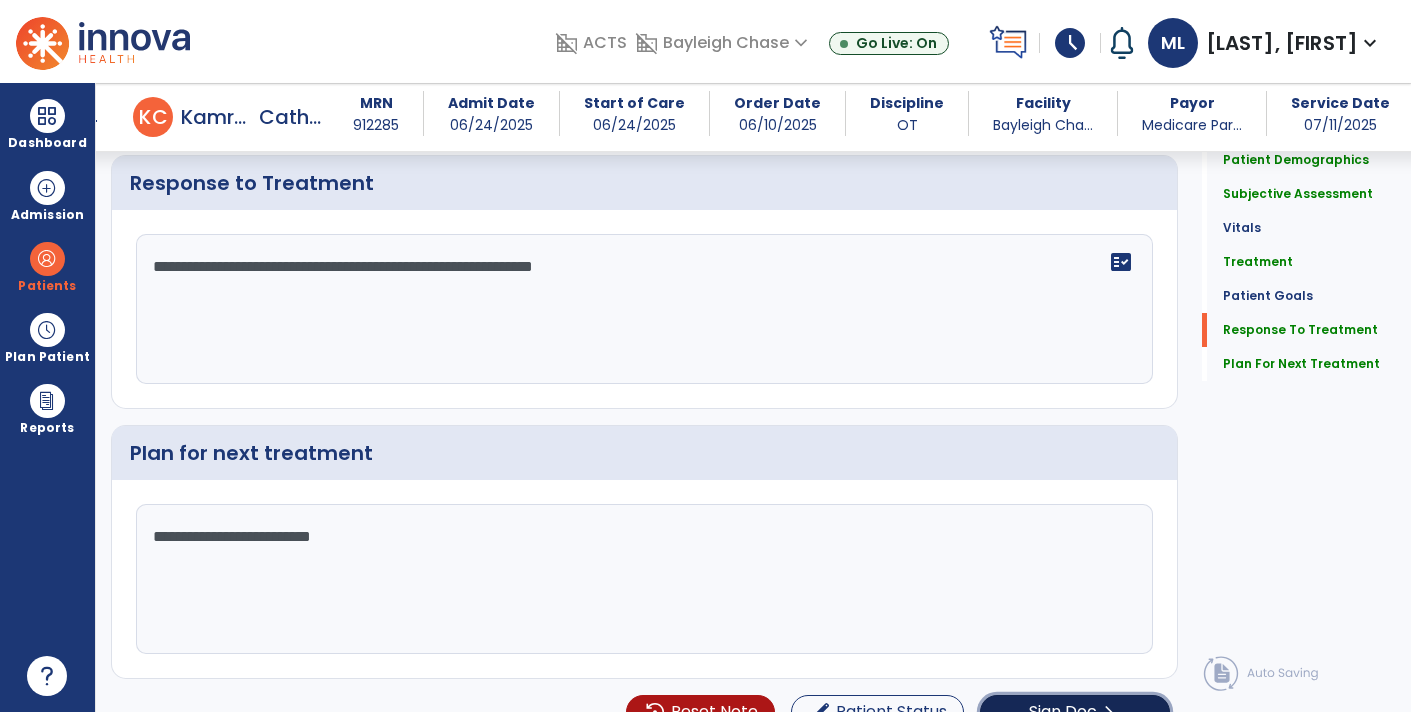 click on "chevron_right" 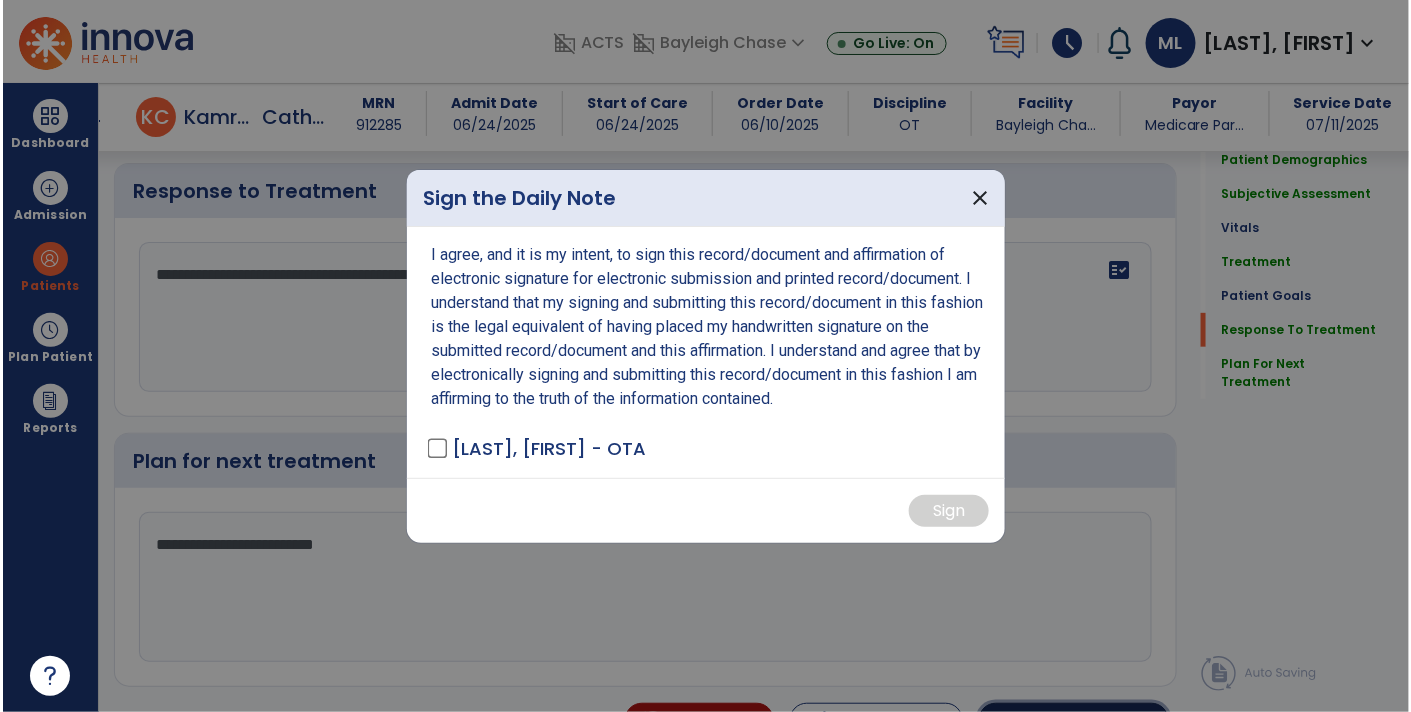 scroll, scrollTop: 2565, scrollLeft: 0, axis: vertical 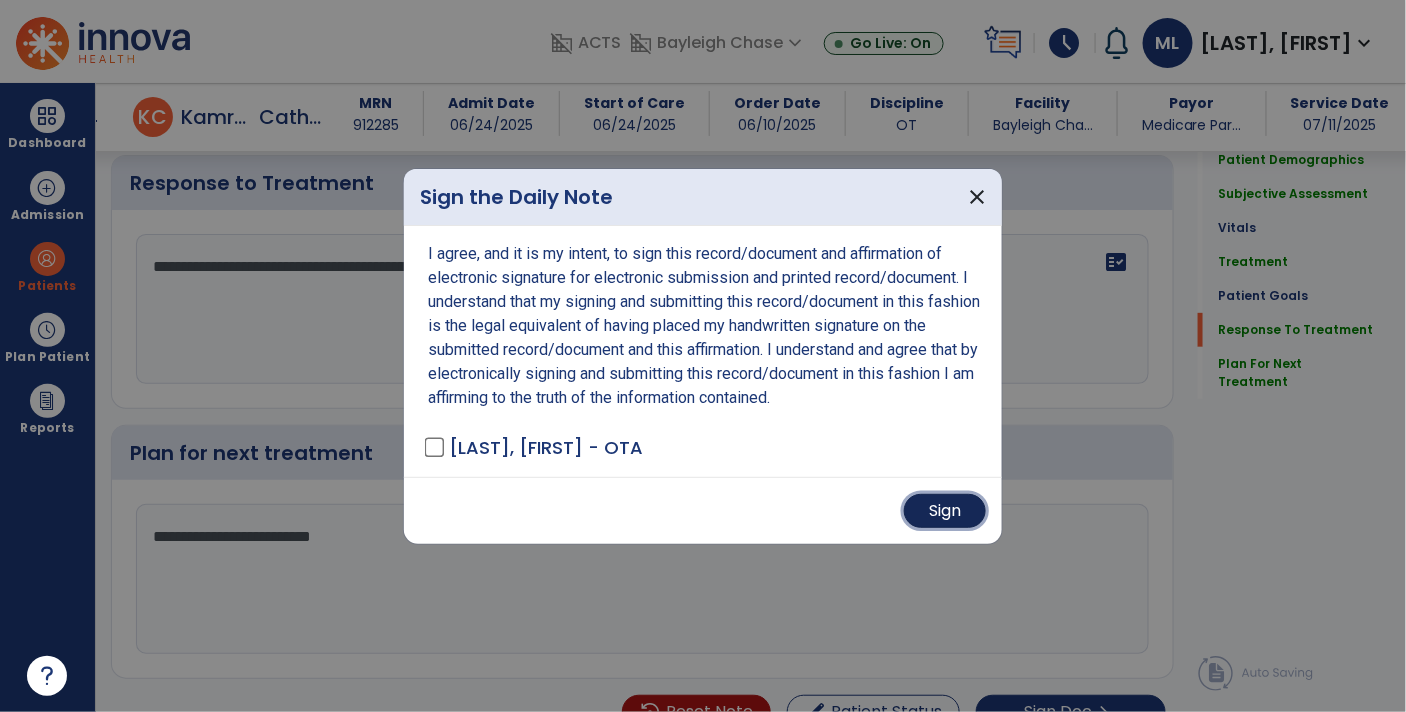 click on "Sign" at bounding box center (945, 511) 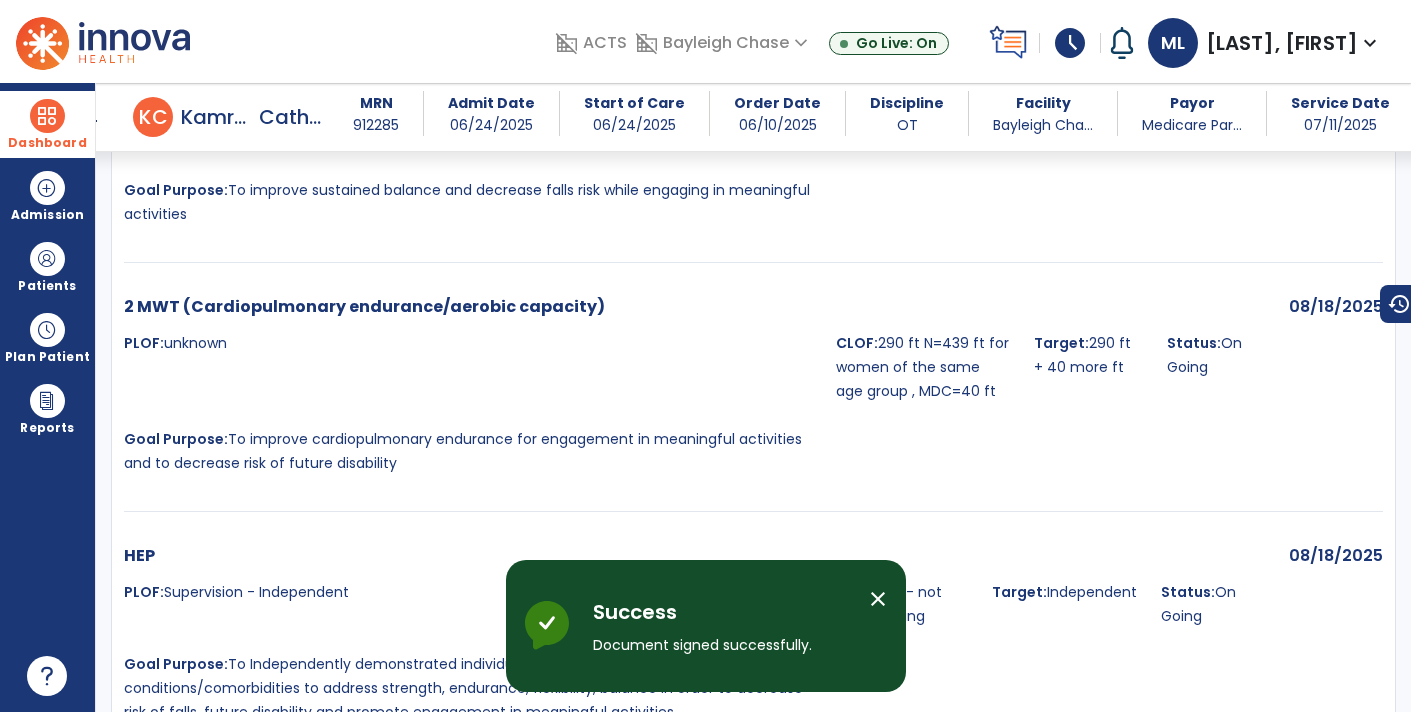 click at bounding box center (47, 116) 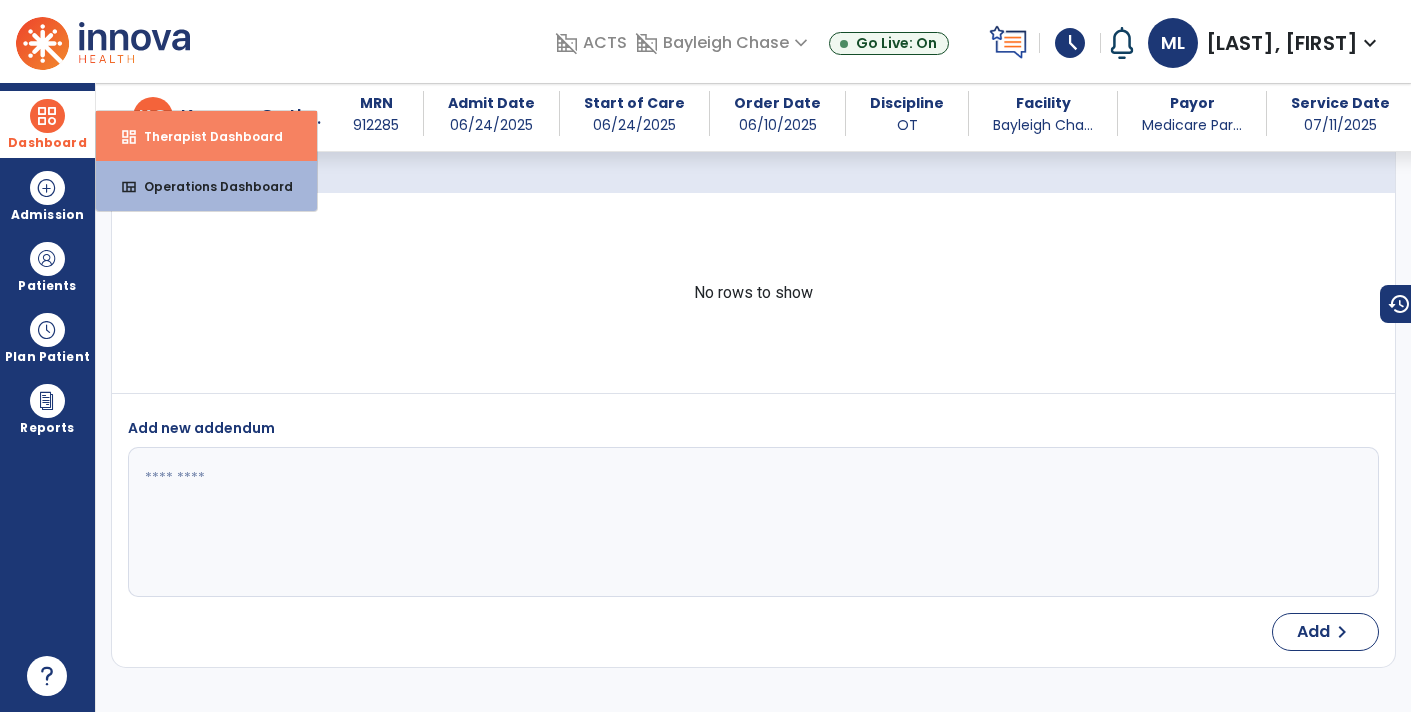 click on "dashboard  Therapist Dashboard" at bounding box center [206, 136] 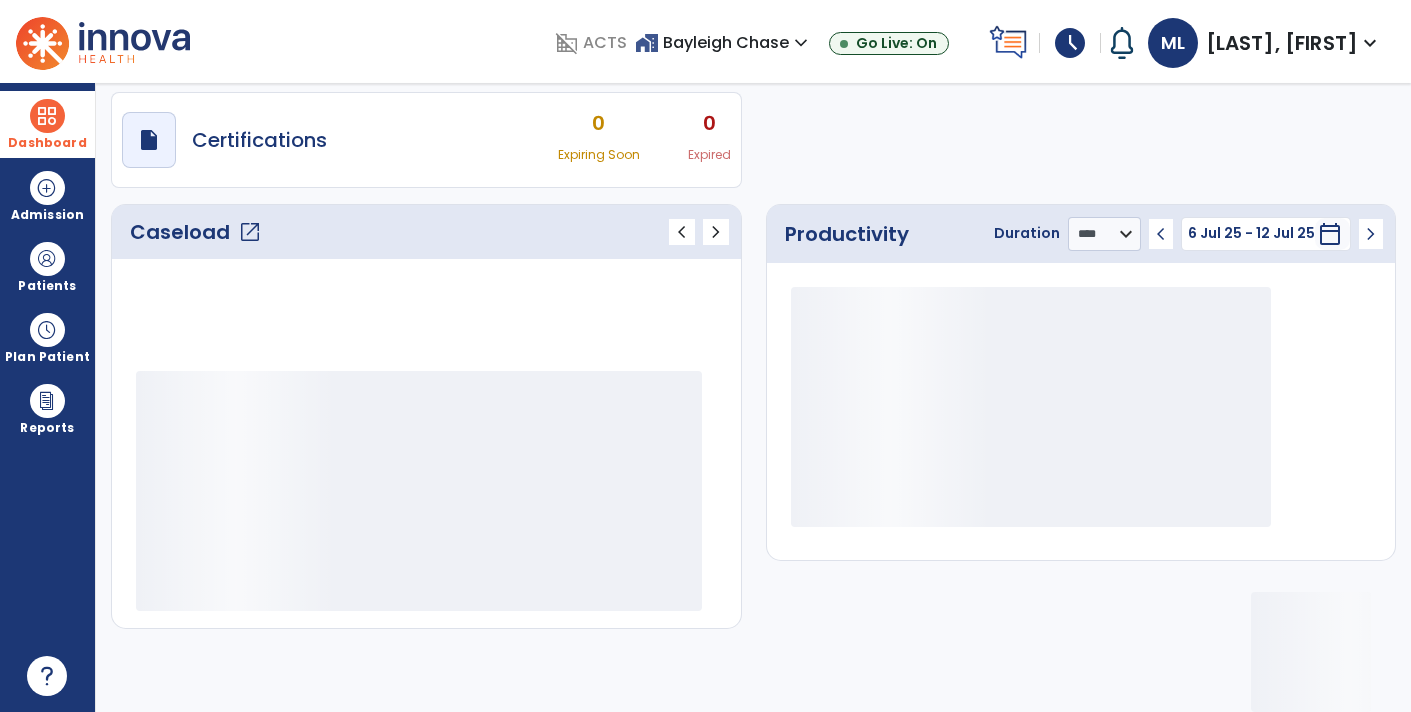 scroll, scrollTop: 162, scrollLeft: 0, axis: vertical 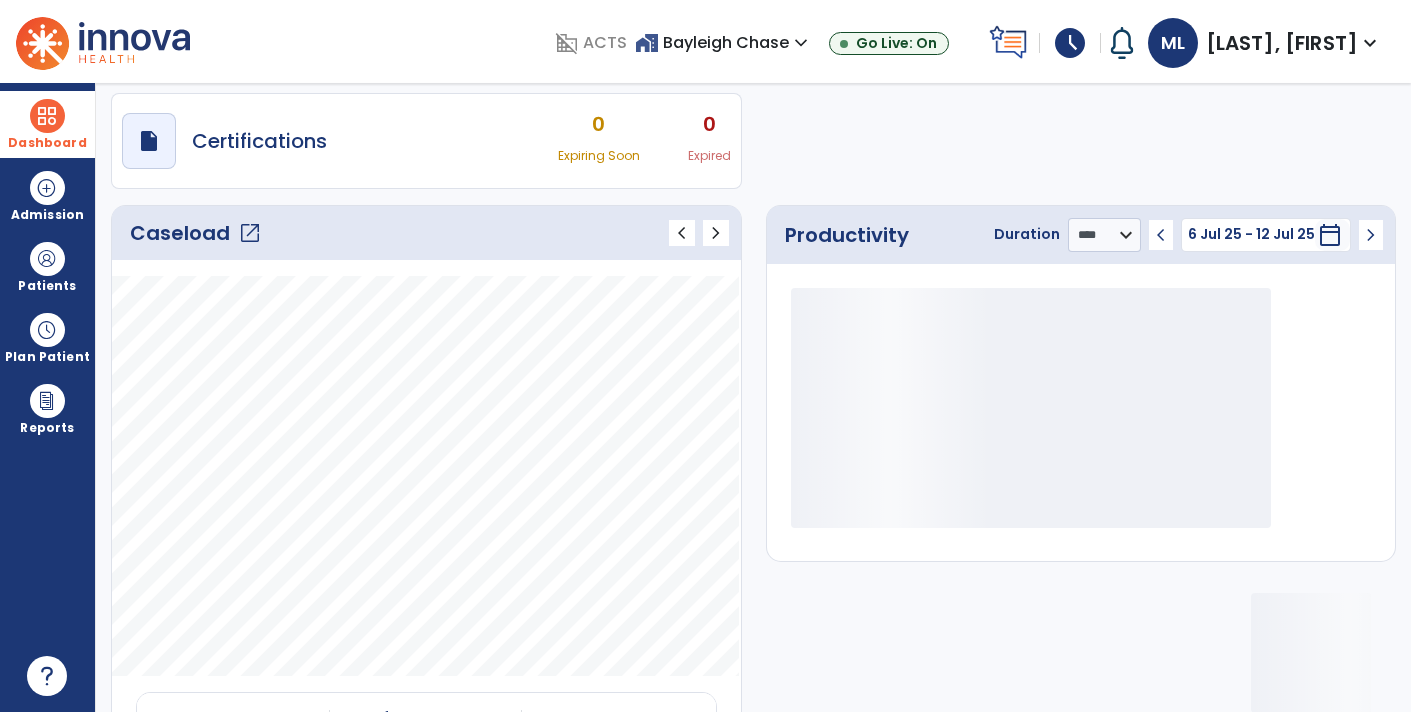 click on "open_in_new" 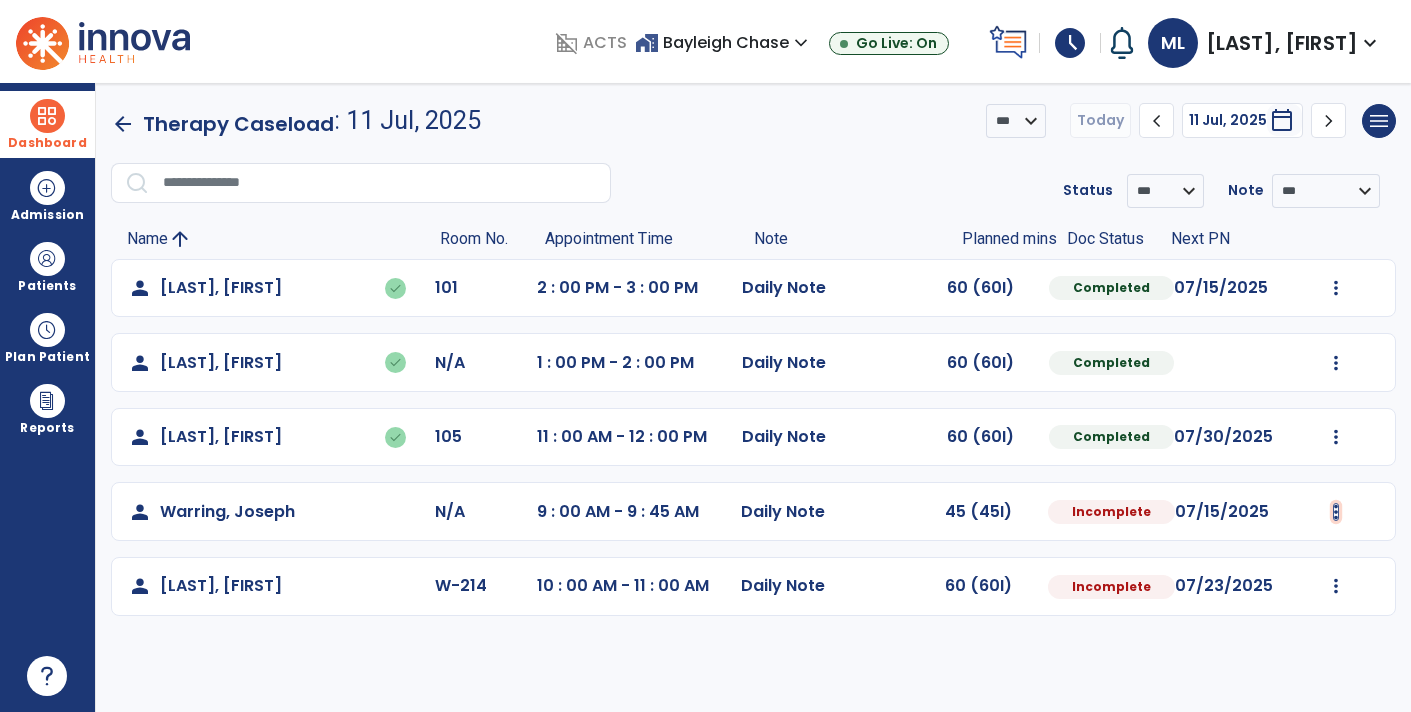 click at bounding box center (1336, 288) 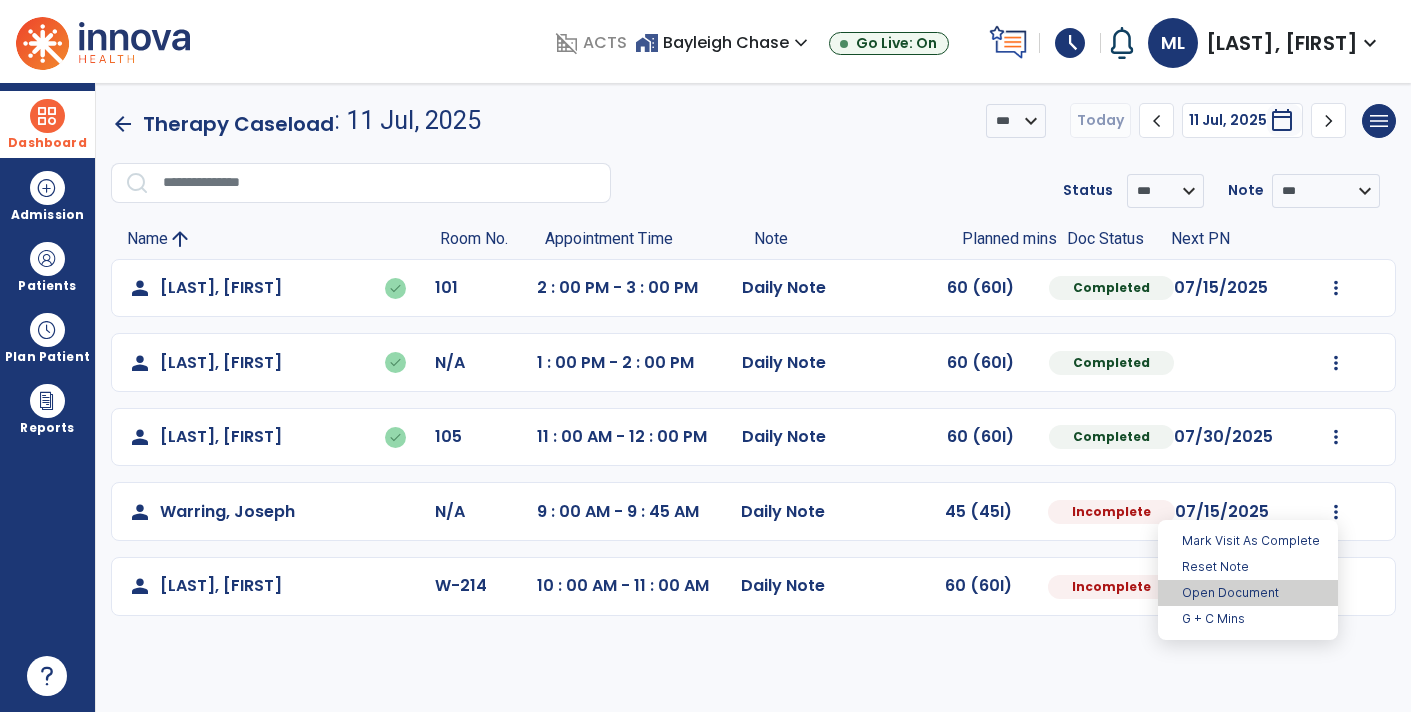 click on "Open Document" at bounding box center [1248, 593] 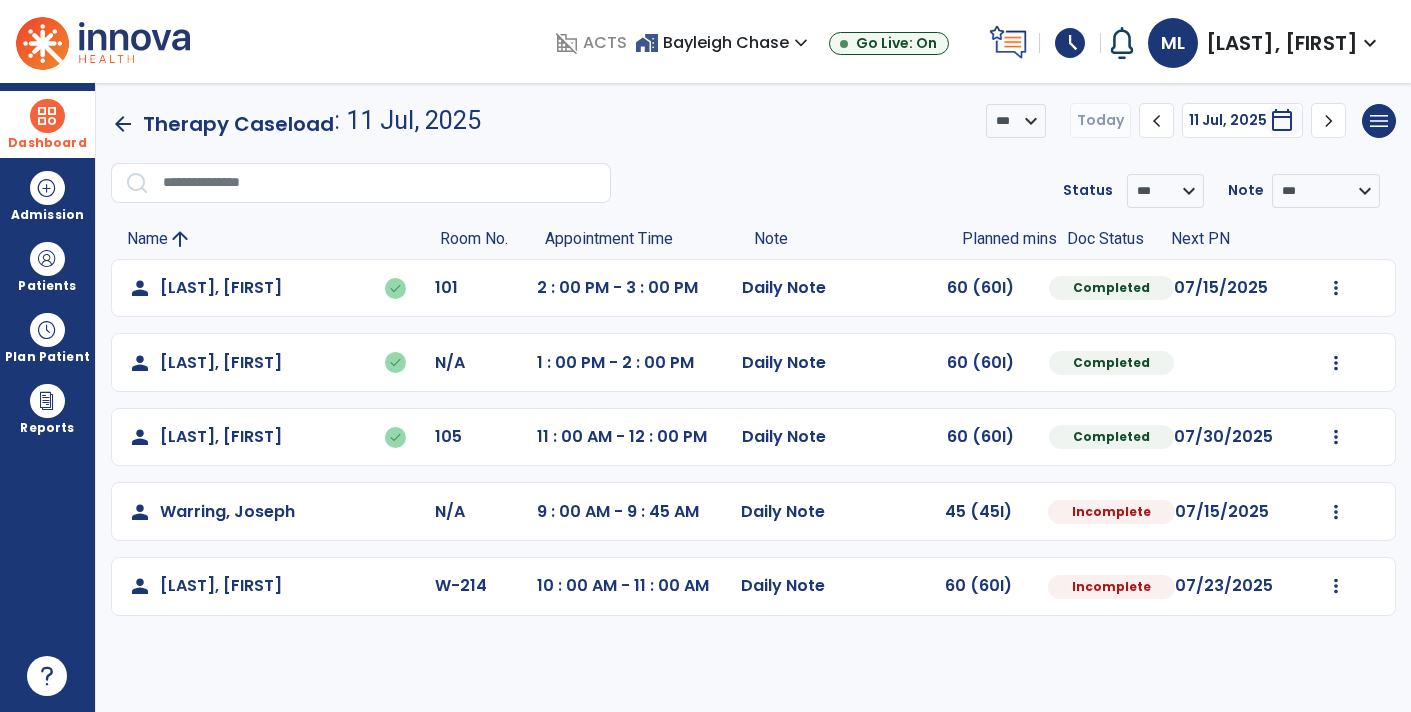 select on "*" 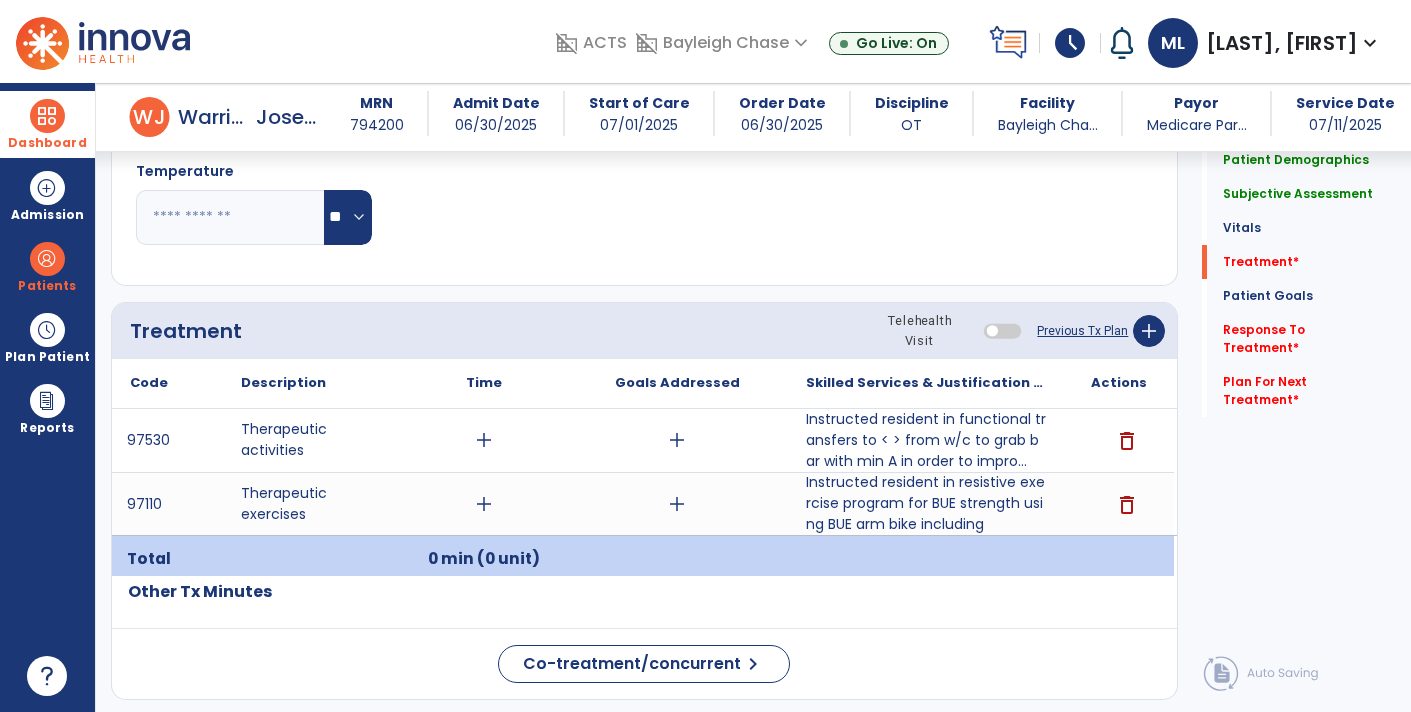 click at bounding box center [926, 559] 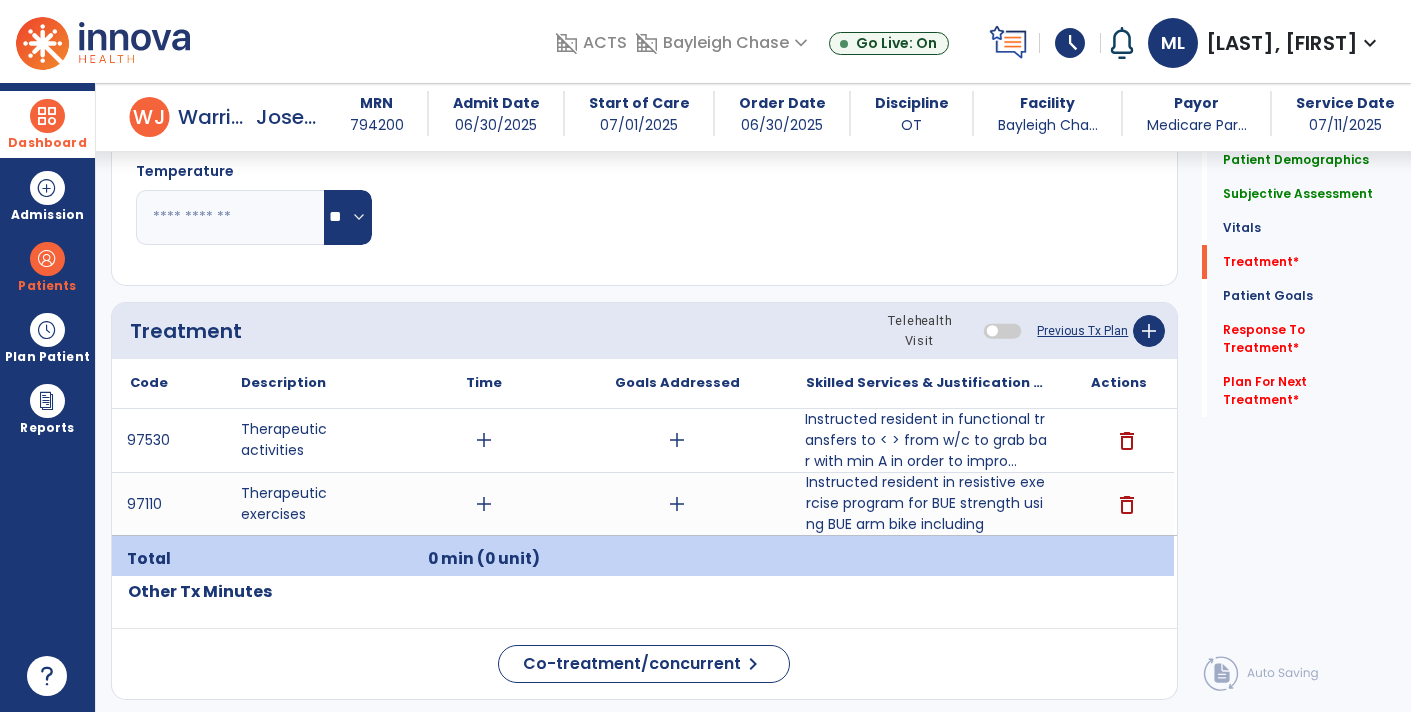 click on "Instructed resident in functional transfers to < > from w/c to grab bar with min A in order to impro..." at bounding box center [926, 440] 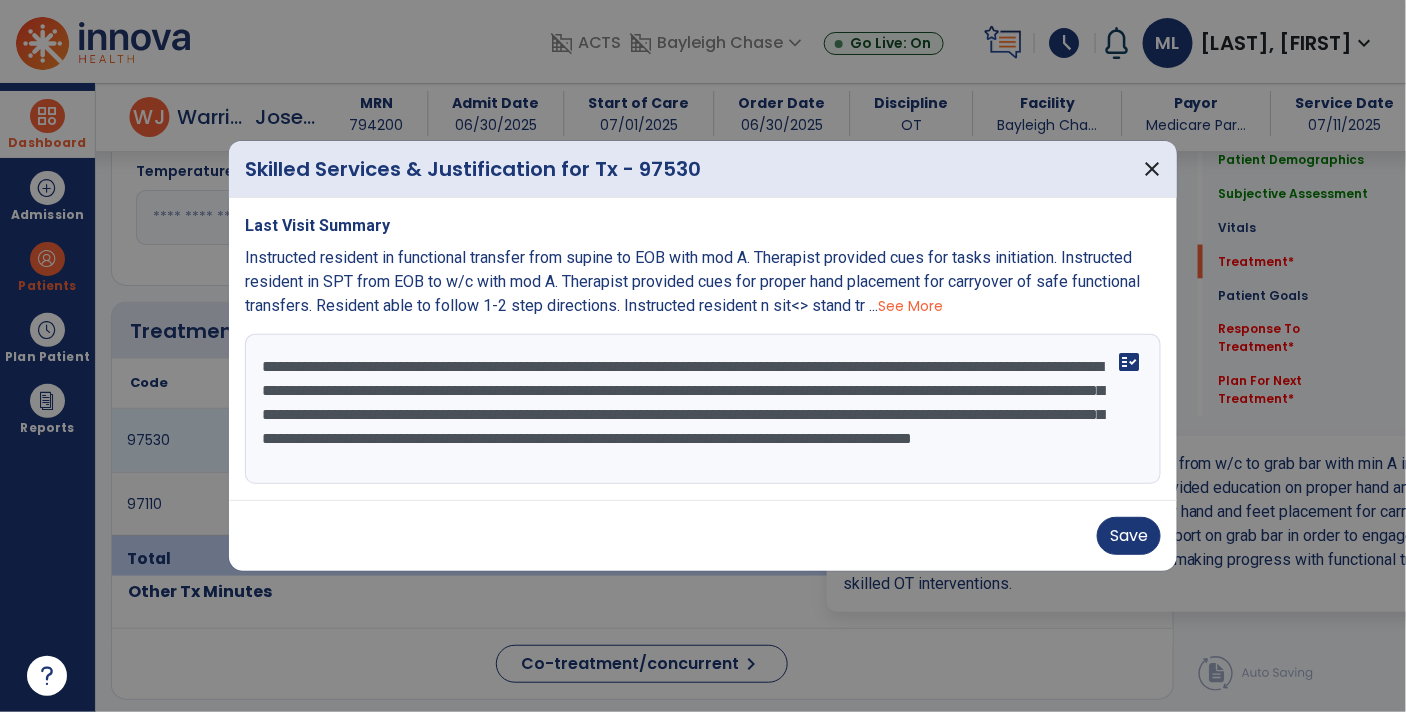 scroll, scrollTop: 947, scrollLeft: 0, axis: vertical 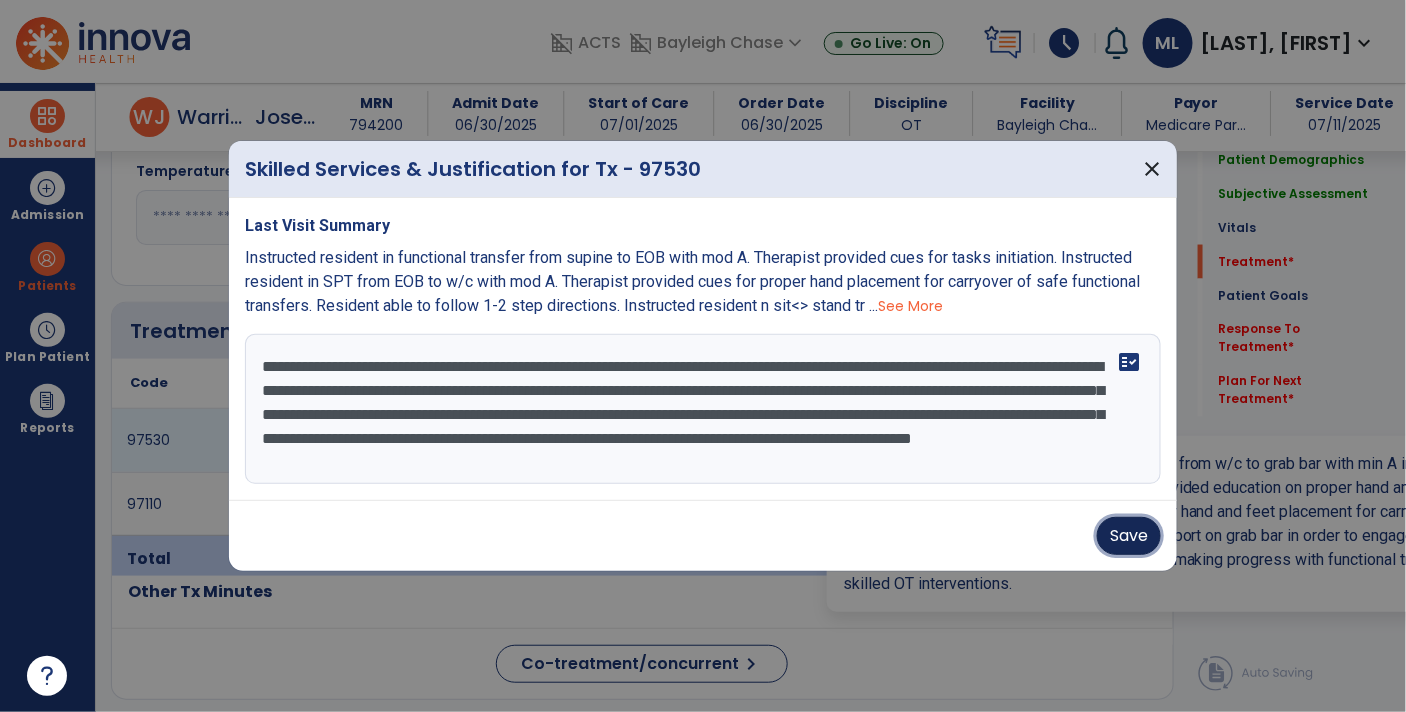 click on "Save" at bounding box center (1129, 536) 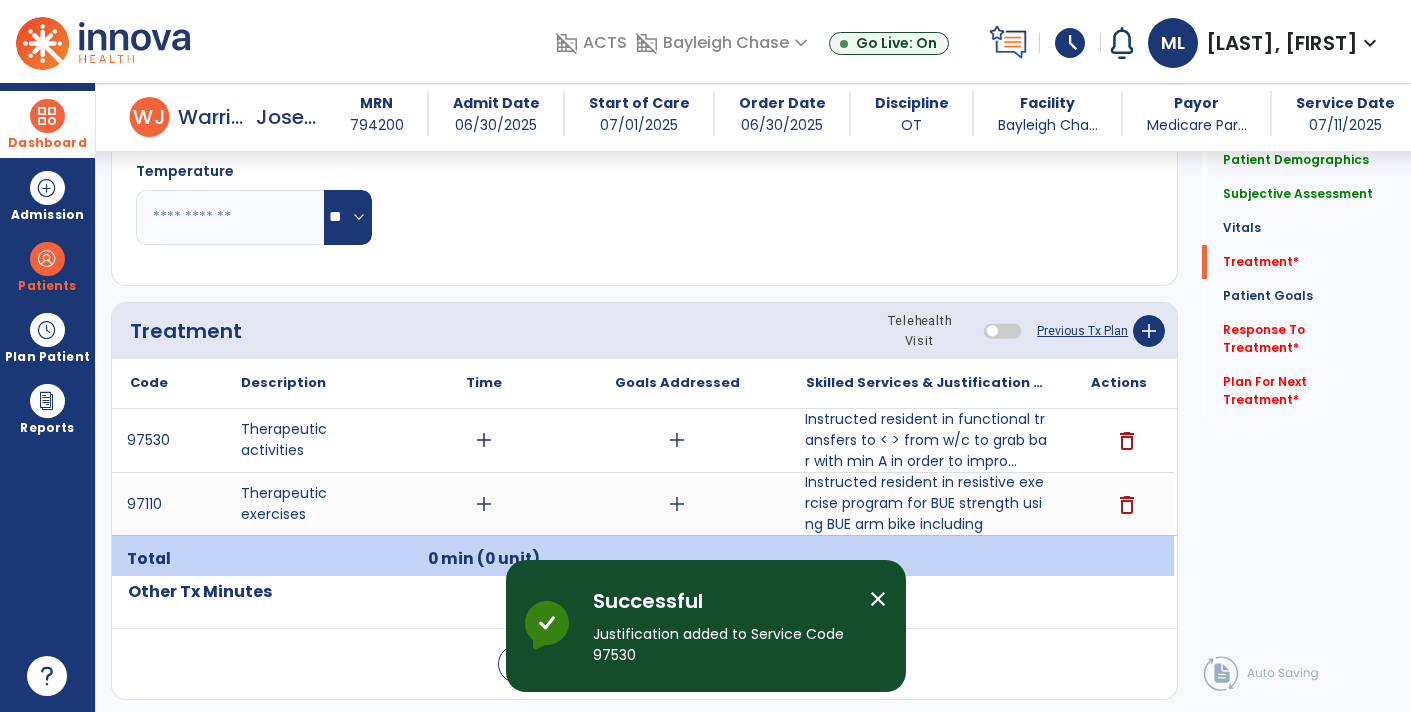 click on "Instructed resident in resistive exercise program for BUE strength using BUE arm bike  including" at bounding box center (926, 503) 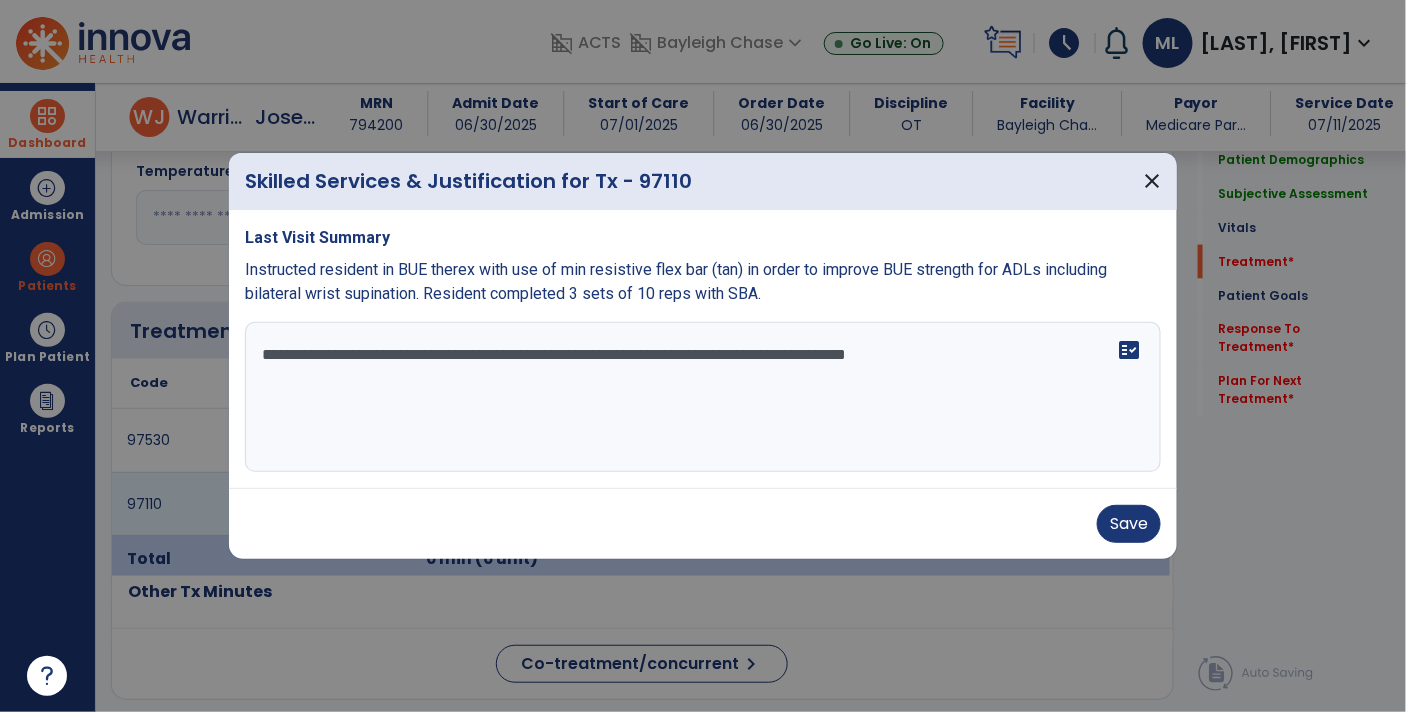 click on "**********" at bounding box center (703, 397) 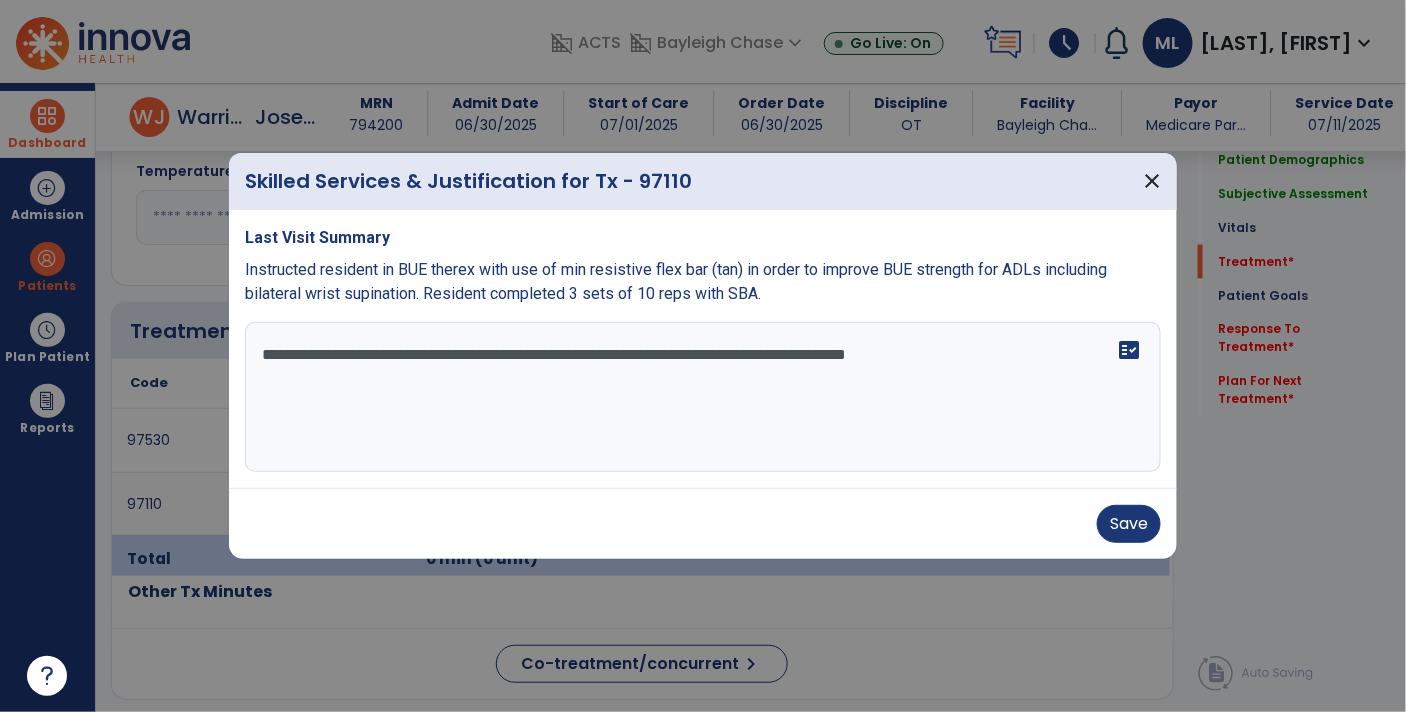click on "**********" at bounding box center [703, 397] 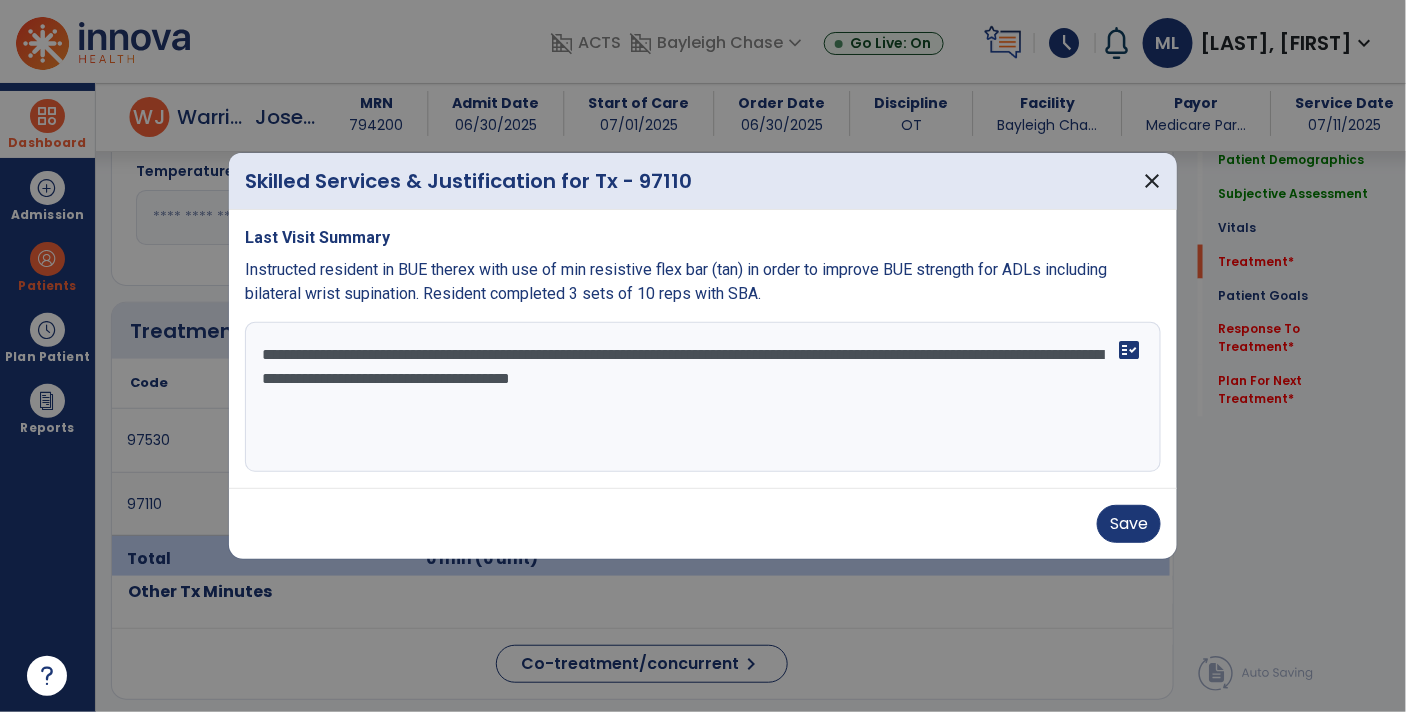 click on "**********" at bounding box center (703, 397) 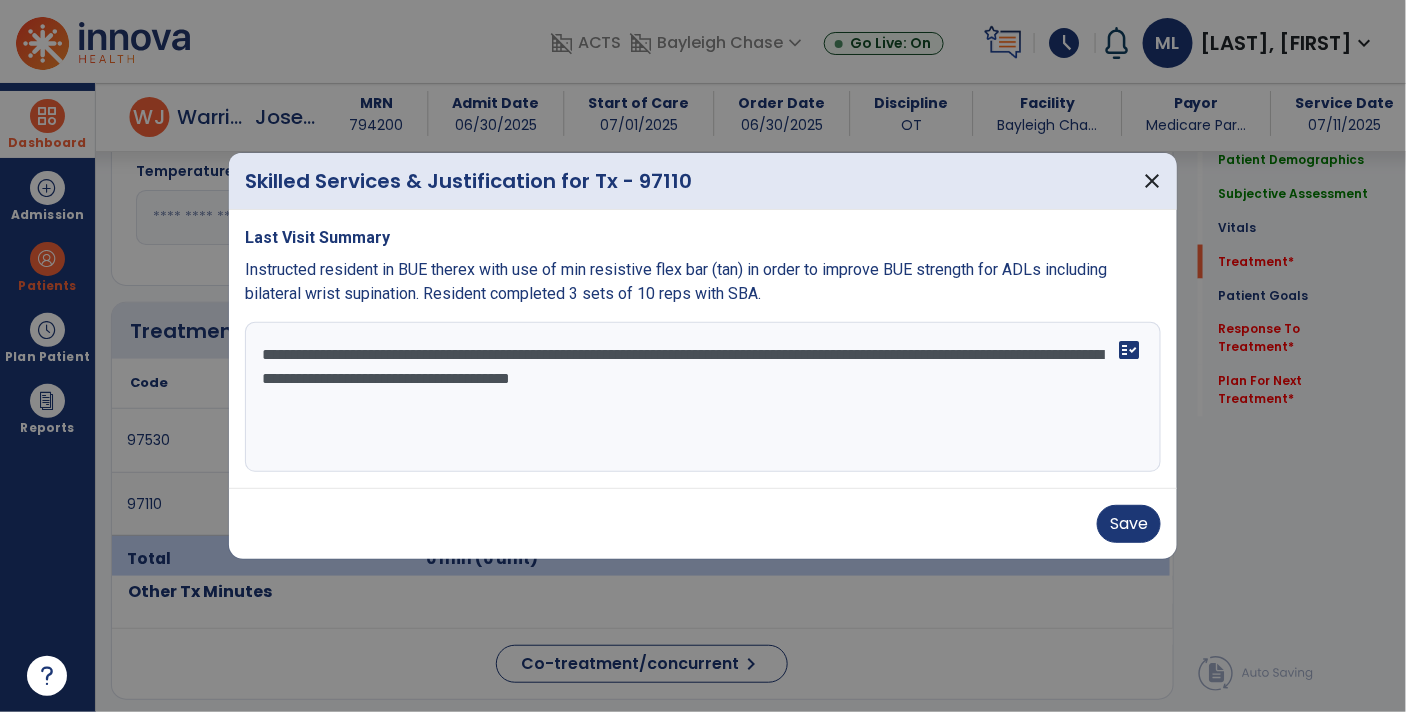 click on "**********" at bounding box center [703, 397] 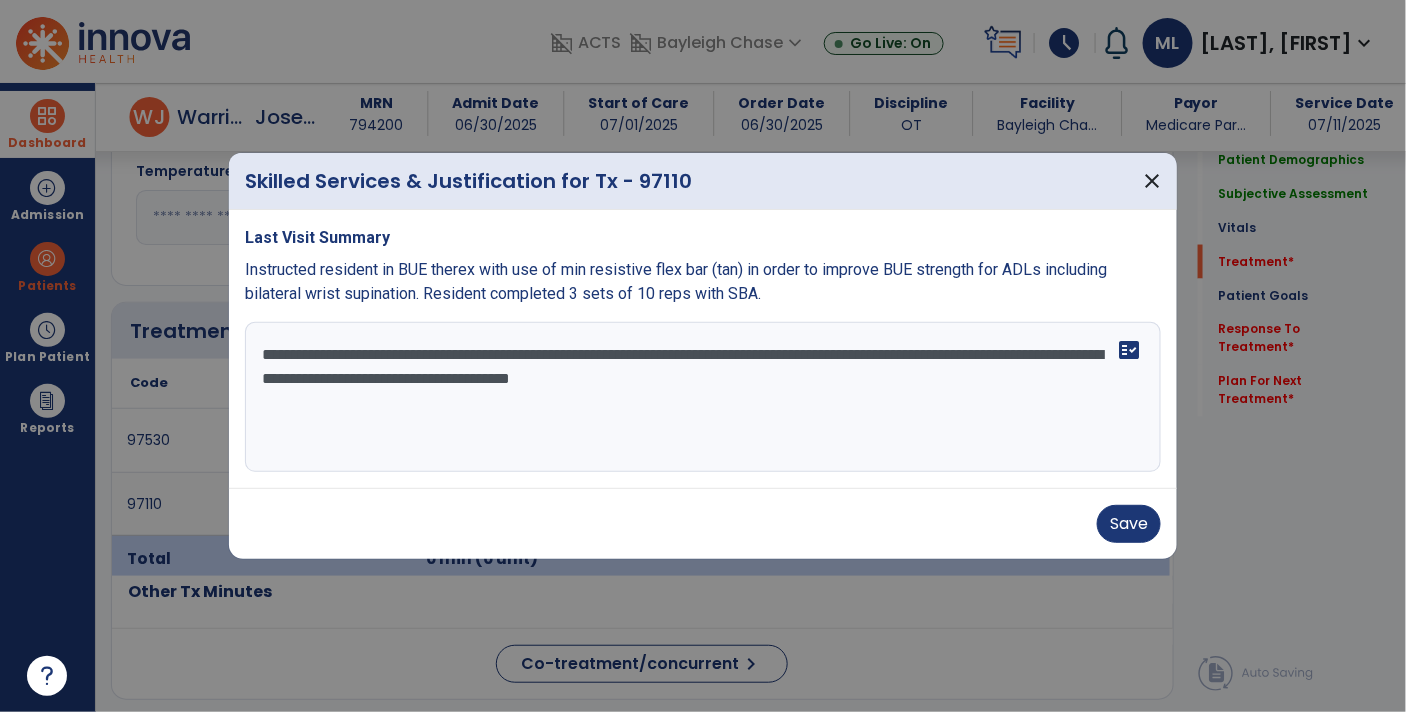 click on "**********" at bounding box center [703, 397] 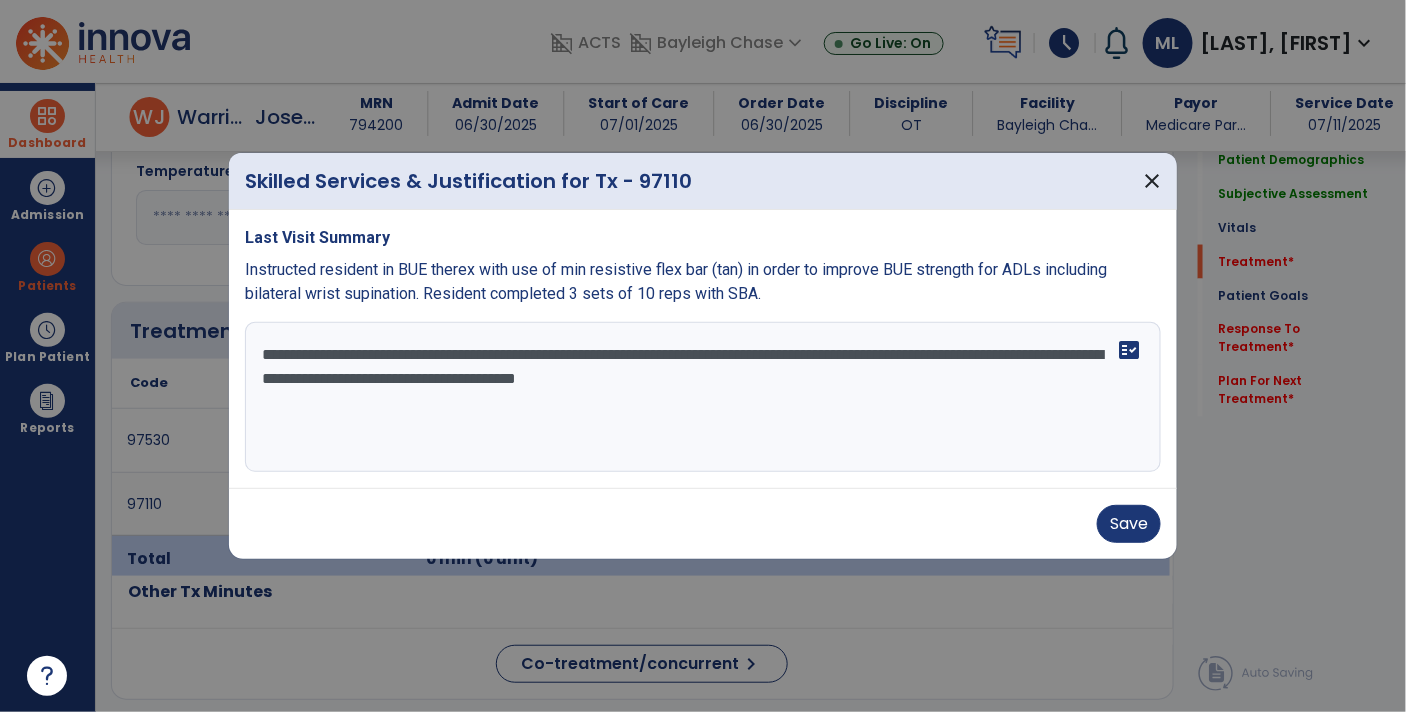 click on "**********" at bounding box center (703, 397) 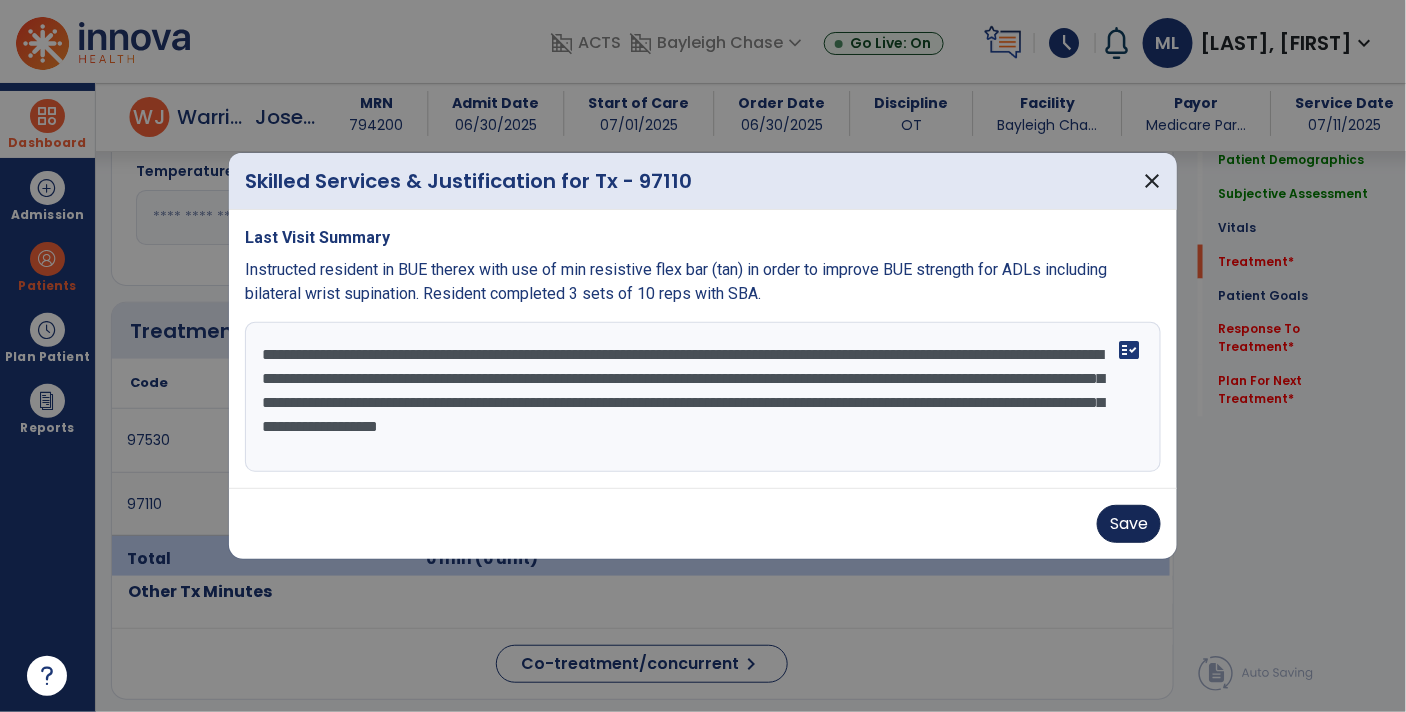 type on "**********" 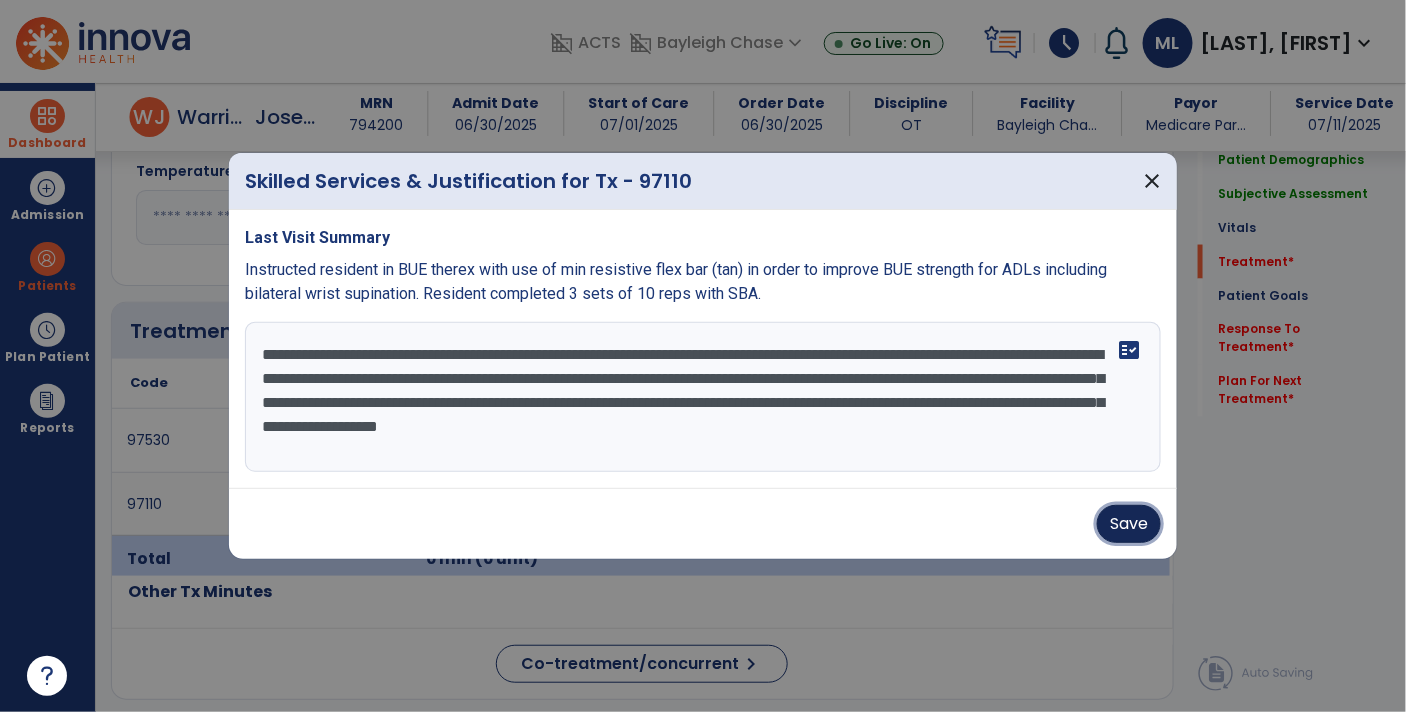 click on "Save" at bounding box center [1129, 524] 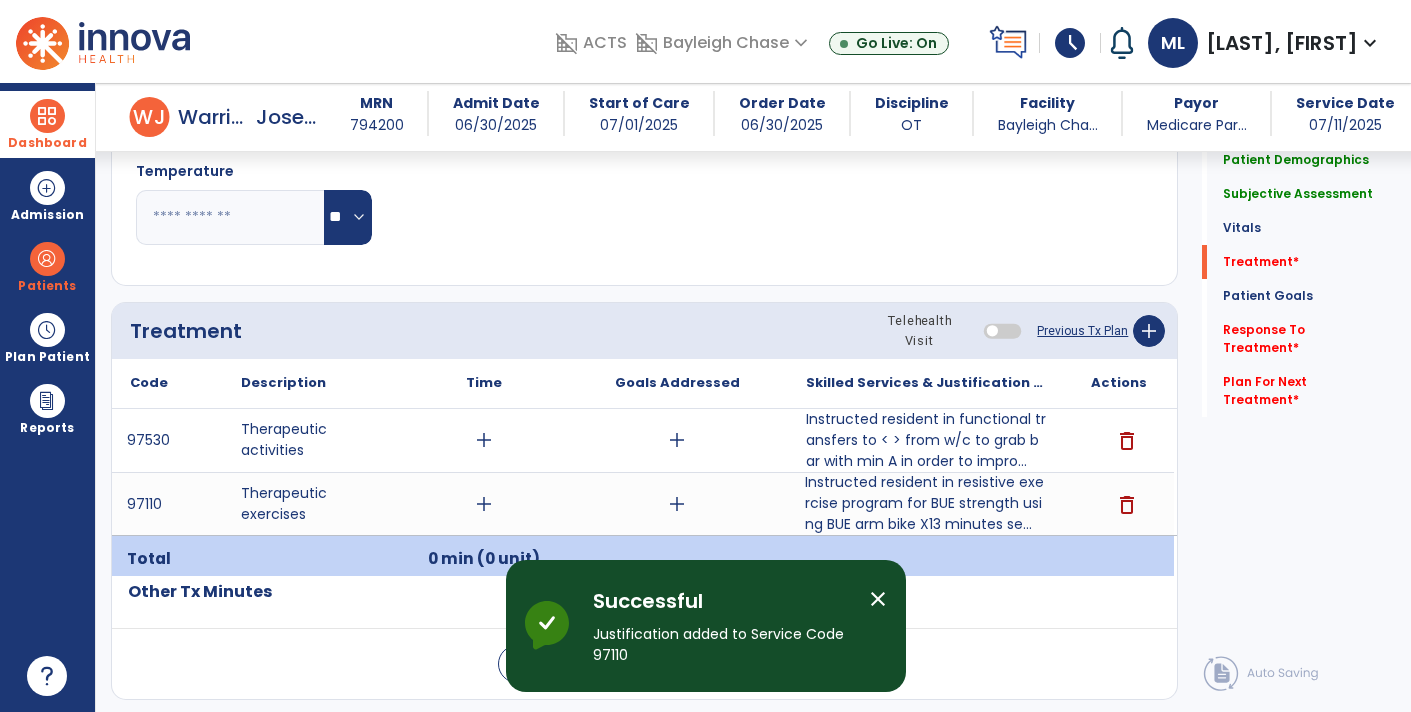 click on "add" at bounding box center [677, 440] 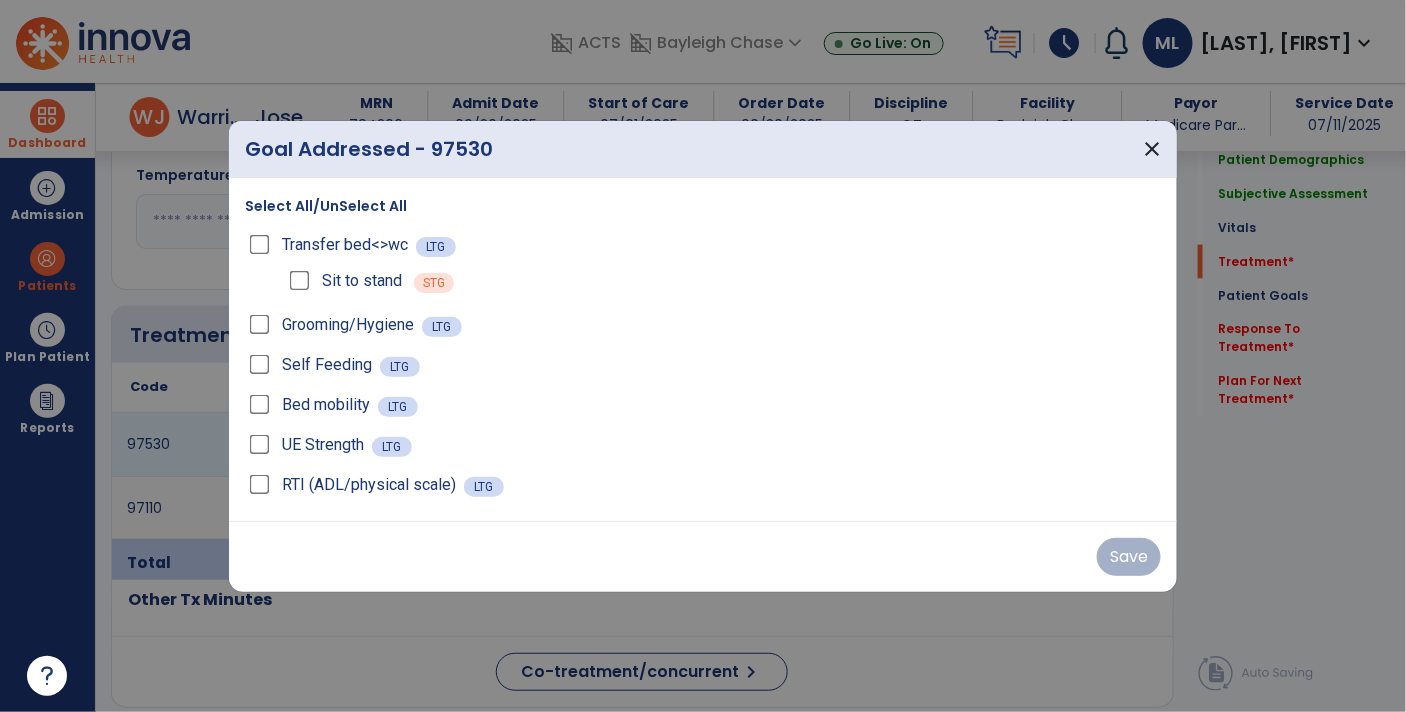 scroll, scrollTop: 947, scrollLeft: 0, axis: vertical 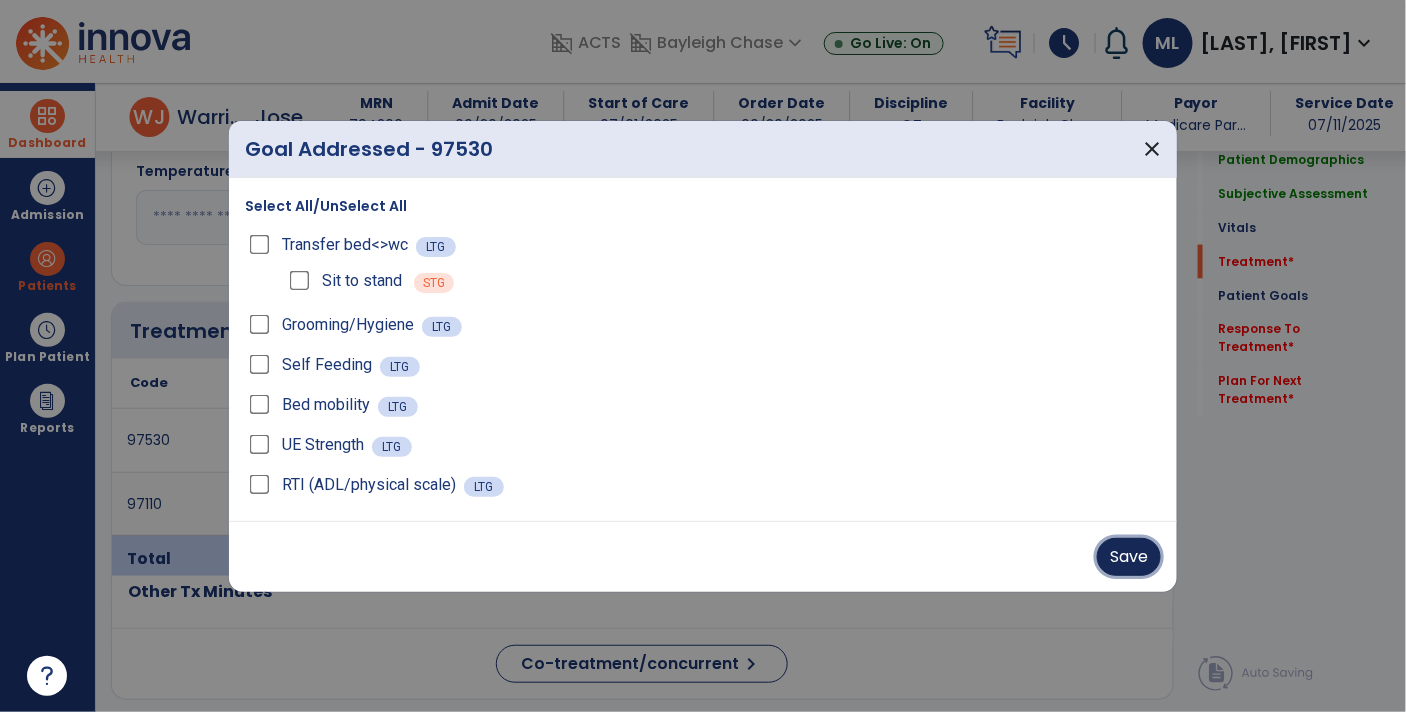 click on "Save" at bounding box center [1129, 557] 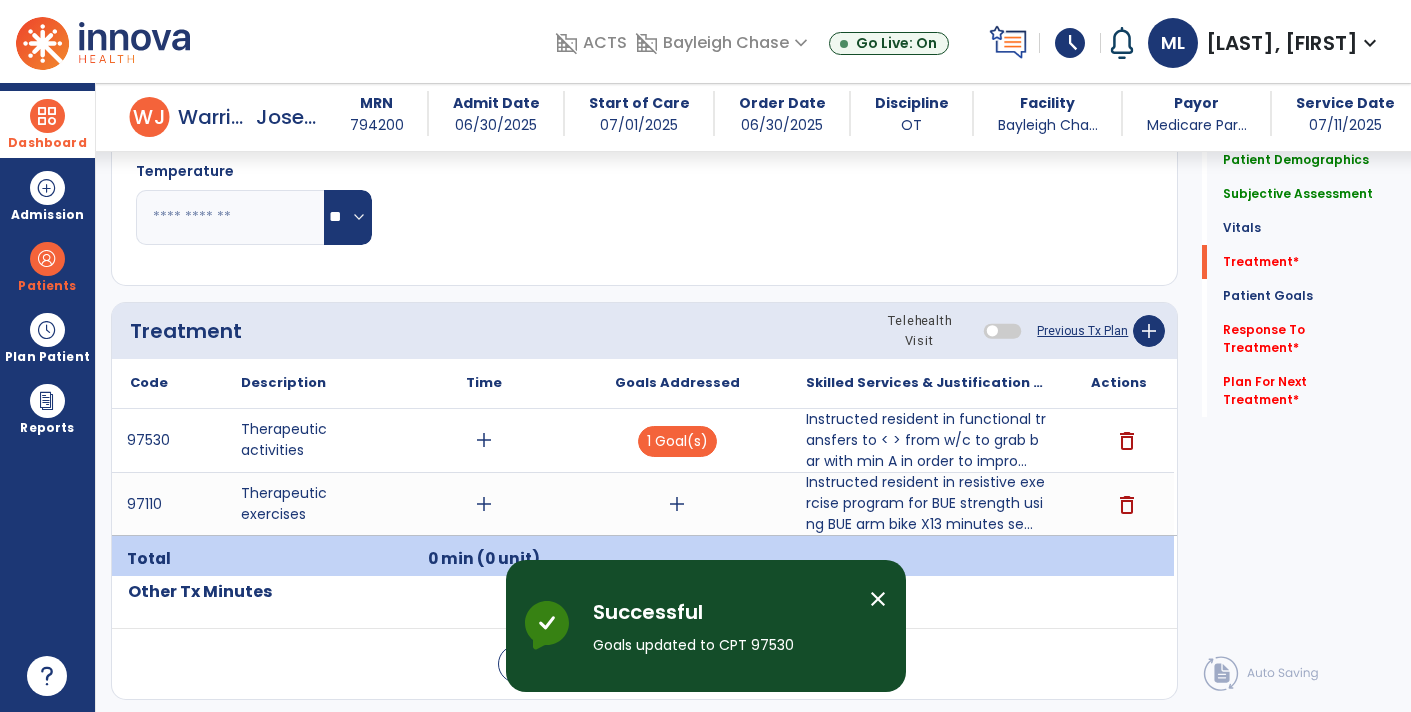 click on "add" at bounding box center [677, 504] 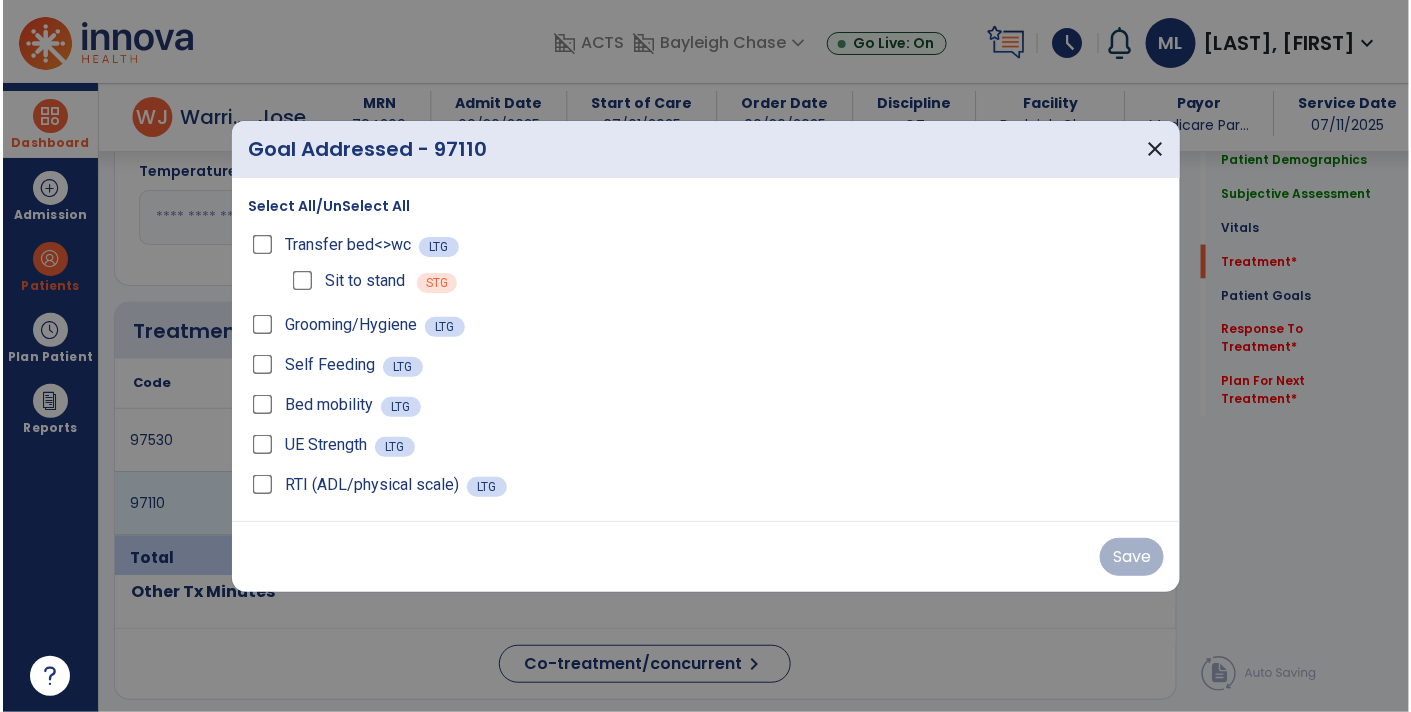 scroll, scrollTop: 947, scrollLeft: 0, axis: vertical 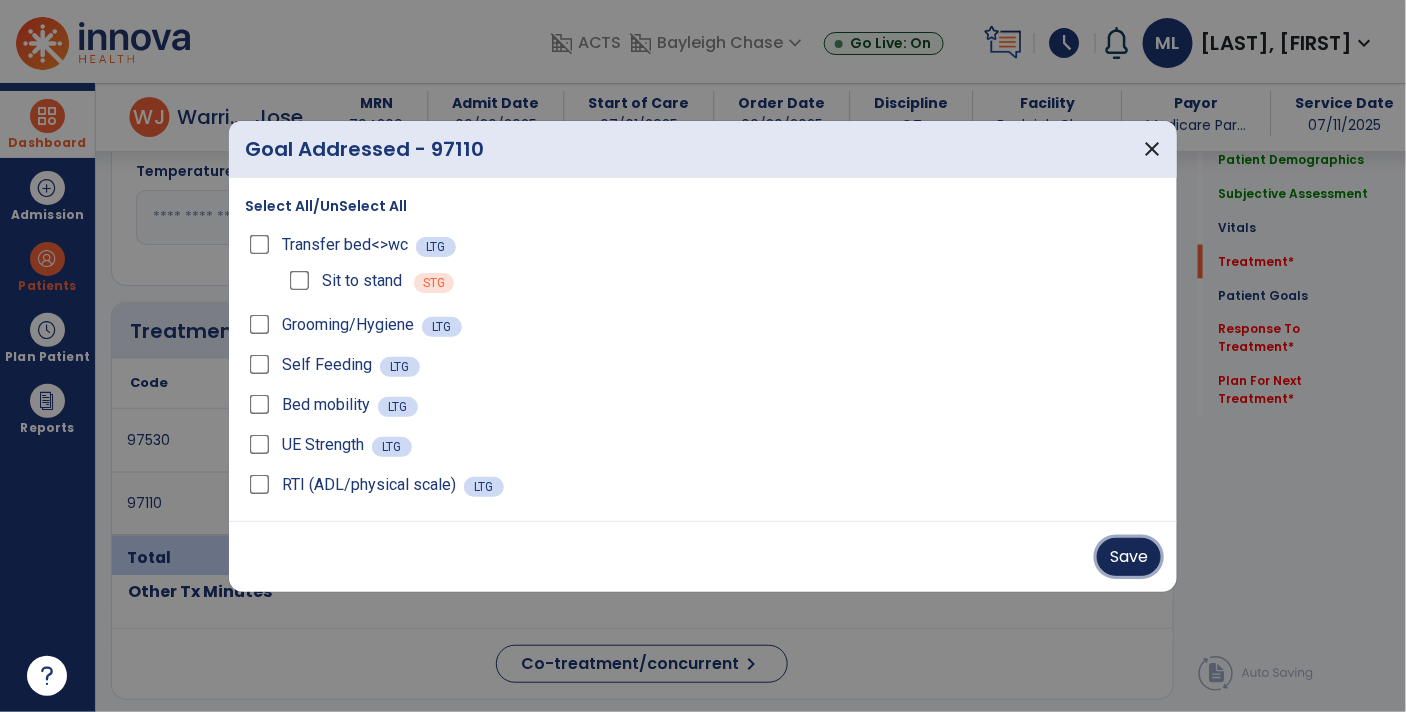 click on "Save" at bounding box center [1129, 557] 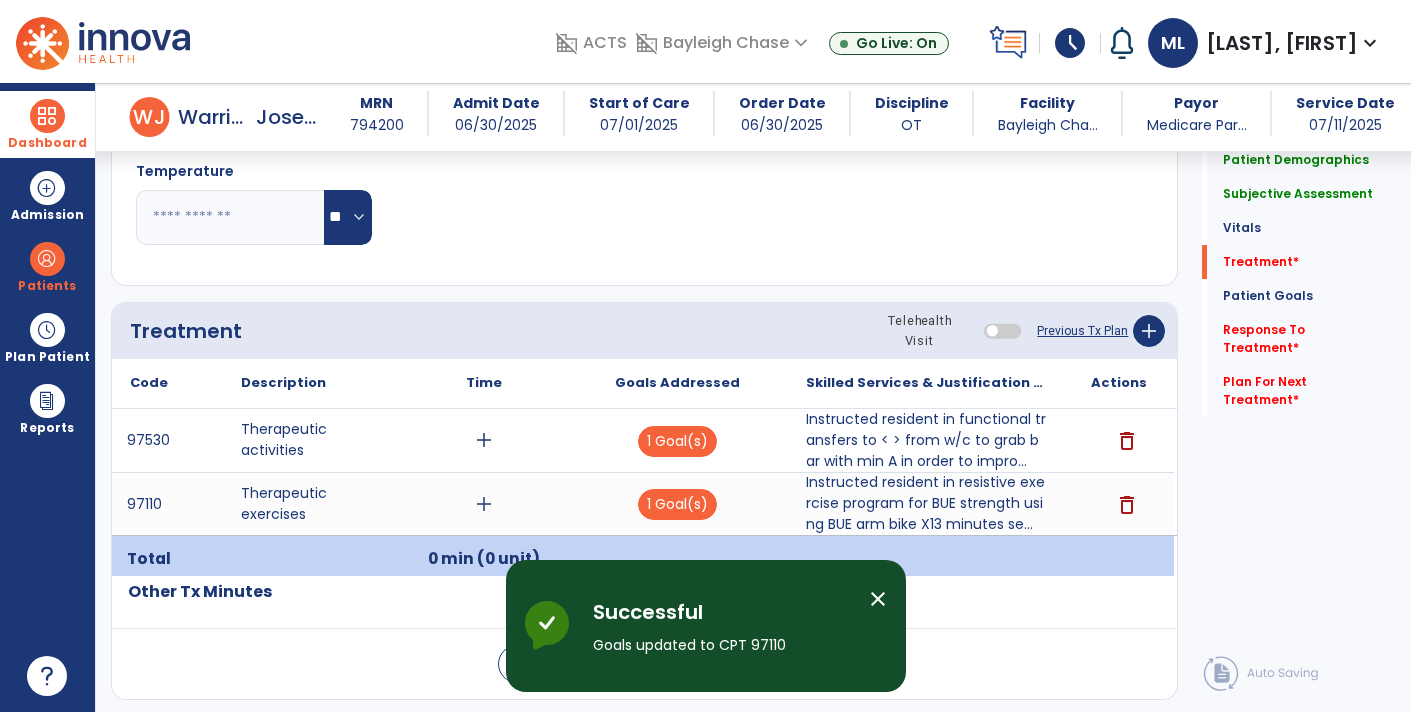 click on "add" at bounding box center [484, 504] 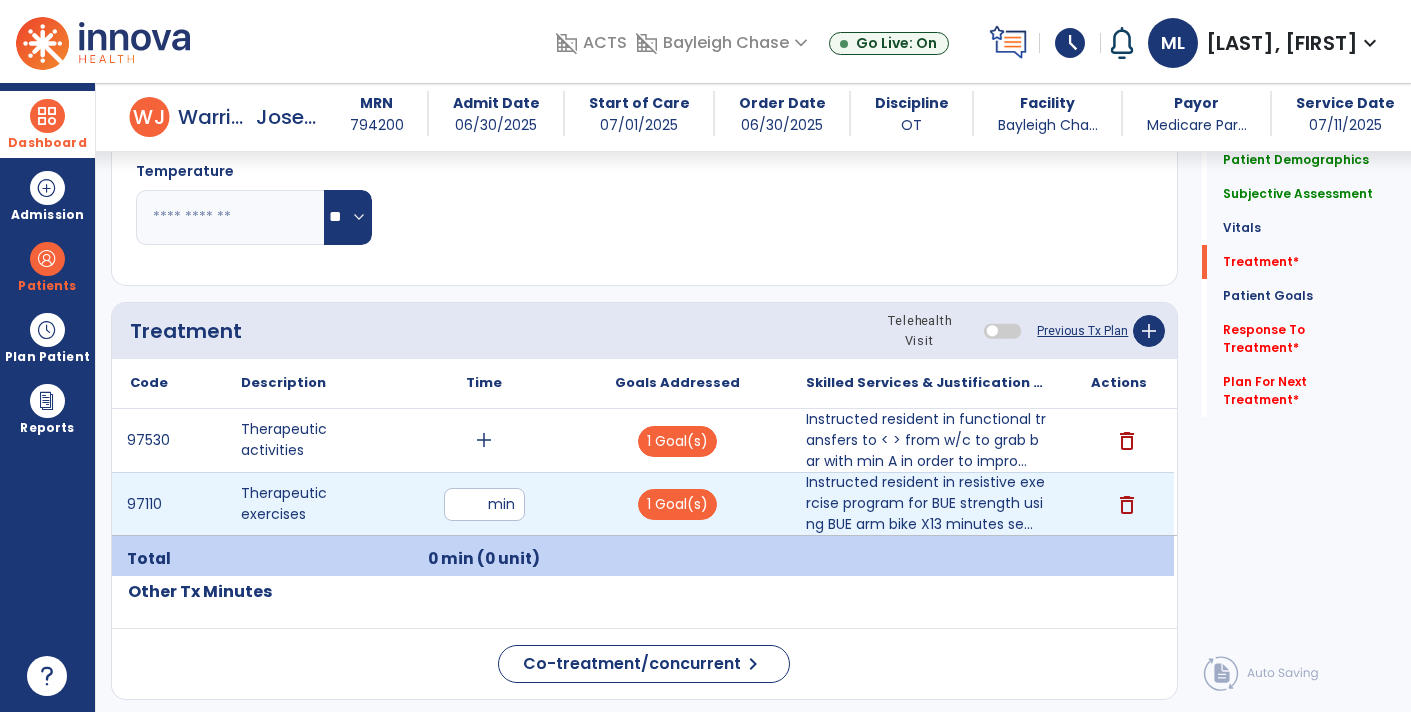 type on "**" 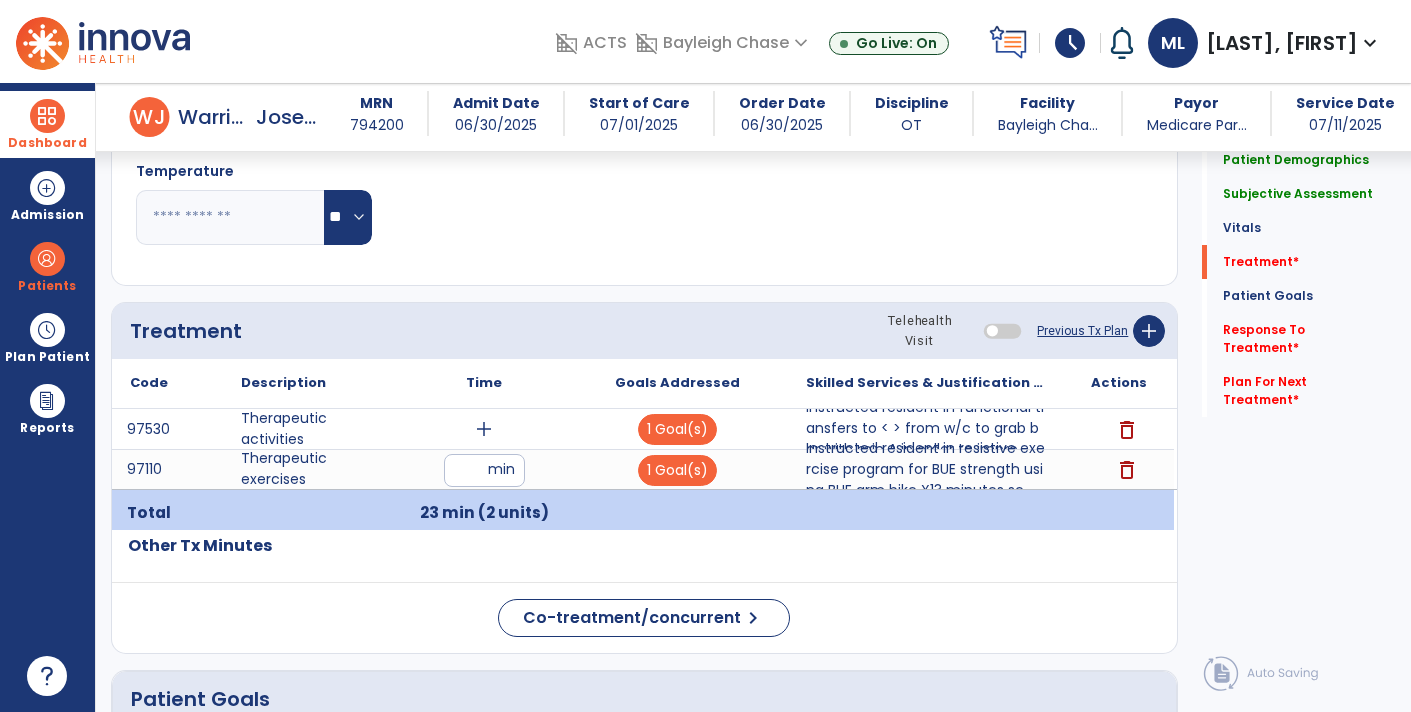click on "add" at bounding box center [484, 429] 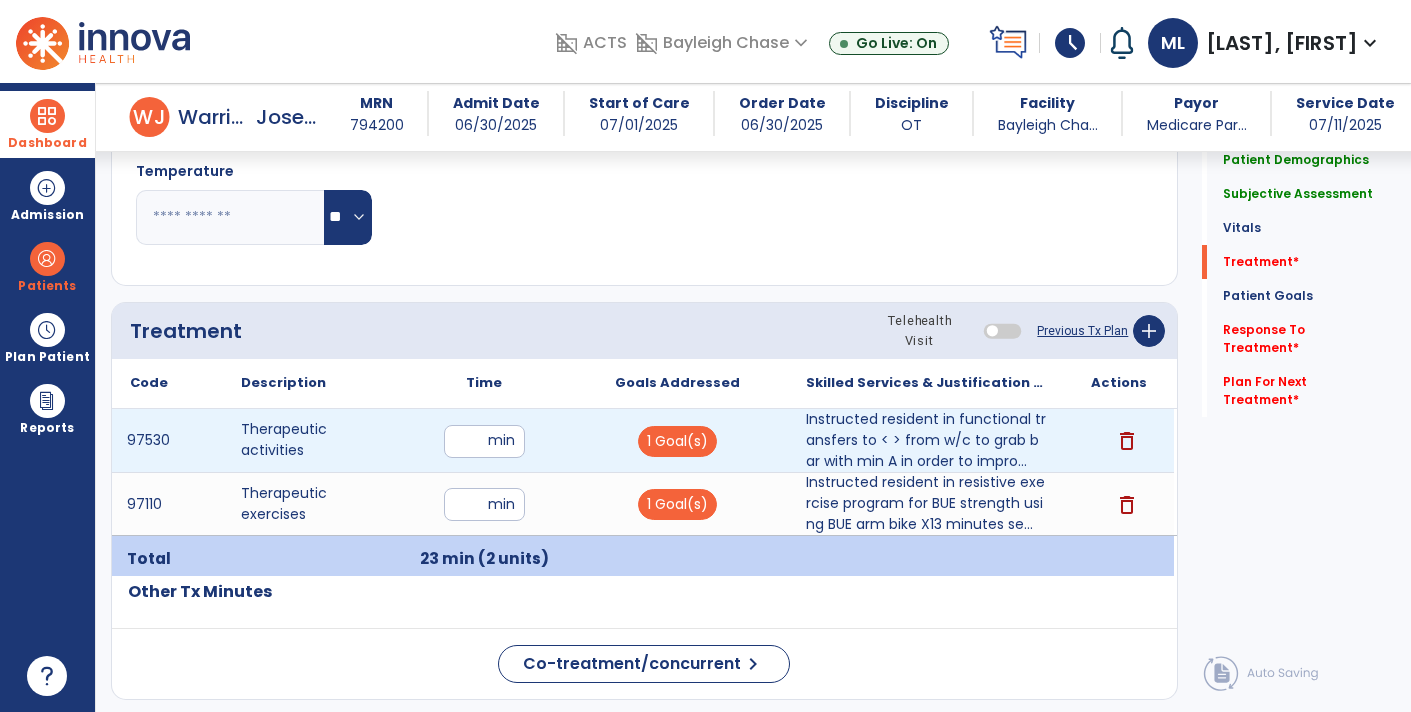type on "**" 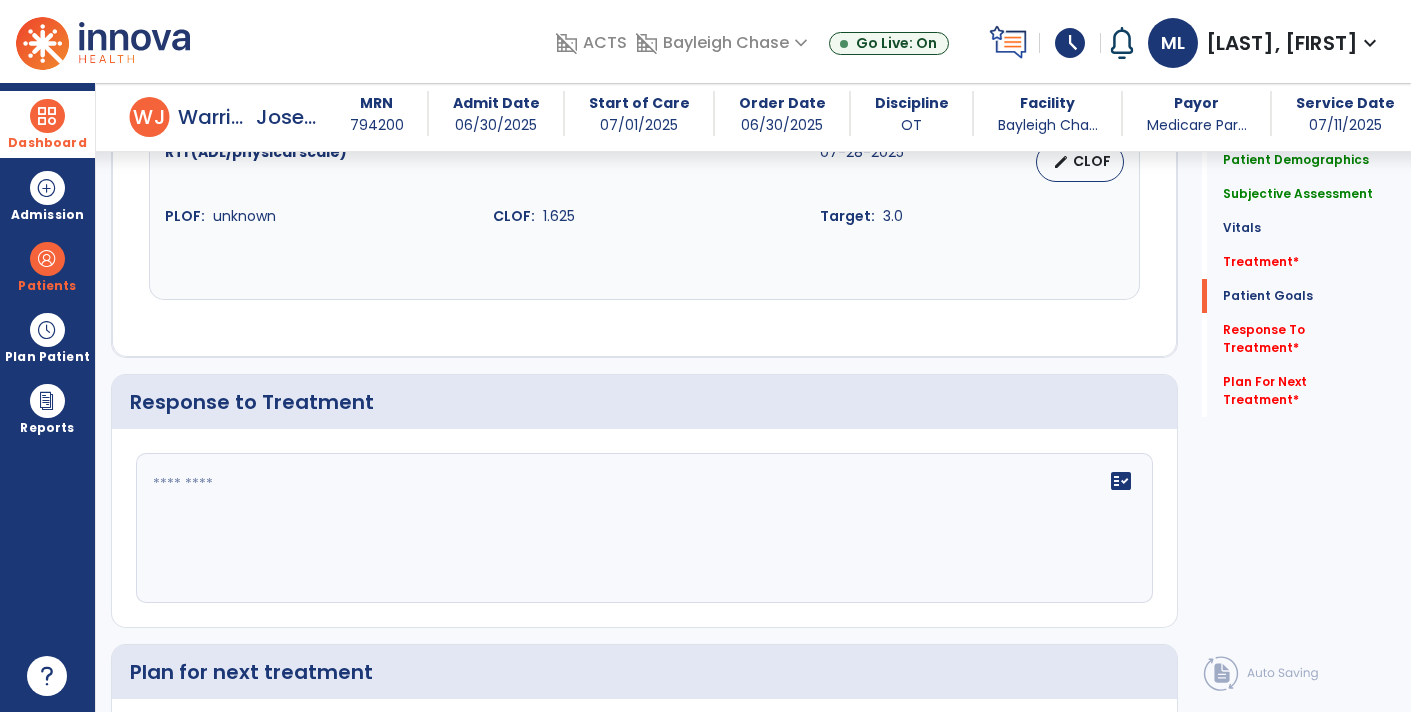 scroll, scrollTop: 2612, scrollLeft: 0, axis: vertical 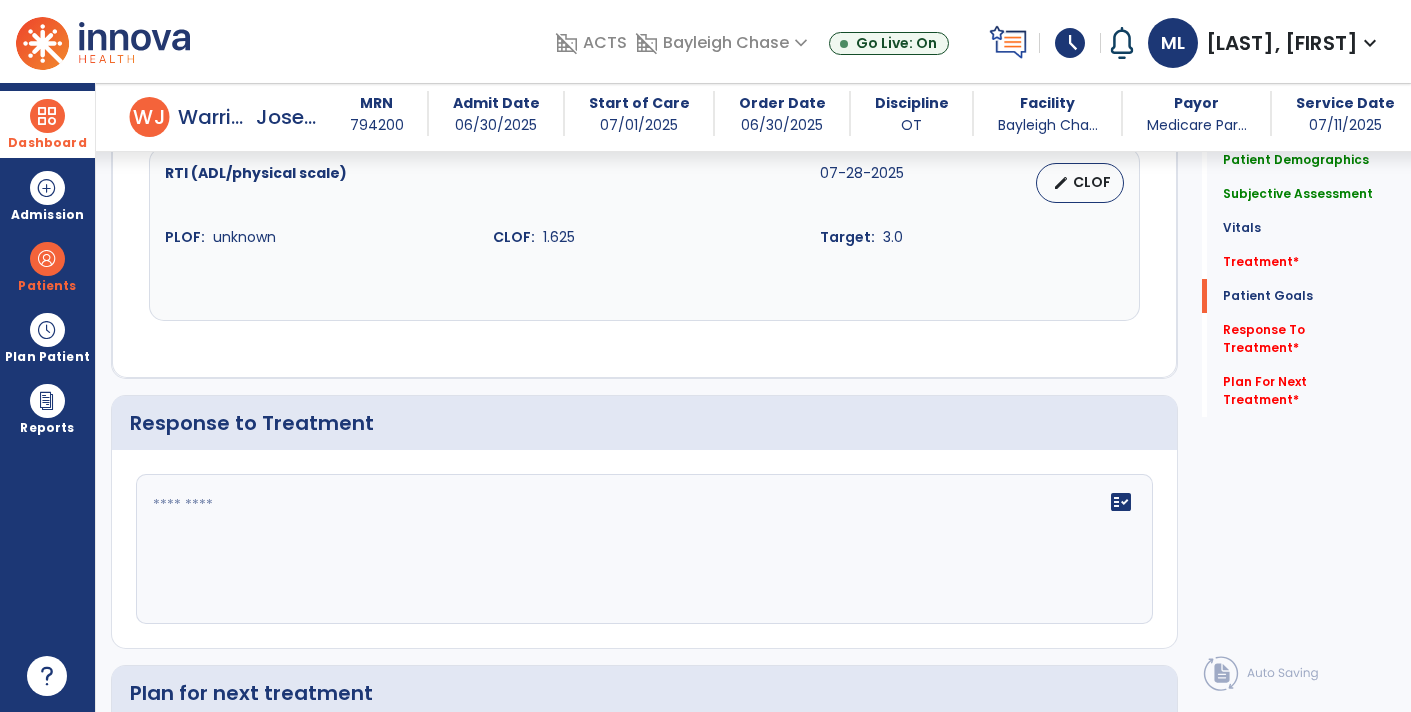 click on "fact_check" 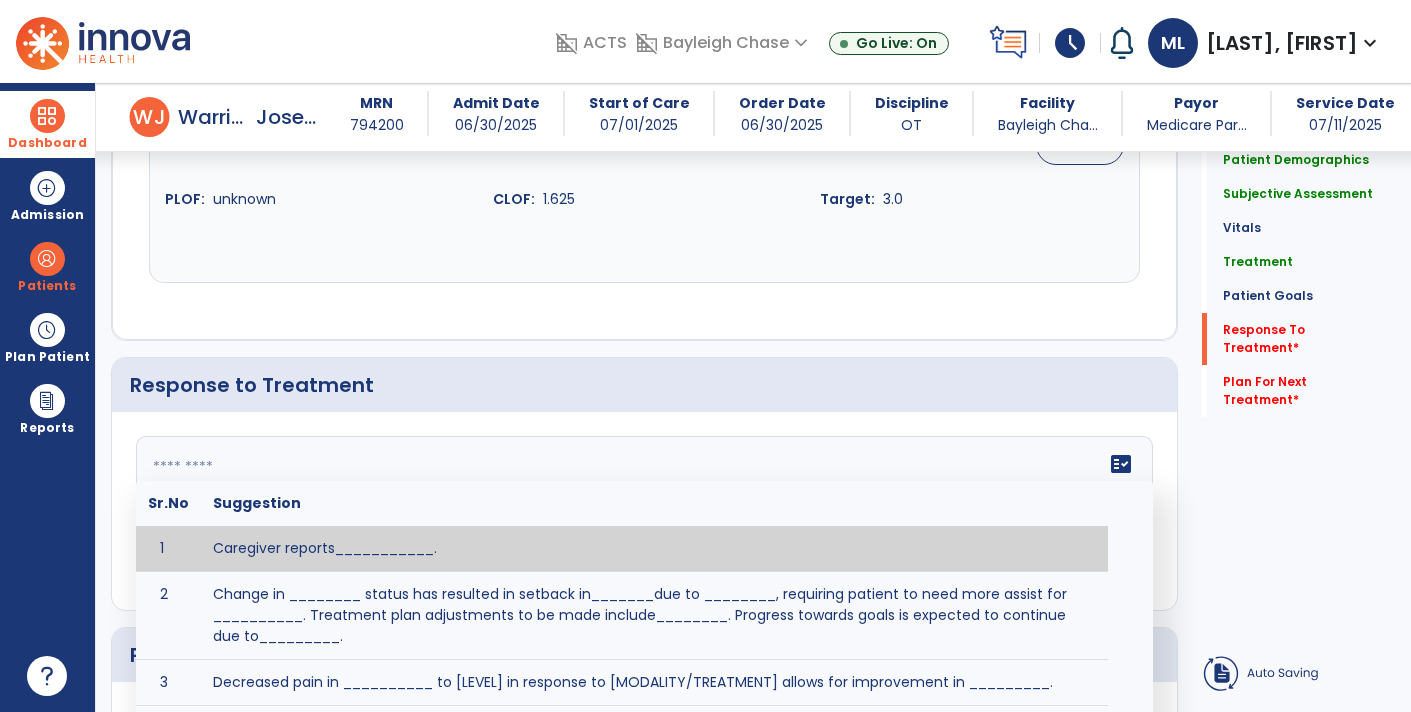 click 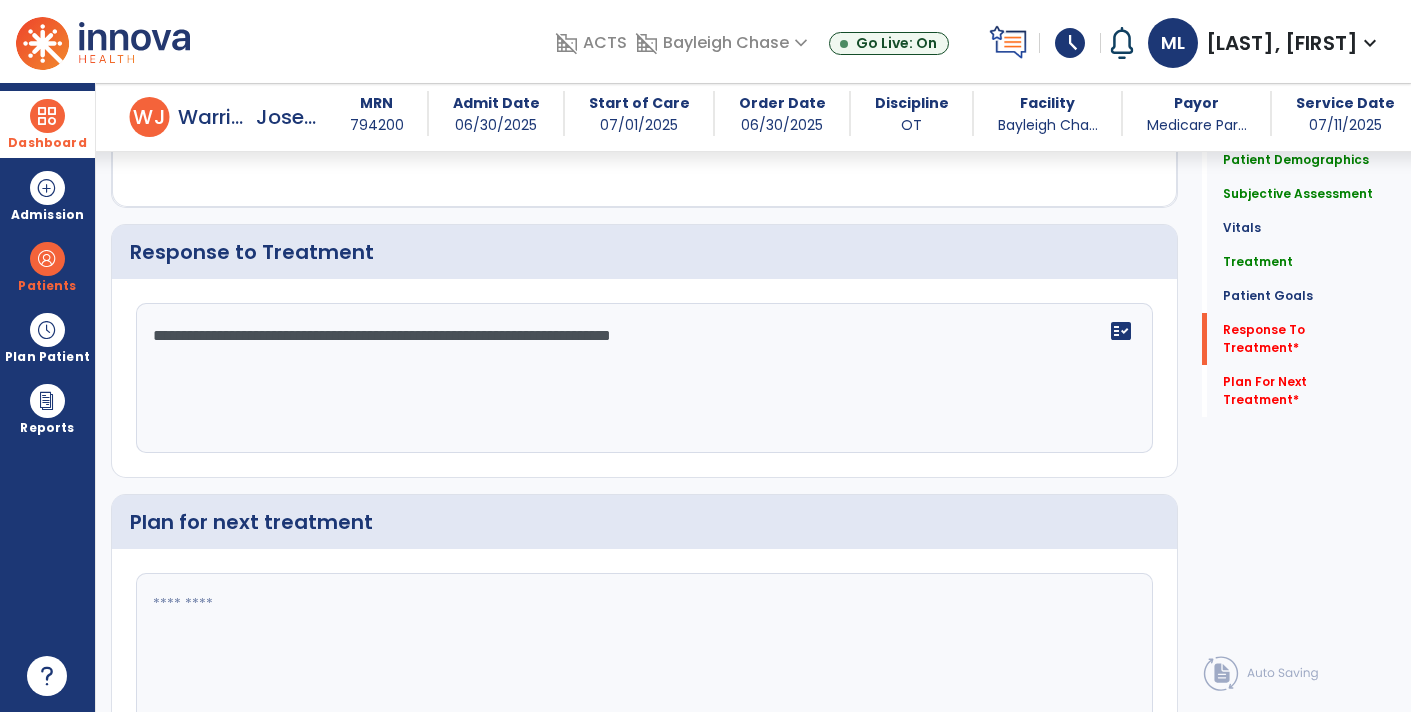 scroll, scrollTop: 2791, scrollLeft: 0, axis: vertical 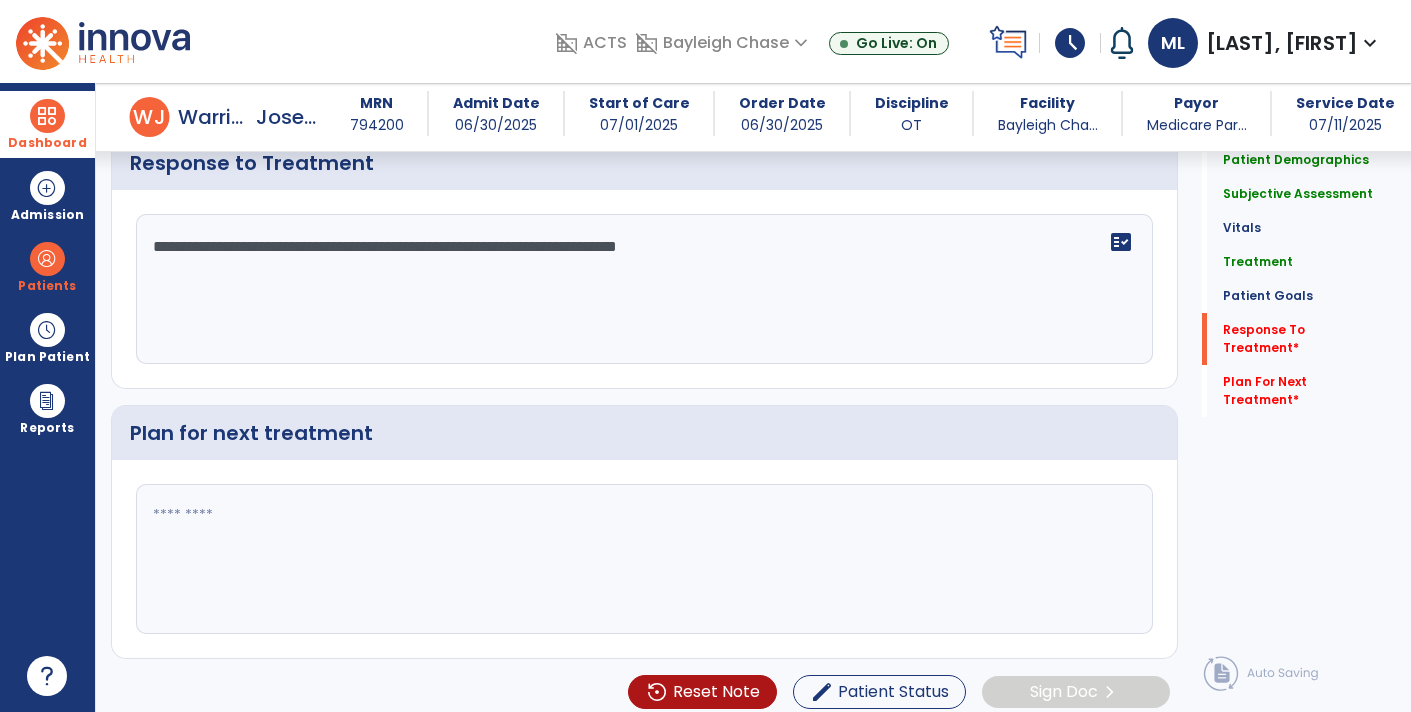 type on "**********" 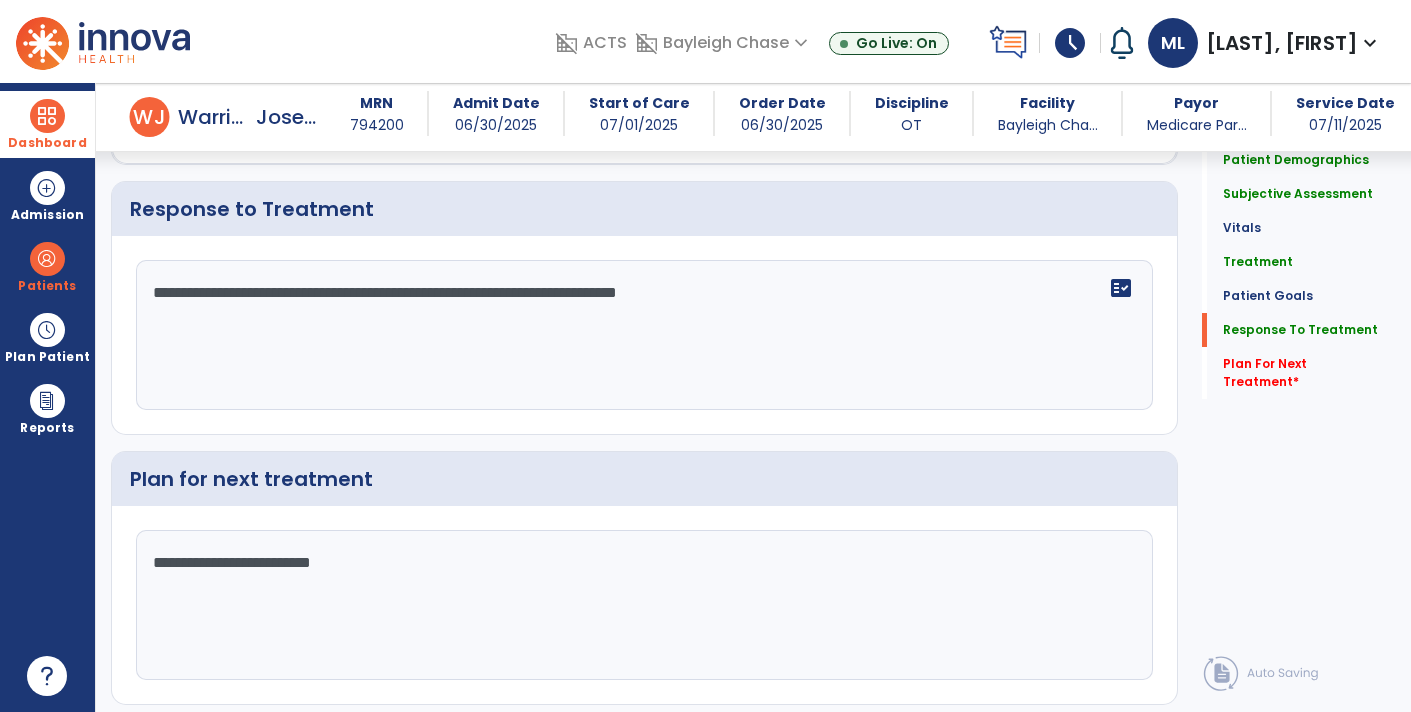 scroll, scrollTop: 2880, scrollLeft: 0, axis: vertical 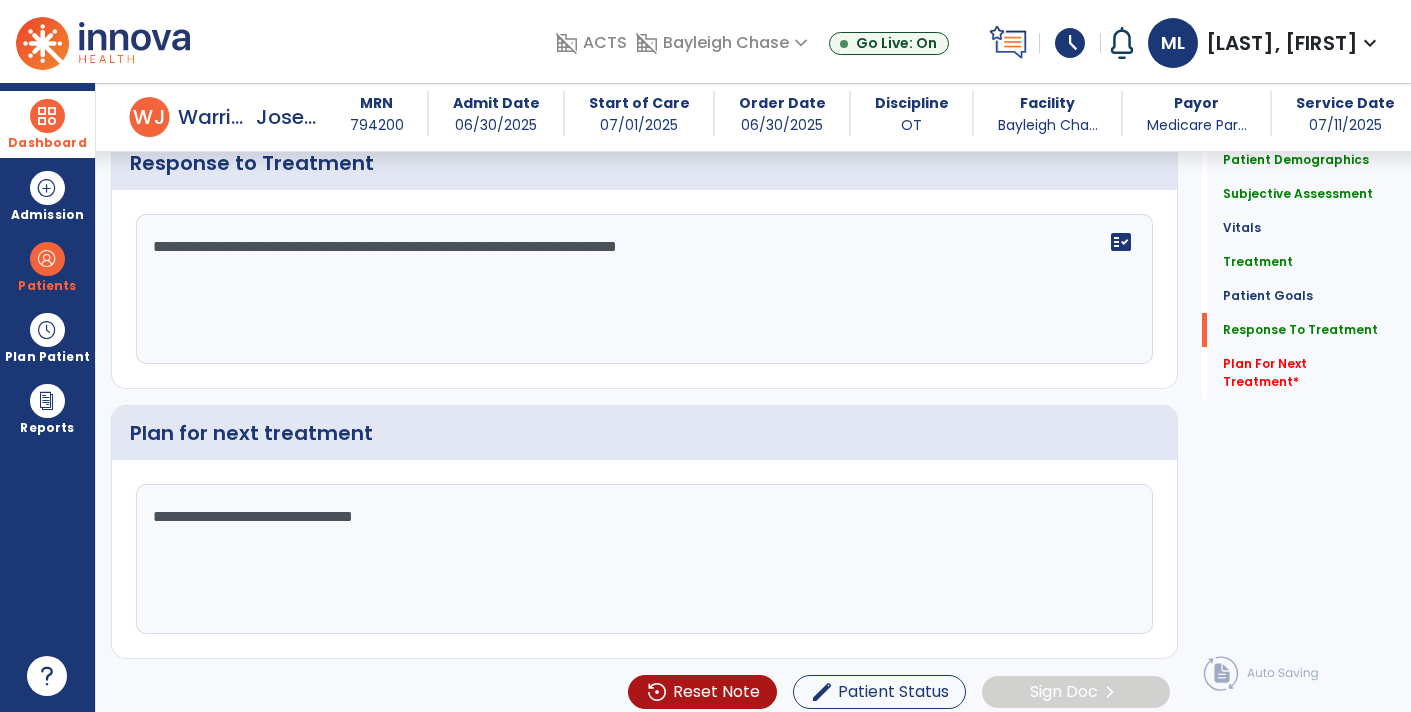 type on "**********" 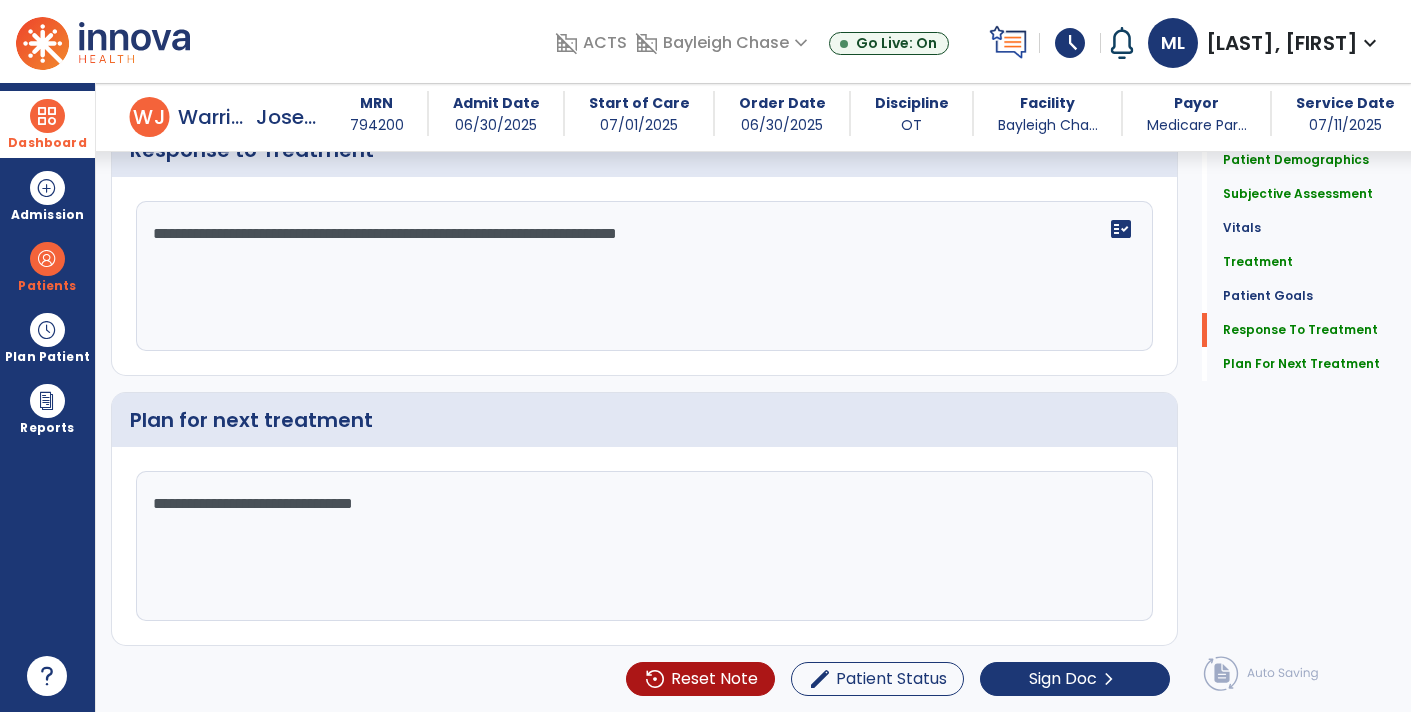 click on "Quick Links  Patient Demographics   Patient Demographics   Subjective Assessment   Subjective Assessment   Vitals   Vitals   Treatment   Treatment   Patient Goals   Patient Goals   Response To Treatment   Response To Treatment   Plan For Next Treatment   Plan For Next Treatment" 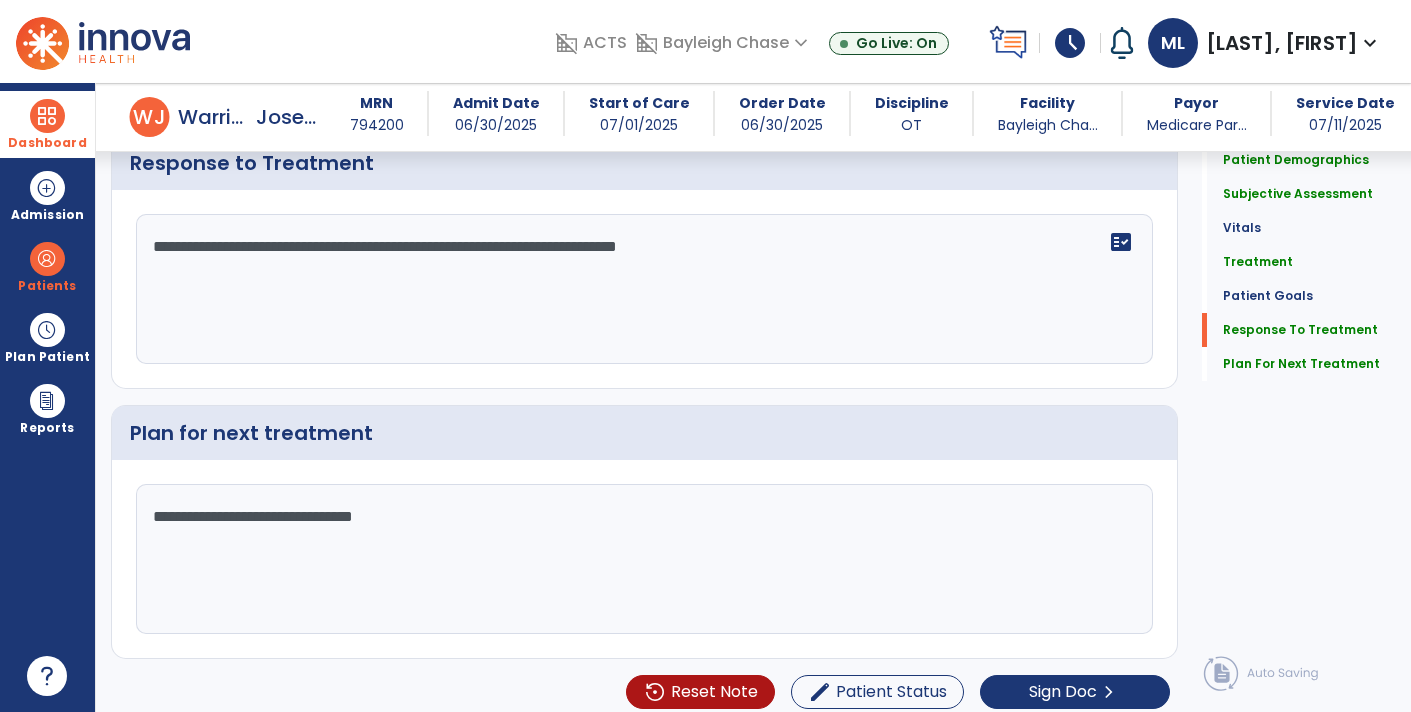 click on "Quick Links  Patient Demographics   Patient Demographics   Subjective Assessment   Subjective Assessment   Vitals   Vitals   Treatment   Treatment   Patient Goals   Patient Goals   Response To Treatment   Response To Treatment   Plan For Next Treatment   Plan For Next Treatment" 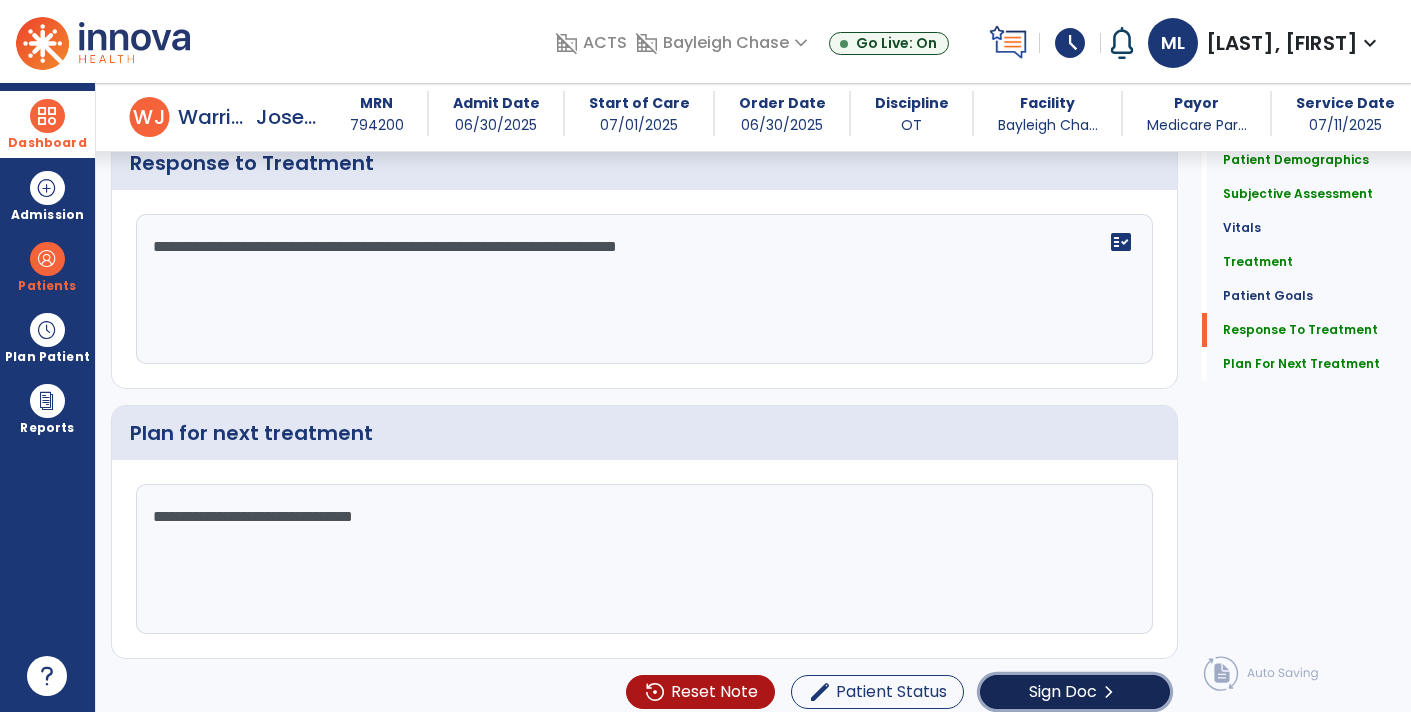 click on "chevron_right" 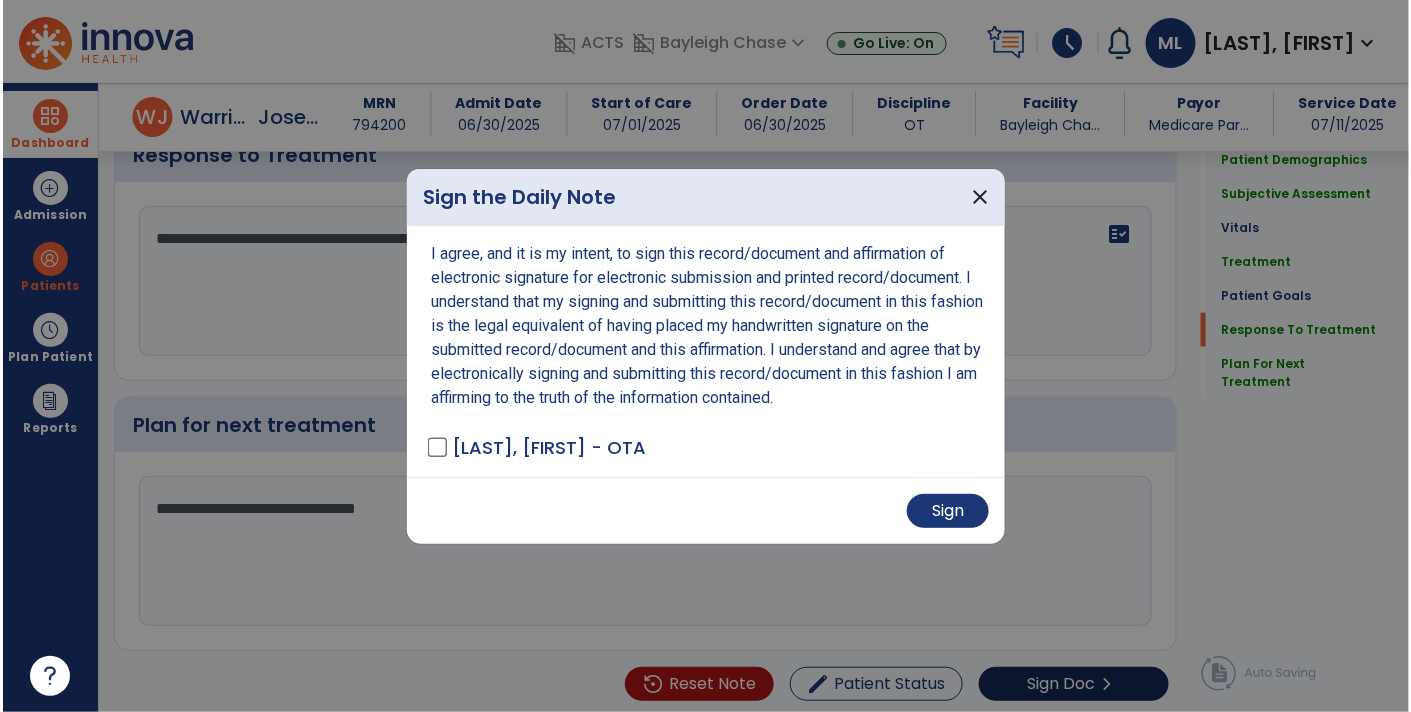 scroll, scrollTop: 2880, scrollLeft: 0, axis: vertical 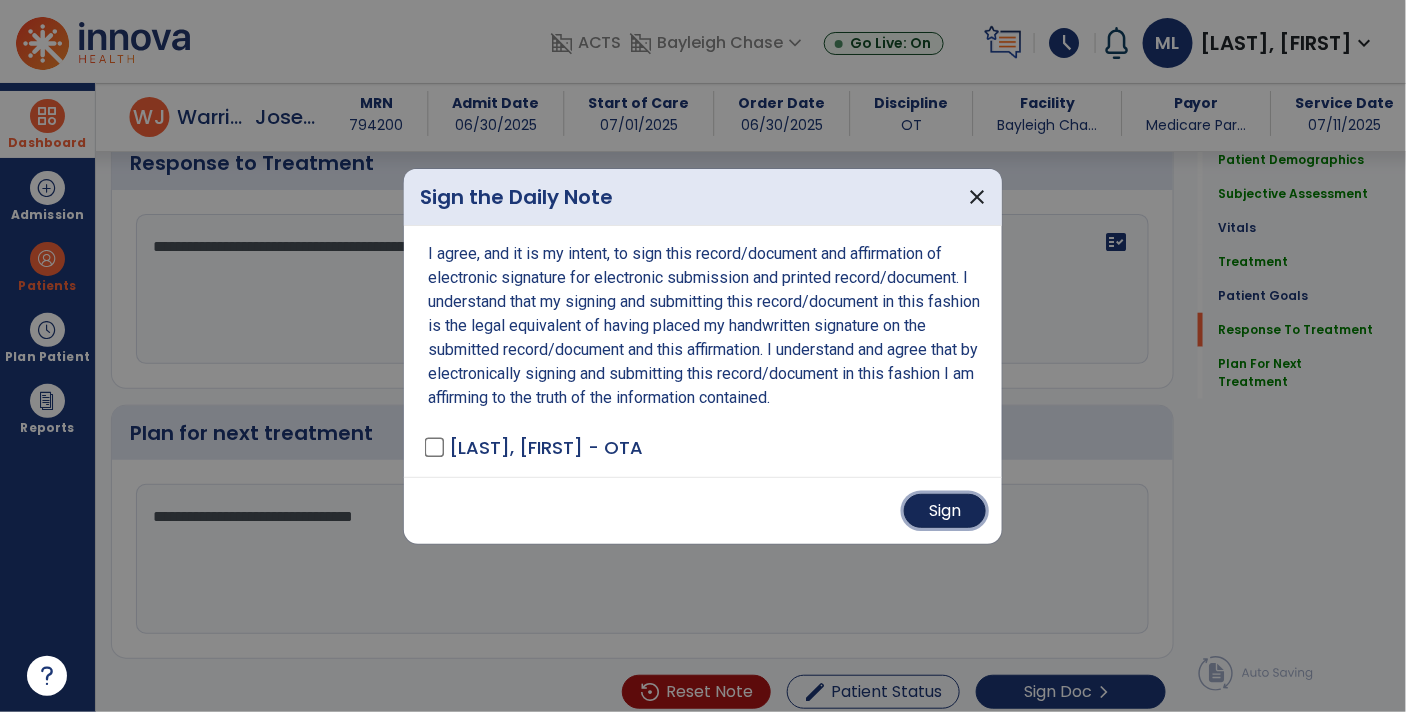 click on "Sign" at bounding box center [945, 511] 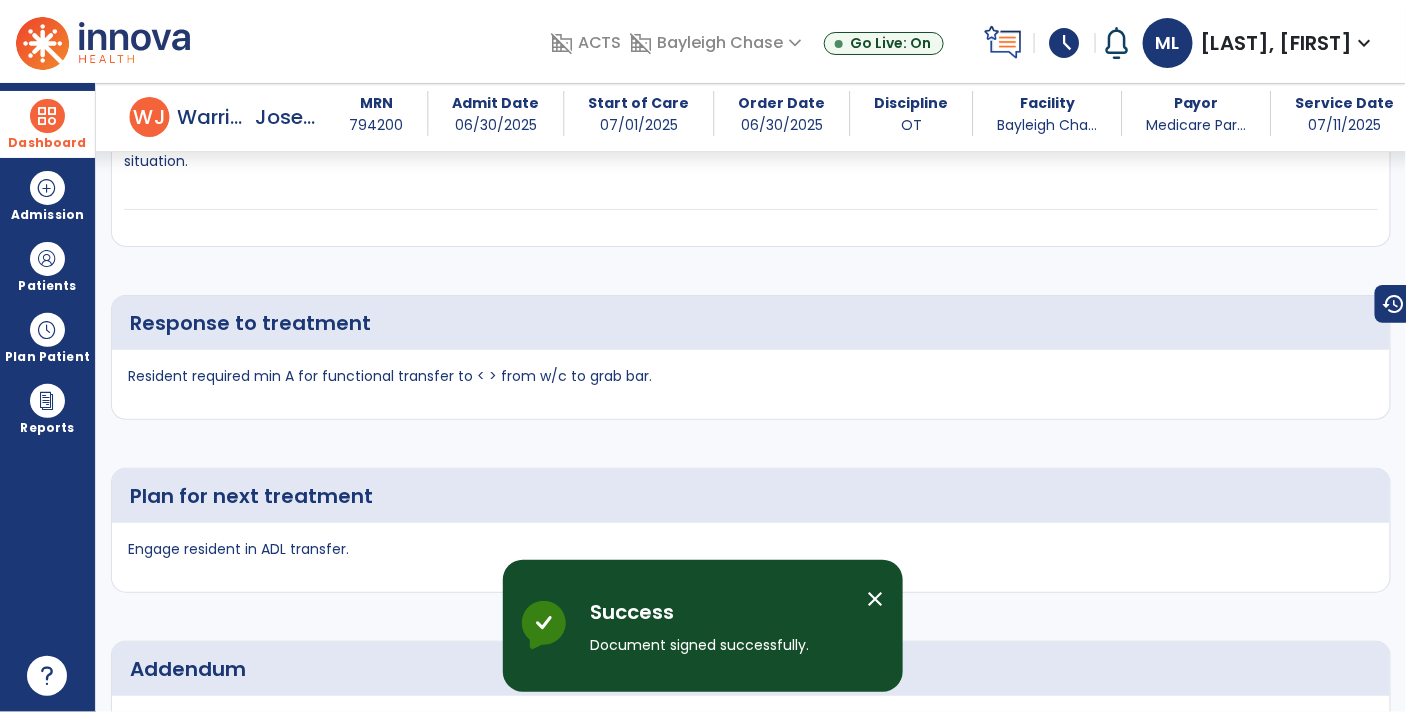 click at bounding box center (47, 116) 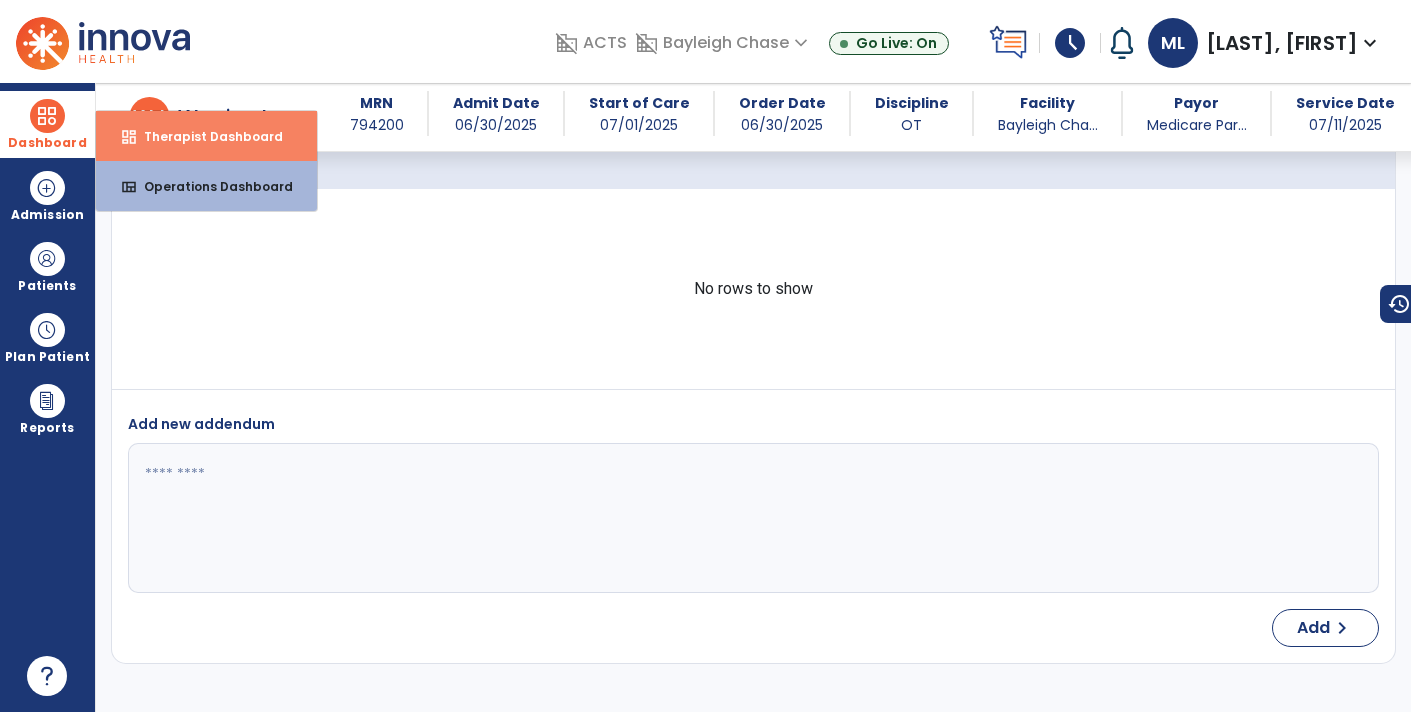 click on "dashboard  Therapist Dashboard" at bounding box center (206, 136) 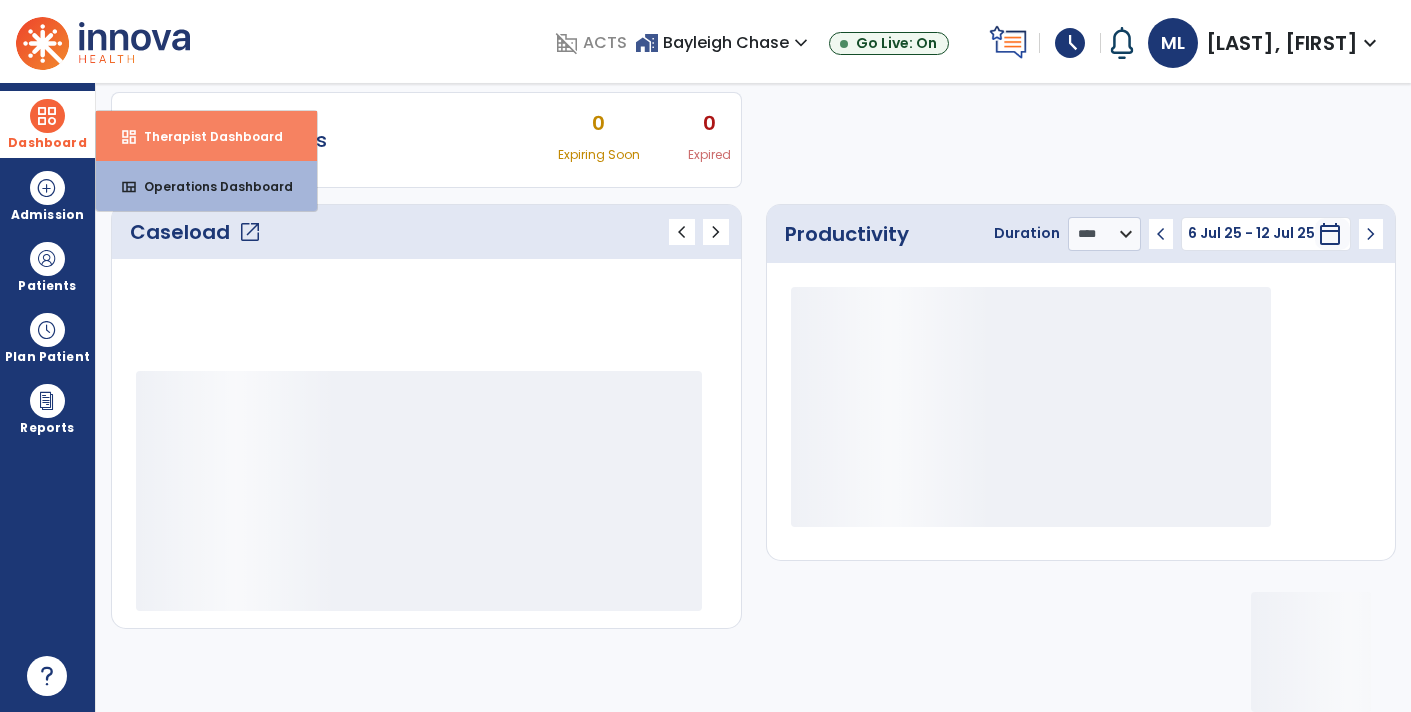scroll, scrollTop: 162, scrollLeft: 0, axis: vertical 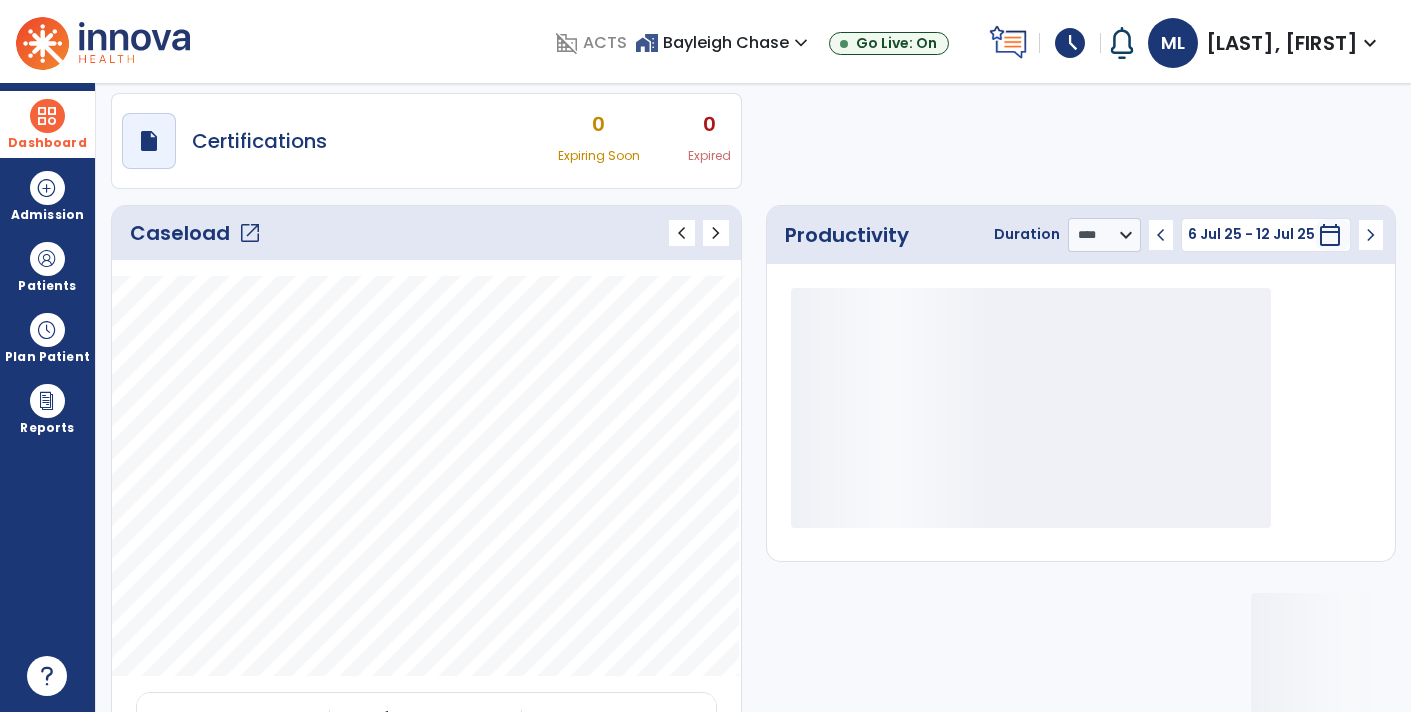 click on "open_in_new" 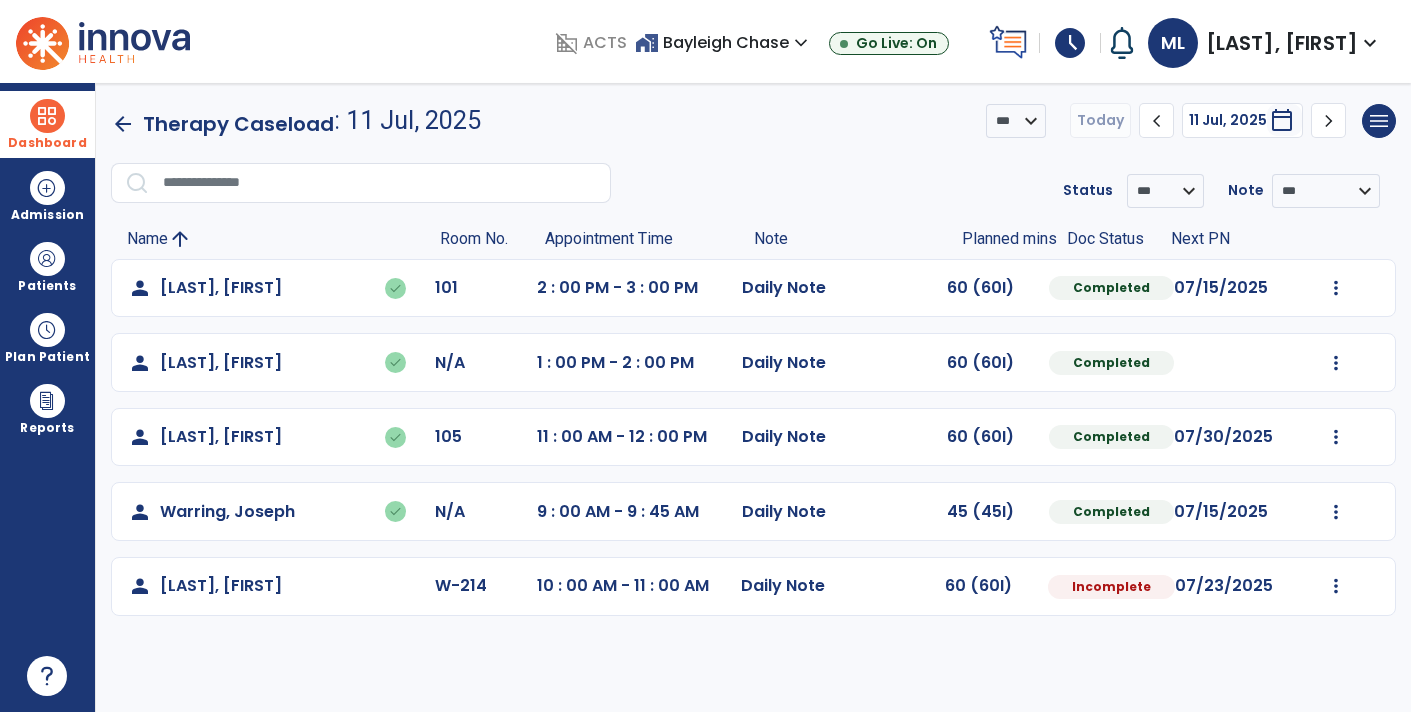 click on "Mark Visit As Complete   Reset Note   Open Document   G + C Mins" 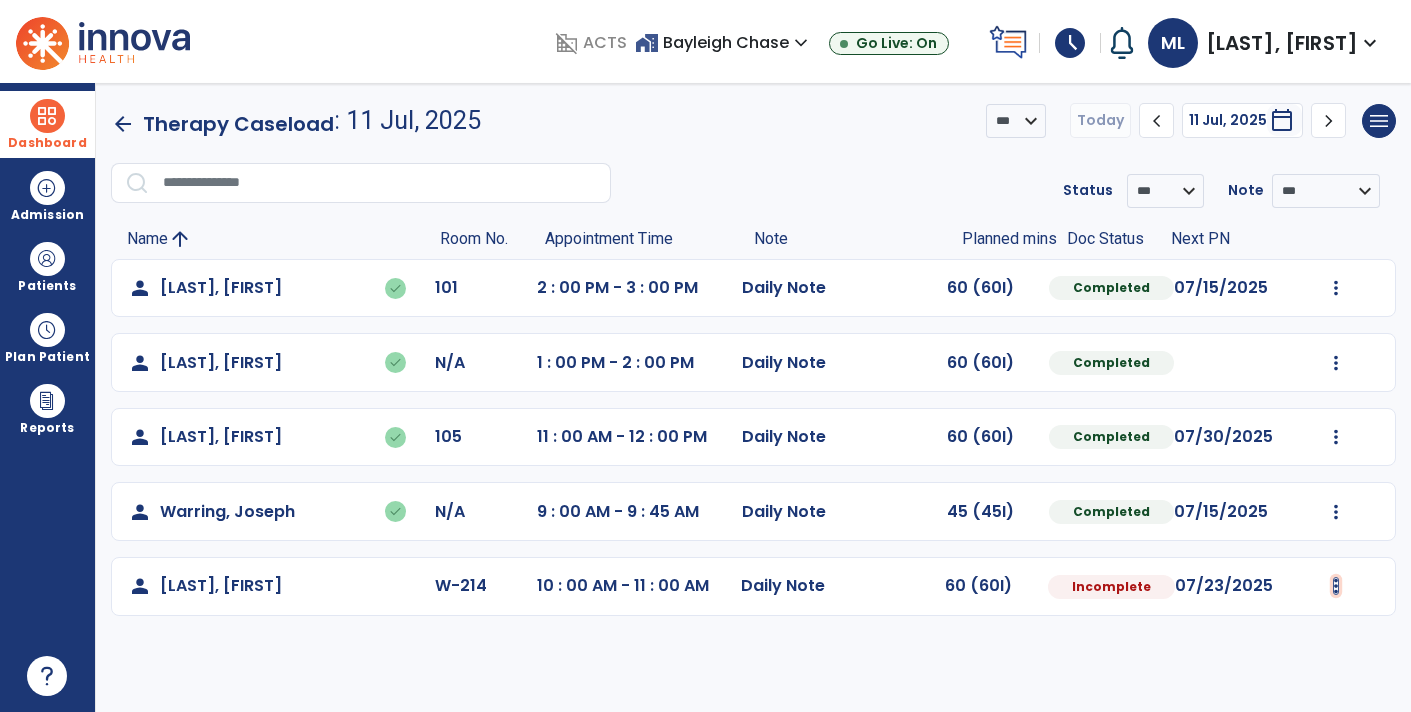 click at bounding box center (1336, 288) 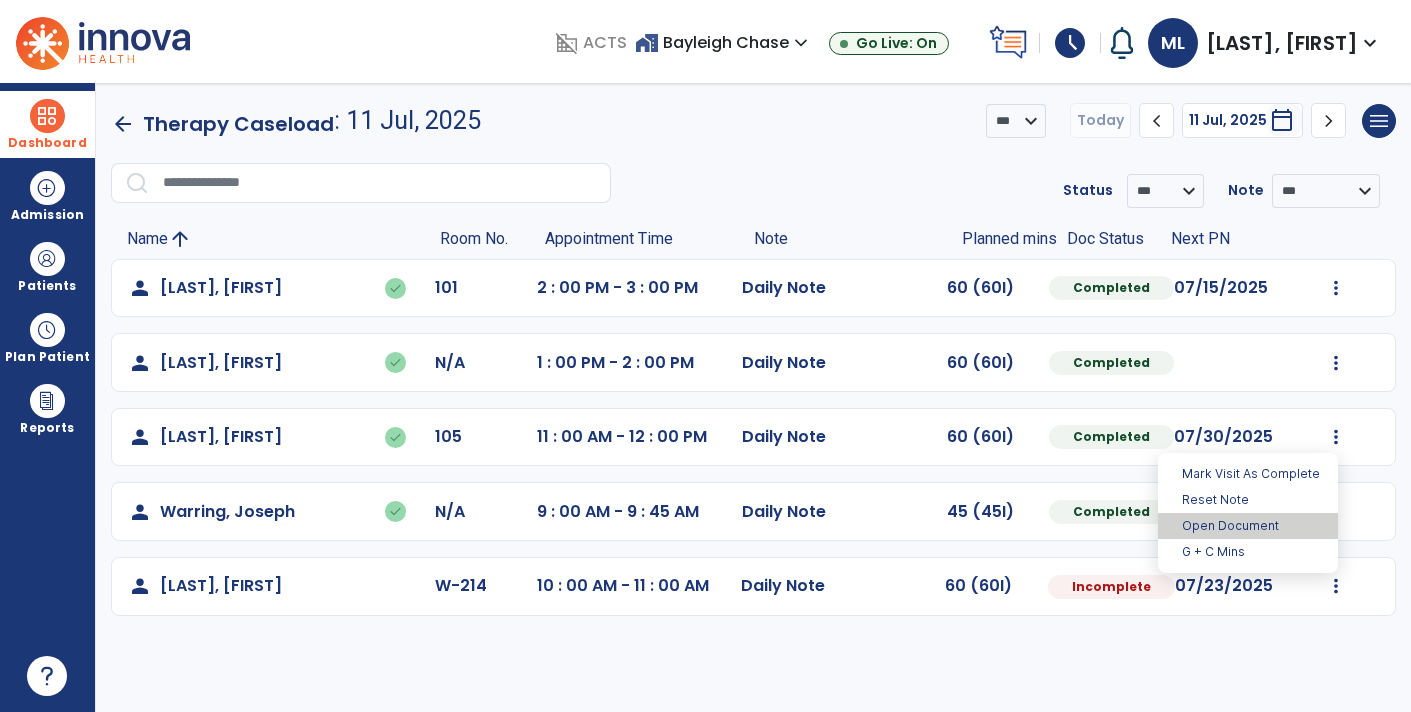 click on "Open Document" at bounding box center [1248, 526] 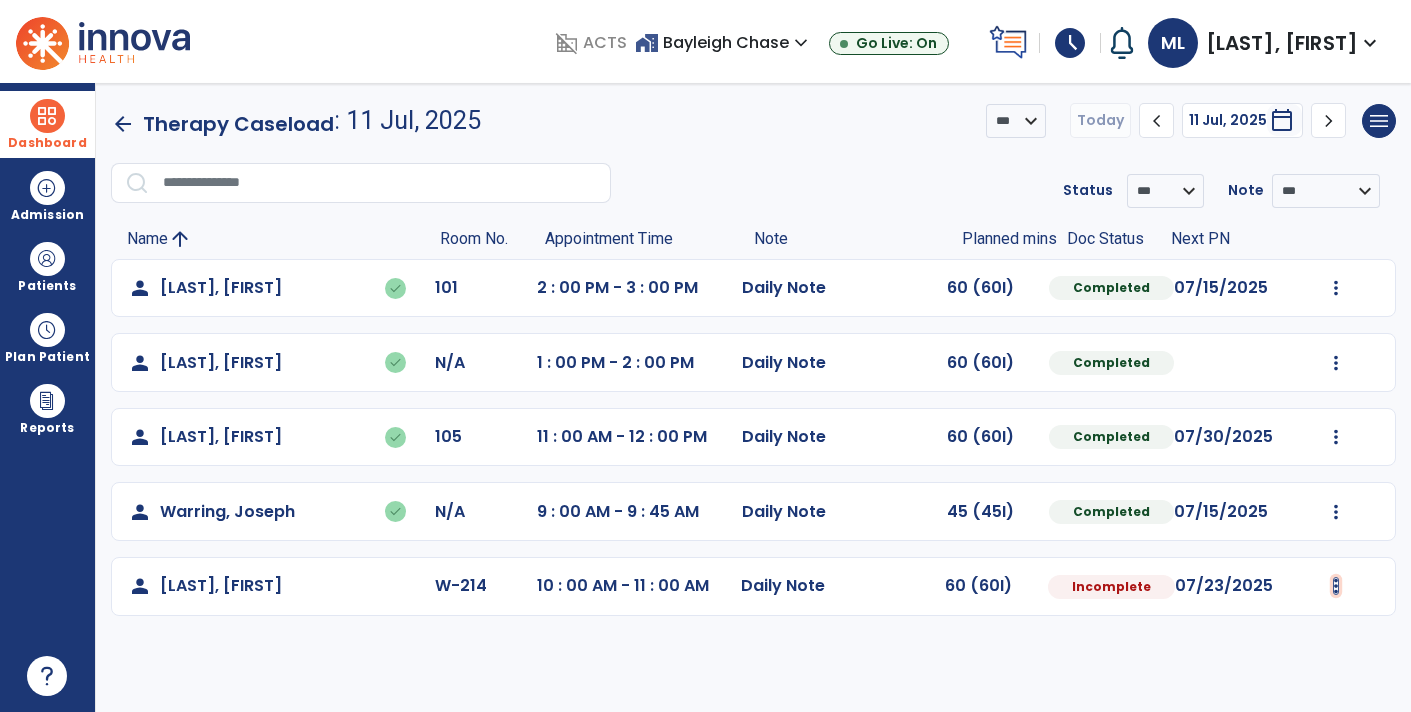 click at bounding box center (1336, 586) 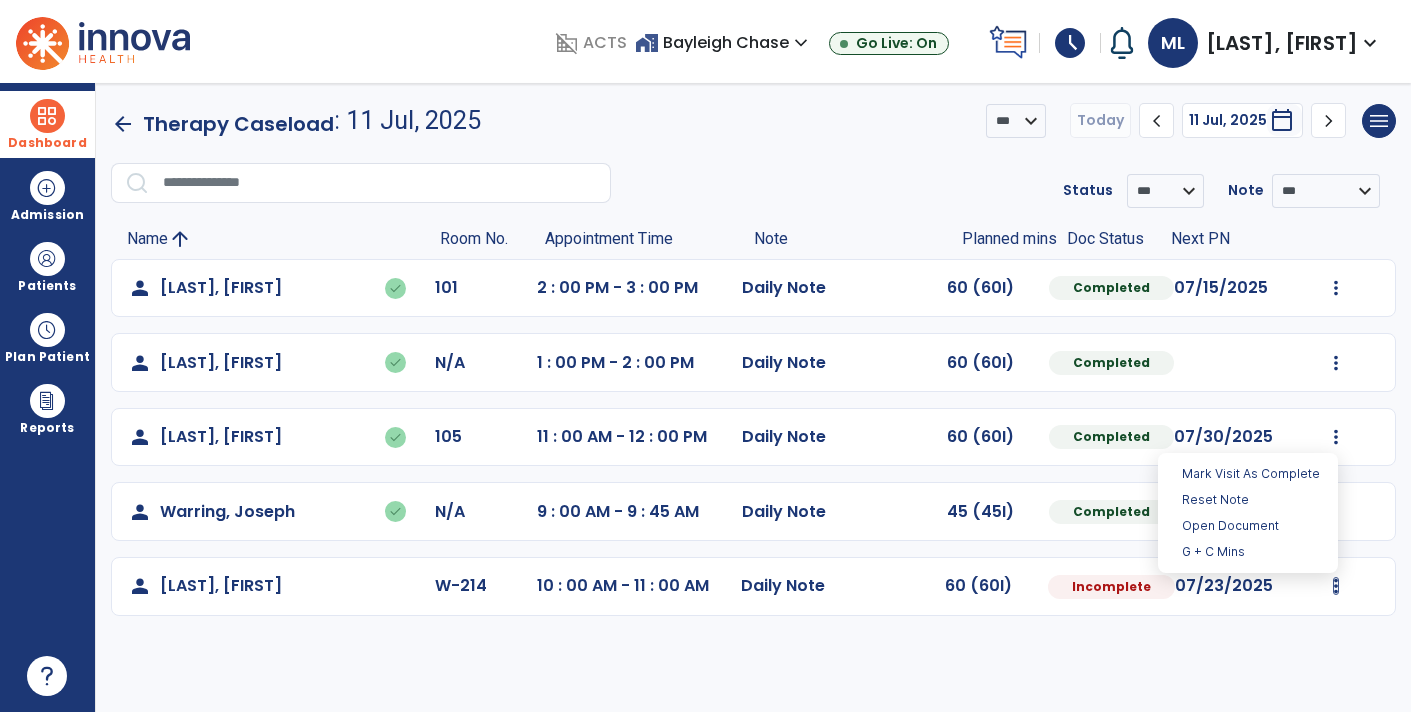 select on "*" 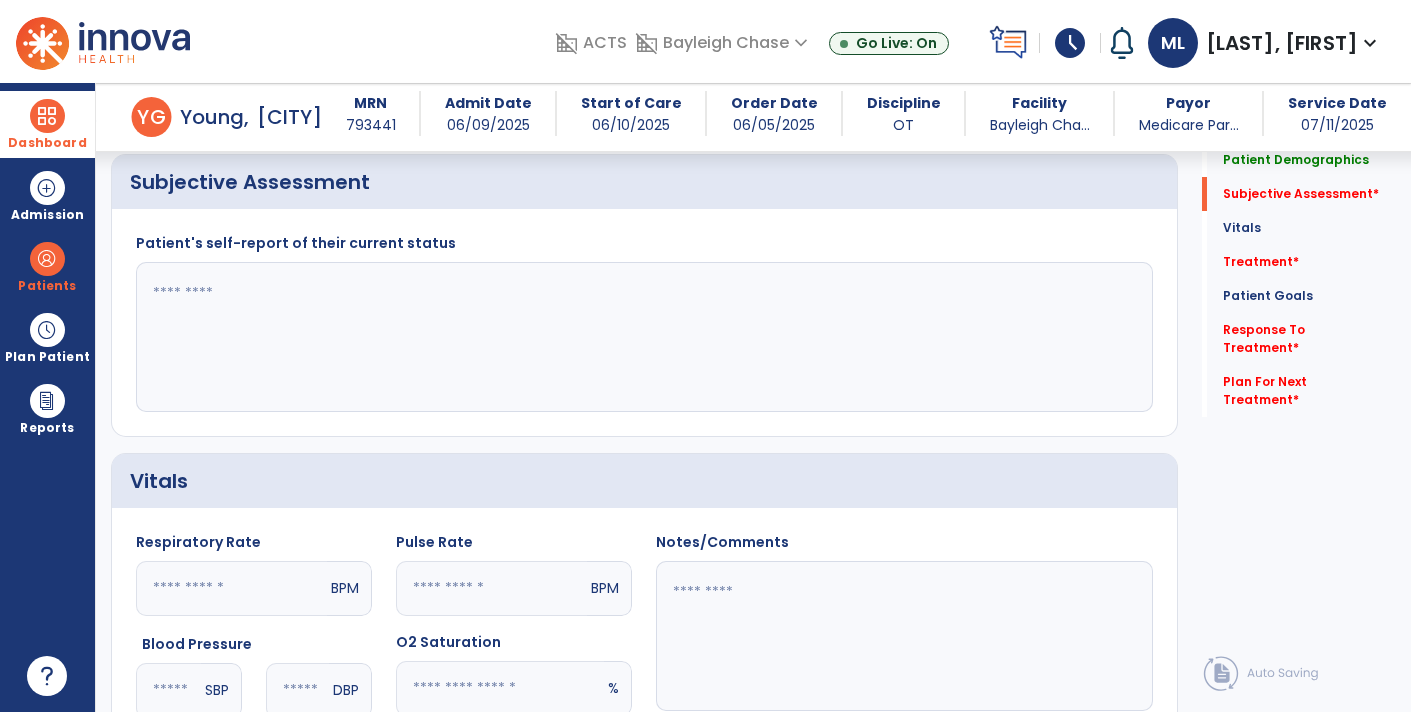 scroll, scrollTop: 414, scrollLeft: 0, axis: vertical 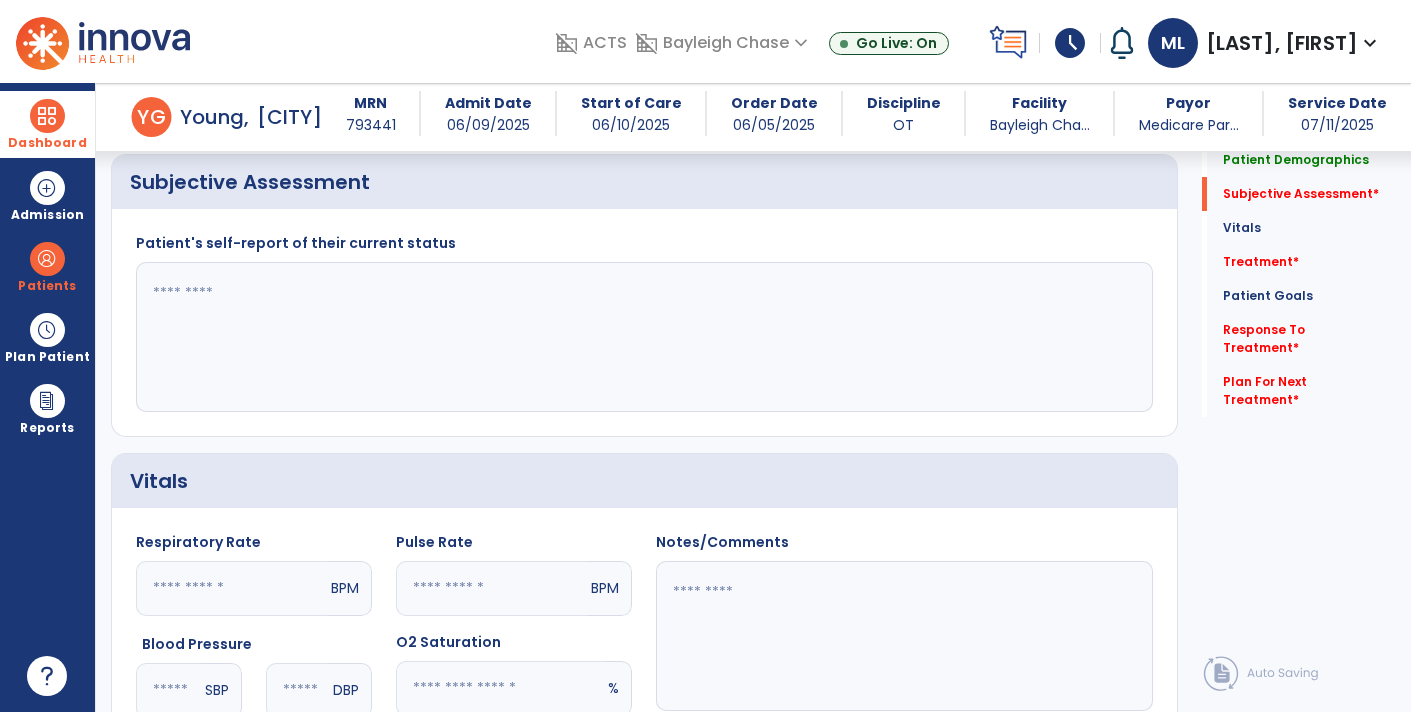 click 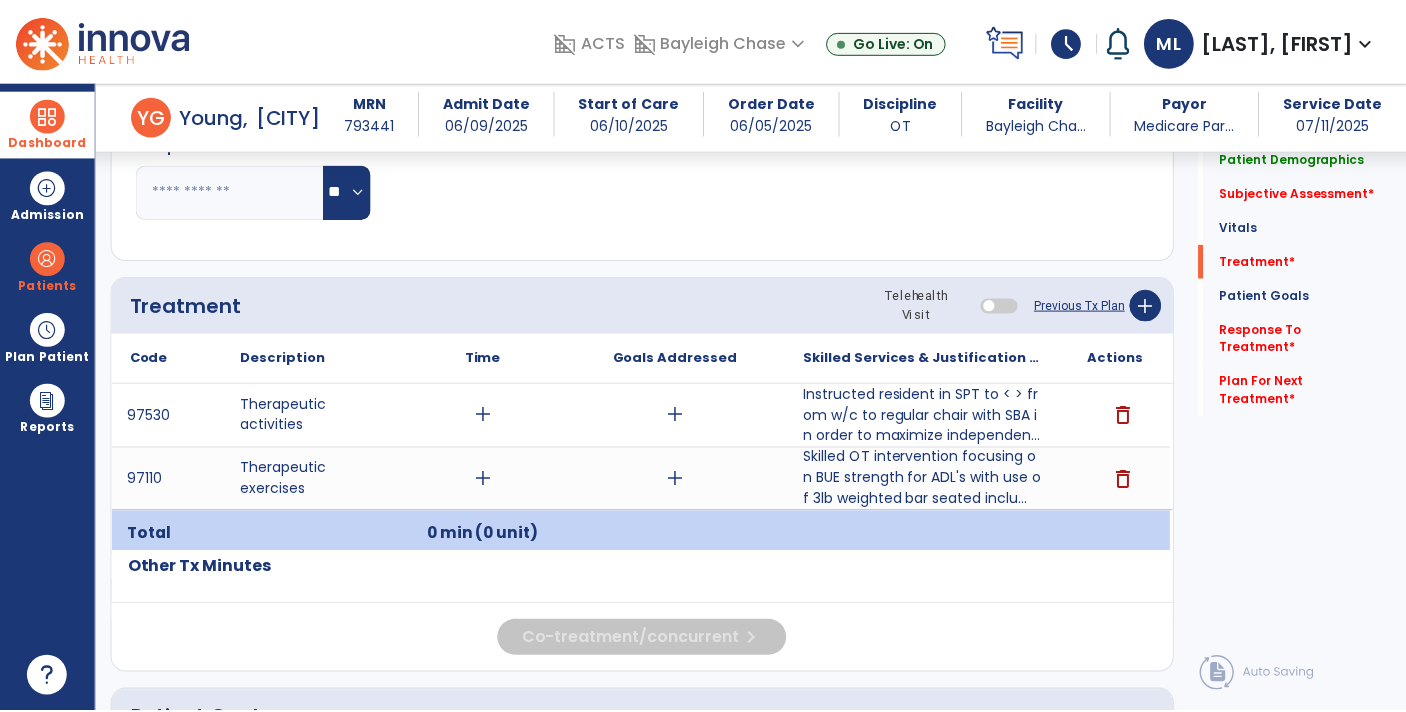 scroll, scrollTop: 1010, scrollLeft: 0, axis: vertical 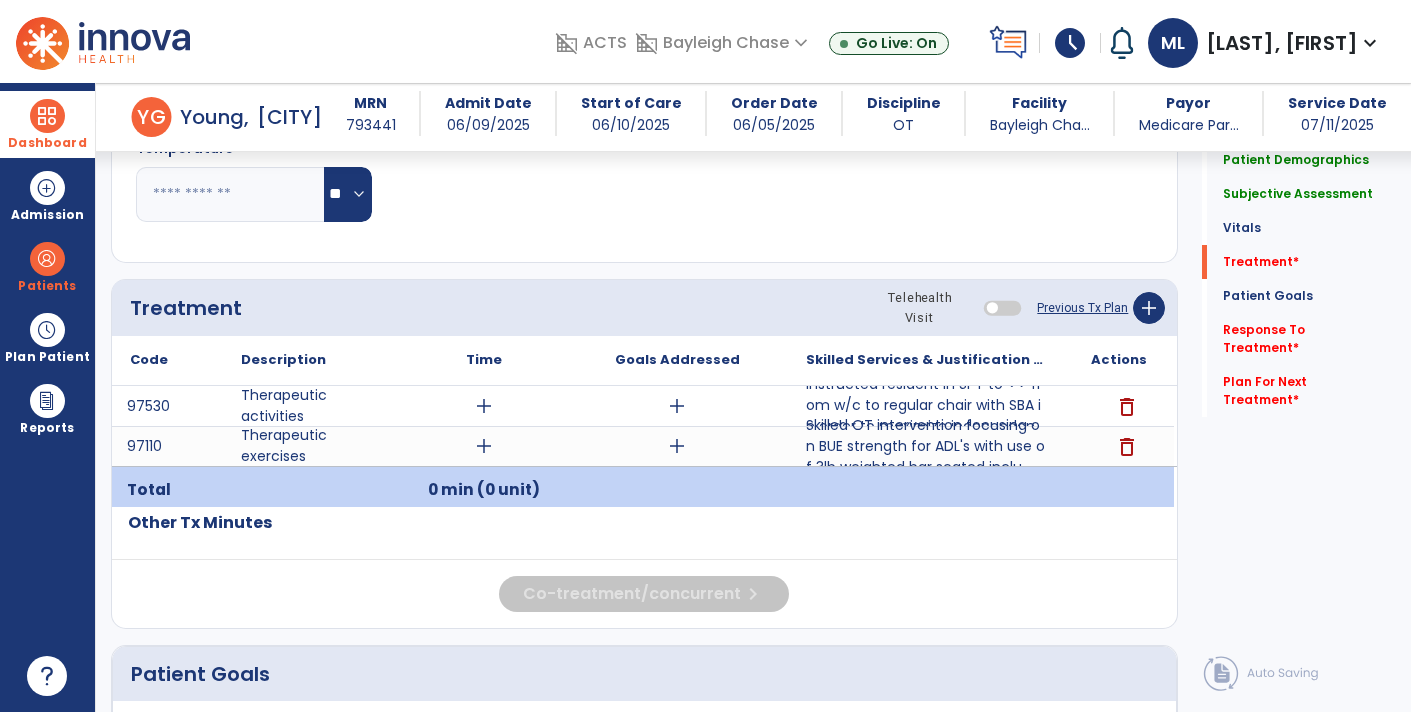 type on "**********" 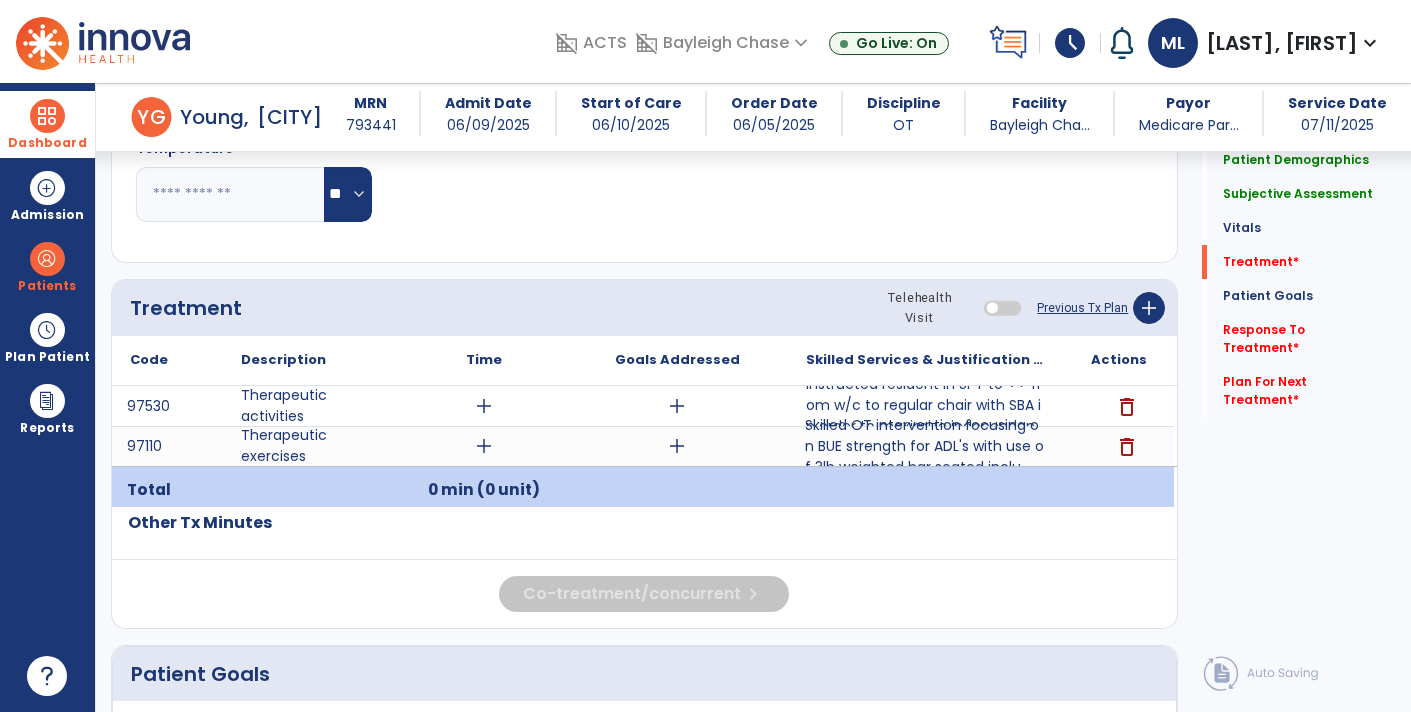 click on "Skilled OT intervention focusing on BUE strength for ADL's with use of 3lb weighted bar seated inclu..." at bounding box center [926, 446] 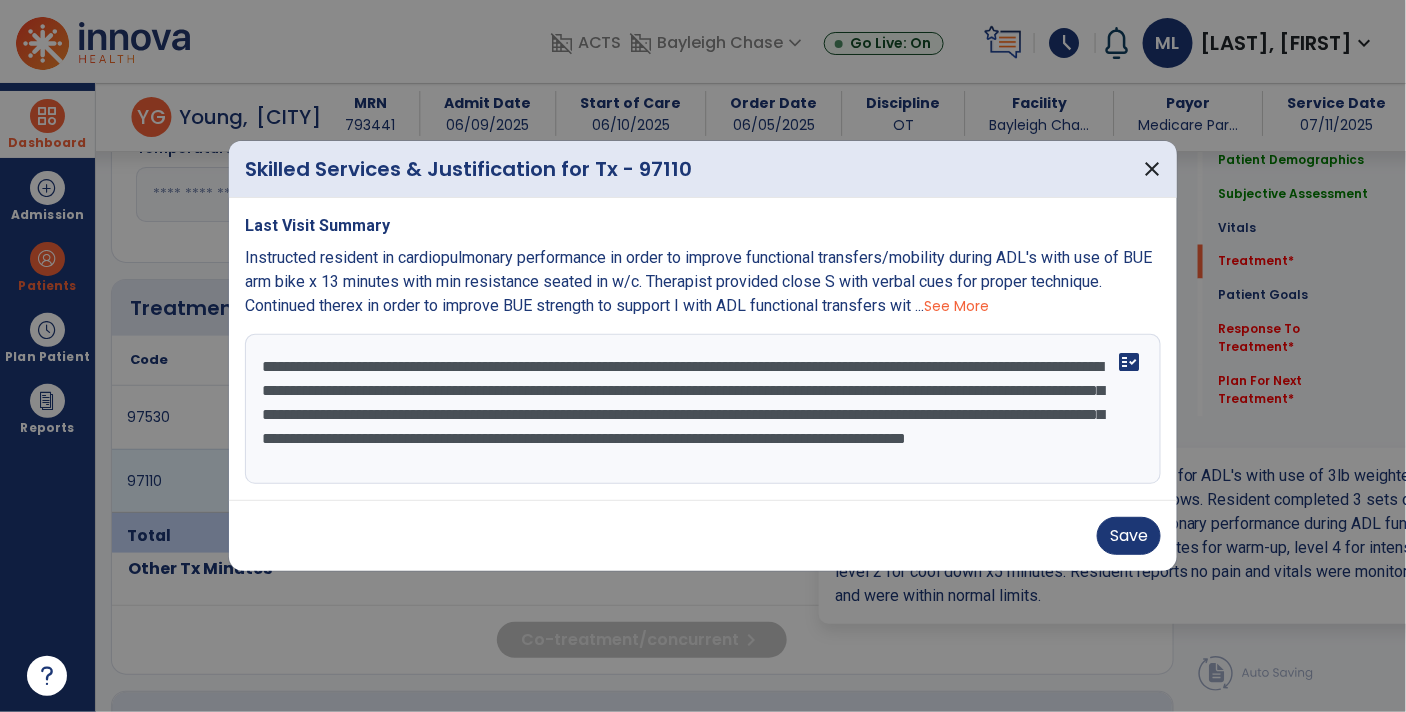 scroll, scrollTop: 1010, scrollLeft: 0, axis: vertical 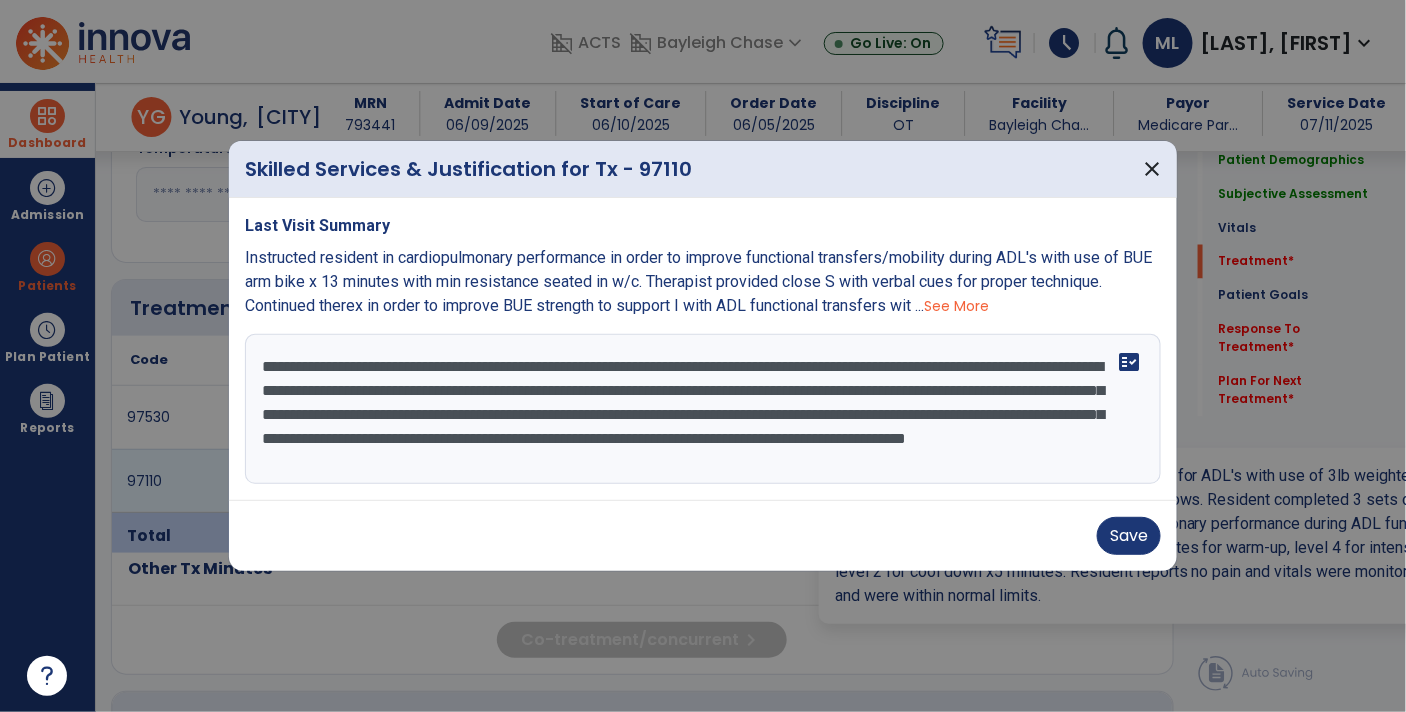 click on "**********" at bounding box center (703, 409) 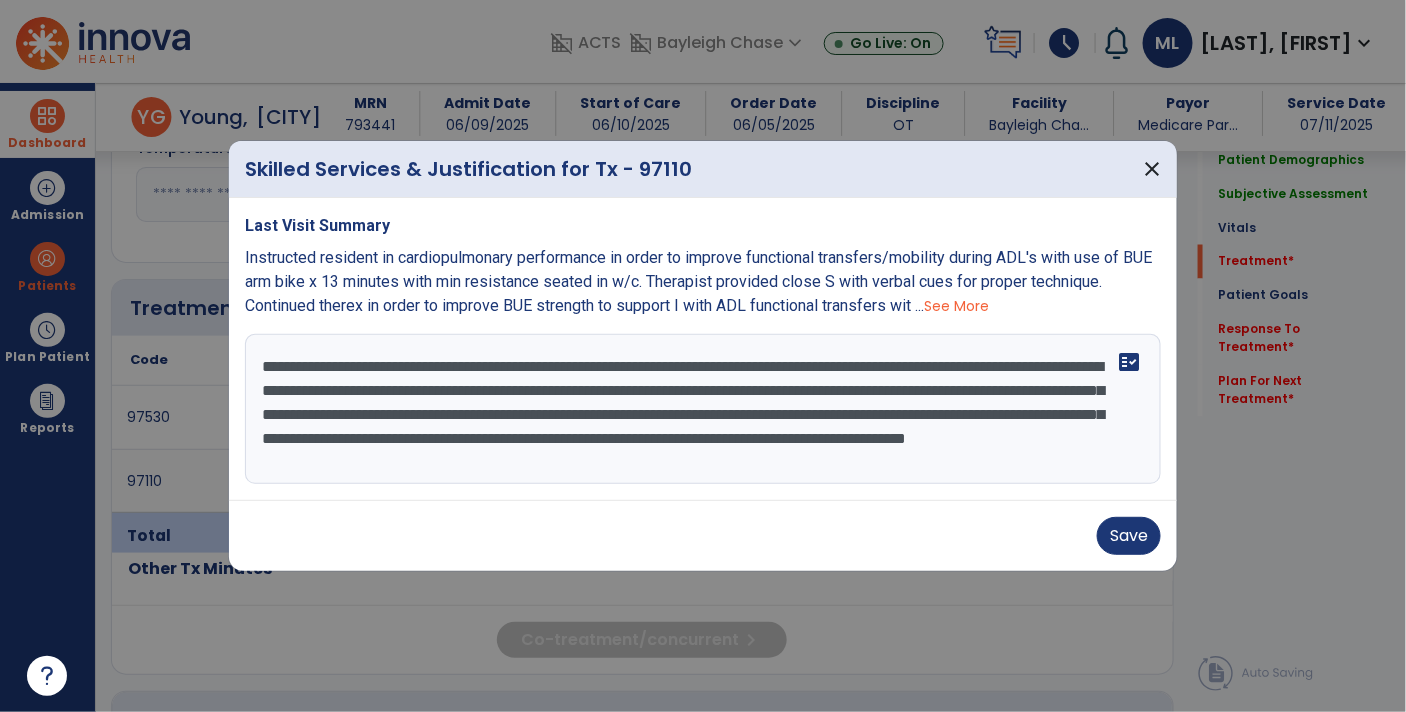 click on "**********" at bounding box center (703, 409) 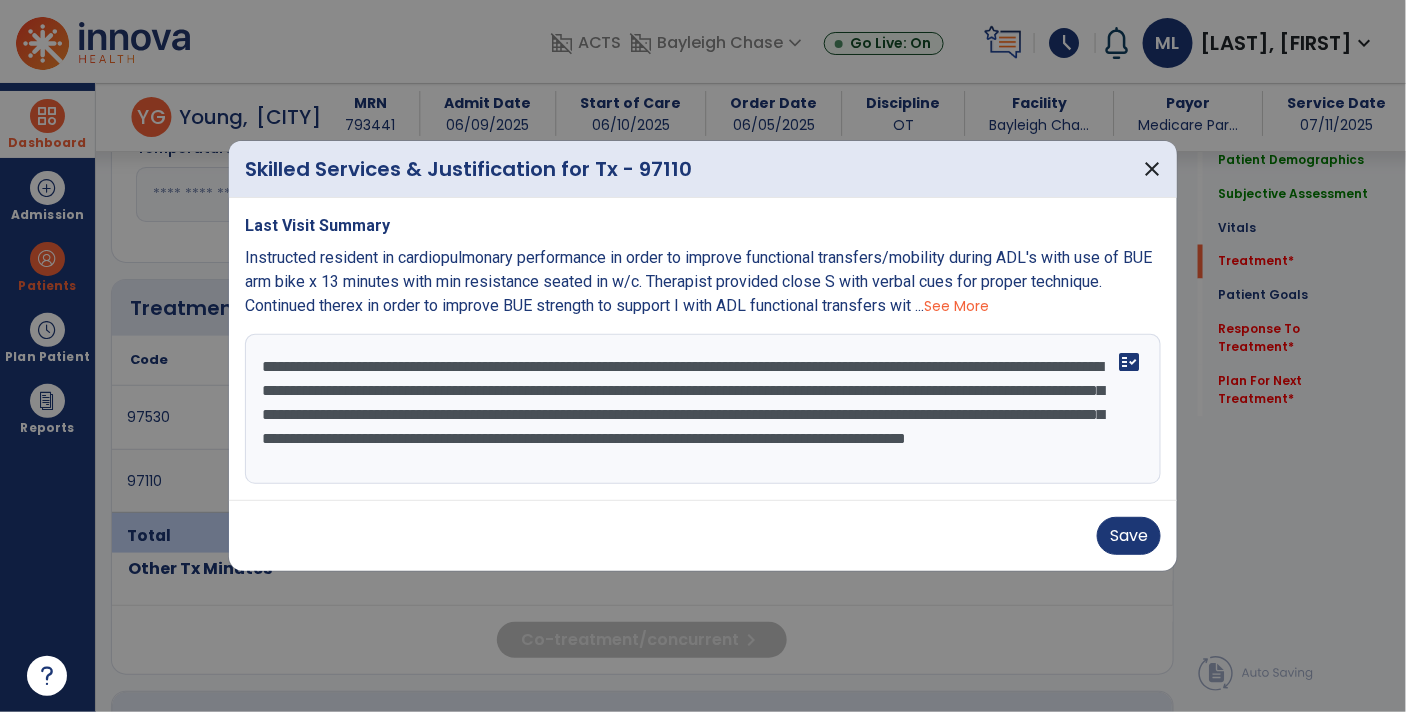 paste on "**********" 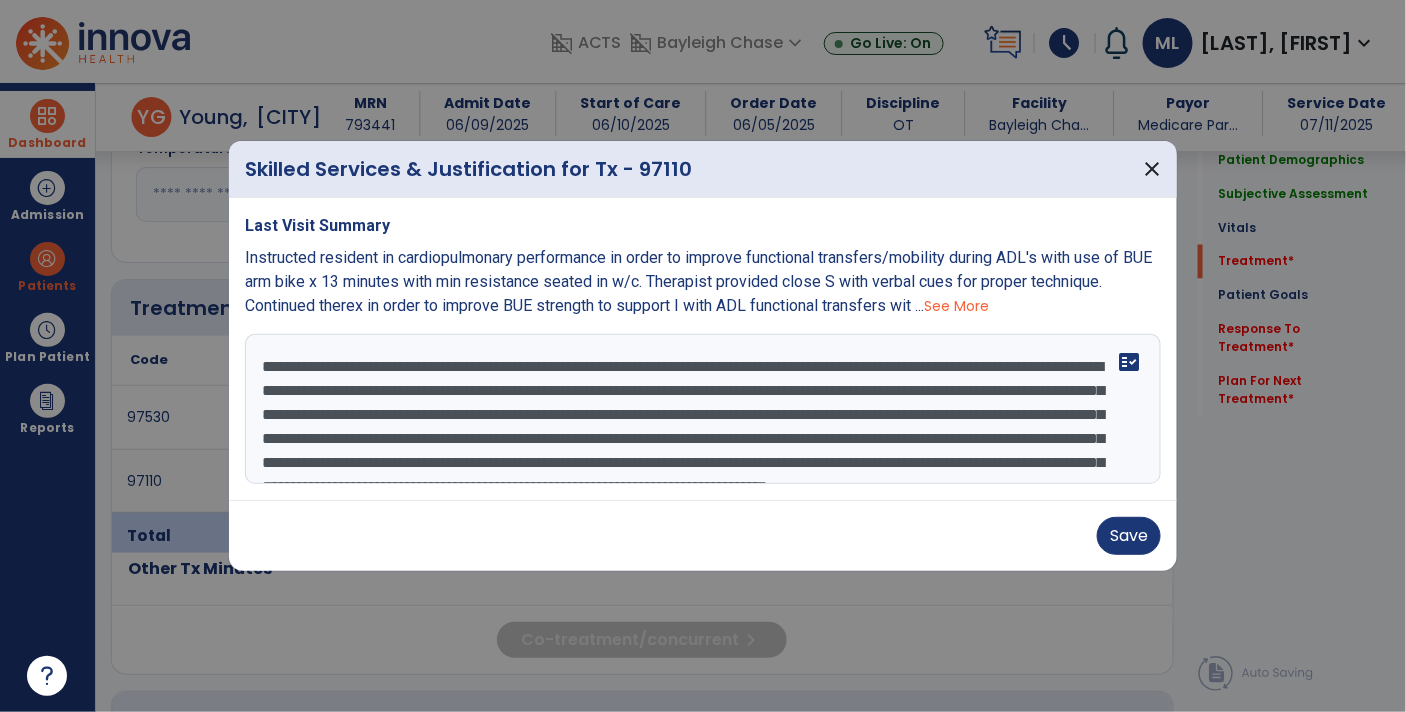 scroll, scrollTop: 63, scrollLeft: 0, axis: vertical 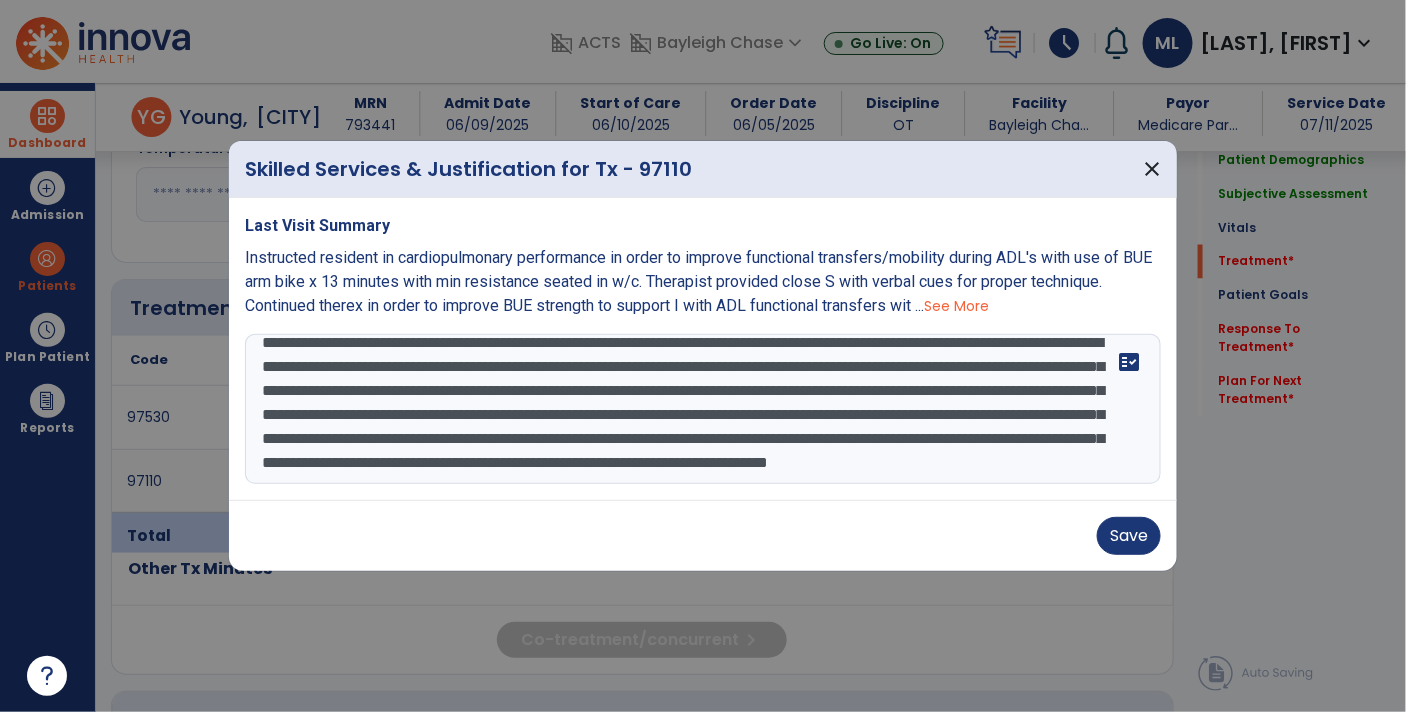 click on "**********" at bounding box center [703, 409] 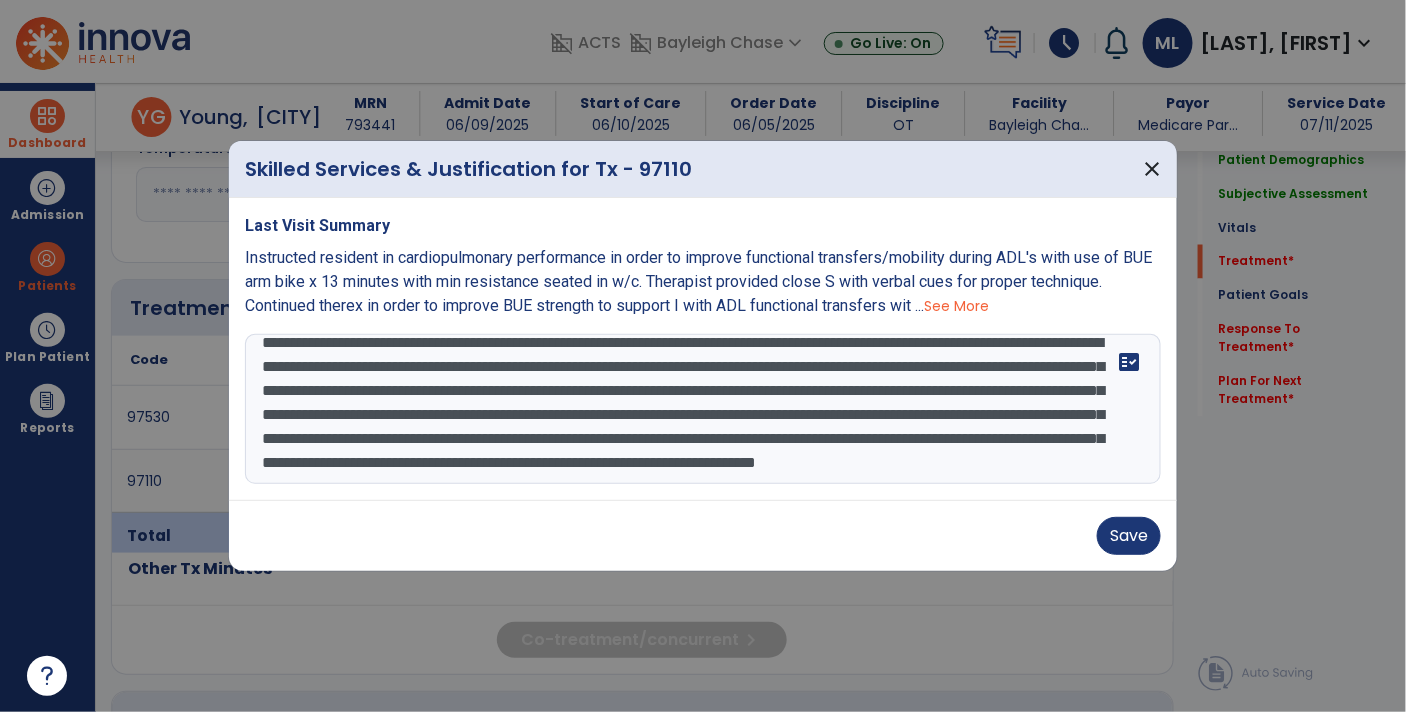 type on "**********" 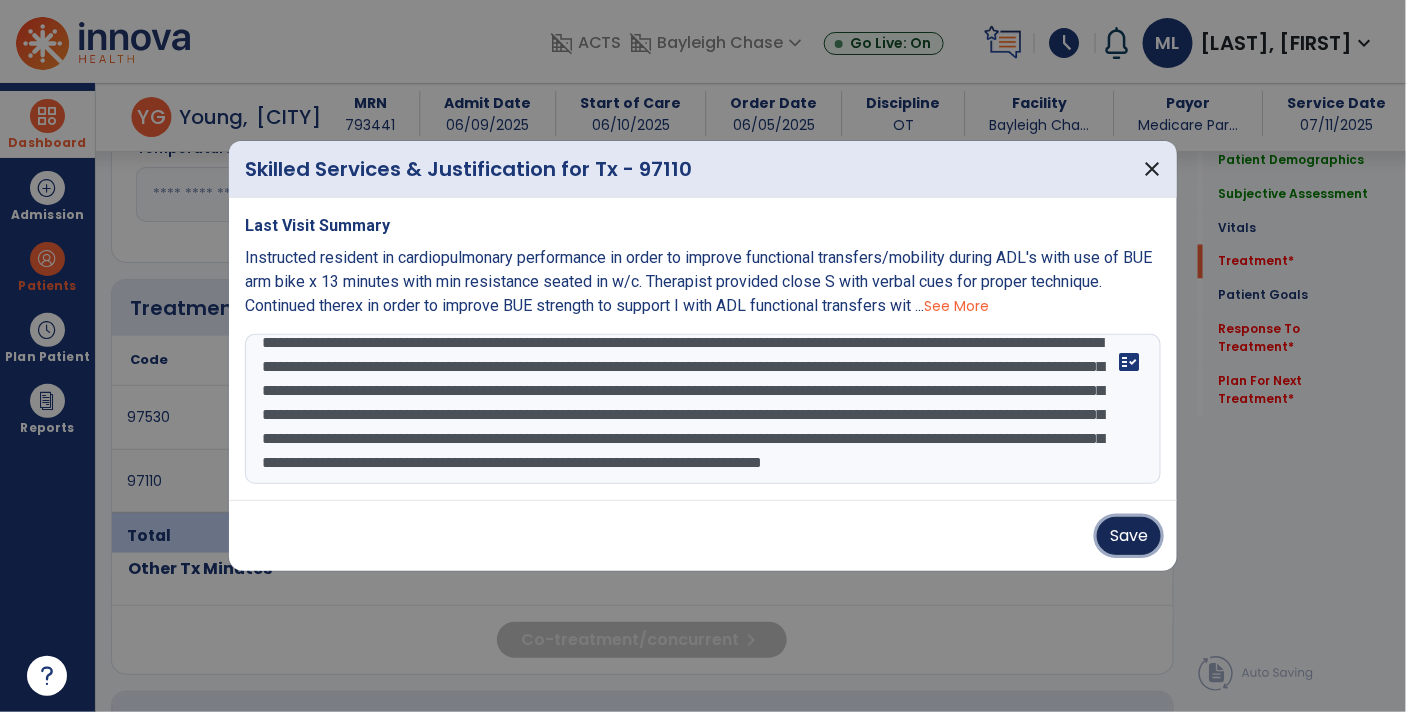 click on "Save" at bounding box center (1129, 536) 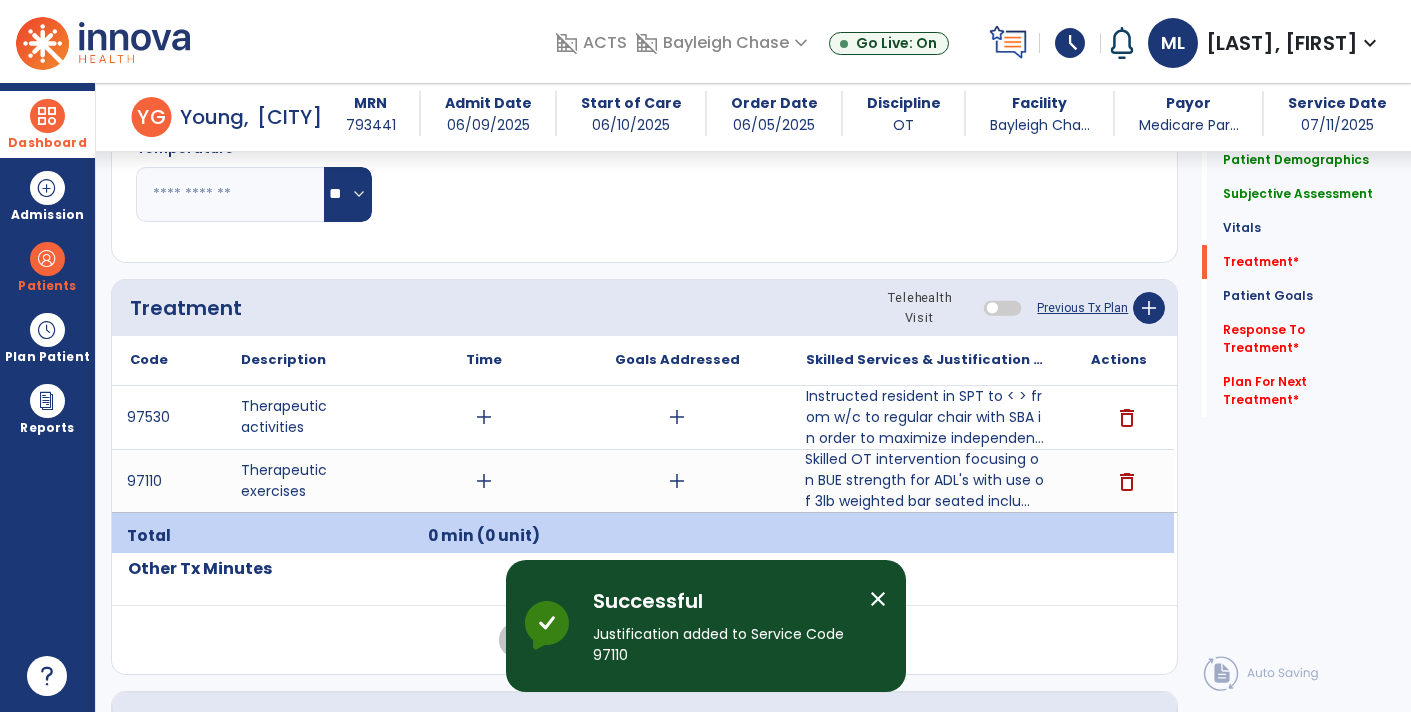click on "Skilled OT intervention focusing on BUE strength for ADL's with use of 3lb weighted bar seated inclu..." at bounding box center [926, 480] 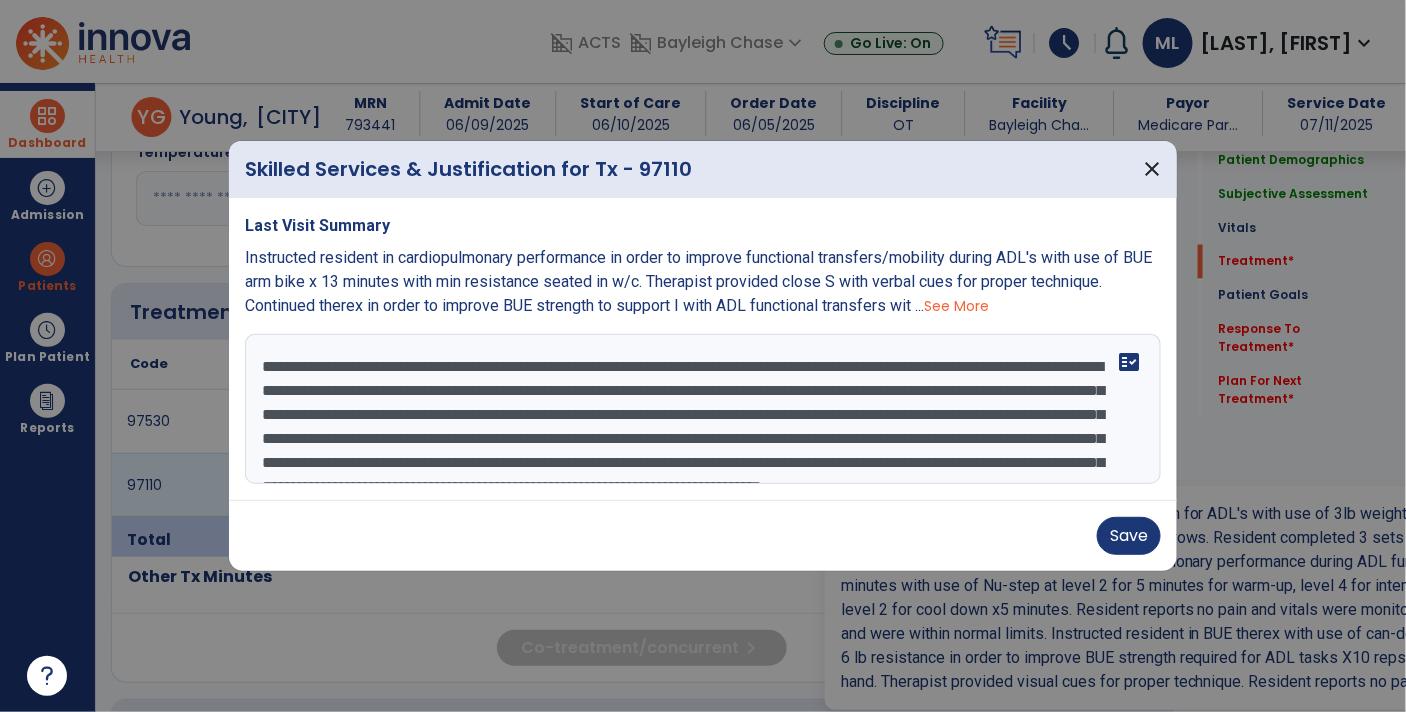 scroll, scrollTop: 1010, scrollLeft: 0, axis: vertical 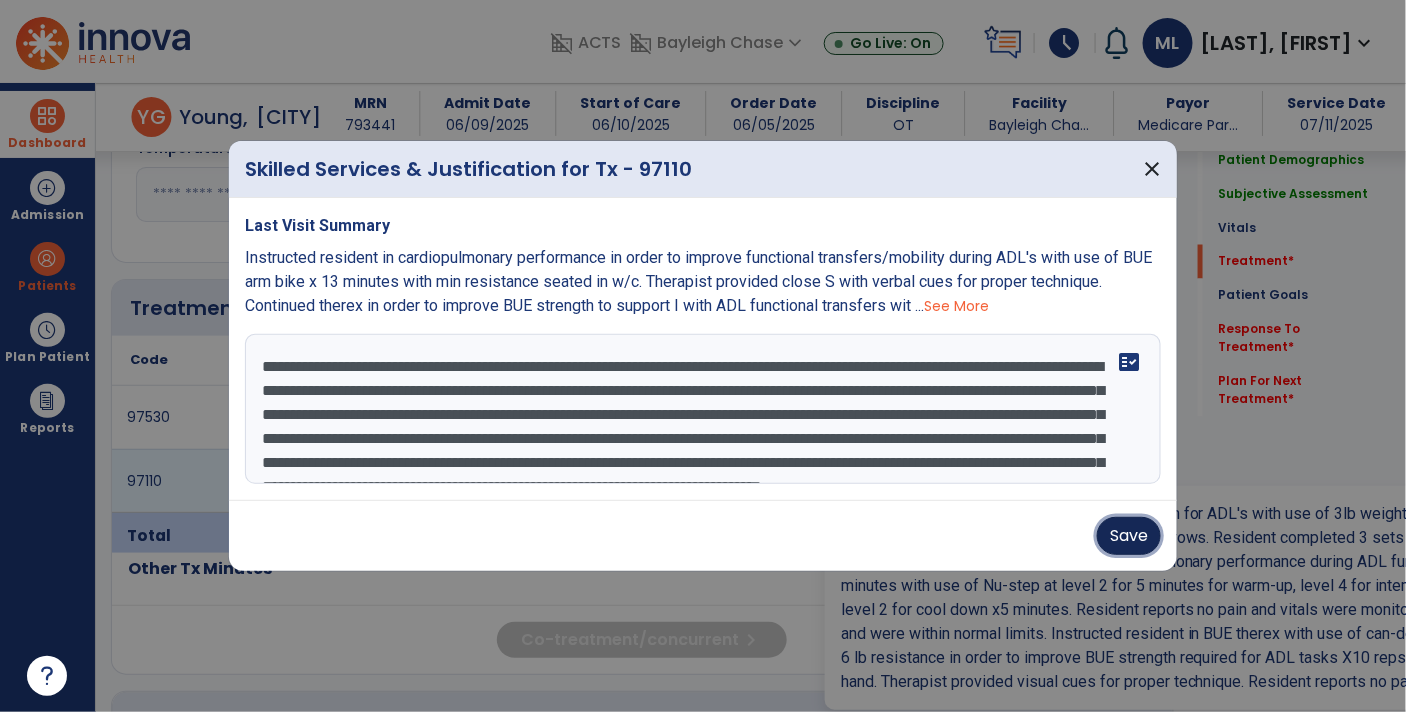 click on "Save" at bounding box center [1129, 536] 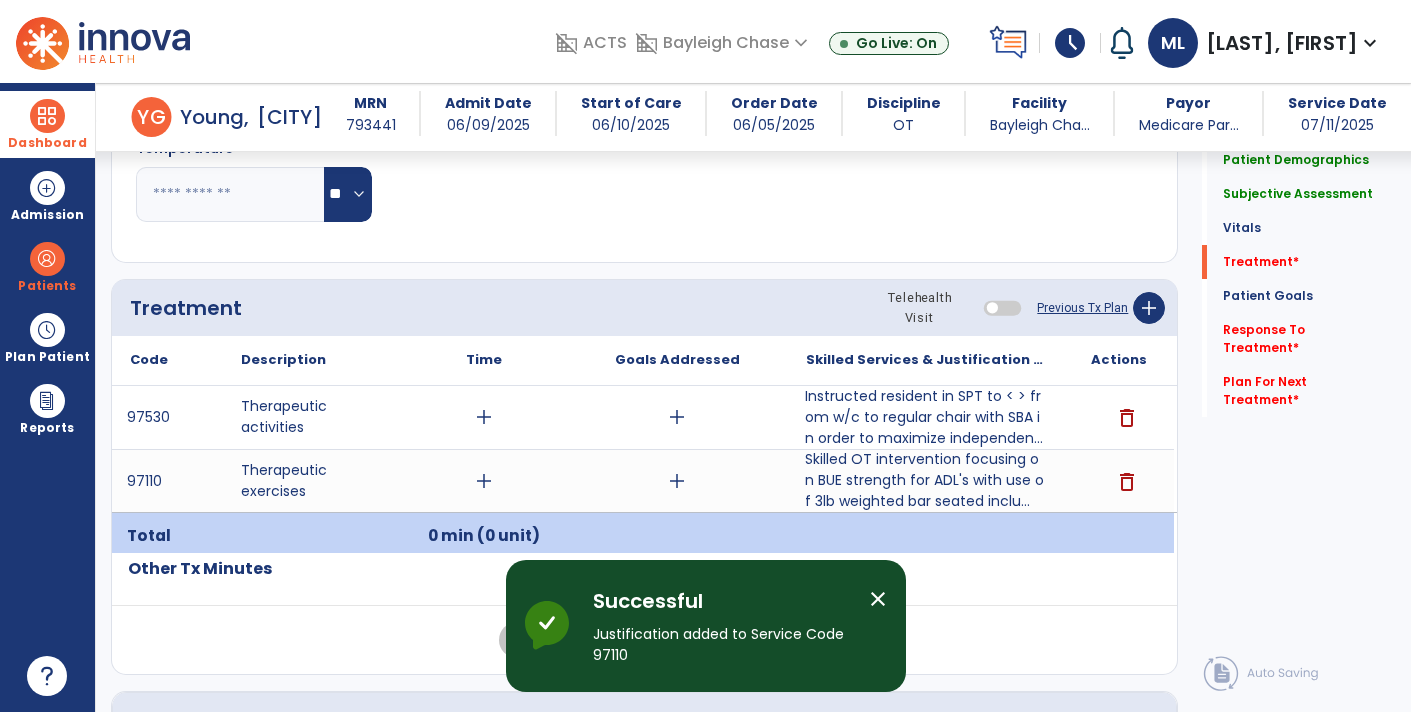 click on "Instructed resident in SPT to < > from w/c to regular chair with SBA in order to maximize independen..." at bounding box center [926, 417] 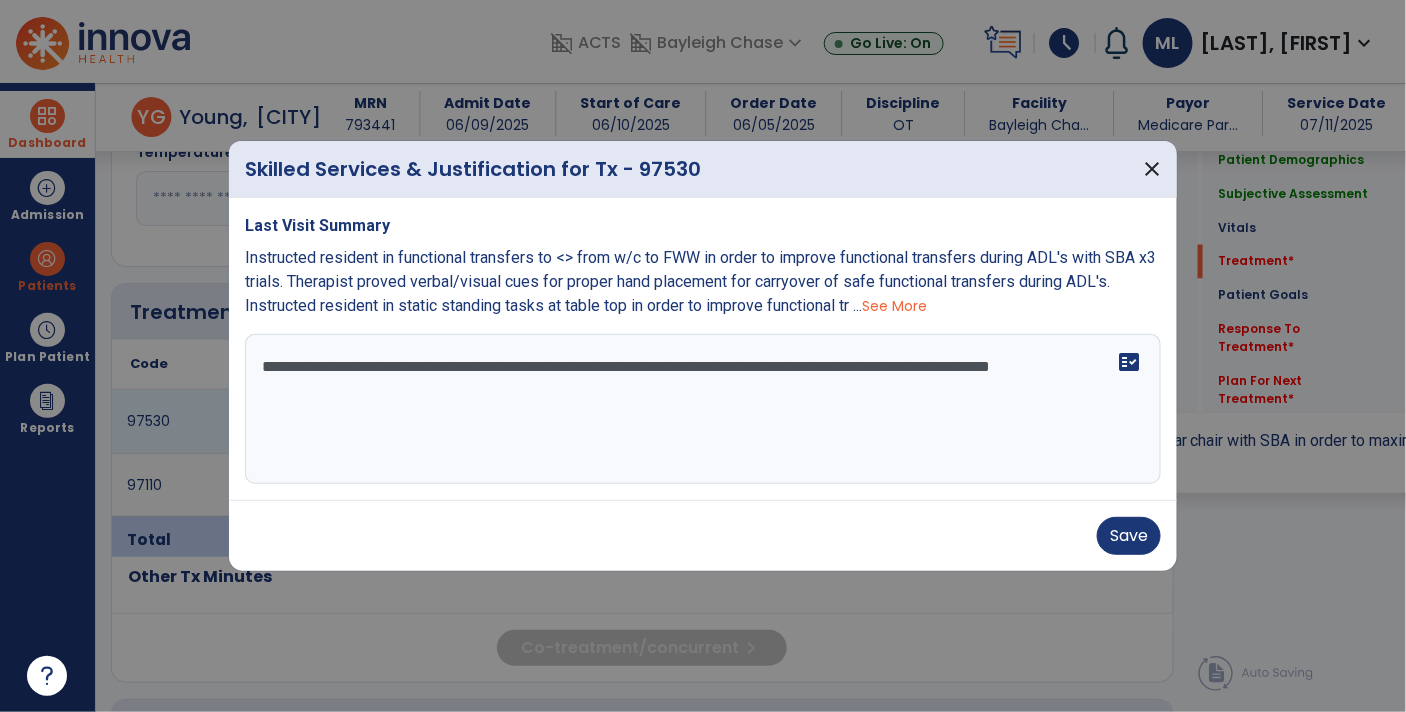 scroll, scrollTop: 1010, scrollLeft: 0, axis: vertical 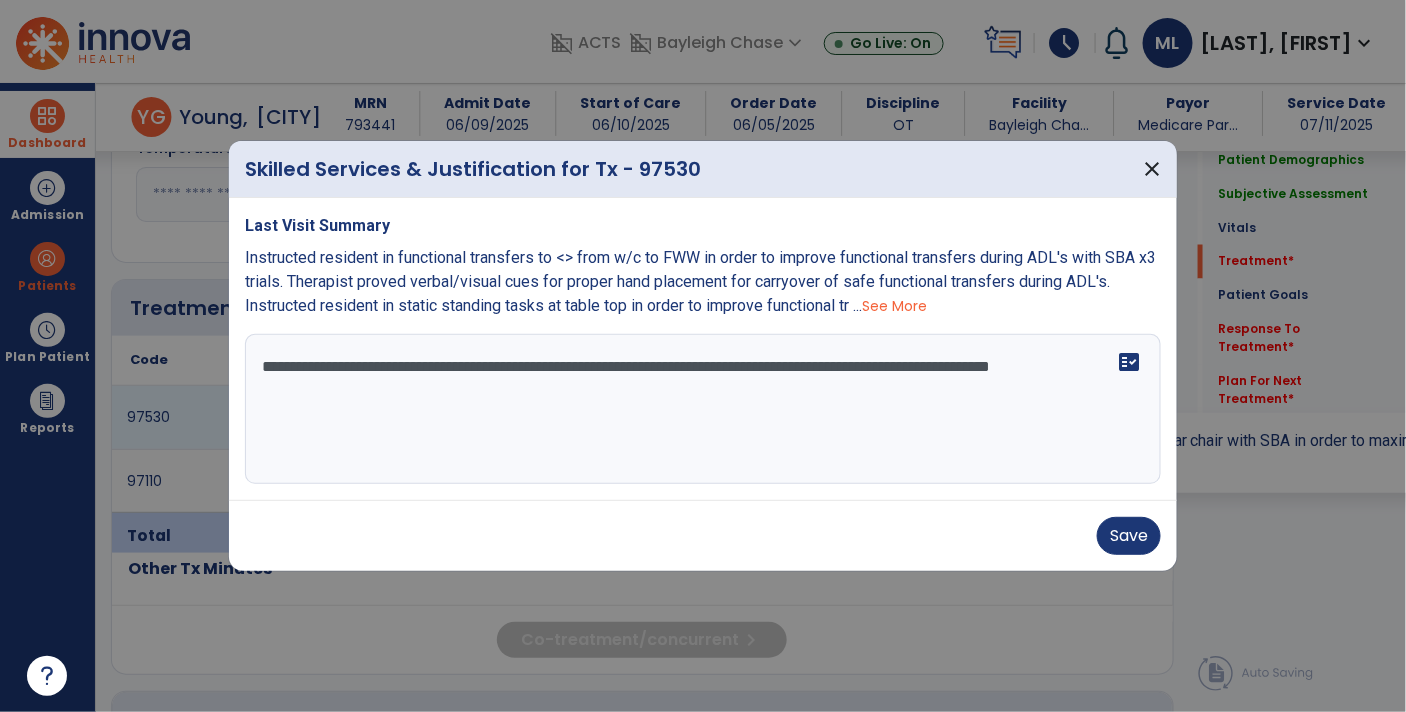 click on "**********" at bounding box center (703, 409) 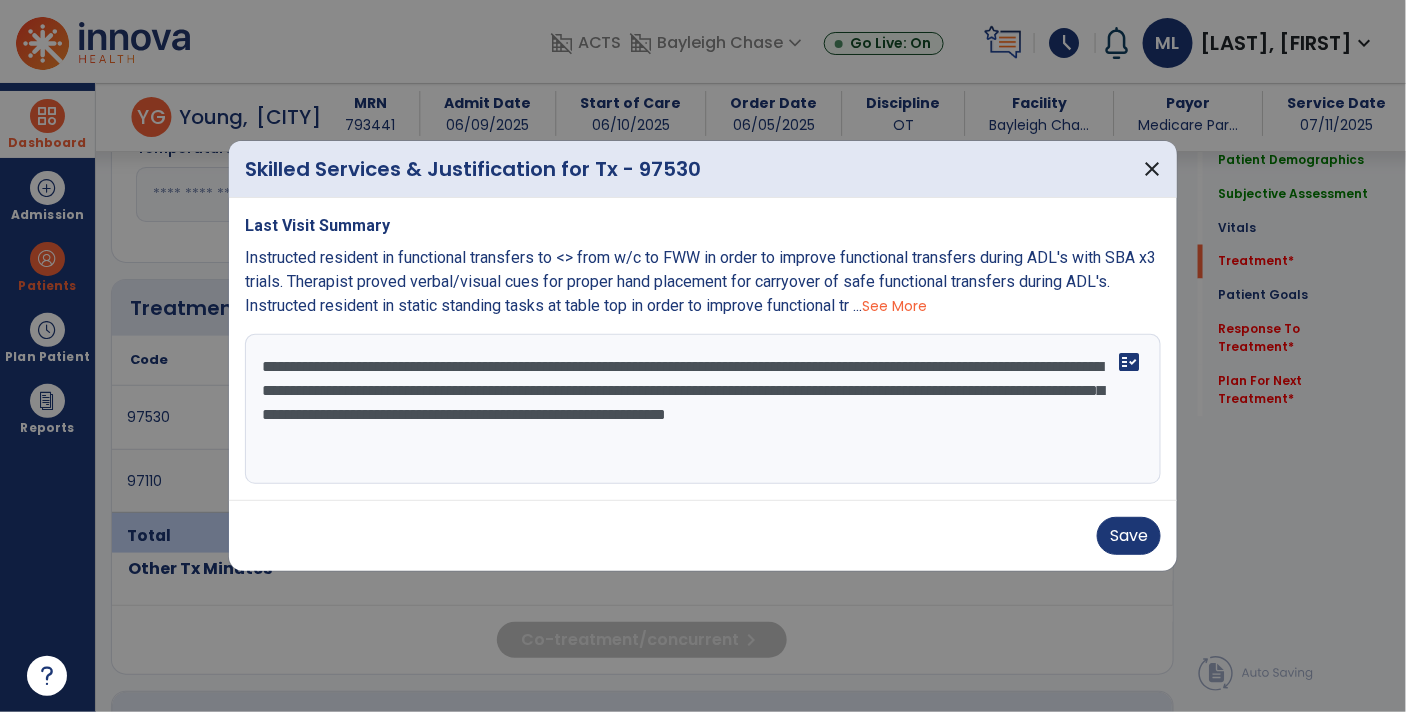 type on "**********" 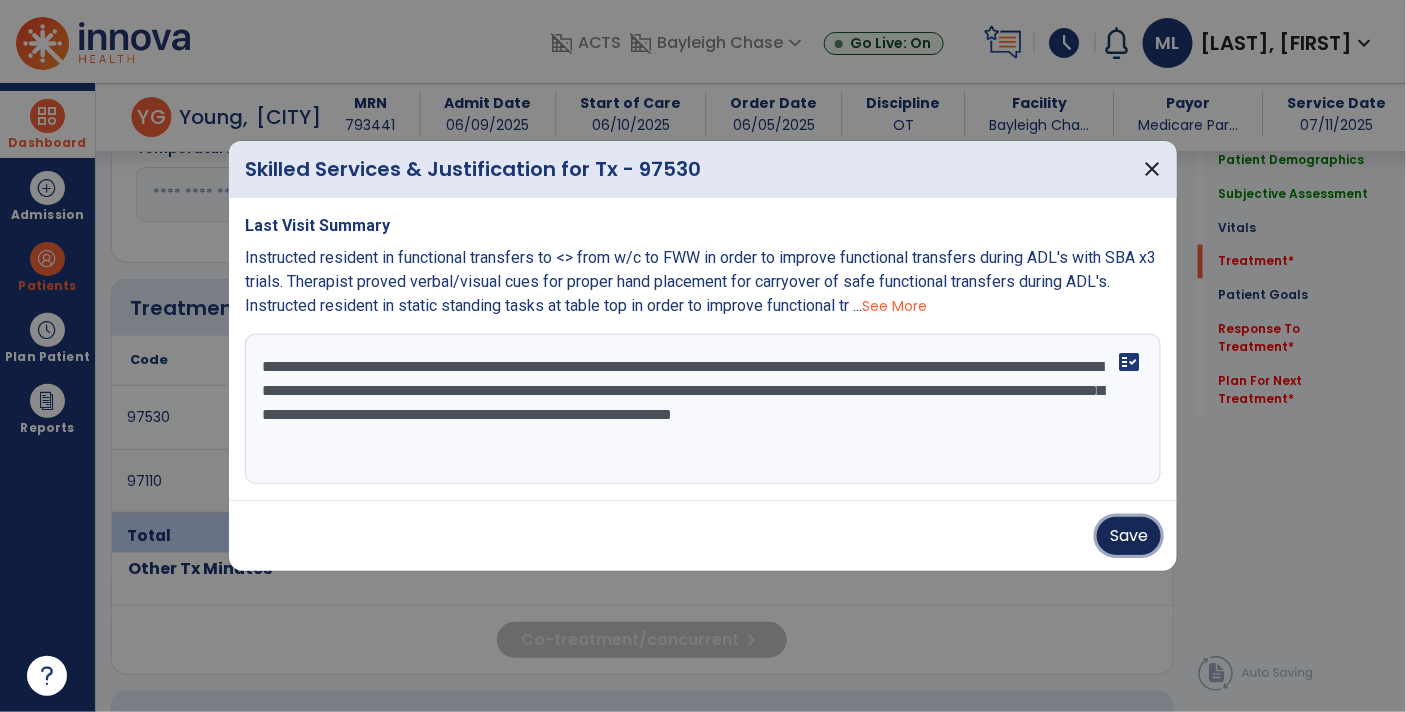 click on "Save" at bounding box center [1129, 536] 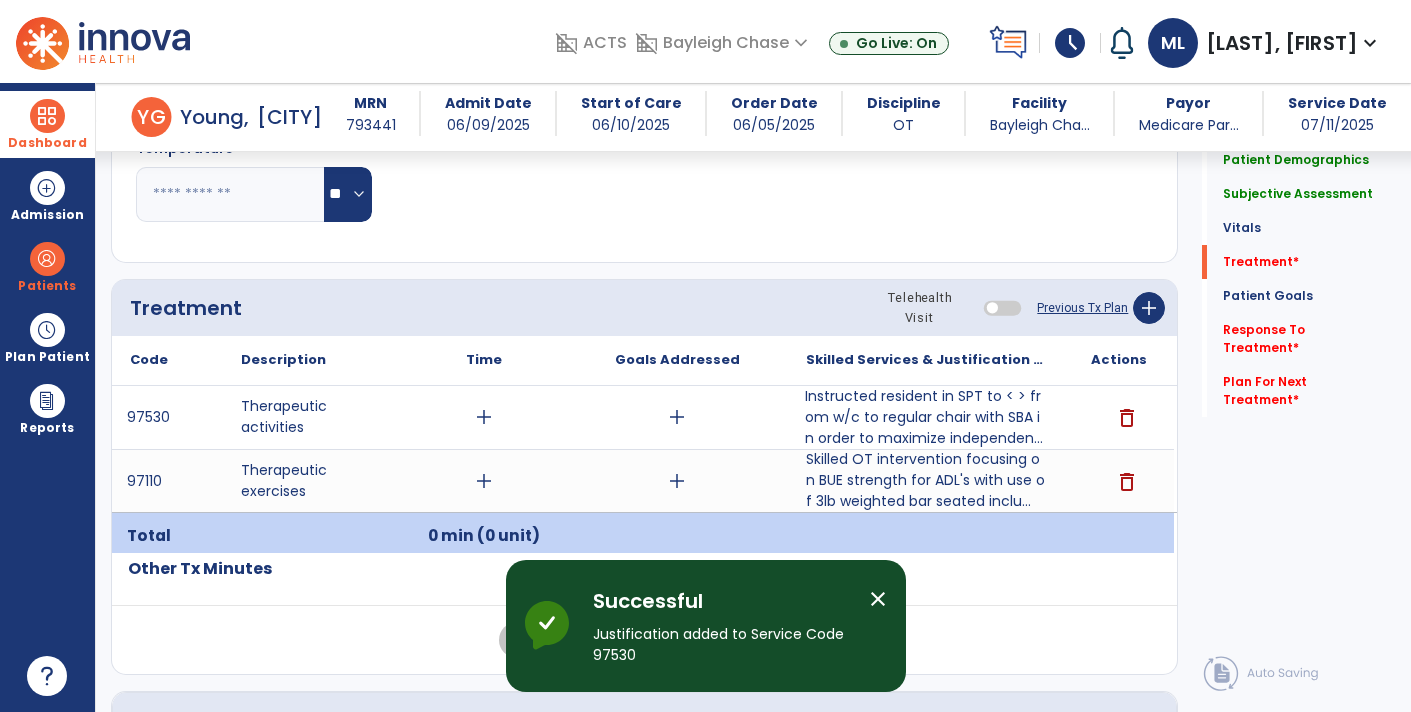 click on "add" at bounding box center (677, 417) 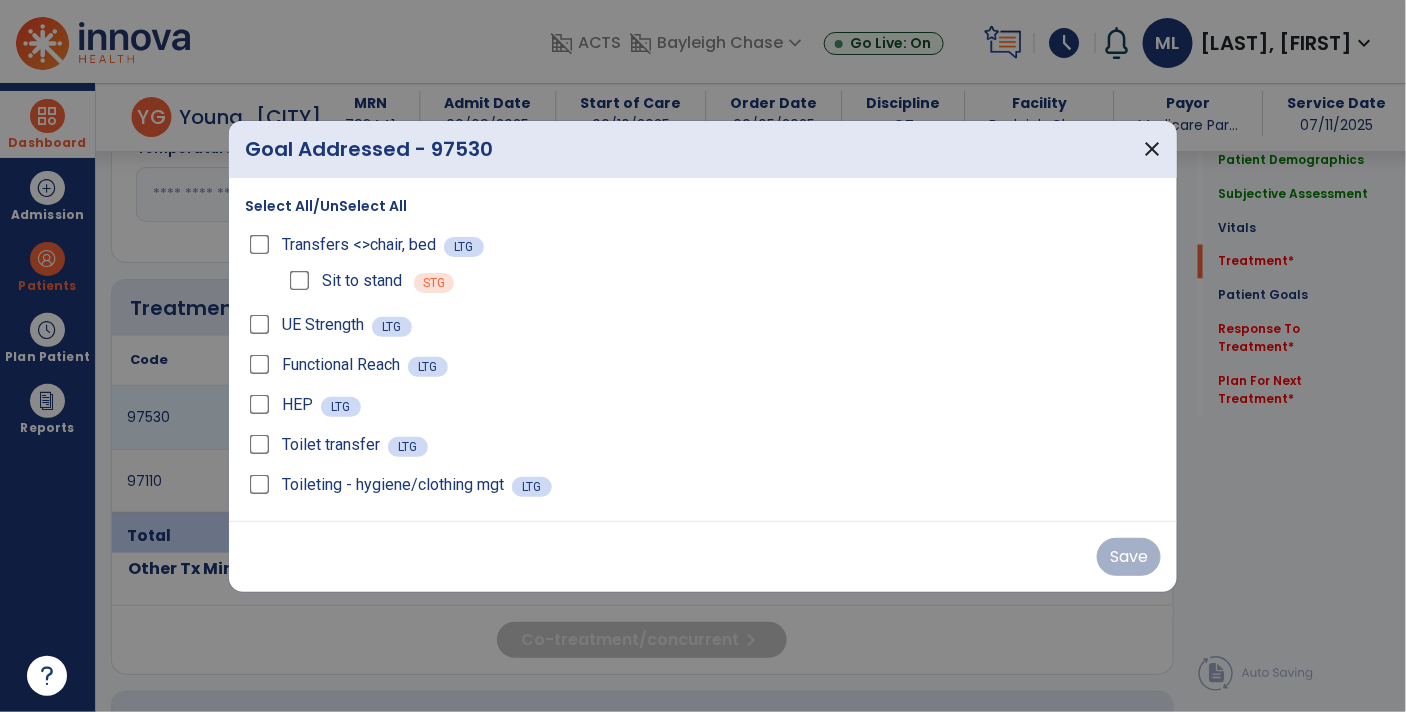 scroll, scrollTop: 1010, scrollLeft: 0, axis: vertical 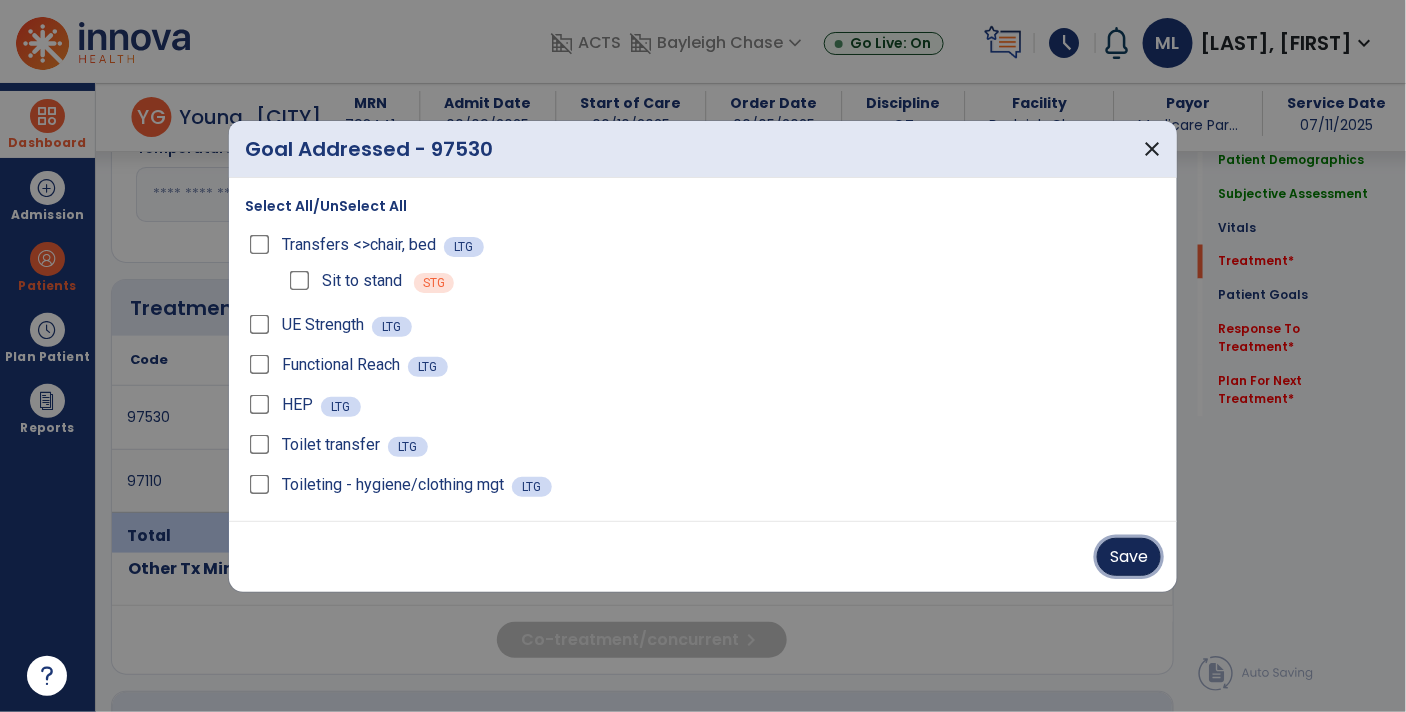 click on "Save" at bounding box center [1129, 557] 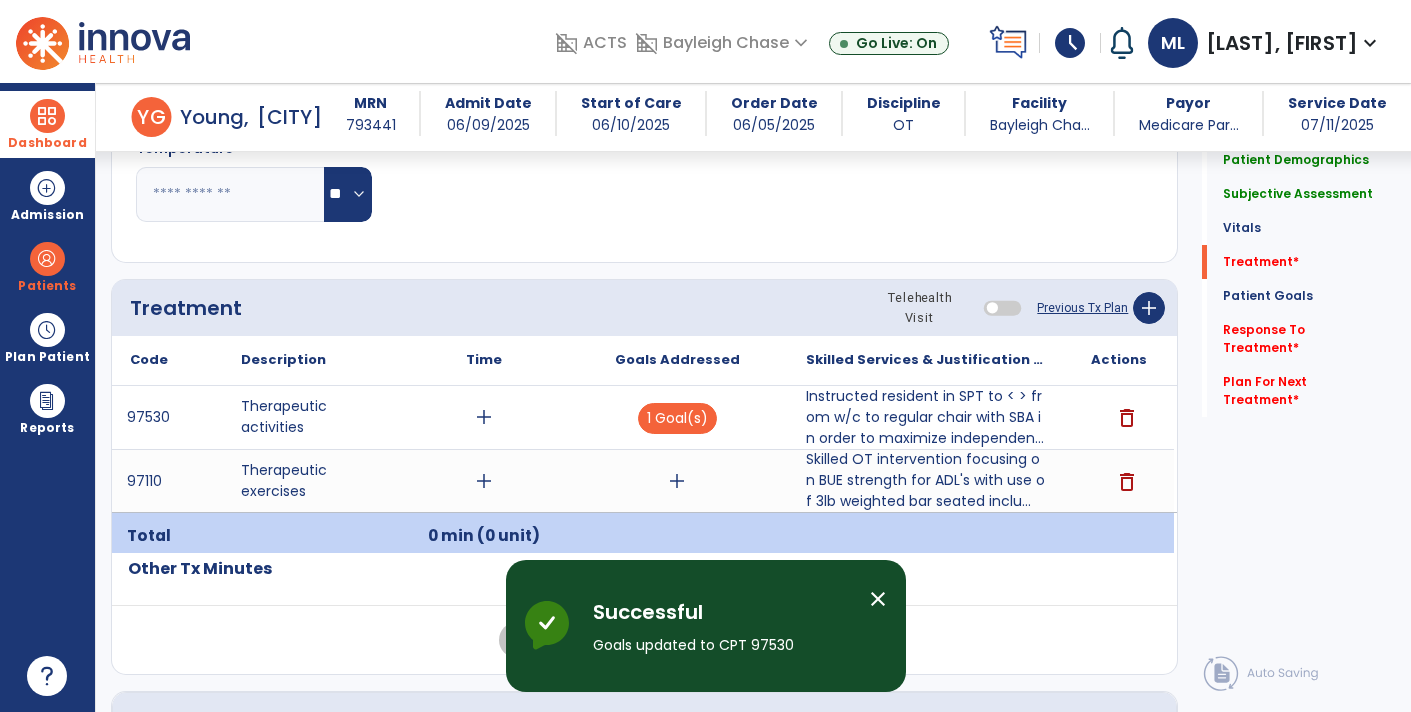 click on "add" at bounding box center [677, 481] 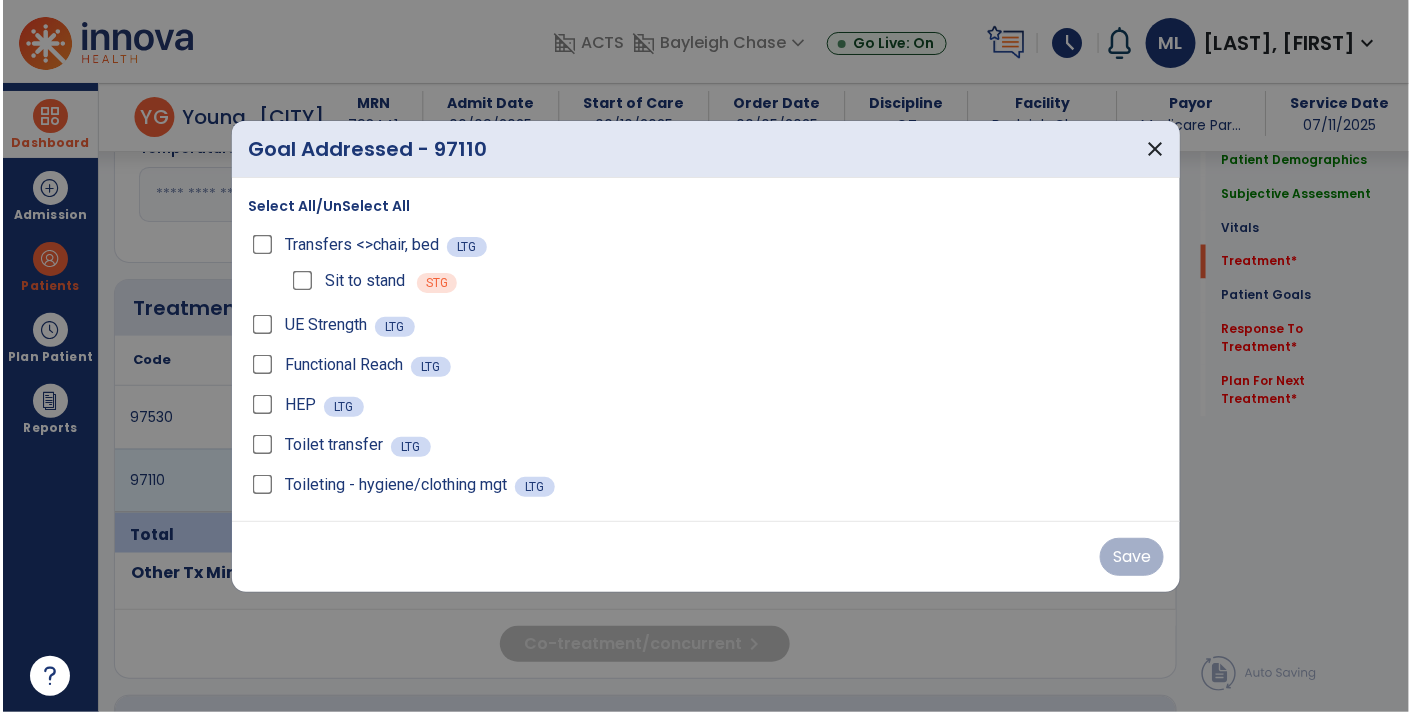 scroll, scrollTop: 1010, scrollLeft: 0, axis: vertical 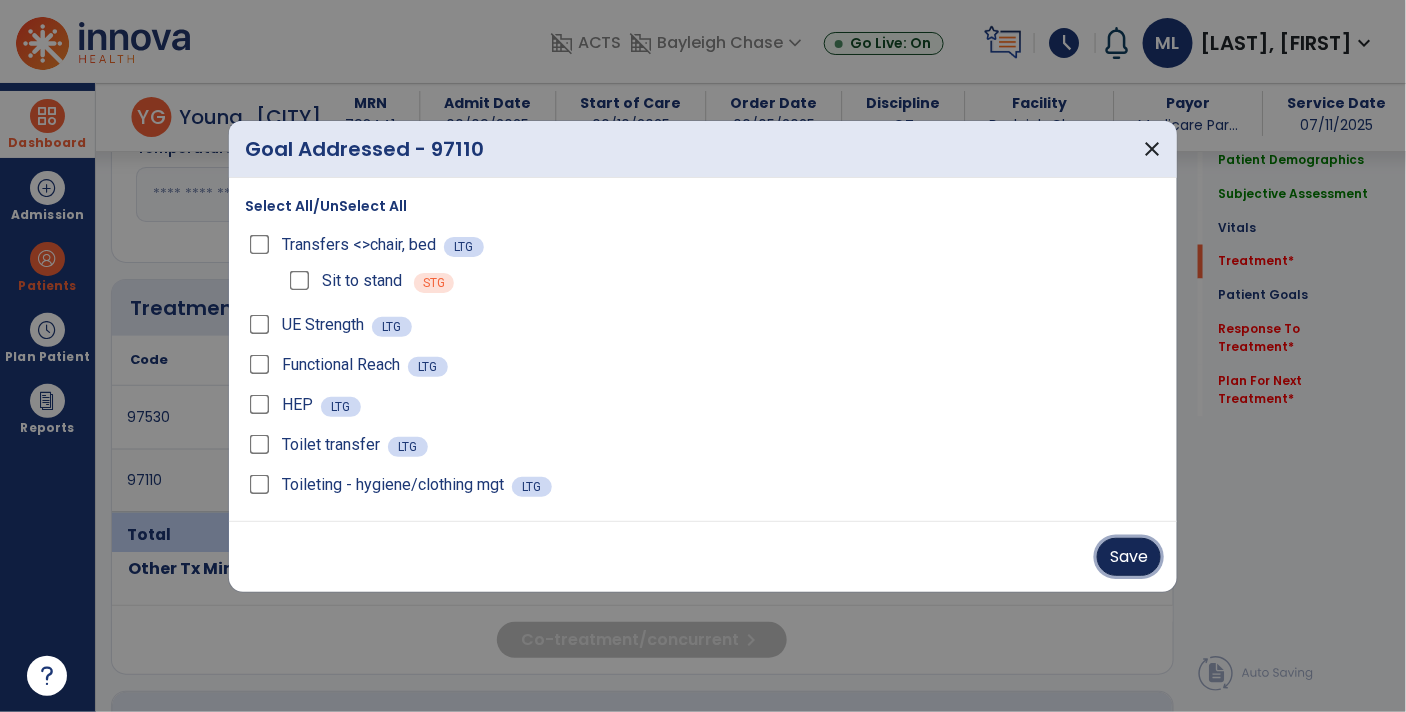 click on "Save" at bounding box center [1129, 557] 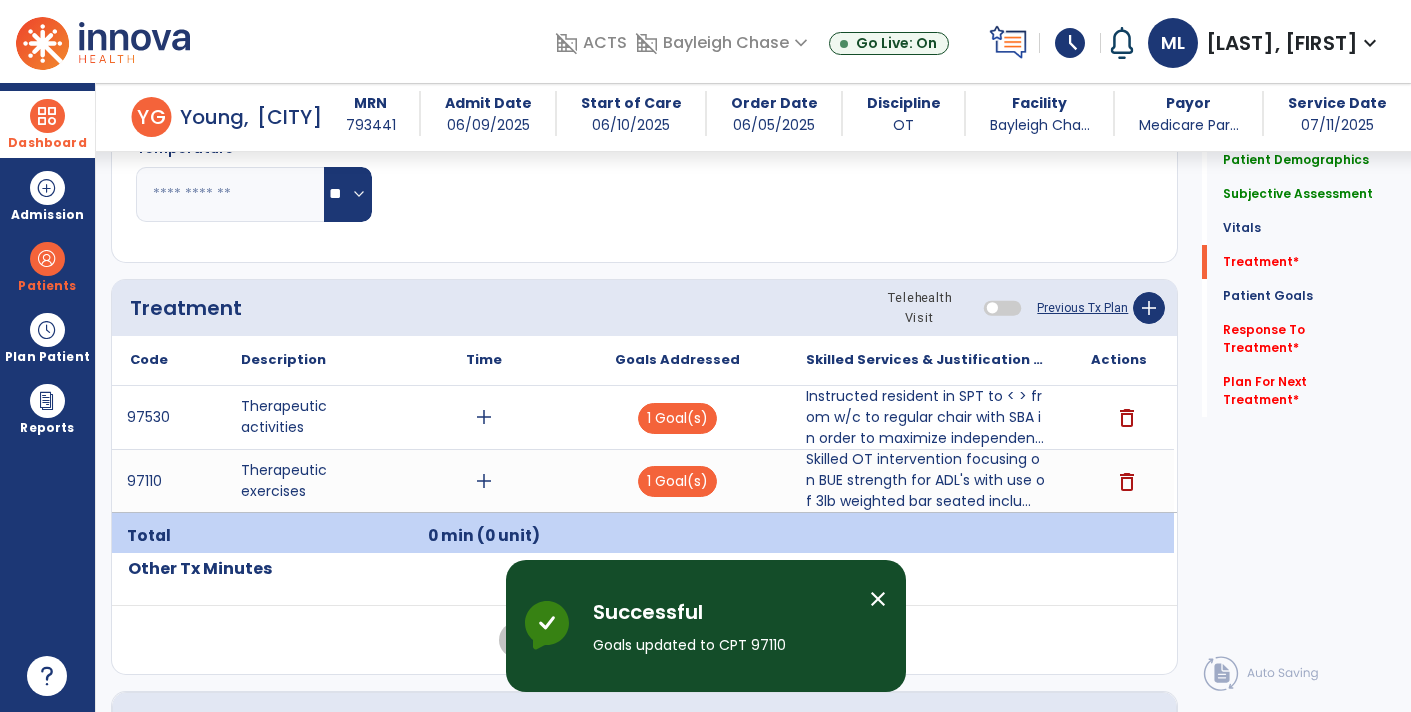 click on "add" at bounding box center (484, 481) 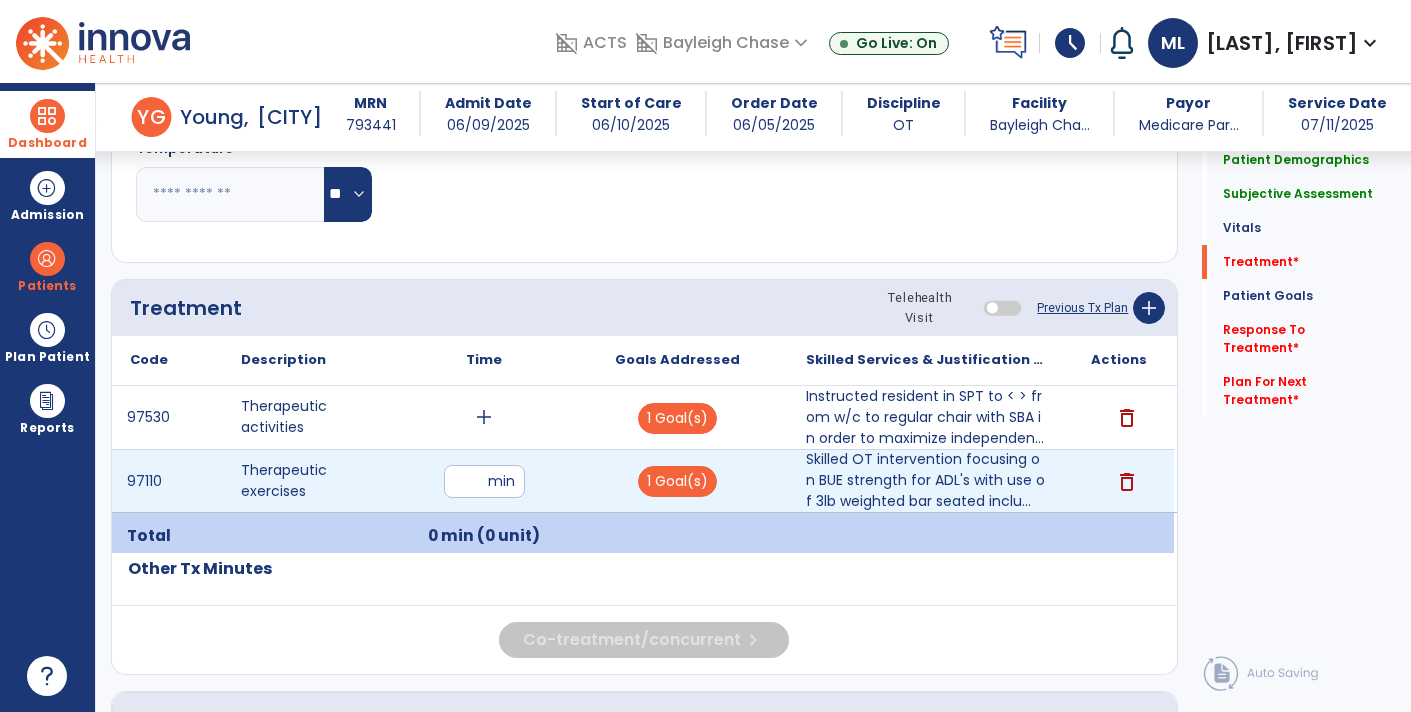 type on "**" 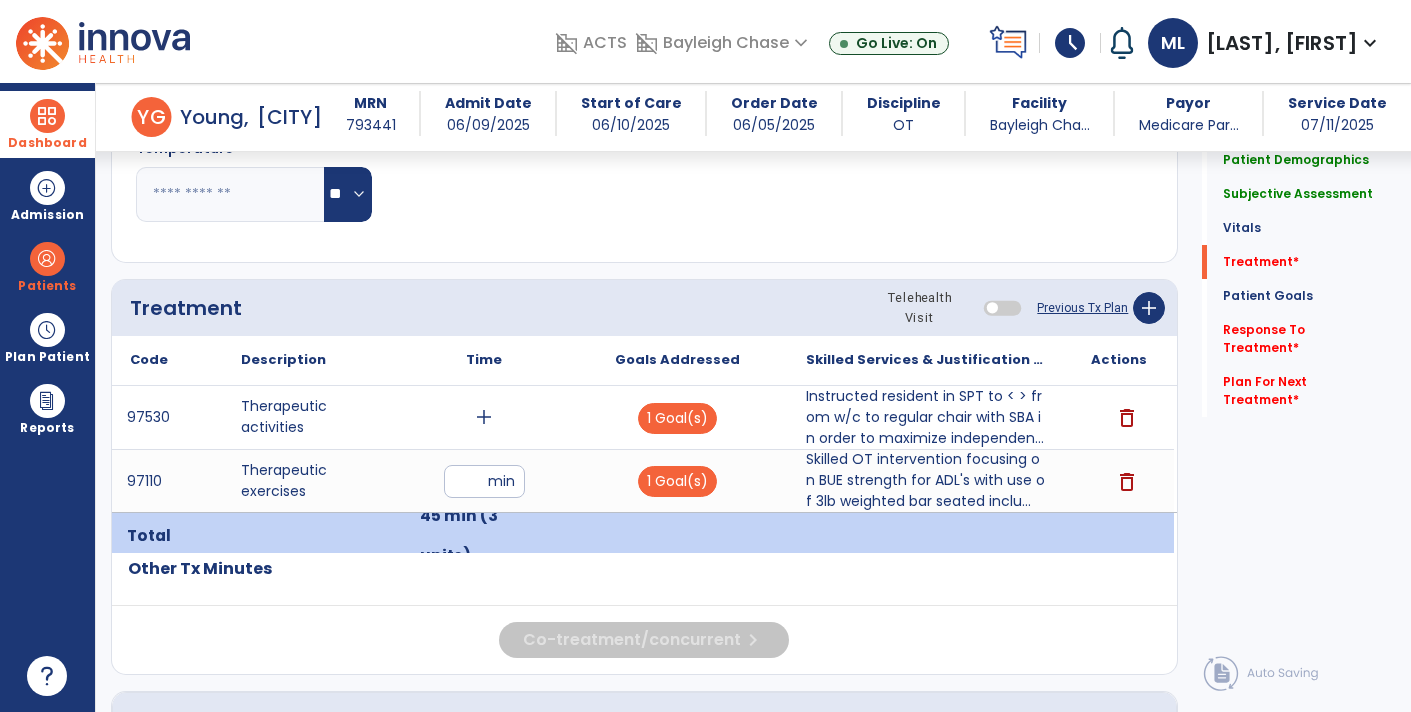 click on "add" at bounding box center [484, 417] 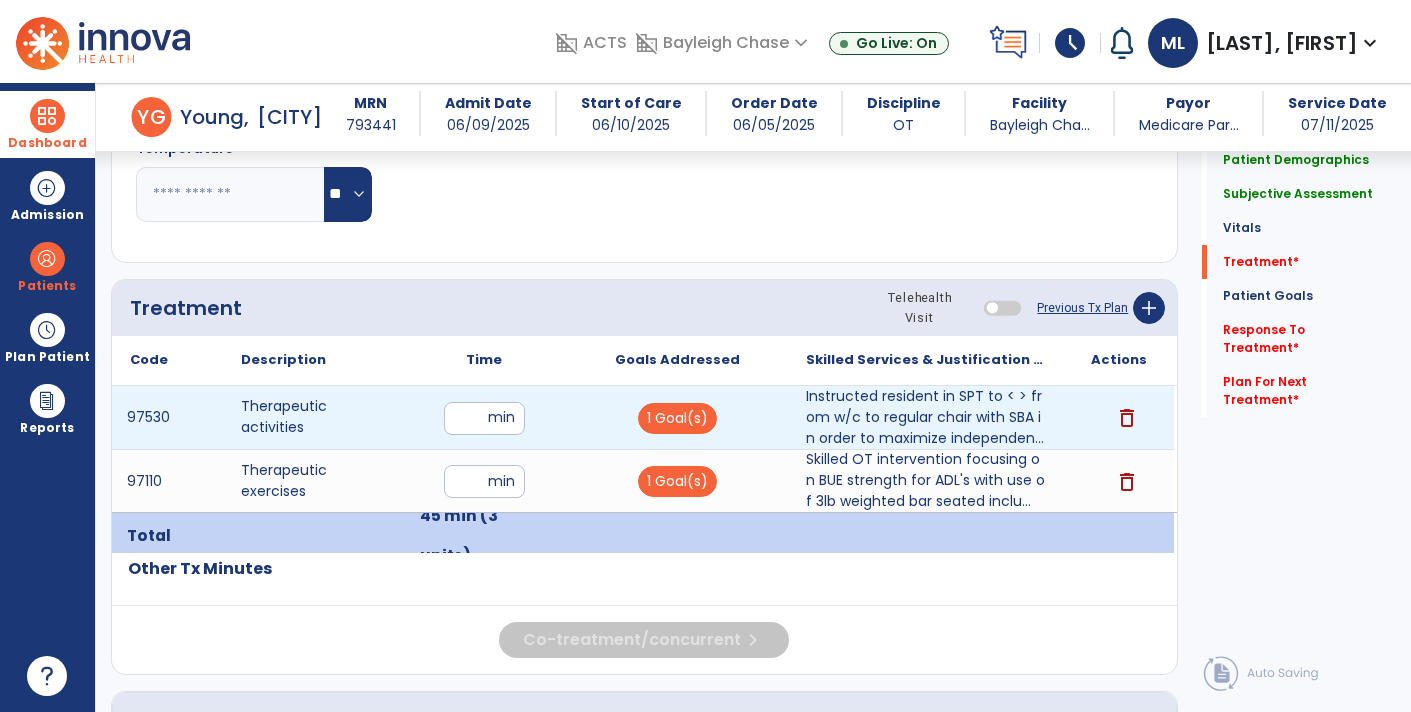 type on "**" 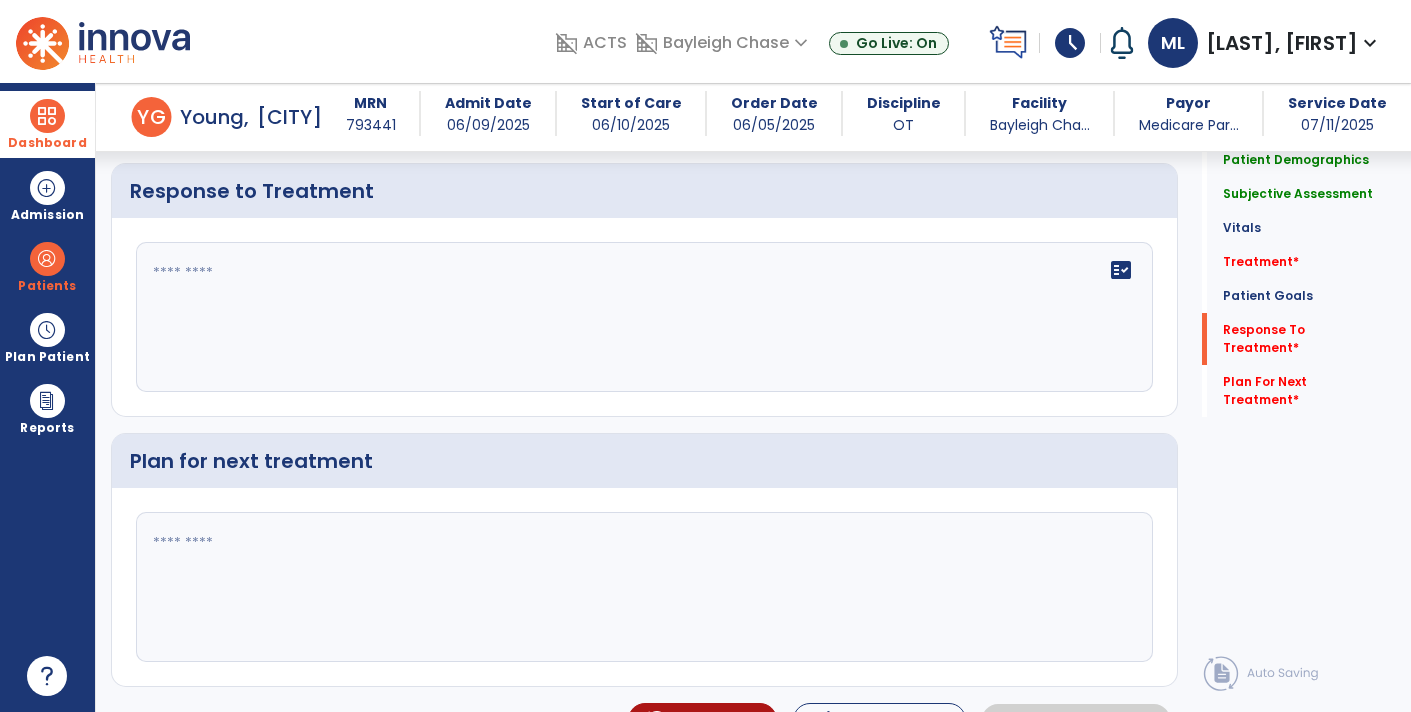 scroll, scrollTop: 2919, scrollLeft: 0, axis: vertical 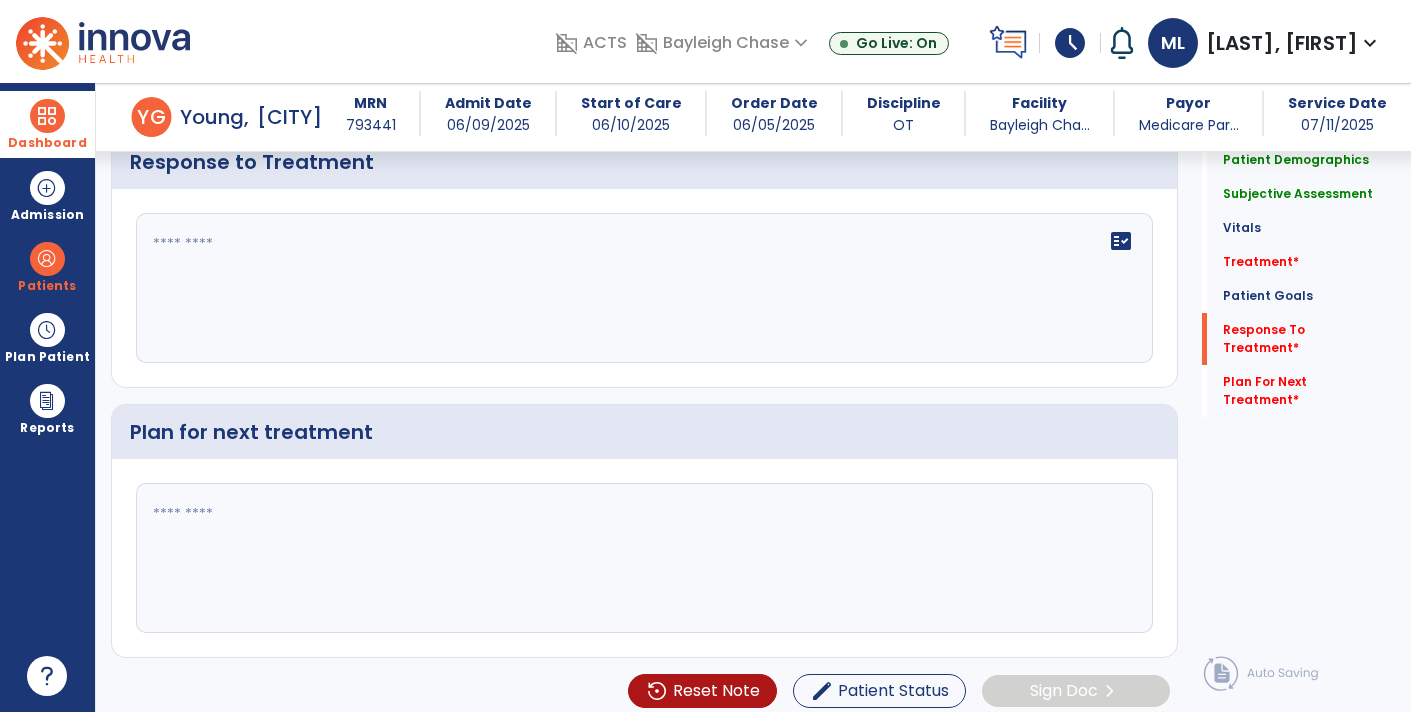 click on "fact_check" 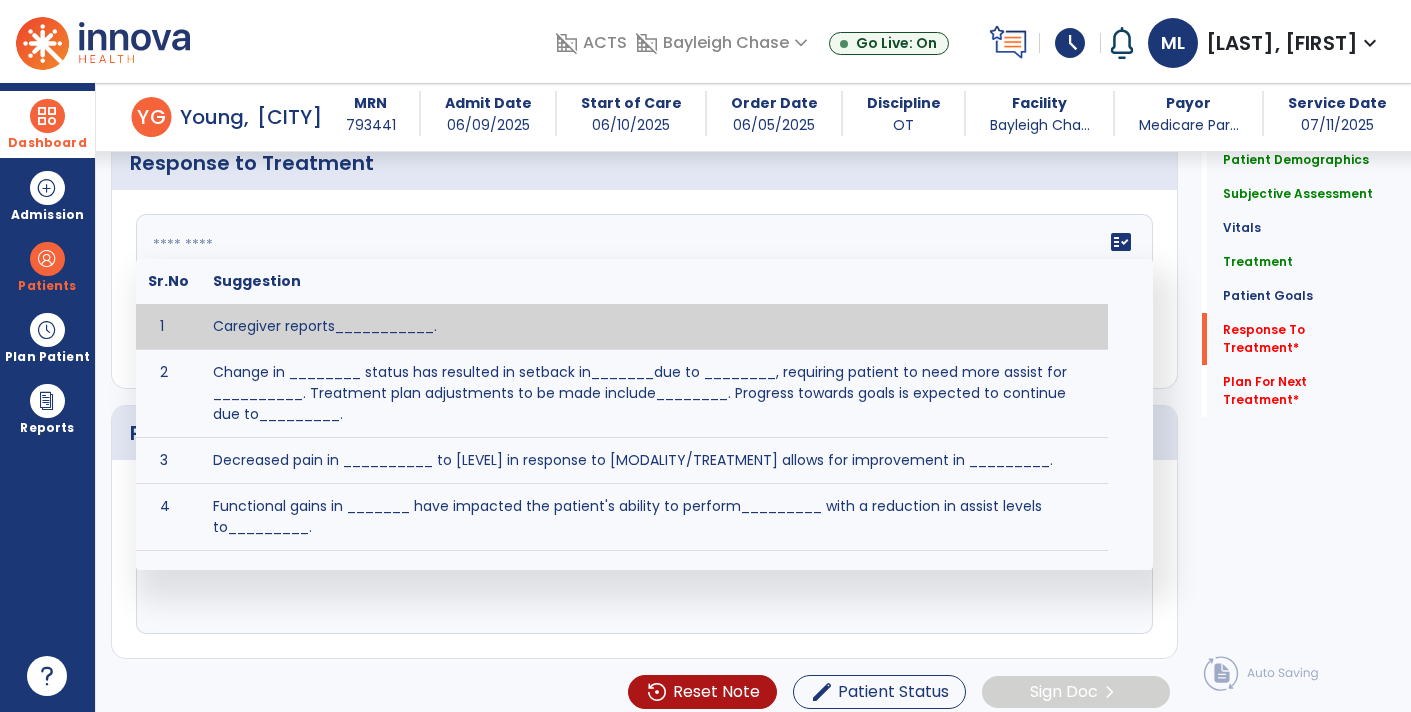 click 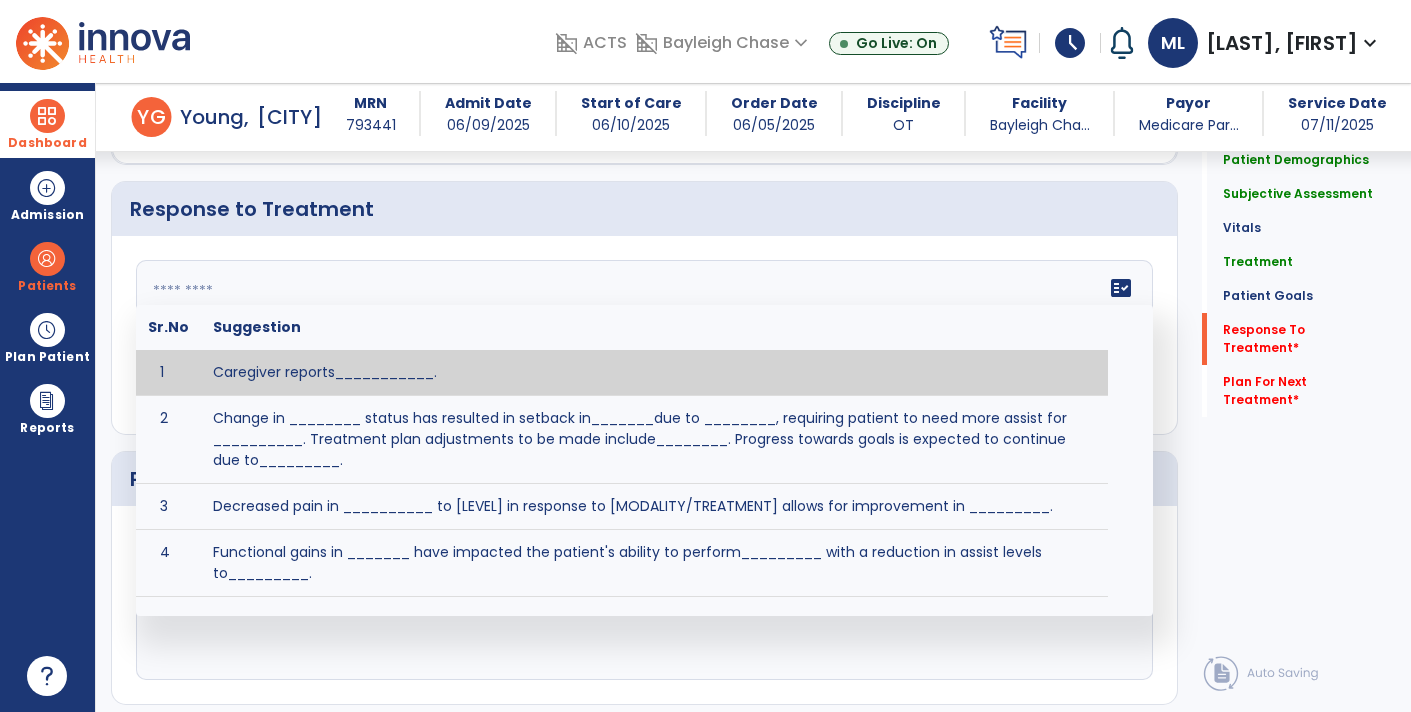 scroll, scrollTop: 2919, scrollLeft: 0, axis: vertical 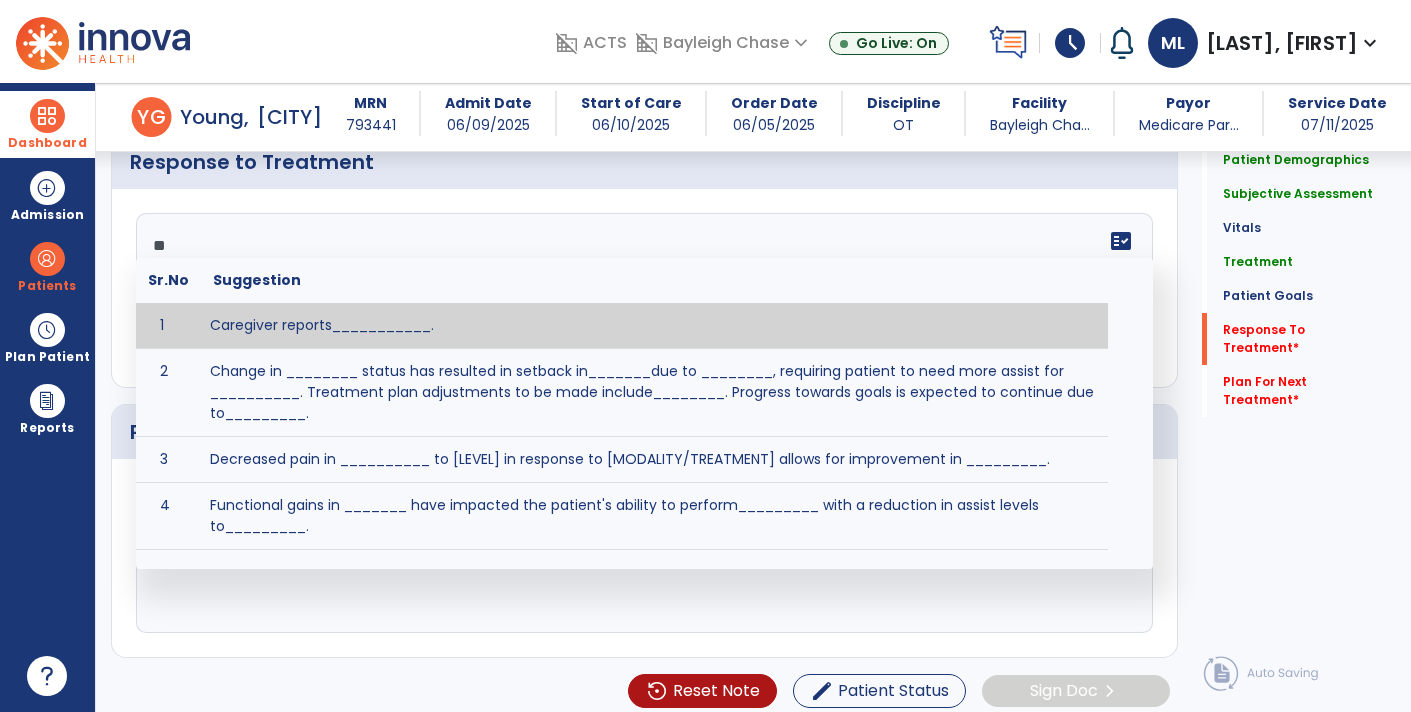 type on "*" 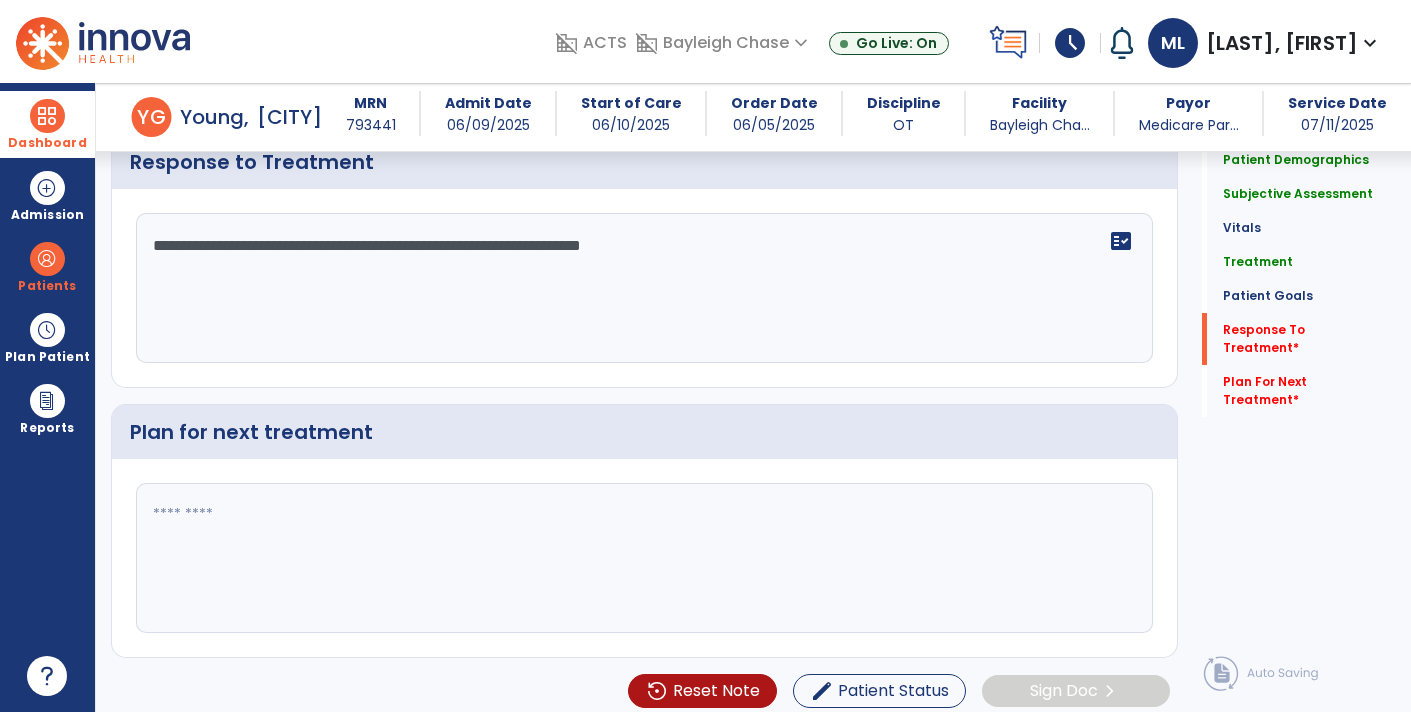 type on "**********" 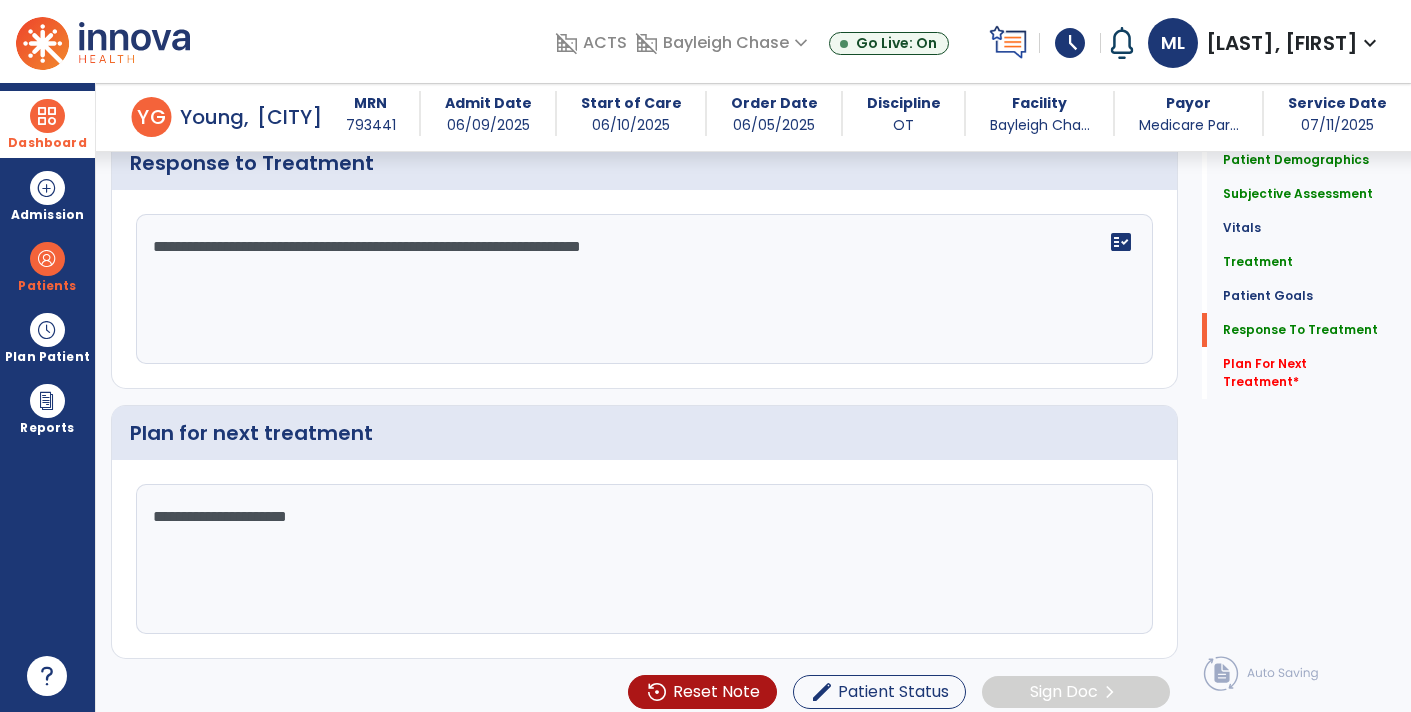 scroll, scrollTop: 2919, scrollLeft: 0, axis: vertical 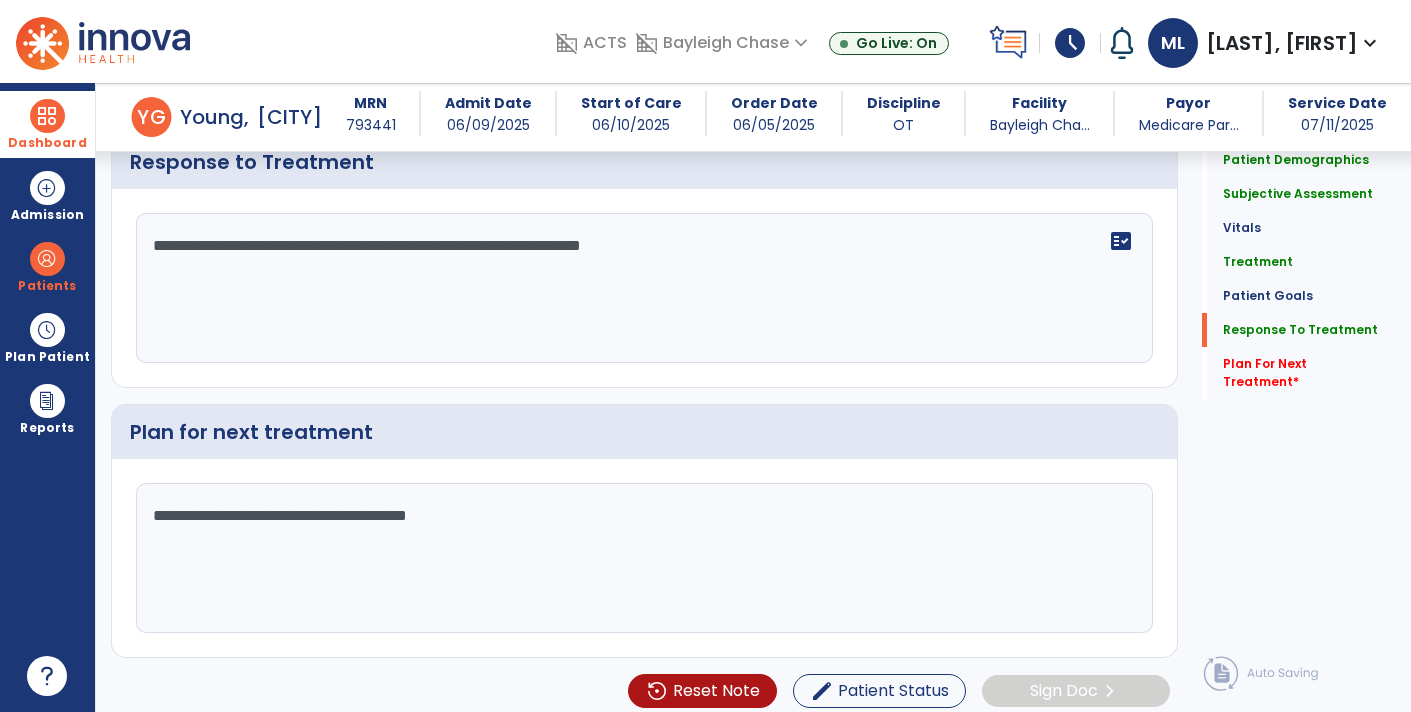 type on "**********" 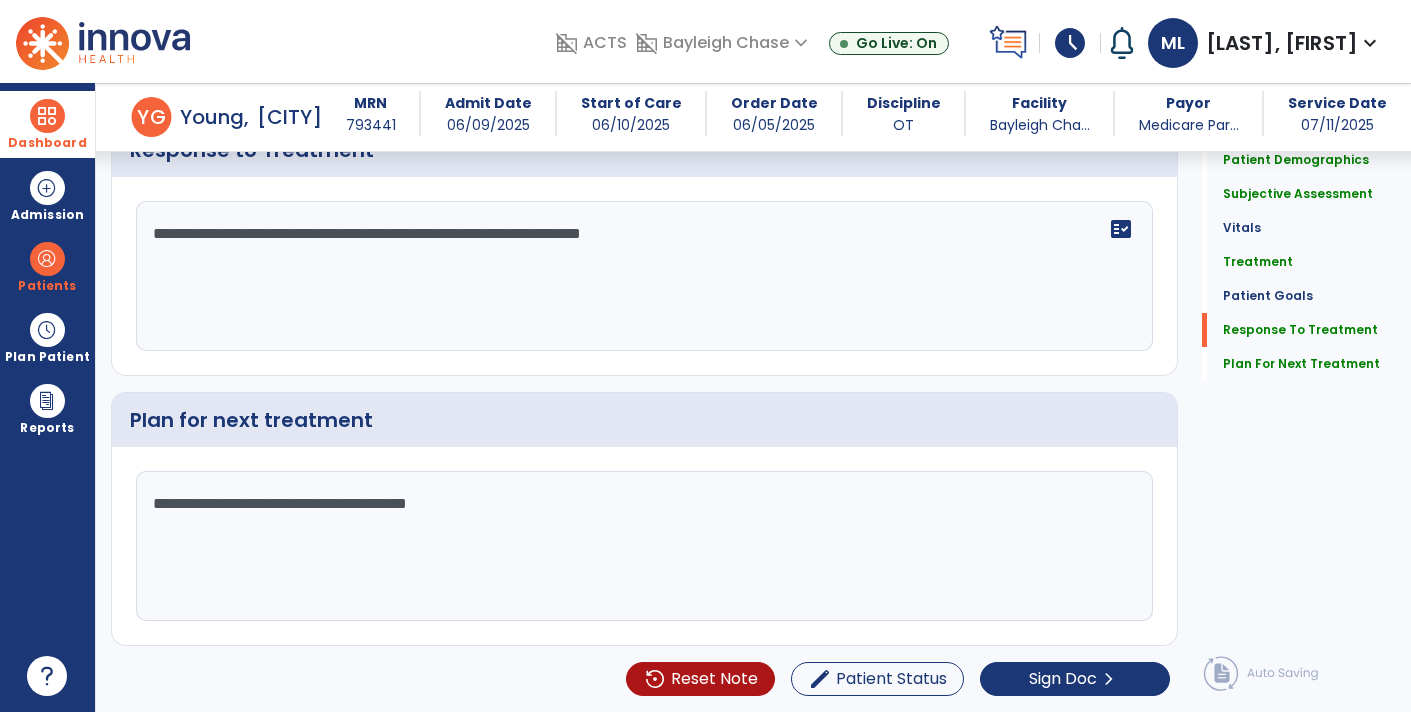click on "Quick Links  Patient Demographics   Patient Demographics   Subjective Assessment   Subjective Assessment   Vitals   Vitals   Treatment   Treatment   Patient Goals   Patient Goals   Response To Treatment   Response To Treatment   Plan For Next Treatment   Plan For Next Treatment" 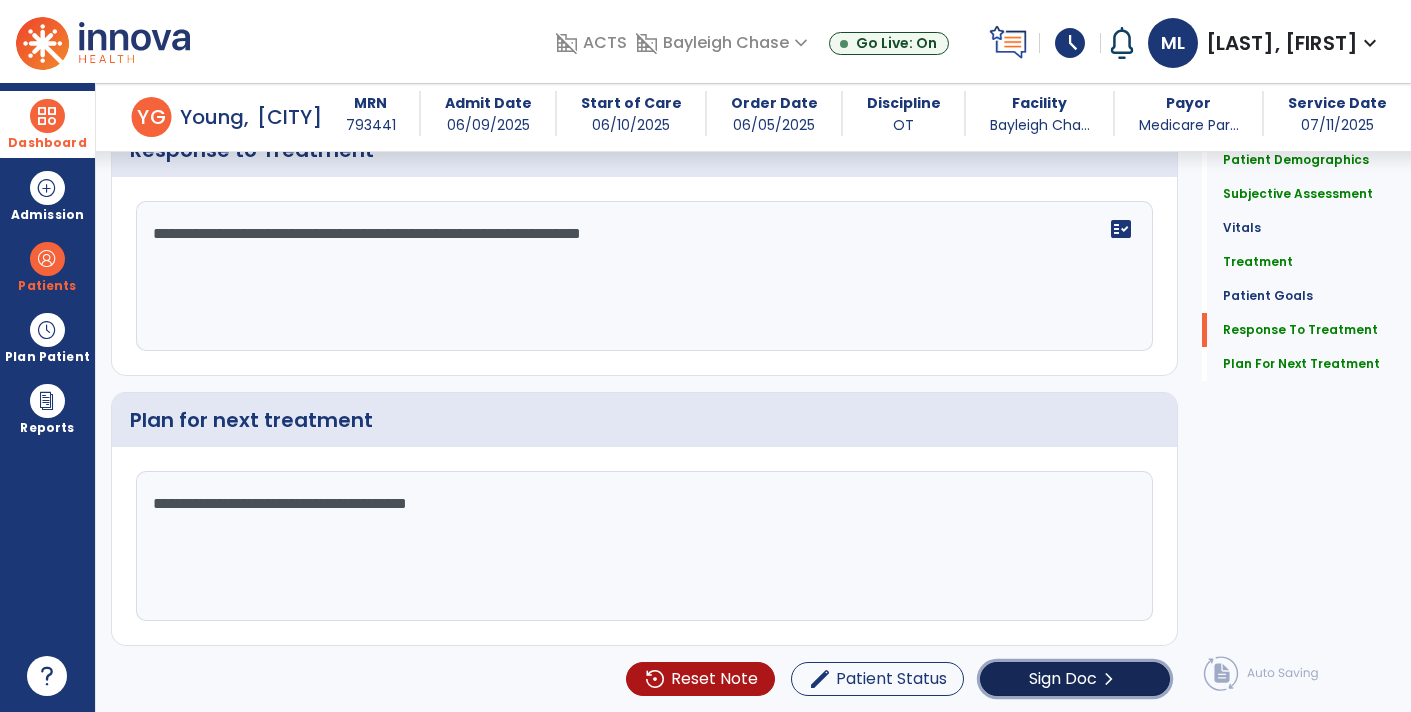 click on "Sign Doc  chevron_right" 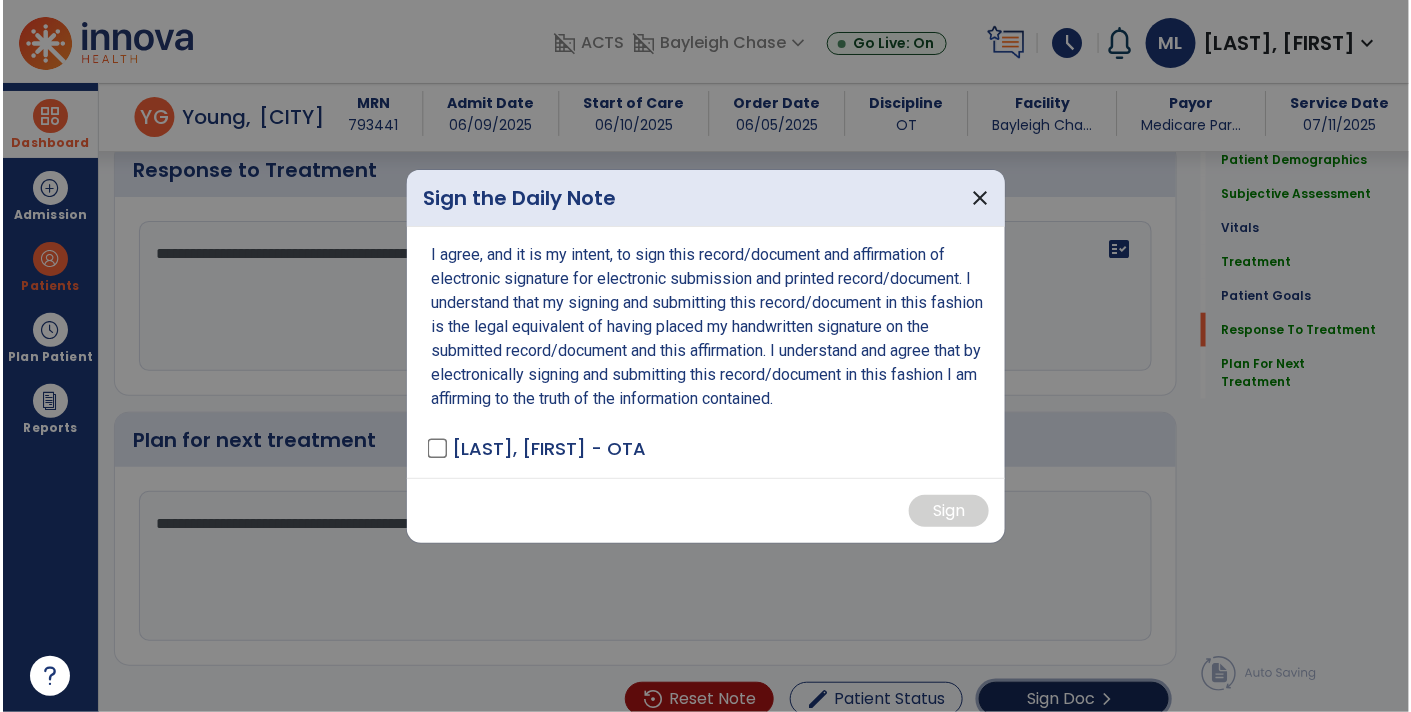scroll, scrollTop: 2919, scrollLeft: 0, axis: vertical 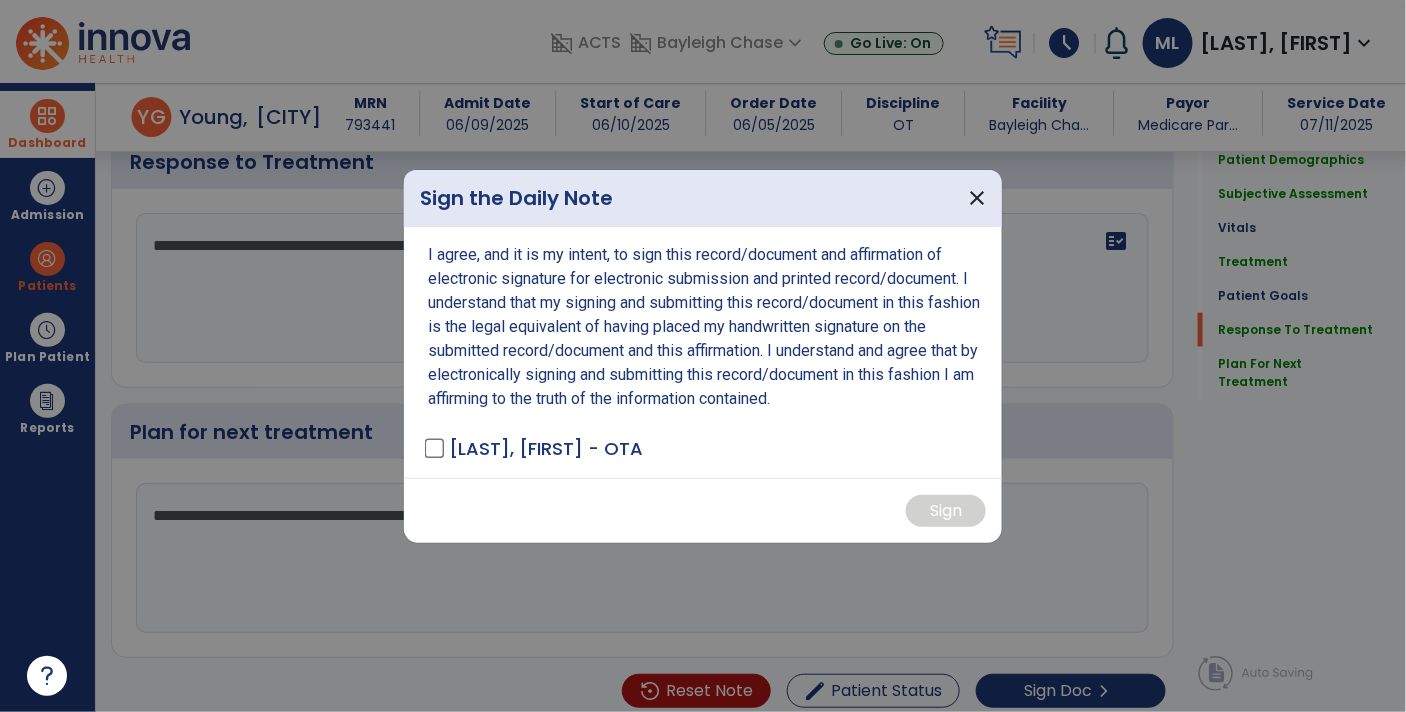 click on "[LAST], [FIRST] - OTA" at bounding box center [546, 448] 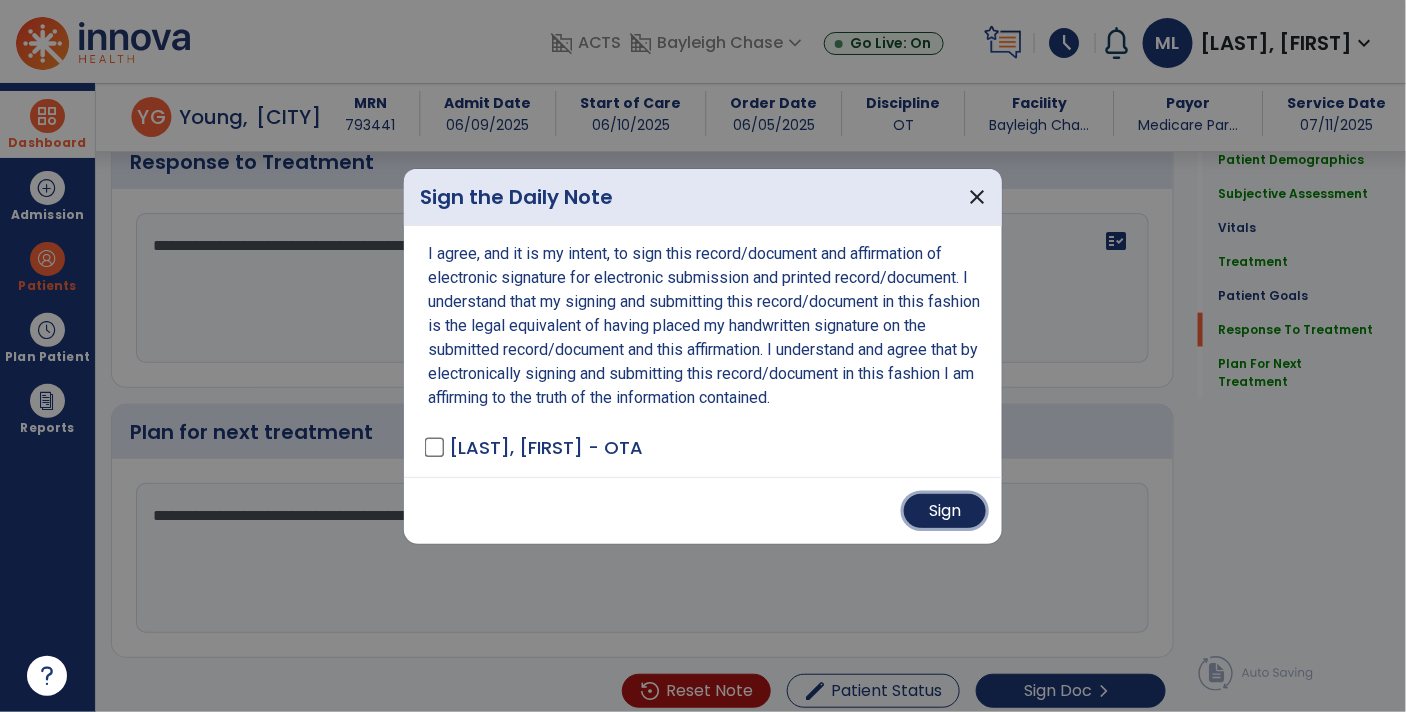 click on "Sign" at bounding box center (945, 511) 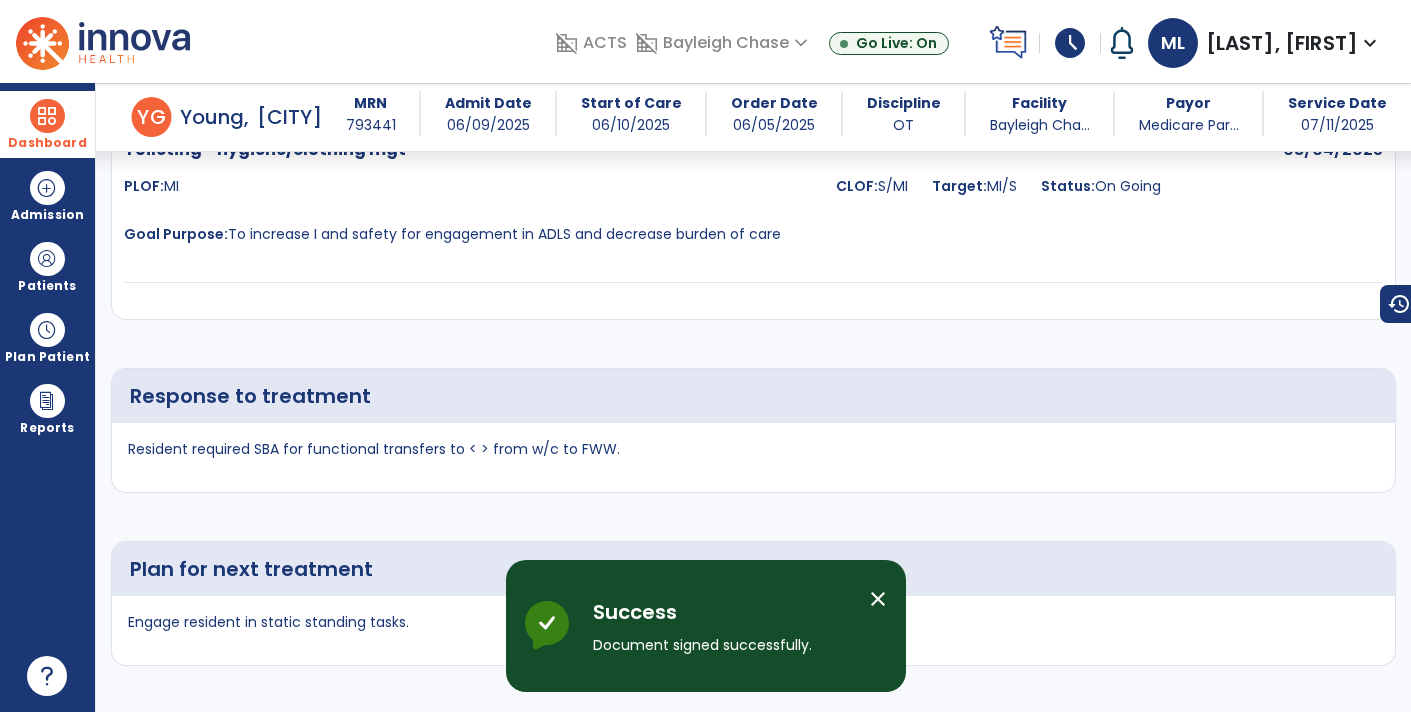 click on "schedule" at bounding box center (1070, 43) 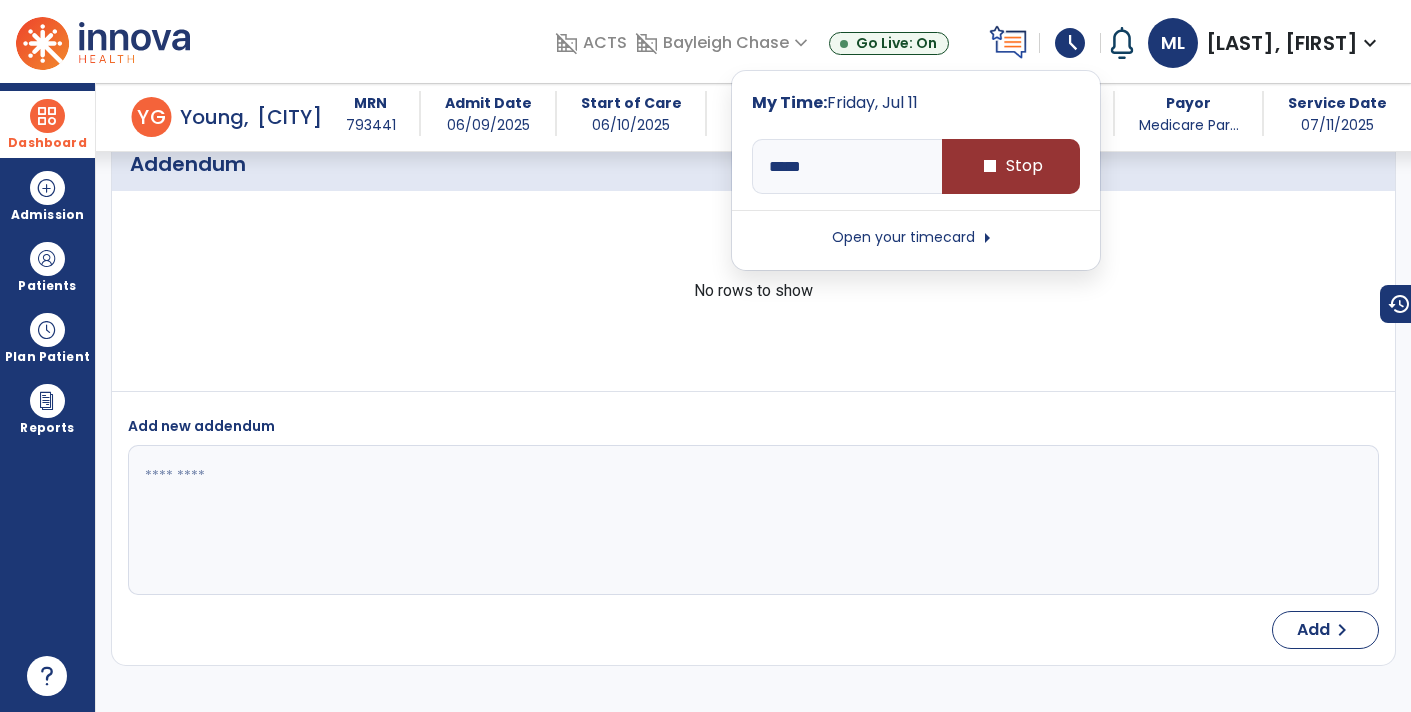 click on "stop  Stop" at bounding box center [1011, 166] 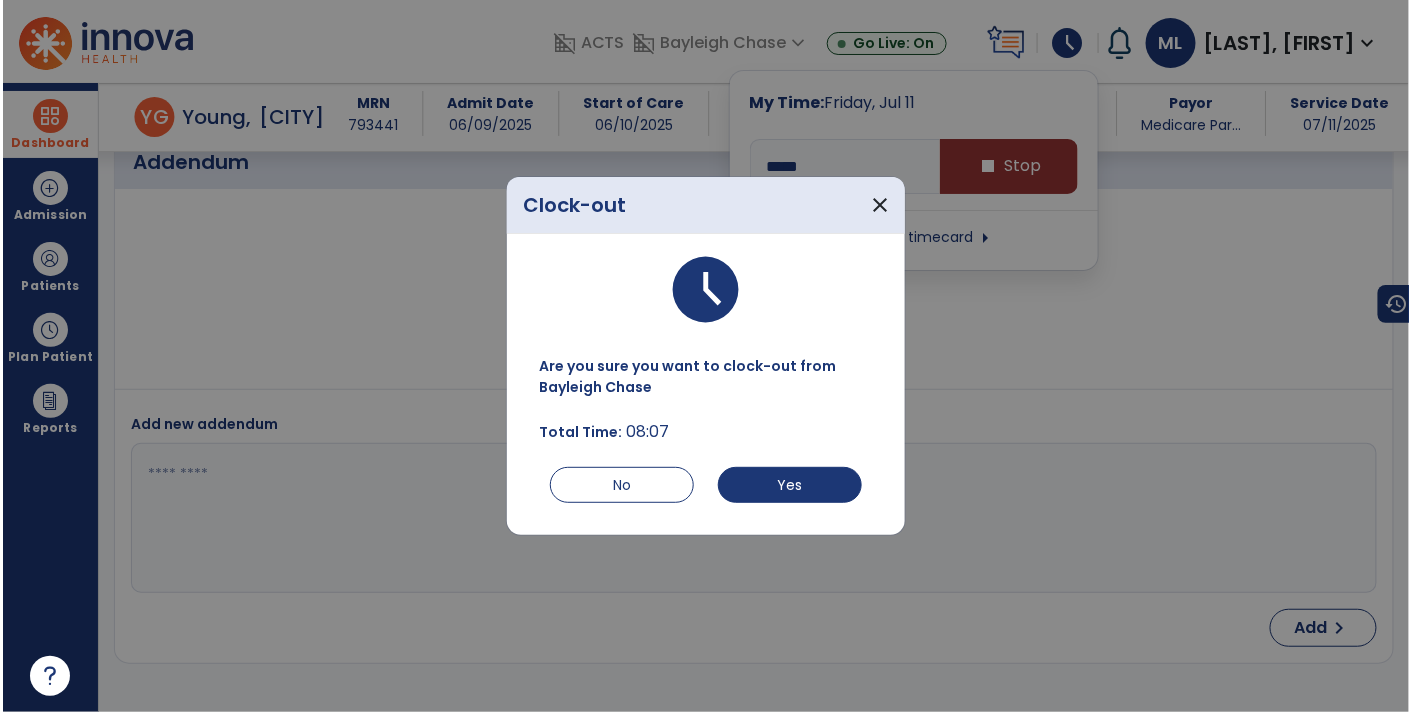 scroll, scrollTop: 4211, scrollLeft: 0, axis: vertical 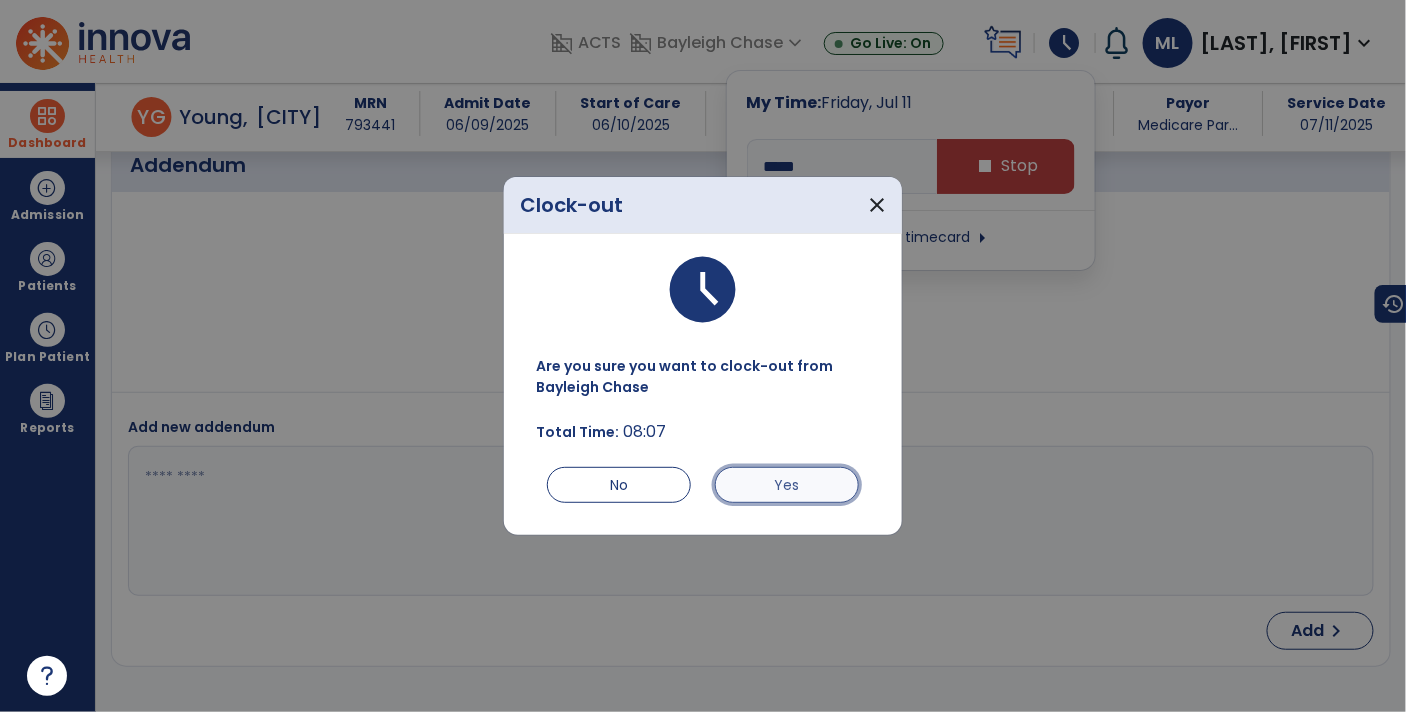 click on "Yes" at bounding box center [787, 485] 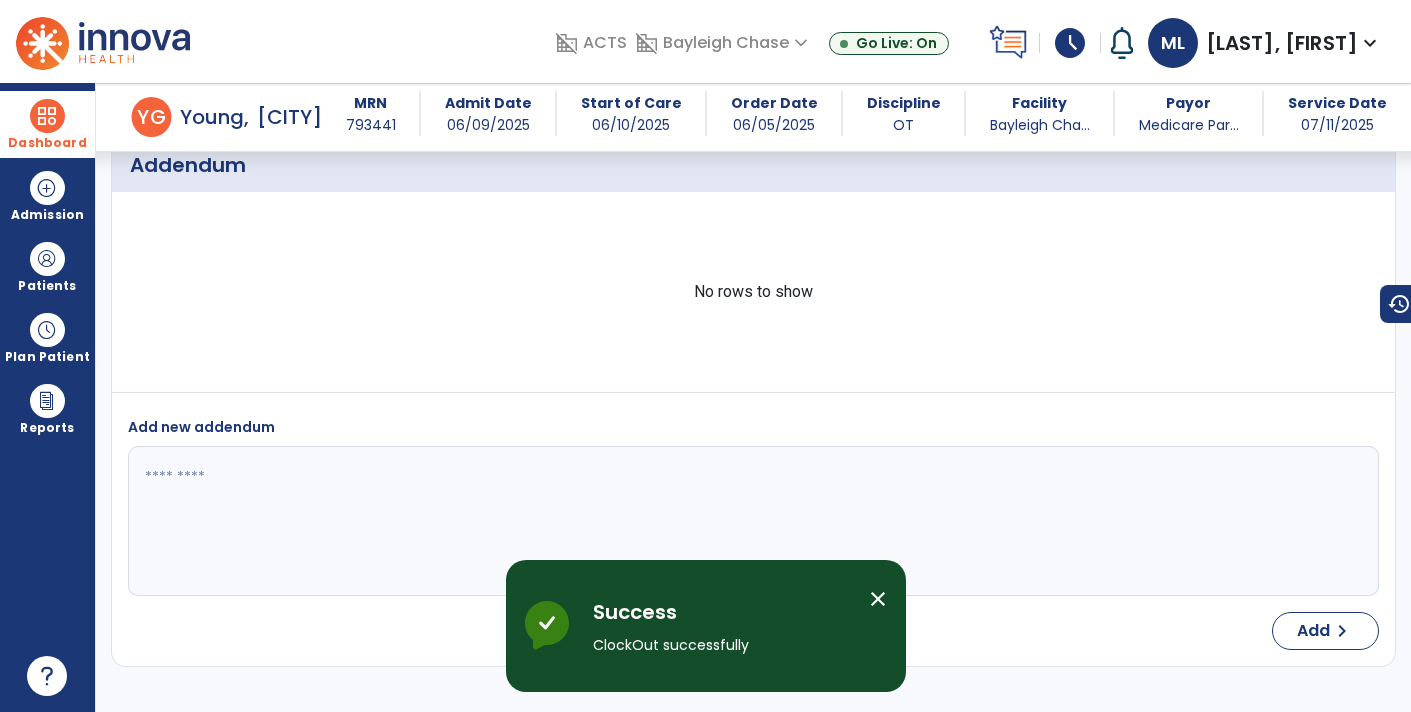 click on "schedule" at bounding box center [1070, 43] 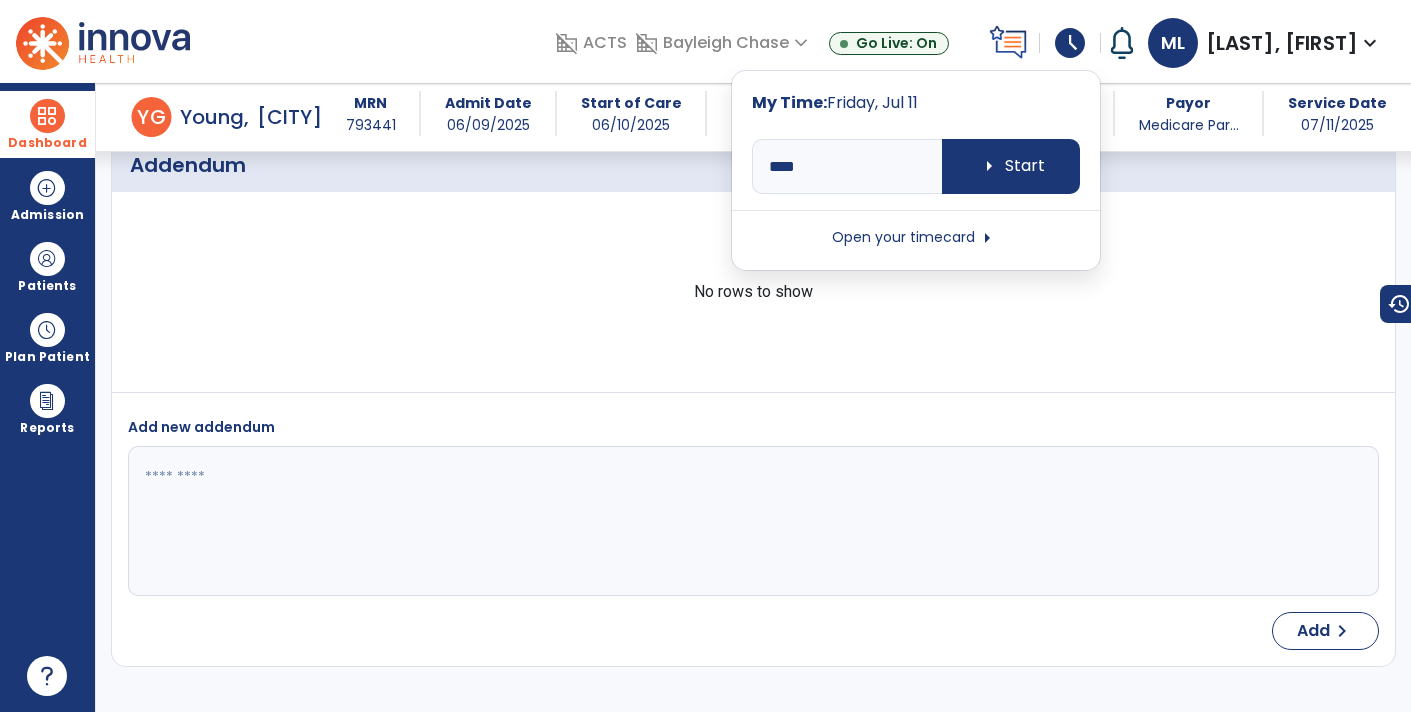 click on "Open your timecard  arrow_right" at bounding box center (916, 238) 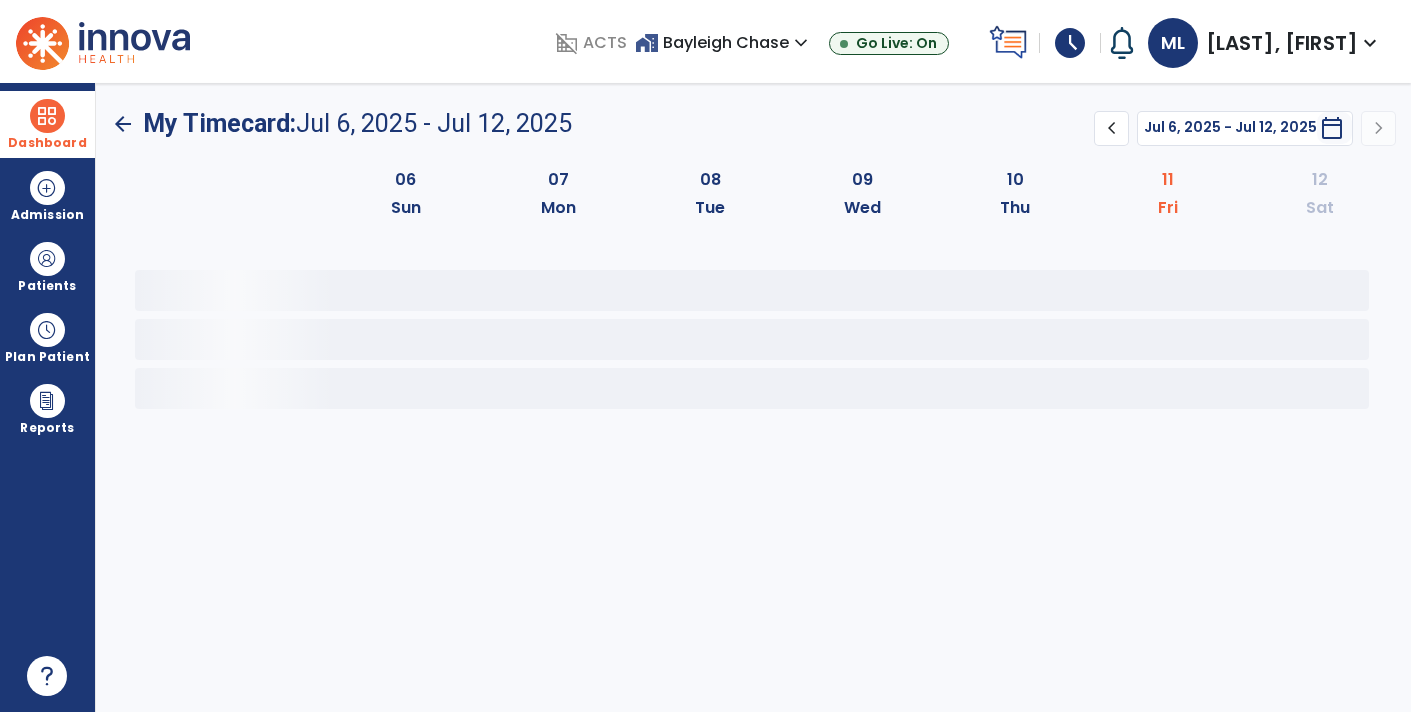 scroll, scrollTop: 0, scrollLeft: 0, axis: both 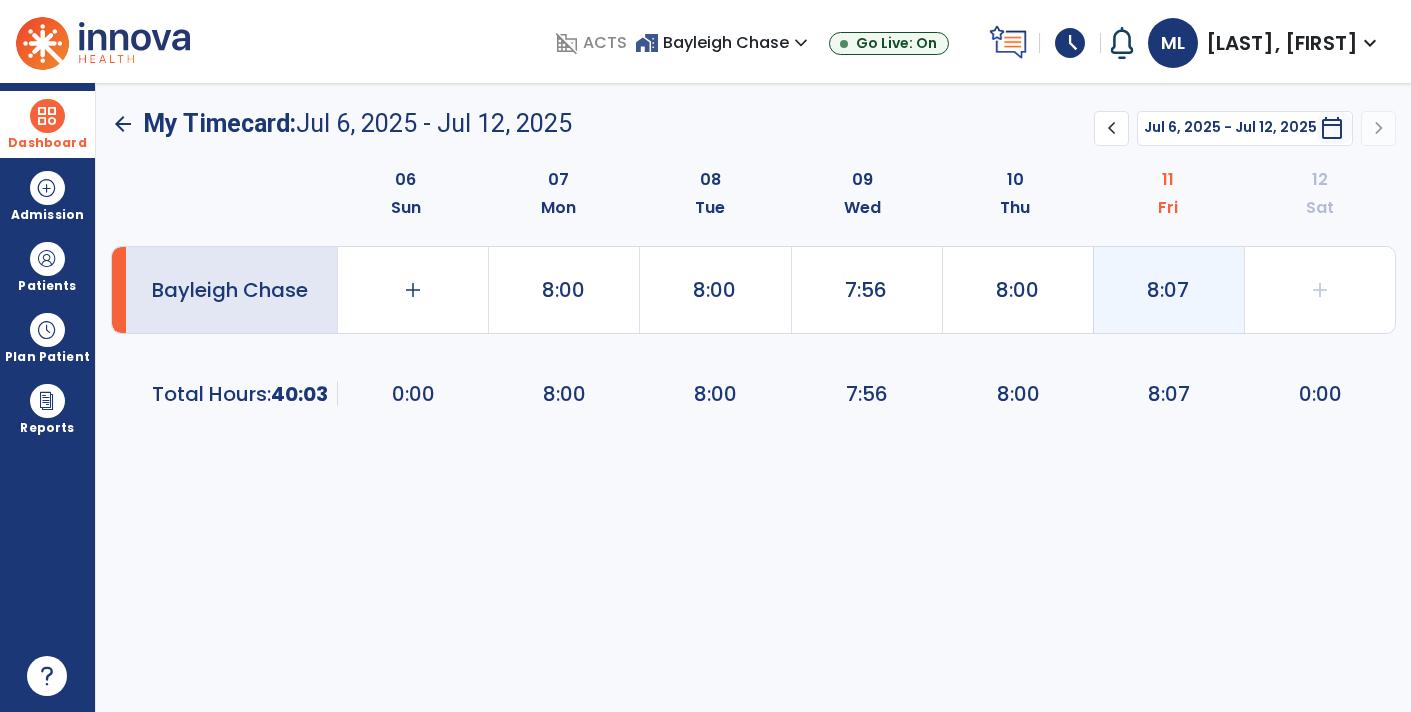 click on "8:07" 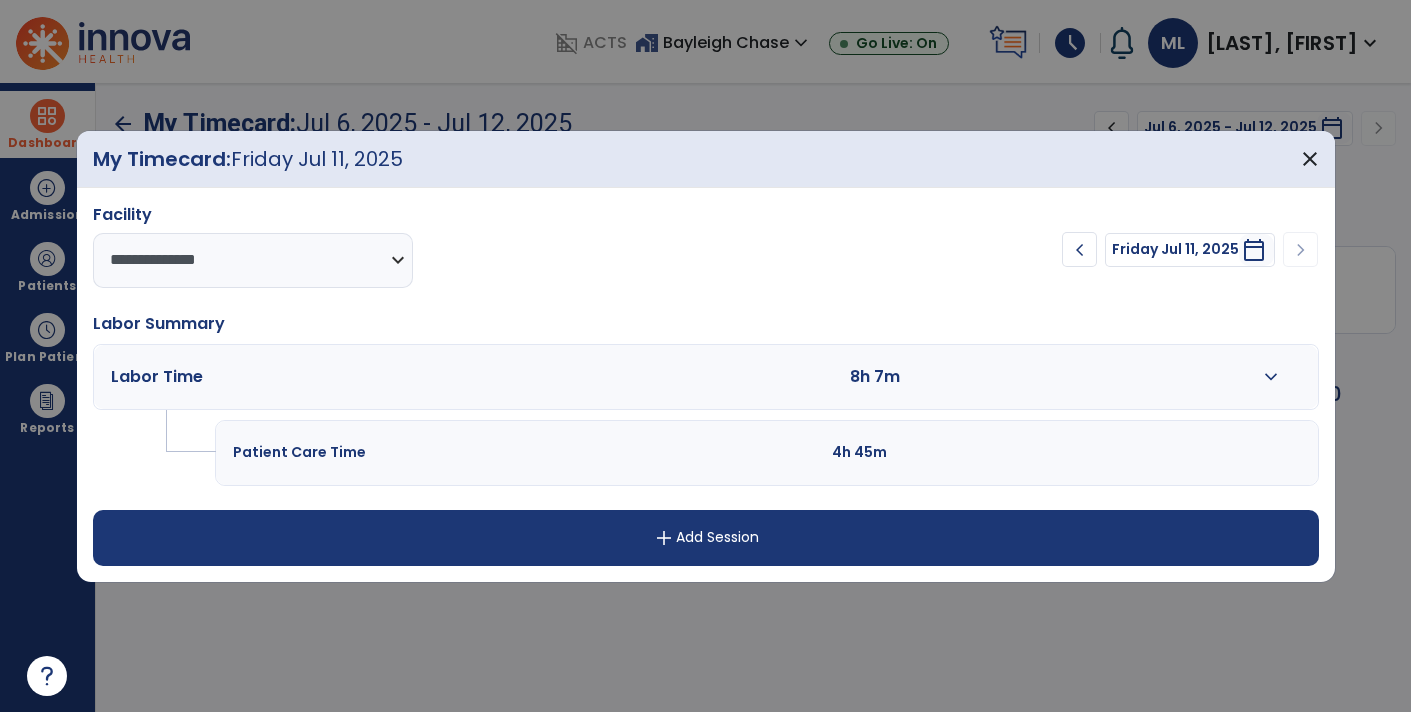 click on "8h 7m" at bounding box center [896, 377] 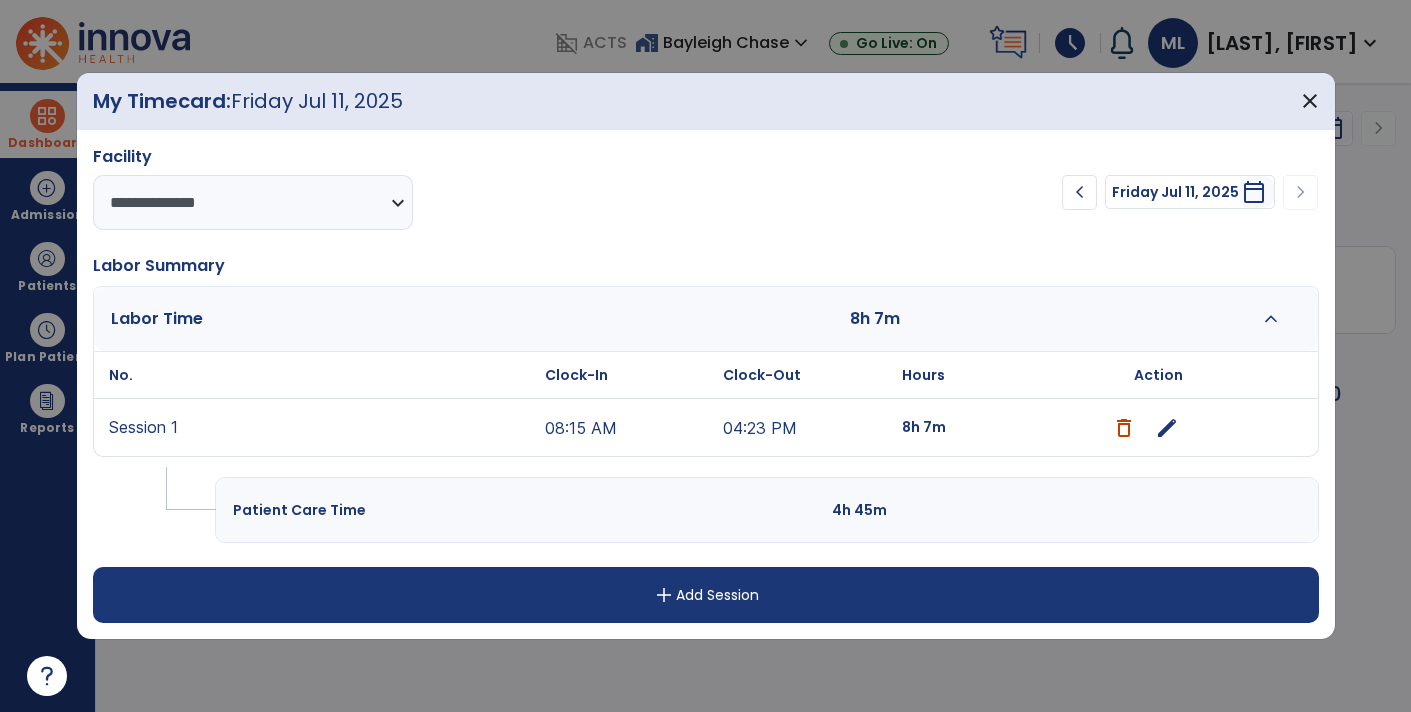 click on "edit" at bounding box center (1167, 428) 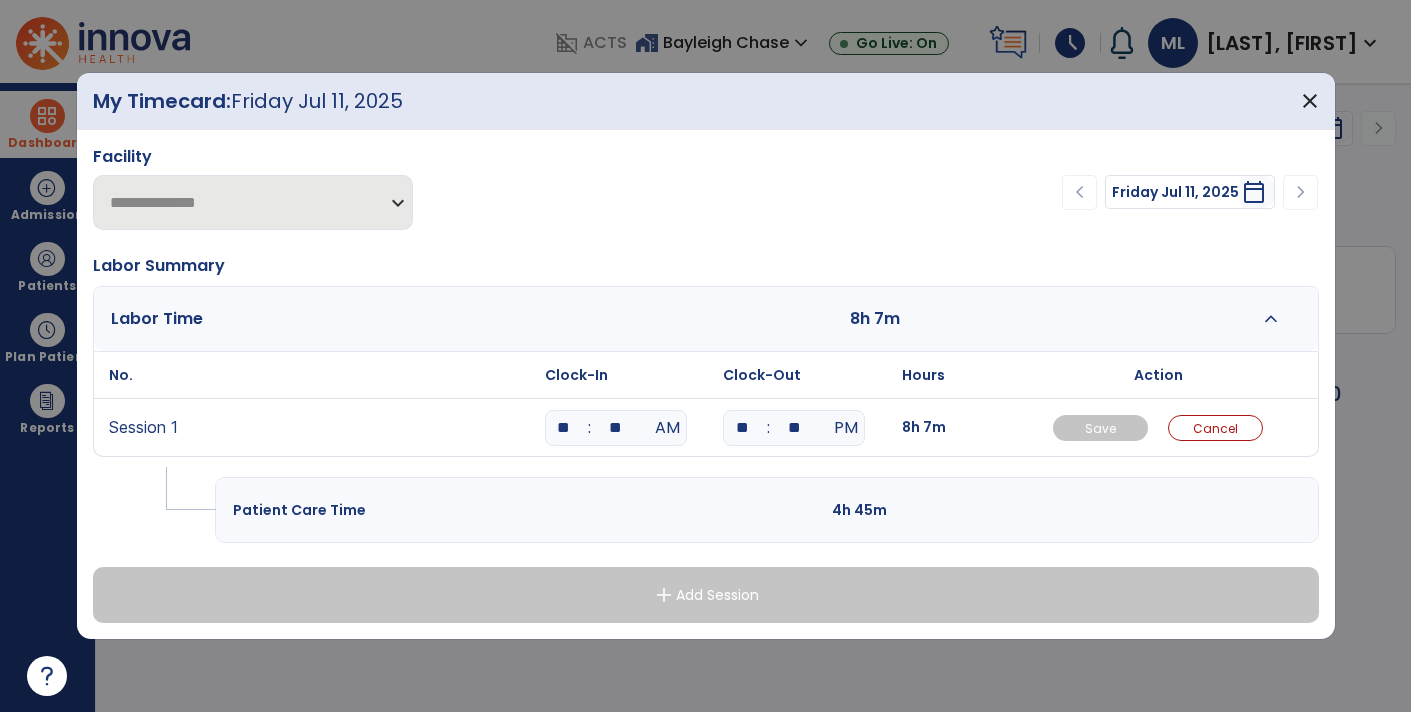 click on "**" at bounding box center [616, 428] 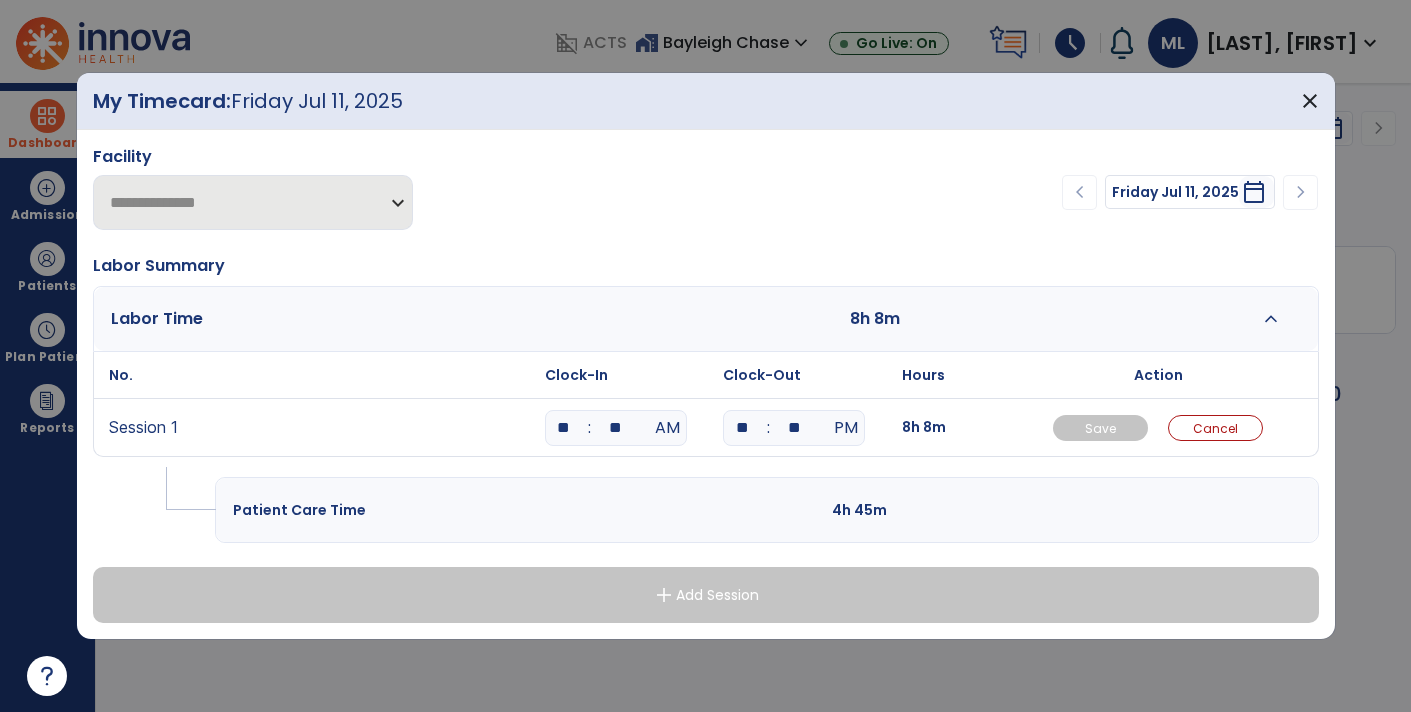 type on "*" 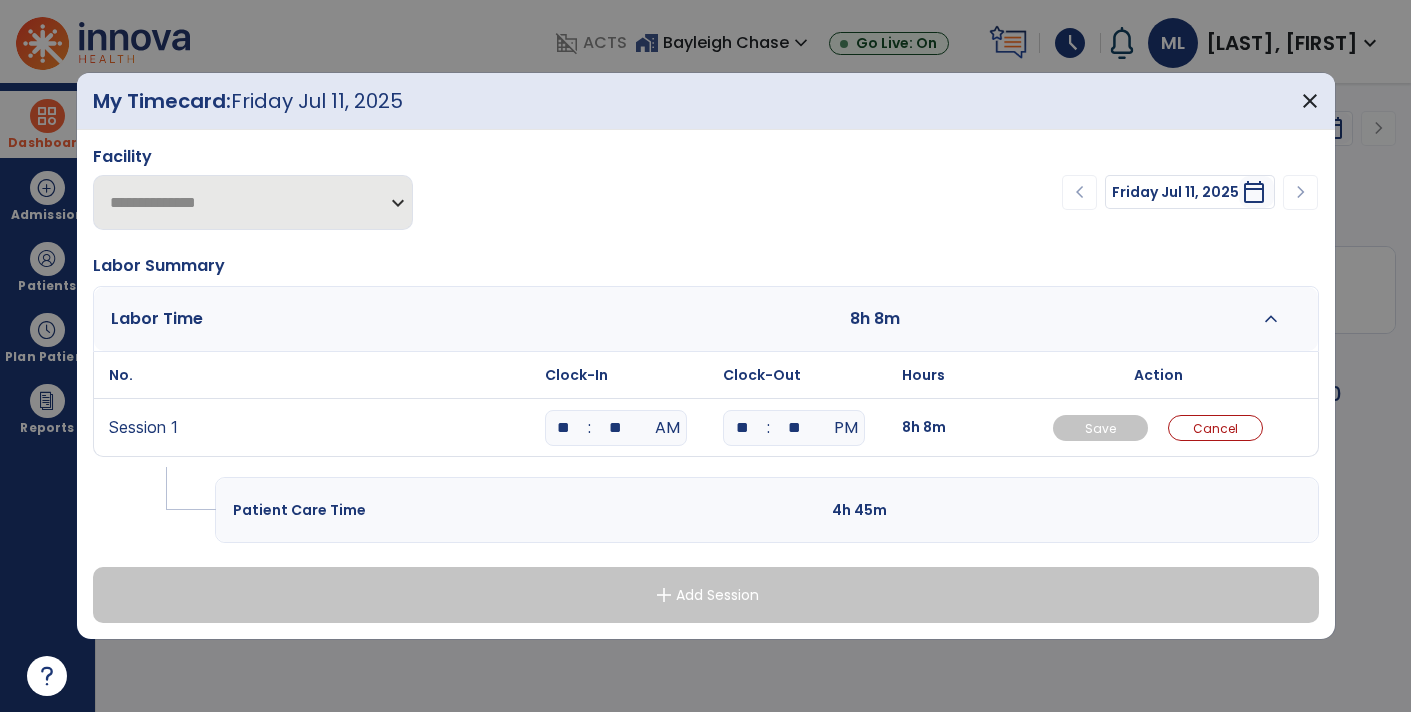 type on "**" 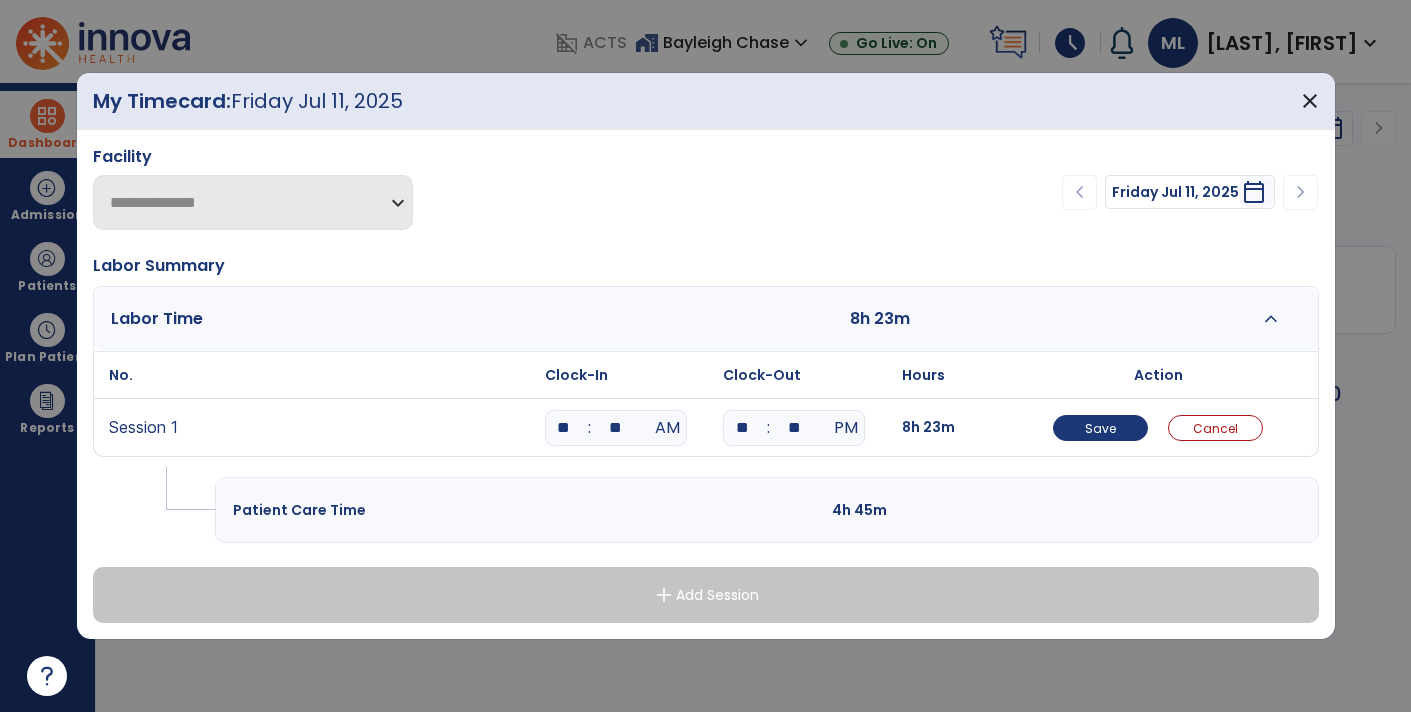 type on "*" 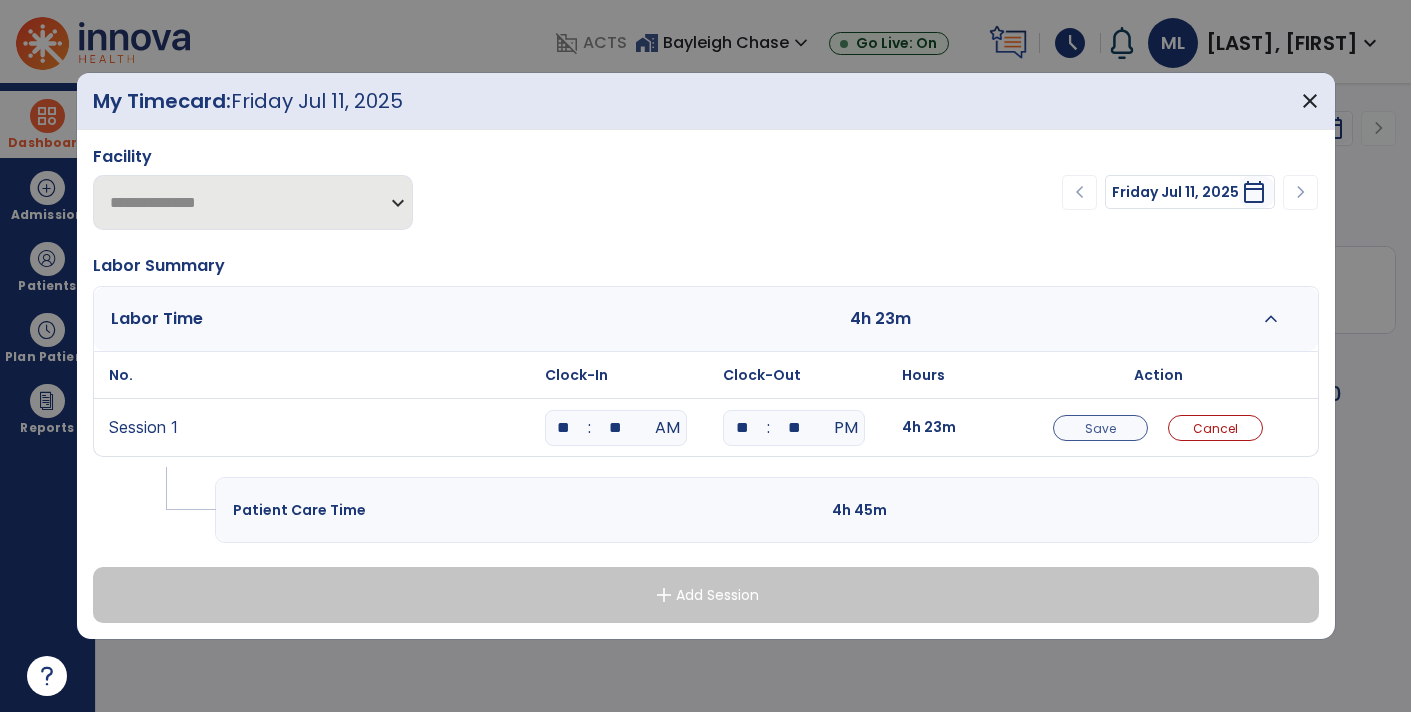type on "**" 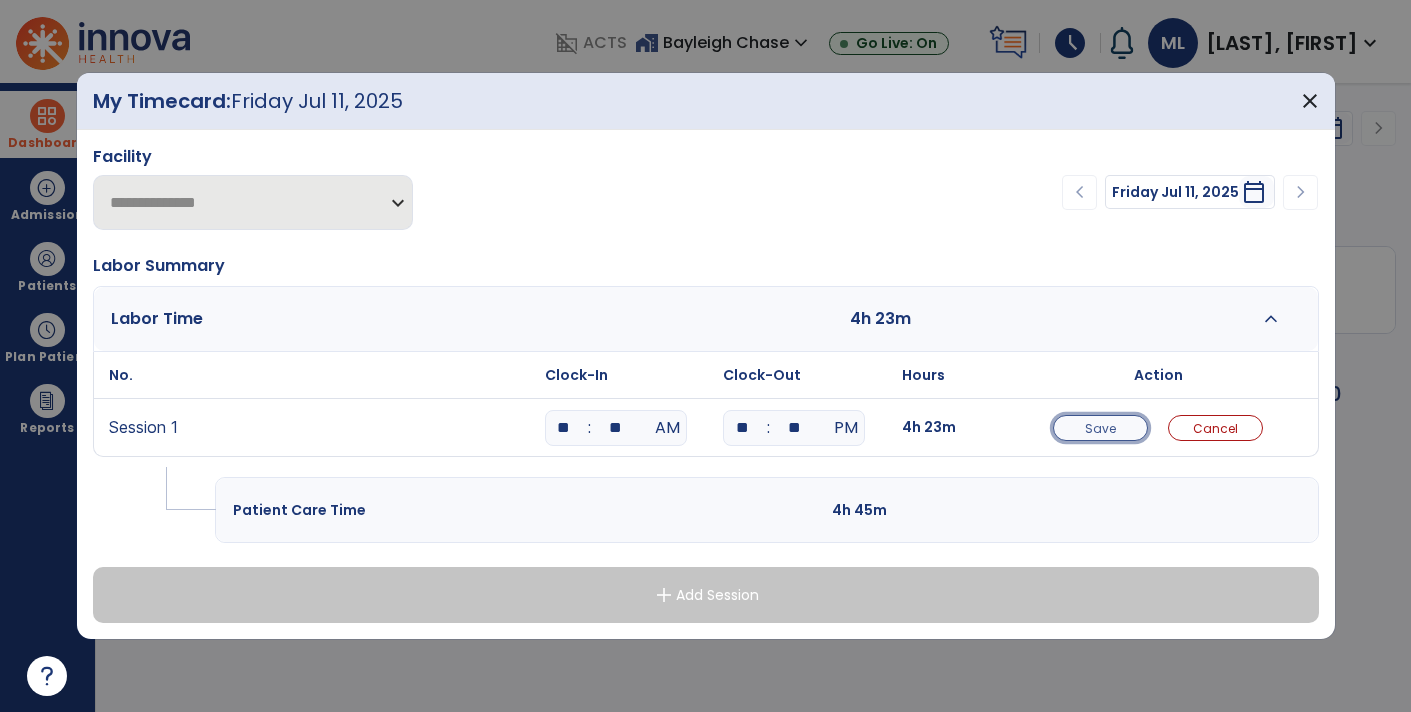 click on "Save" at bounding box center (1100, 428) 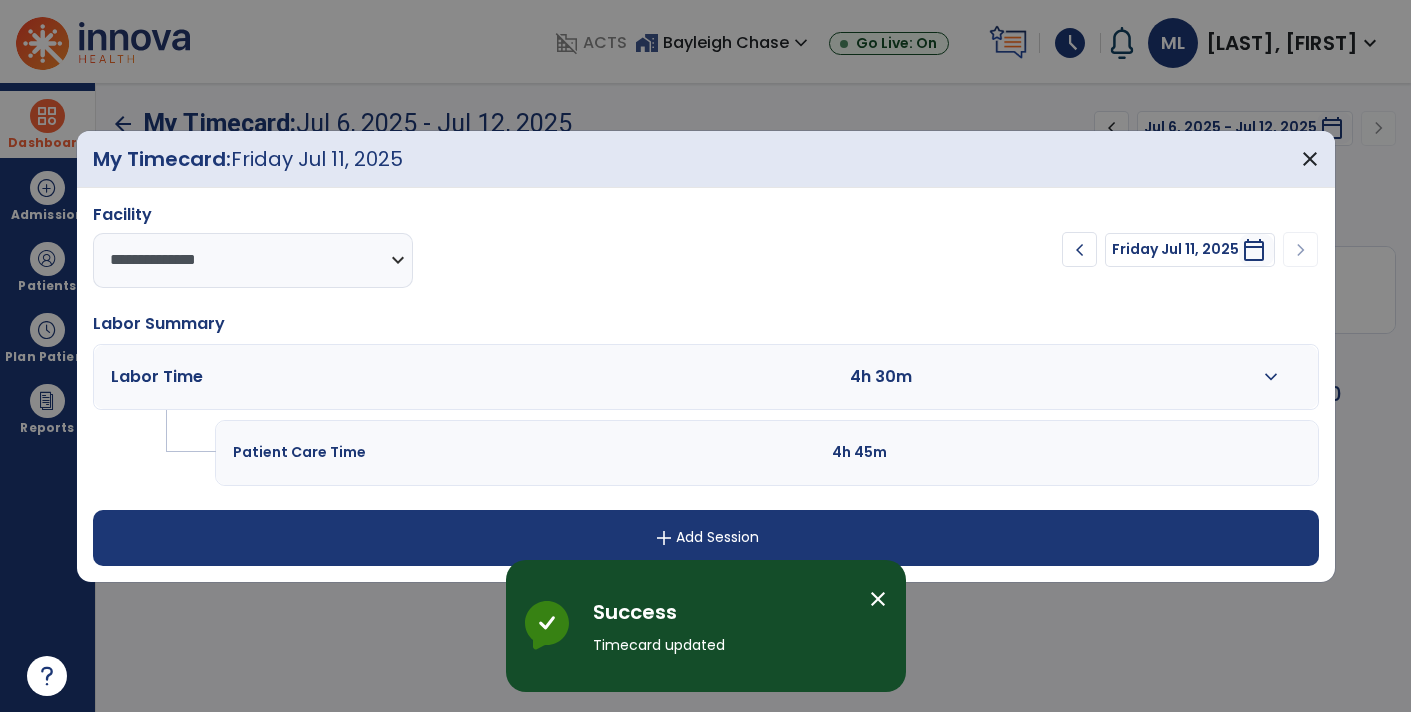 click on "add  Add Session" at bounding box center [706, 538] 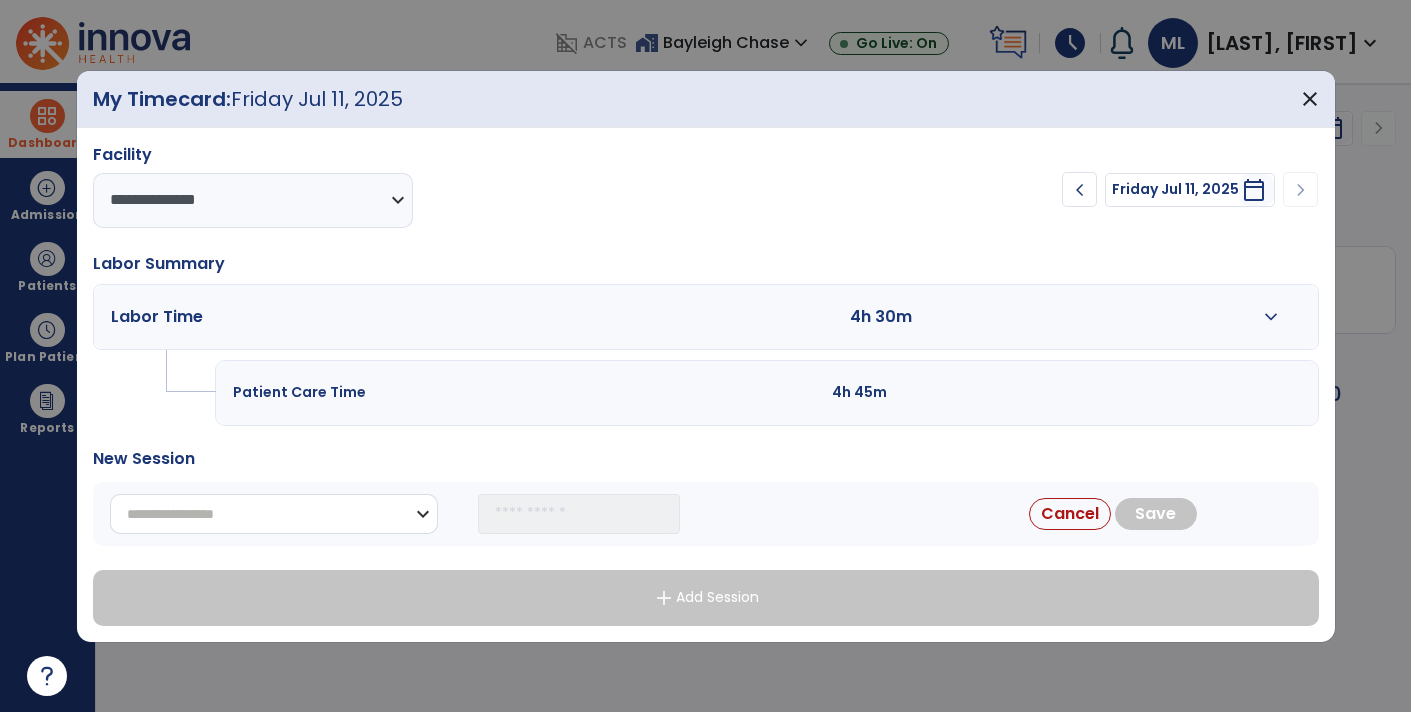 click on "**********" at bounding box center (274, 514) 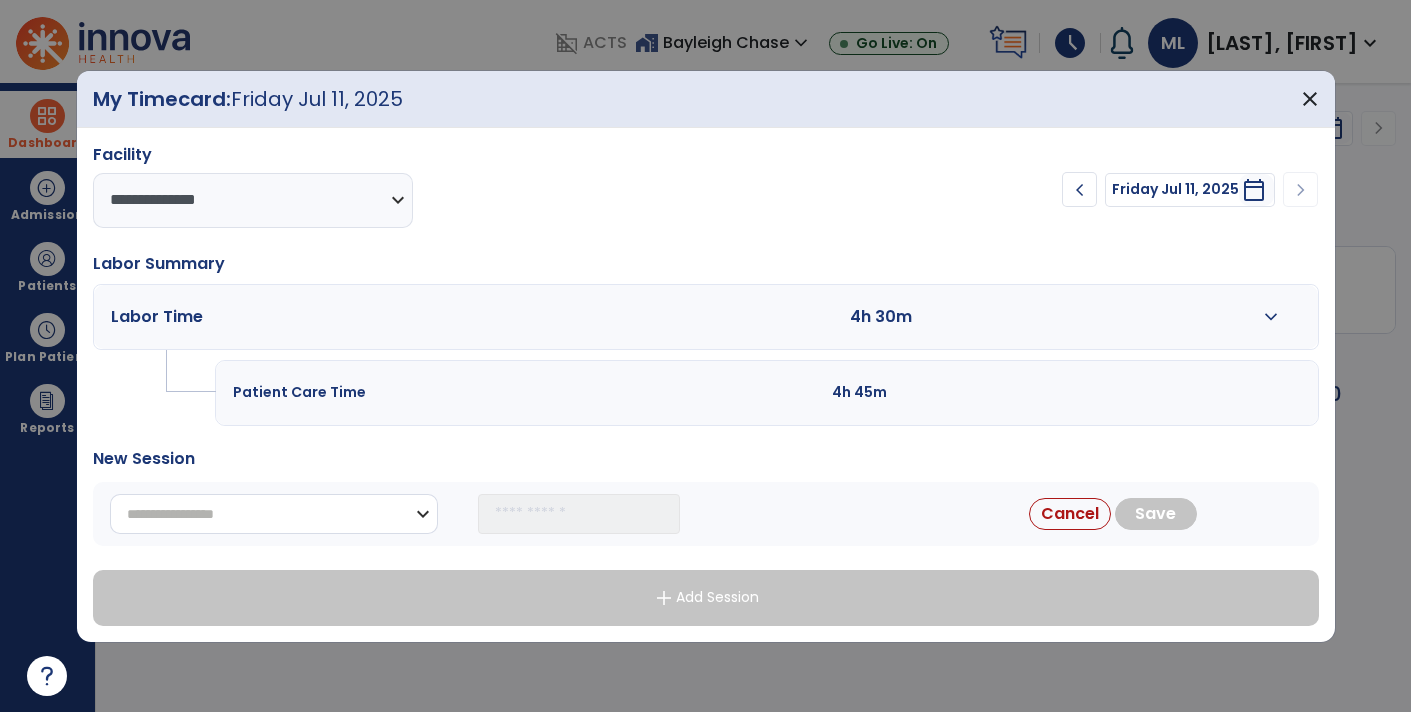 select on "**********" 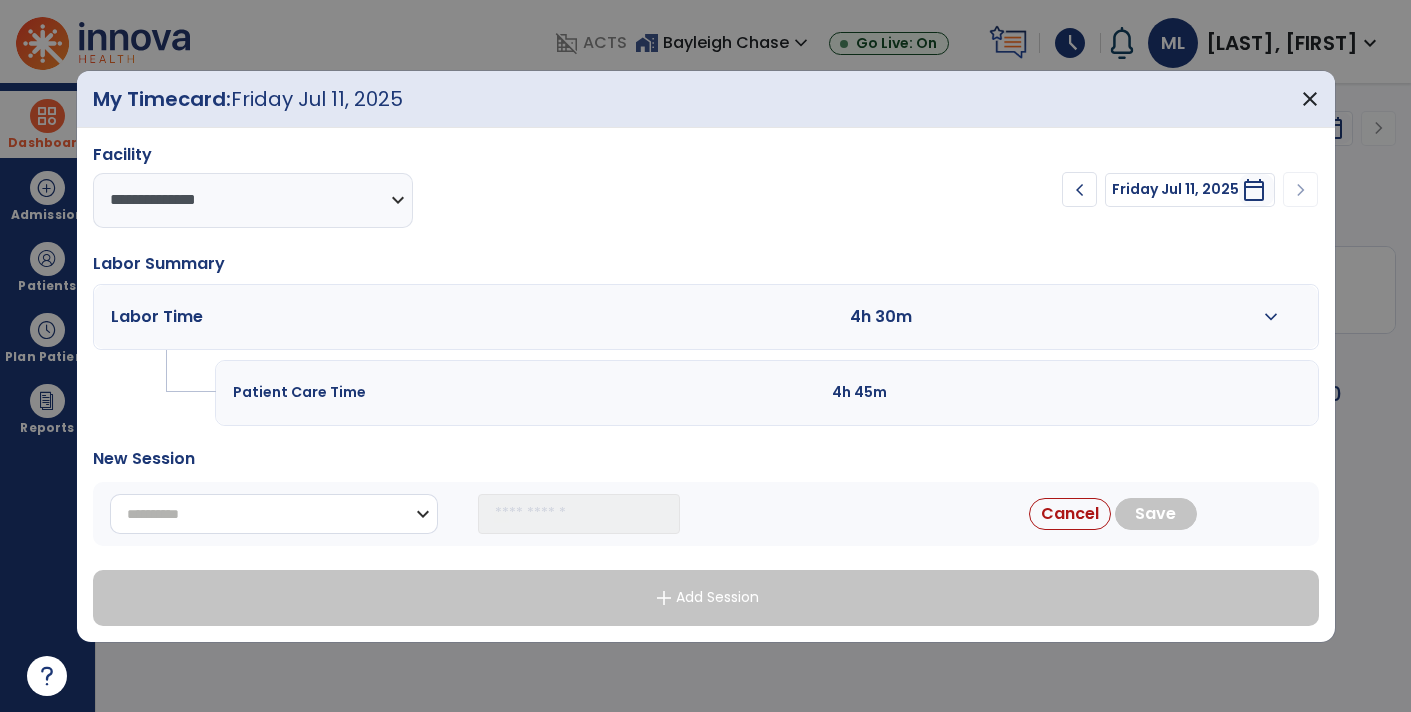 click on "**********" at bounding box center [274, 514] 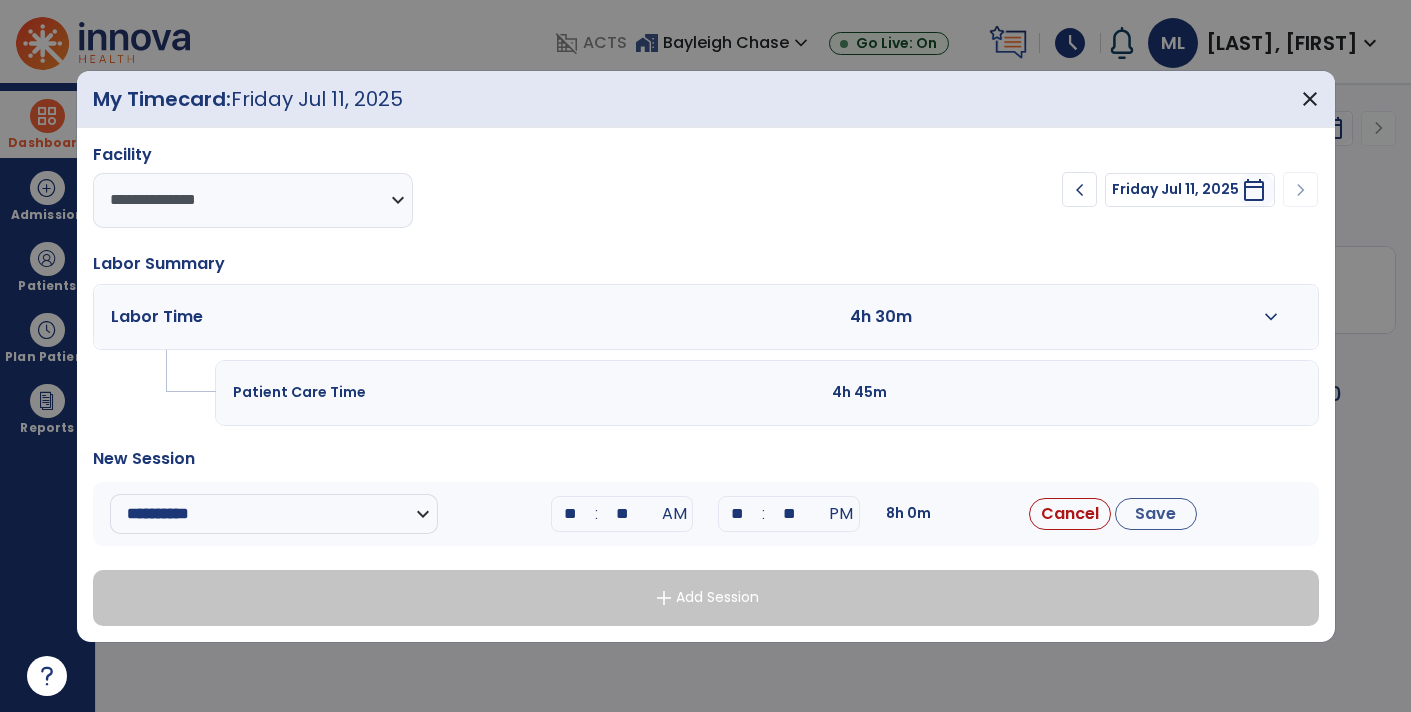 click on "**" at bounding box center (622, 514) 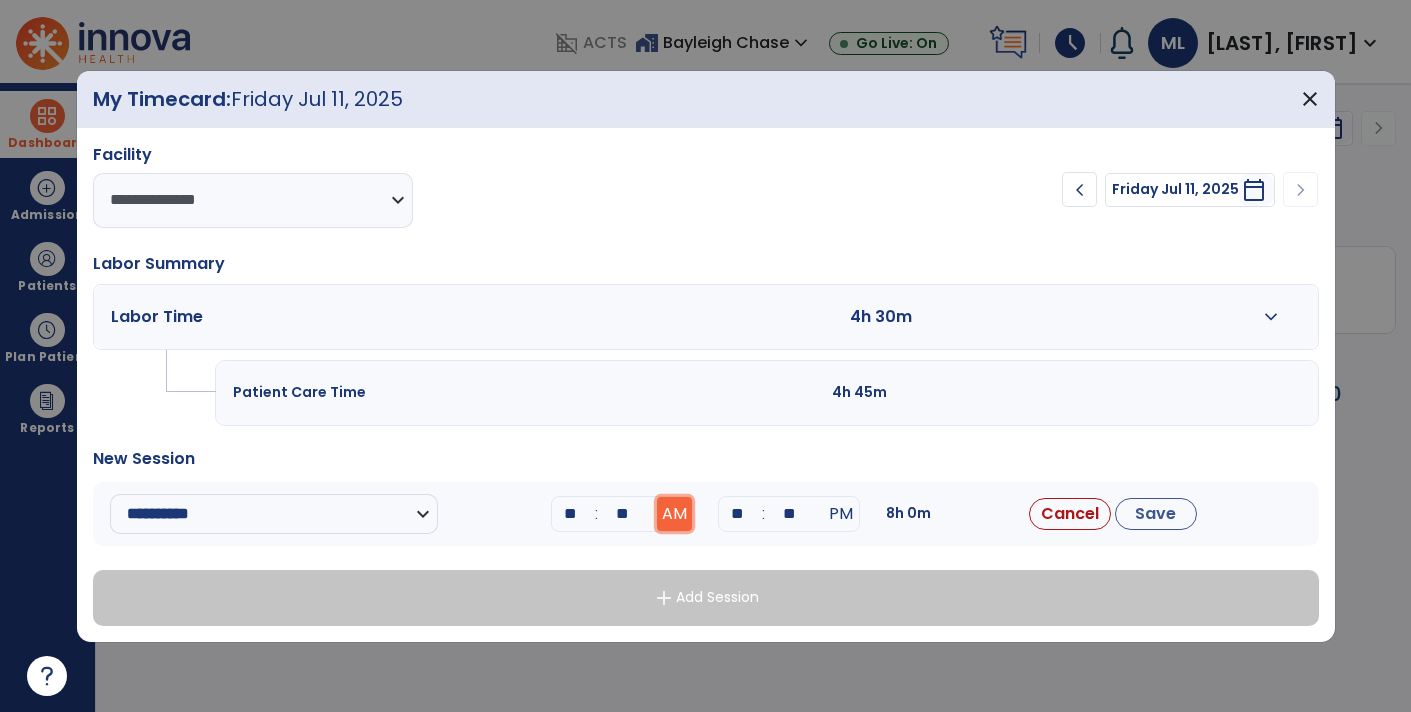 click on "AM" at bounding box center [674, 514] 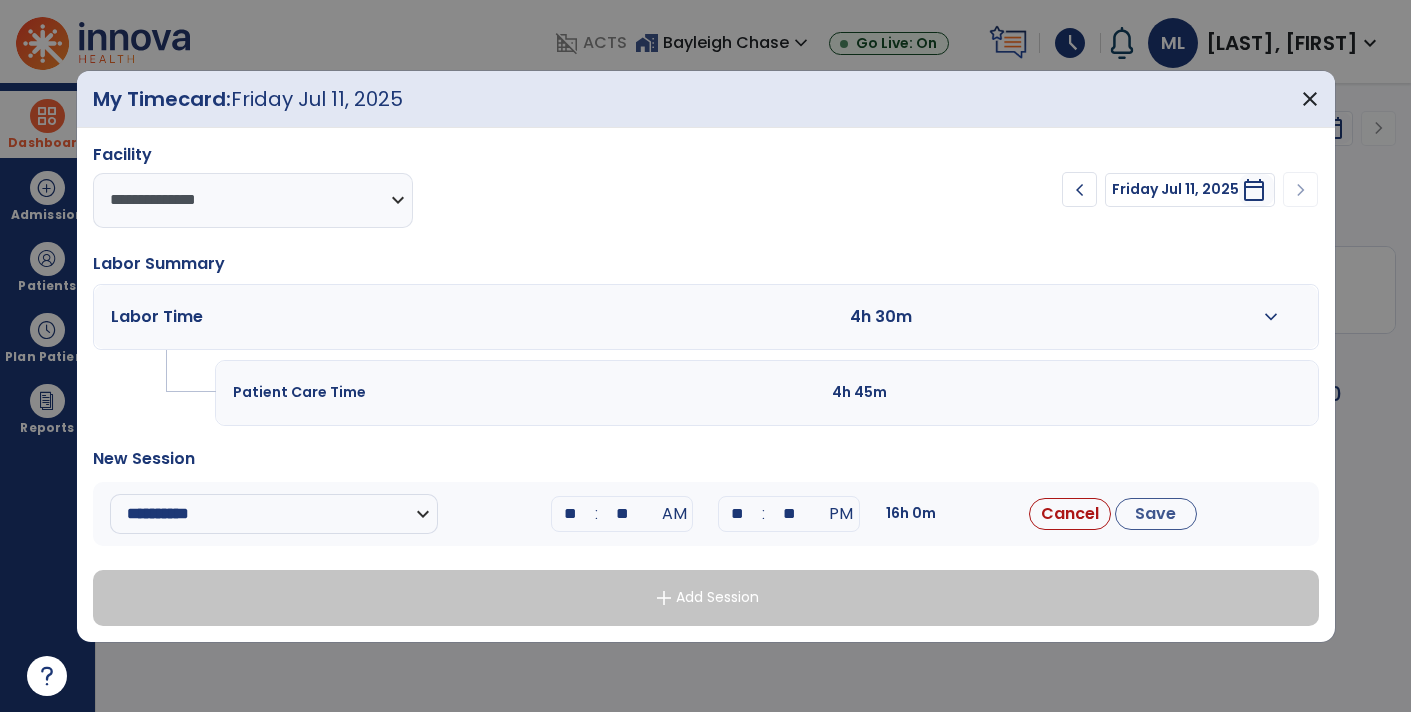 click on "**" at bounding box center (789, 514) 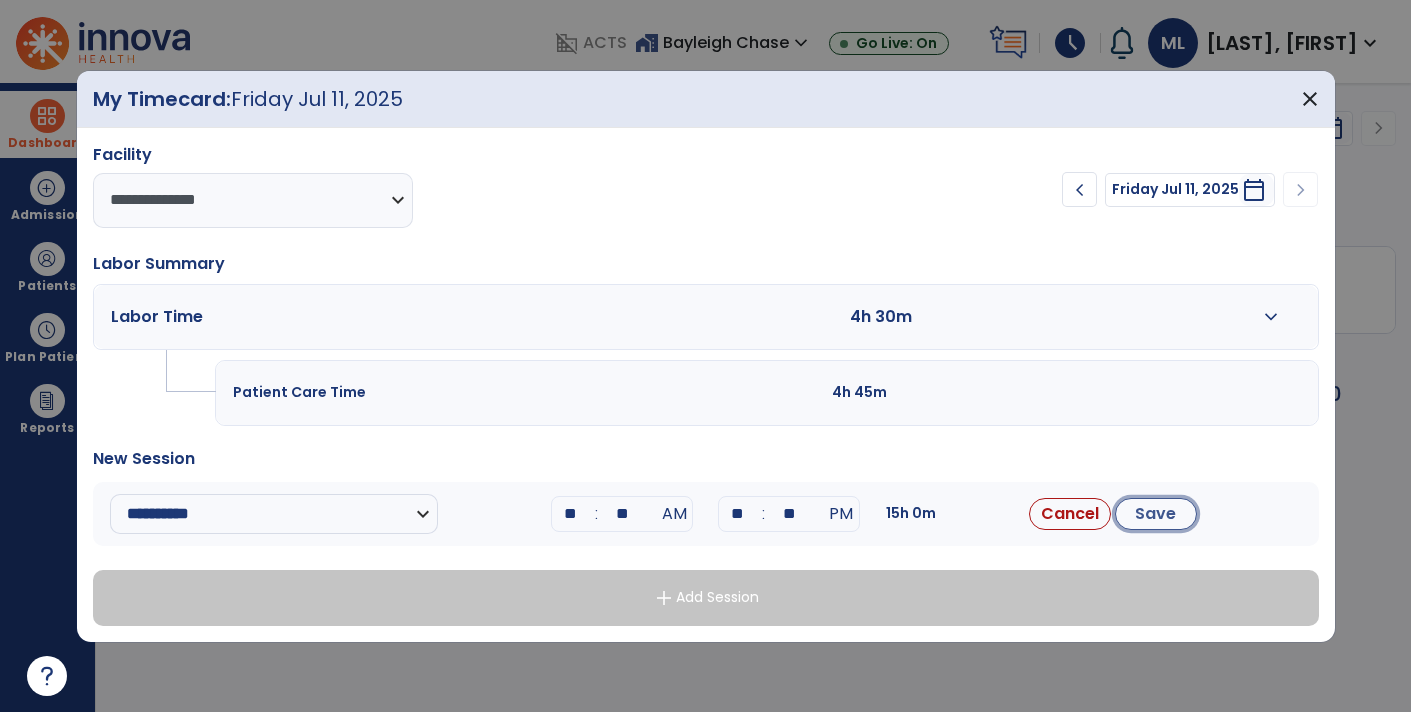 click on "Save" at bounding box center [1156, 514] 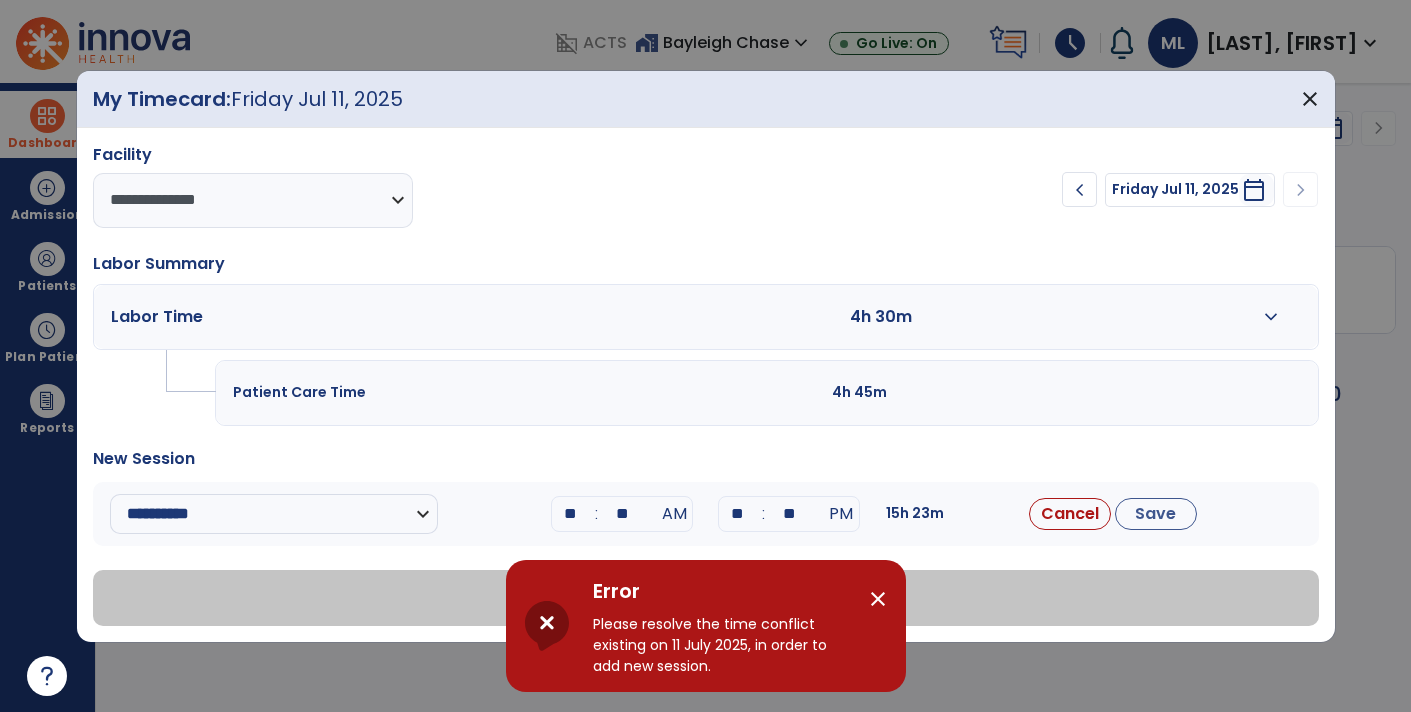 click on "close" at bounding box center [878, 599] 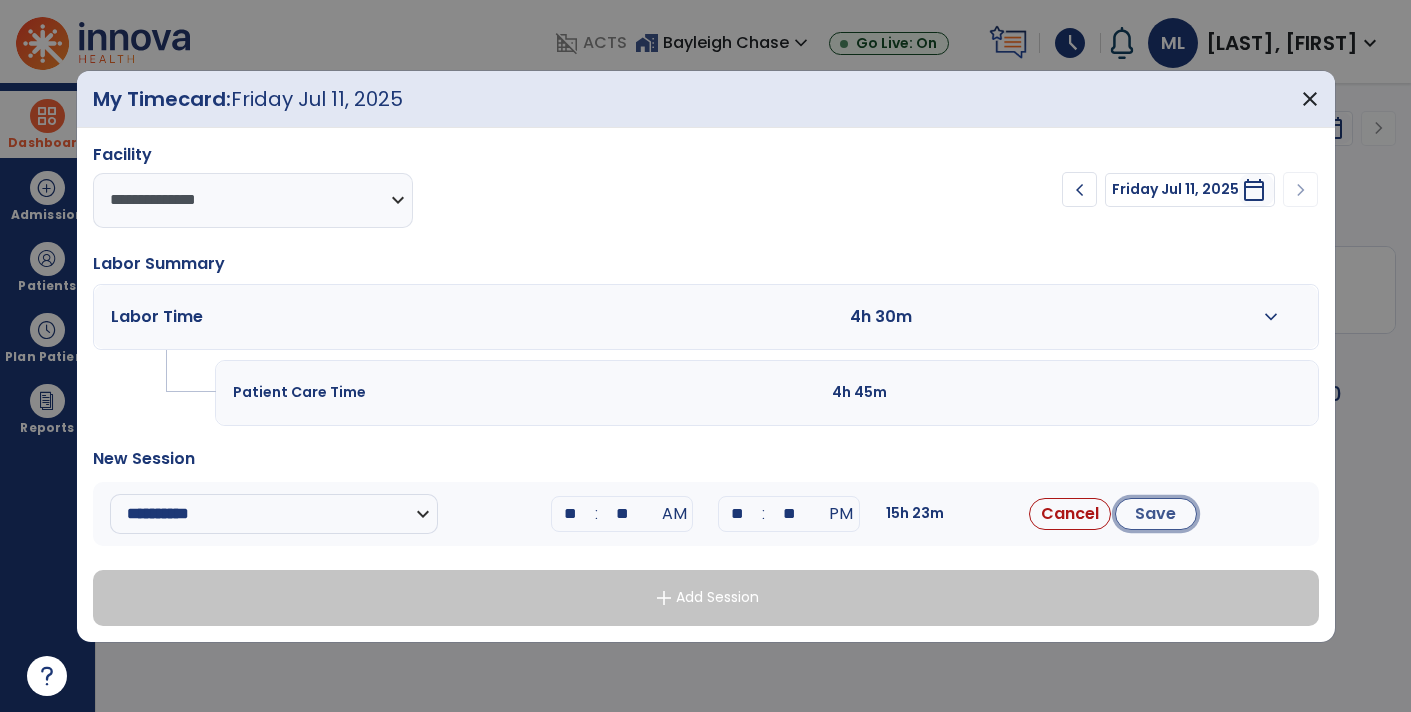 click on "Save" at bounding box center [1156, 514] 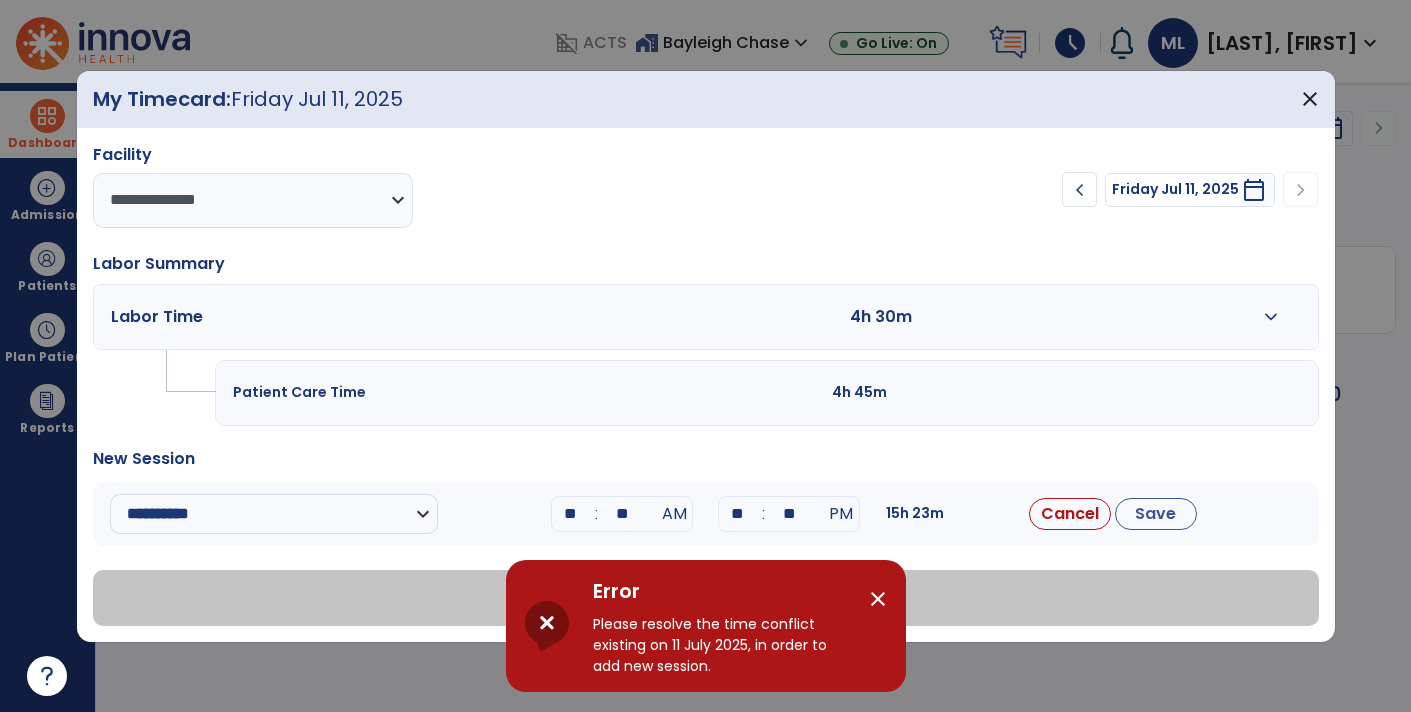 click on "**" at bounding box center (789, 514) 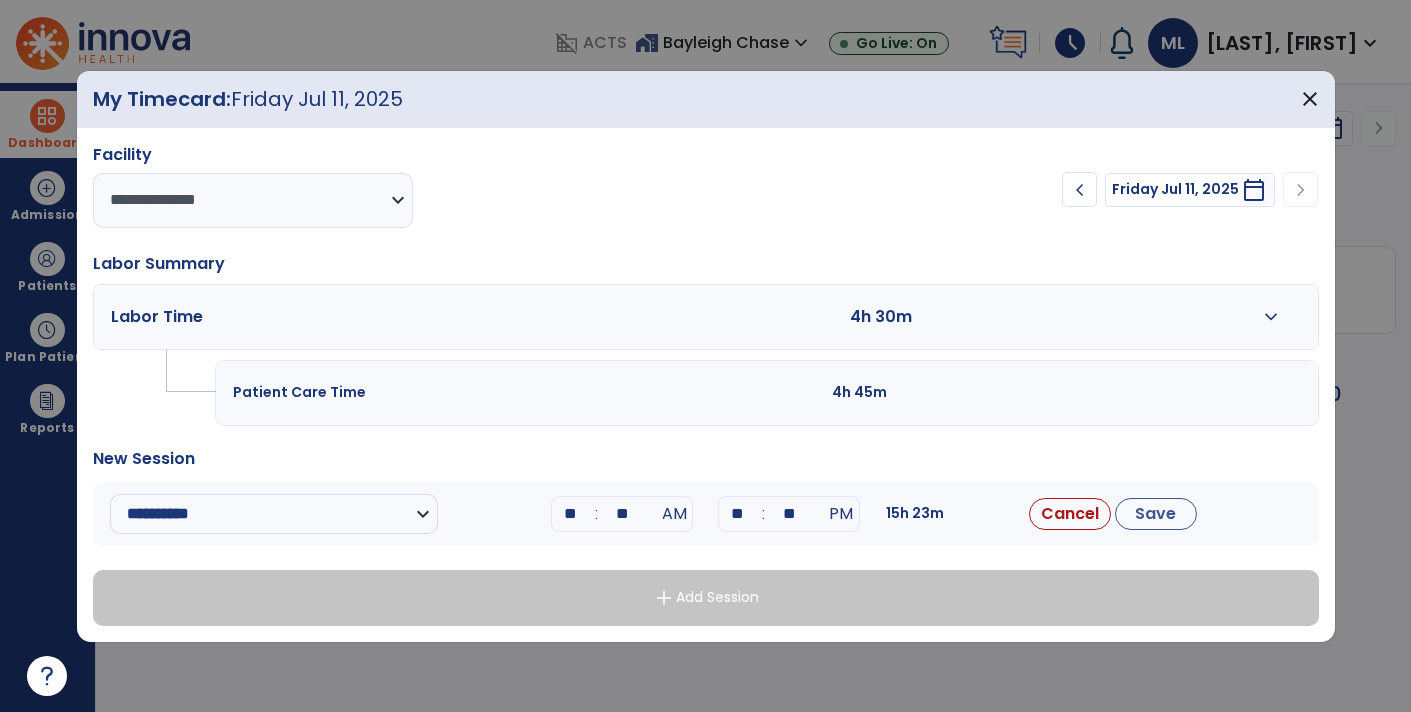 type on "**" 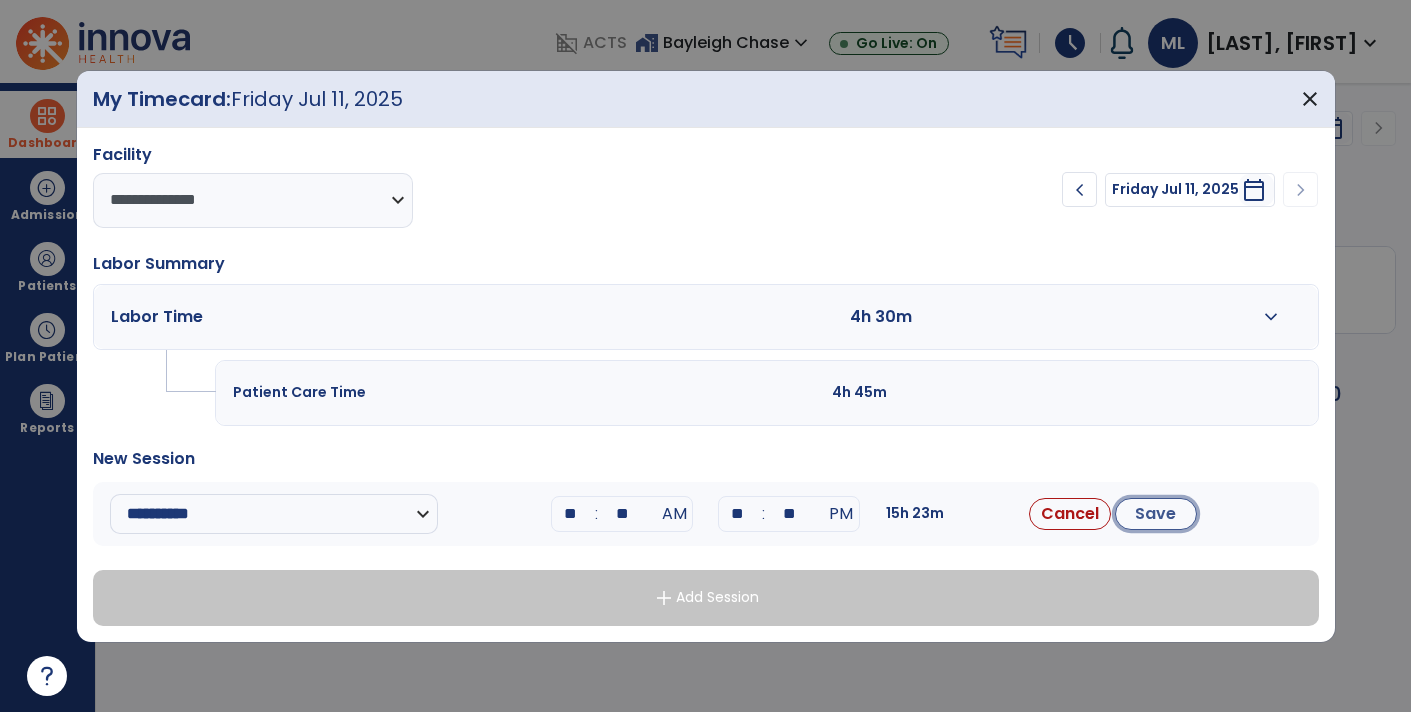 click on "Save" at bounding box center [1156, 514] 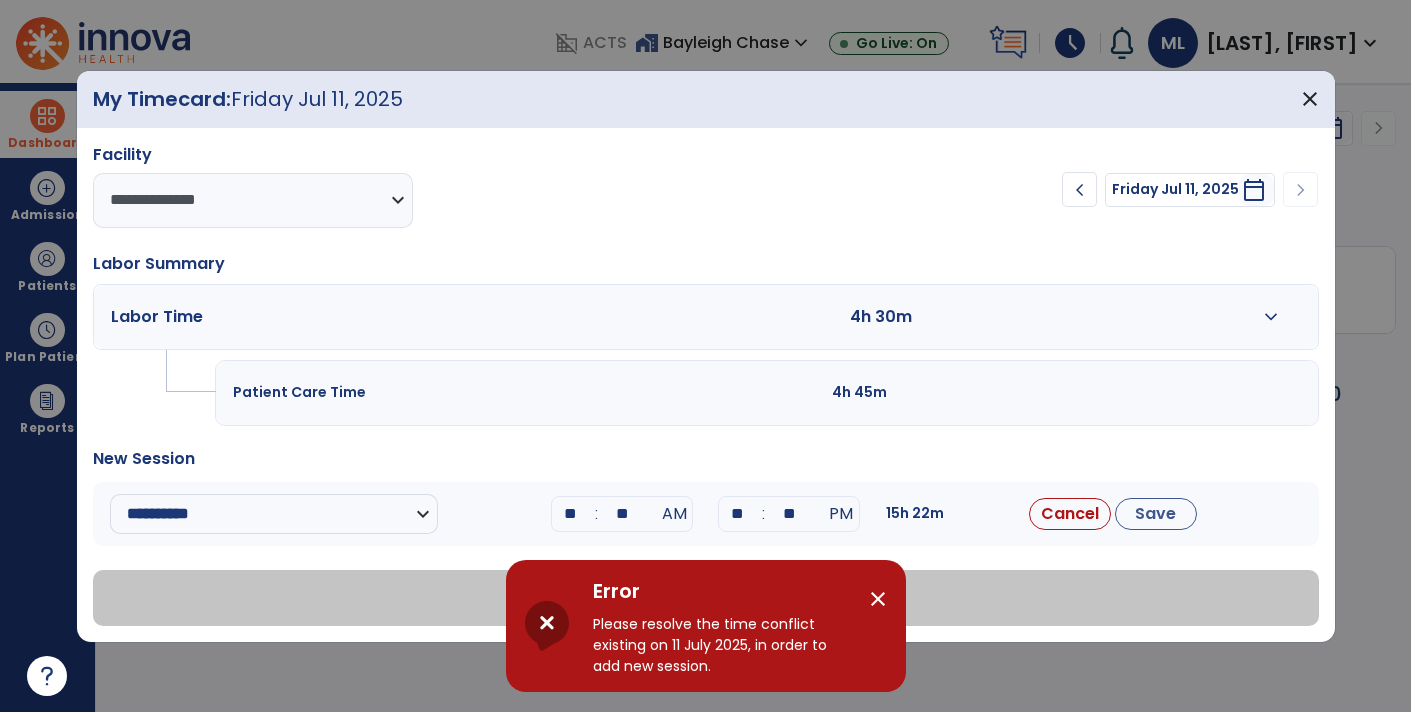 click on "close" at bounding box center (878, 599) 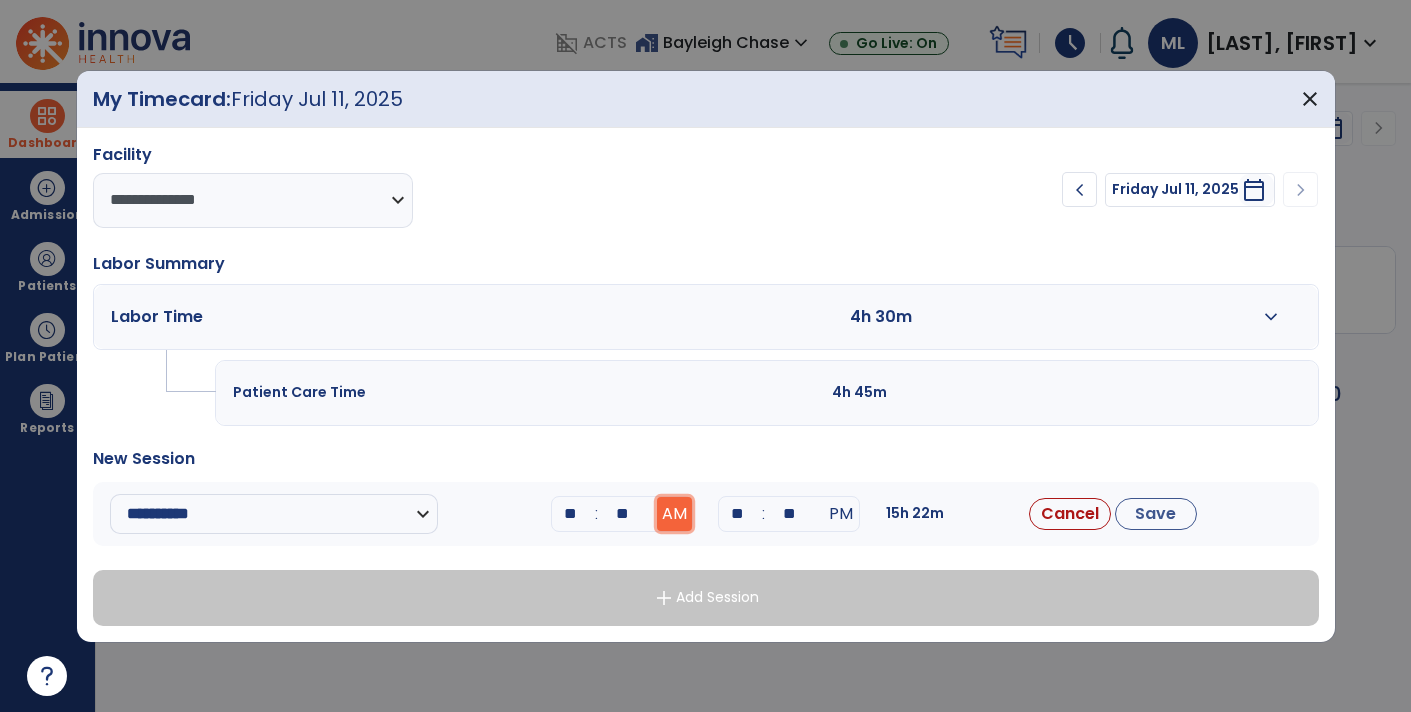 click on "AM" at bounding box center [674, 514] 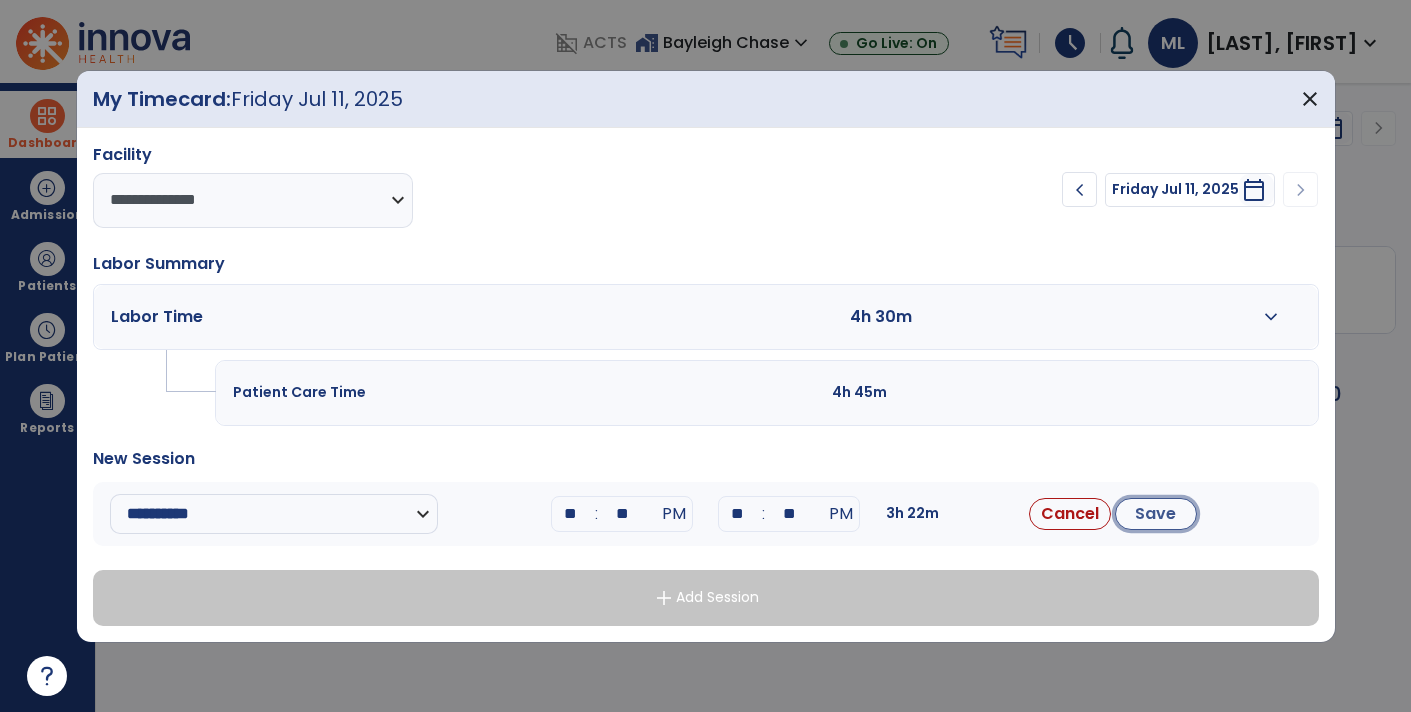 click on "Save" at bounding box center (1156, 514) 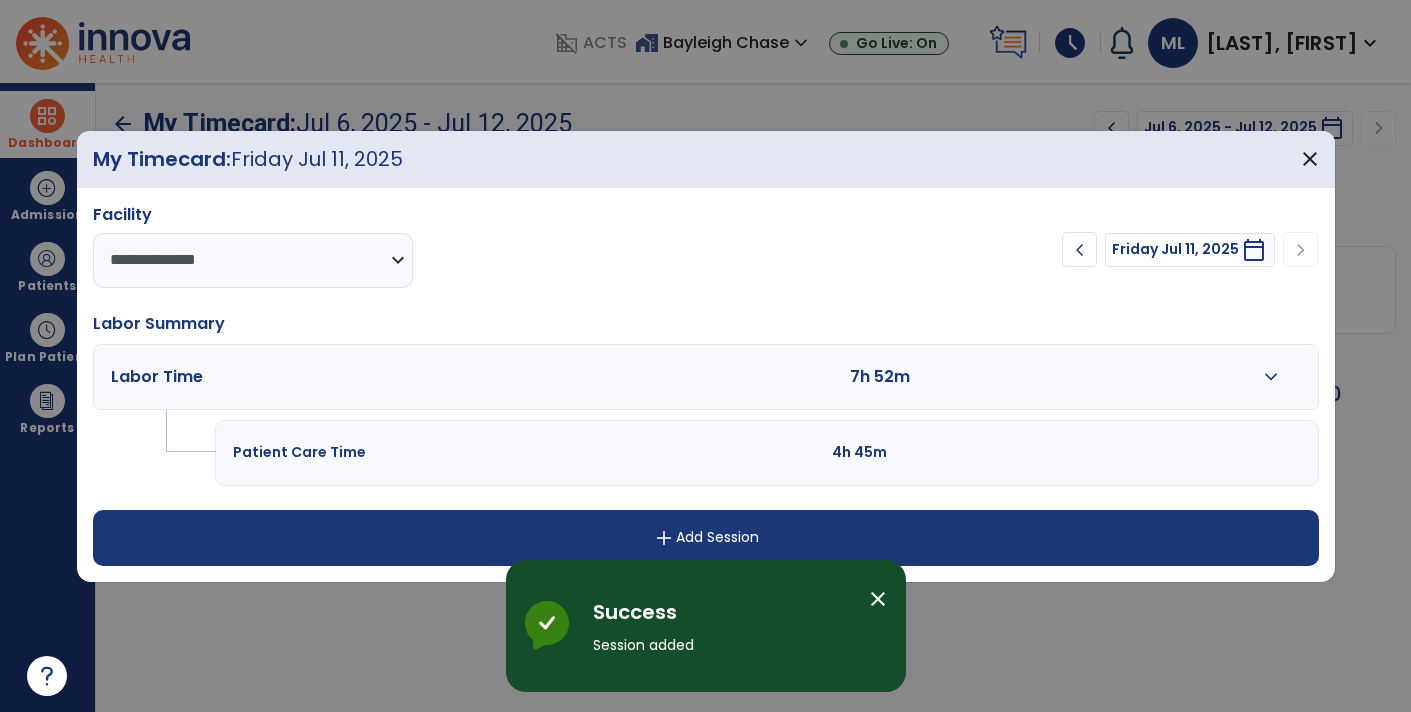 click on "add  Add Session" at bounding box center [706, 538] 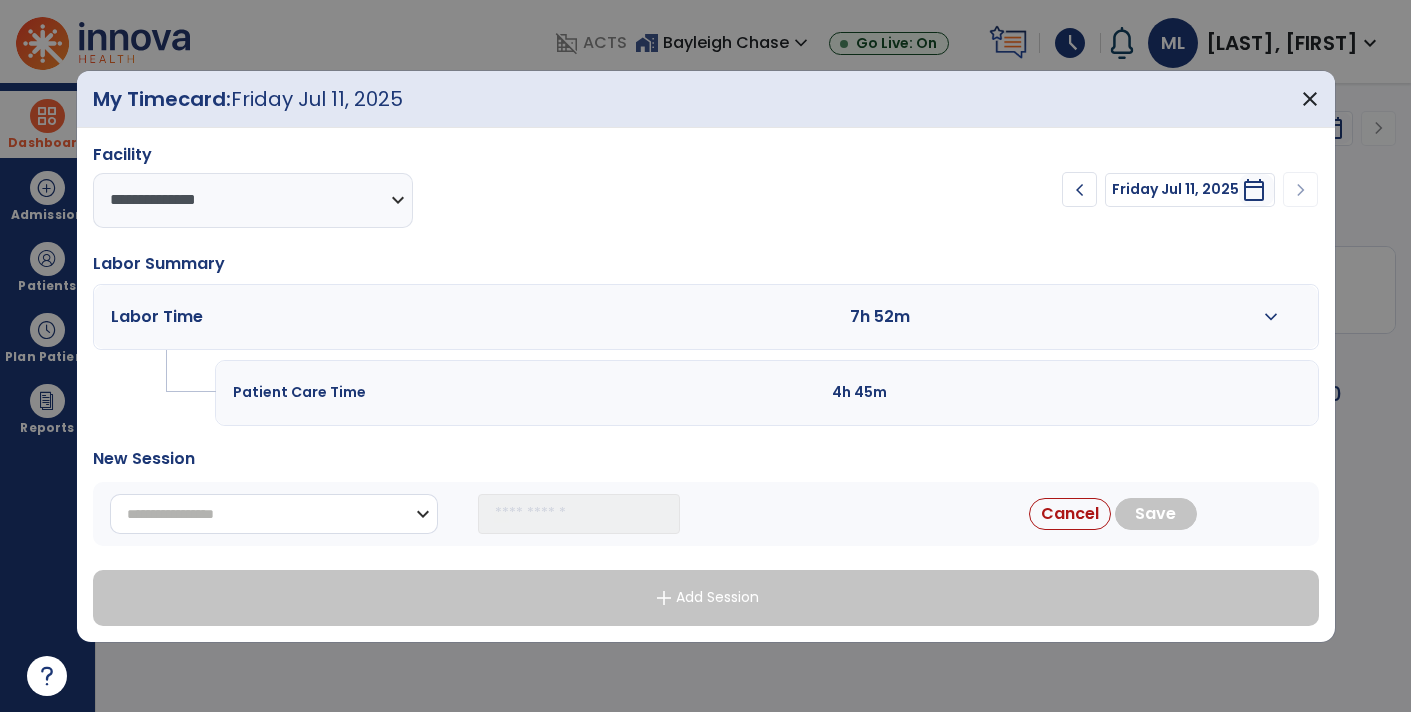 click on "**********" at bounding box center (274, 514) 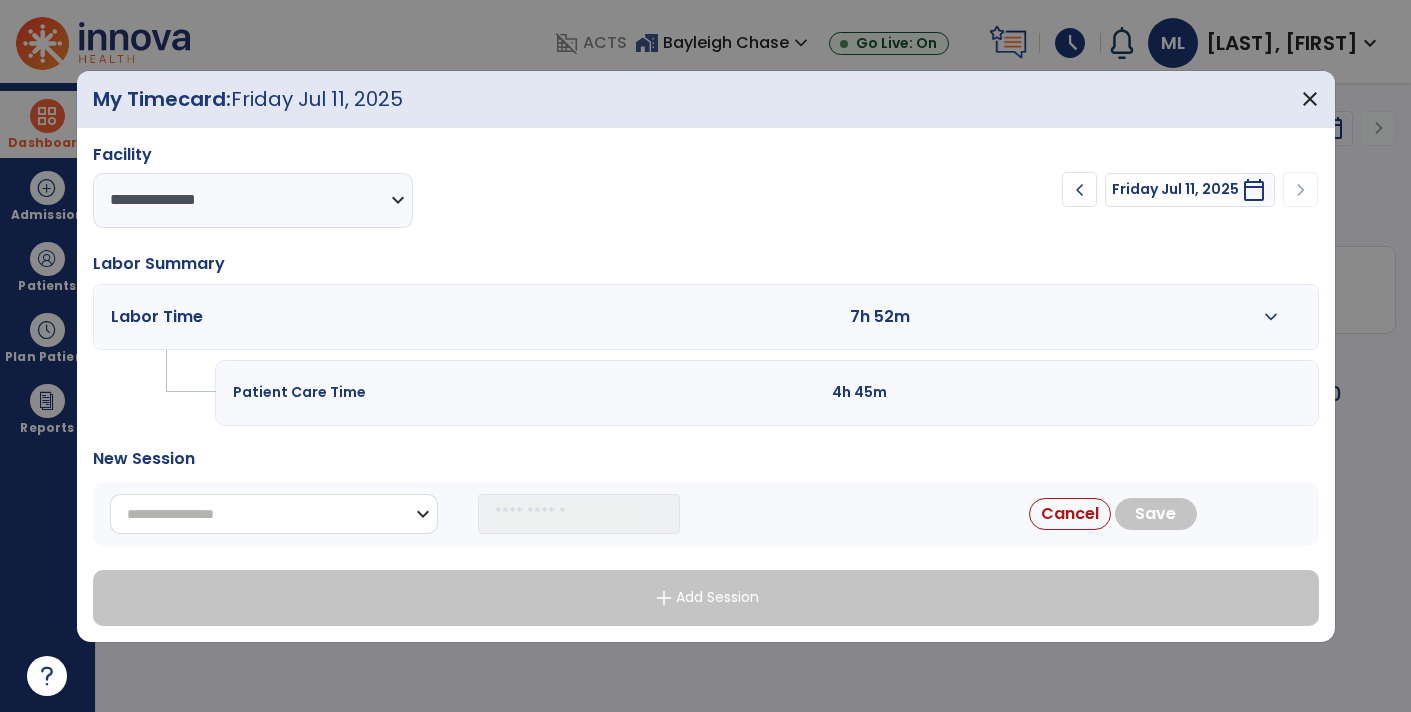 select on "**********" 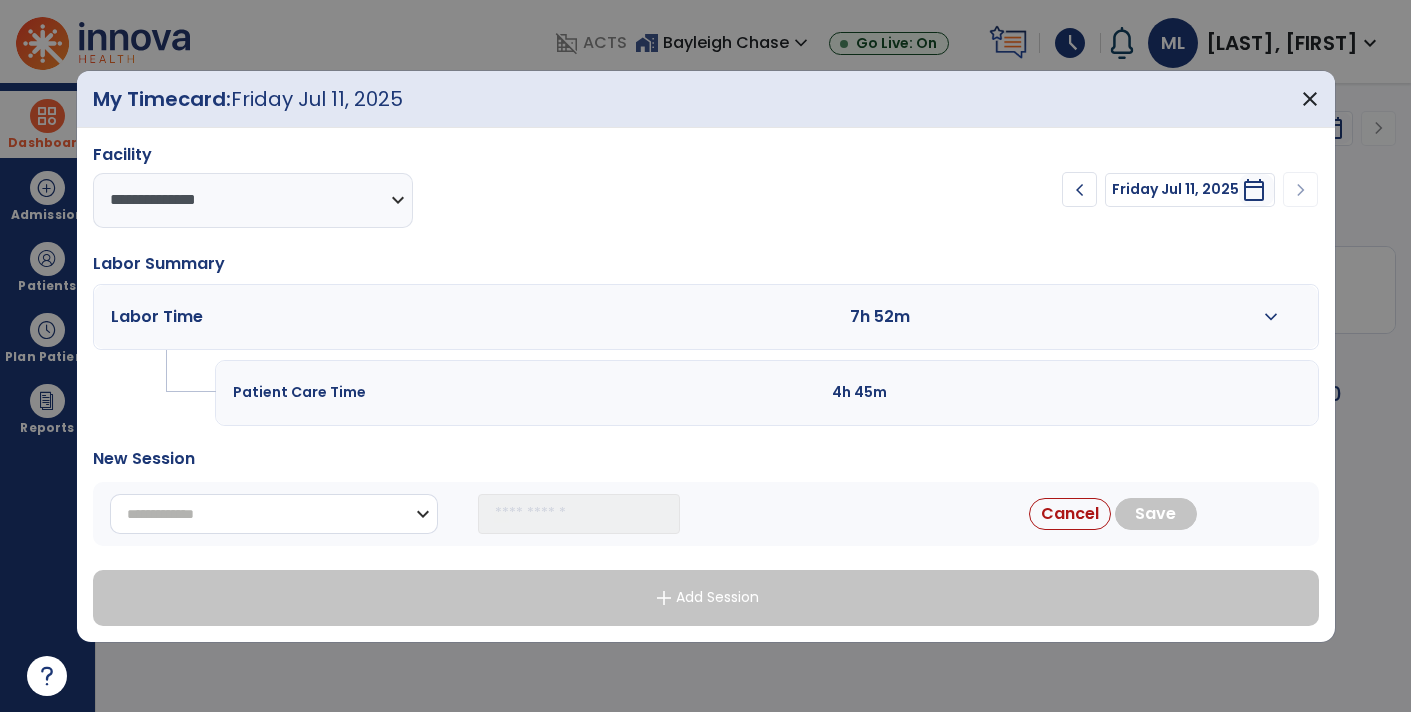 click on "**********" at bounding box center [274, 514] 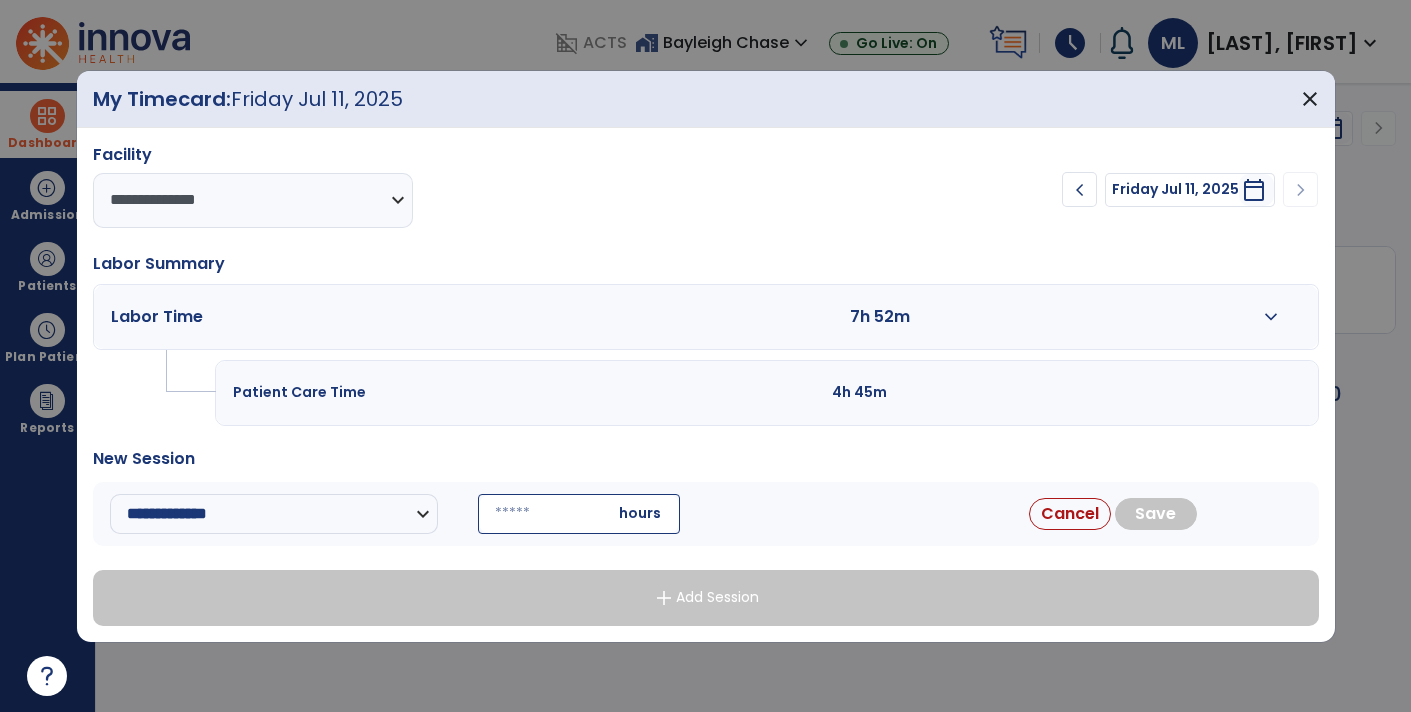 click at bounding box center (579, 514) 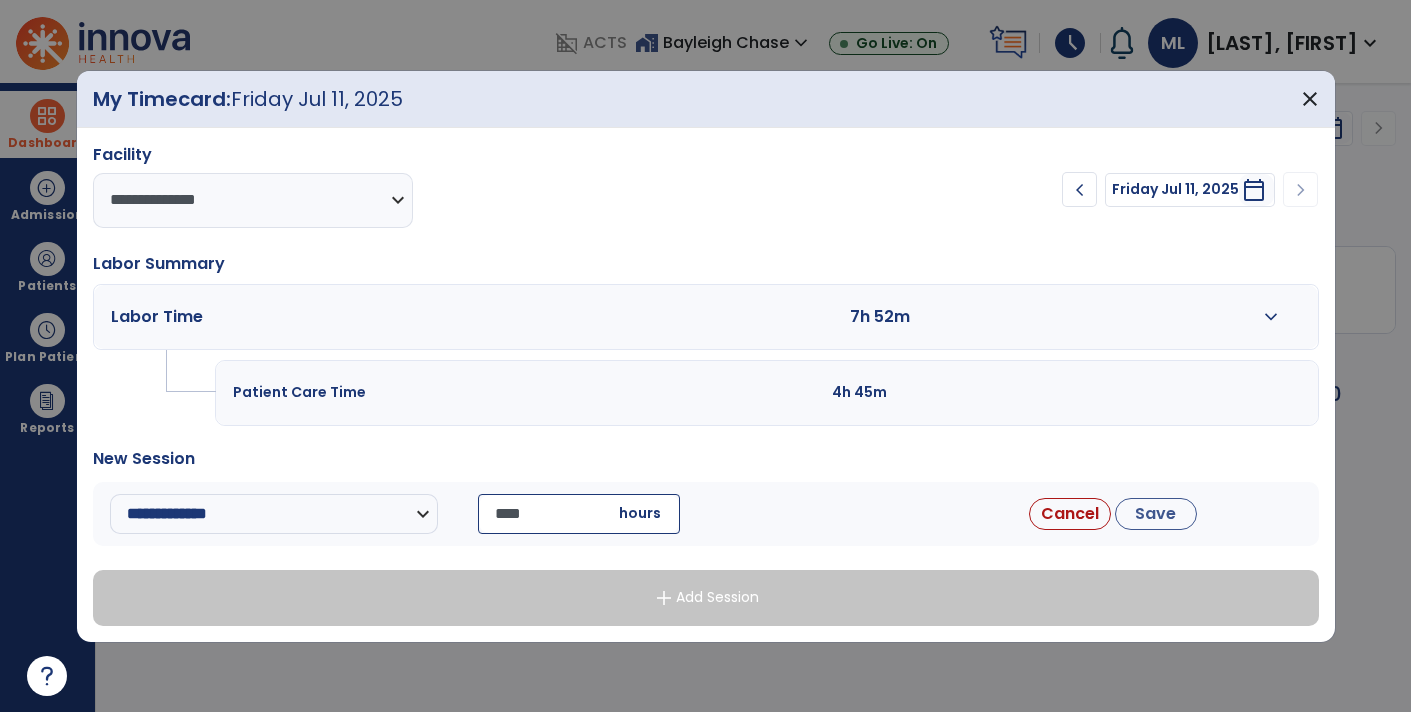 type on "*****" 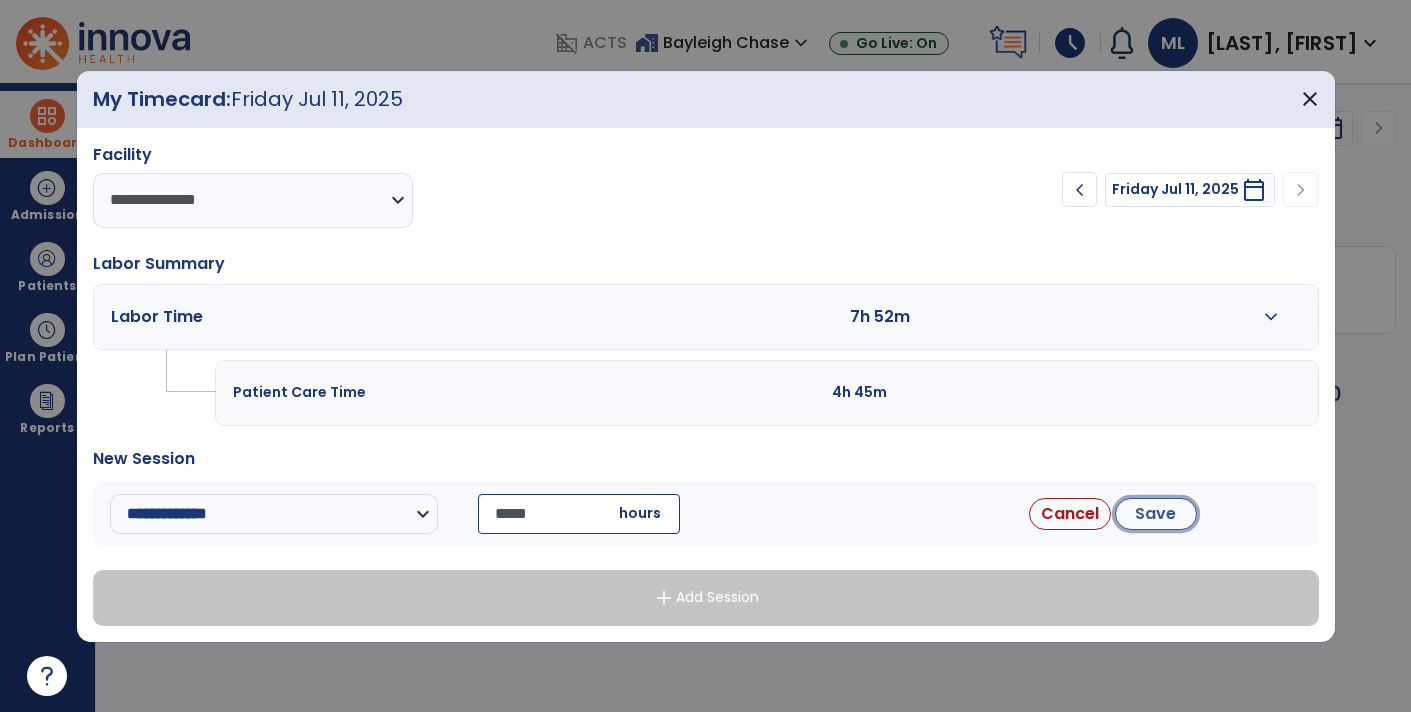 click on "Save" at bounding box center (1156, 514) 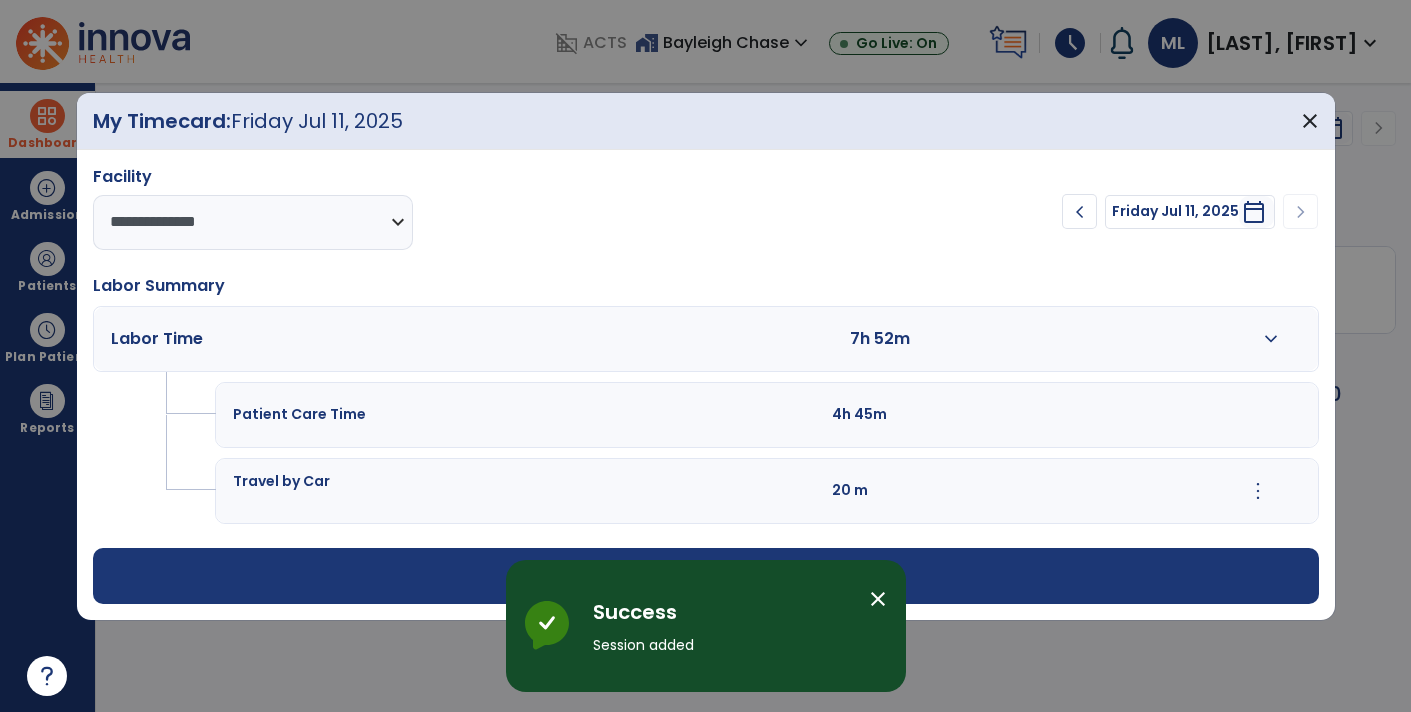click on "add  Add Session" at bounding box center [706, 576] 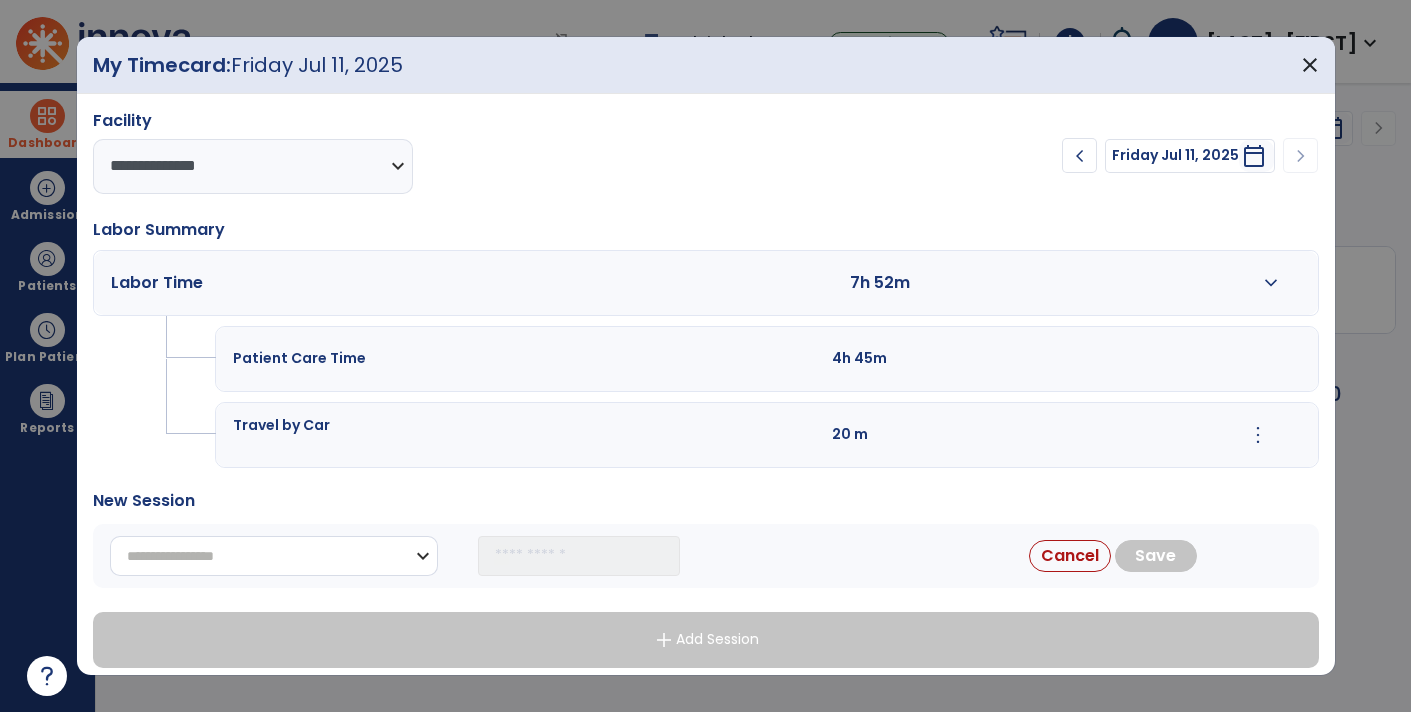 click on "**********" at bounding box center (274, 556) 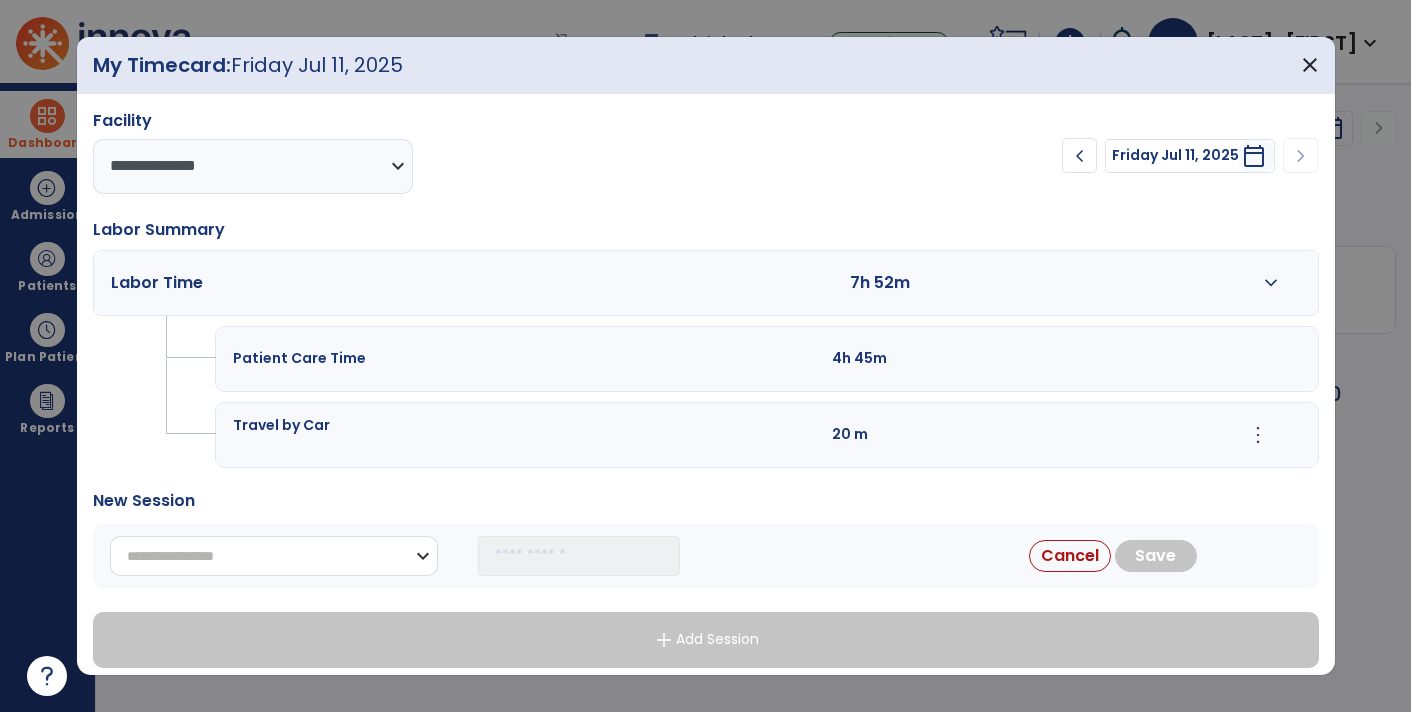 select on "**********" 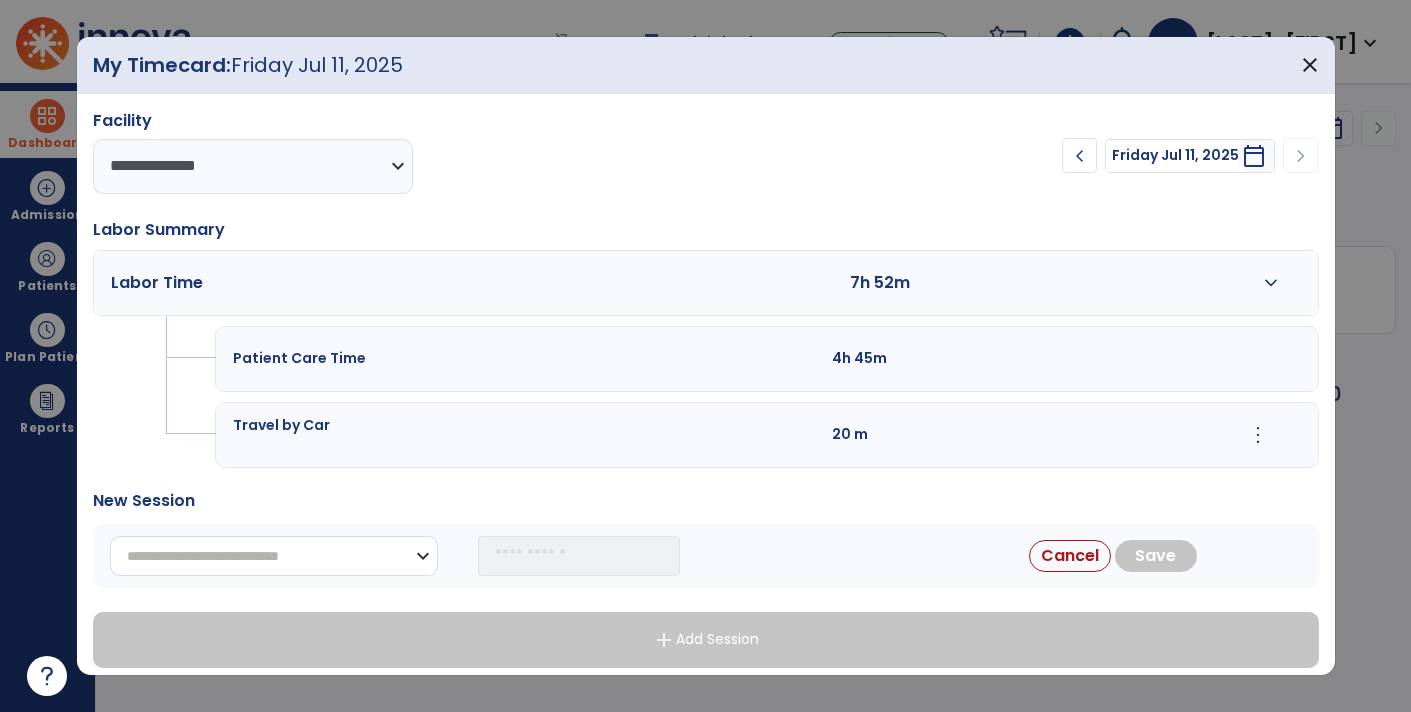 click on "**********" at bounding box center (274, 556) 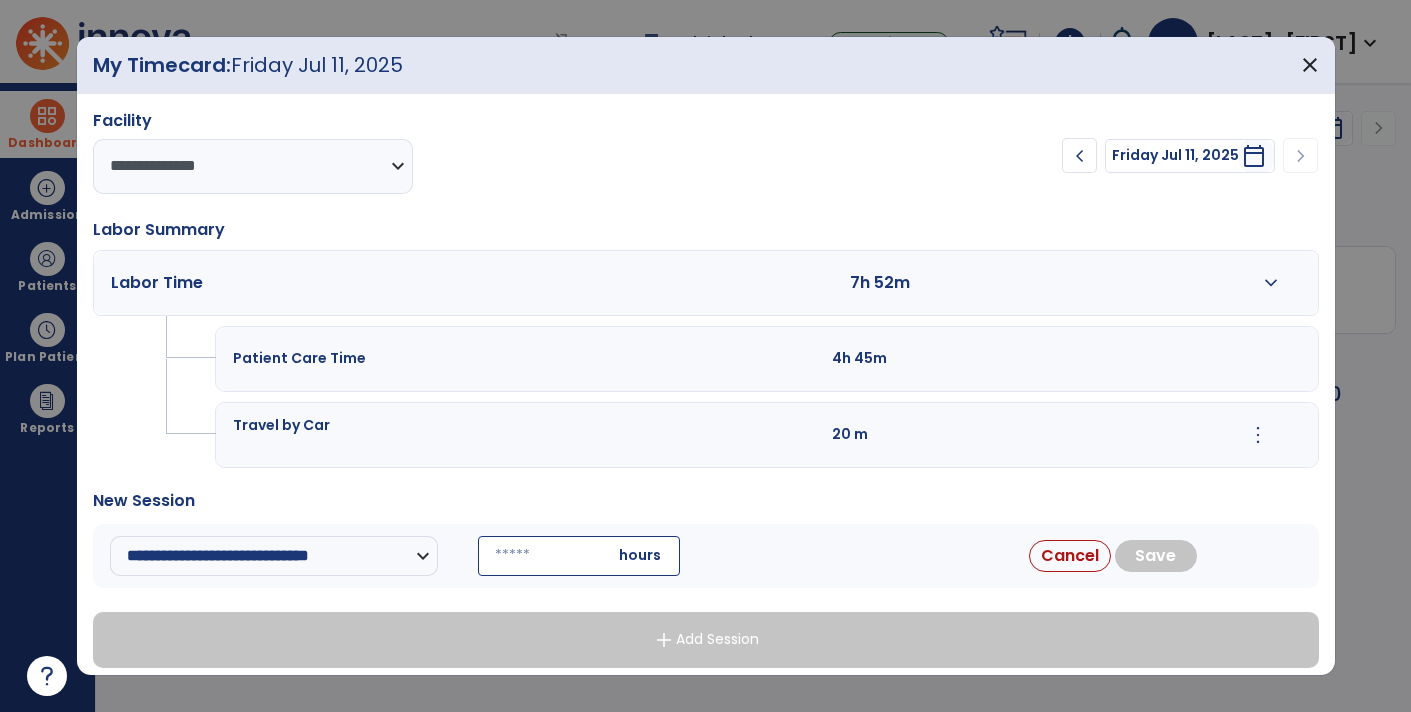 click at bounding box center [579, 556] 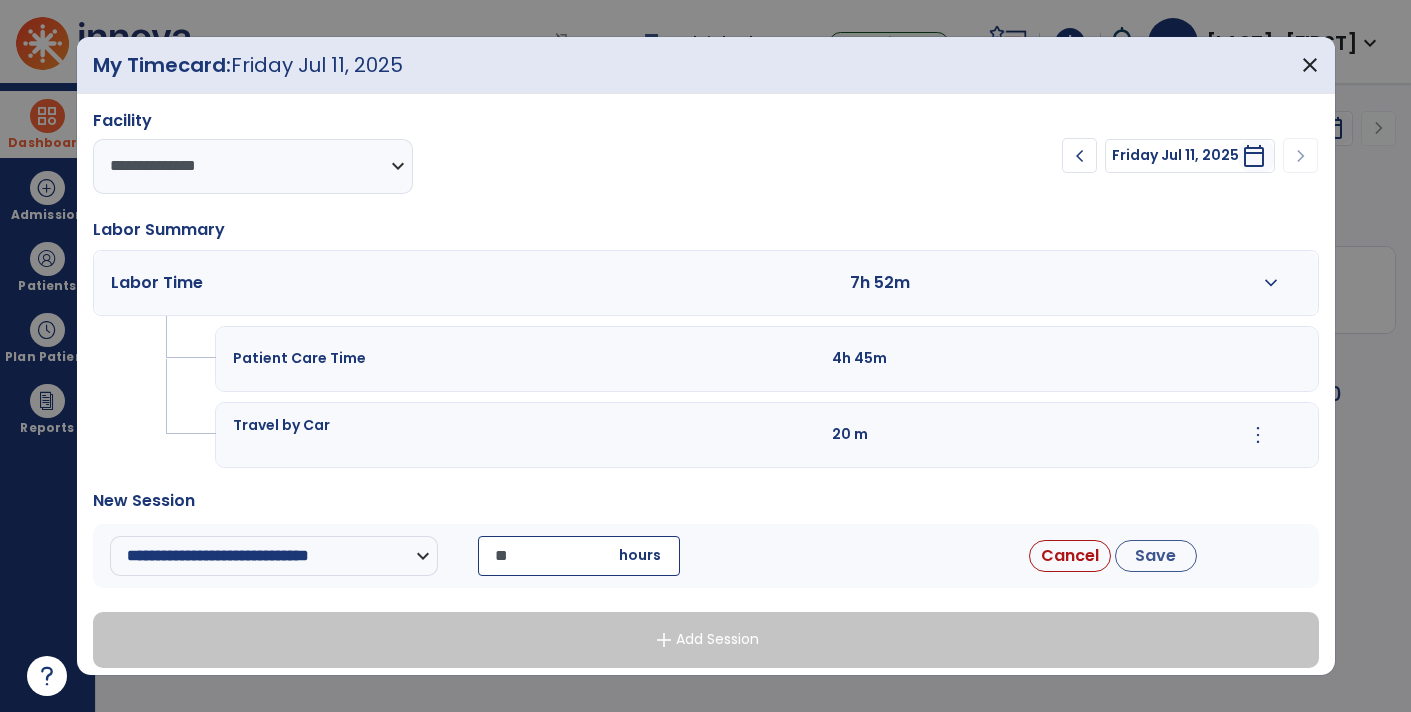 type on "**" 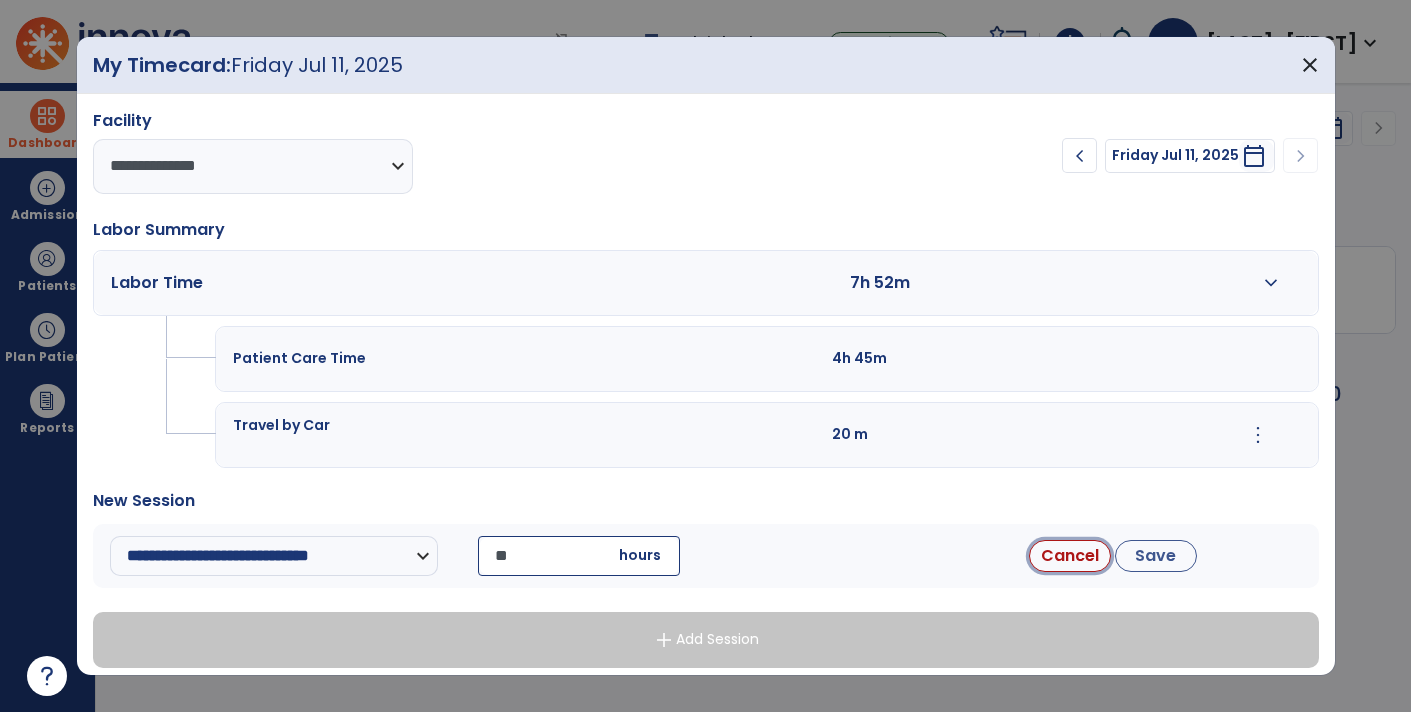type 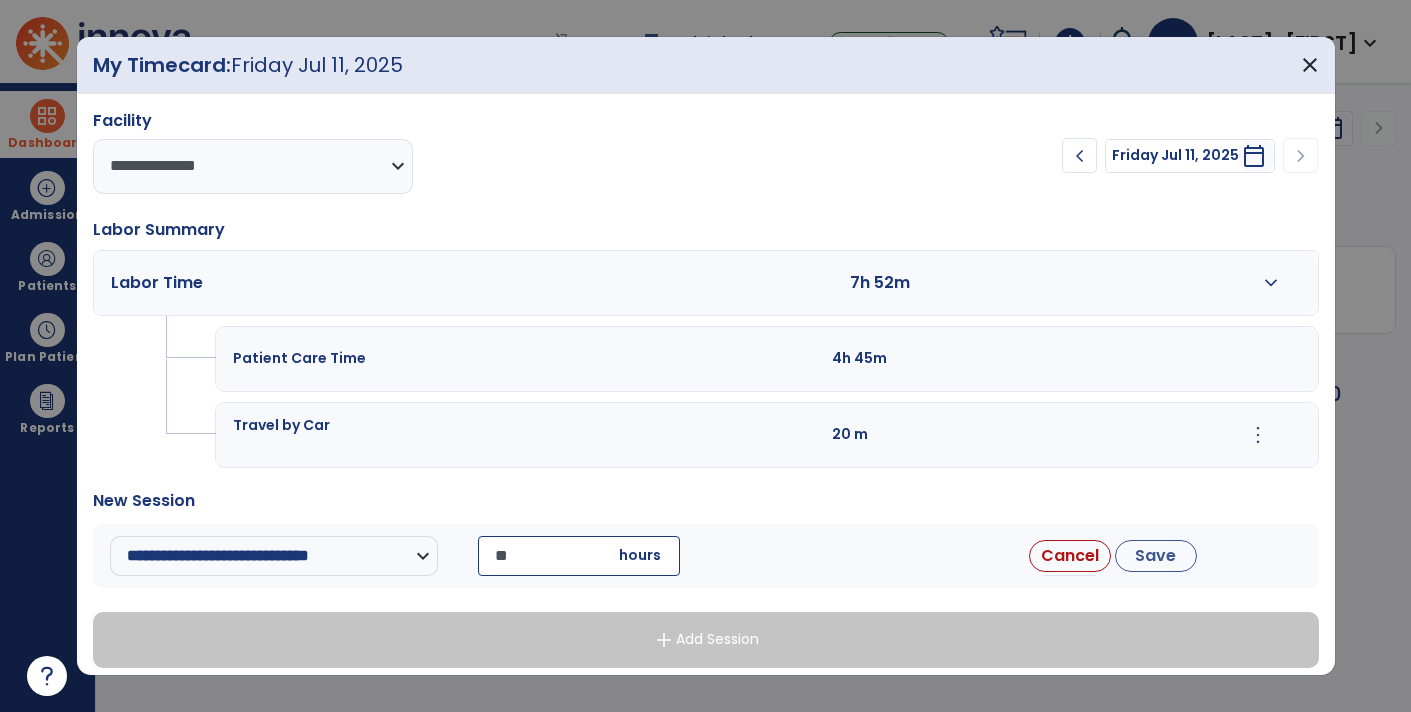 click on "**" at bounding box center [579, 556] 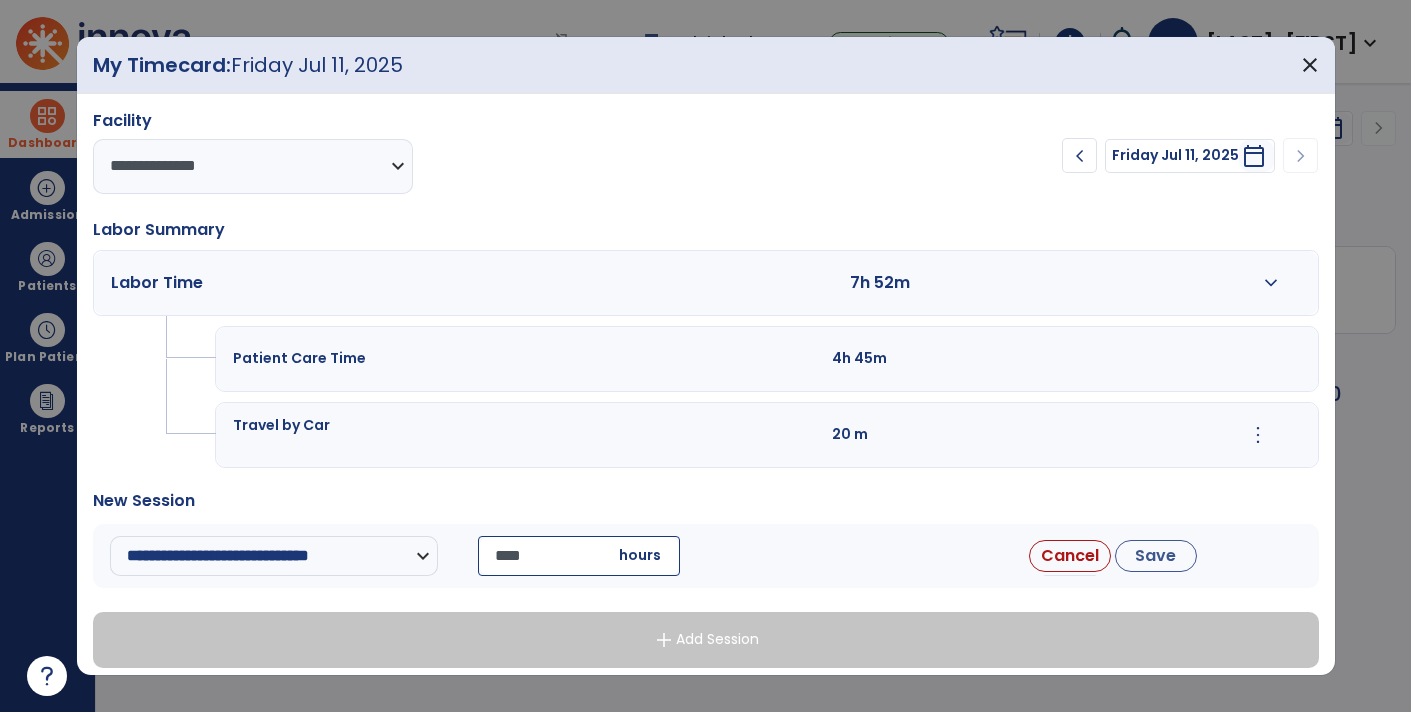 type on "*****" 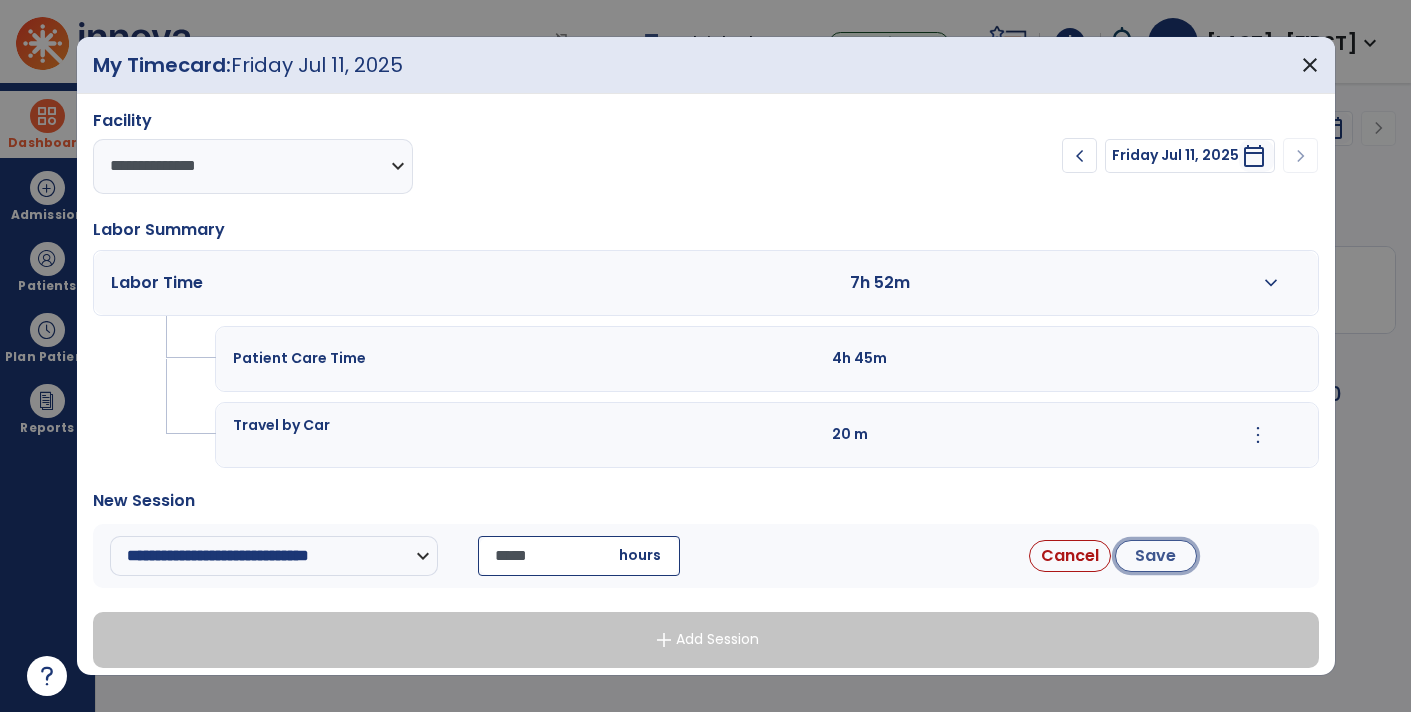 click on "Save" at bounding box center (1156, 556) 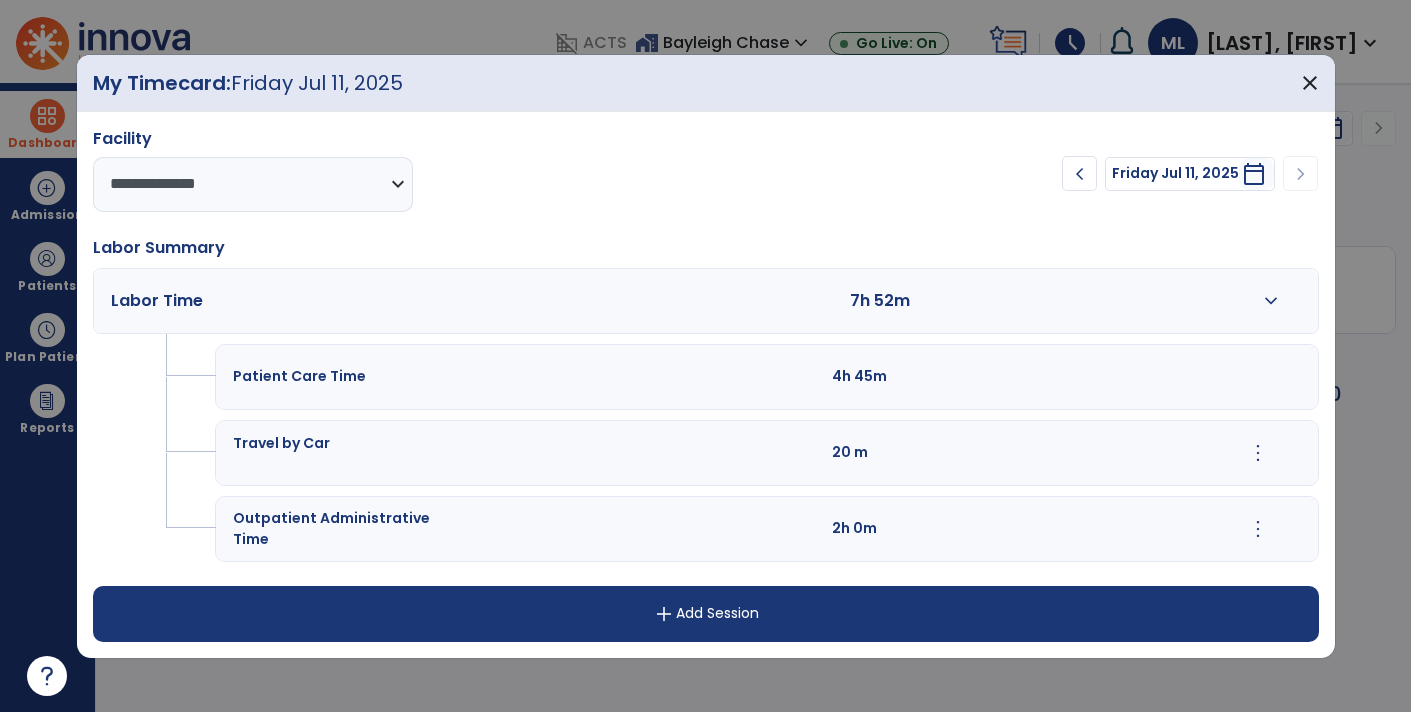 click on "more_vert" at bounding box center [1258, 529] 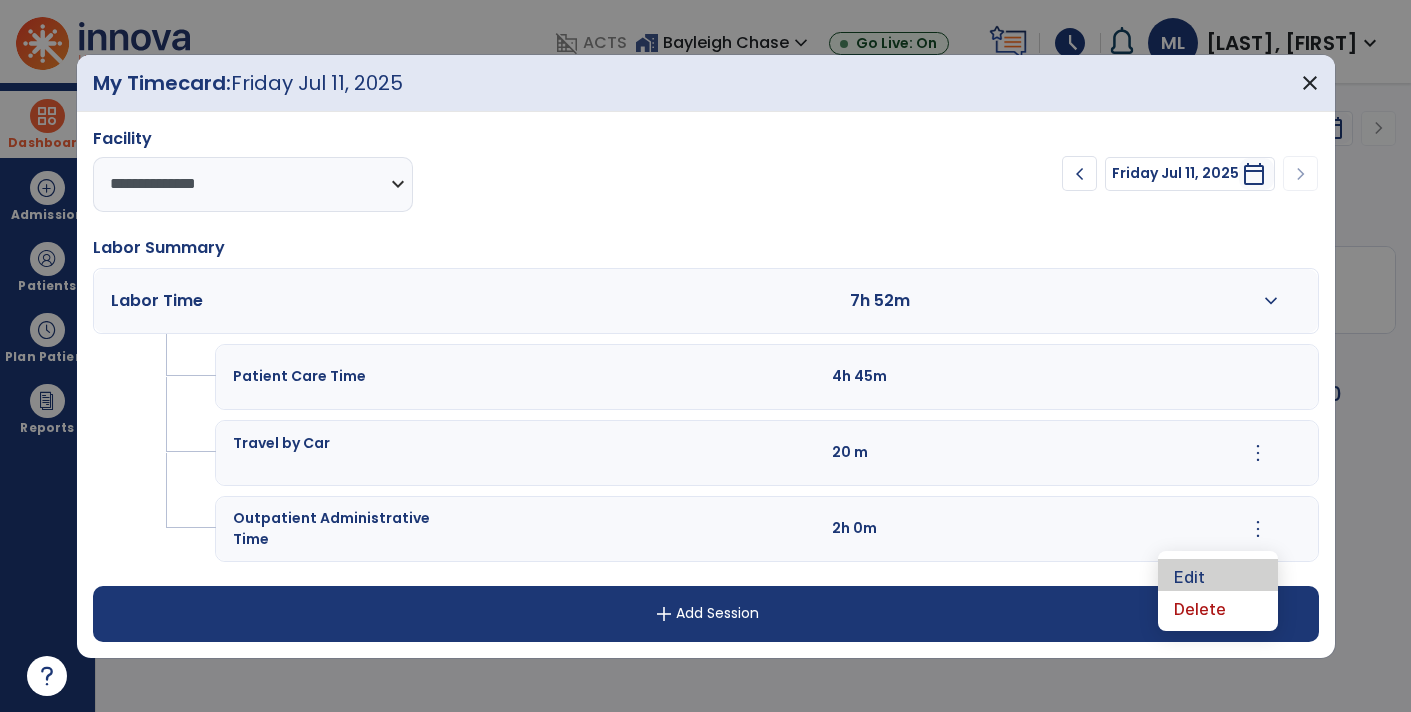 click on "Edit" at bounding box center [1218, 575] 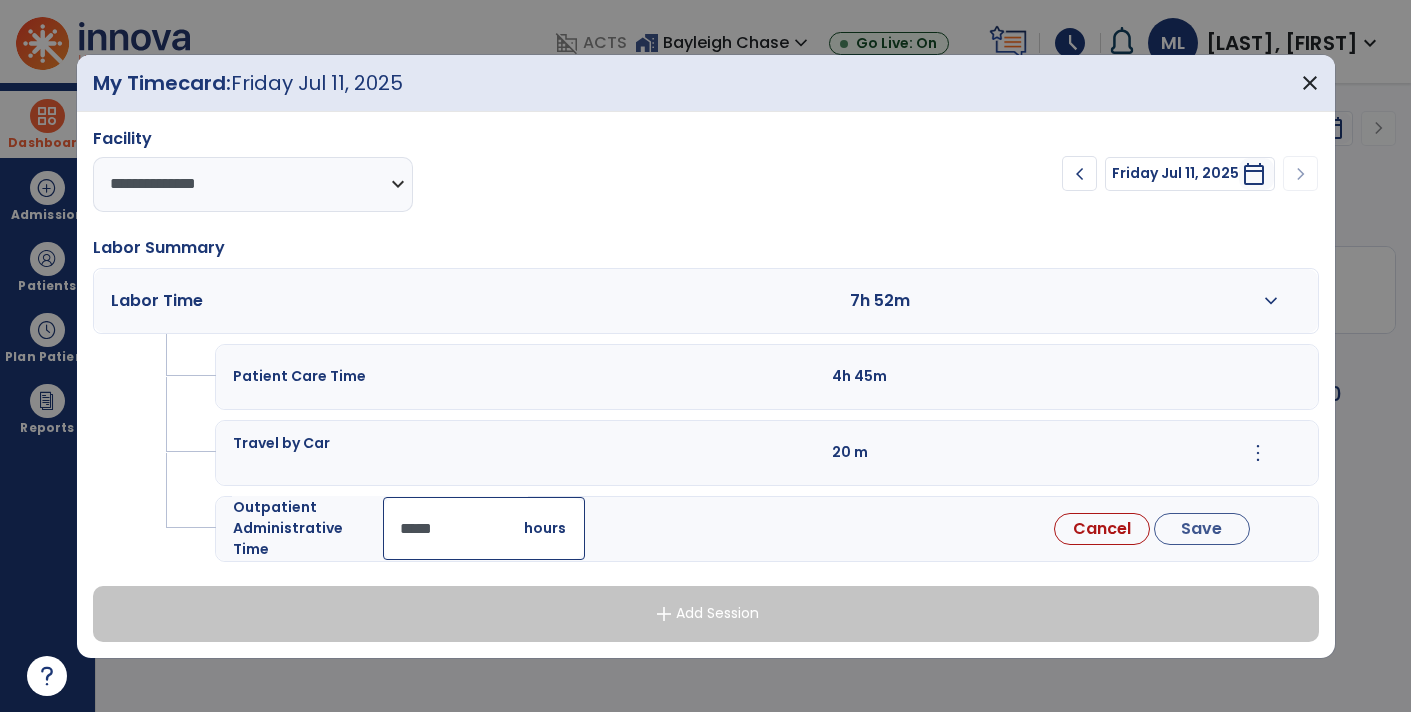 click on "*****" at bounding box center [484, 528] 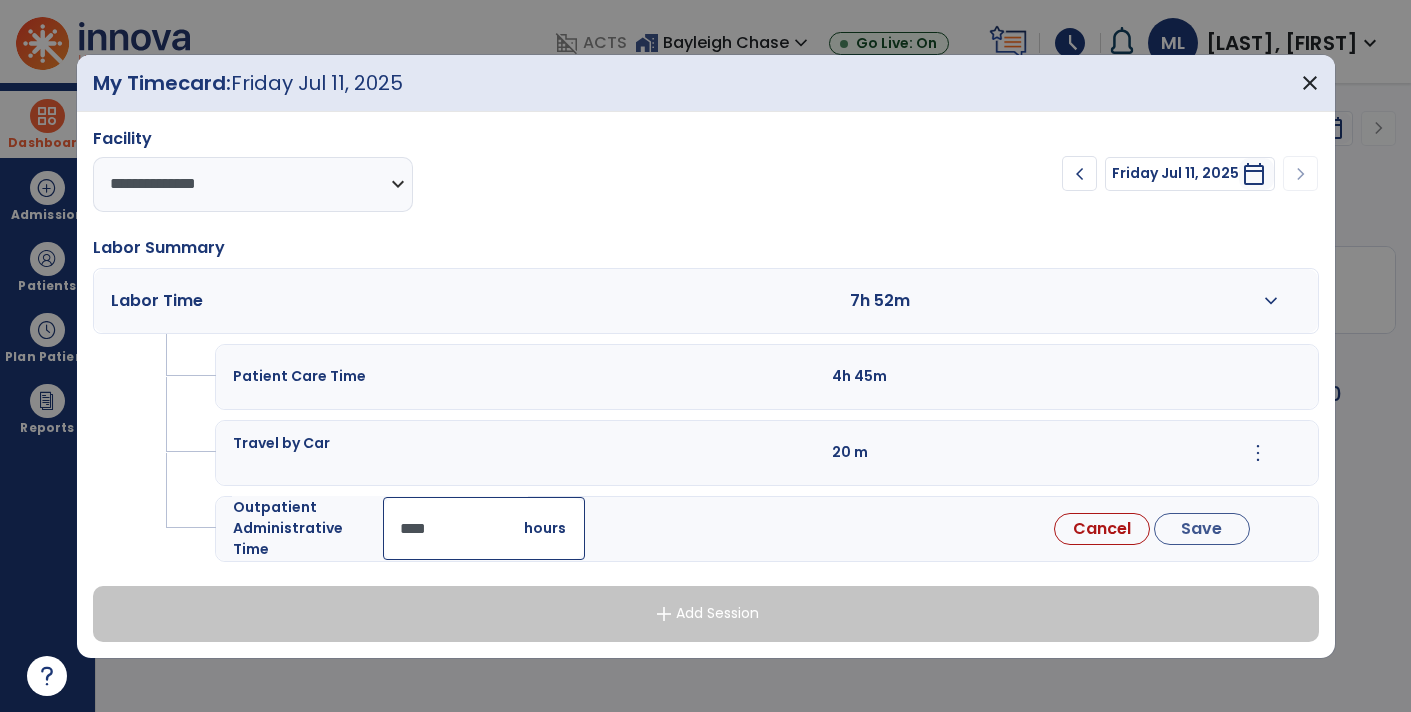 type on "*****" 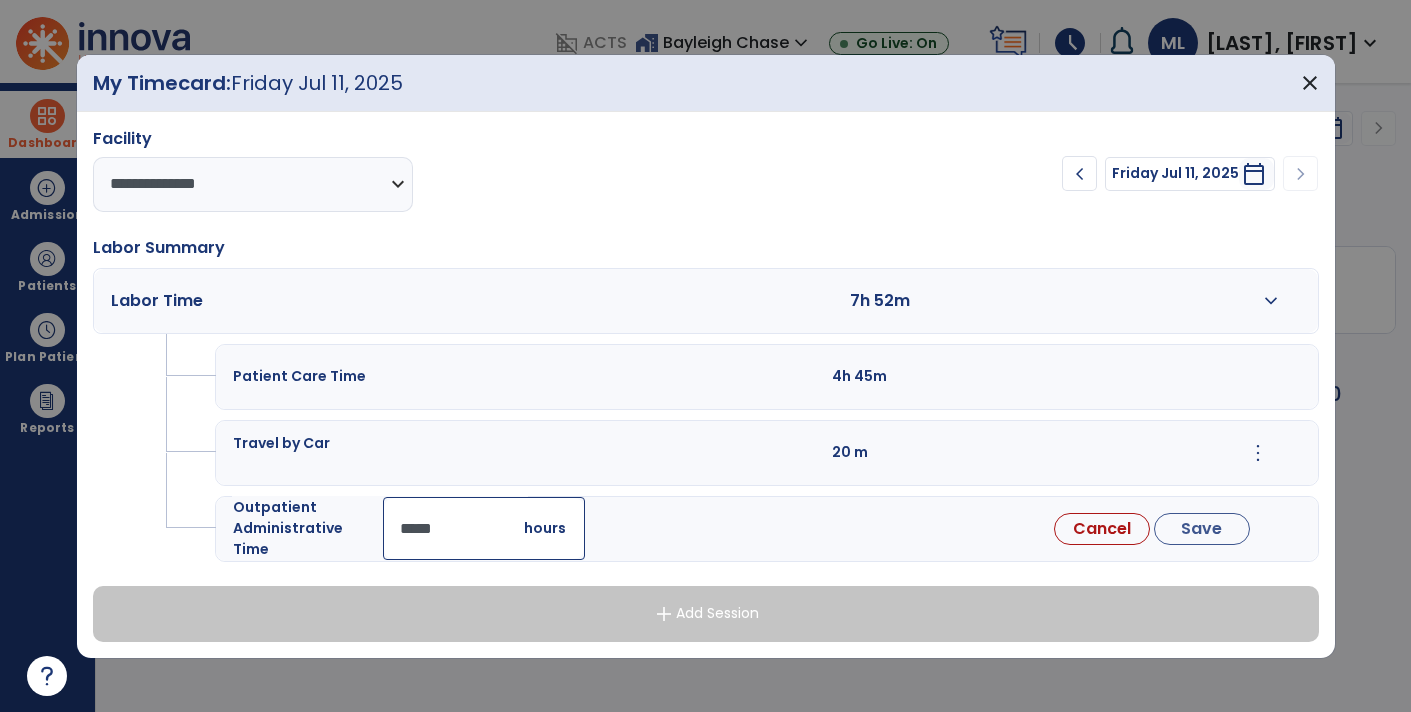 click on "Save" at bounding box center (1202, 529) 